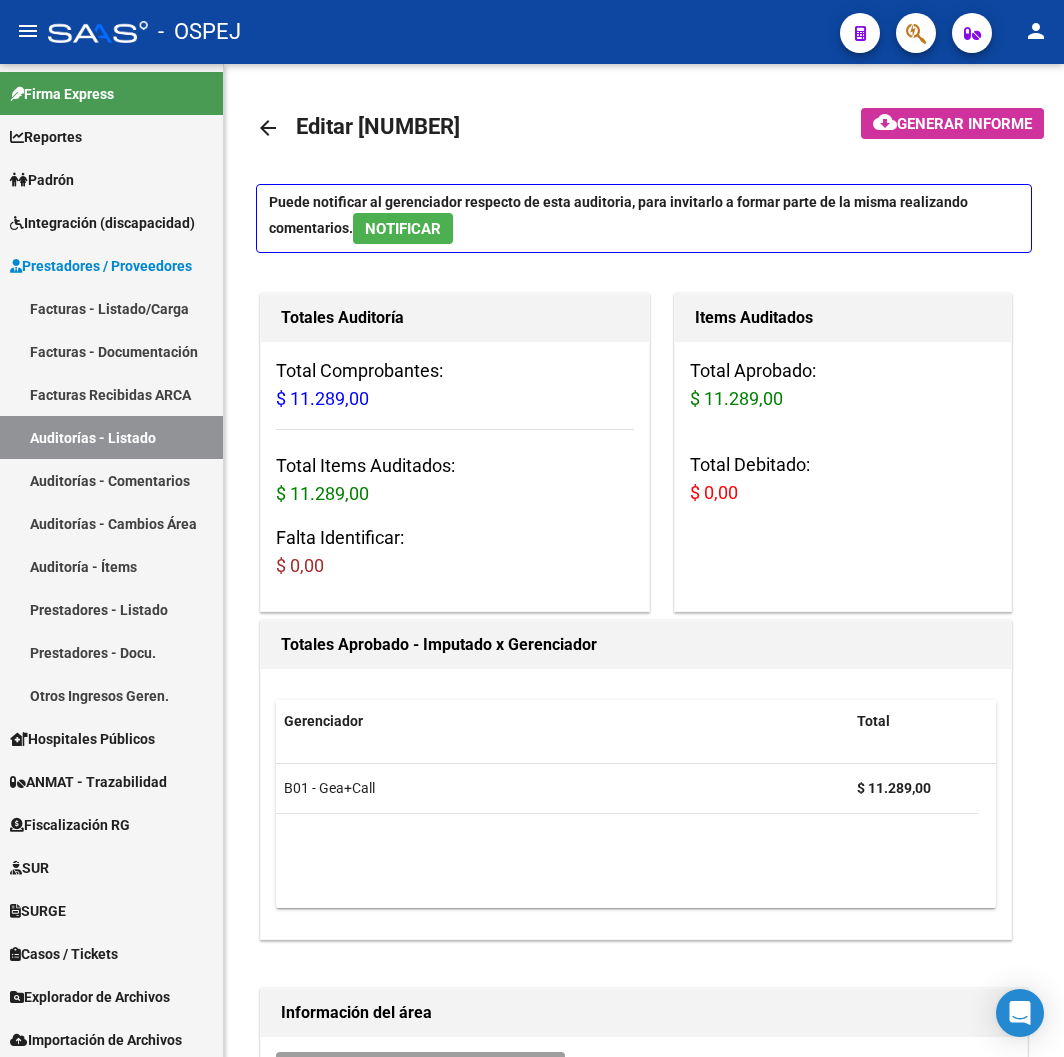 scroll, scrollTop: 0, scrollLeft: 0, axis: both 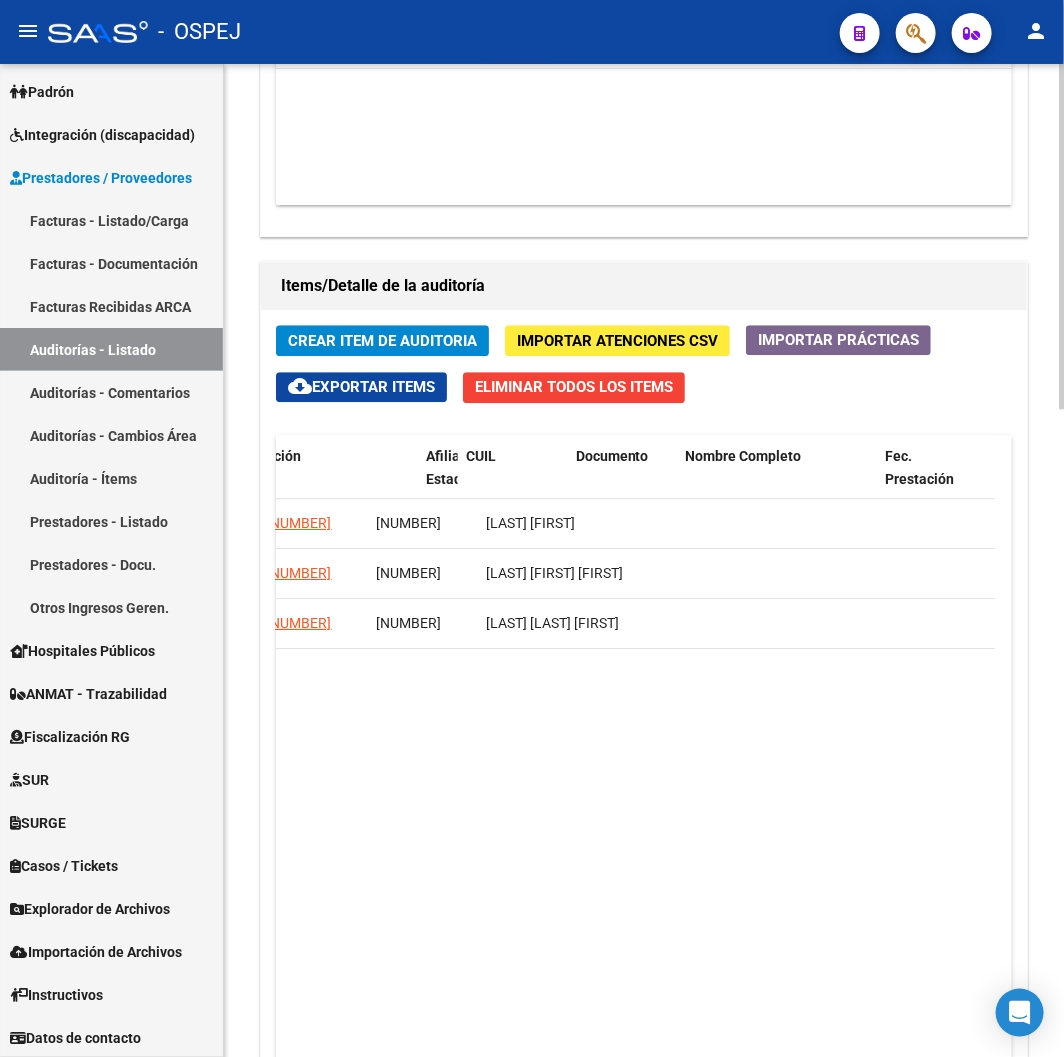 drag, startPoint x: 648, startPoint y: 663, endPoint x: 730, endPoint y: 680, distance: 83.74366 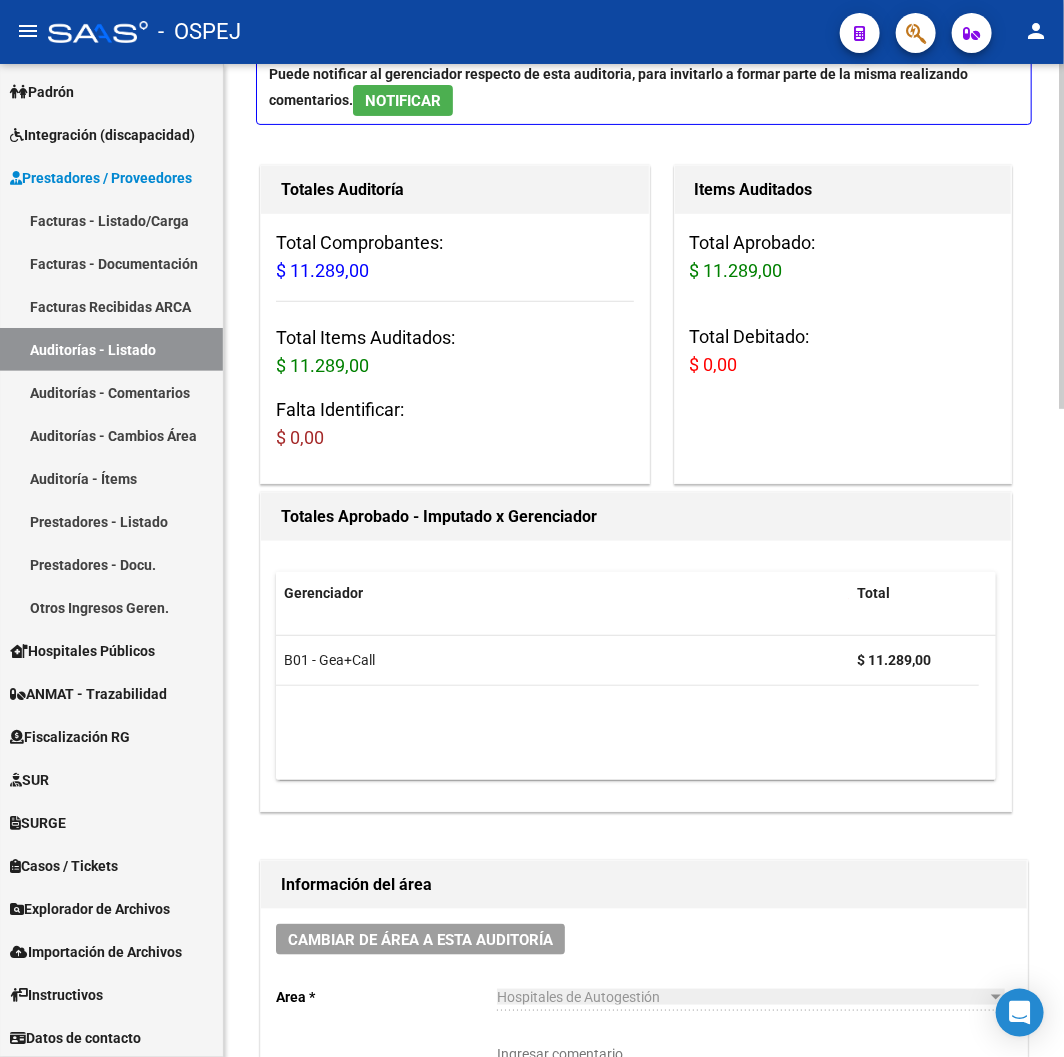 scroll, scrollTop: 0, scrollLeft: 0, axis: both 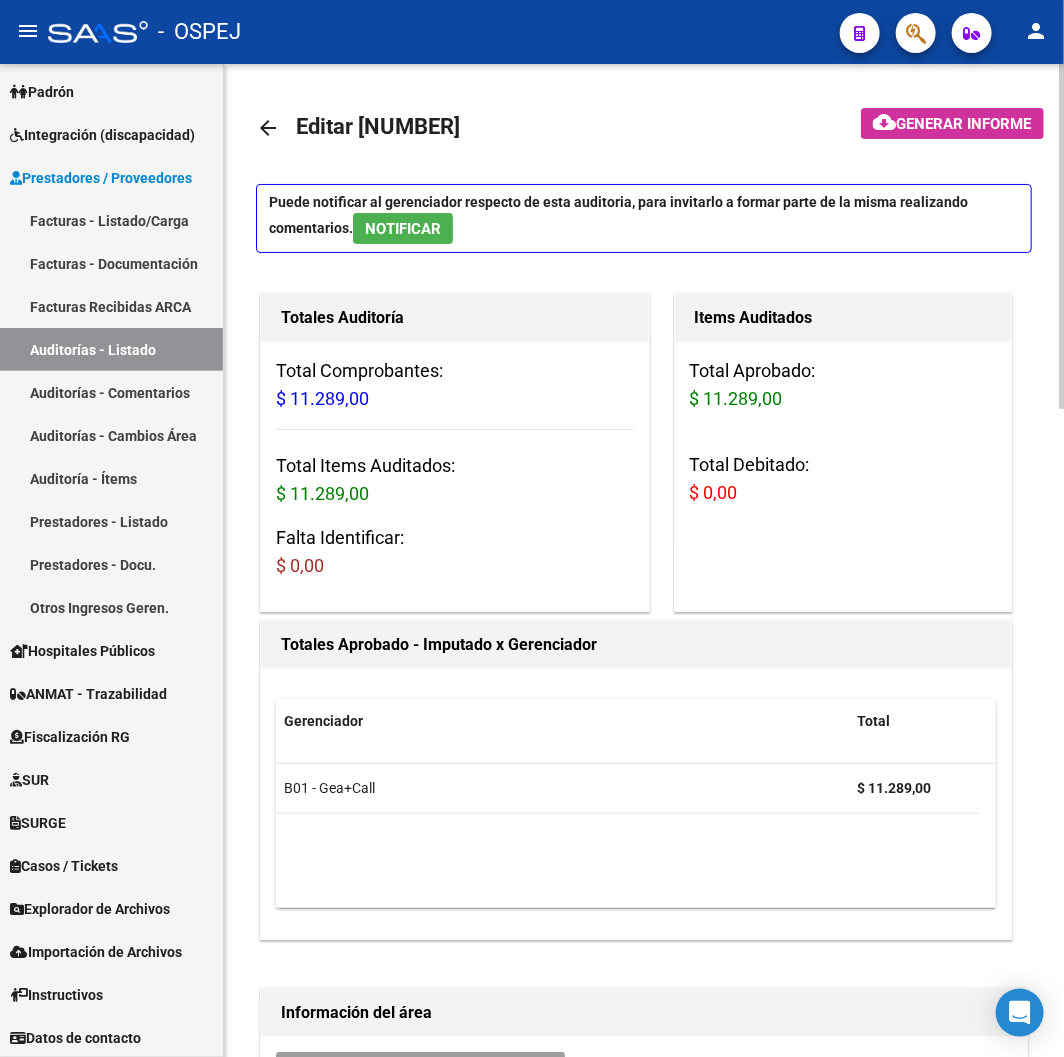 click on "arrow_back Editar [NUMBER] cloud_download Generar informe Puede notificar al gerenciador respecto de esta auditoria, para invitarlo a formar parte de la misma realizando comentarios. NOTIFICAR Totales Auditoría Total Comprobantes: [MONEY] Total Items Auditados: [MONEY] Falta Identificar: [MONEY] Items Auditados Total Aprobado: [MONEY] Total Debitado: [MONEY] Totales Aprobado - Imputado x Gerenciador Gerenciador Total B01 - Gea+Call [MONEY] Información del área Cambiar de área a esta auditoría Area * Hospitales de Autogestión Seleccionar area Comentario Ingresar comentario save Guardar Comentario Comprobantes Asociados a la Auditoría Agregar Comprobante cloud_download Exportar Comprobantes ID CAE Razon Social CPBT Monto Fecha Cpbt Fecha Recibido Doc Respaldatoria Doc Trazabilidad Expte. Interno Creado Usuario [MONEY] [NUMBER] MUNICIPALIDAD DE CORDOBA Factura C: [NUMBER] - [NUMBER] [MONEY] [DATE] [DATE] [DATE] [FIRST] [LAST] - [EMAIL] cloud_download Id" 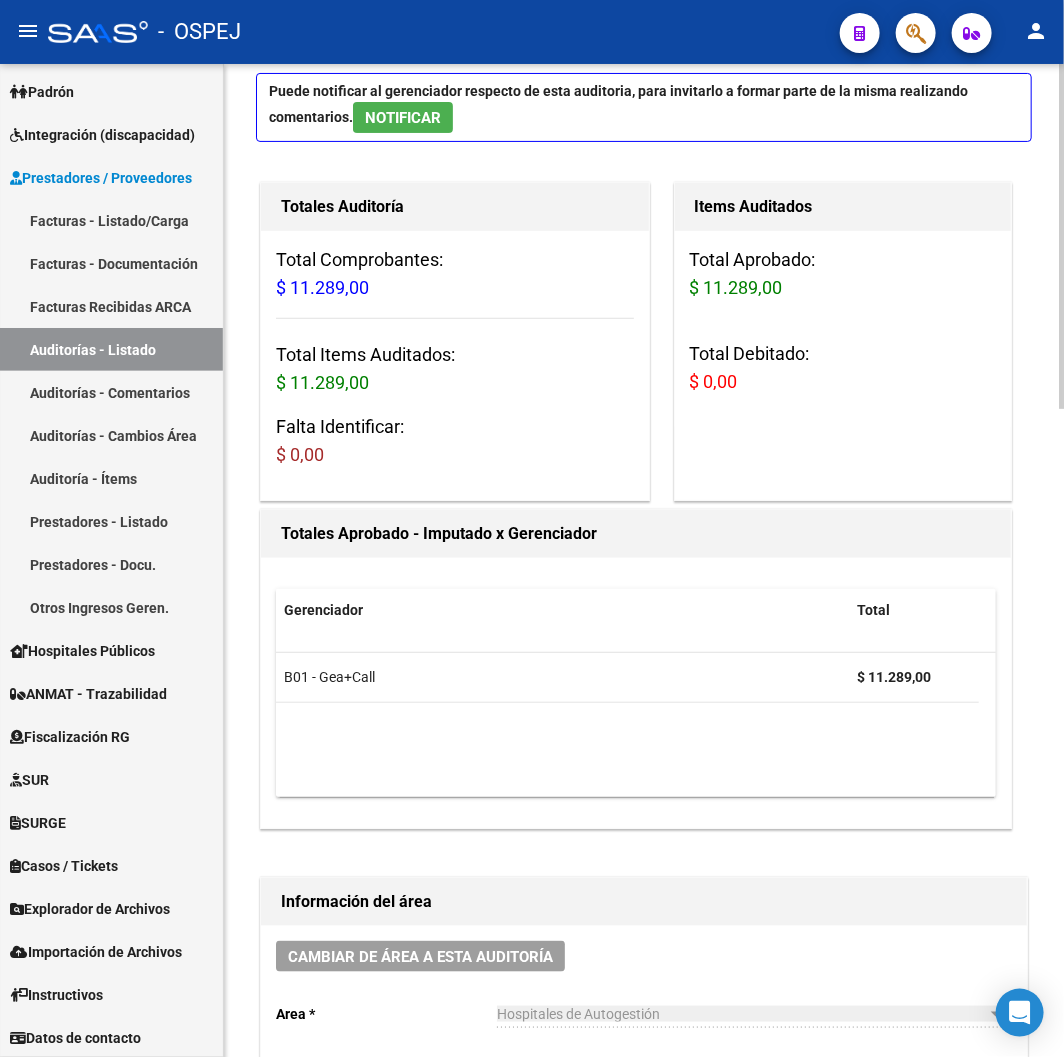 scroll, scrollTop: 0, scrollLeft: 0, axis: both 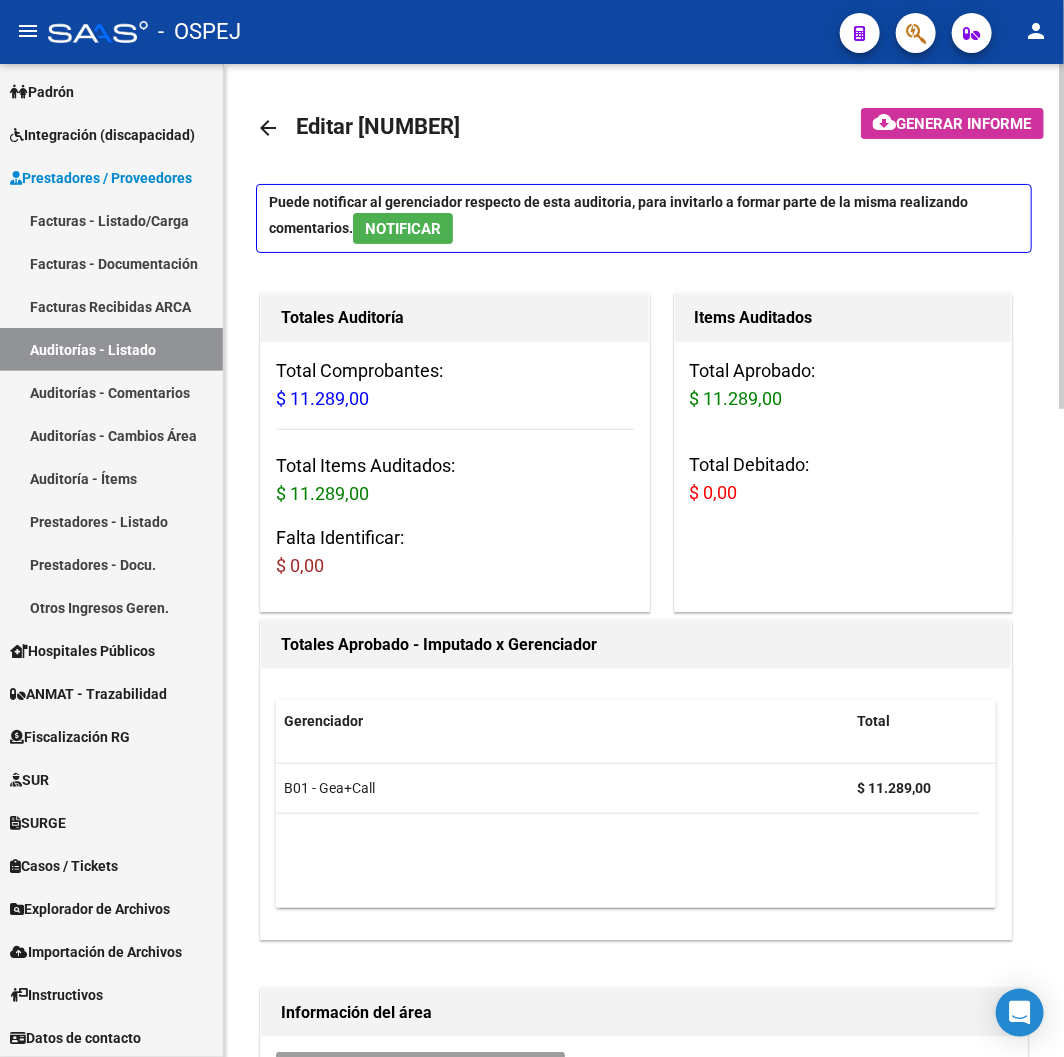 click on "arrow_back Editar [NUMBER] cloud_download Generar informe Puede notificar al gerenciador respecto de esta auditoria, para invitarlo a formar parte de la misma realizando comentarios. NOTIFICAR Totales Auditoría Total Comprobantes: [MONEY] Total Items Auditados: [MONEY] Falta Identificar: [MONEY] Items Auditados Total Aprobado: [MONEY] Total Debitado: [MONEY] Totales Aprobado - Imputado x Gerenciador Gerenciador Total B01 - Gea+Call [MONEY] Información del área Cambiar de área a esta auditoría Area * Hospitales de Autogestión Seleccionar area Comentario Ingresar comentario save Guardar Comentario Comprobantes Asociados a la Auditoría Agregar Comprobante cloud_download Exportar Comprobantes ID CAE Razon Social CPBT Monto Fecha Cpbt Fecha Recibido Doc Respaldatoria Doc Trazabilidad Expte. Interno Creado Usuario [MONEY] [NUMBER] MUNICIPALIDAD DE CORDOBA Factura C: [NUMBER] - [NUMBER] [MONEY] [DATE] [DATE] [DATE] [FIRST] [LAST] - [EMAIL] cloud_download Id" 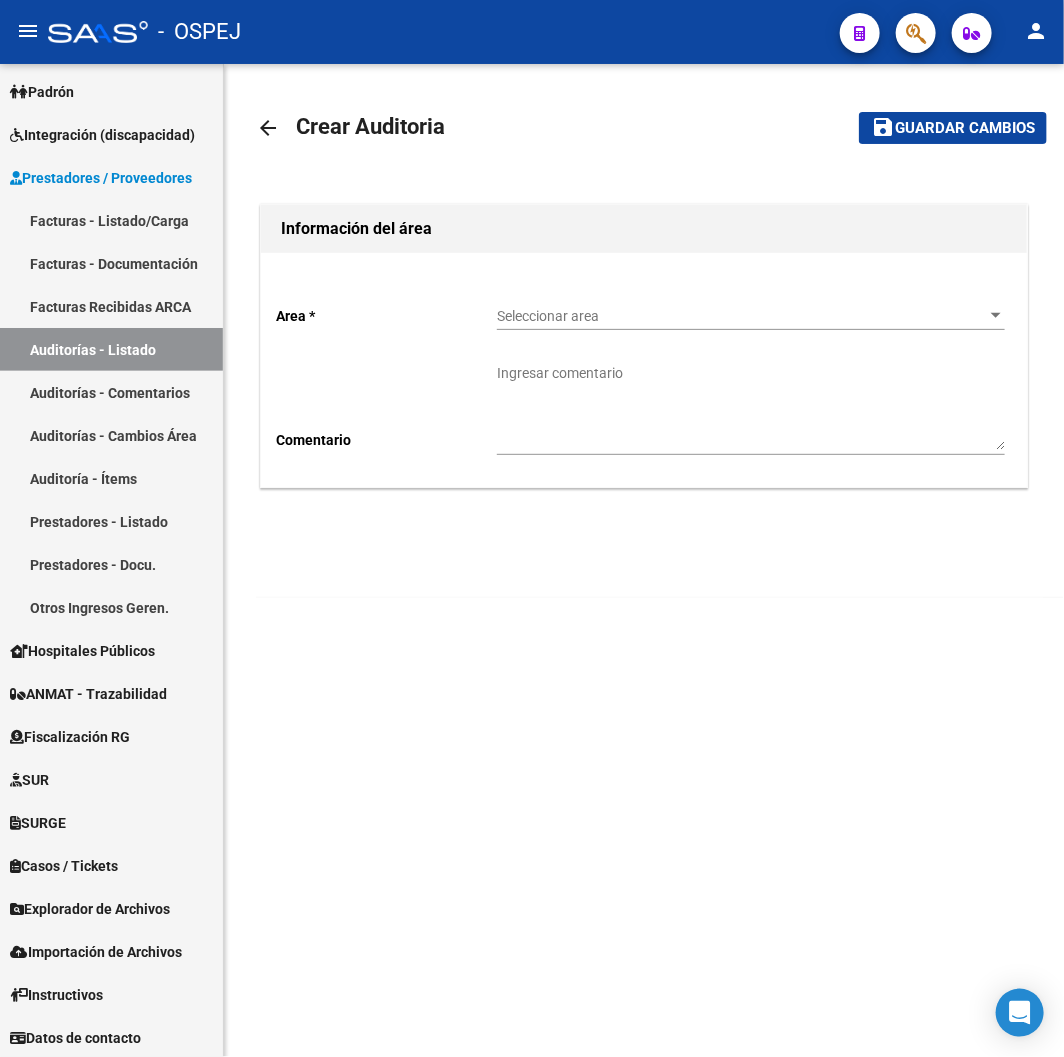 click on "Seleccionar area Seleccionar area" 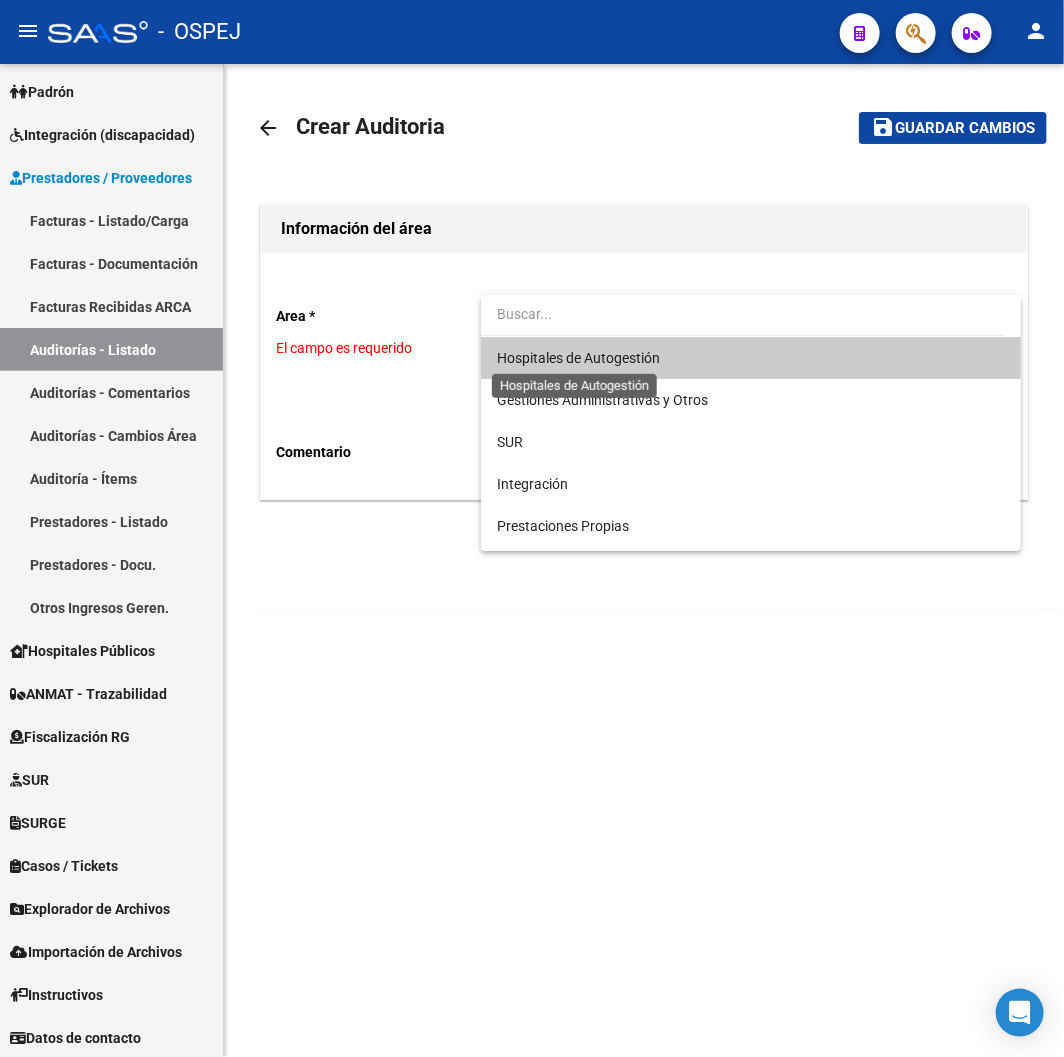 click on "Hospitales de Autogestión" at bounding box center (578, 358) 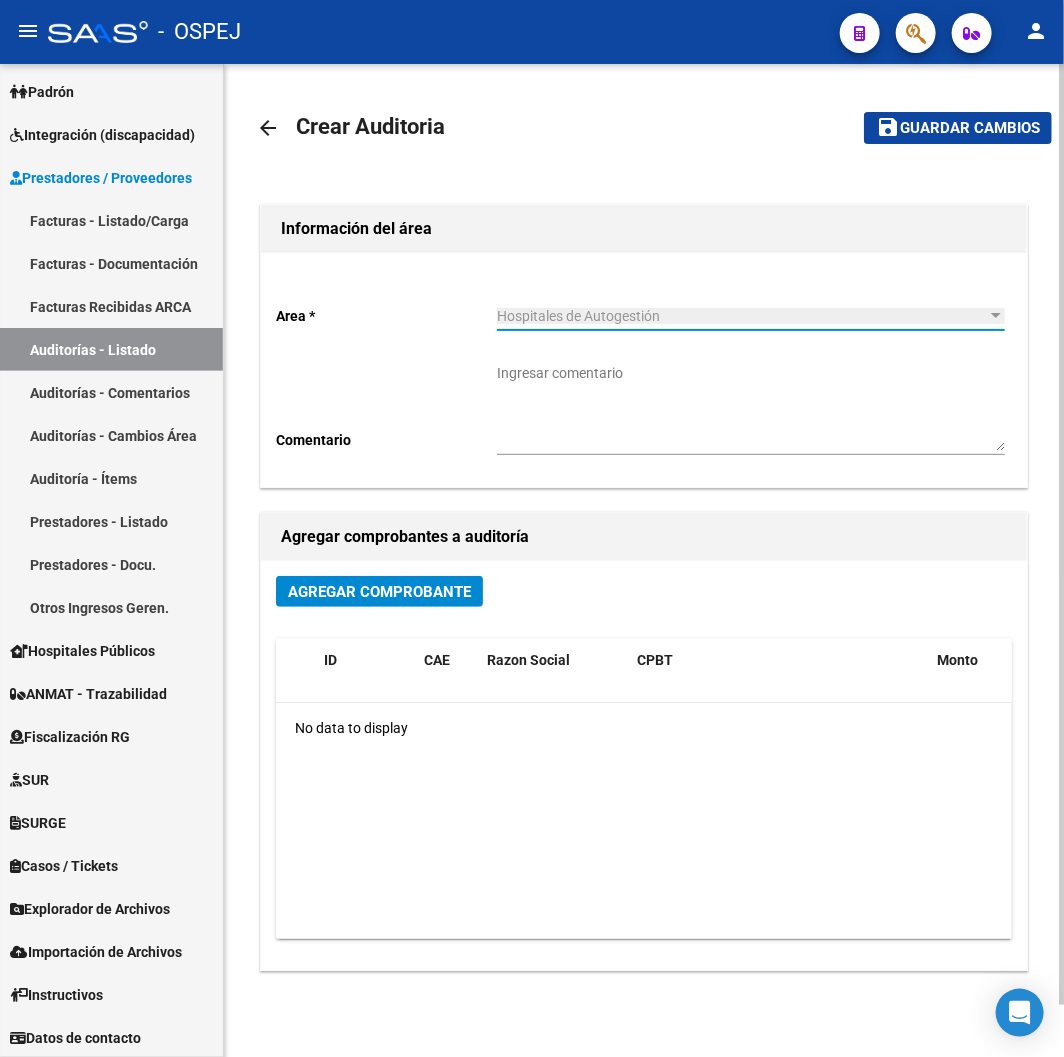 click on "Agregar Comprobante" 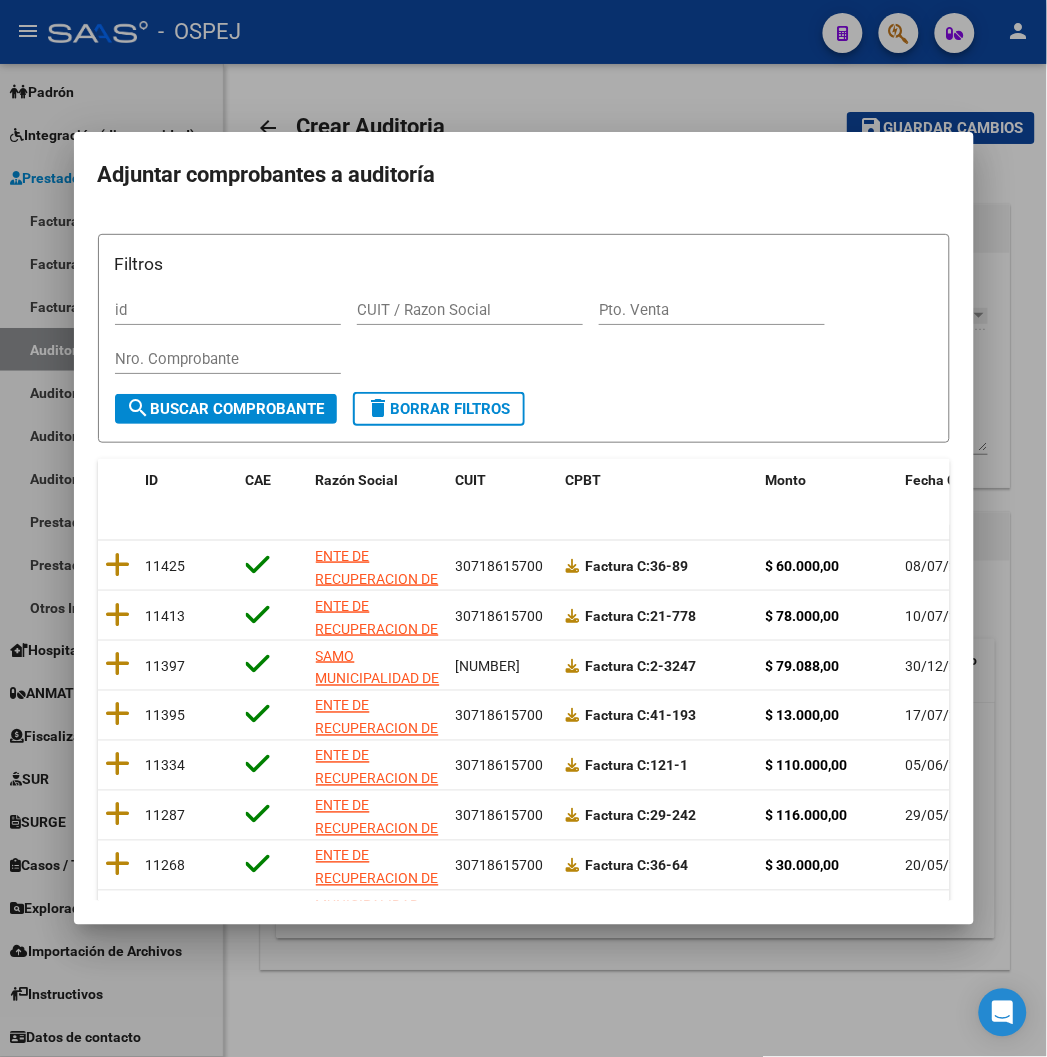 click on "Nro. Comprobante" at bounding box center (228, 368) 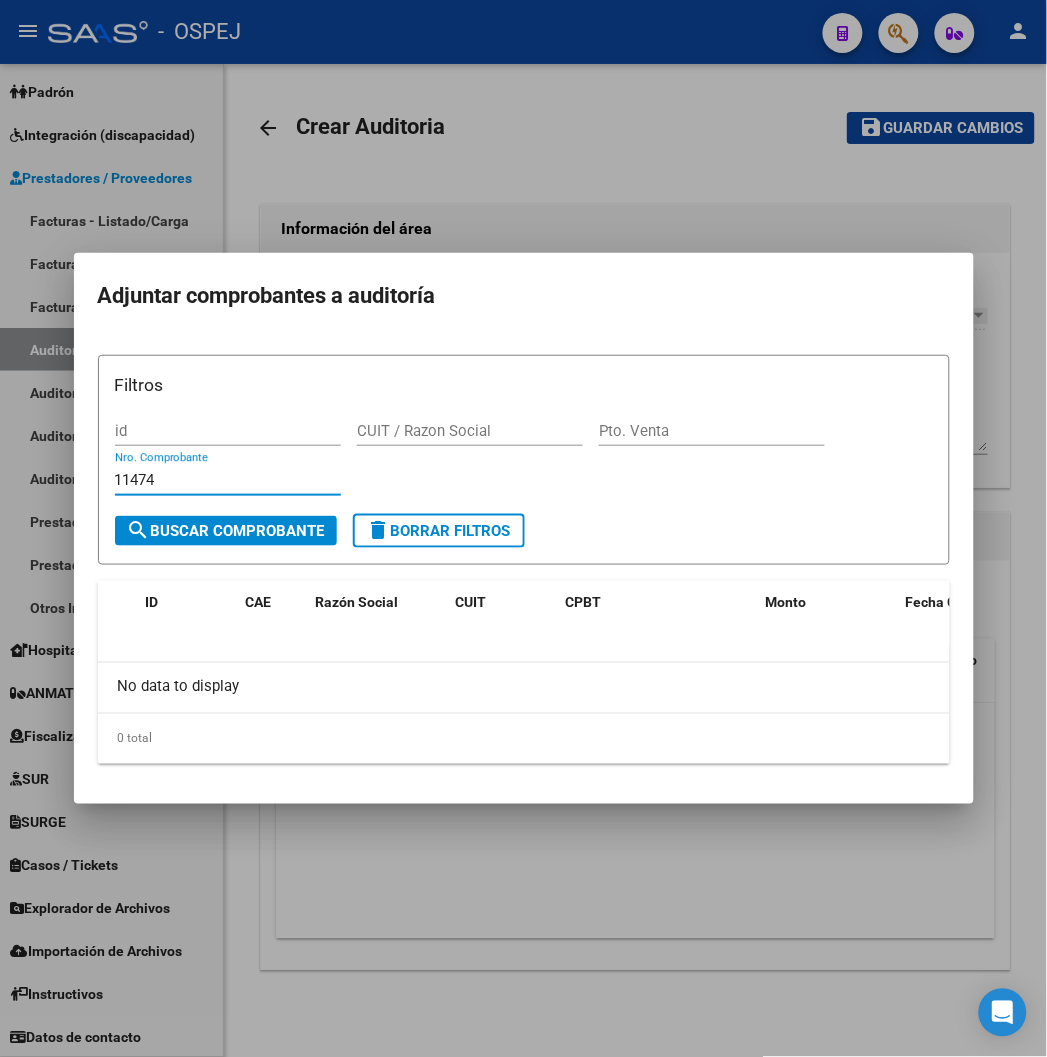 type on "11474" 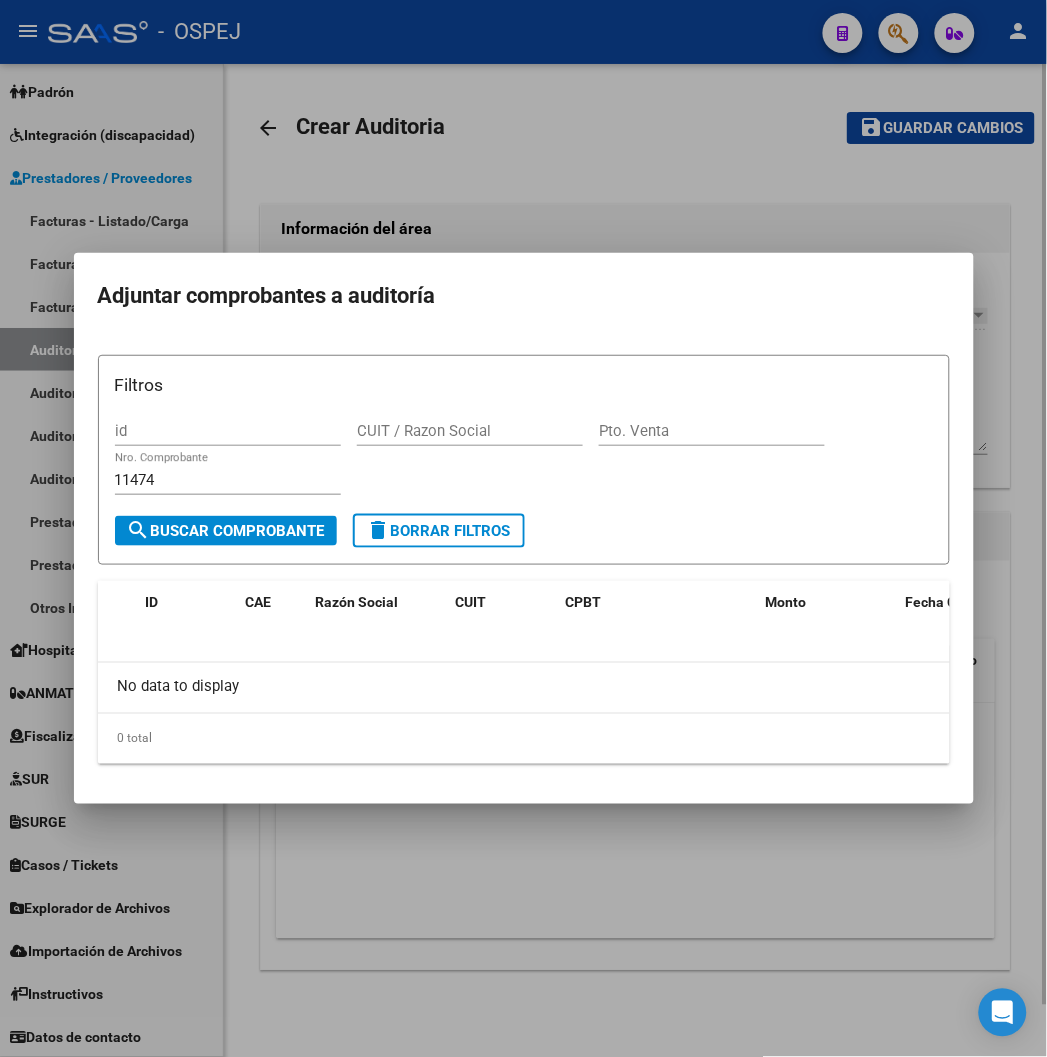click at bounding box center [523, 528] 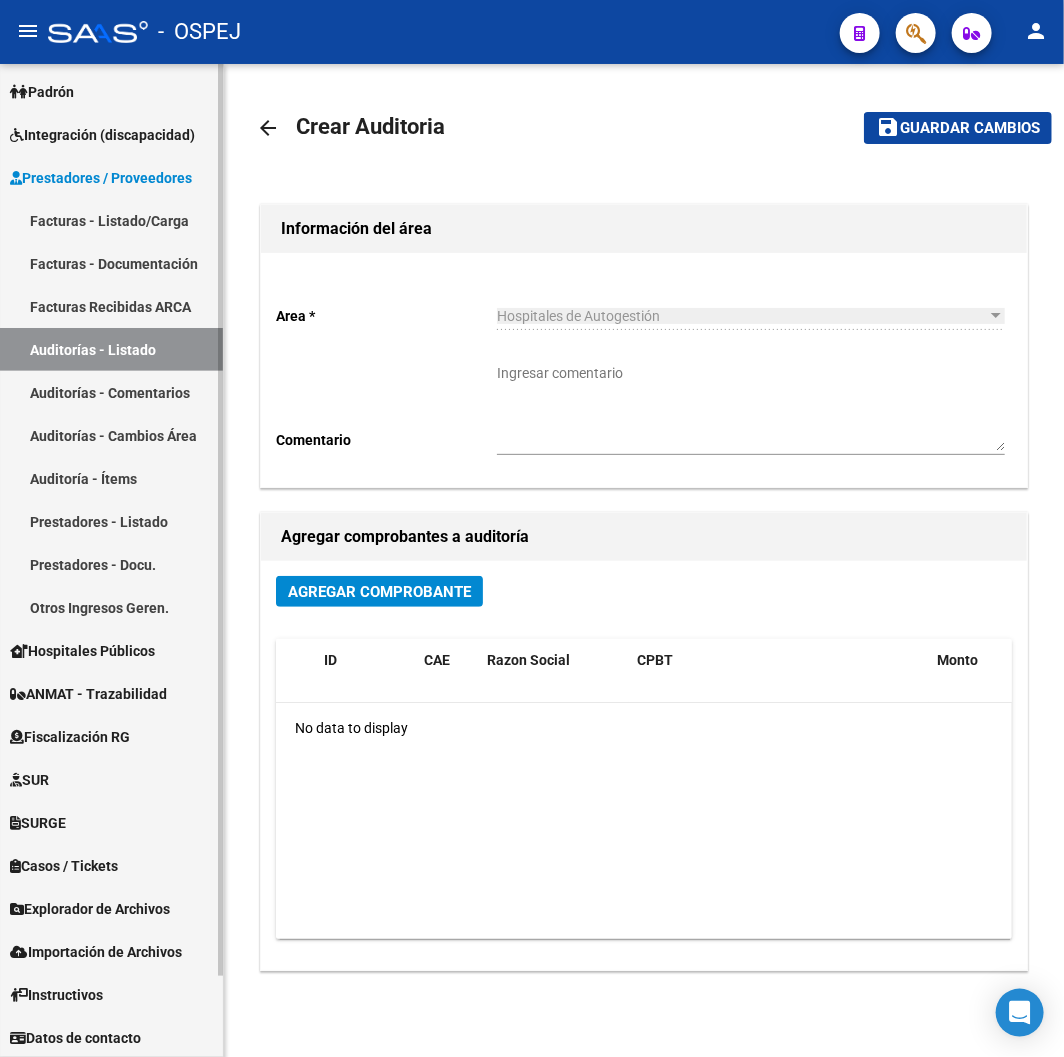 click on "Auditorías - Listado" at bounding box center [111, 349] 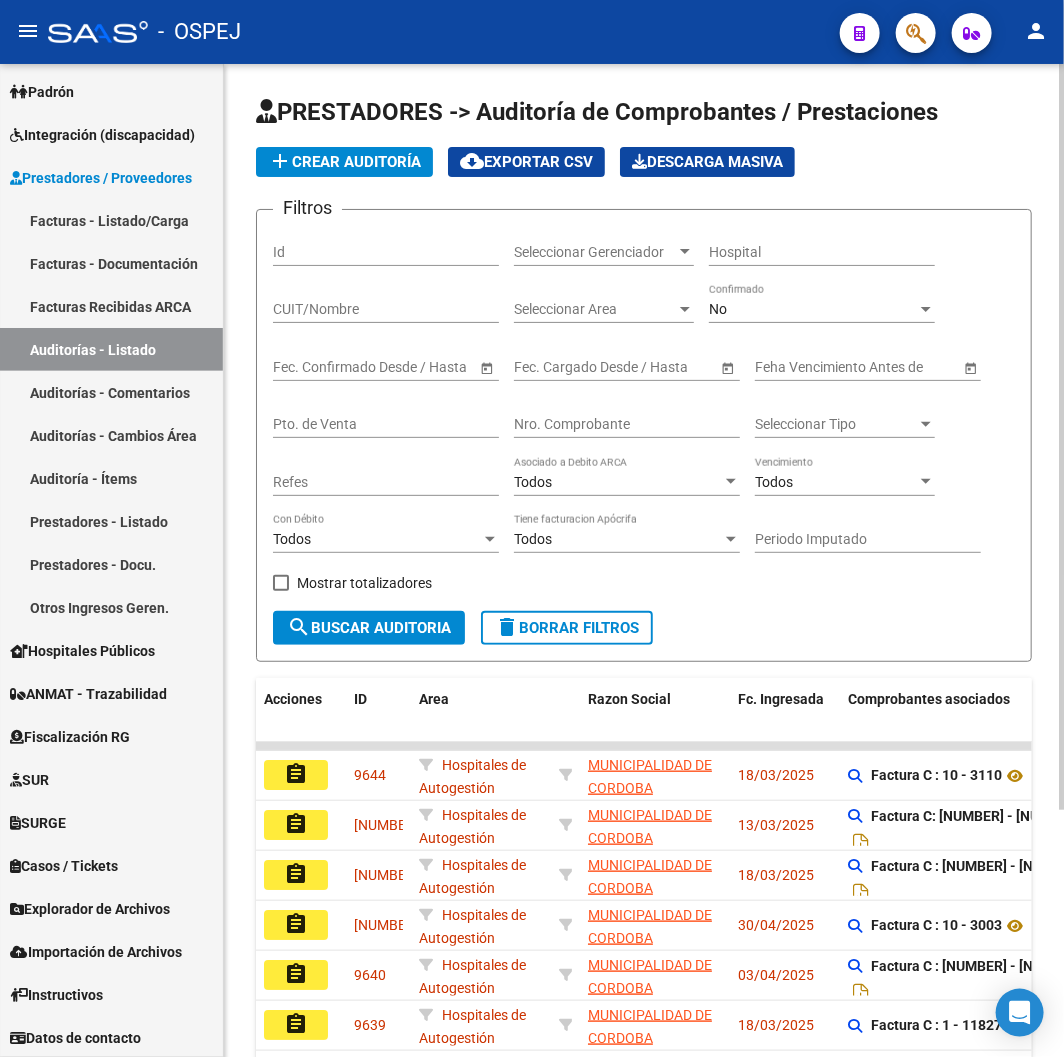 click on "add  Crear Auditoría" 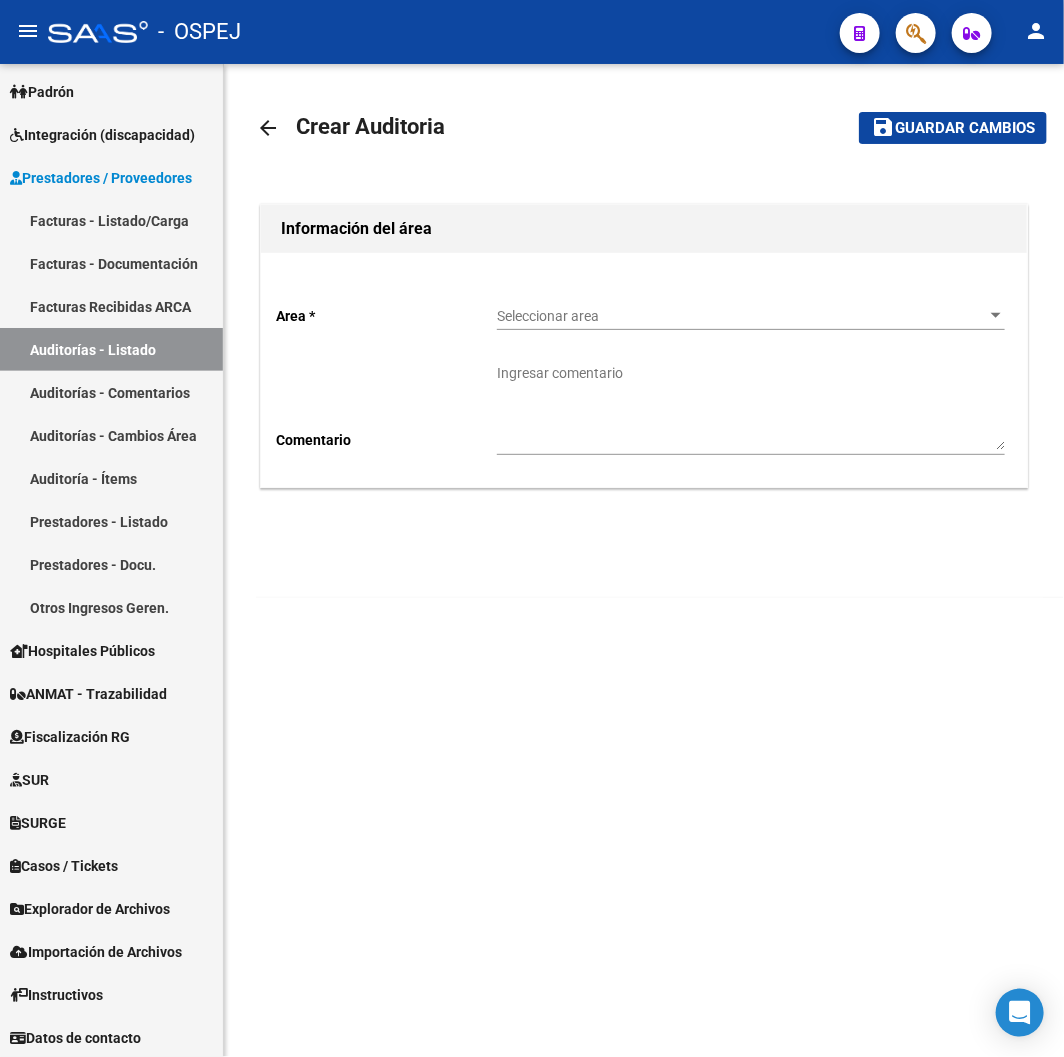 click on "Seleccionar area Seleccionar area" 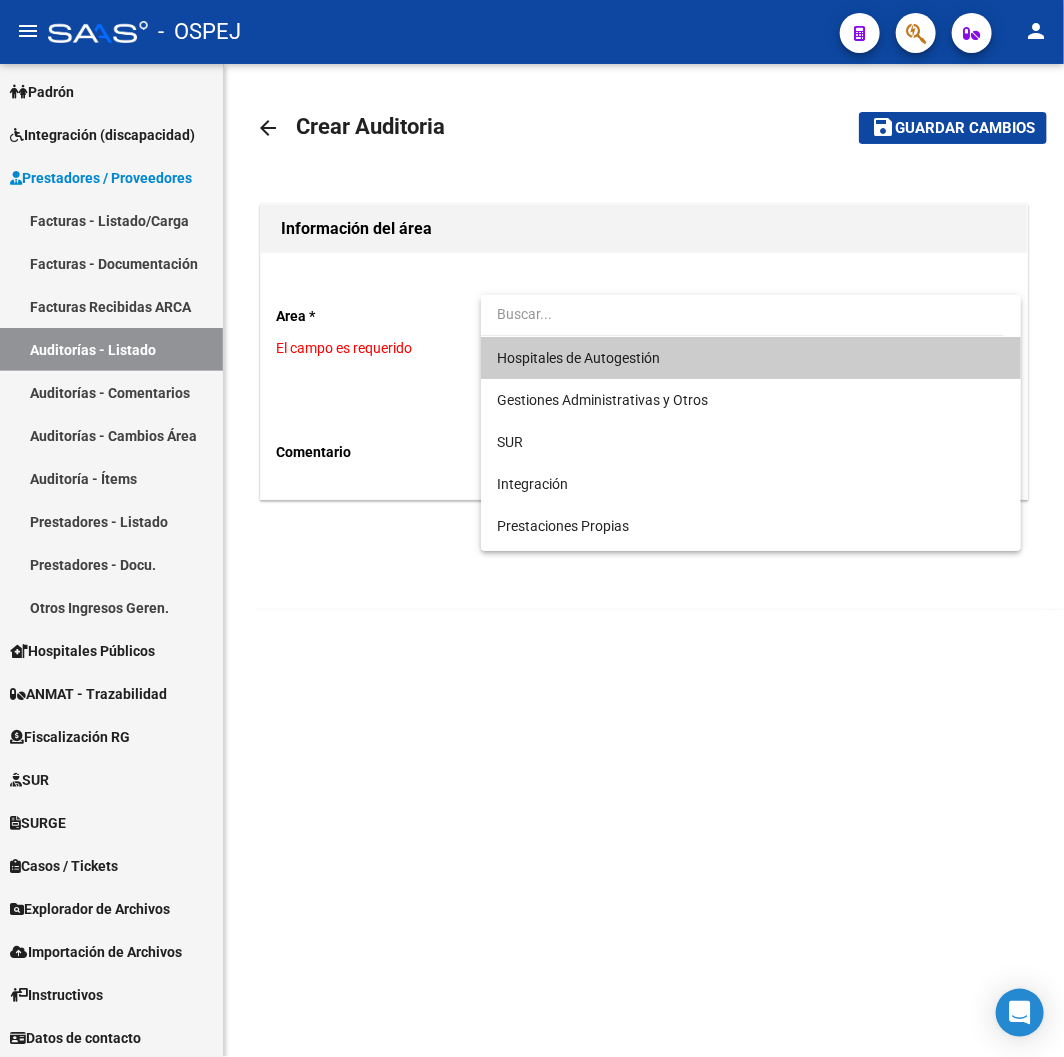 click on "Hospitales de Autogestión" at bounding box center [751, 358] 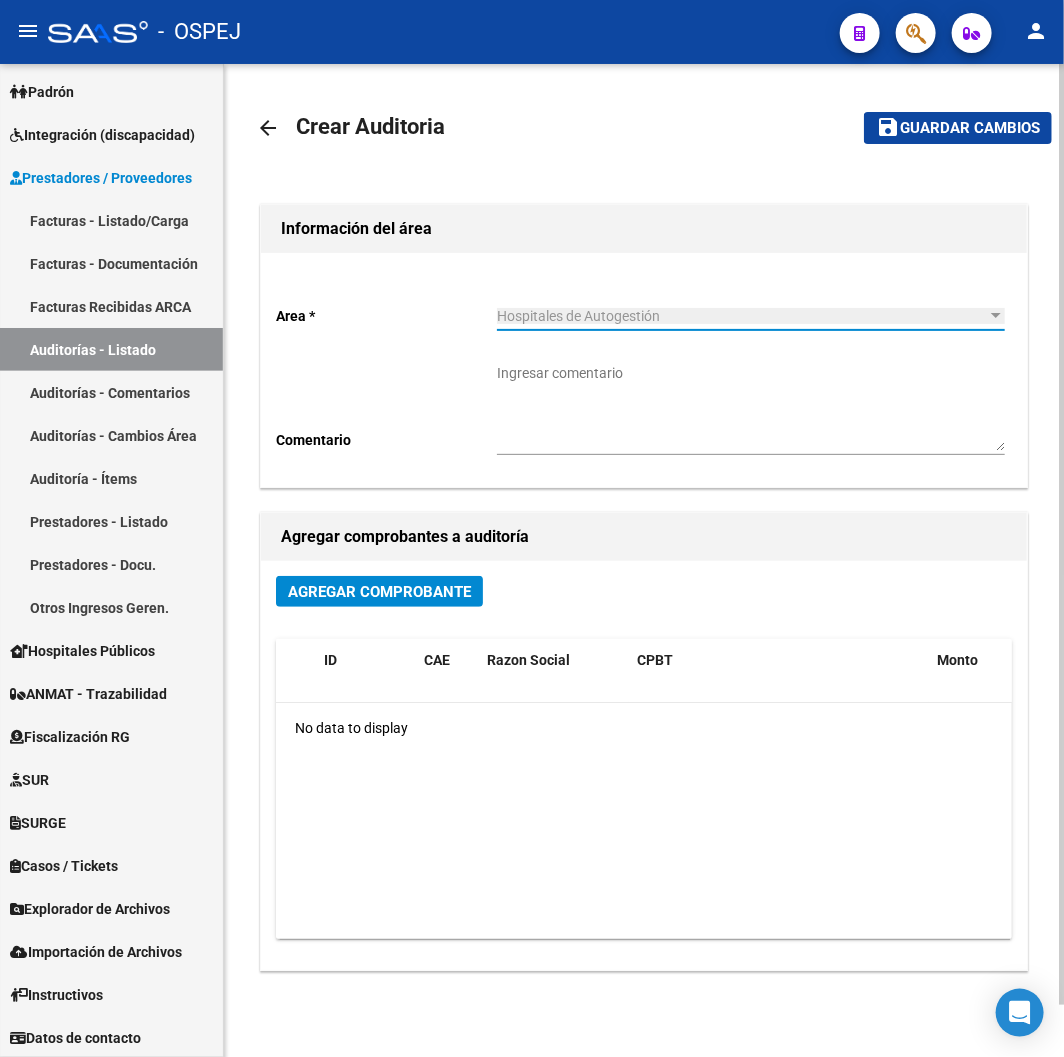 click on "Agregar Comprobante" 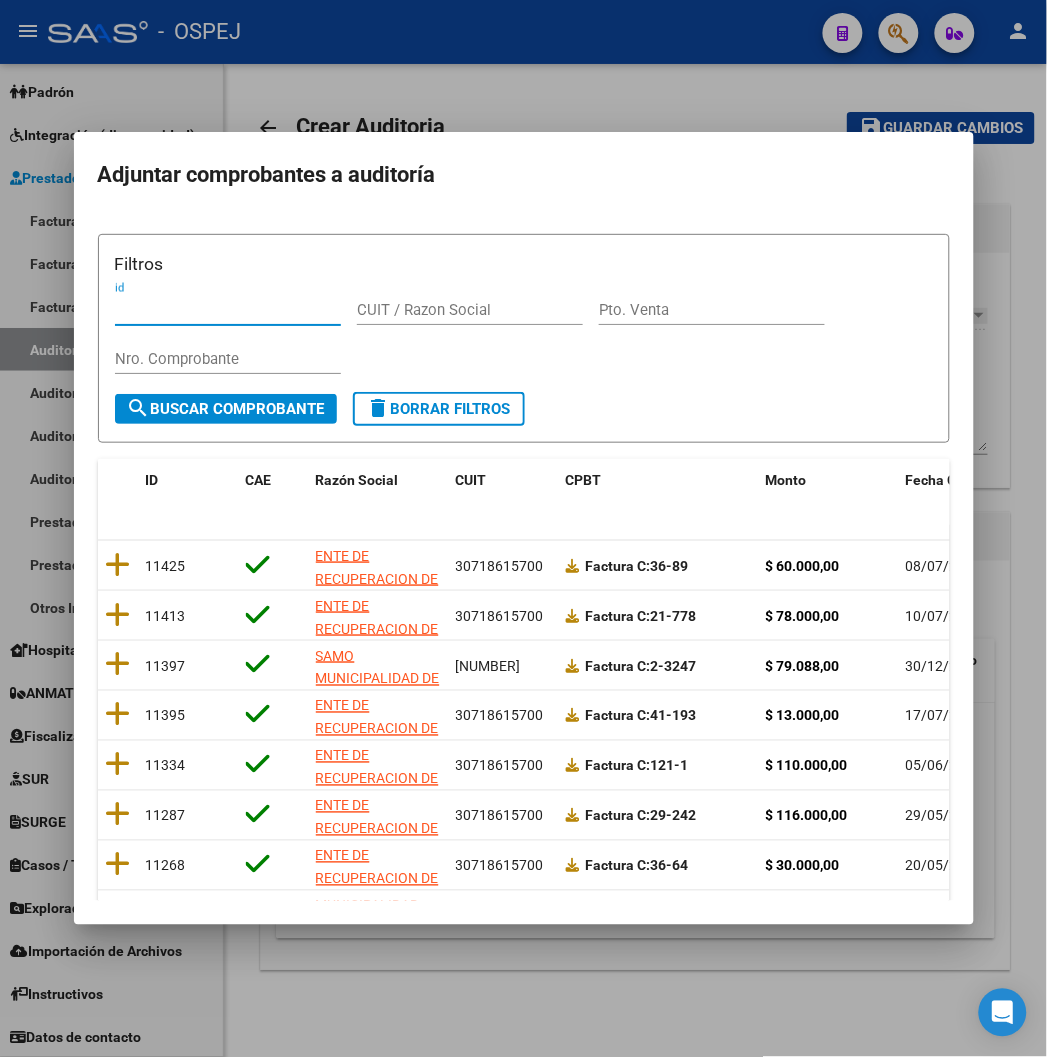 click on "Nro. Comprobante" at bounding box center (228, 359) 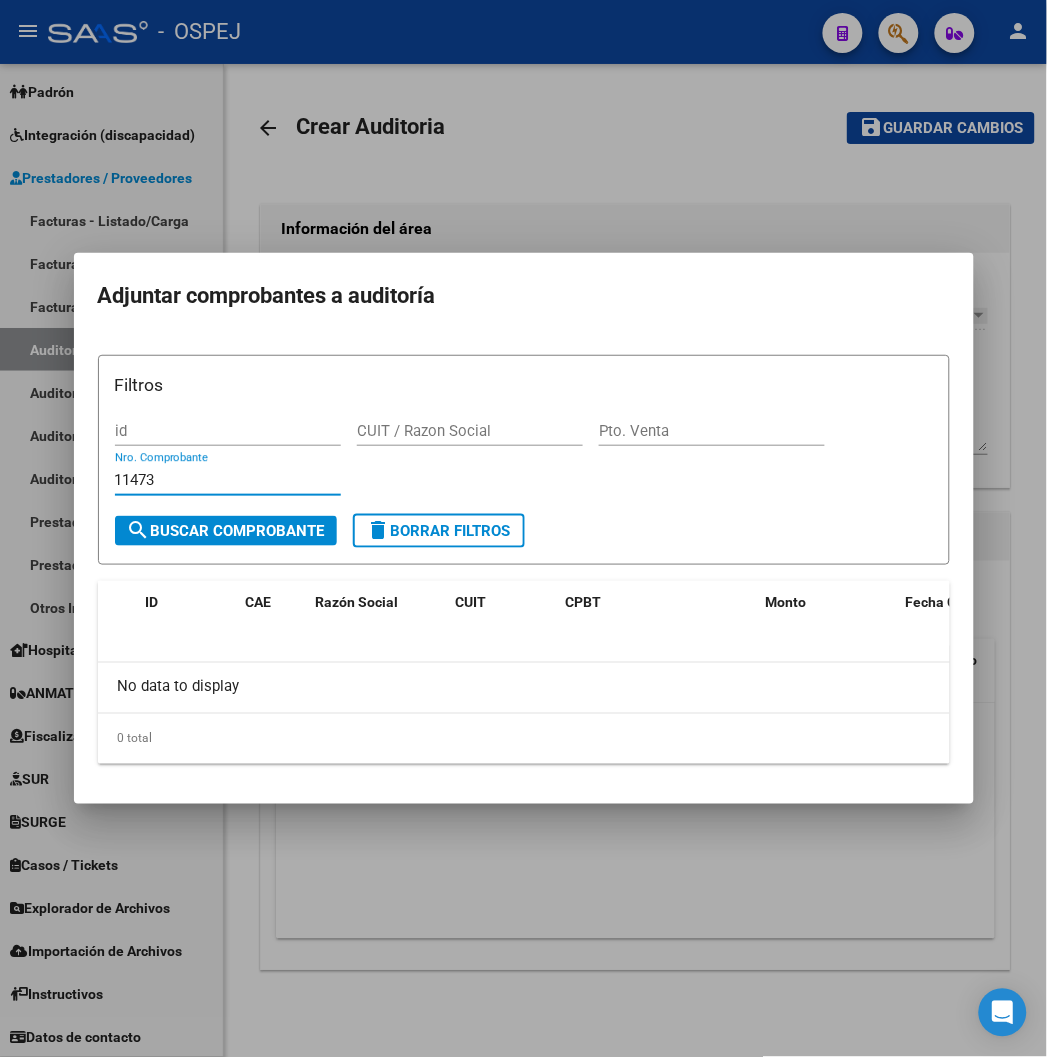 type on "11473" 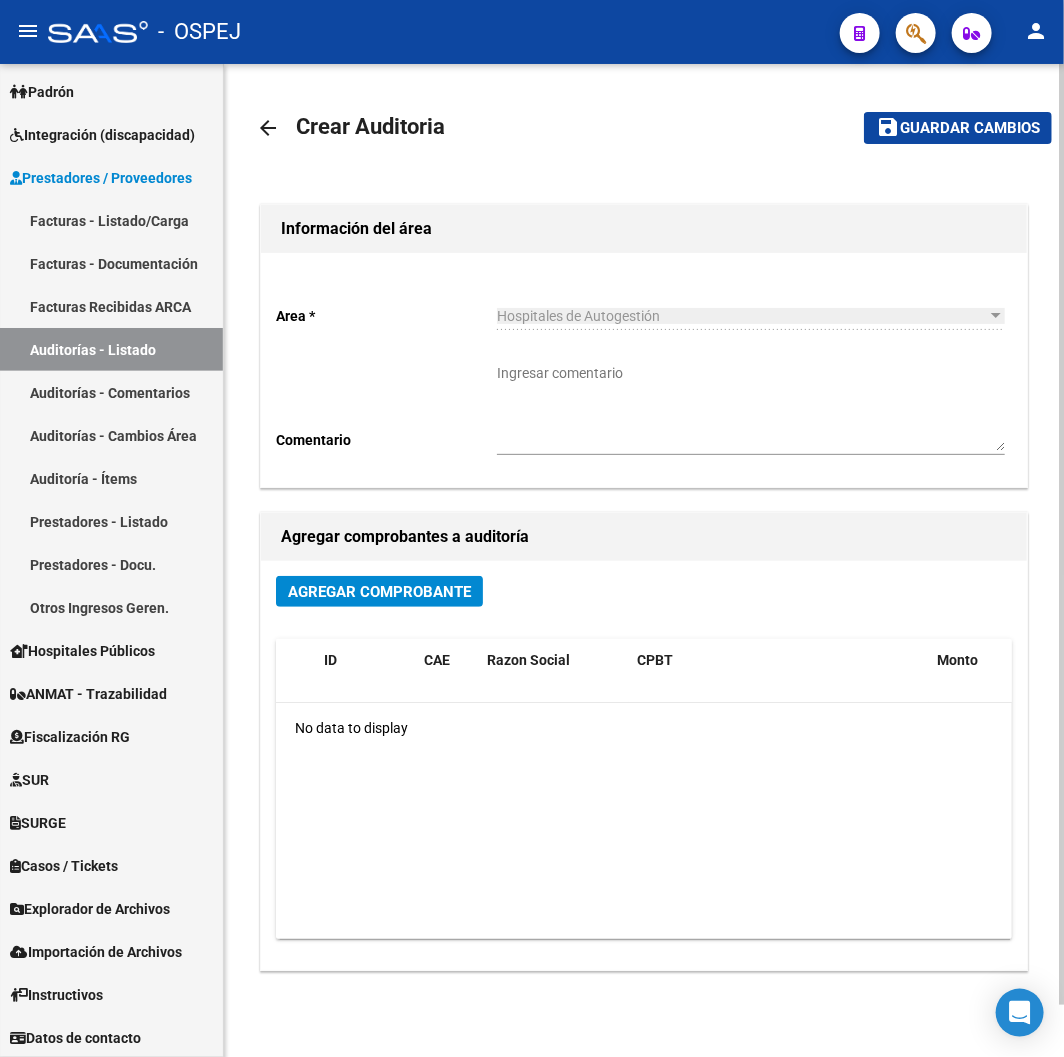 click on "Agregar Comprobante ID CAE Razon Social CPBT Monto Fecha Cpbt Fecha Recibido Doc Respaldatoria Doc Trazabilidad Expte. Interno Creado Usuario No data to display" 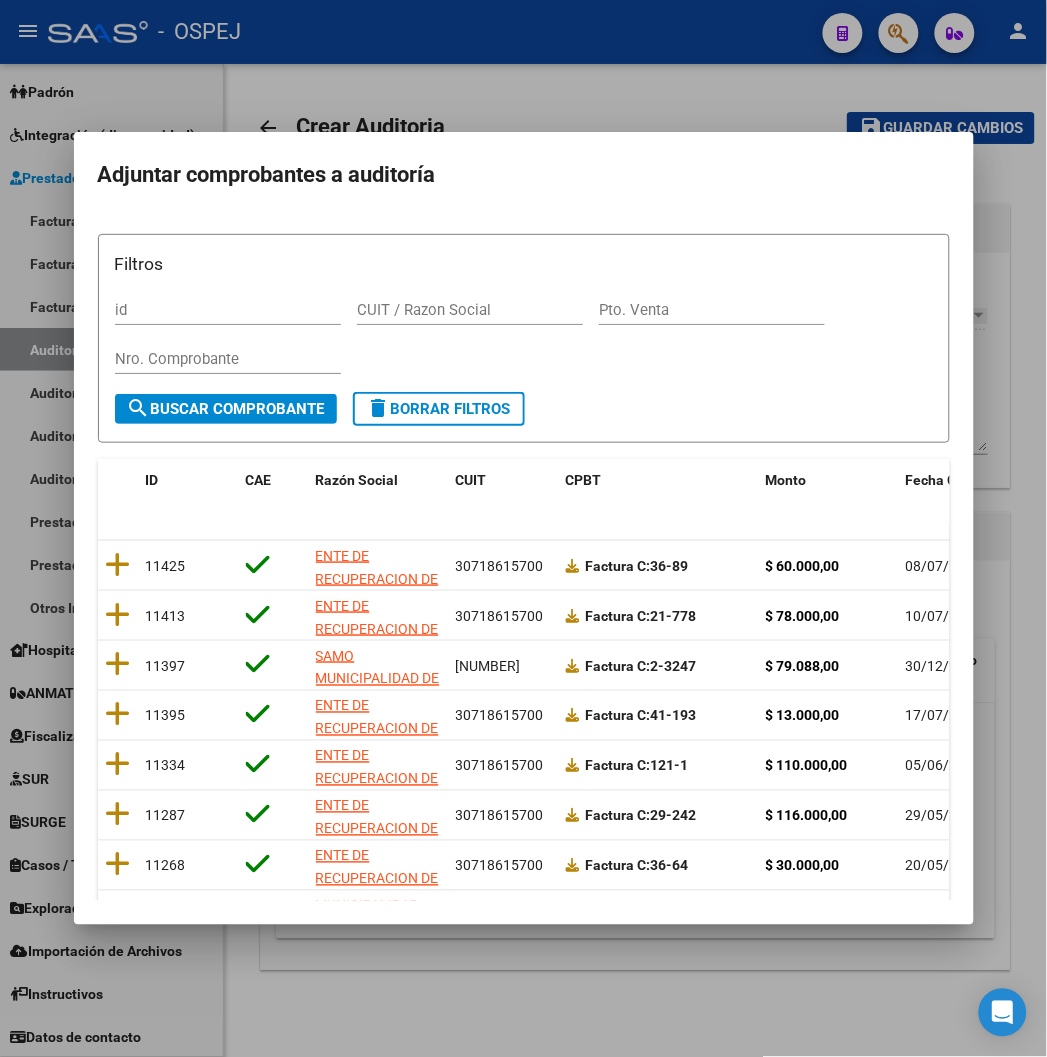 click on "Nro. Comprobante" at bounding box center [228, 359] 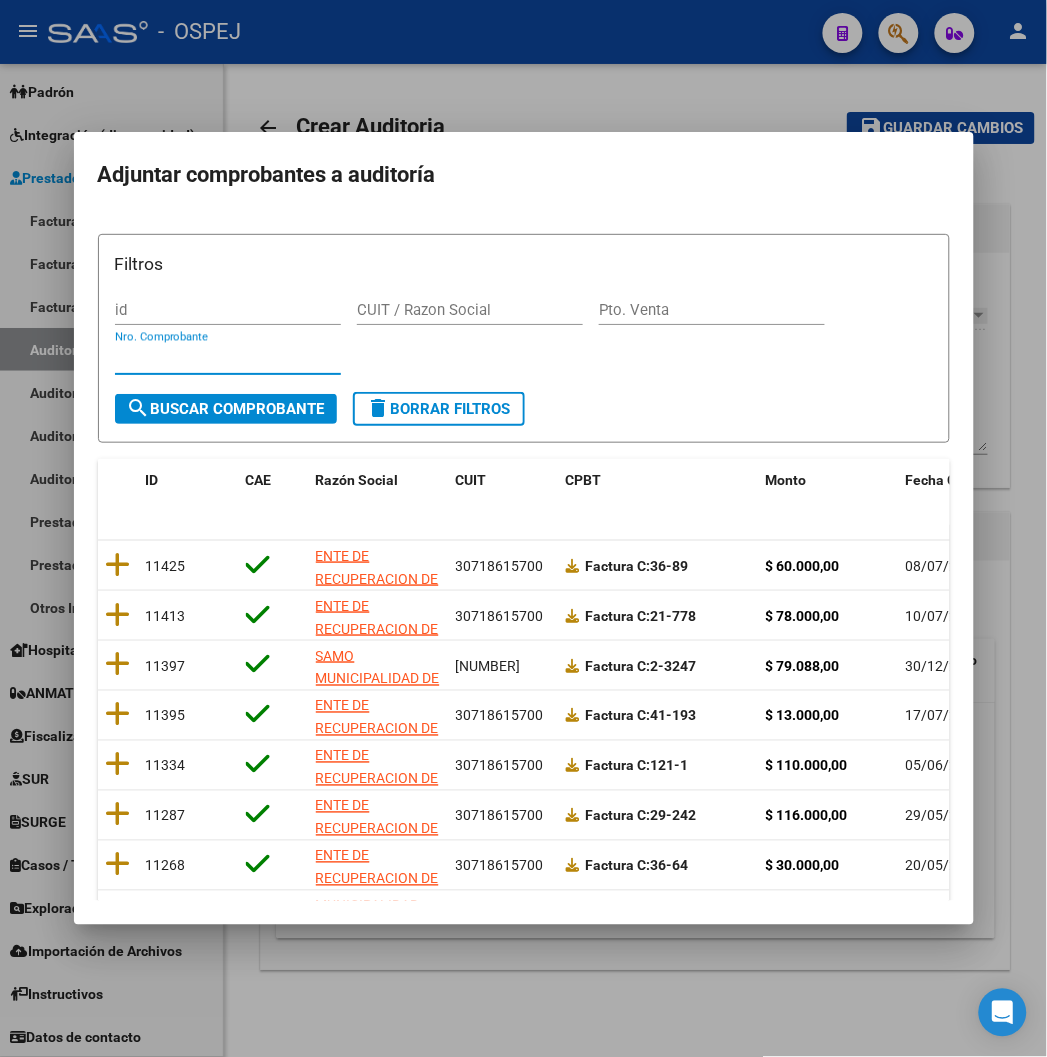 click on "Nro. Comprobante" at bounding box center [228, 359] 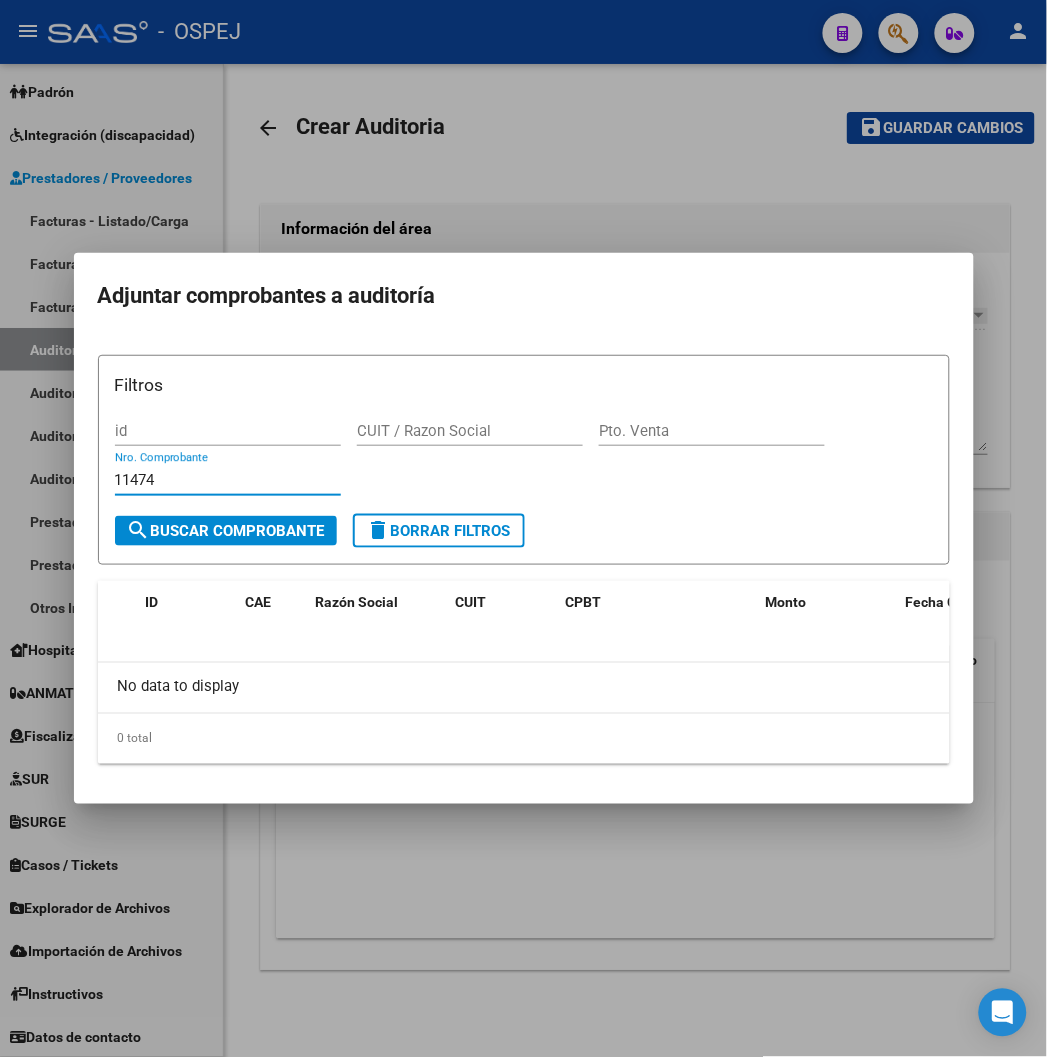 type on "11474" 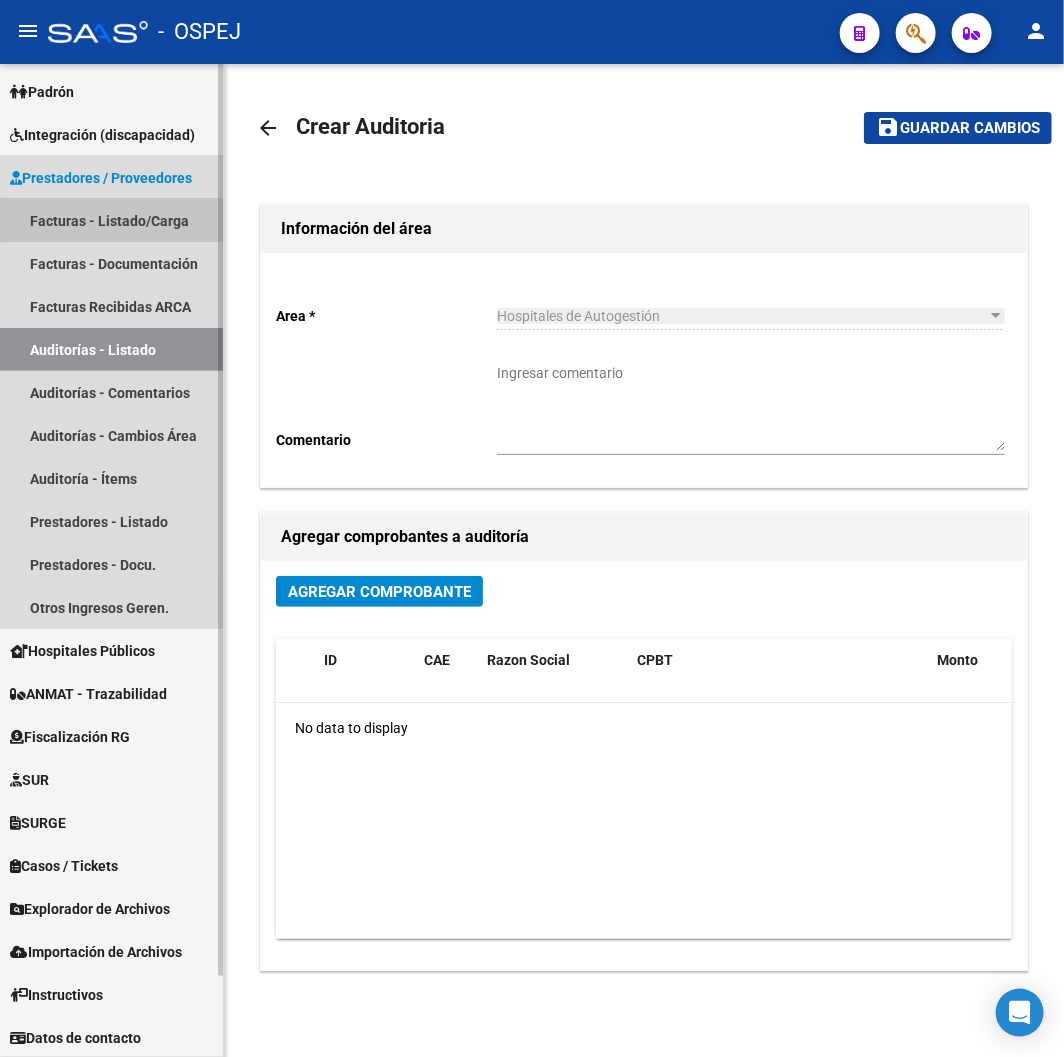 click on "Facturas - Listado/Carga" at bounding box center (111, 220) 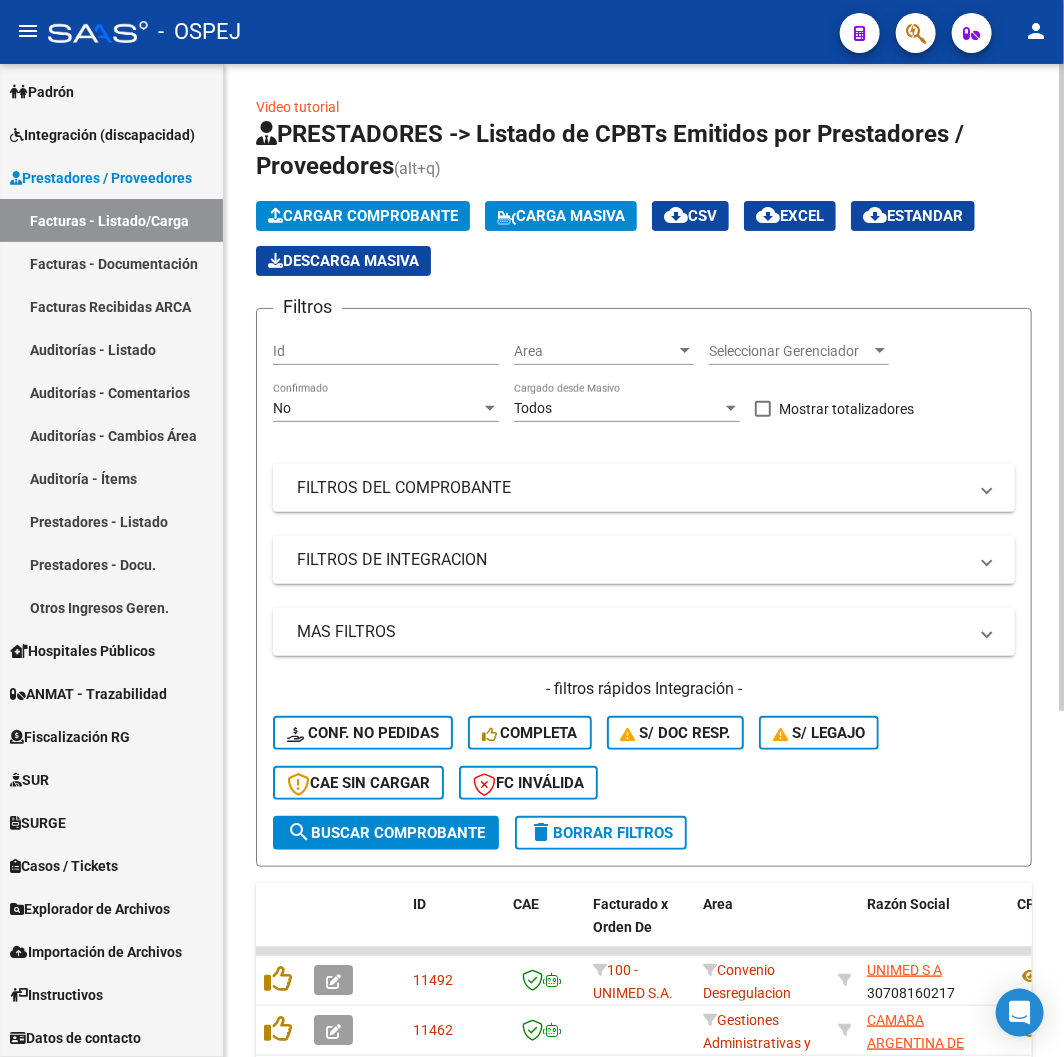 click on "No" at bounding box center (377, 408) 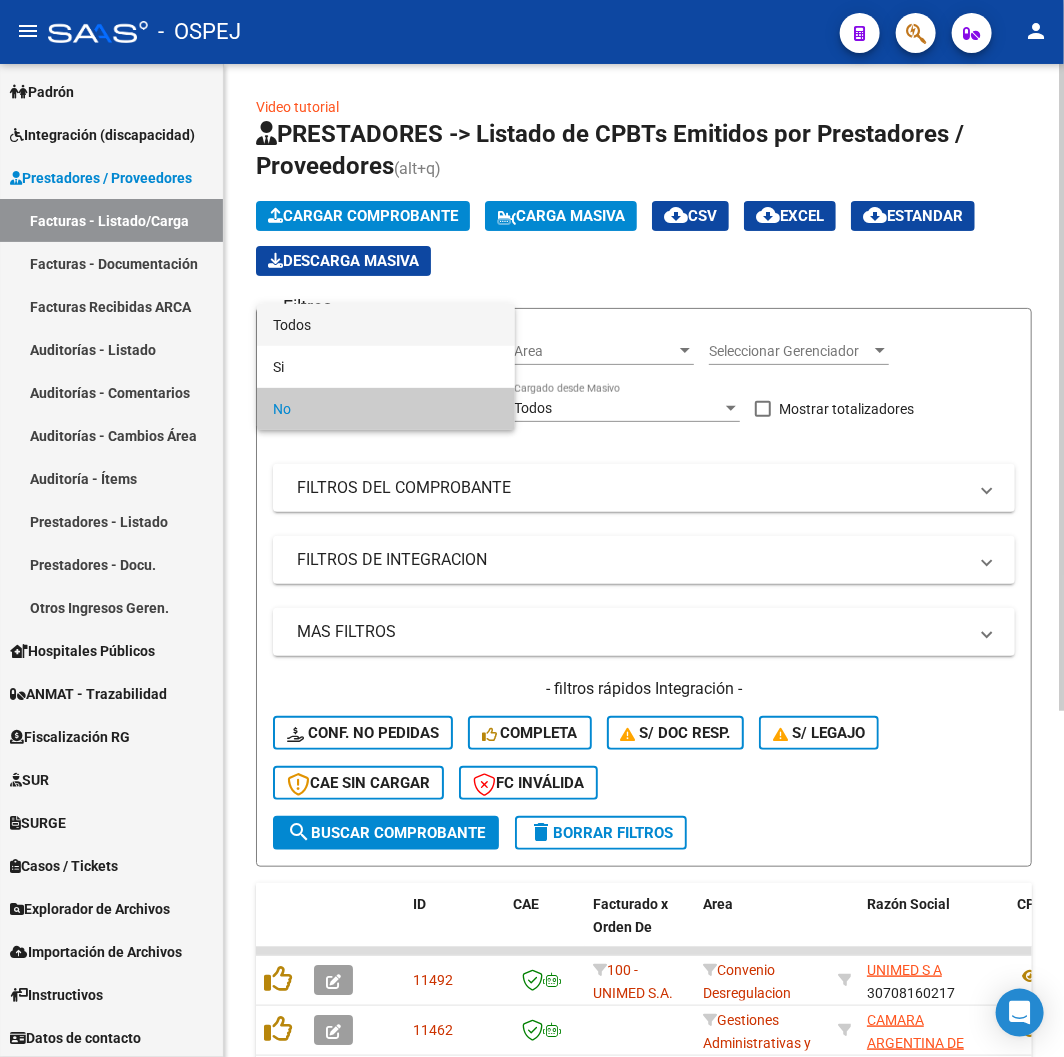 drag, startPoint x: 310, startPoint y: 327, endPoint x: 344, endPoint y: 365, distance: 50.990196 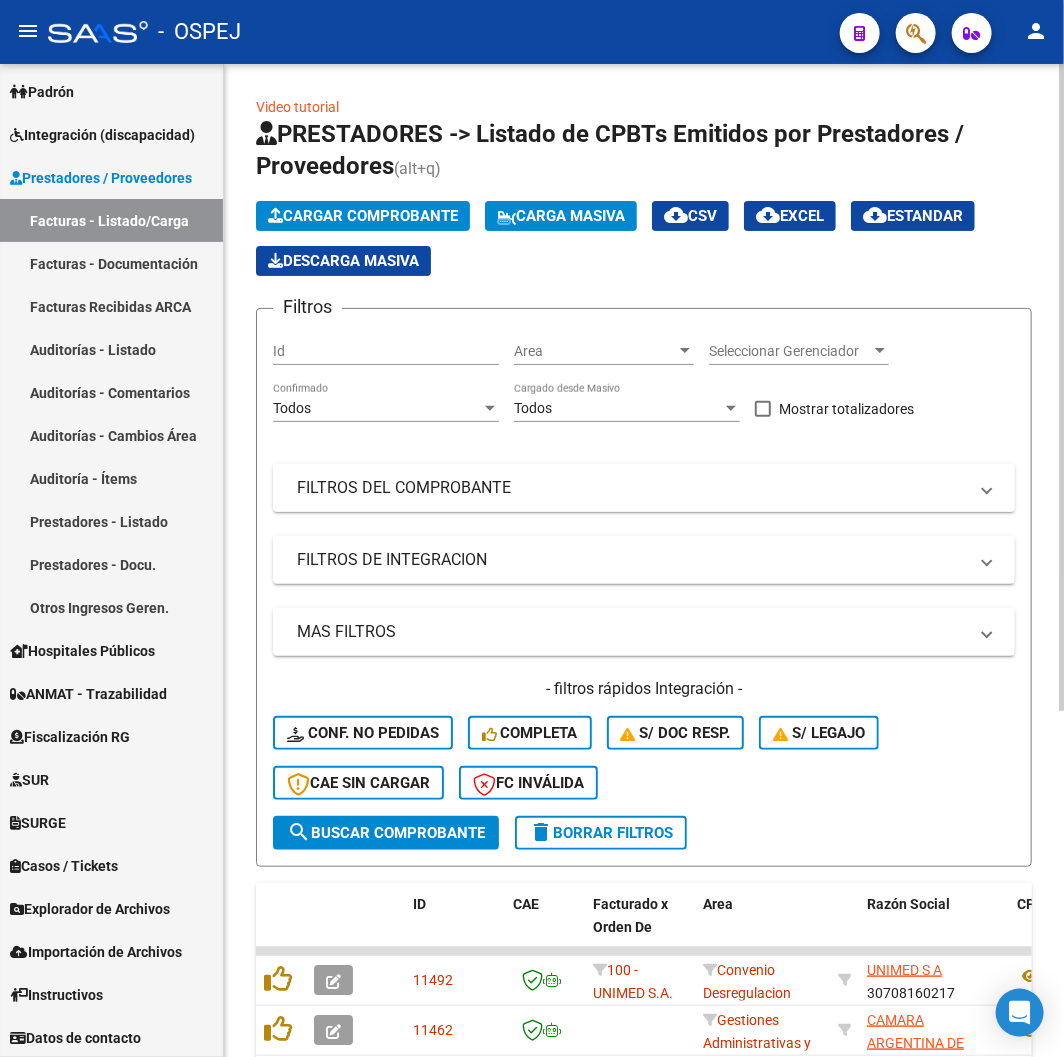 click on "FILTROS DEL COMPROBANTE" at bounding box center [644, 488] 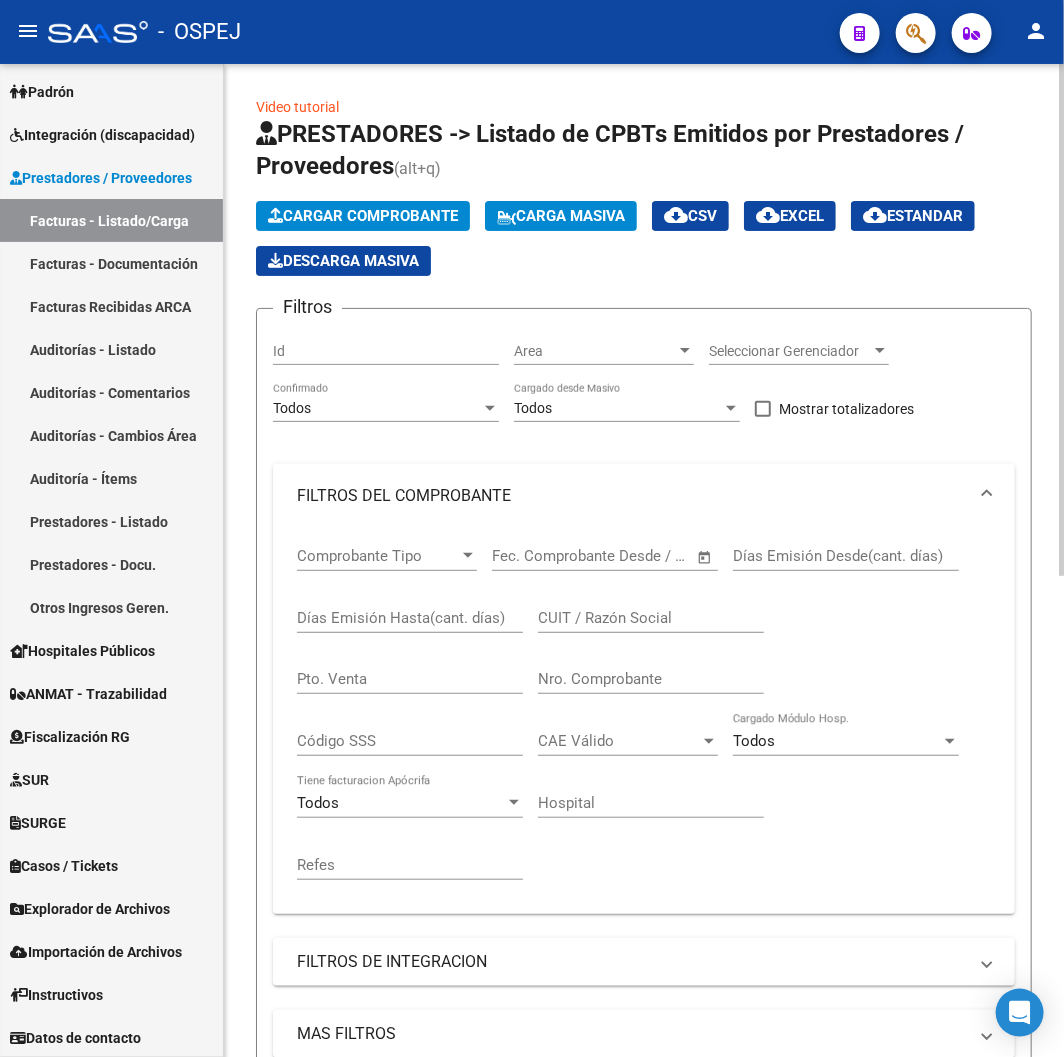 click on "Nro. Comprobante" at bounding box center [651, 679] 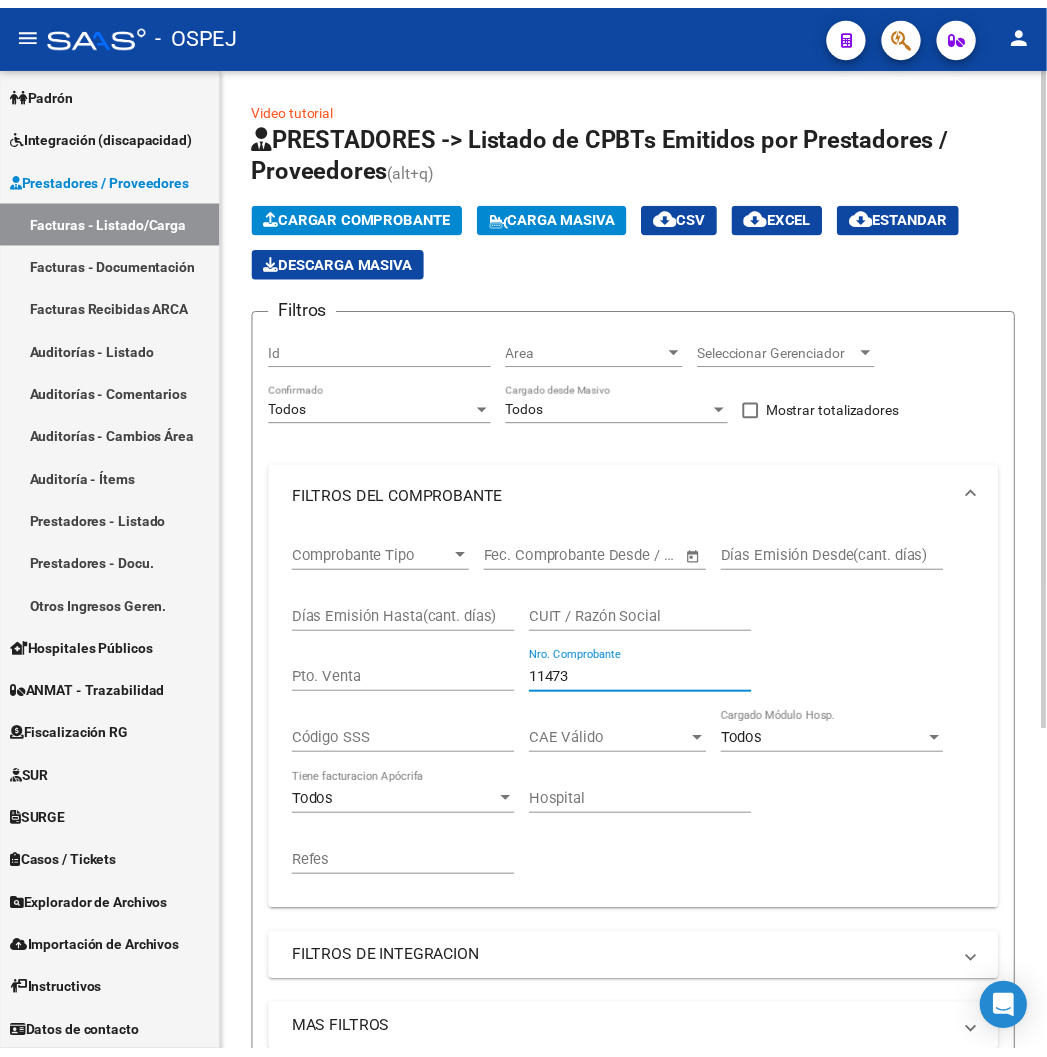 scroll, scrollTop: 486, scrollLeft: 0, axis: vertical 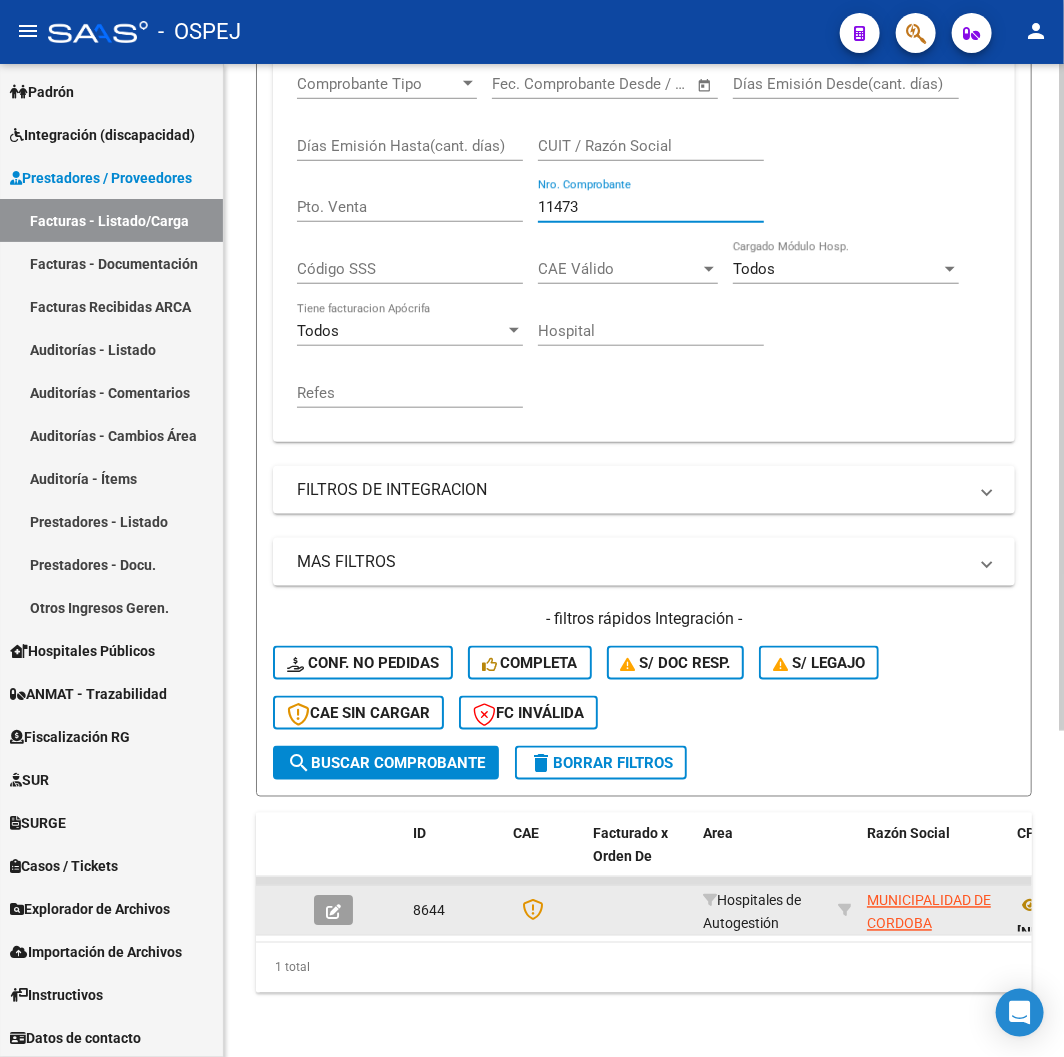 type on "11473" 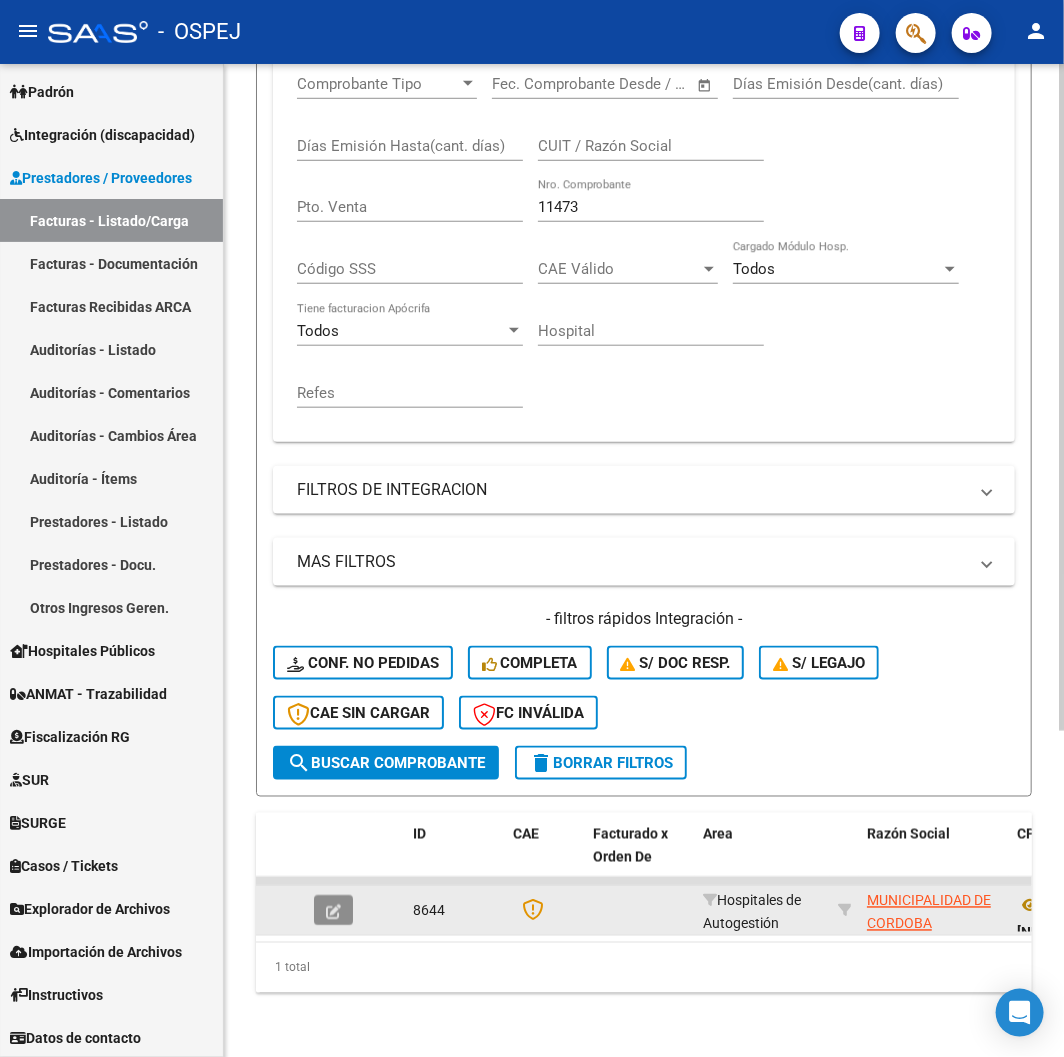 click 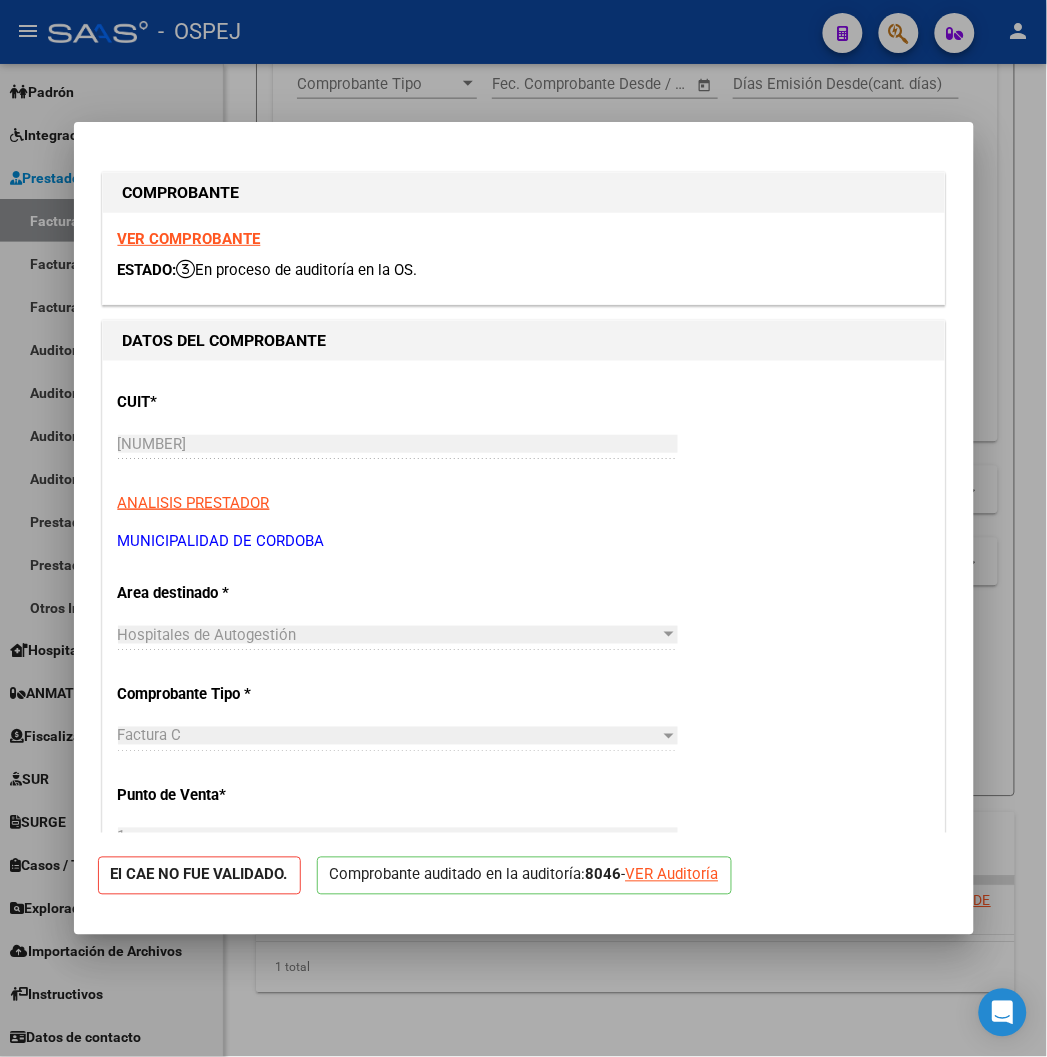 click on "VER Auditoría" 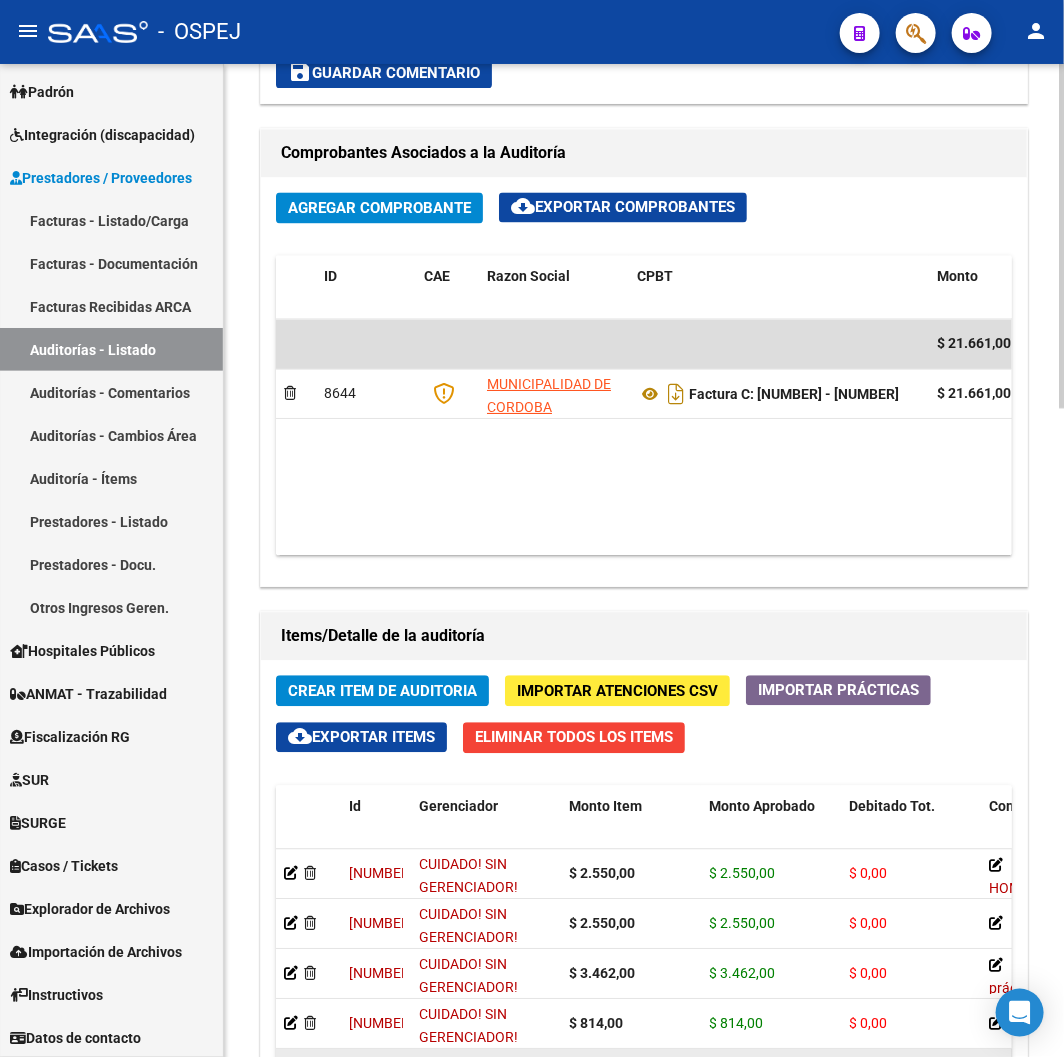 scroll, scrollTop: 1777, scrollLeft: 0, axis: vertical 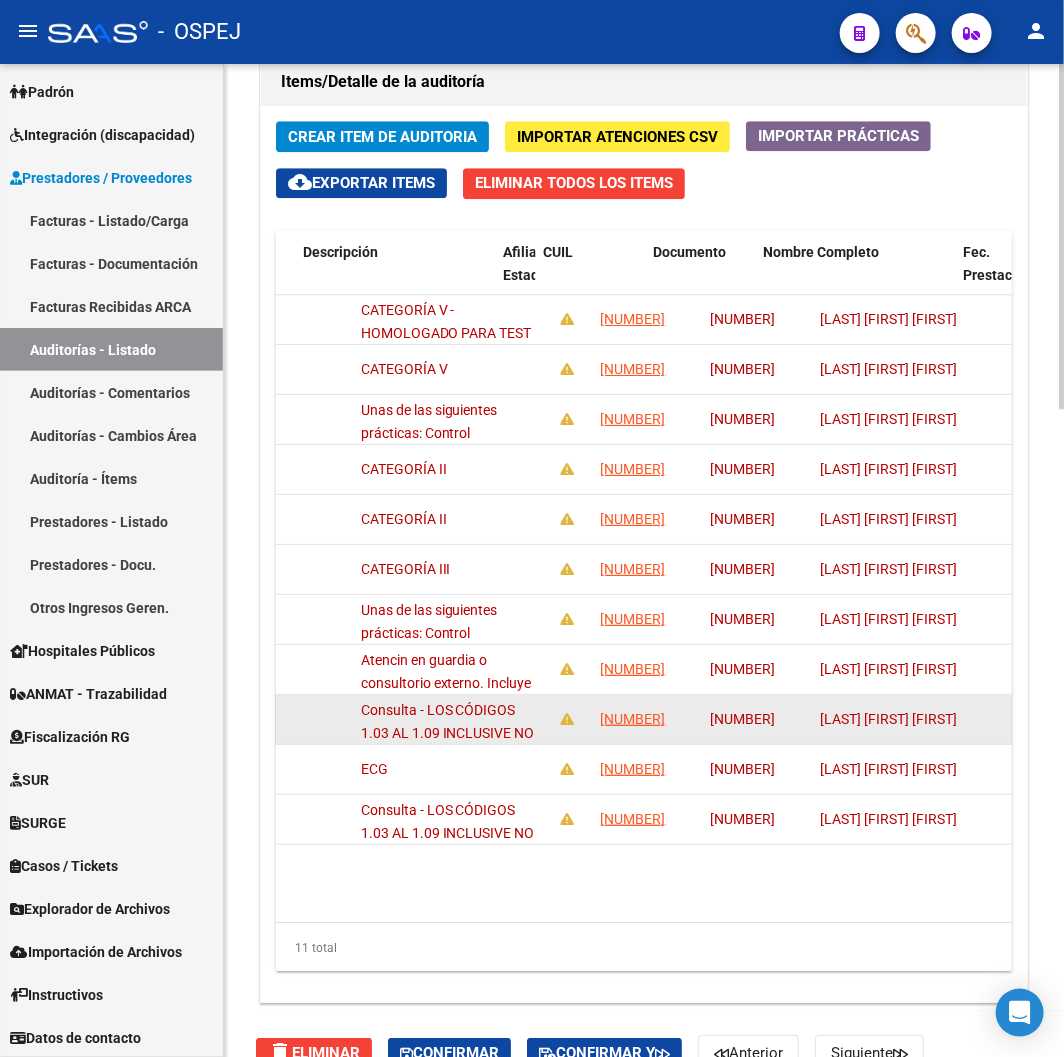 drag, startPoint x: 652, startPoint y: 694, endPoint x: 598, endPoint y: 707, distance: 55.542778 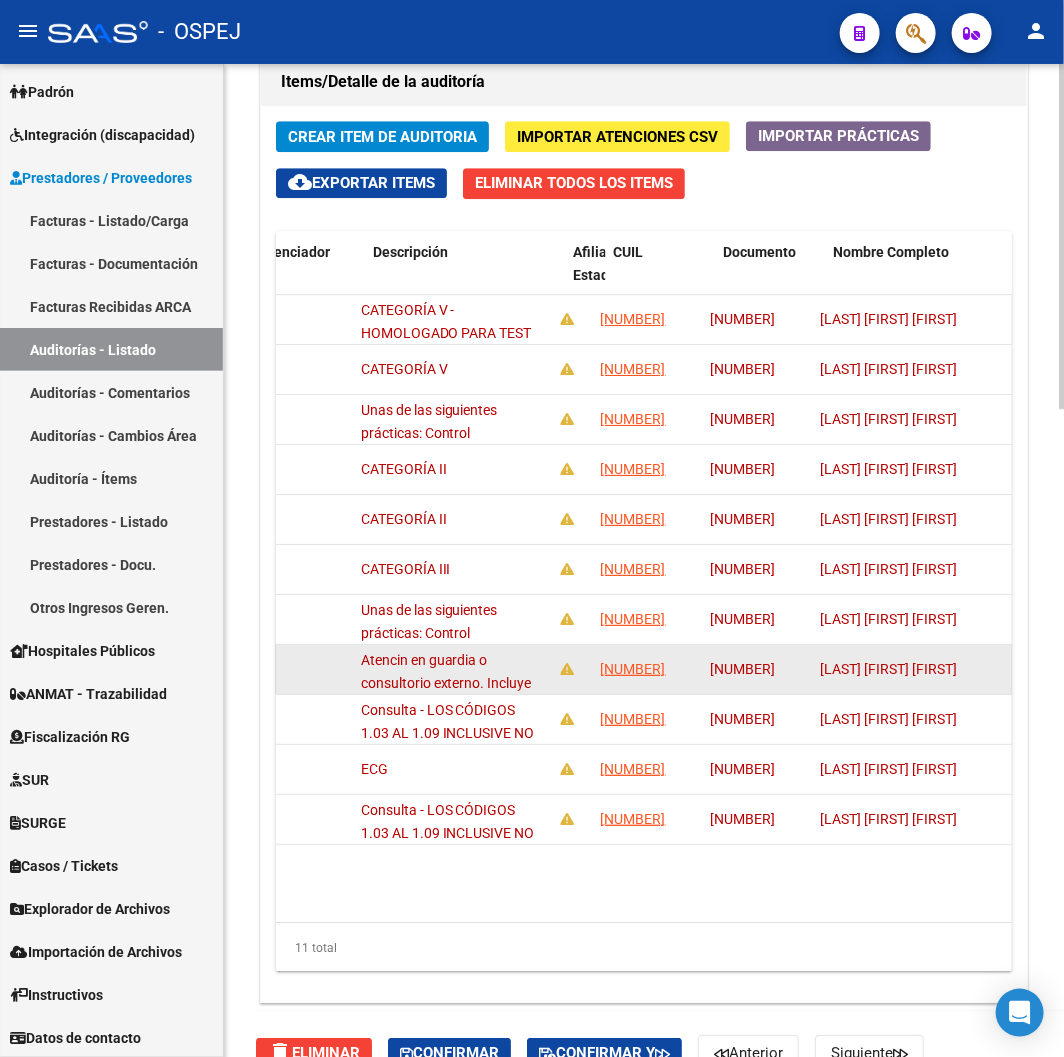 scroll, scrollTop: 0, scrollLeft: 1015, axis: horizontal 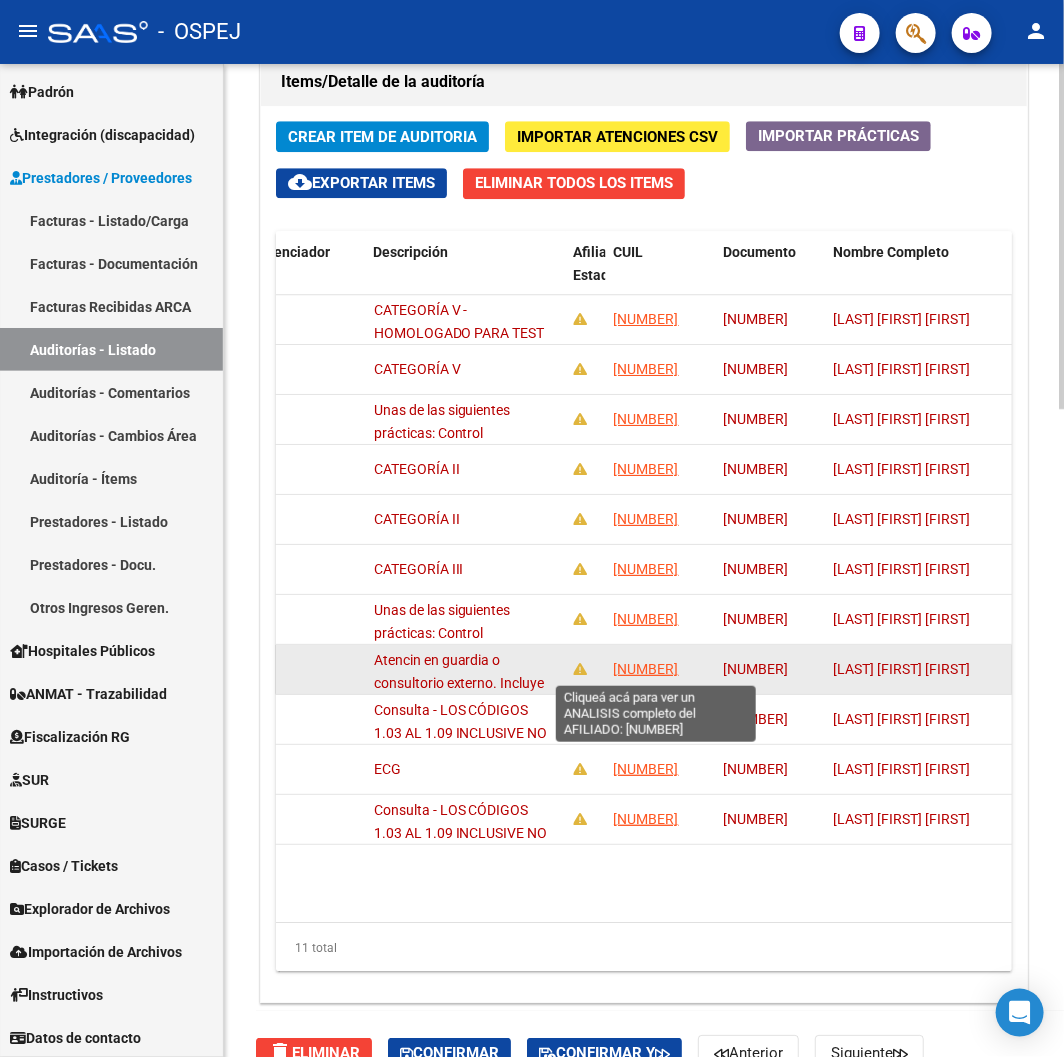 click on "[CUIL]" 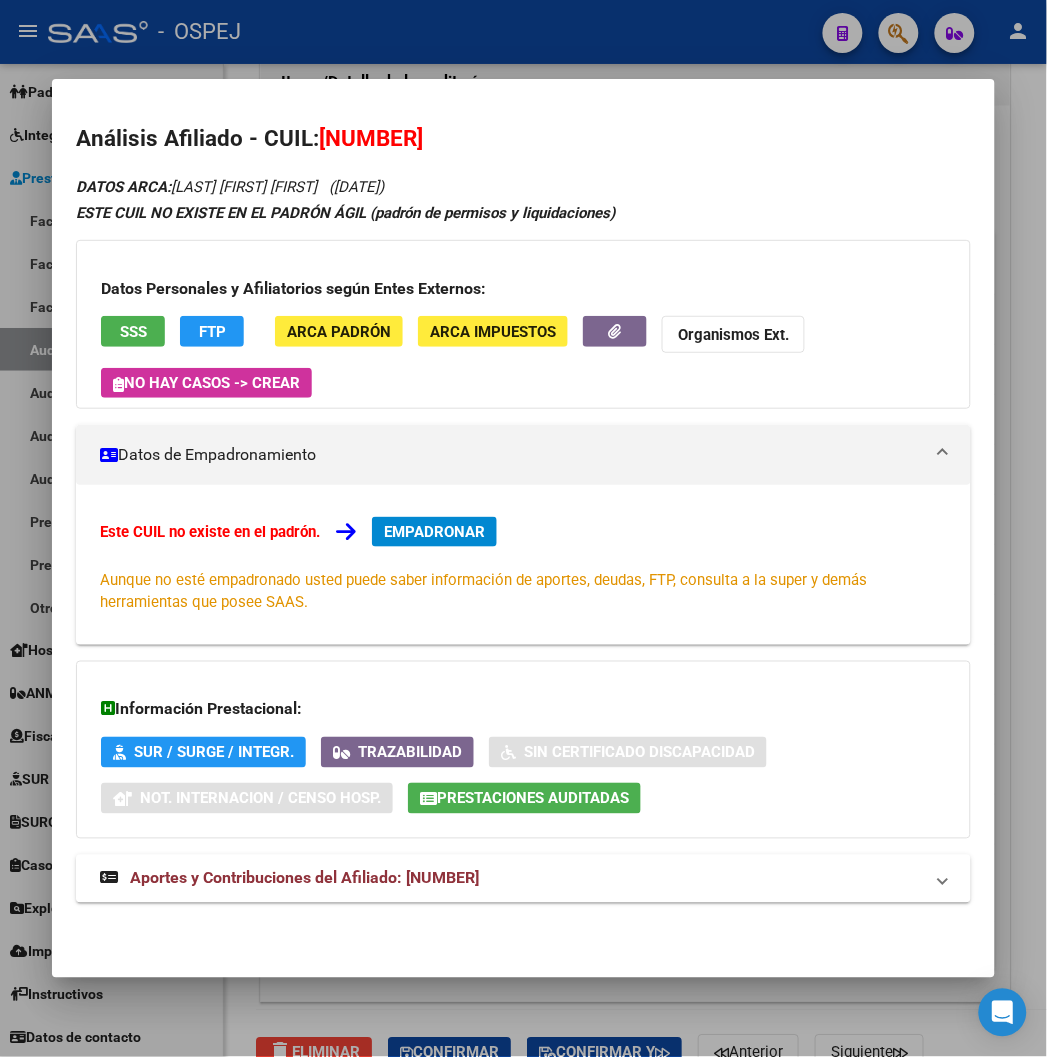 click on "[CUIL]" at bounding box center [371, 138] 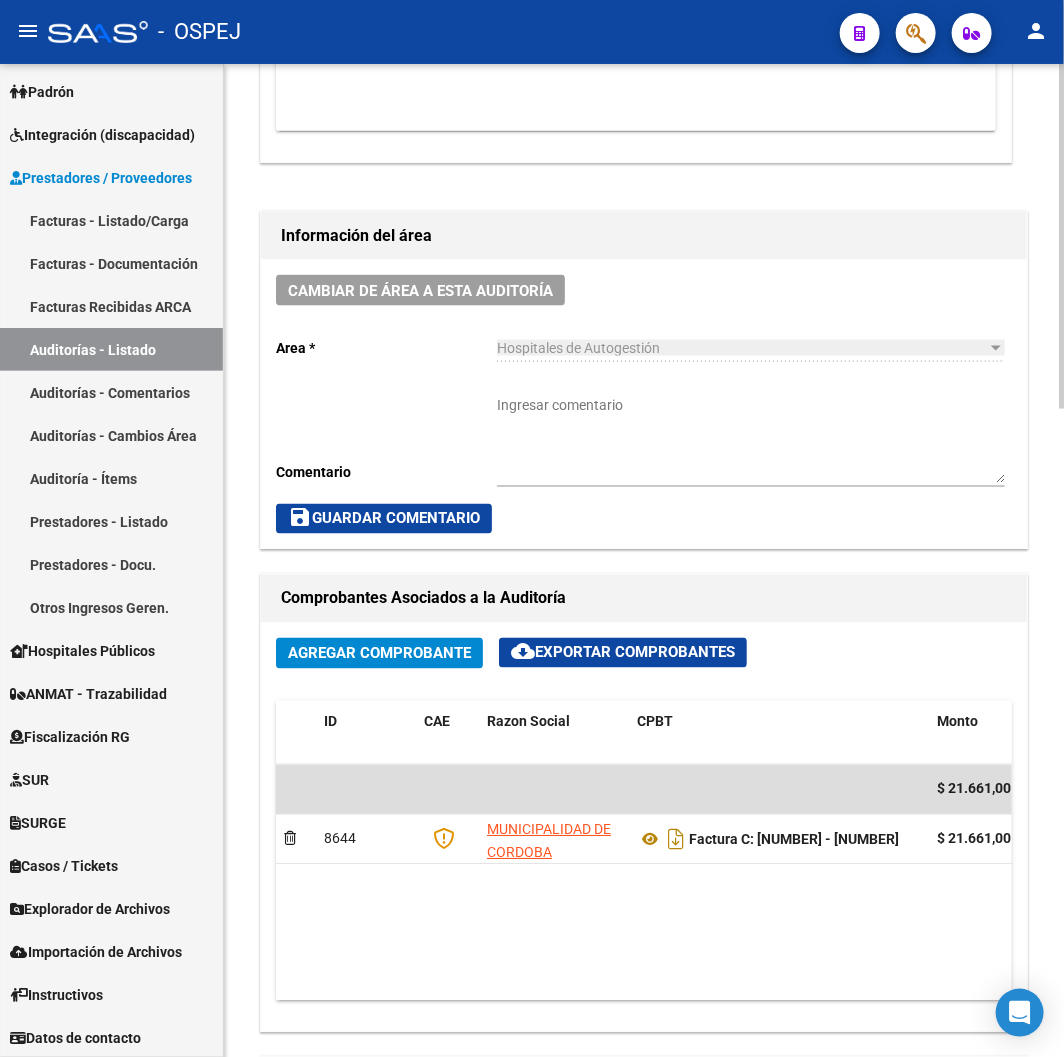 scroll, scrollTop: 1222, scrollLeft: 0, axis: vertical 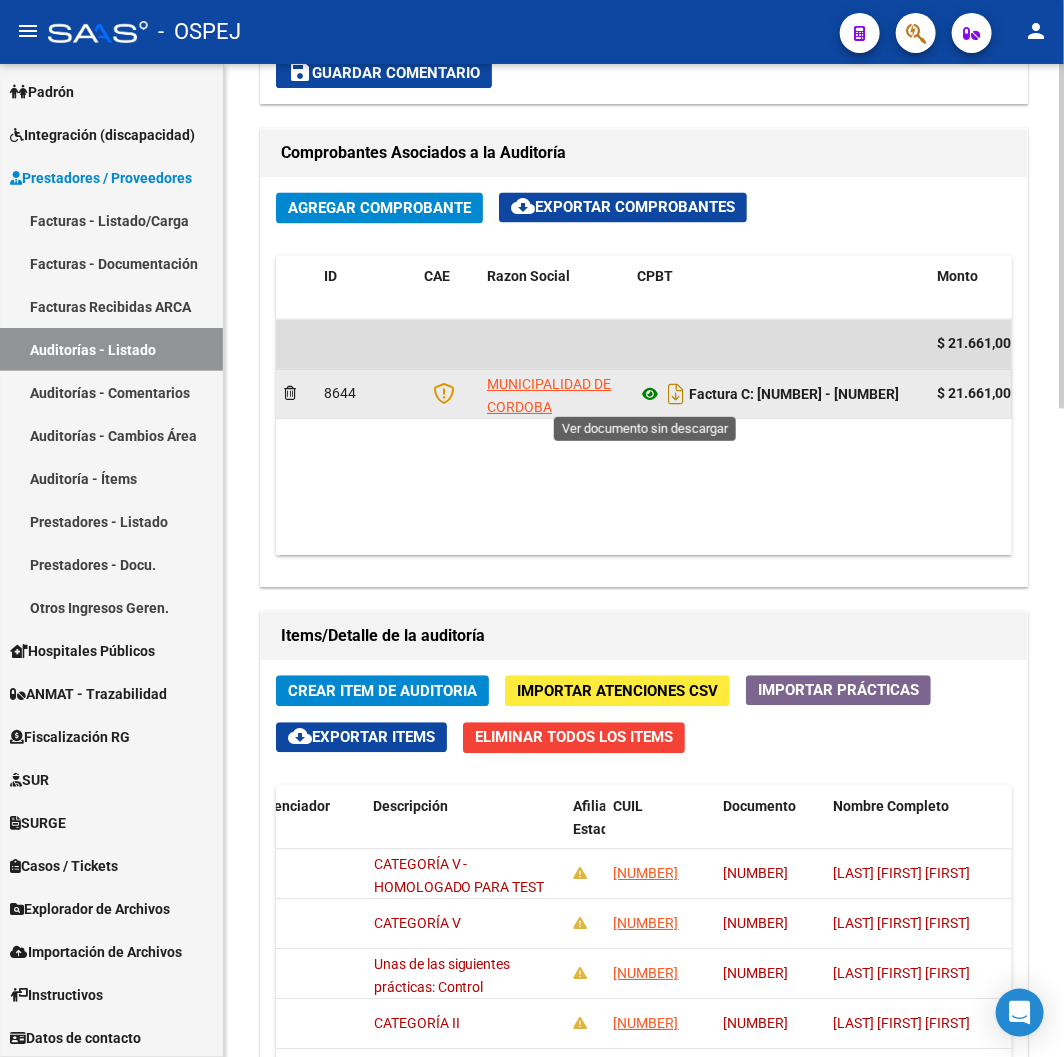 click 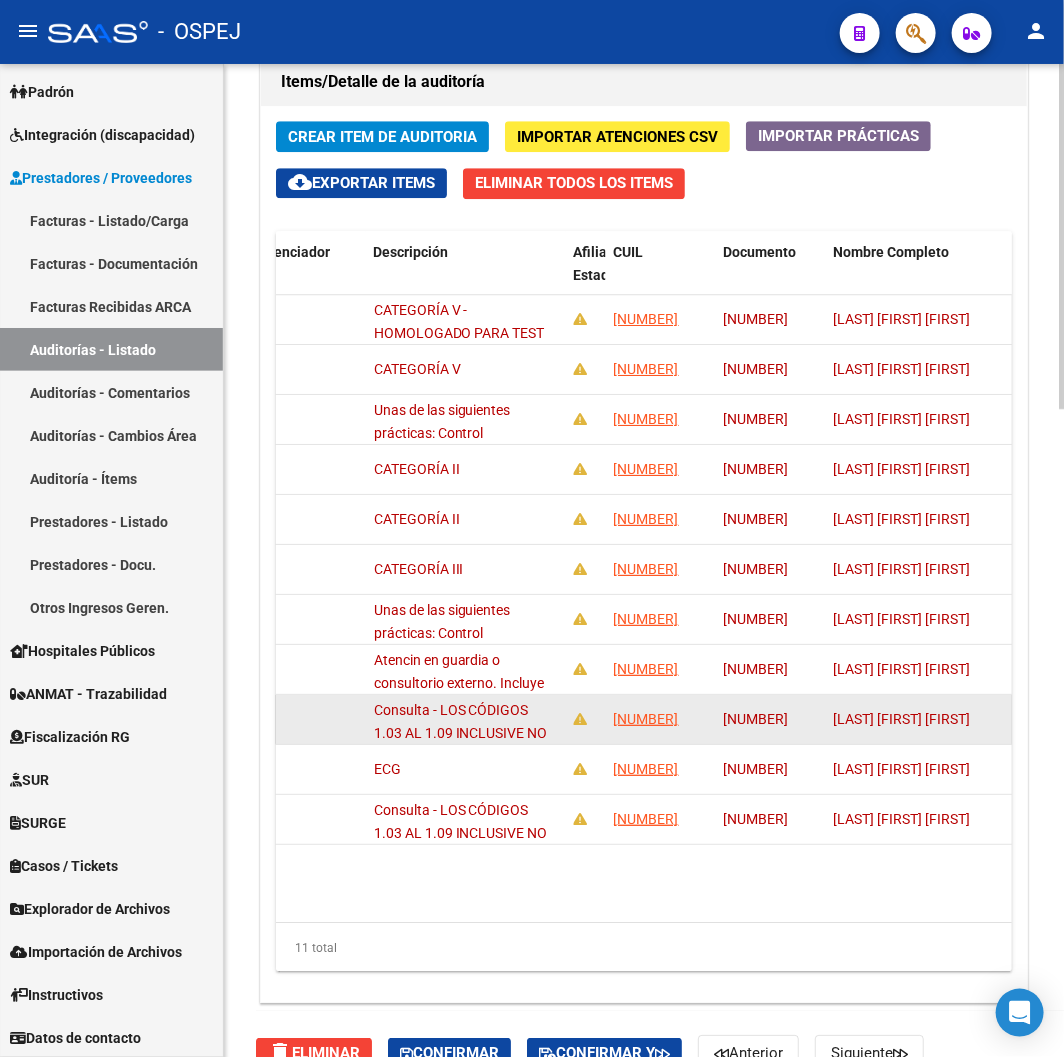 scroll, scrollTop: 1866, scrollLeft: 0, axis: vertical 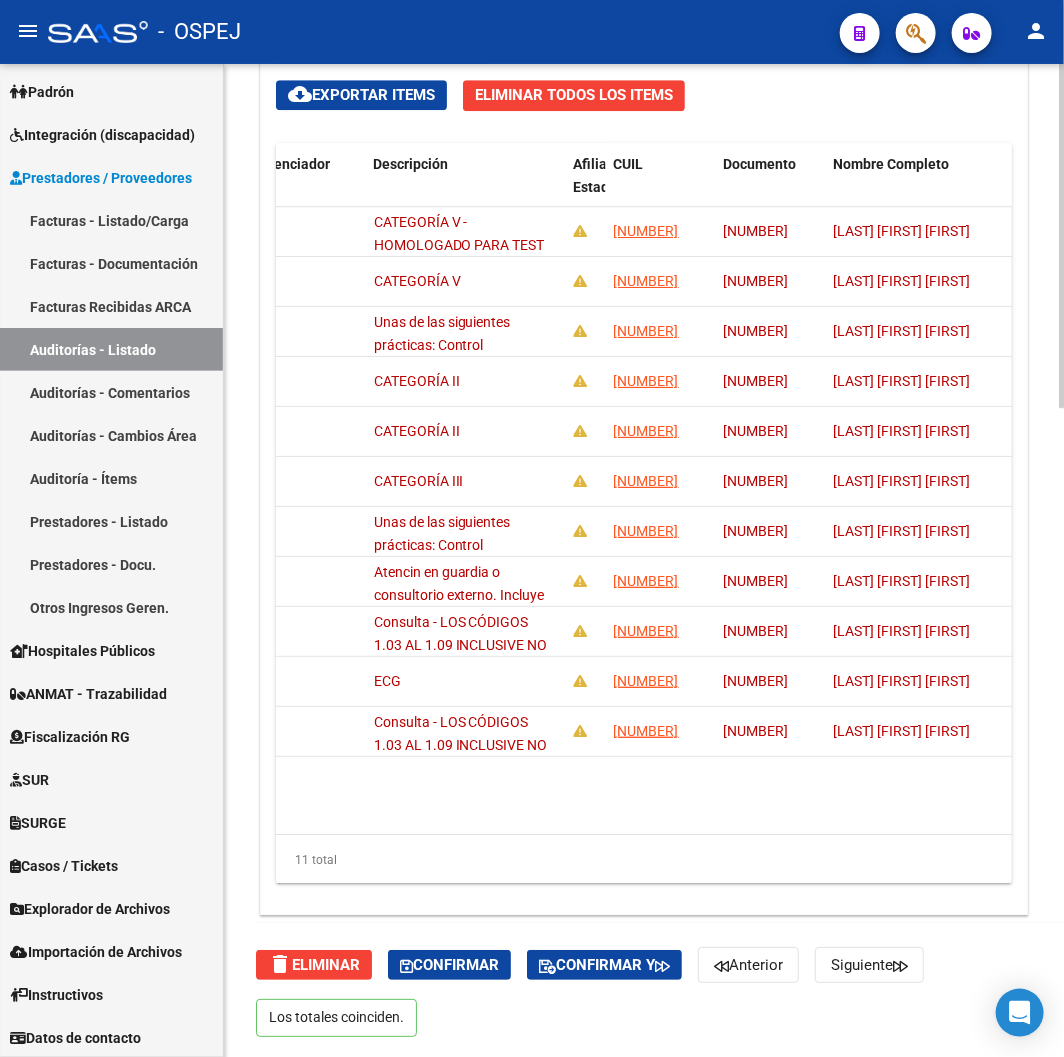 click on "delete  Eliminar   Confirmar   Confirmar y   Anterior   Siguiente   Los totales coinciden." 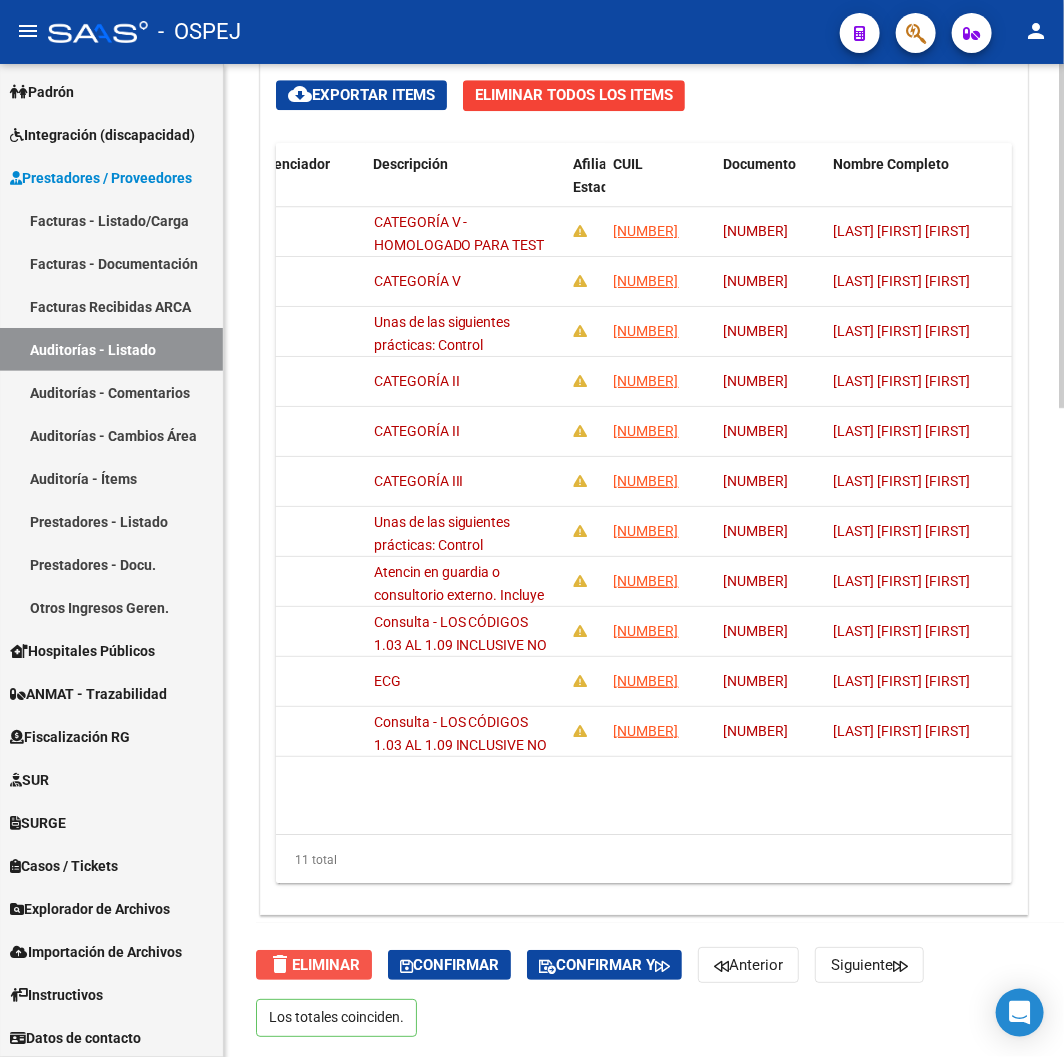 click on "delete  Eliminar" 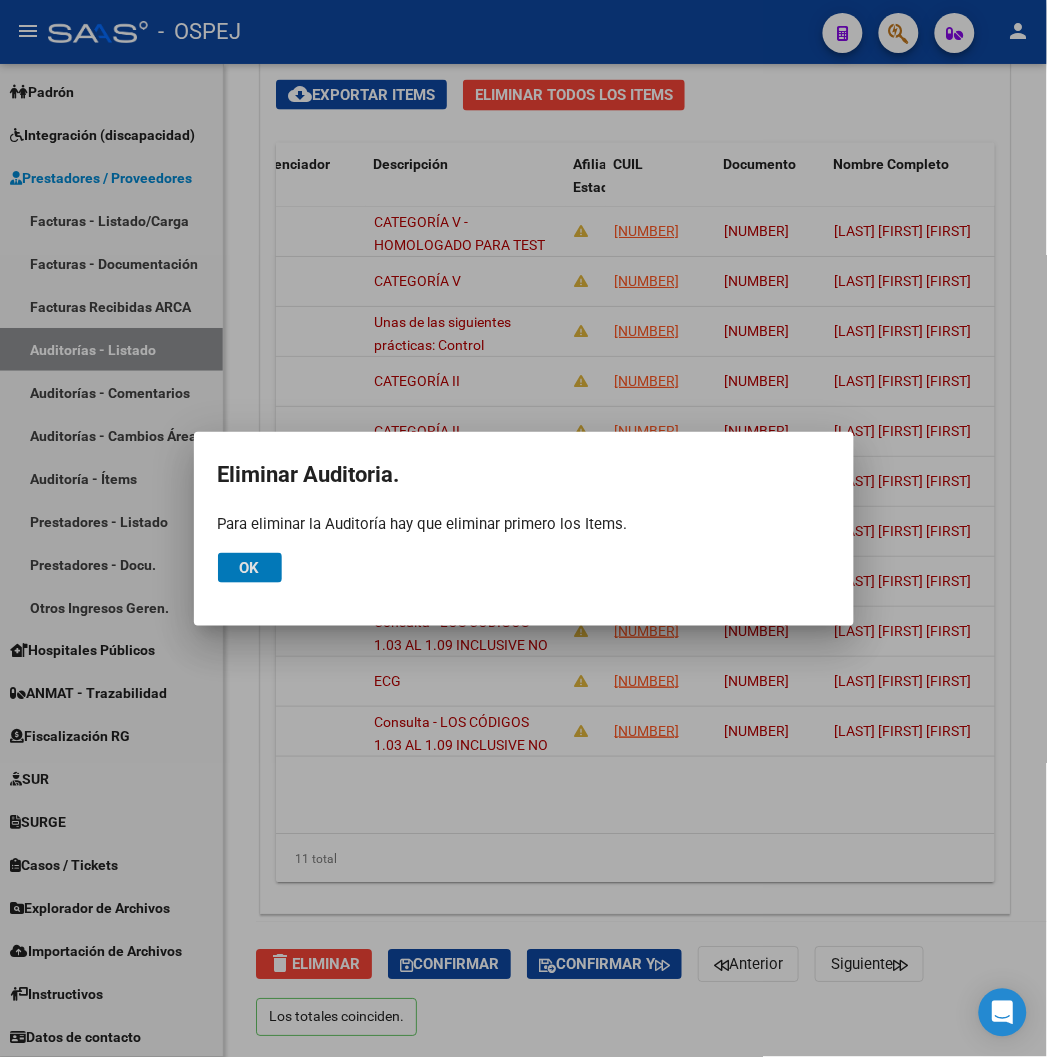 click on "Ok" 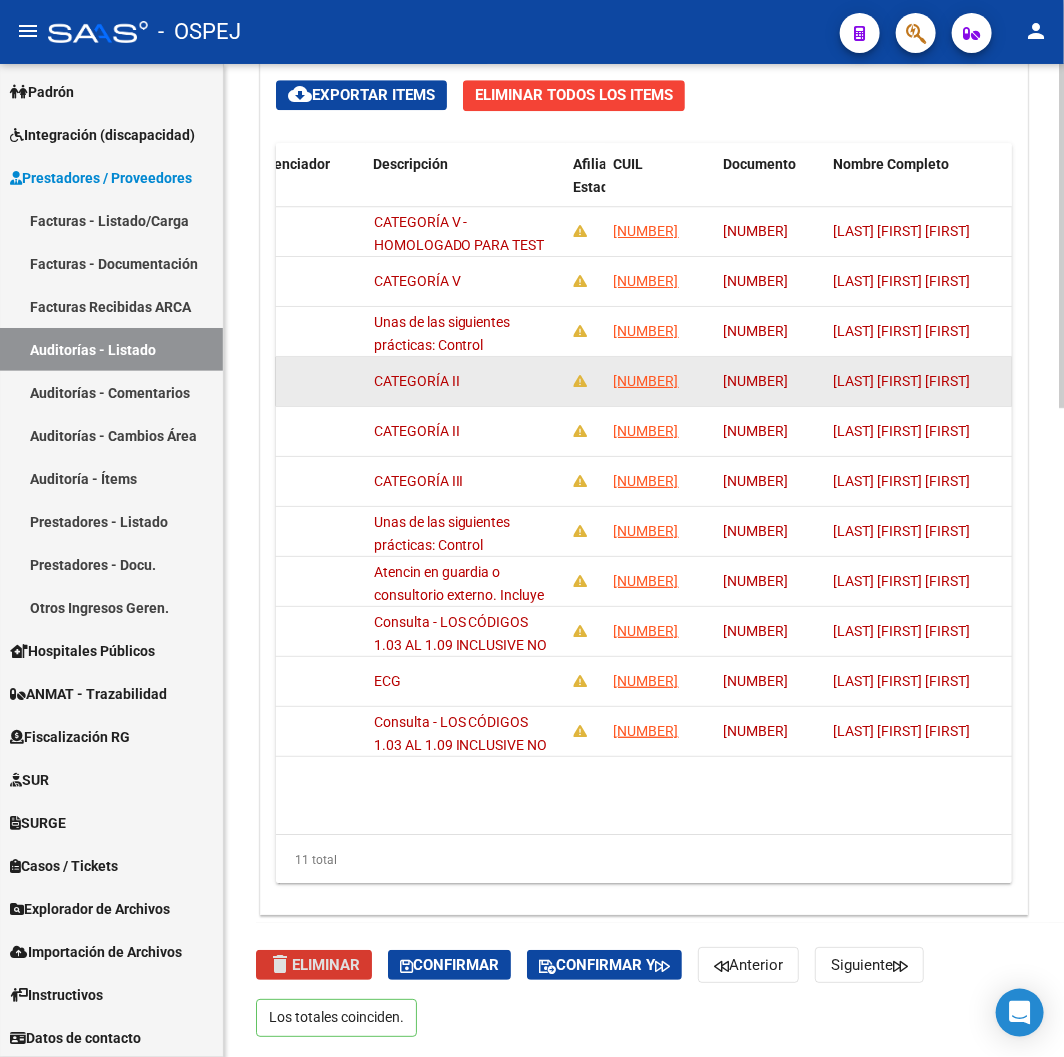 scroll, scrollTop: 1755, scrollLeft: 0, axis: vertical 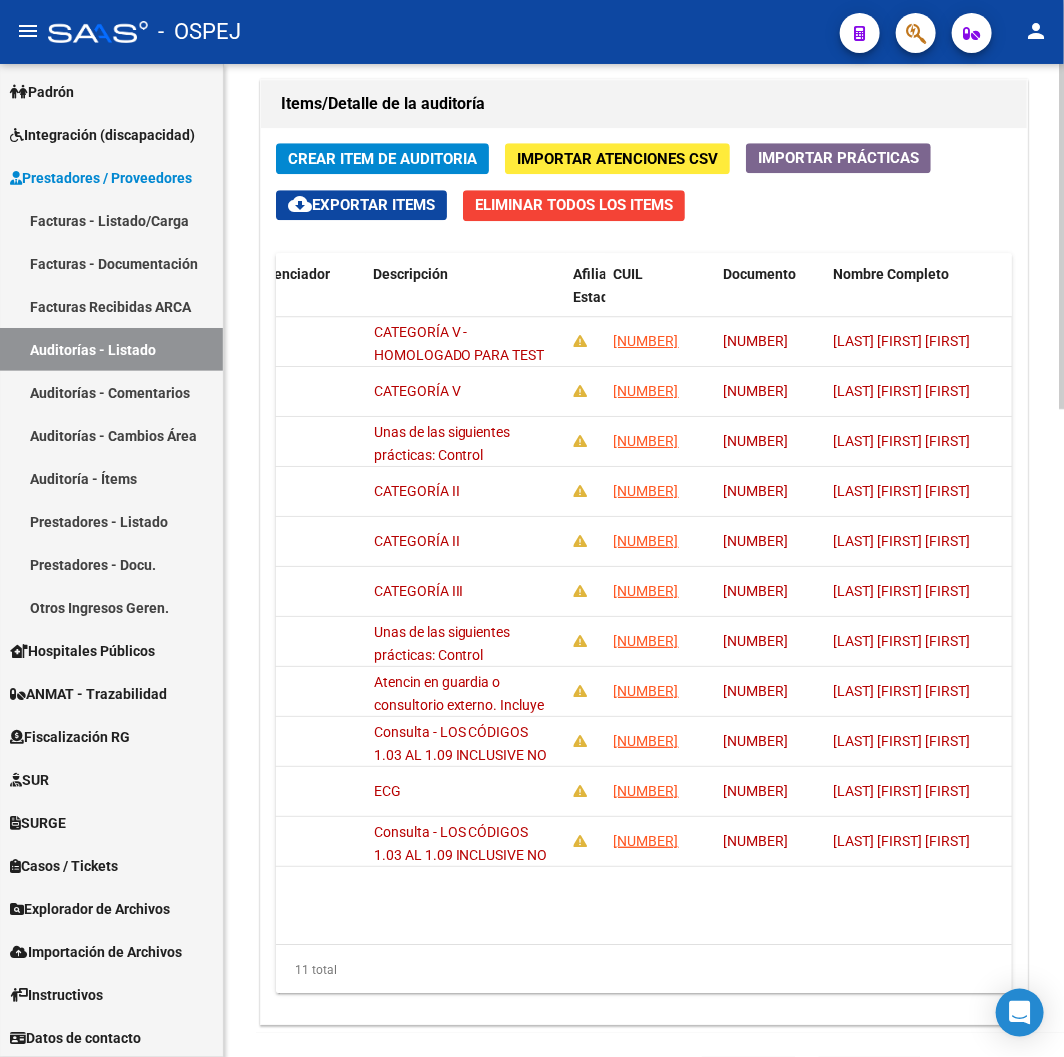 click on "Eliminar Todos los Items" 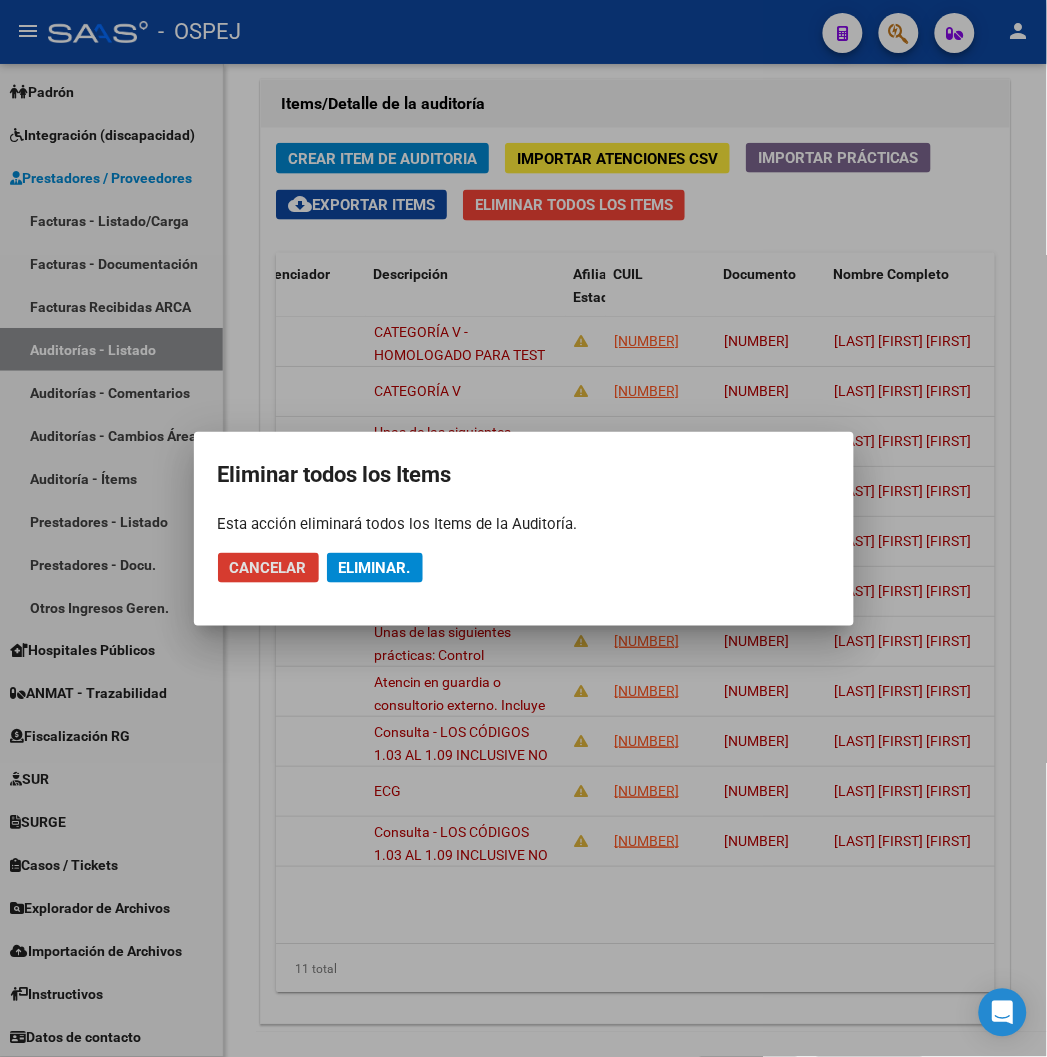 click on "Cancelar" 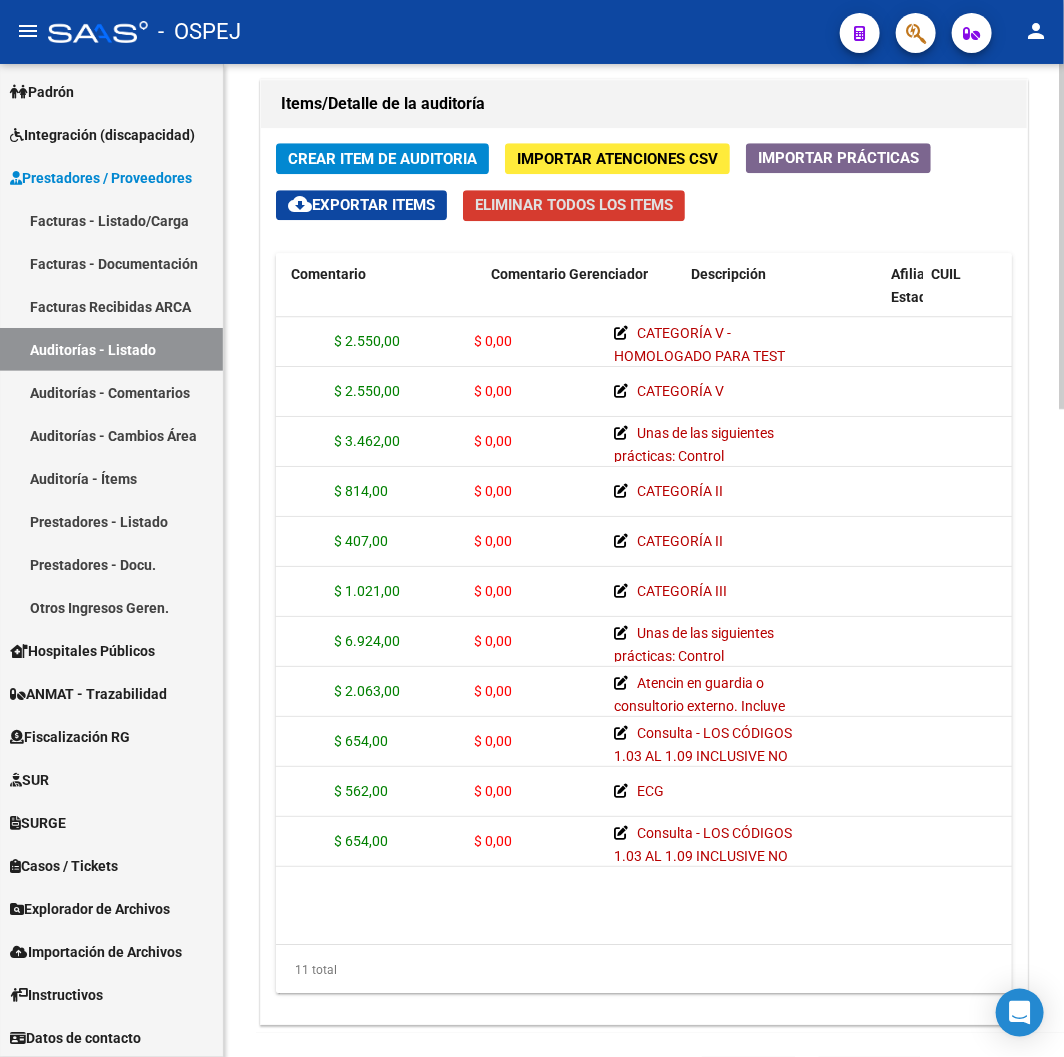 scroll, scrollTop: 0, scrollLeft: 0, axis: both 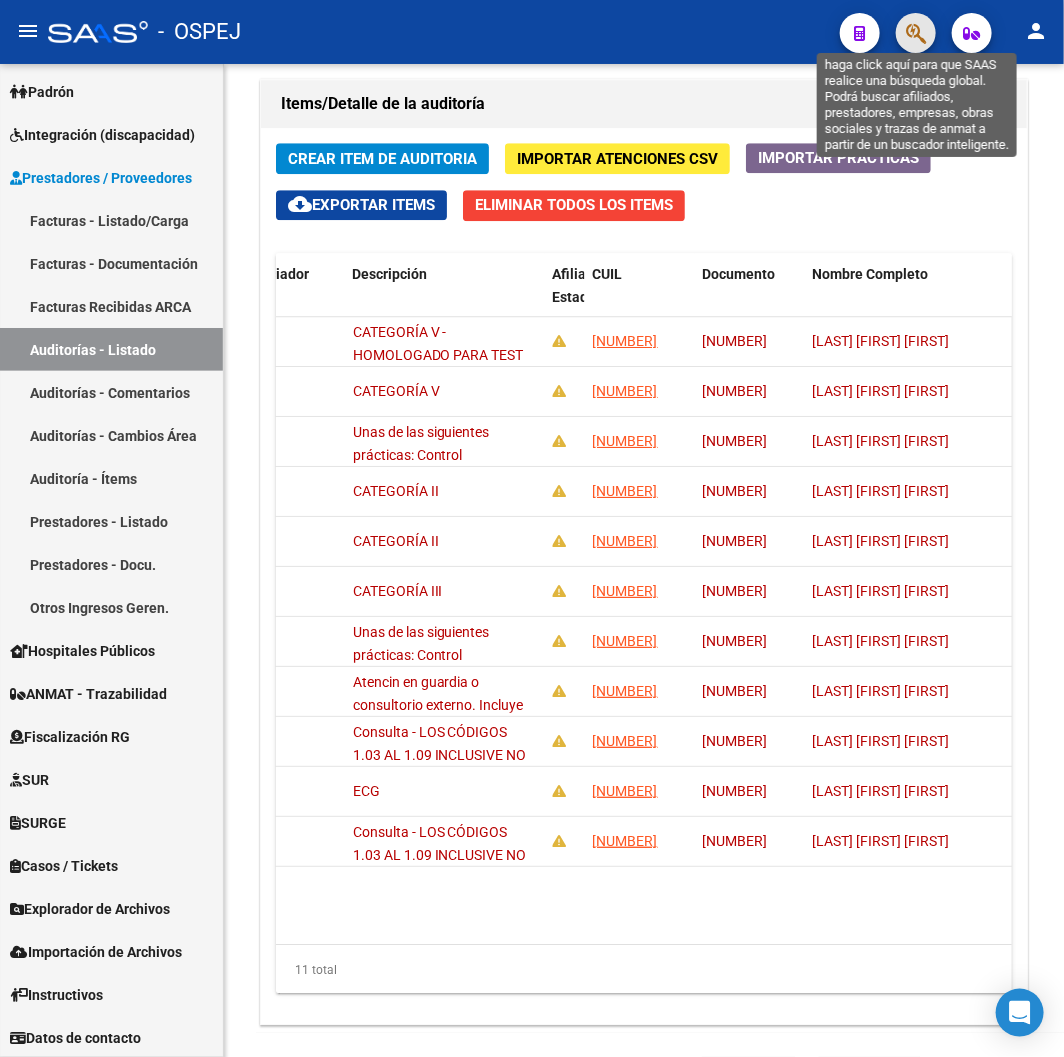 click 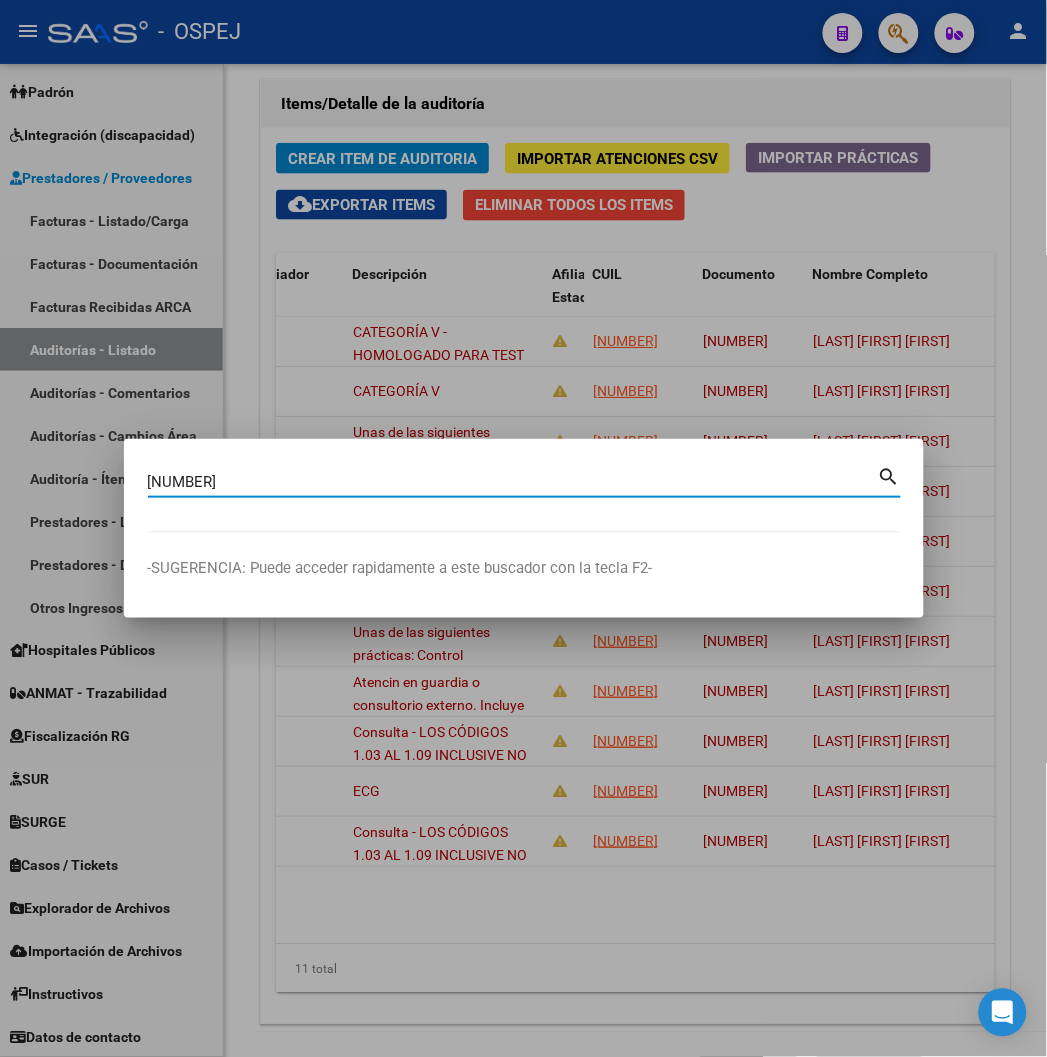 type on "[CUIL]" 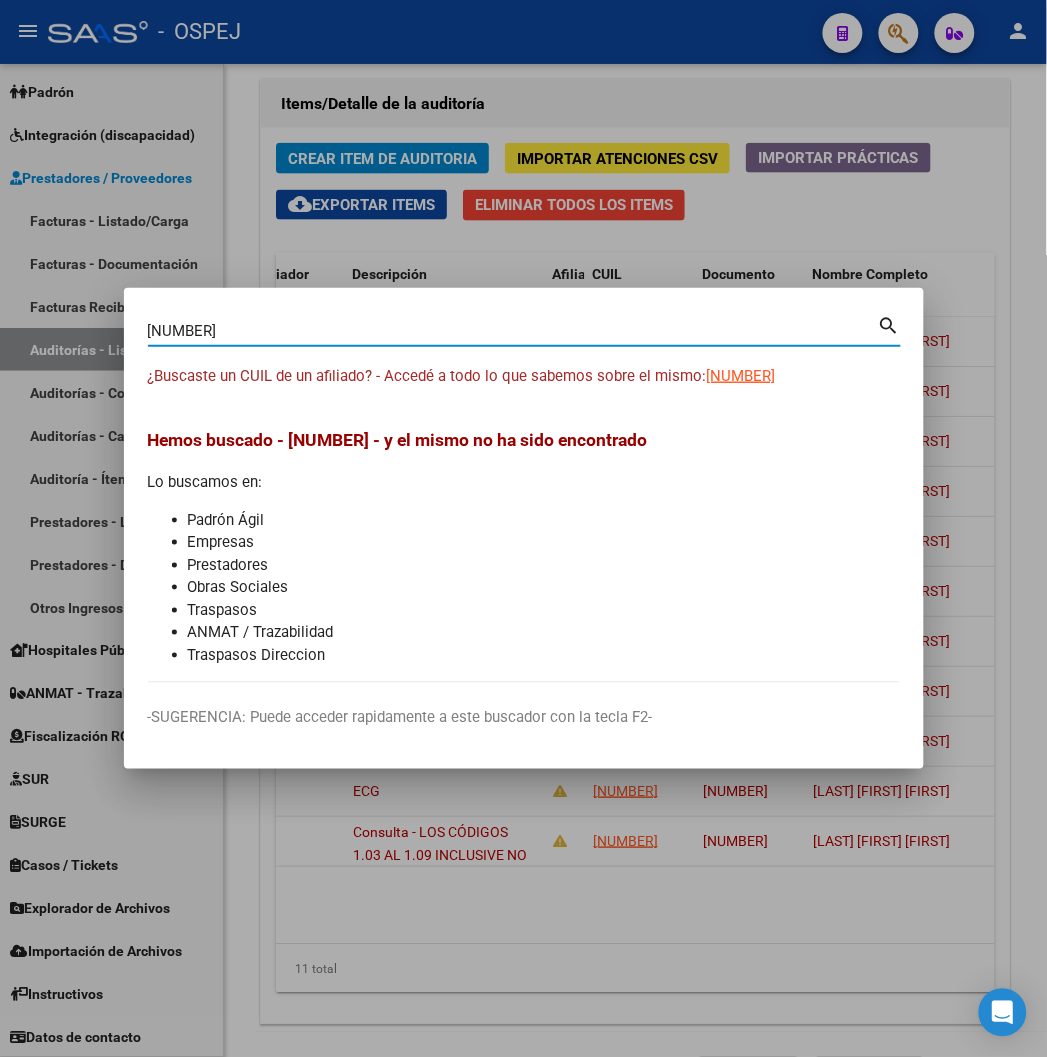 drag, startPoint x: 662, startPoint y: 353, endPoint x: 677, endPoint y: 364, distance: 18.601076 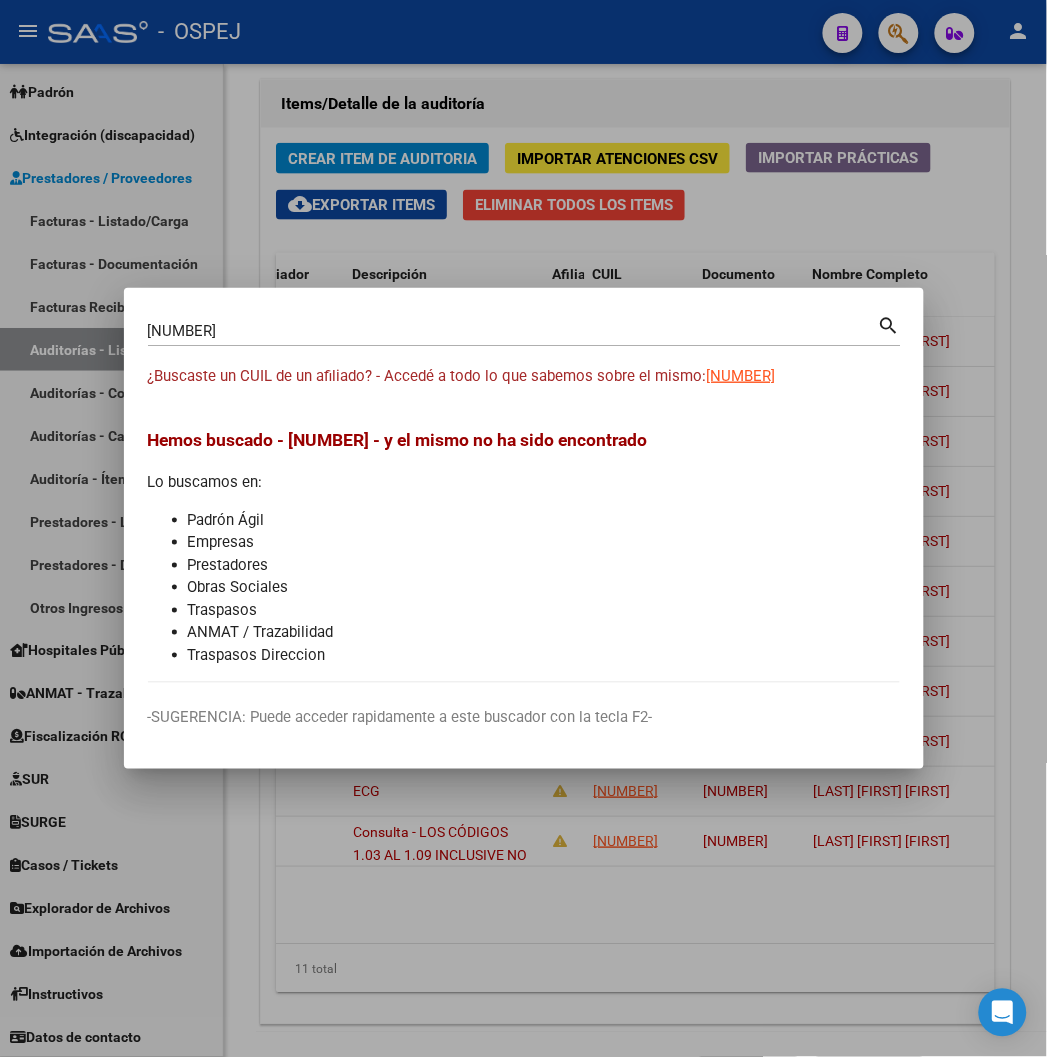 click on "[CUIL]" at bounding box center [741, 376] 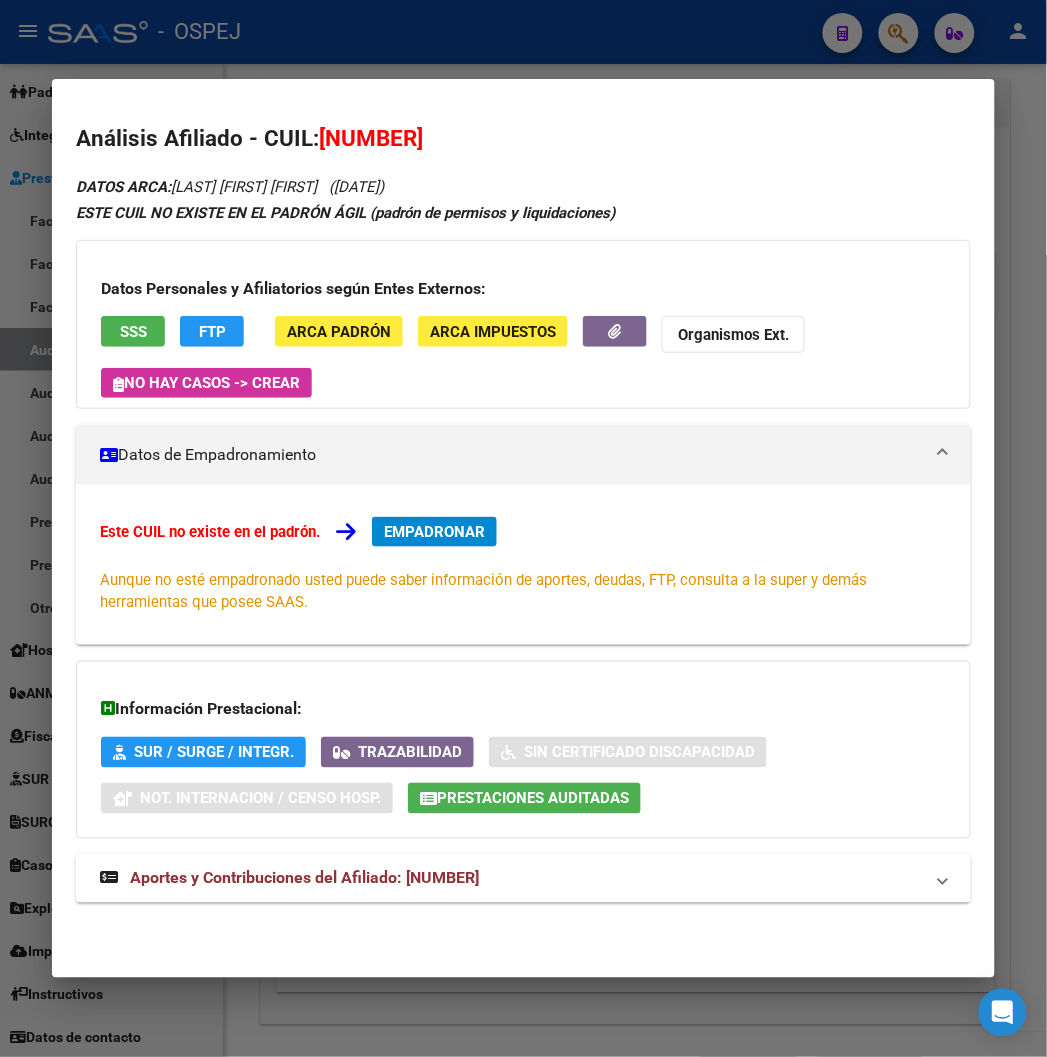 click on "Aportes y Contribuciones del Afiliado: [CUIL]" at bounding box center [523, 879] 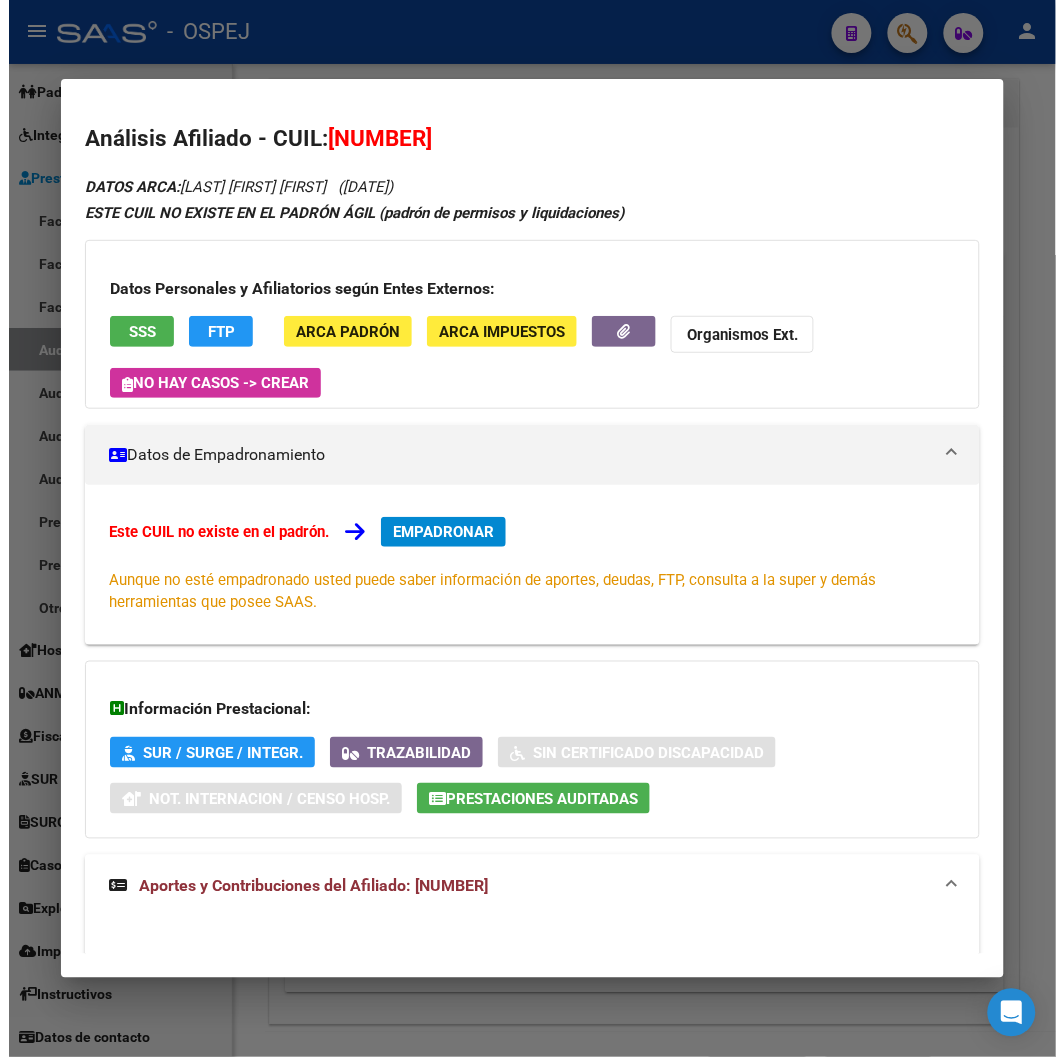 scroll, scrollTop: 427, scrollLeft: 0, axis: vertical 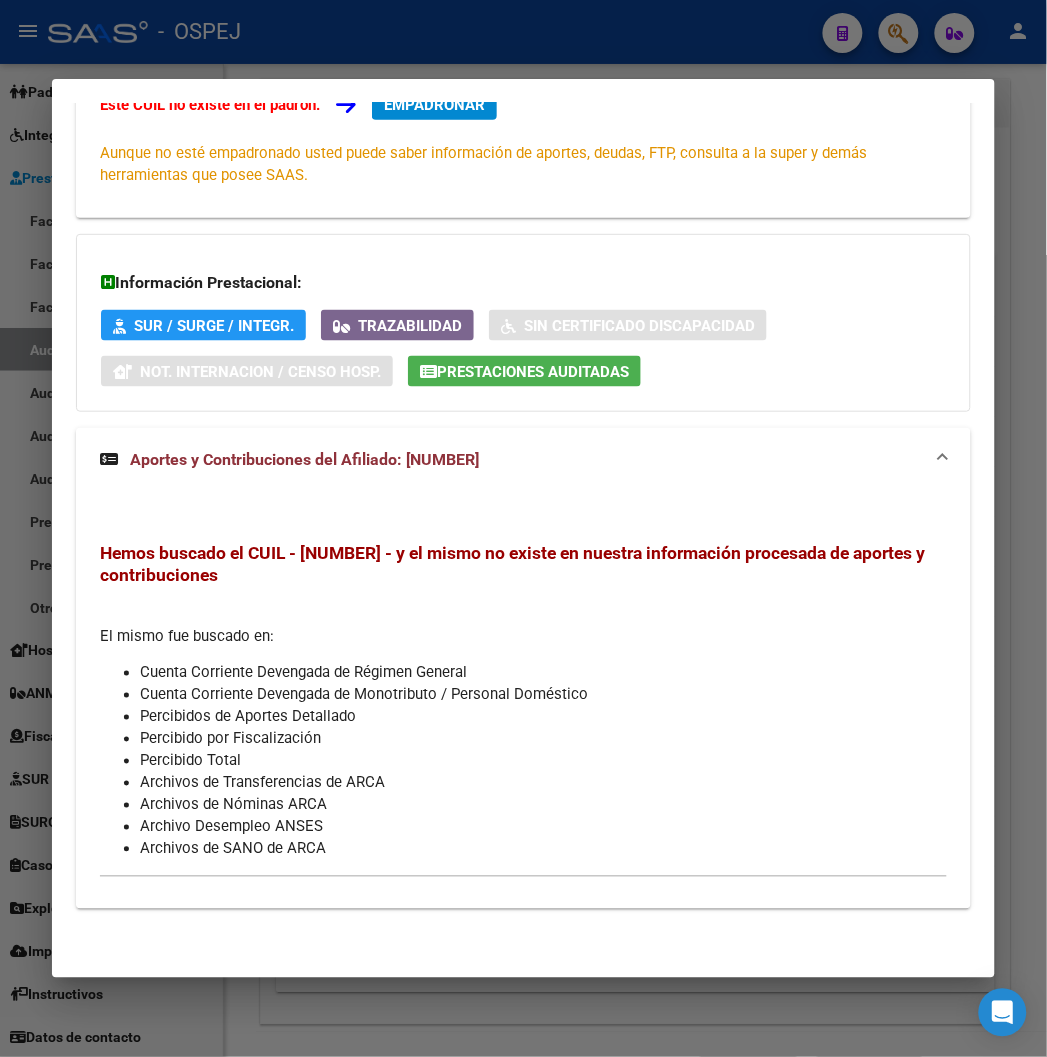 click at bounding box center [523, 528] 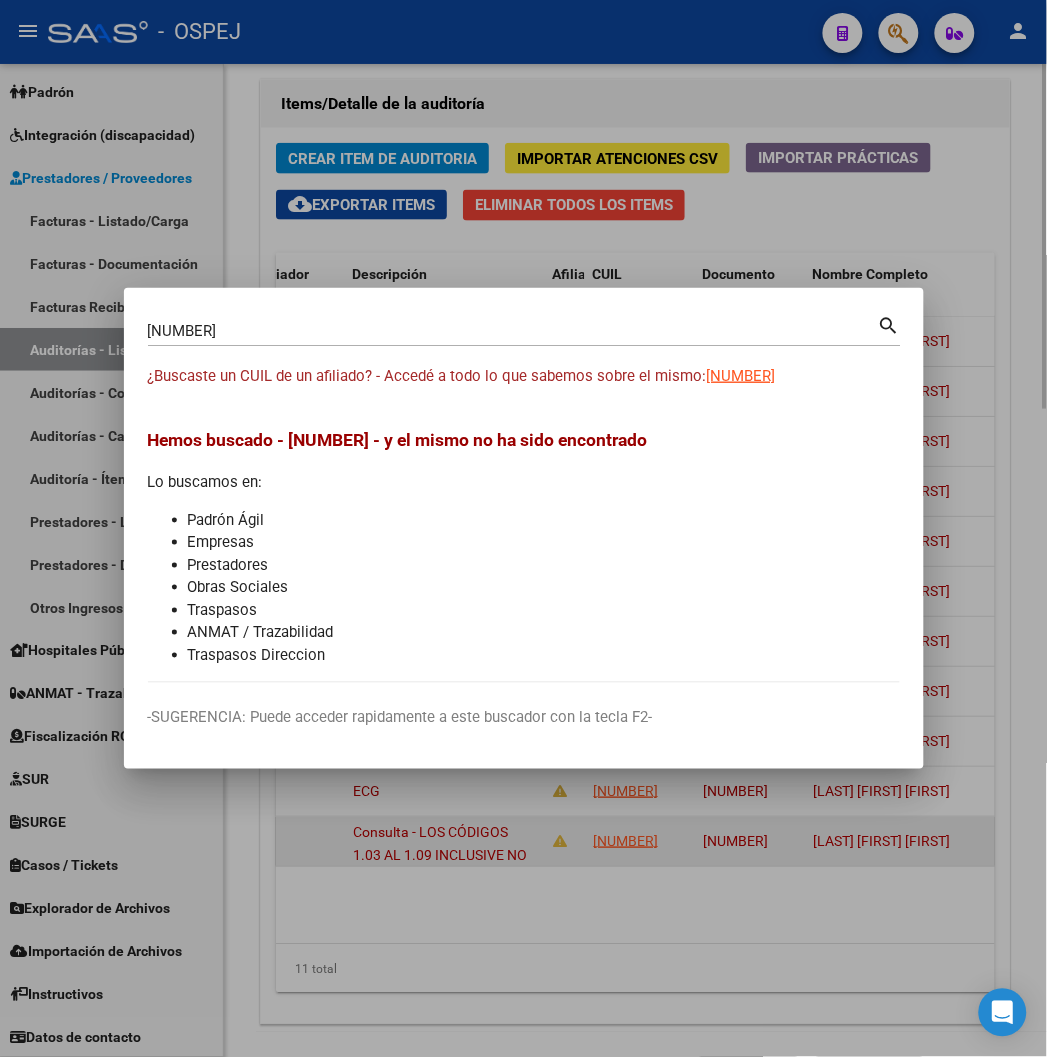 click at bounding box center [523, 528] 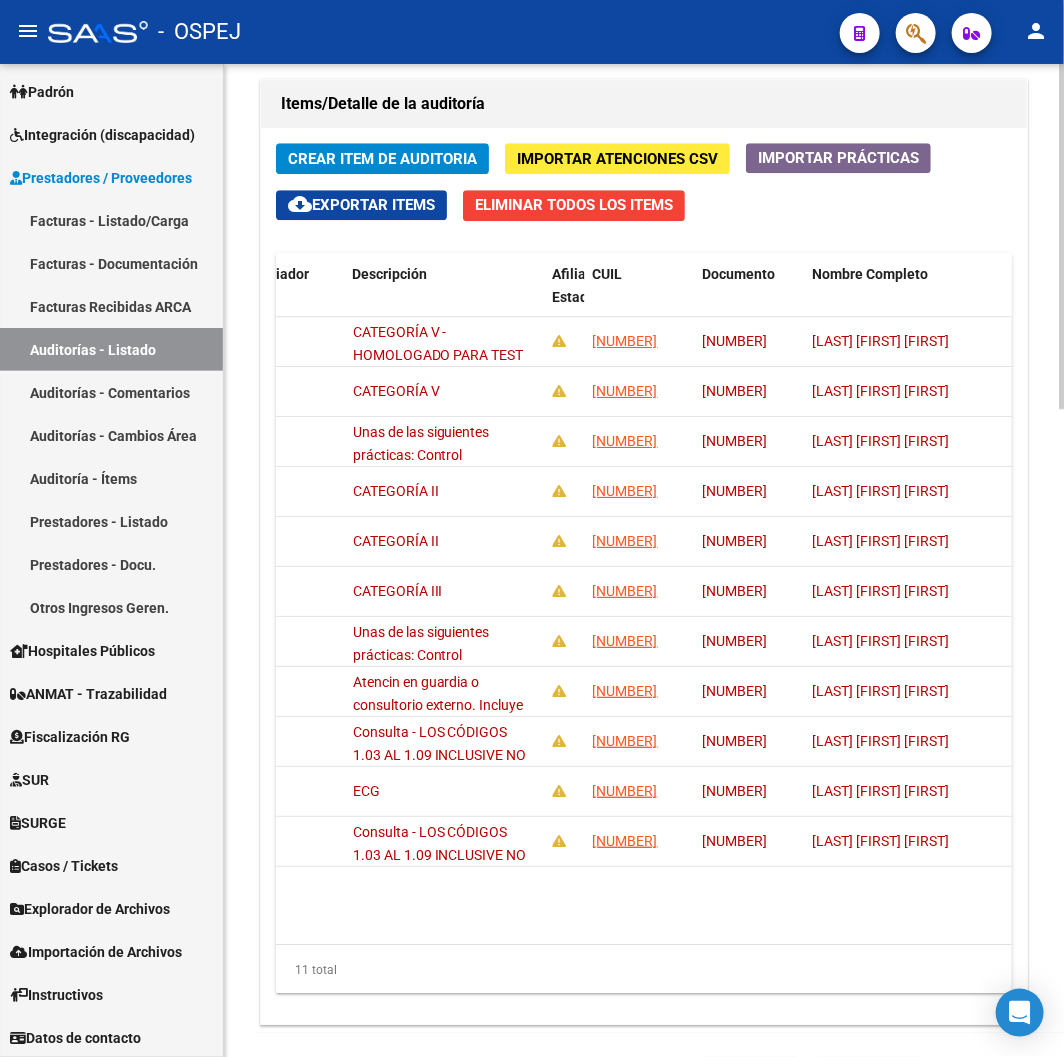 scroll, scrollTop: 1311, scrollLeft: 0, axis: vertical 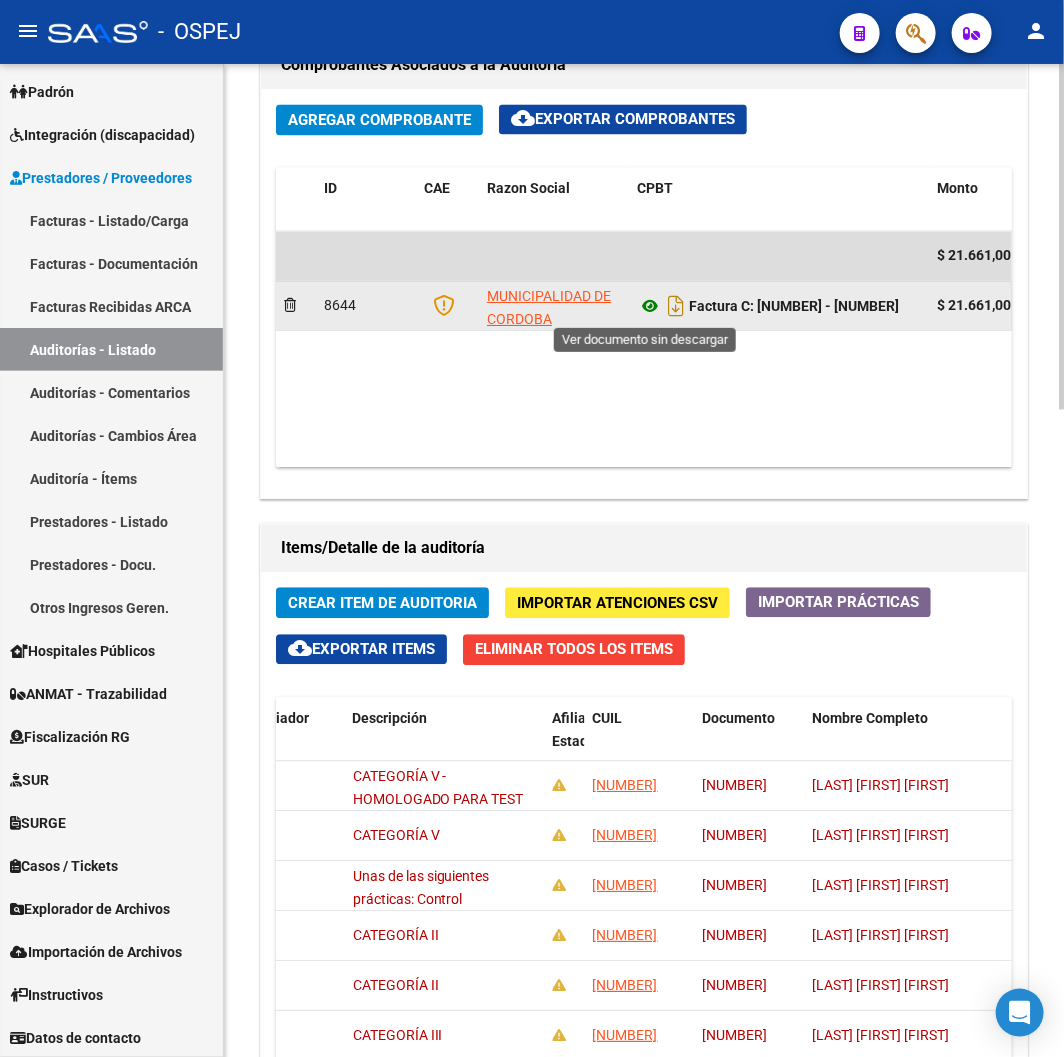 click 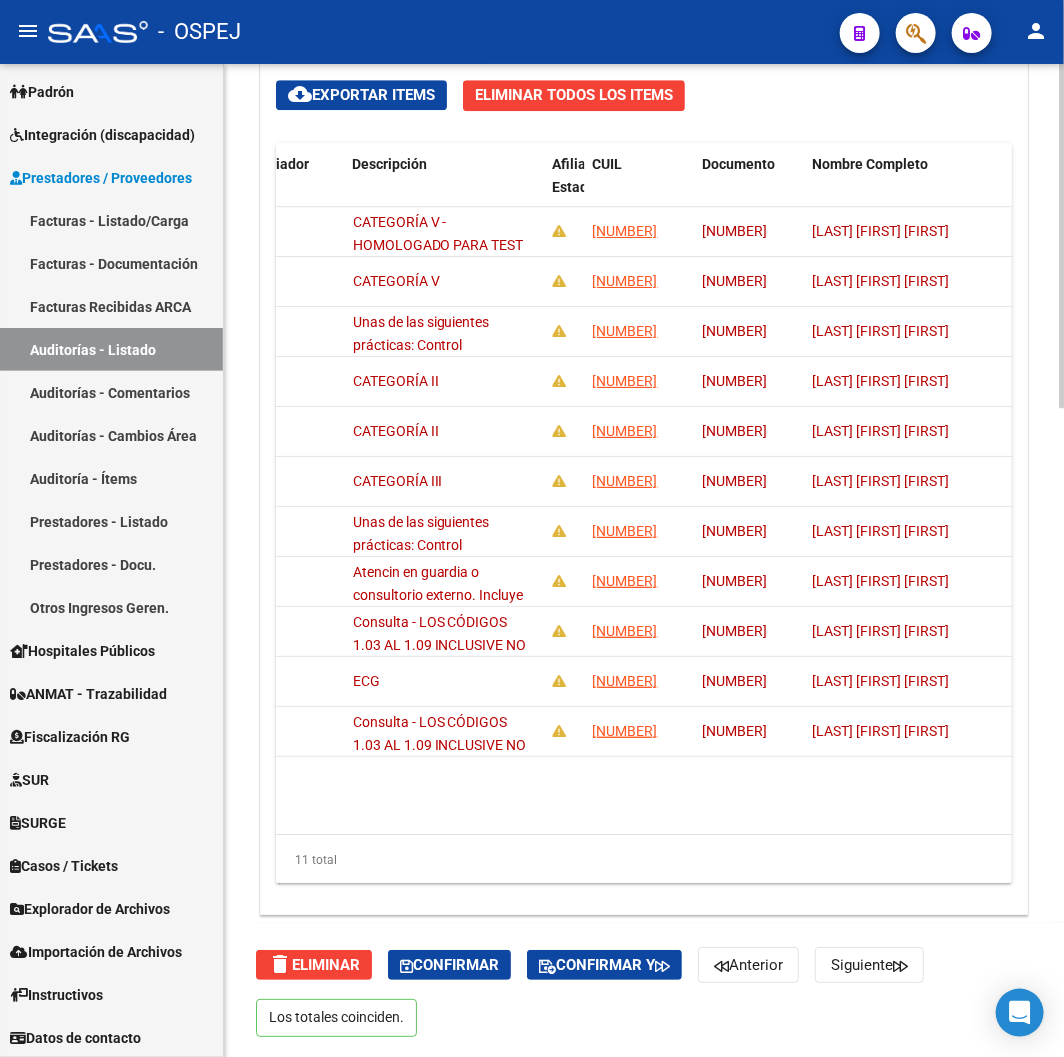 scroll, scrollTop: 1755, scrollLeft: 0, axis: vertical 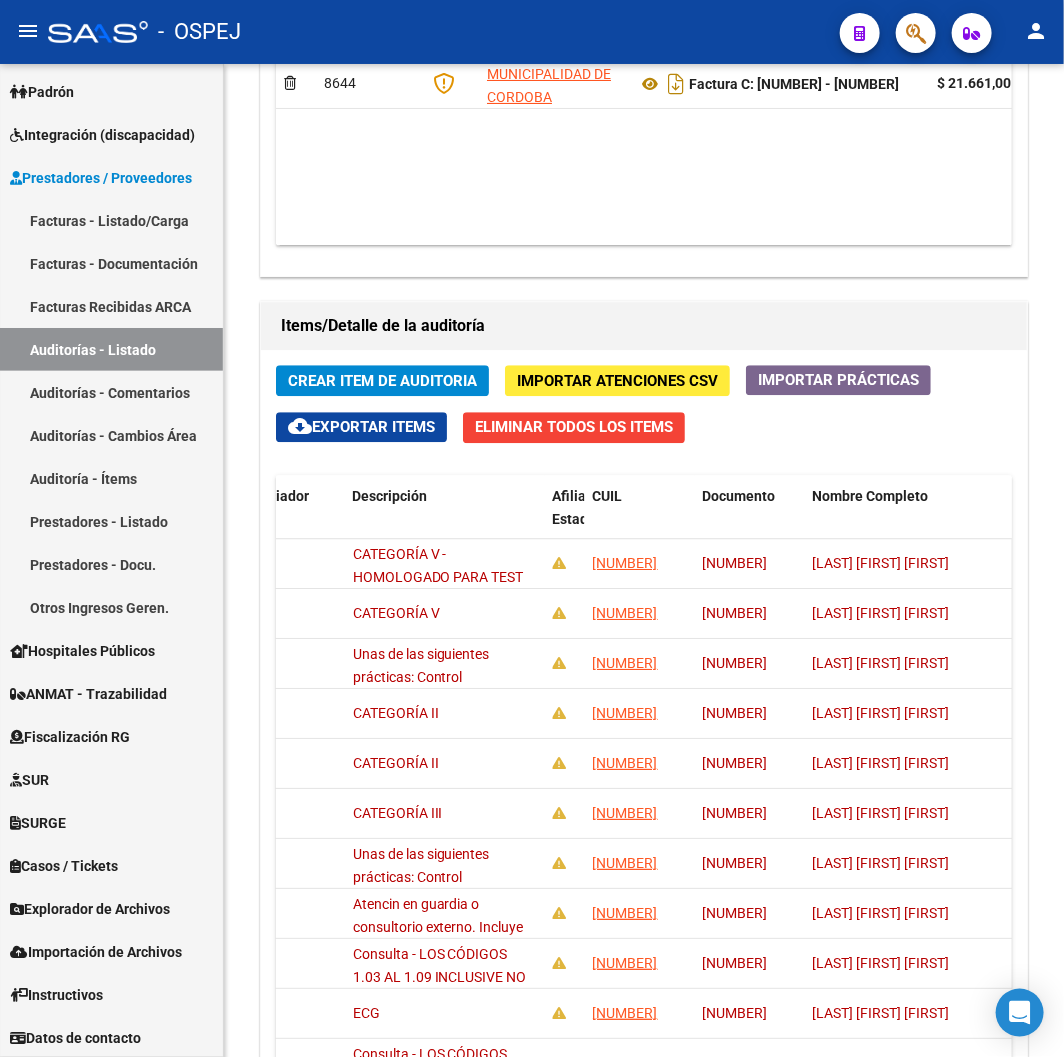 click 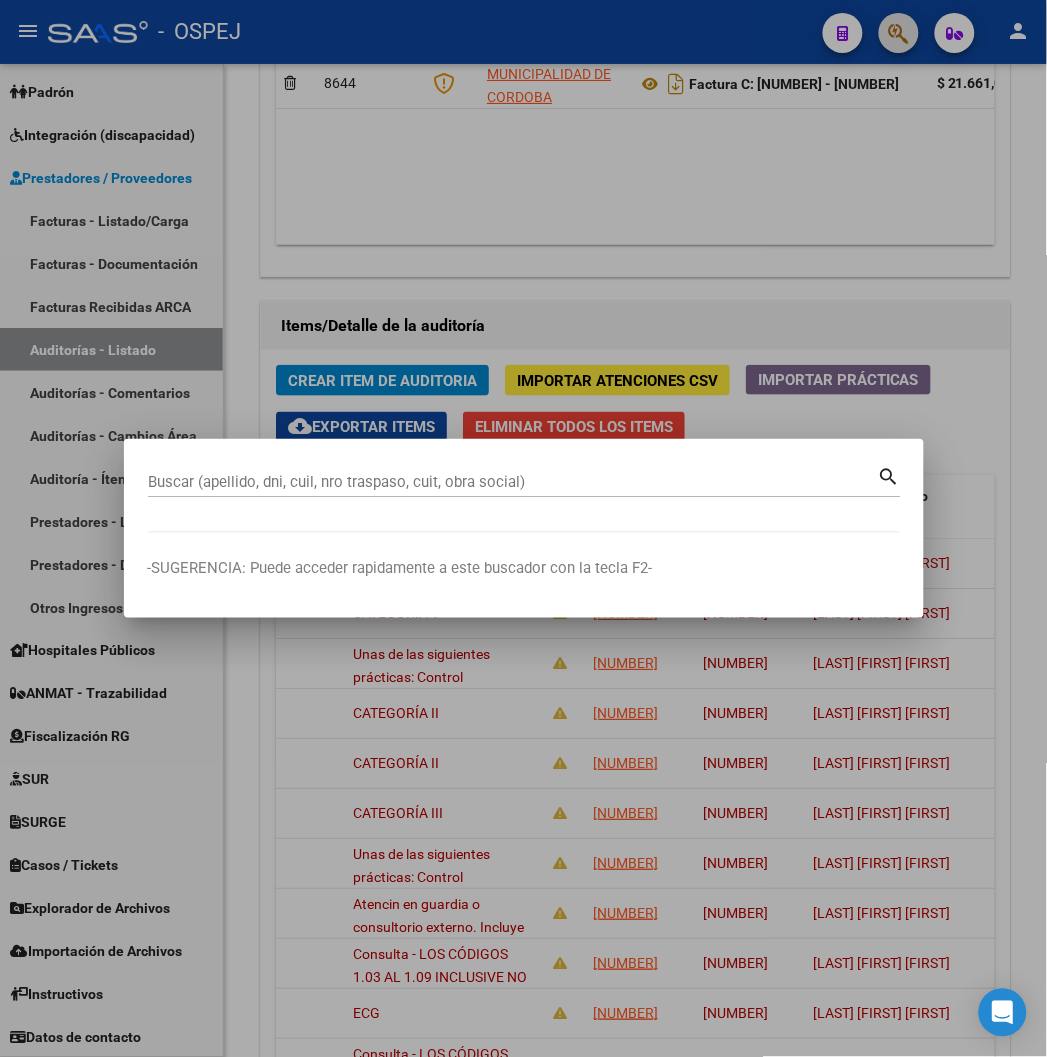 type 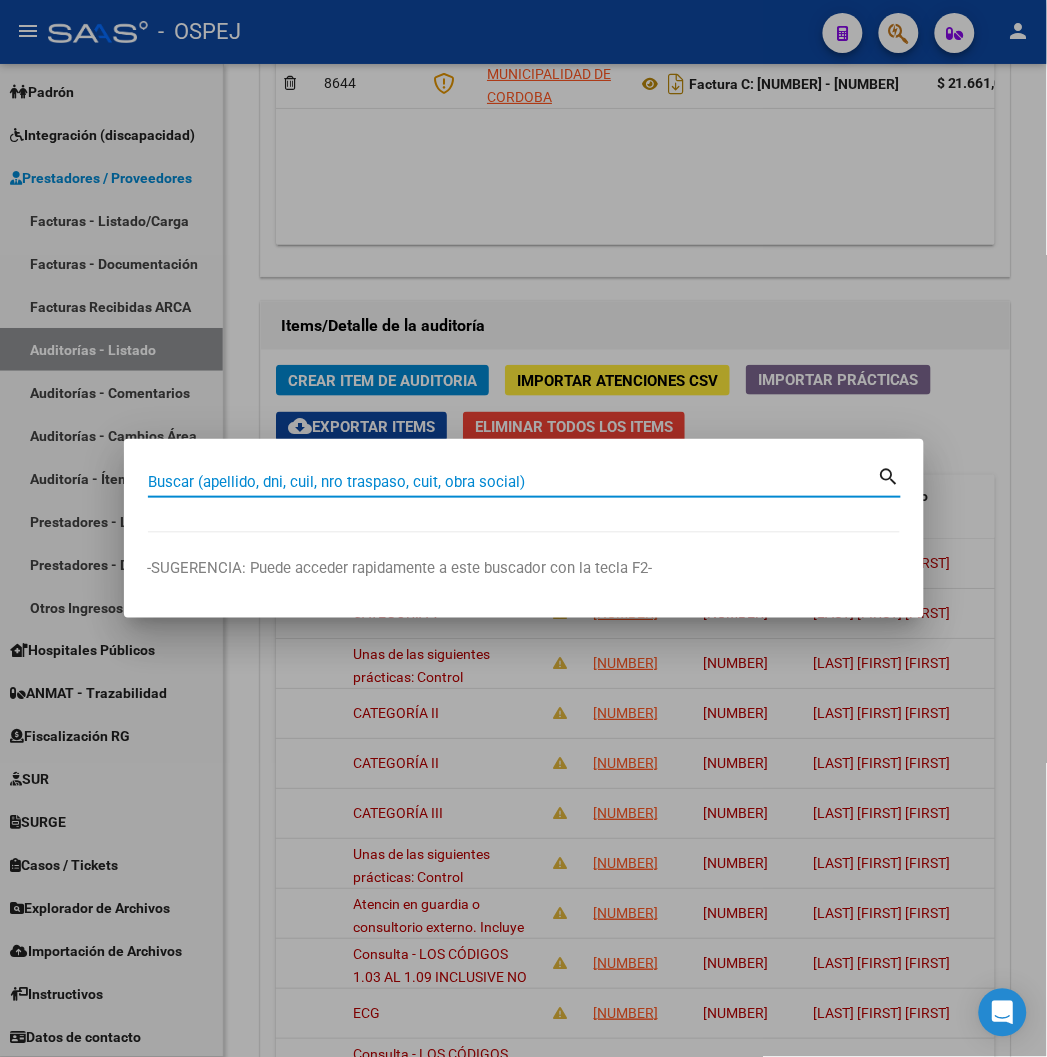 paste on "[CUIL]" 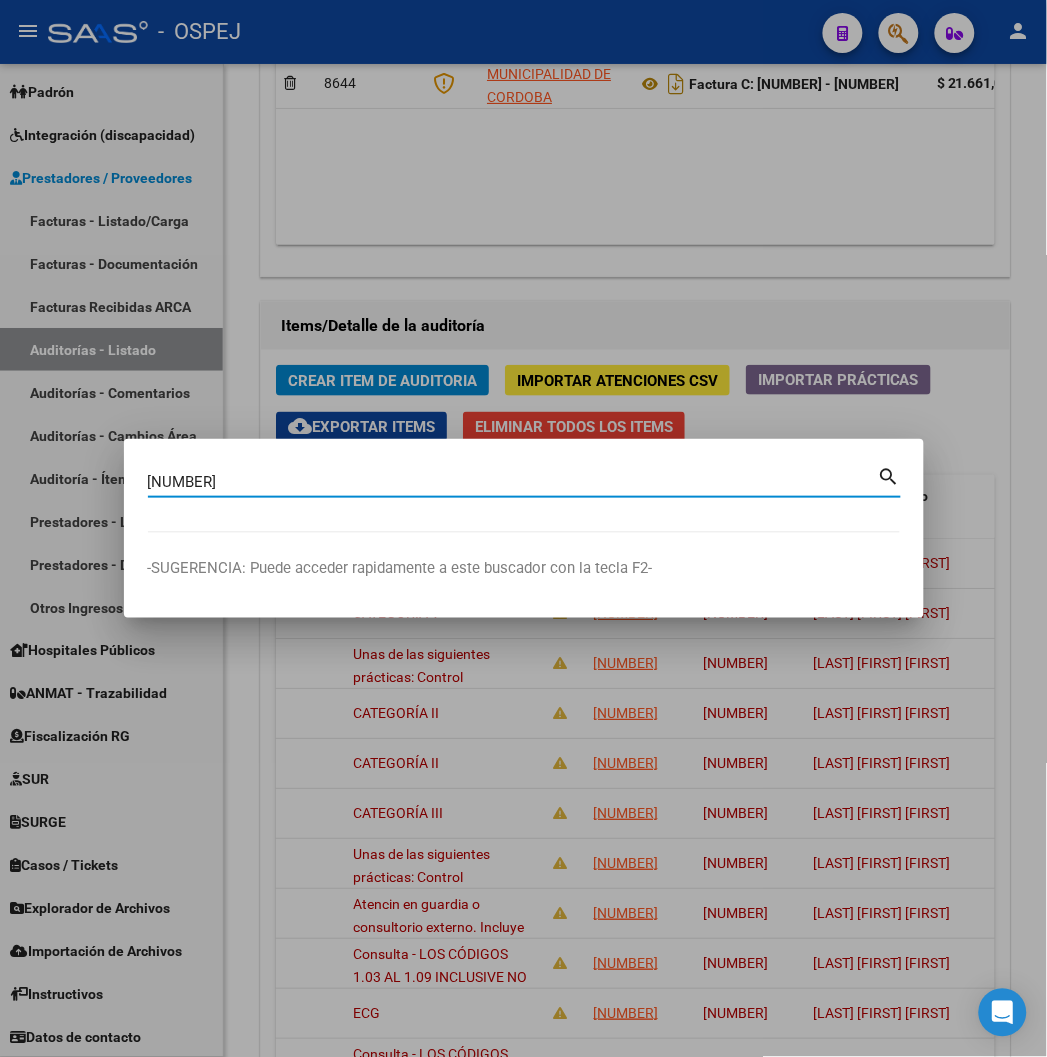 type on "[CUIL]" 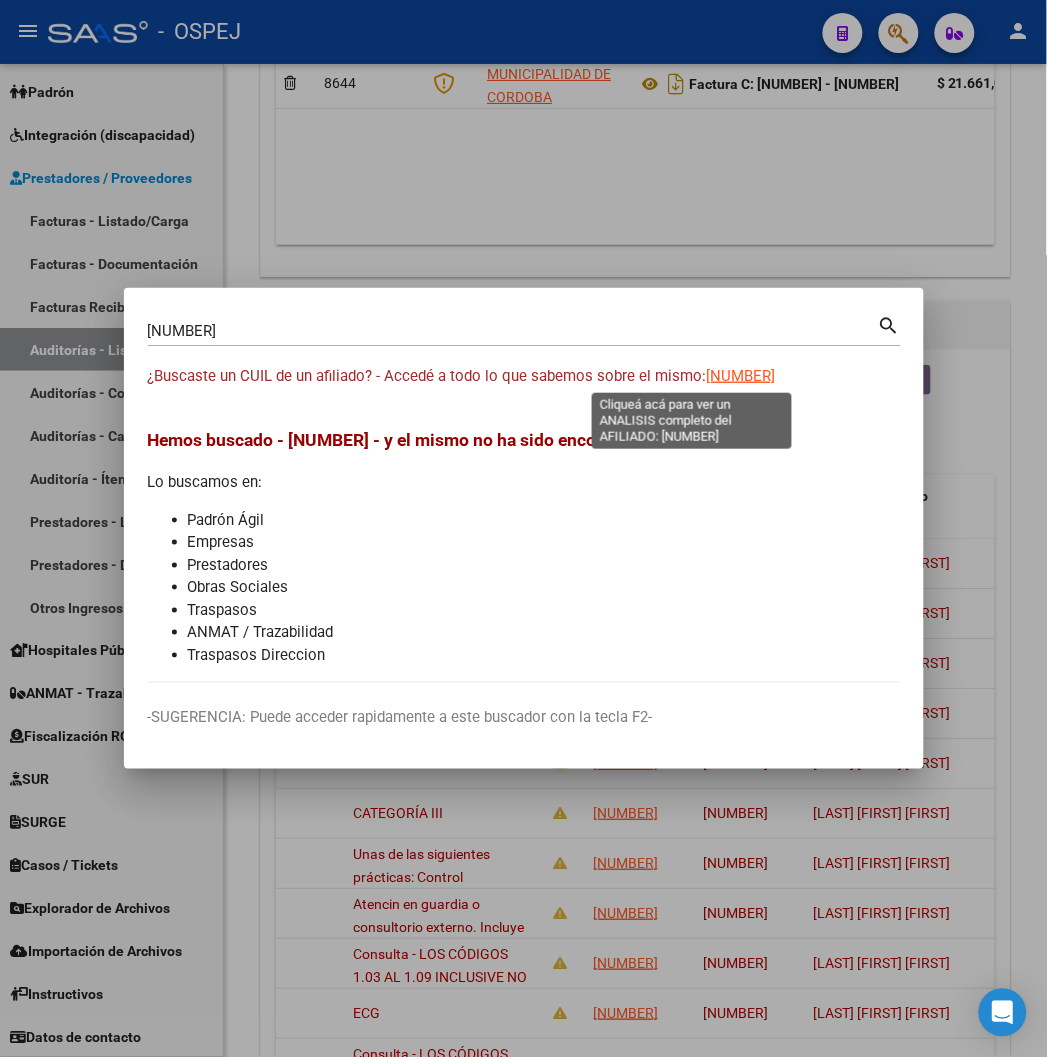 click on "[CUIL]" at bounding box center (741, 376) 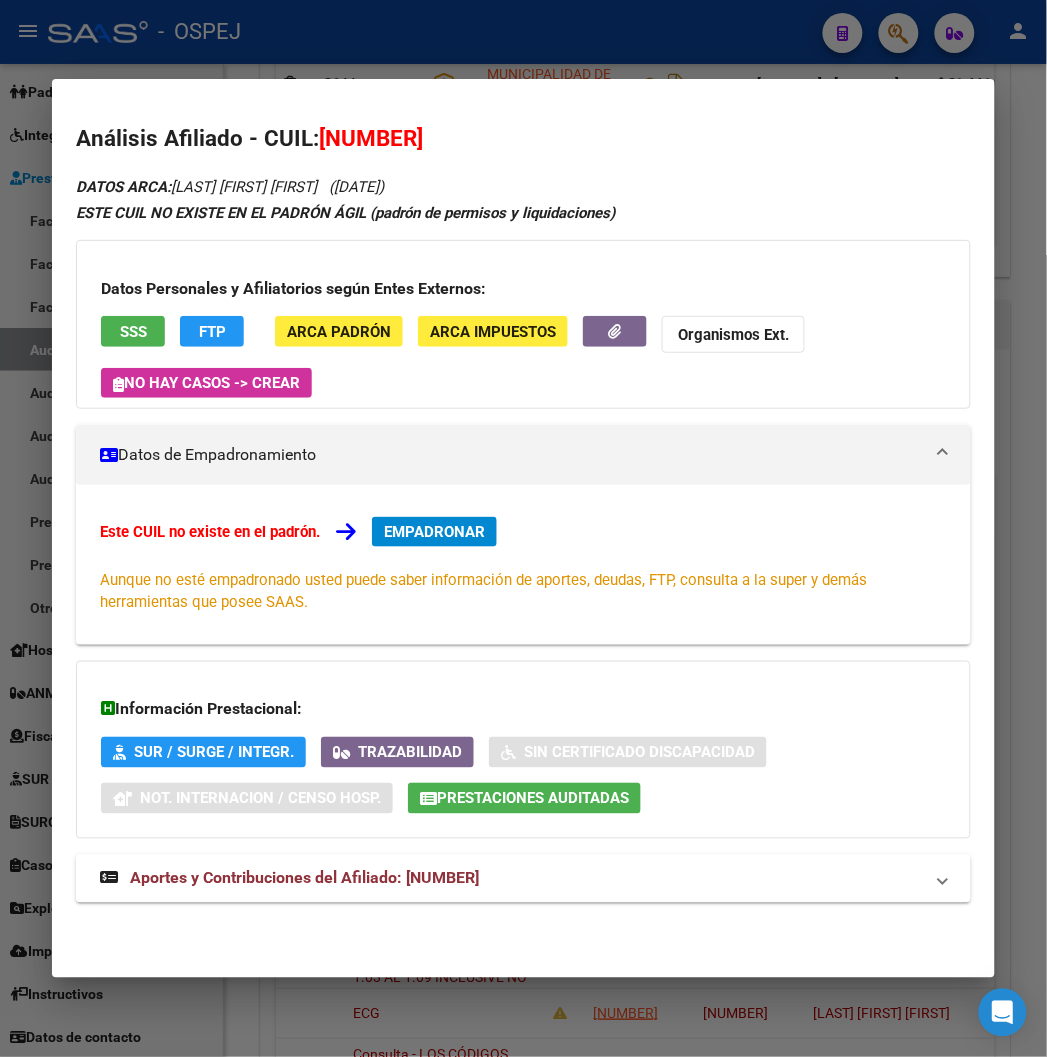 click at bounding box center (523, 528) 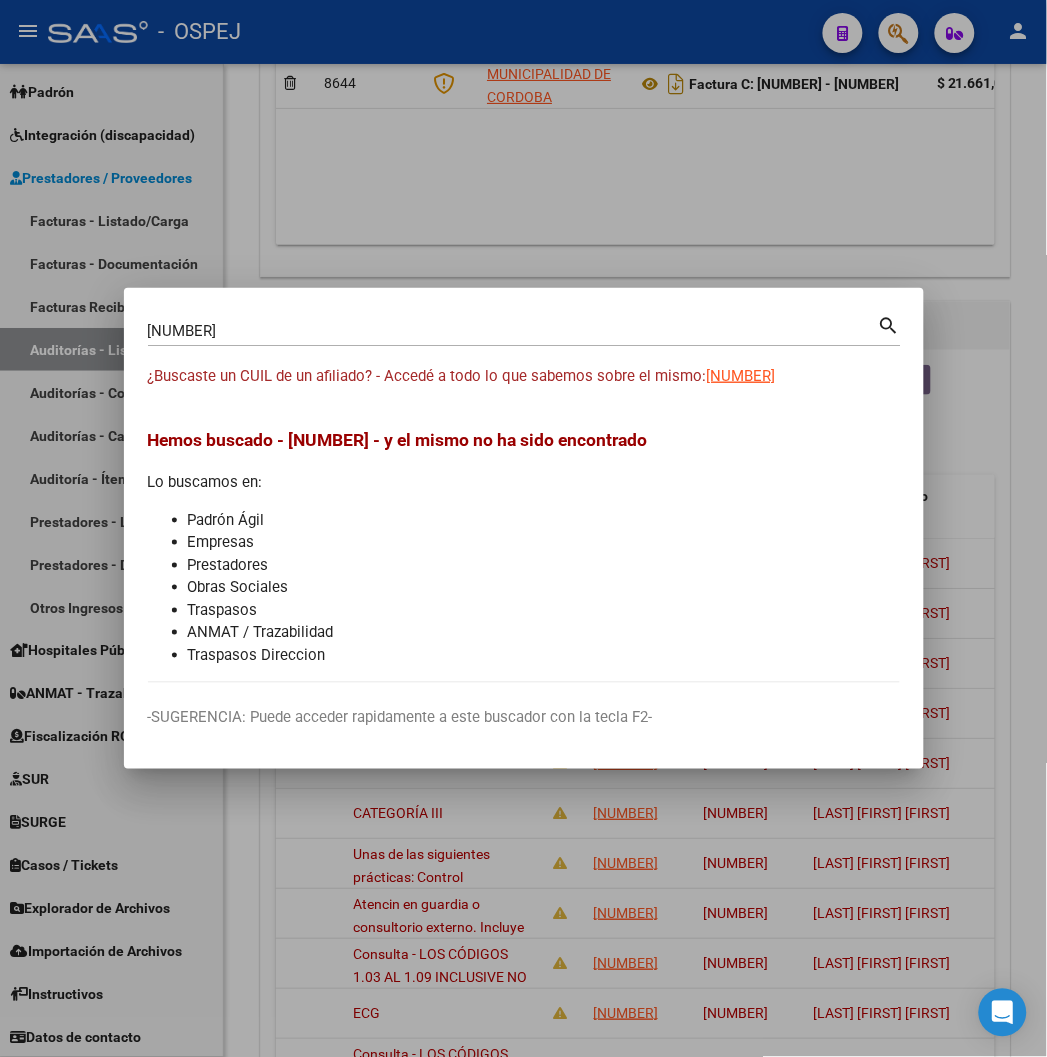 click at bounding box center (523, 528) 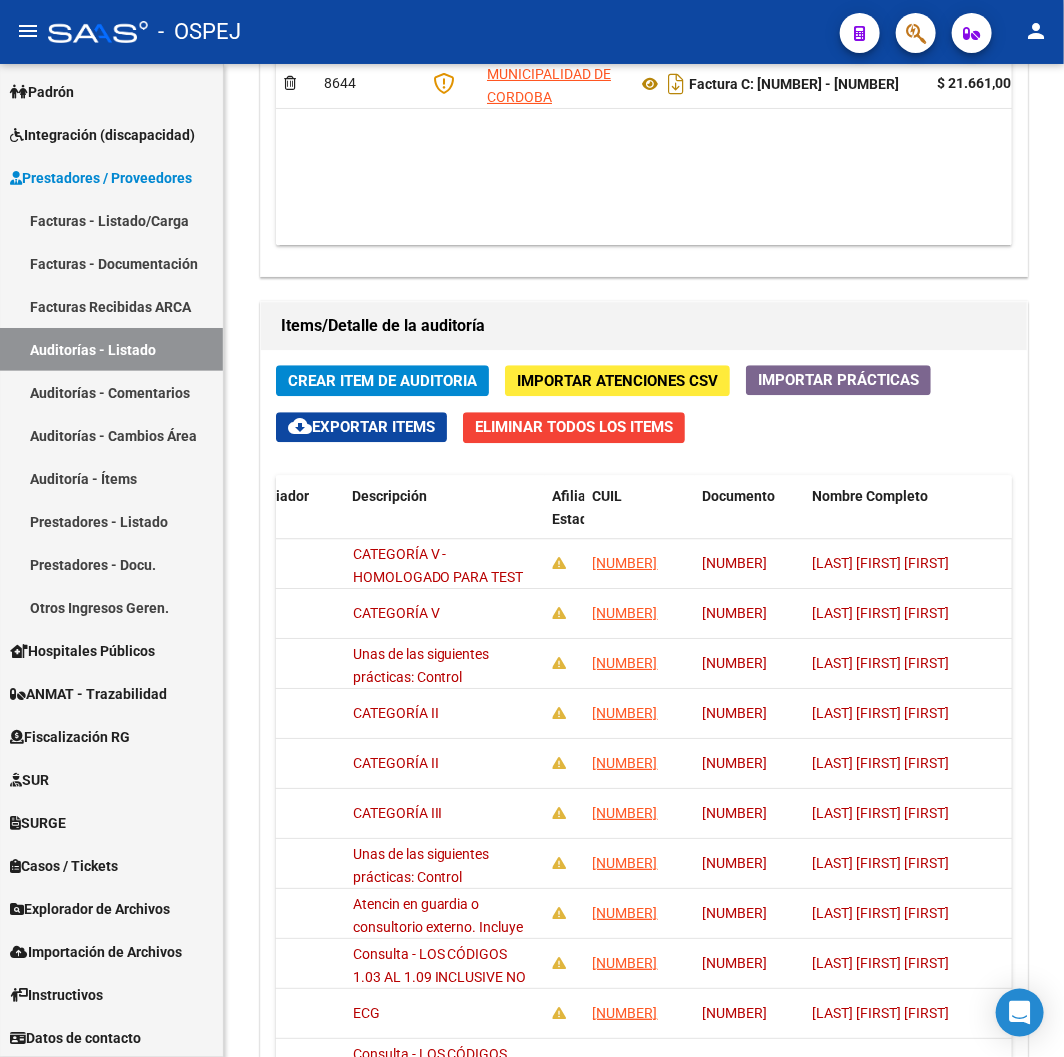 click 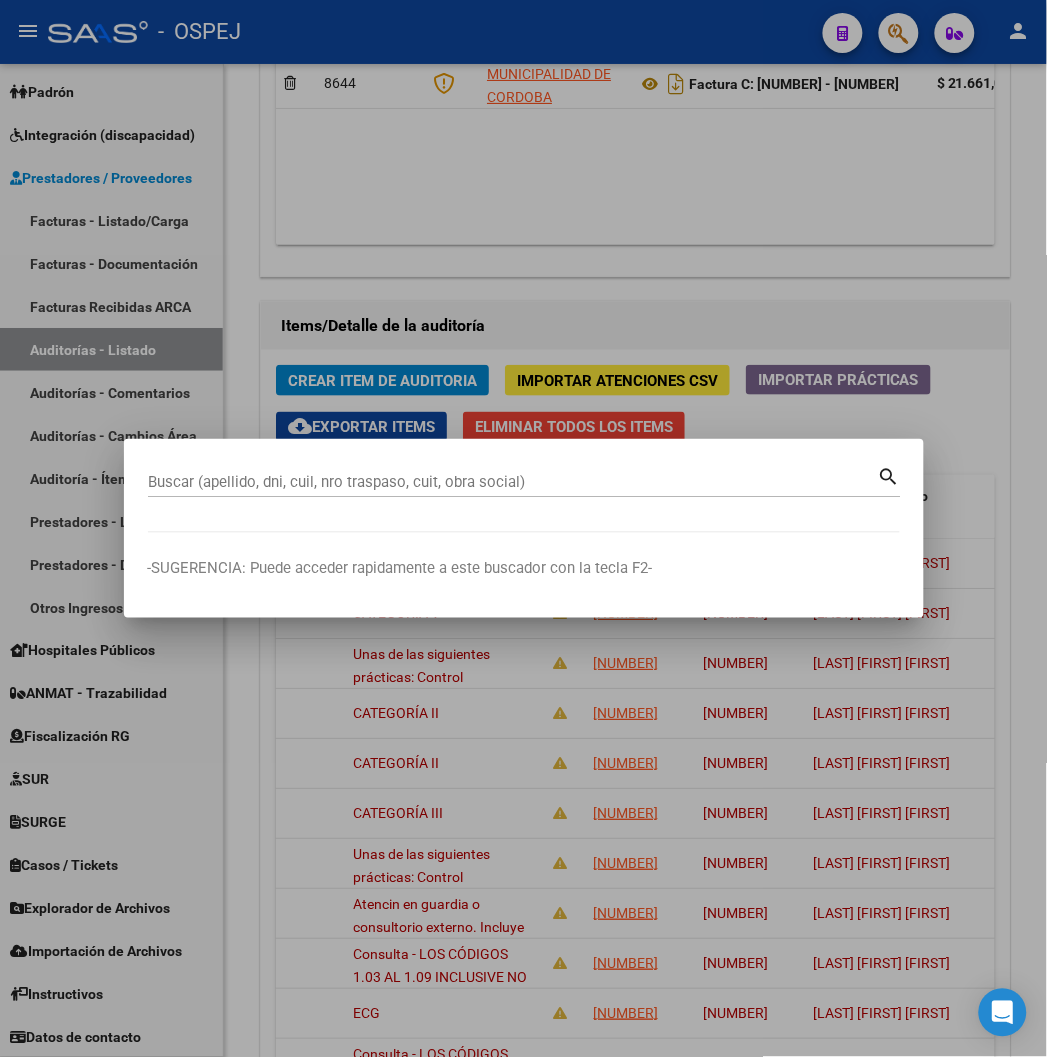 click on "Buscar (apellido, dni, cuil, nro traspaso, cuit, obra social)" at bounding box center (513, 482) 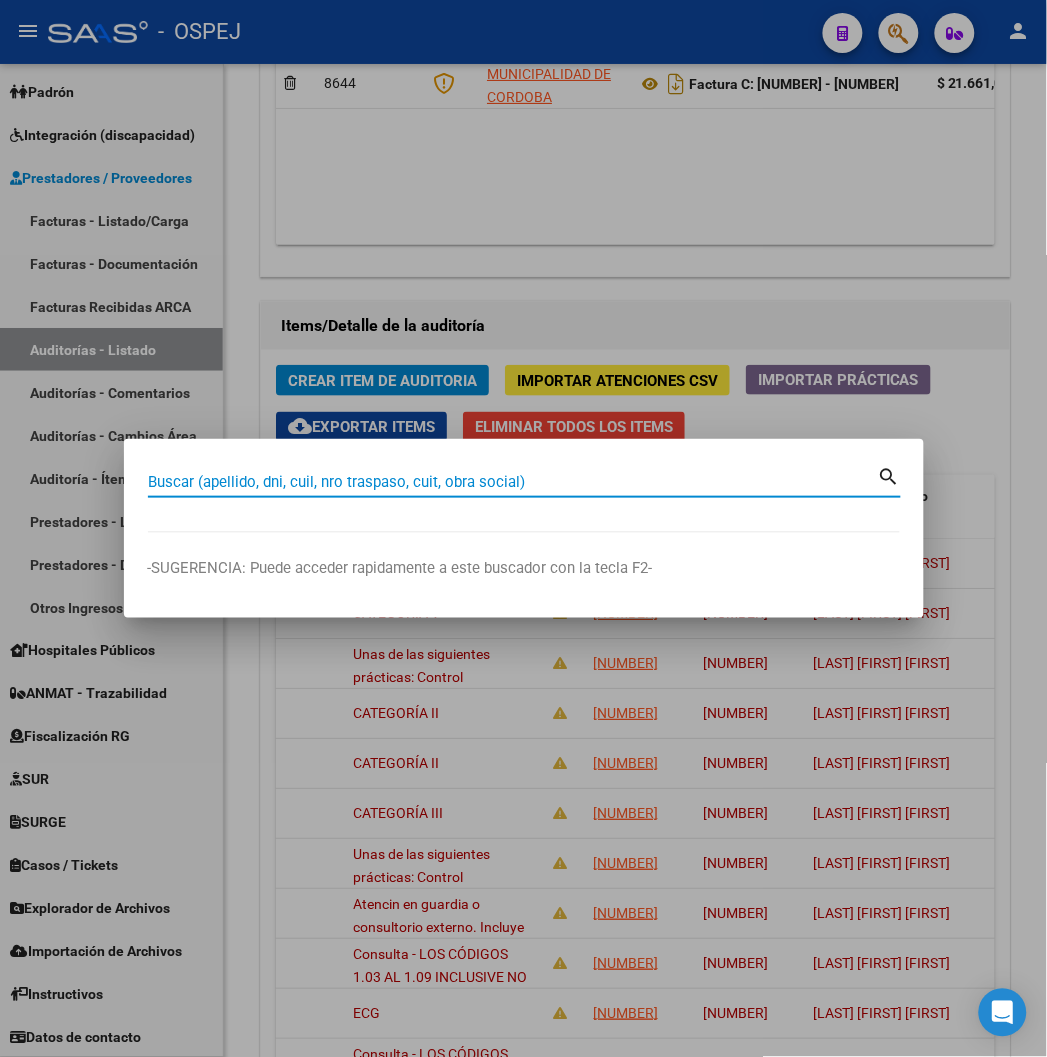 click on "Buscar (apellido, dni, cuil, nro traspaso, cuit, obra social)" at bounding box center [513, 482] 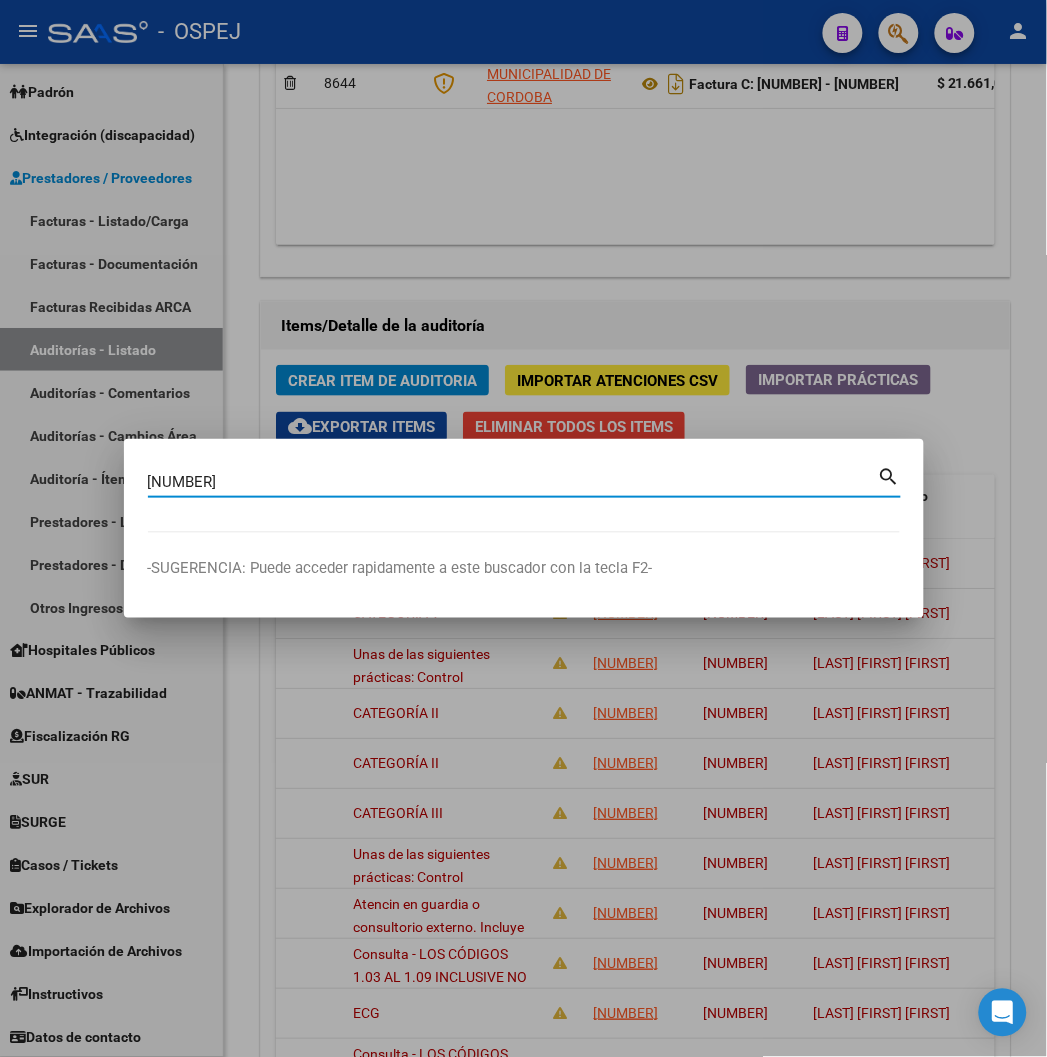 type on "36126880" 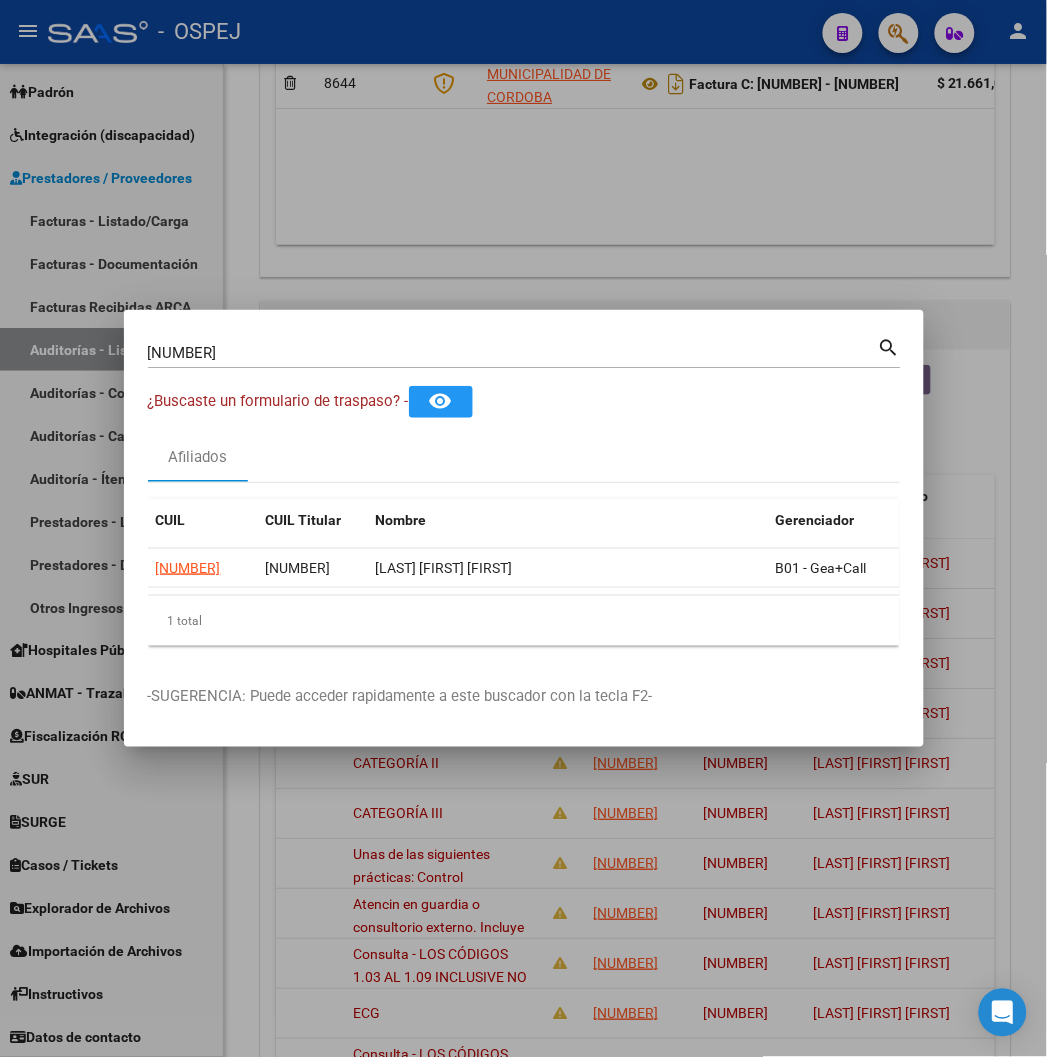 click on "CUIL CUIL Titular Nombre Gerenciador Activo" at bounding box center [599, 524] 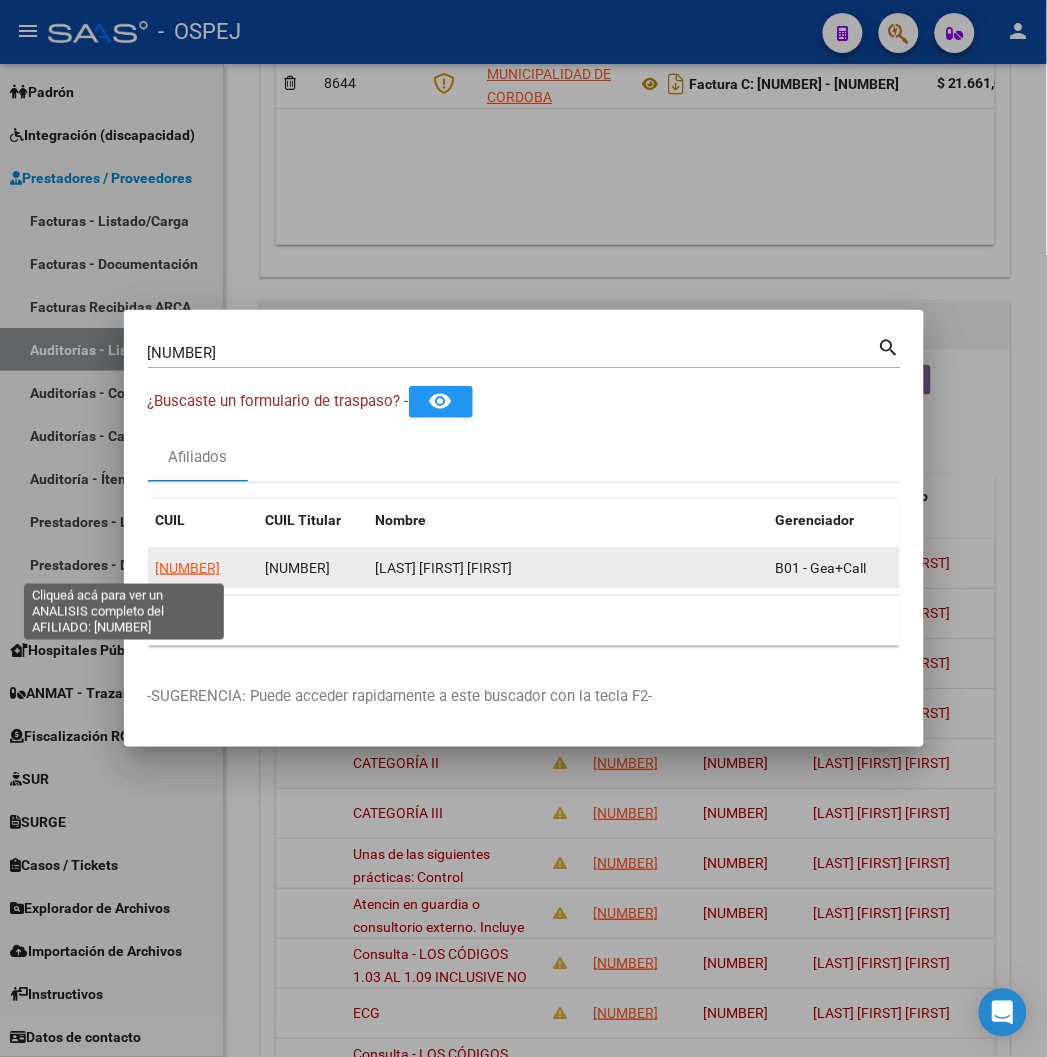 click on "[CUIL]" 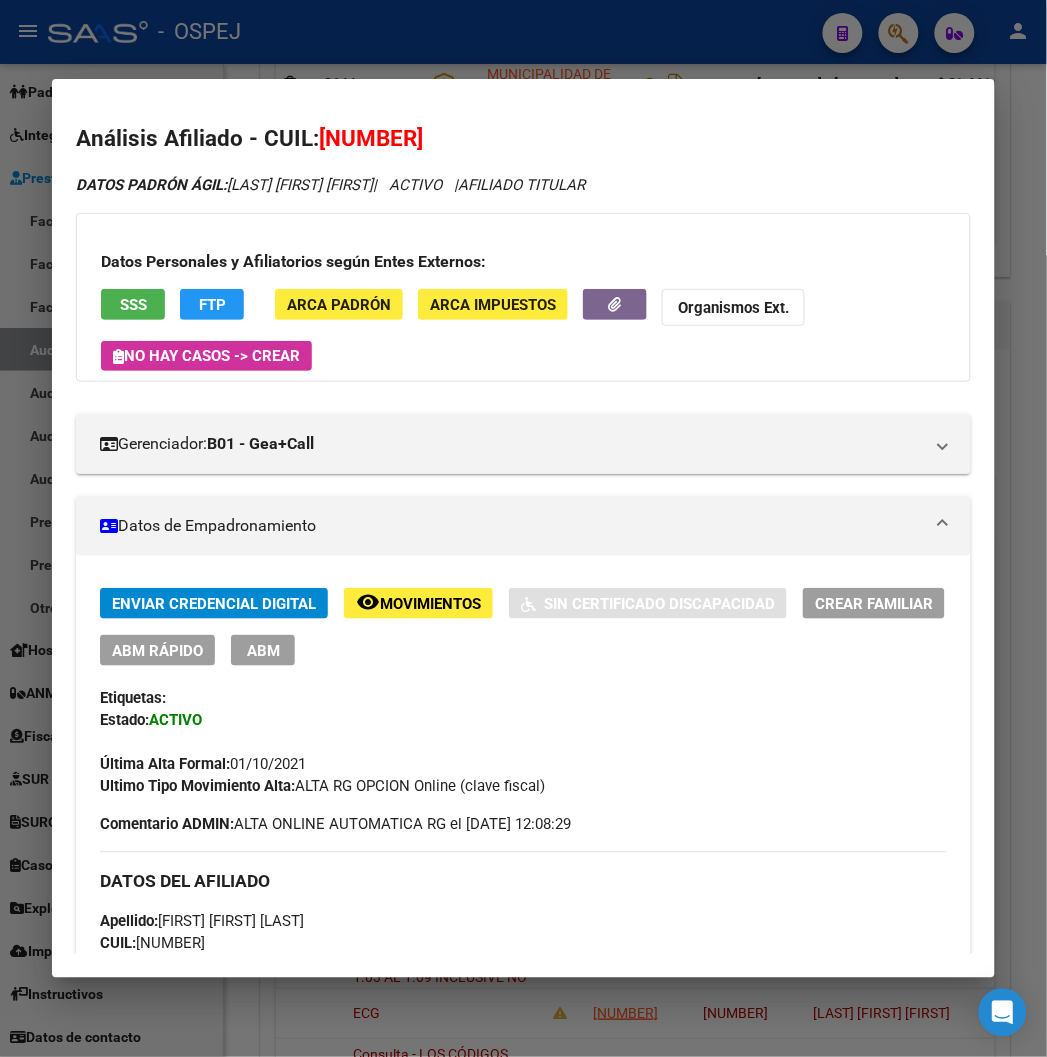 click on "Crear Familiar" at bounding box center [874, 604] 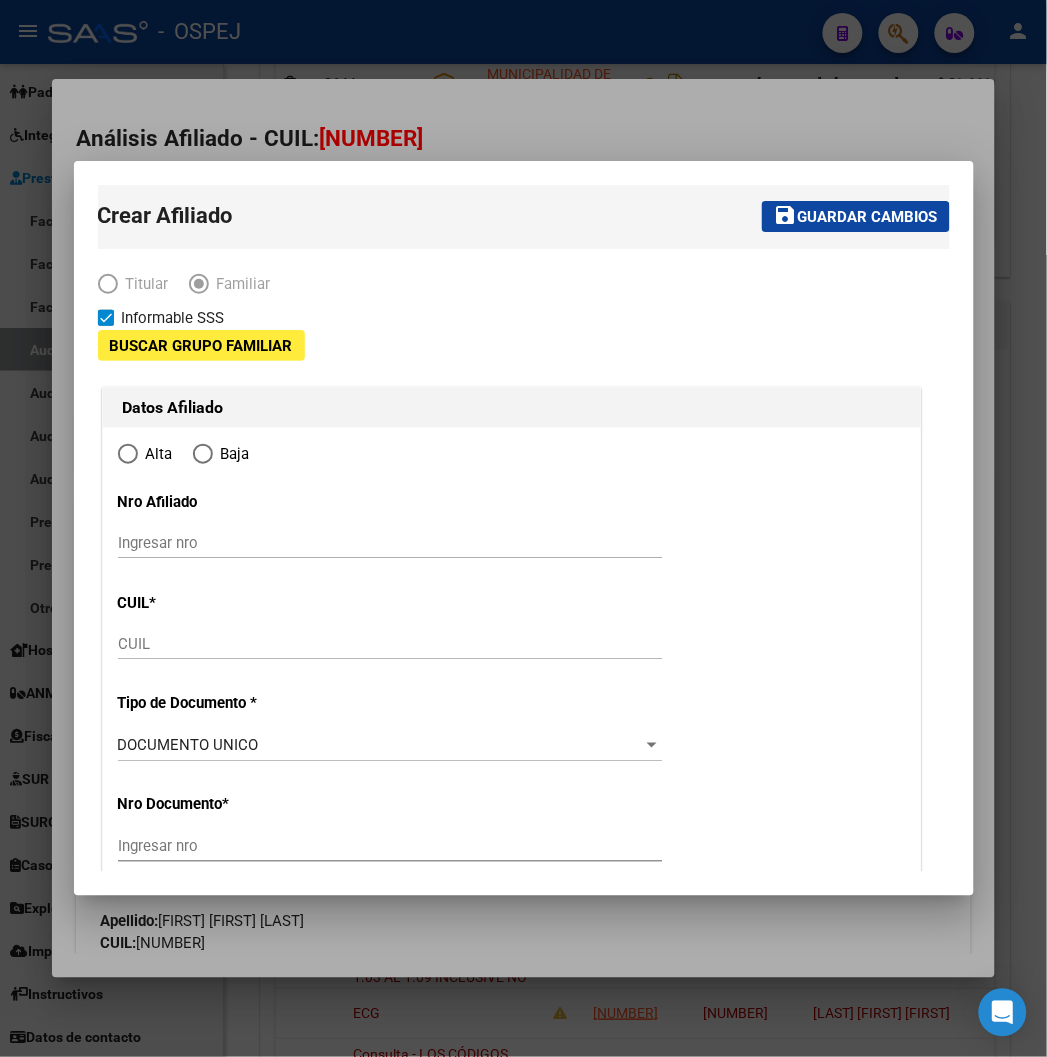 type on "30-61208579-6" 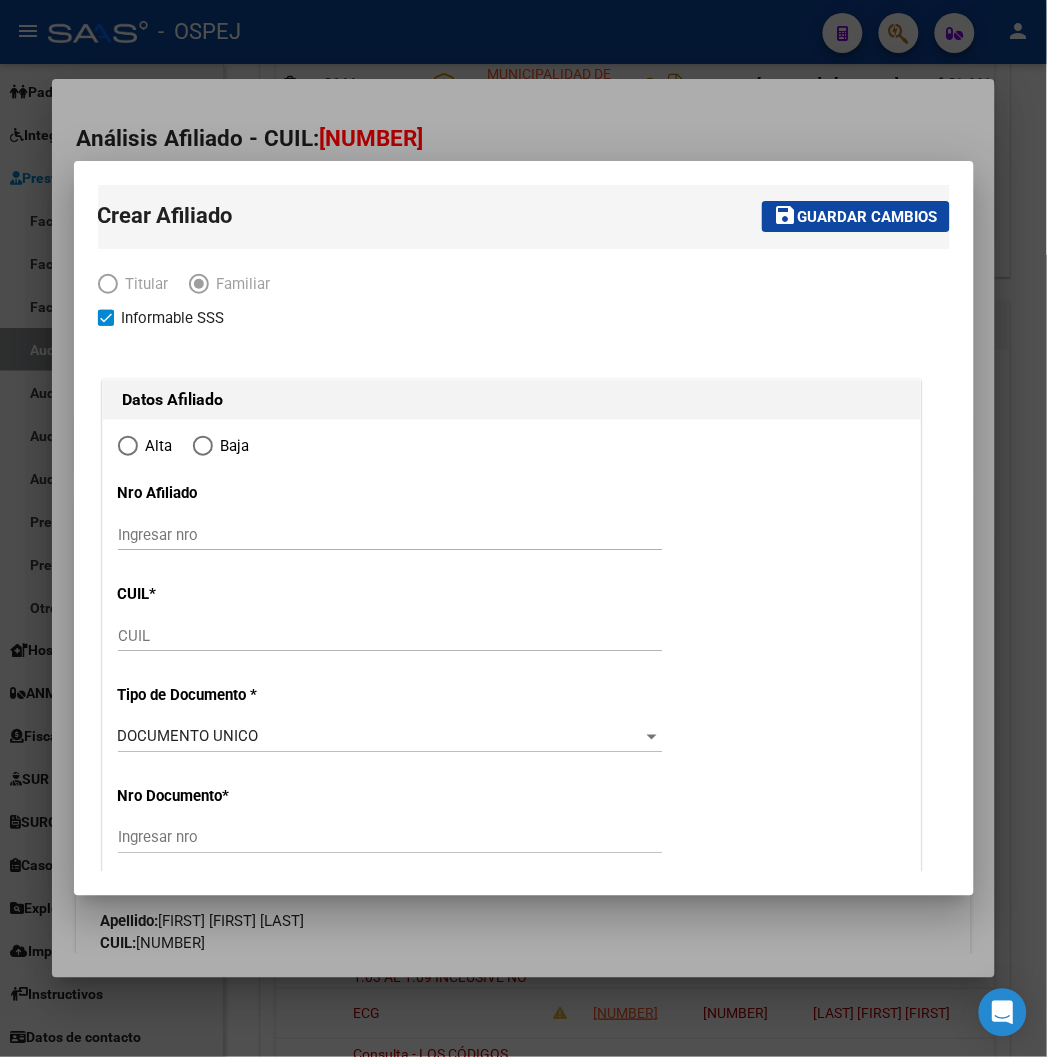 type on "CORDOBA" 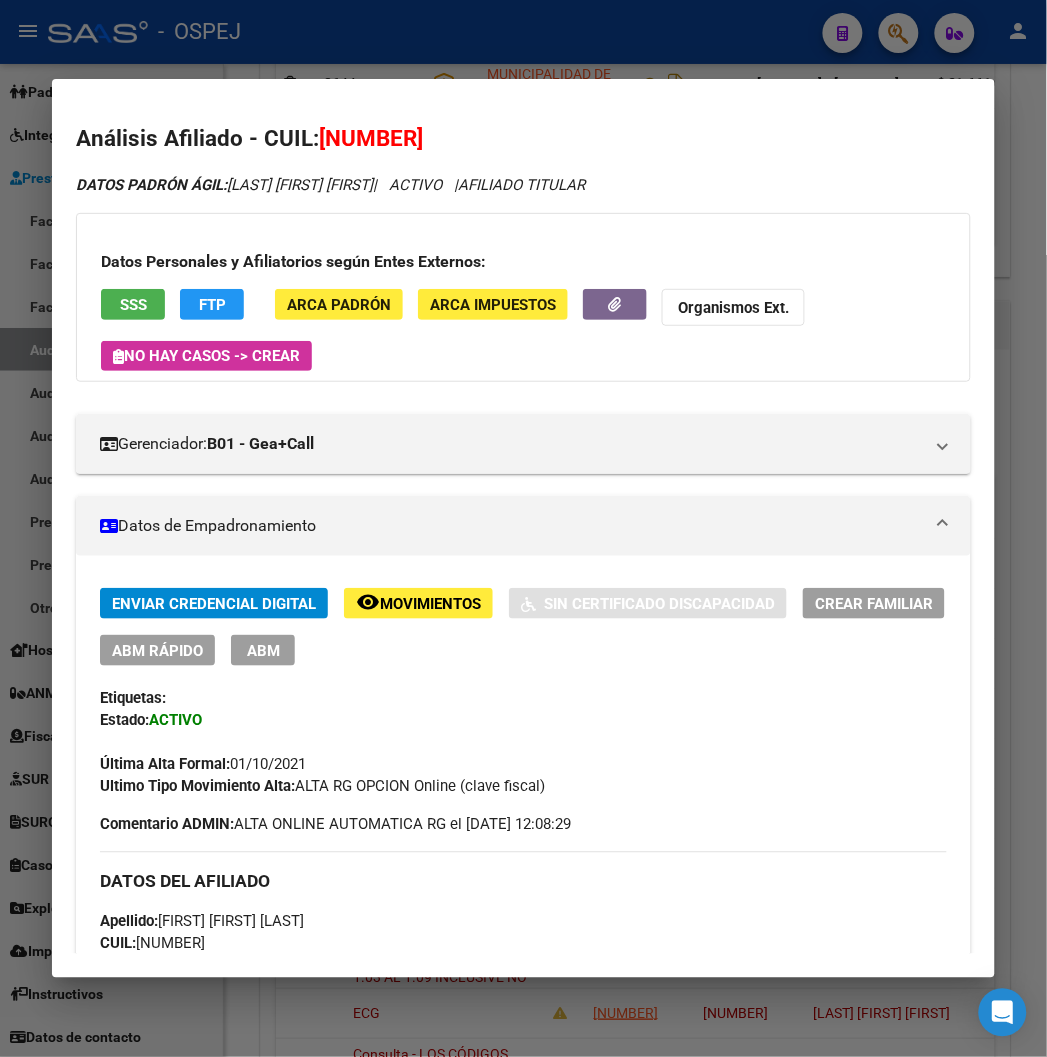 click on "[CUIL]" at bounding box center (371, 138) 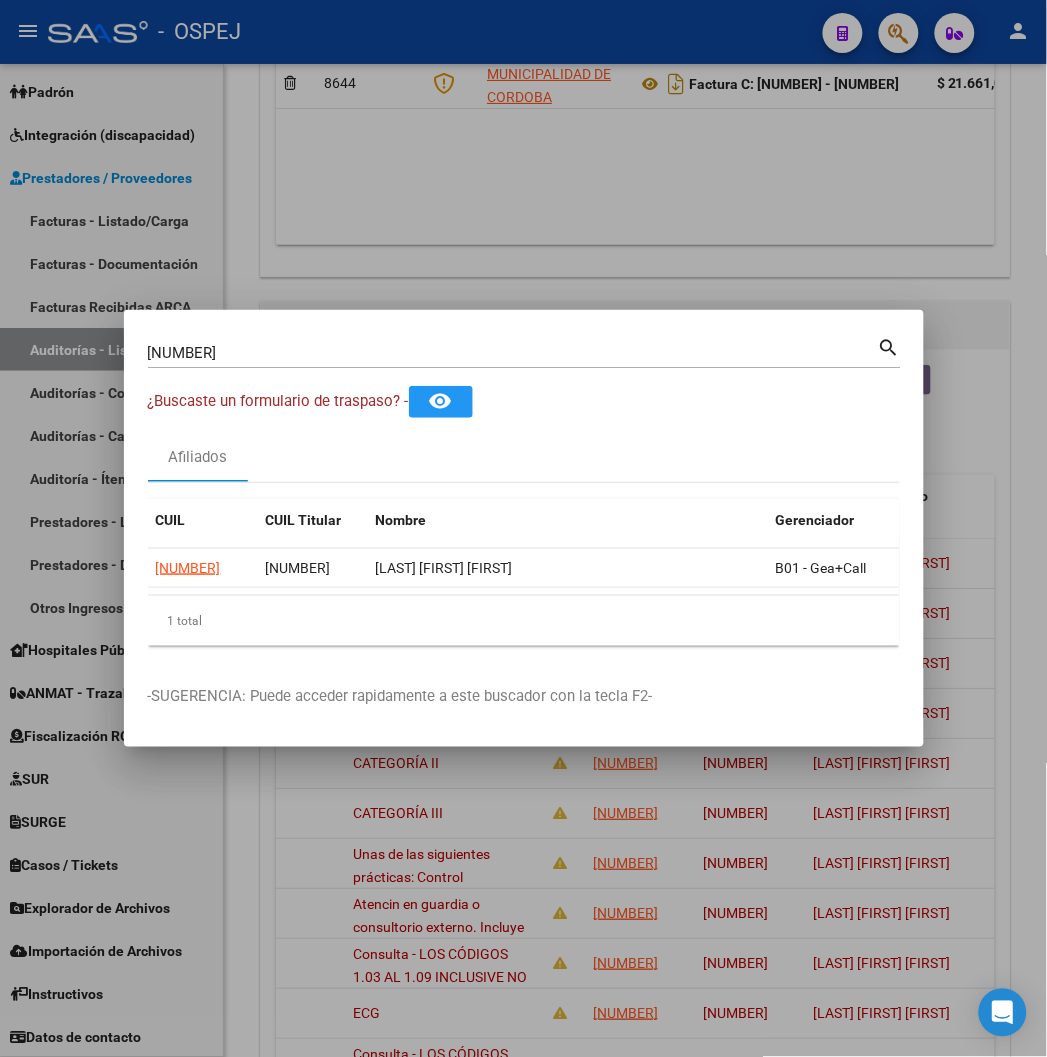 click at bounding box center [523, 528] 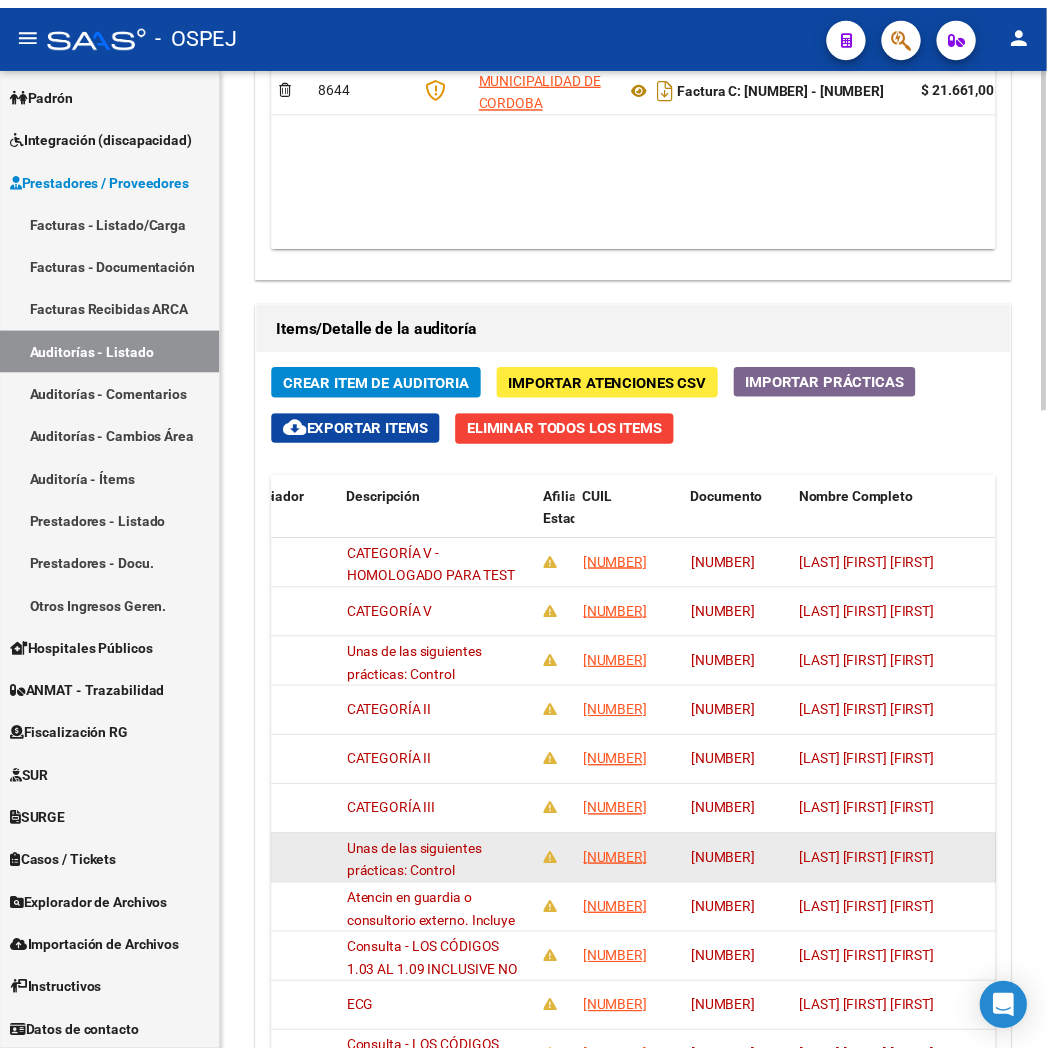 scroll, scrollTop: 1644, scrollLeft: 0, axis: vertical 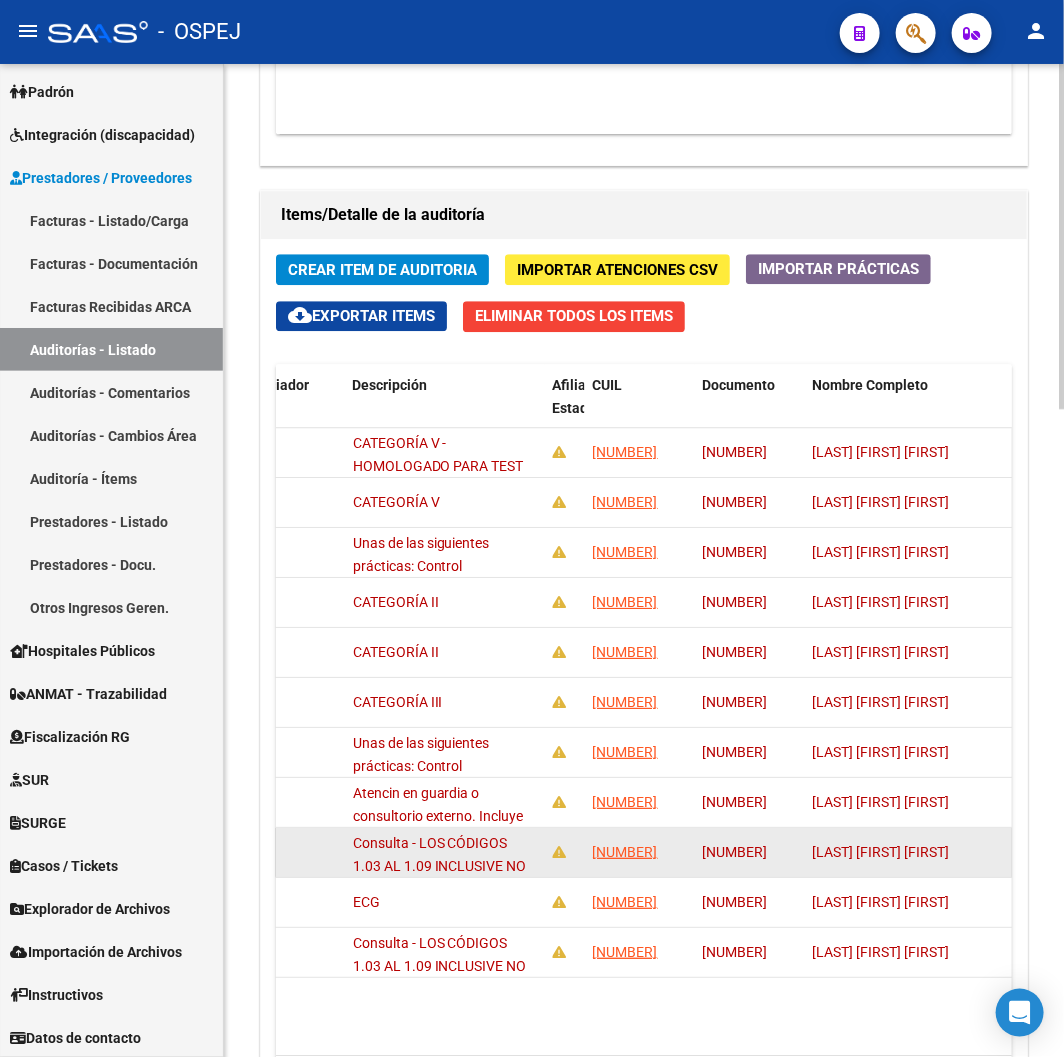 drag, startPoint x: 648, startPoint y: 871, endPoint x: 650, endPoint y: 860, distance: 11.18034 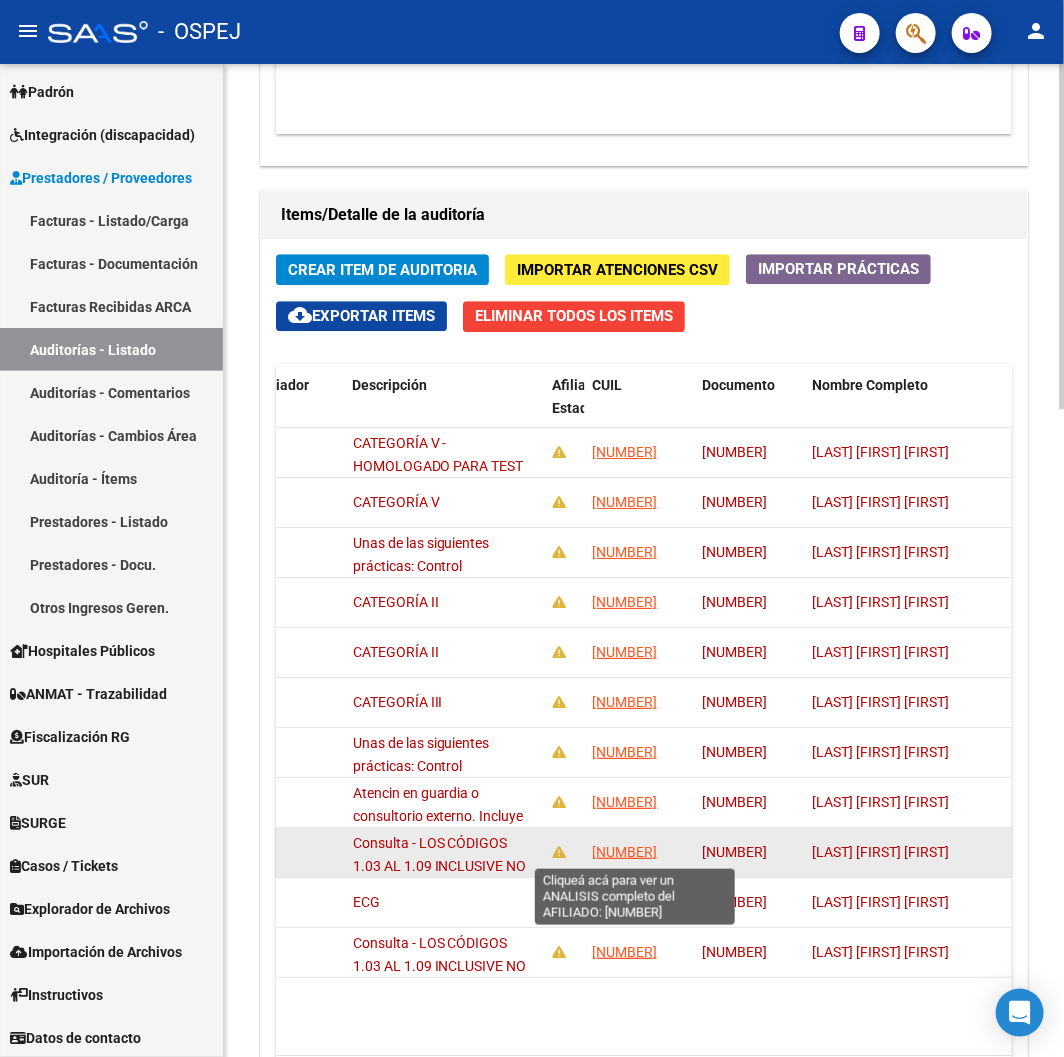 click on "[CUIL]" 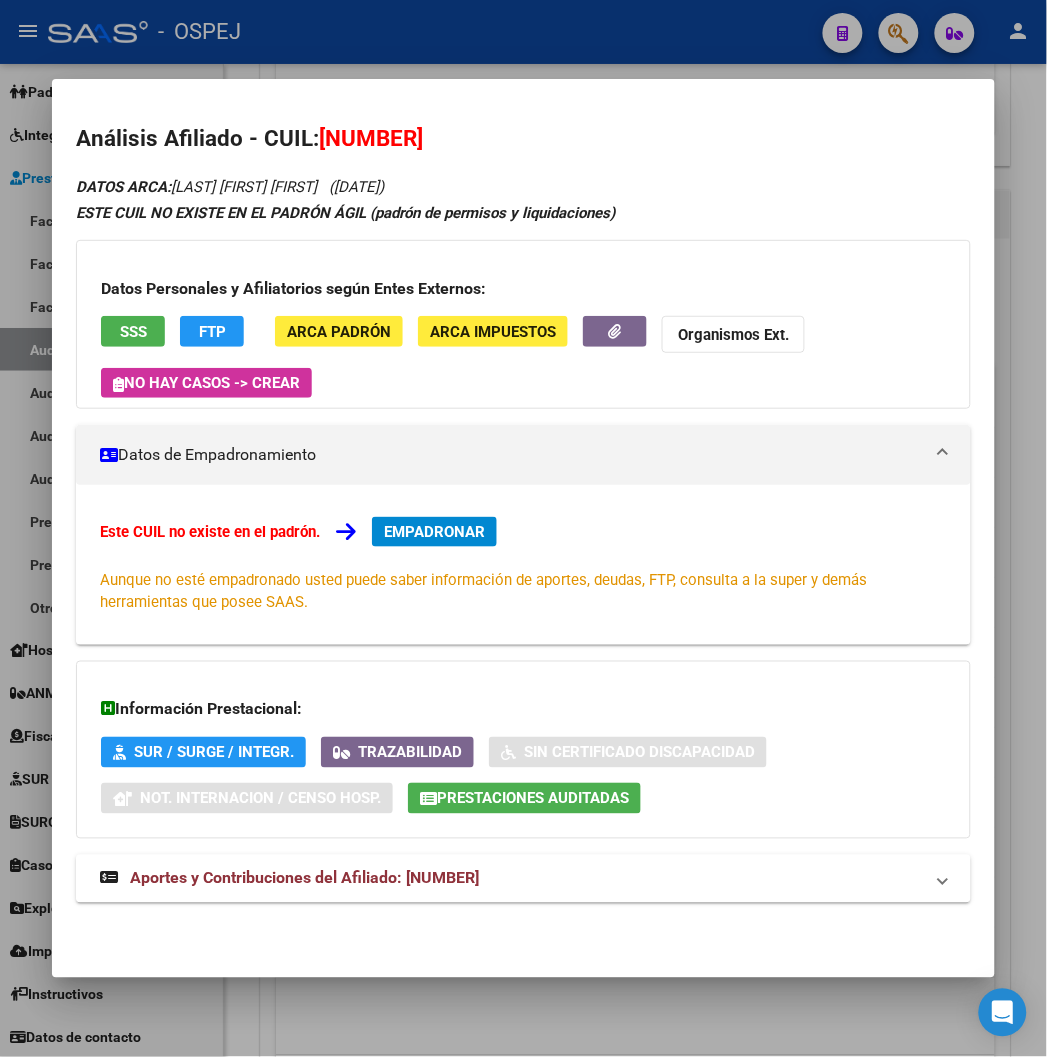 click on "Este CUIL no existe en el padrón.   EMPADRONAR
Aunque no esté empadronado usted puede saber información de aportes, deudas, FTP, consulta a la super y demás herramientas que posee SAAS." at bounding box center (523, 565) 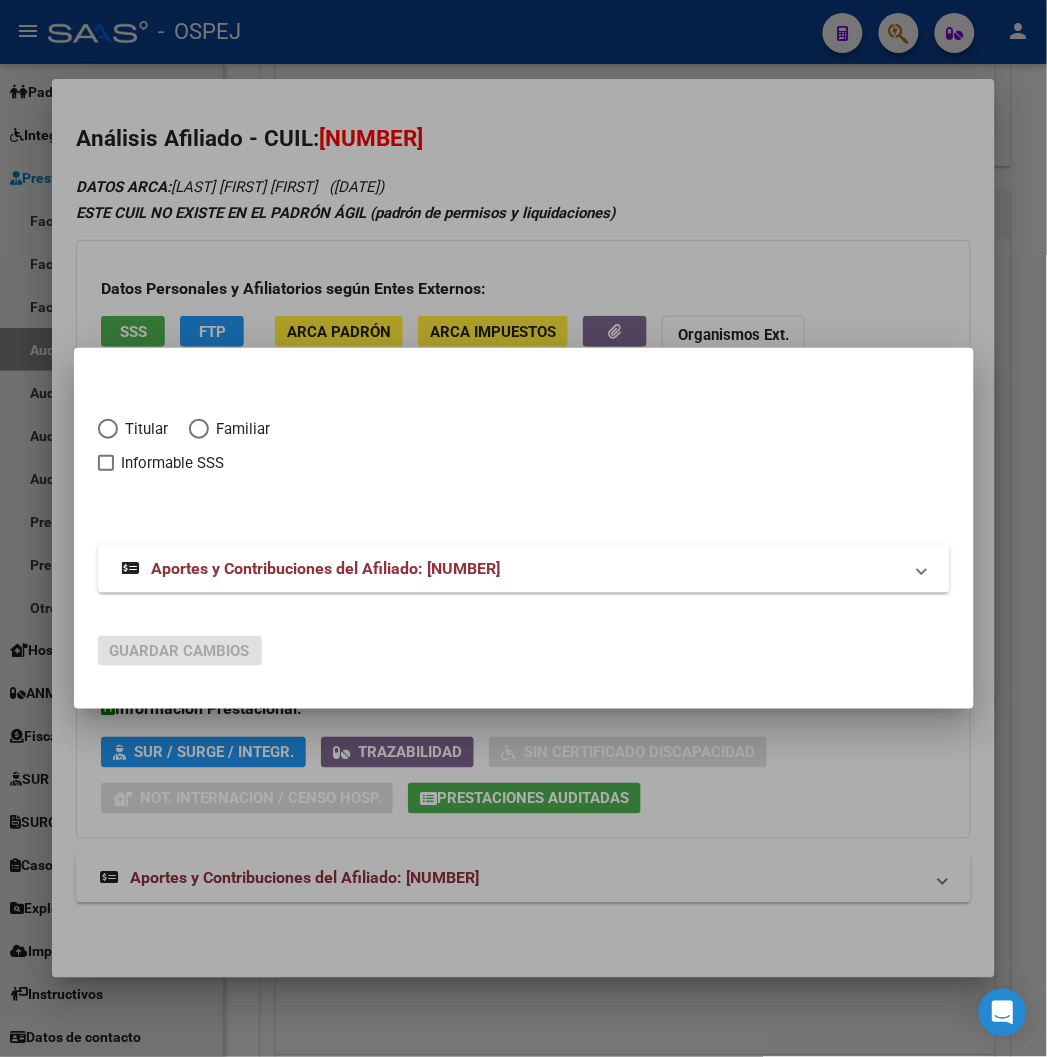 click on "Familiar" at bounding box center (240, 429) 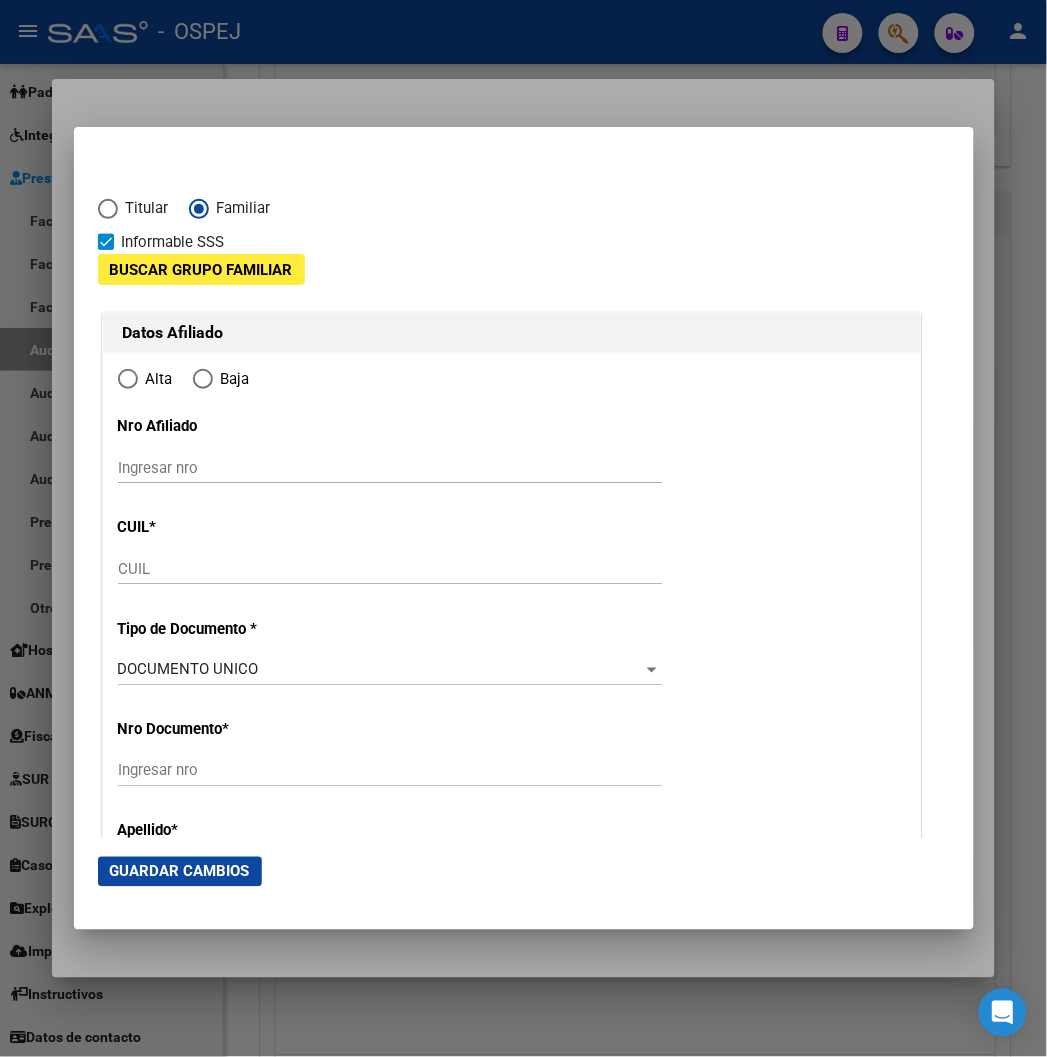 type on "27-50936793-6" 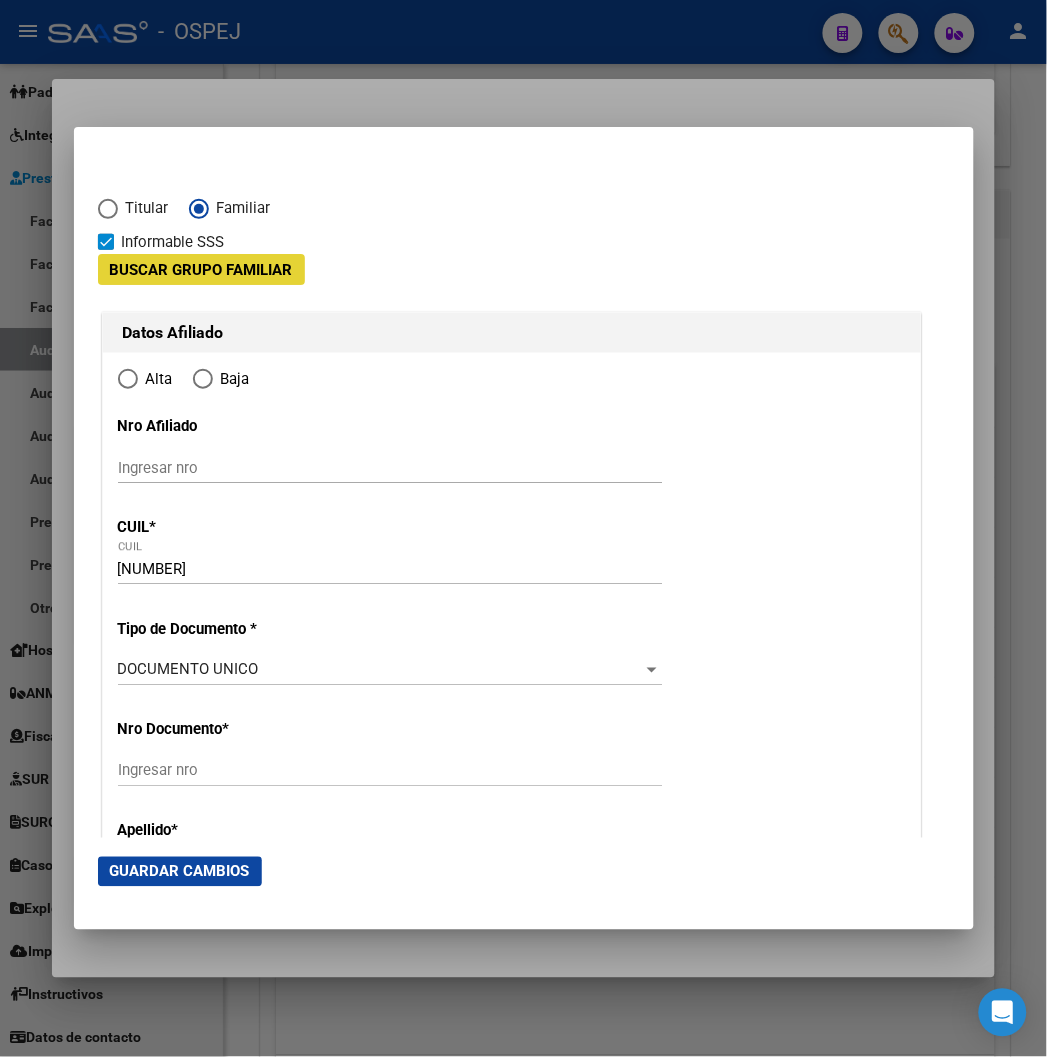 click on "Buscar Grupo Familiar" at bounding box center [201, 270] 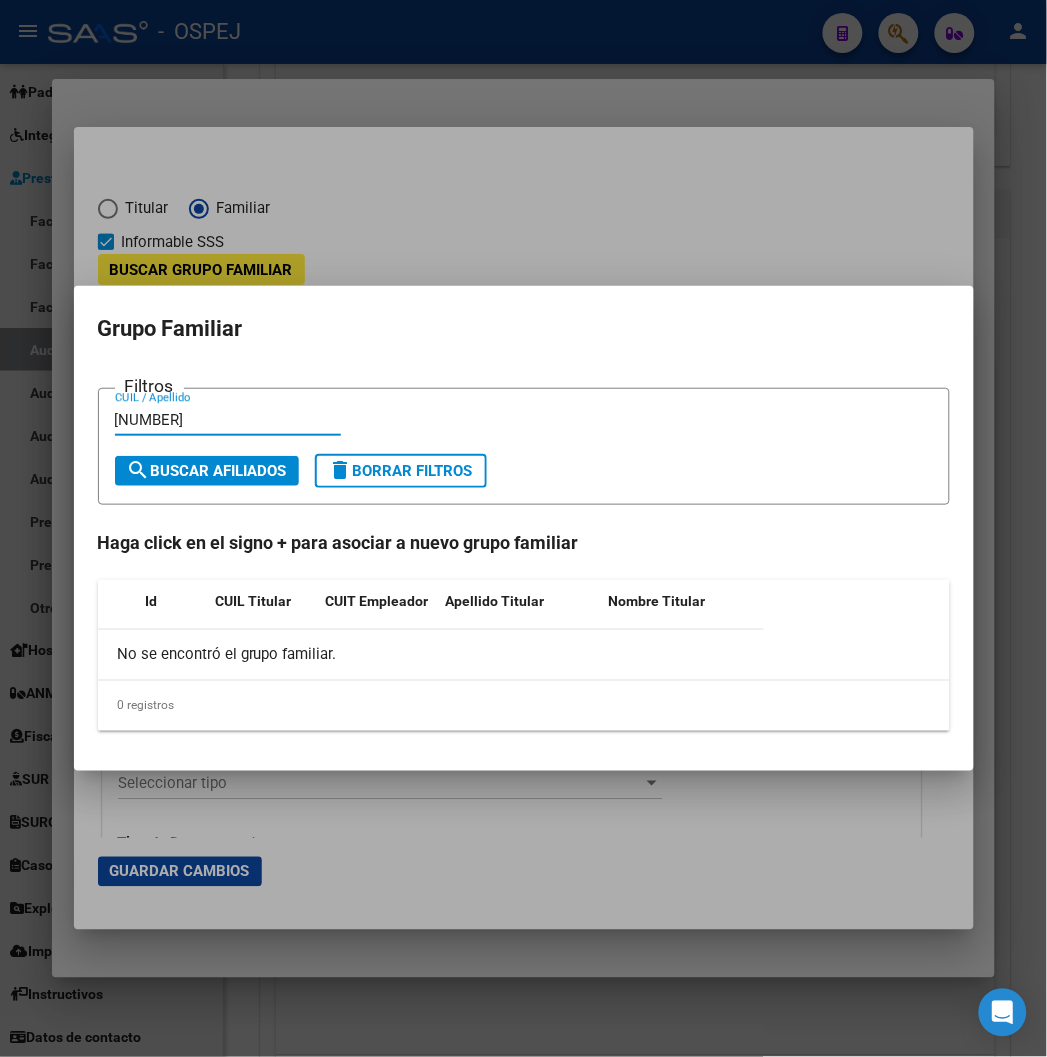 drag, startPoint x: 163, startPoint y: 422, endPoint x: -2, endPoint y: 462, distance: 169.77927 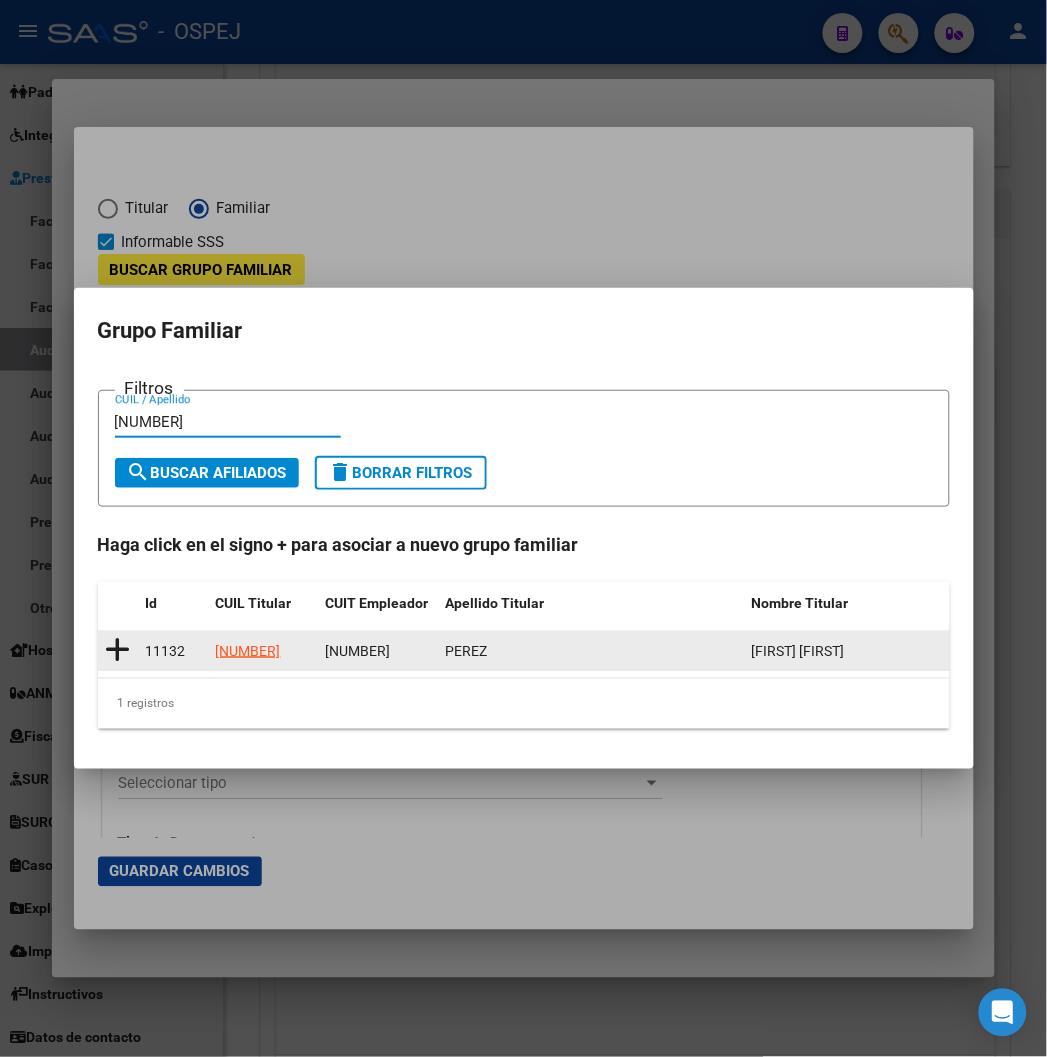 type on "36126880" 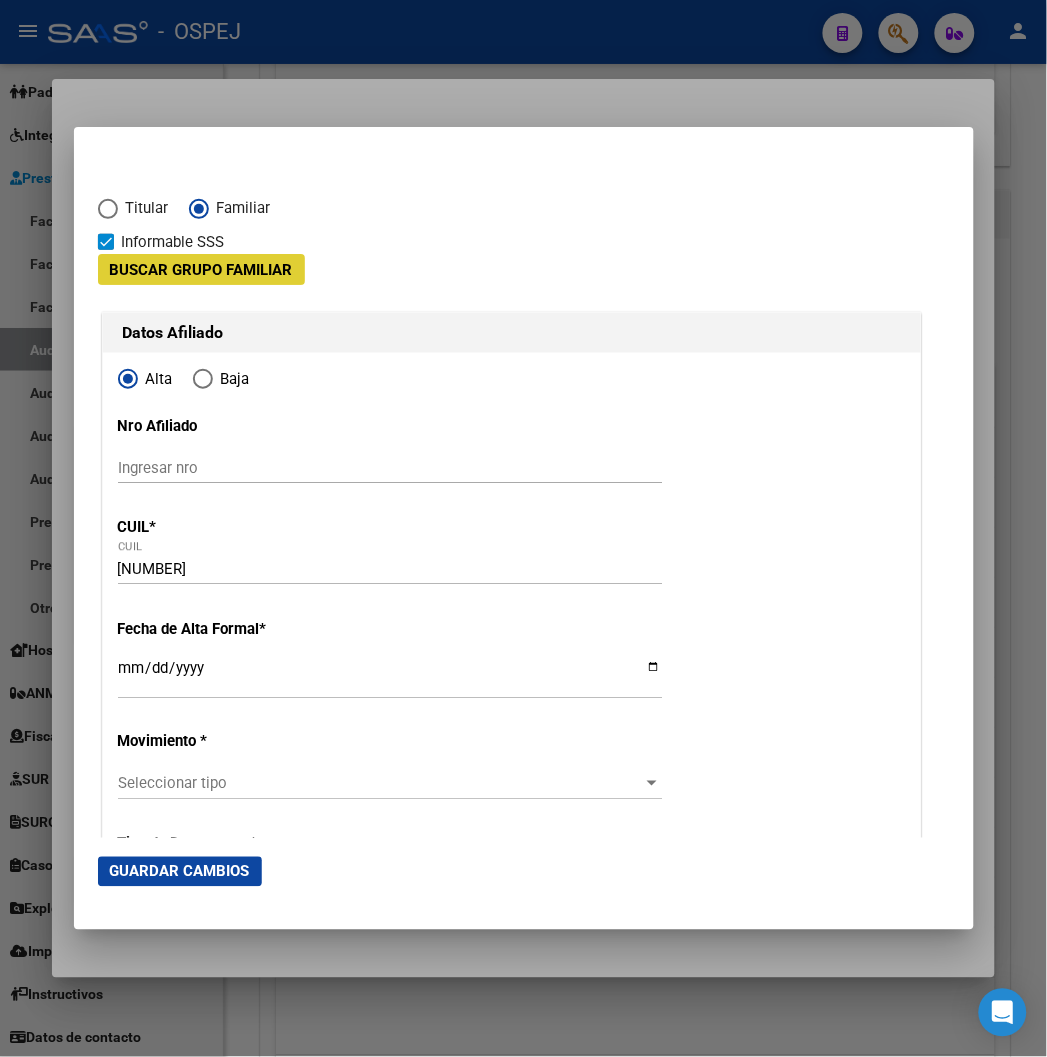 type on "30-61208579-6" 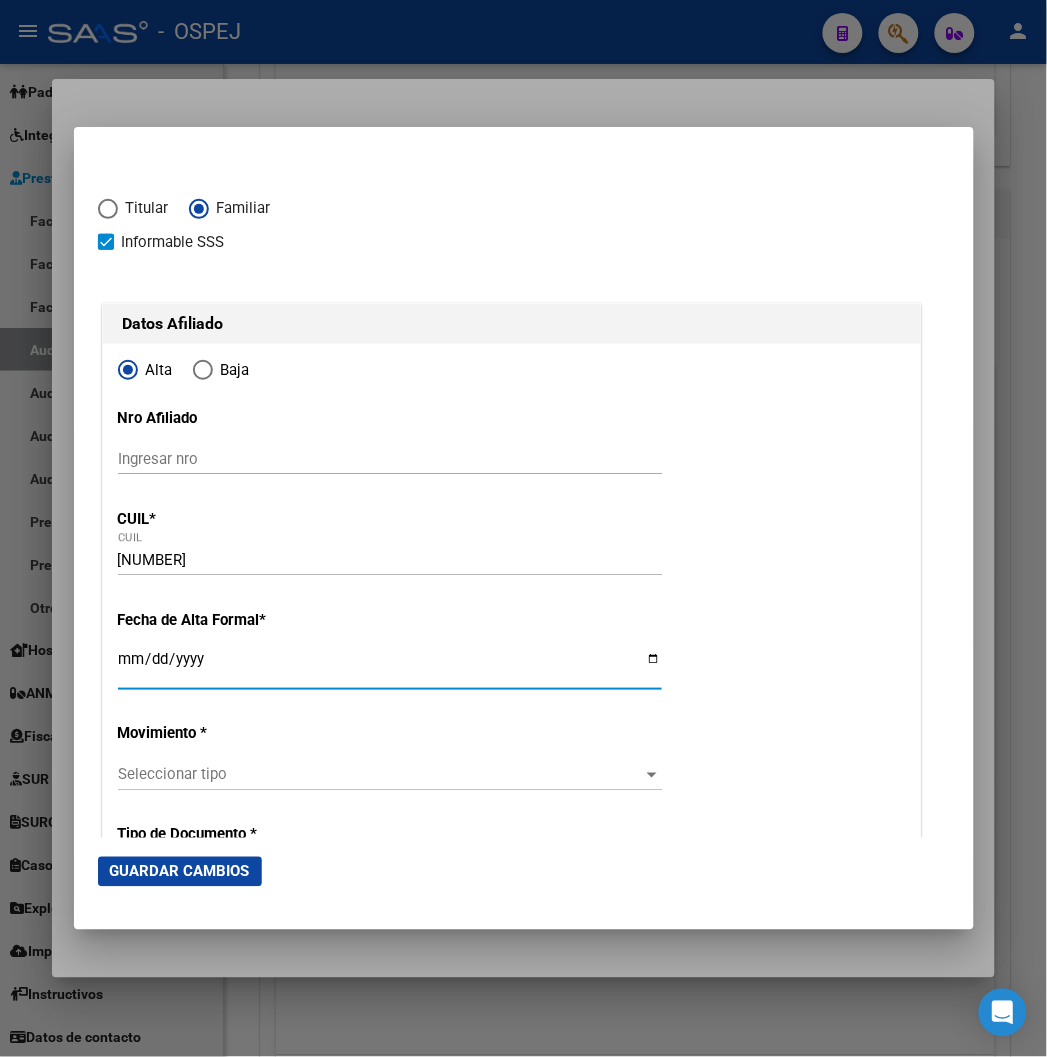 click on "Ingresar fecha" at bounding box center [390, 667] 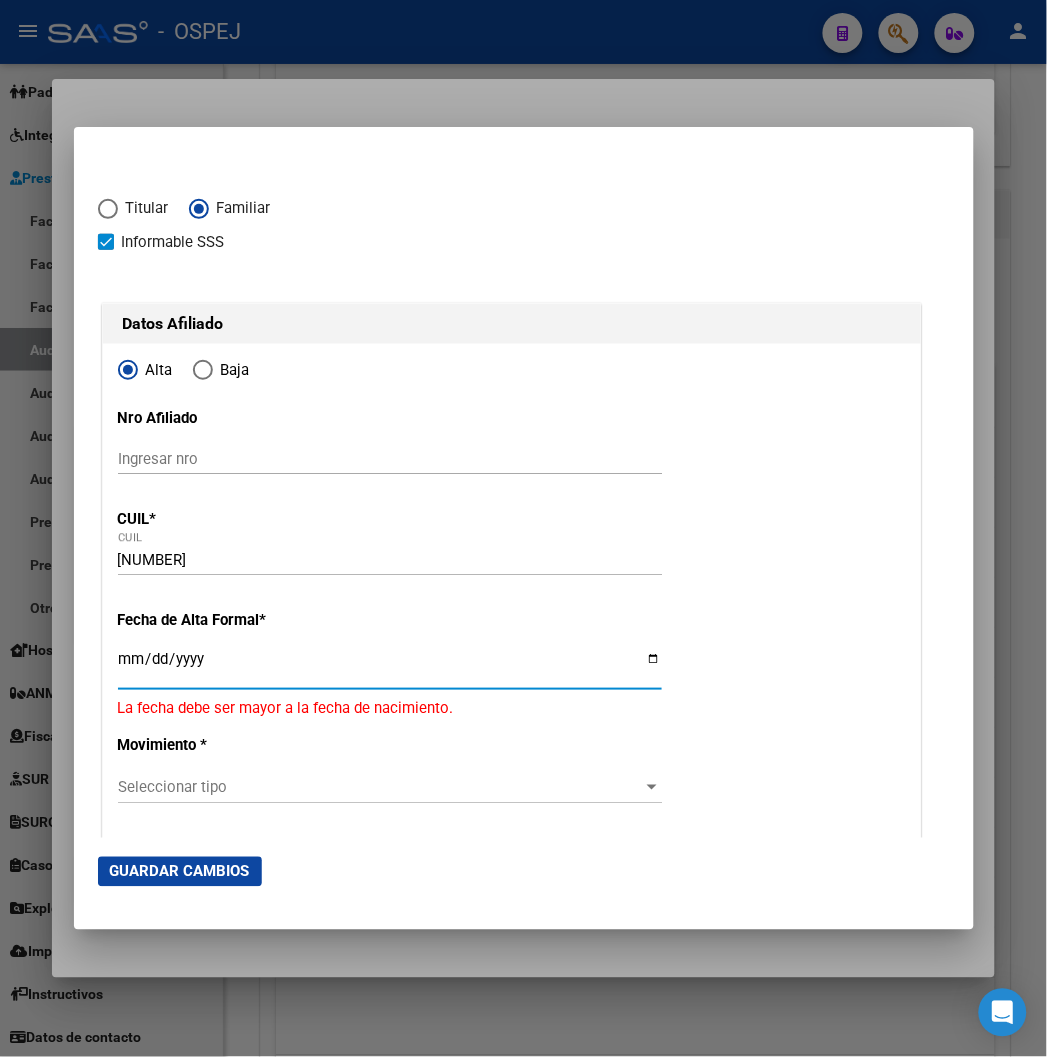 type on "2025-08-05" 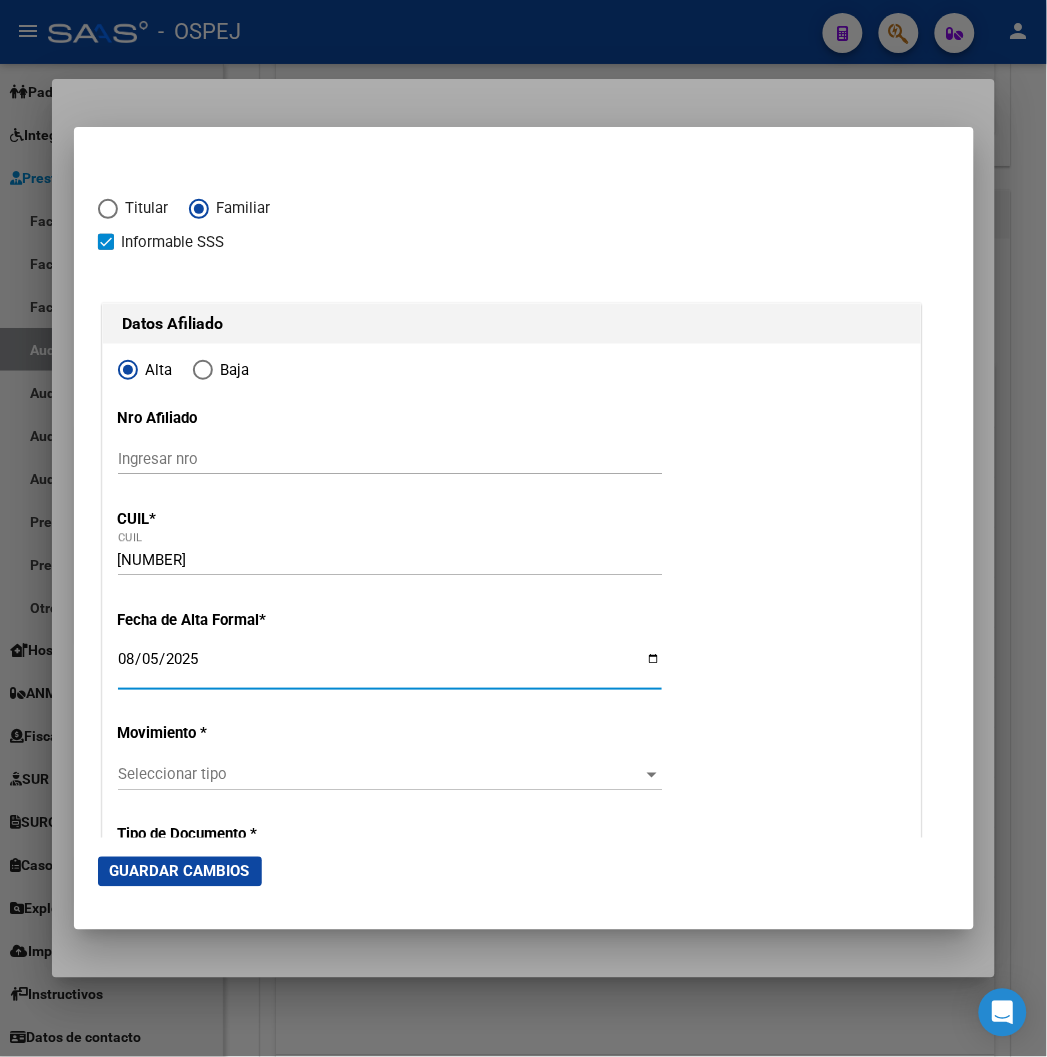 scroll, scrollTop: 333, scrollLeft: 0, axis: vertical 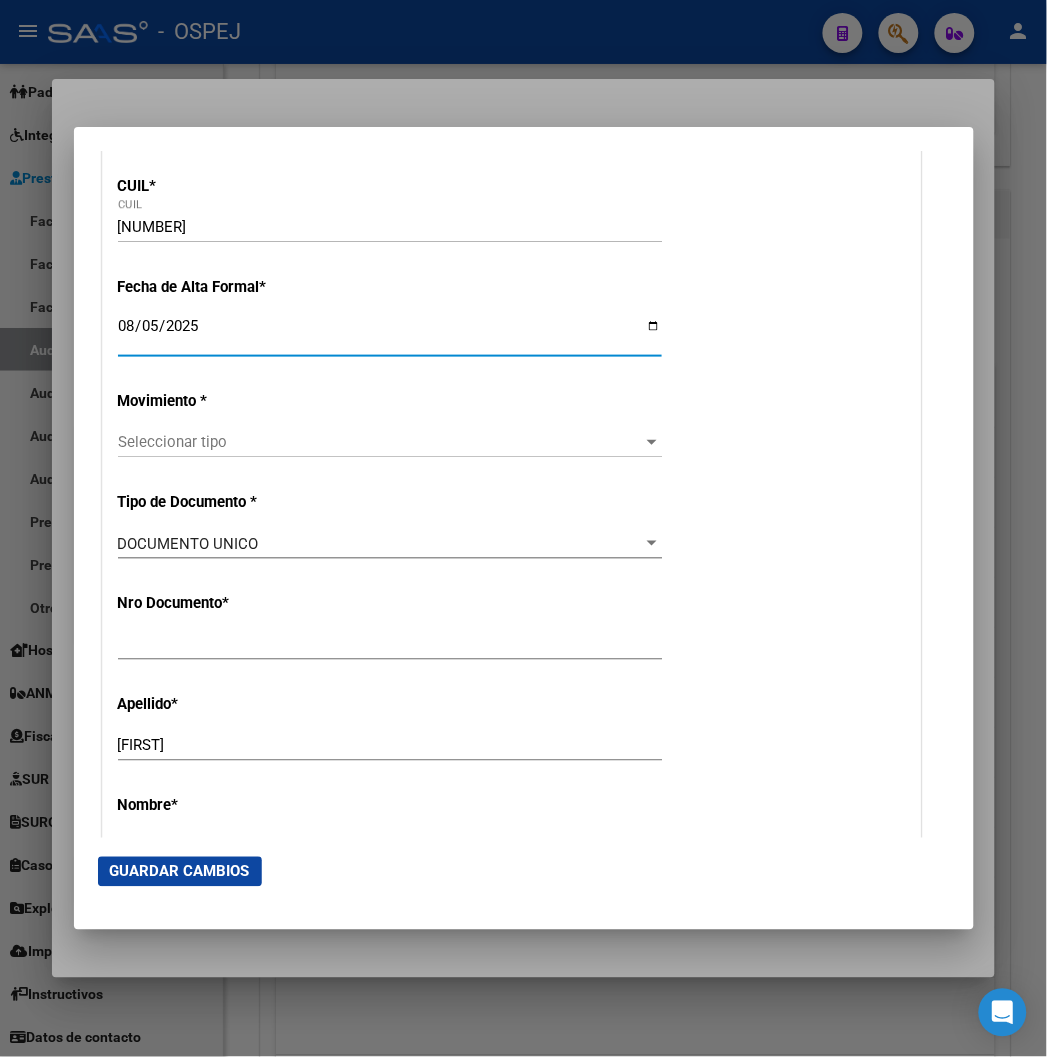 click on "Seleccionar tipo Seleccionar tipo" 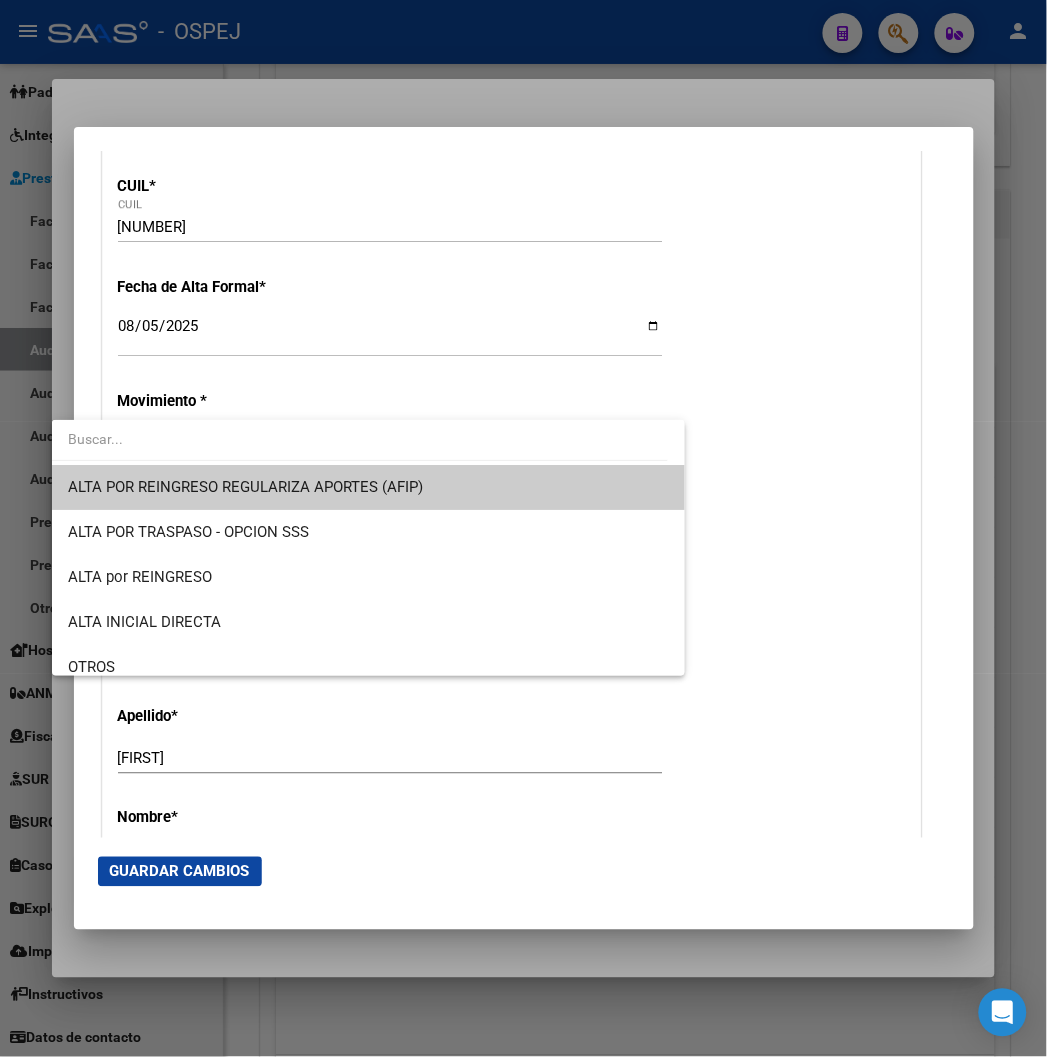 scroll, scrollTop: 222, scrollLeft: 0, axis: vertical 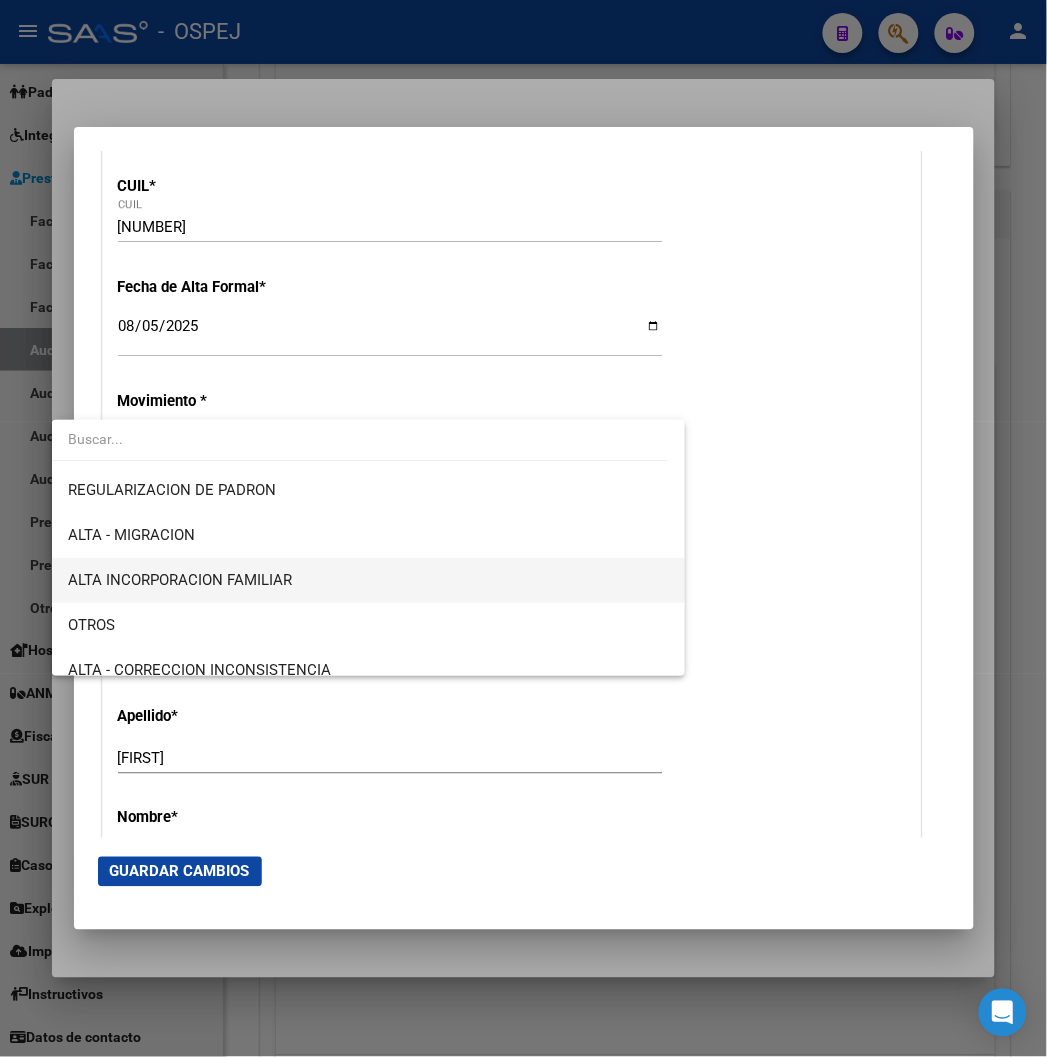 click on "ALTA INCORPORACION FAMILIAR" at bounding box center [368, 580] 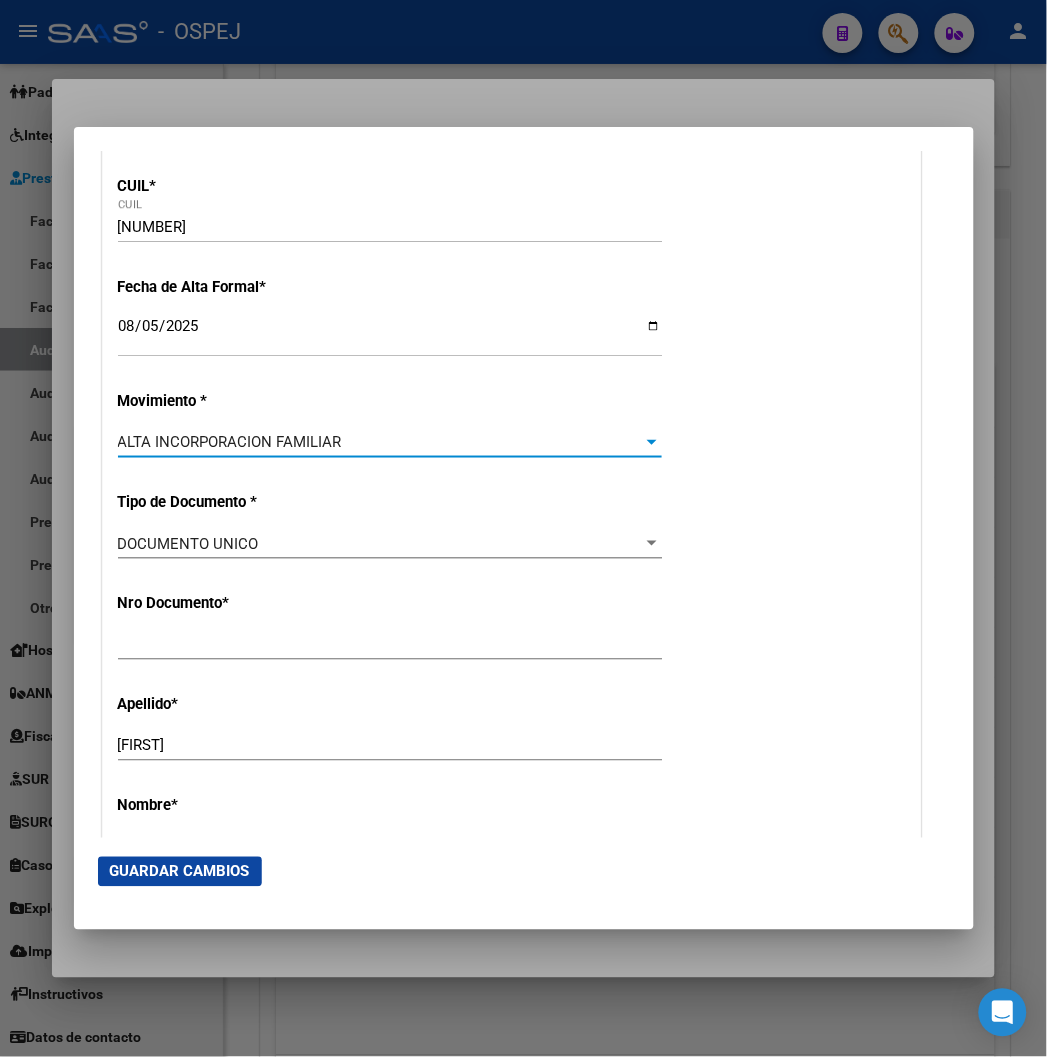 scroll, scrollTop: 555, scrollLeft: 0, axis: vertical 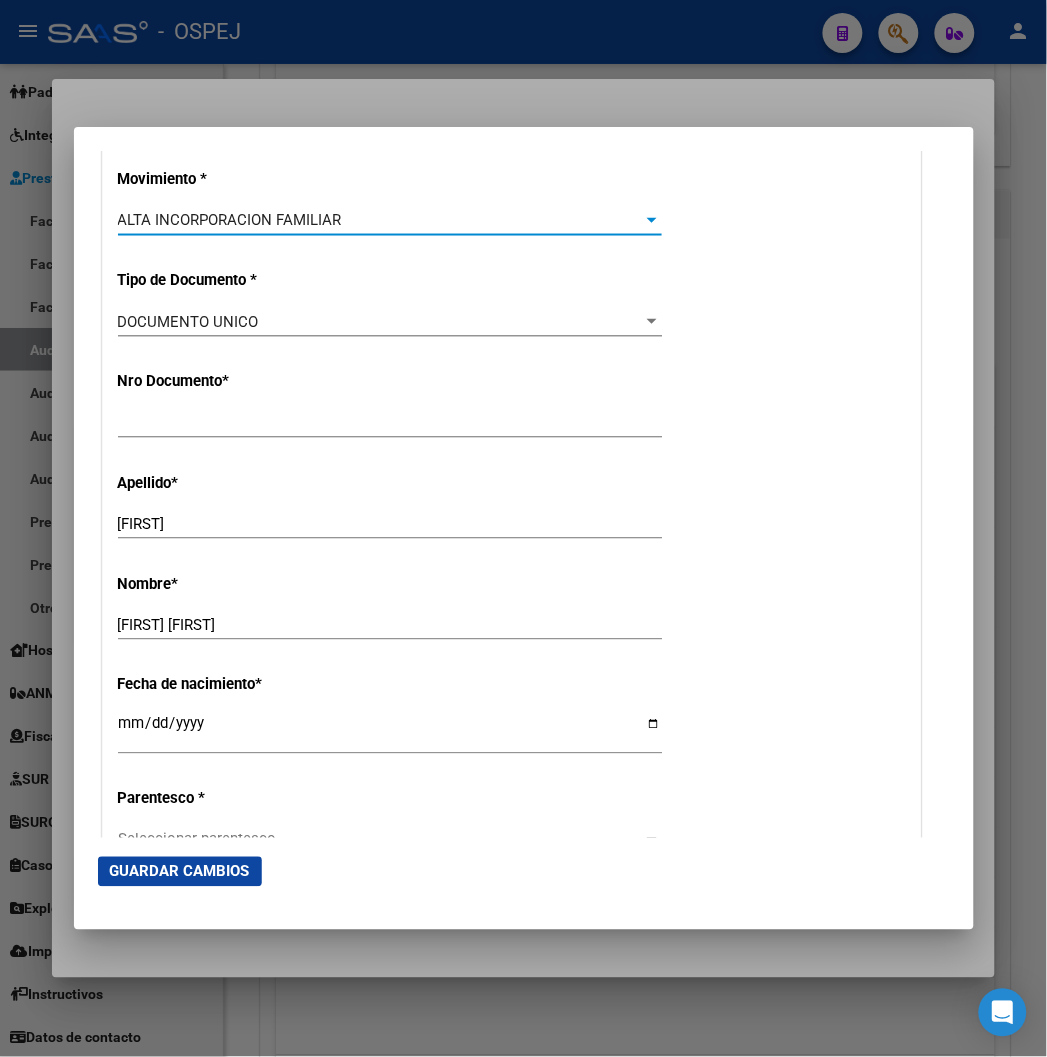 click on "Guardar Cambios" 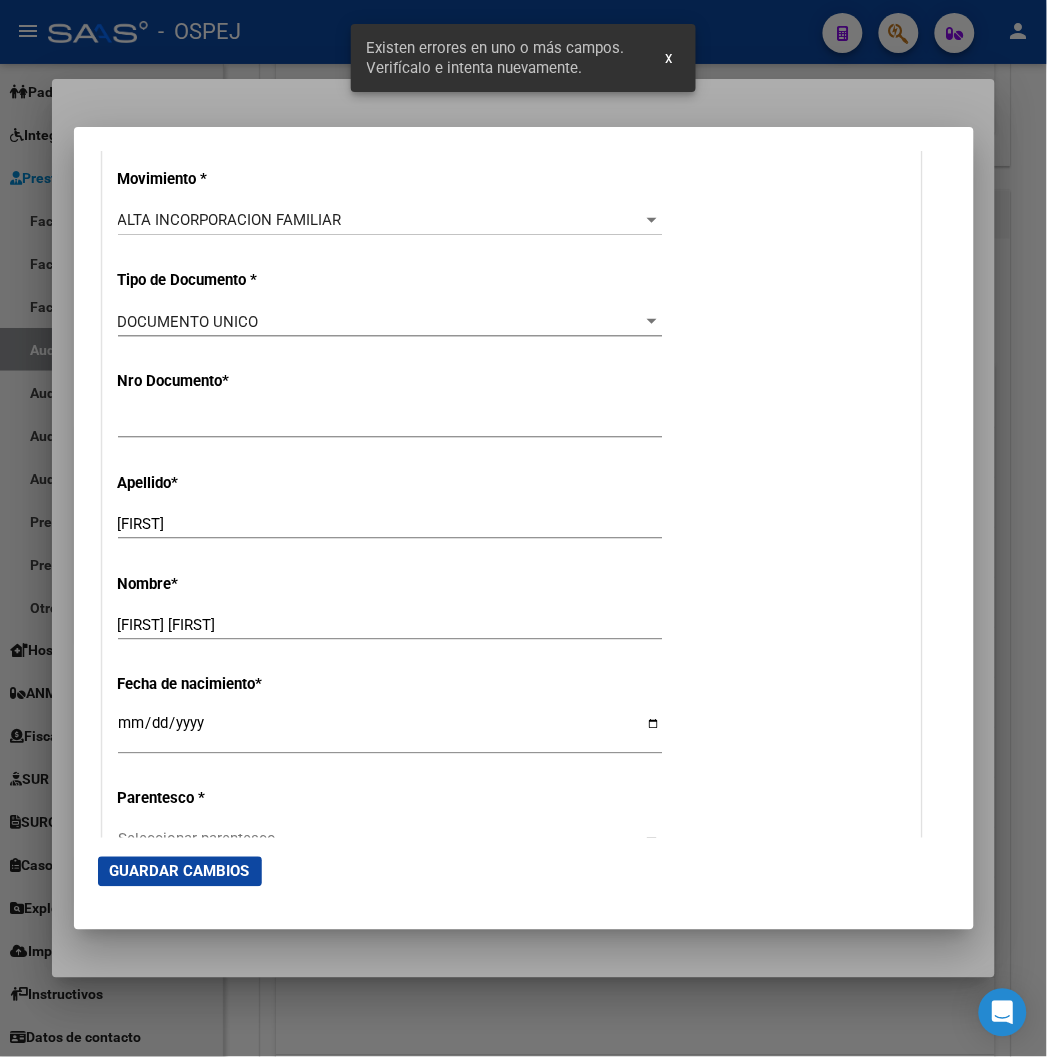 scroll, scrollTop: 888, scrollLeft: 0, axis: vertical 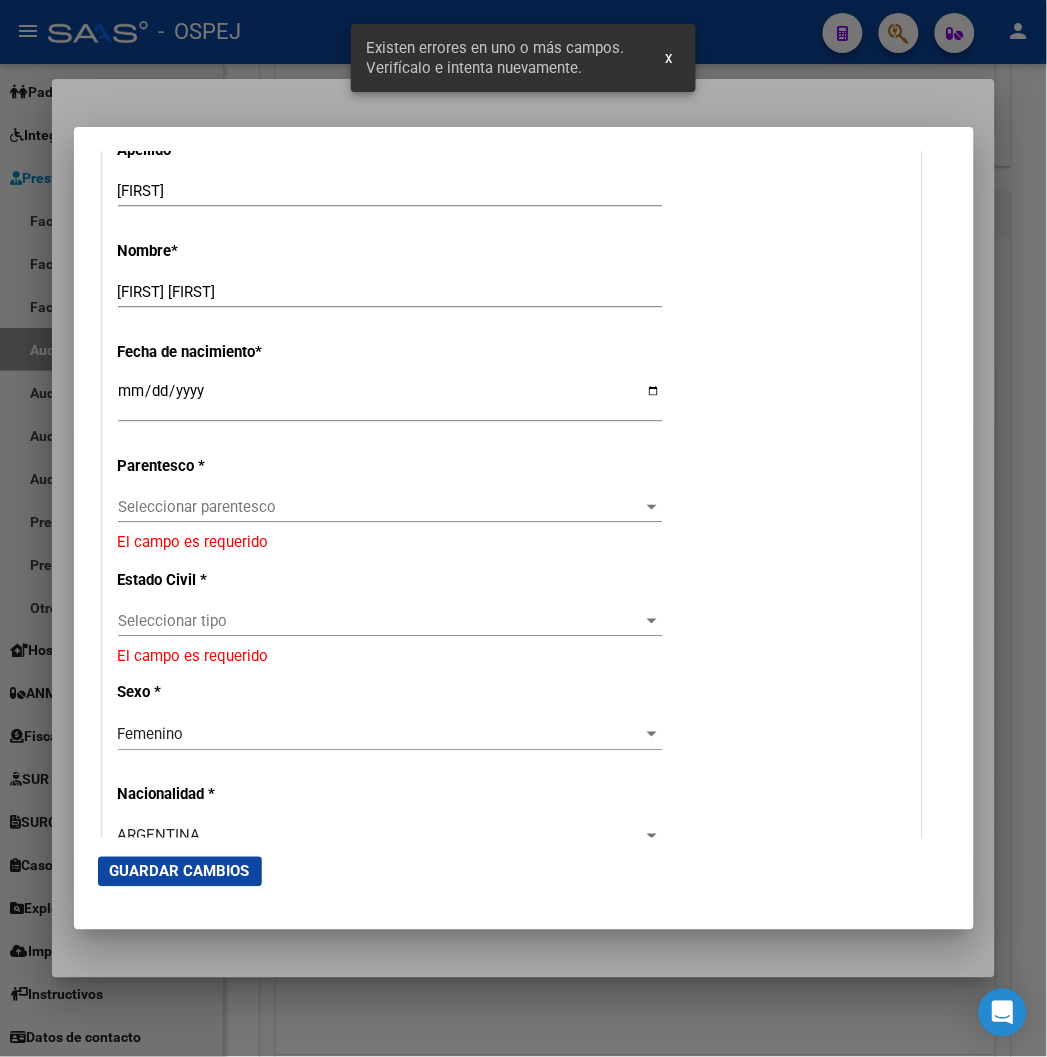 click on "Seleccionar parentesco Seleccionar parentesco" 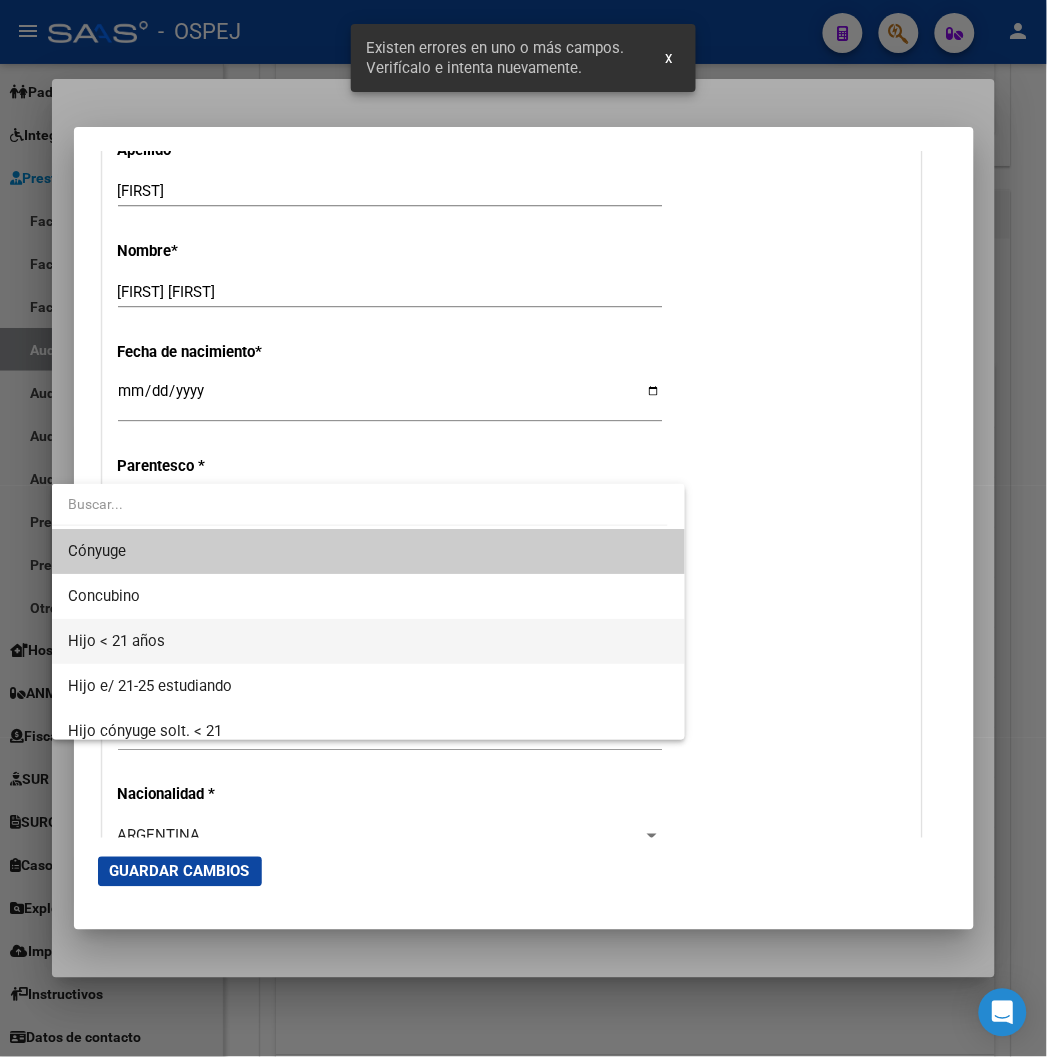 click on "Hijo < 21 años" at bounding box center (368, 641) 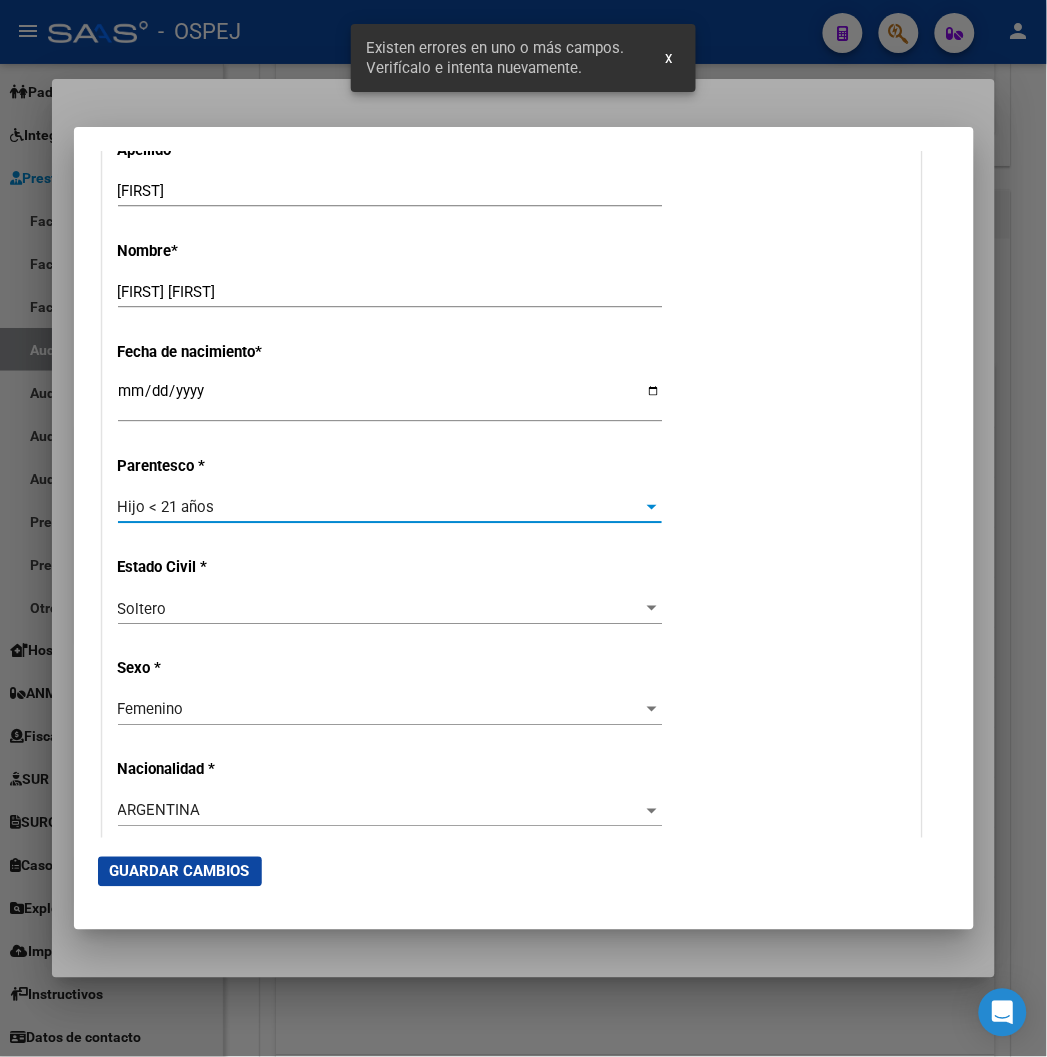 scroll, scrollTop: 1222, scrollLeft: 0, axis: vertical 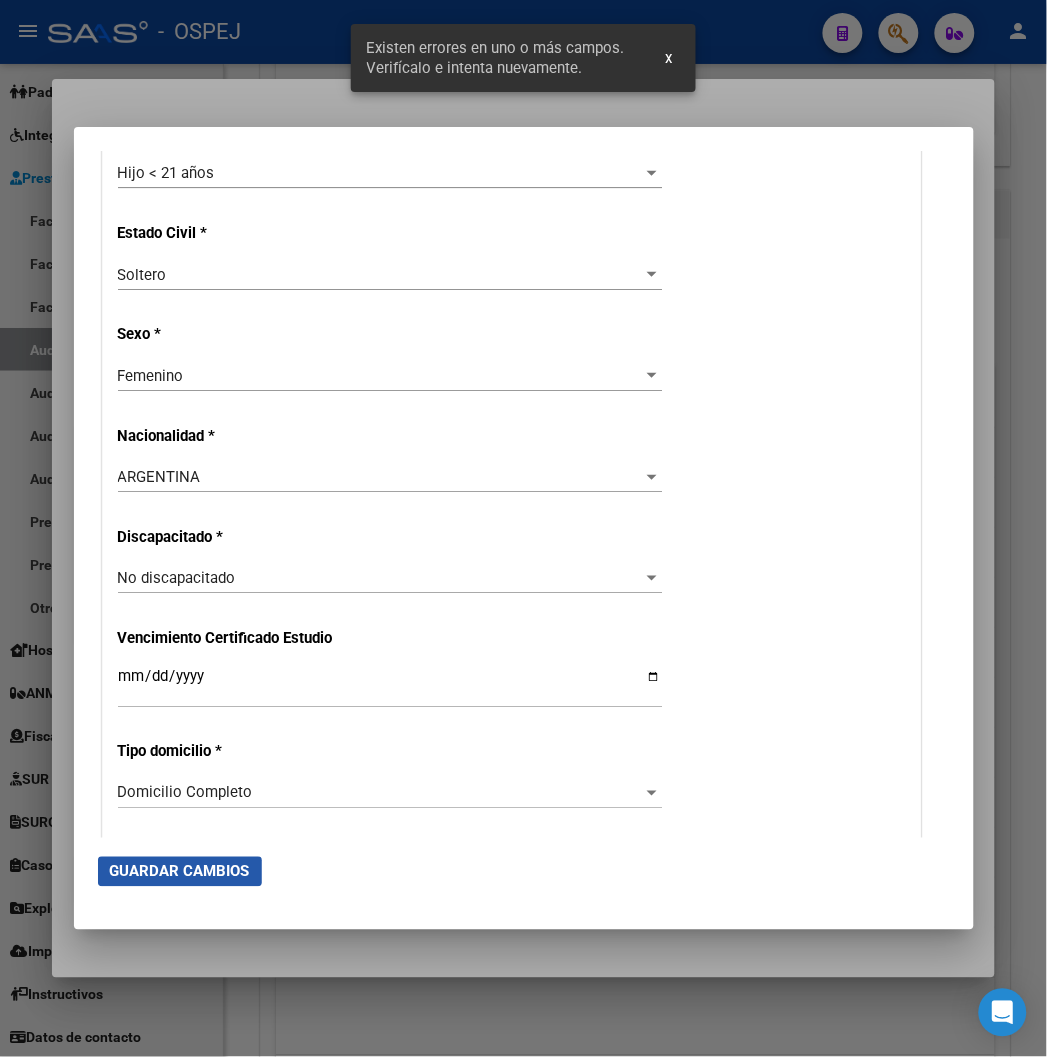click on "Guardar Cambios" 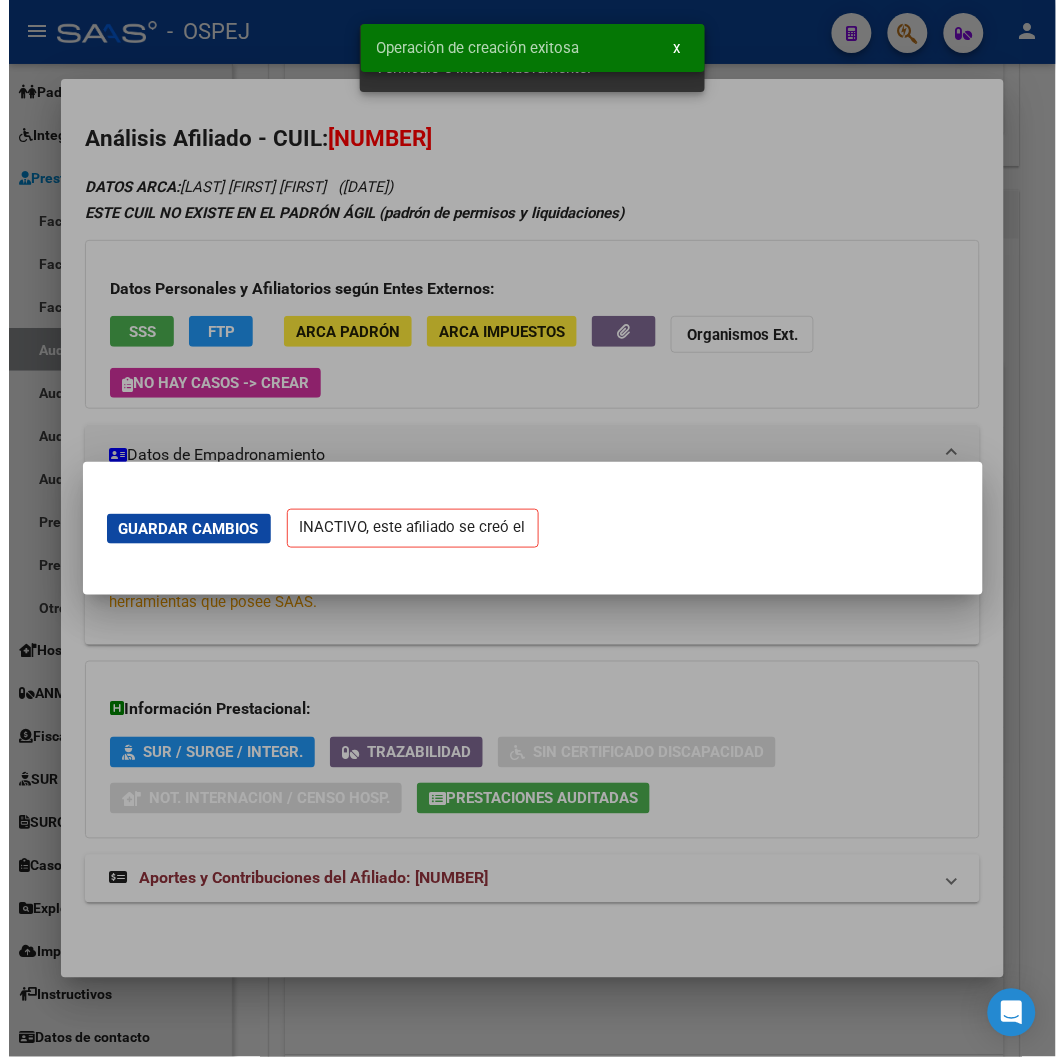 scroll, scrollTop: 0, scrollLeft: 0, axis: both 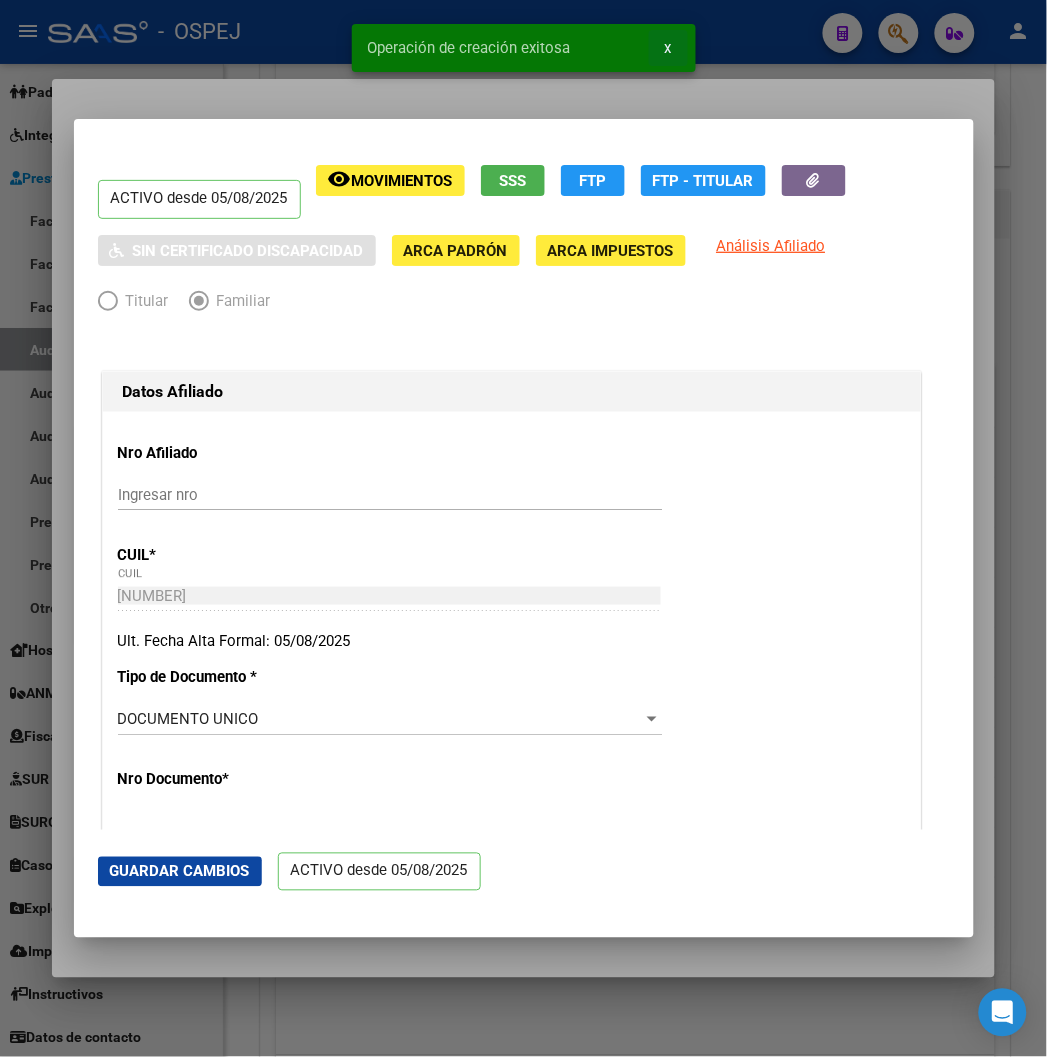 click on "x" at bounding box center (668, 48) 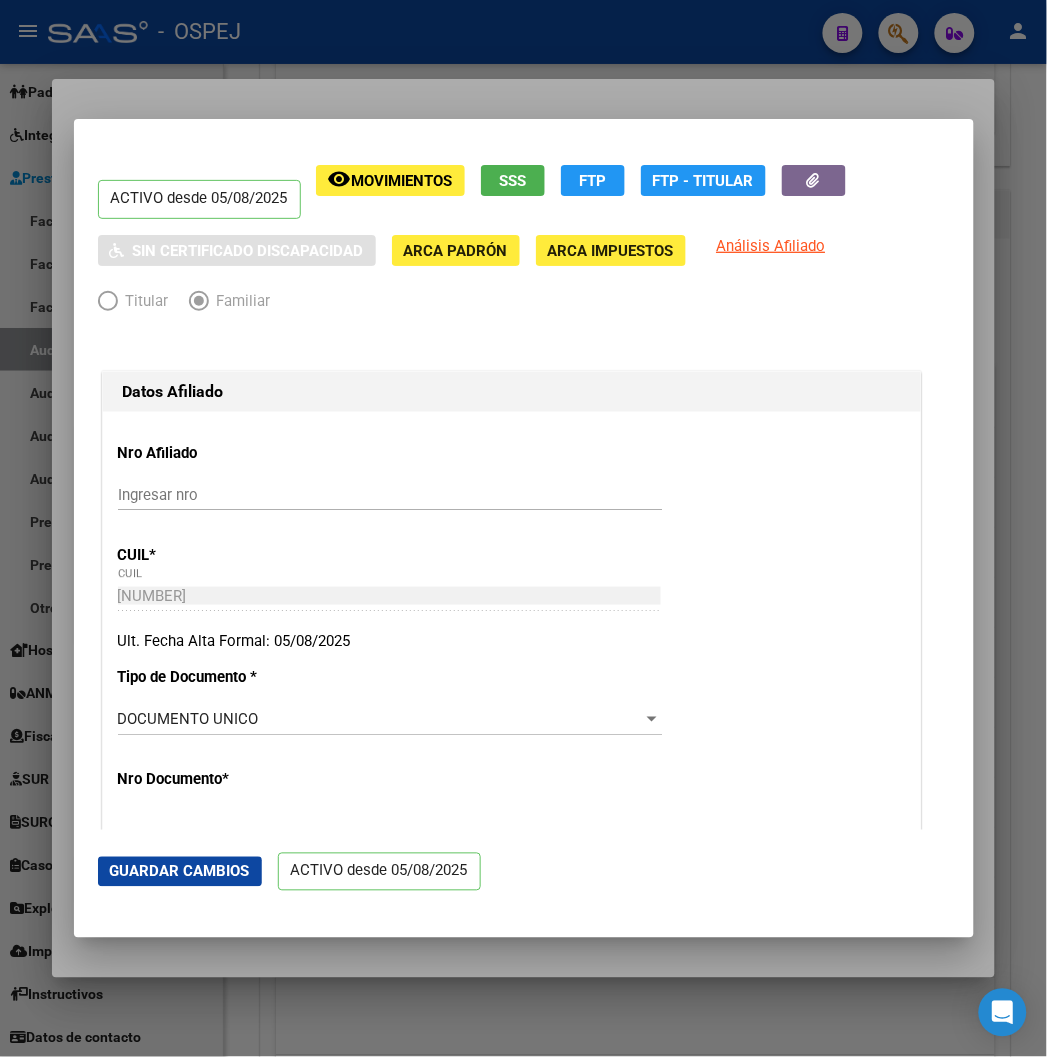 click at bounding box center [523, 528] 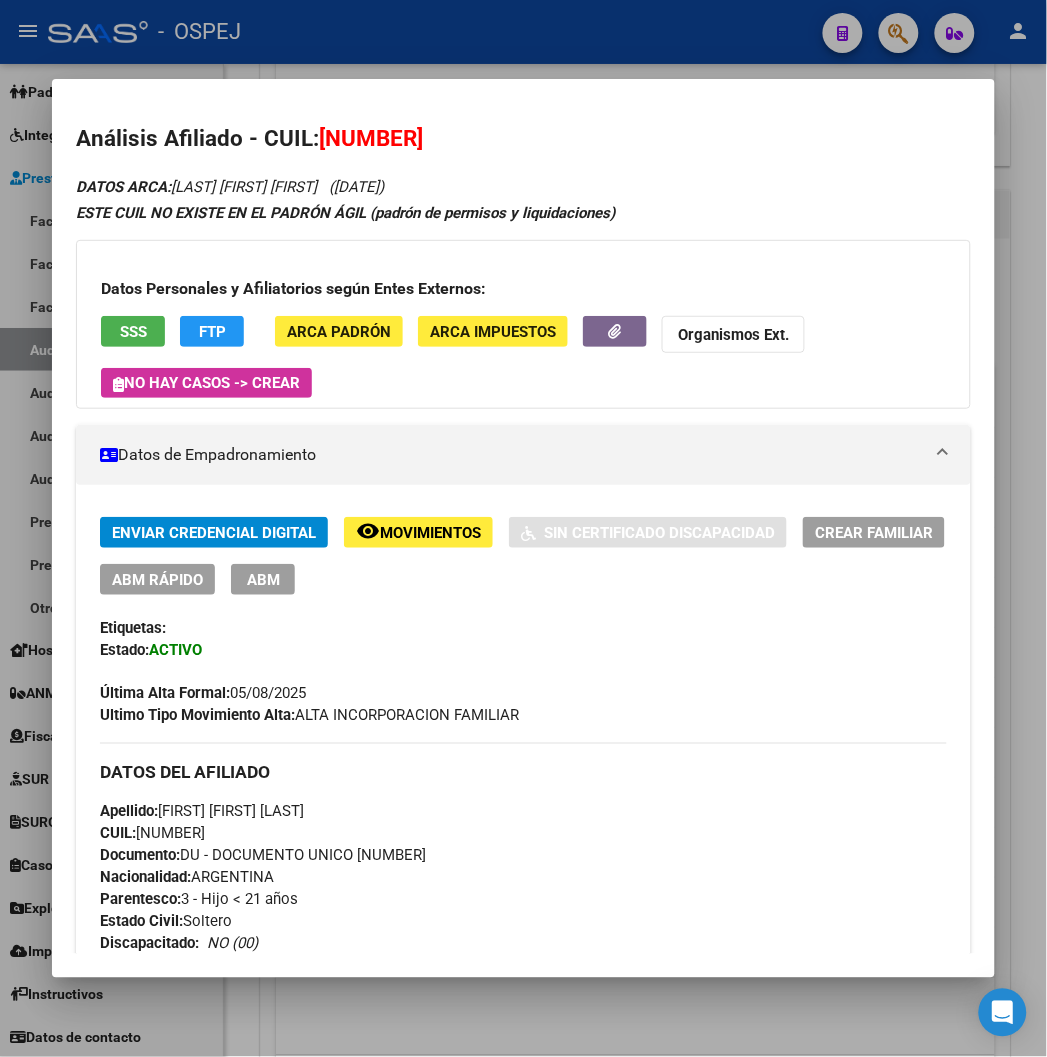 click at bounding box center [523, 528] 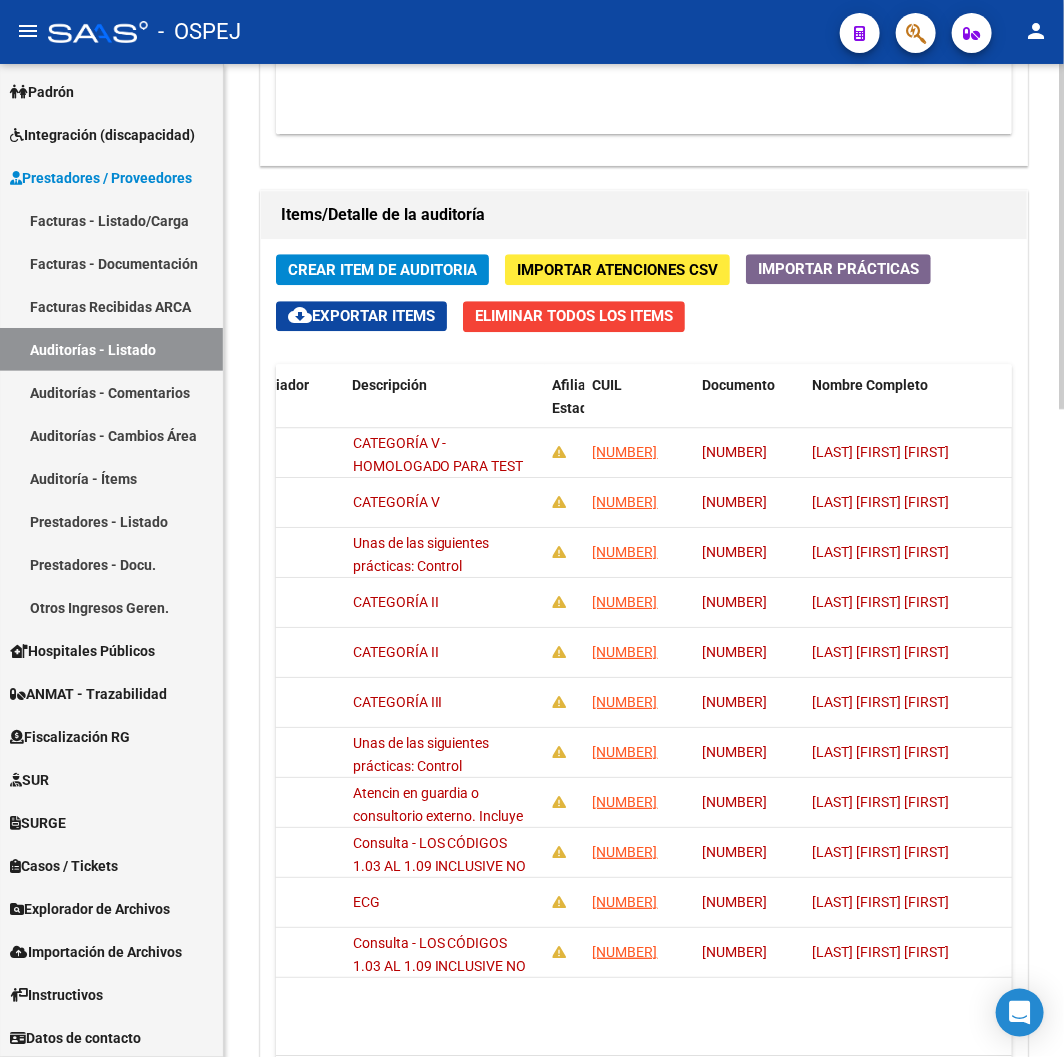 scroll, scrollTop: 1088, scrollLeft: 0, axis: vertical 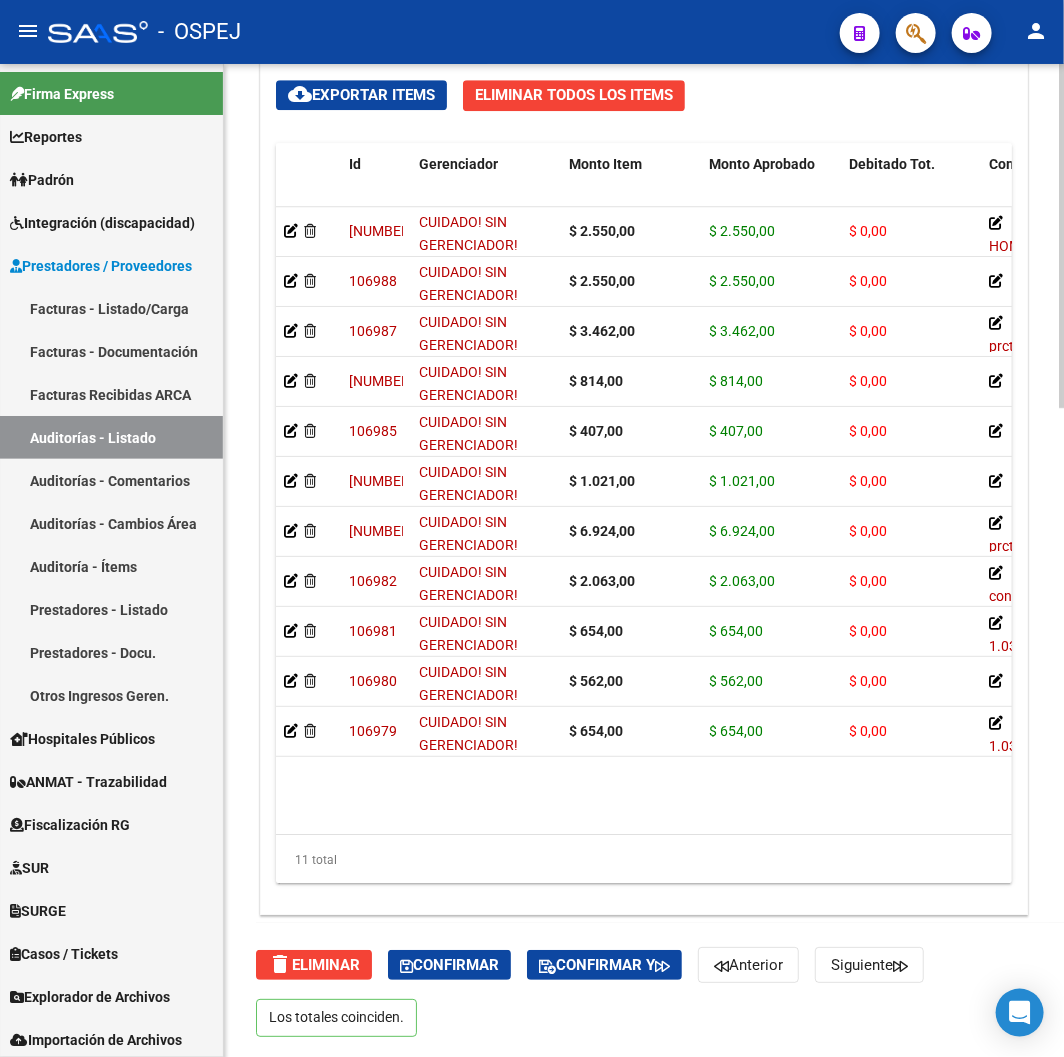 drag, startPoint x: 542, startPoint y: 847, endPoint x: 741, endPoint y: 817, distance: 201.2486 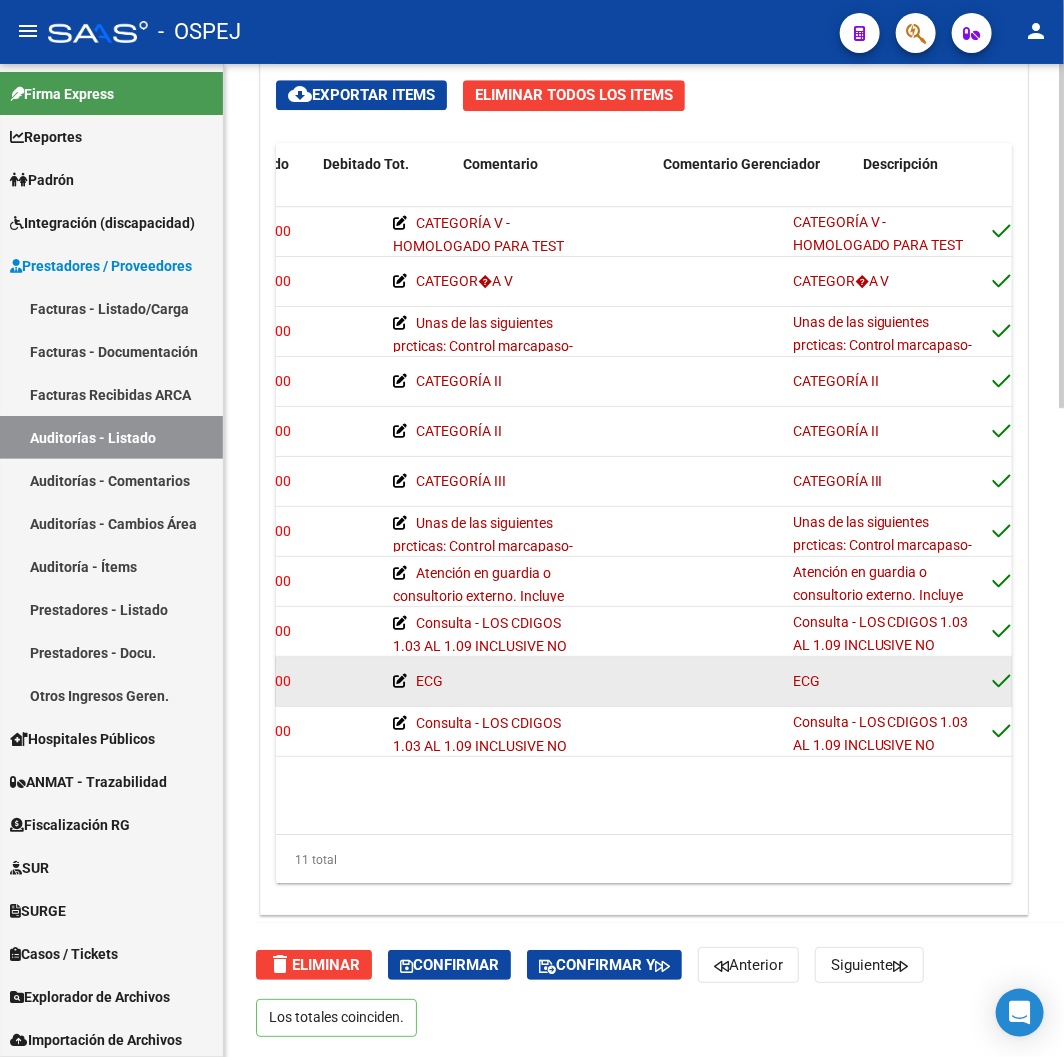 drag, startPoint x: 434, startPoint y: 667, endPoint x: 616, endPoint y: 700, distance: 184.96756 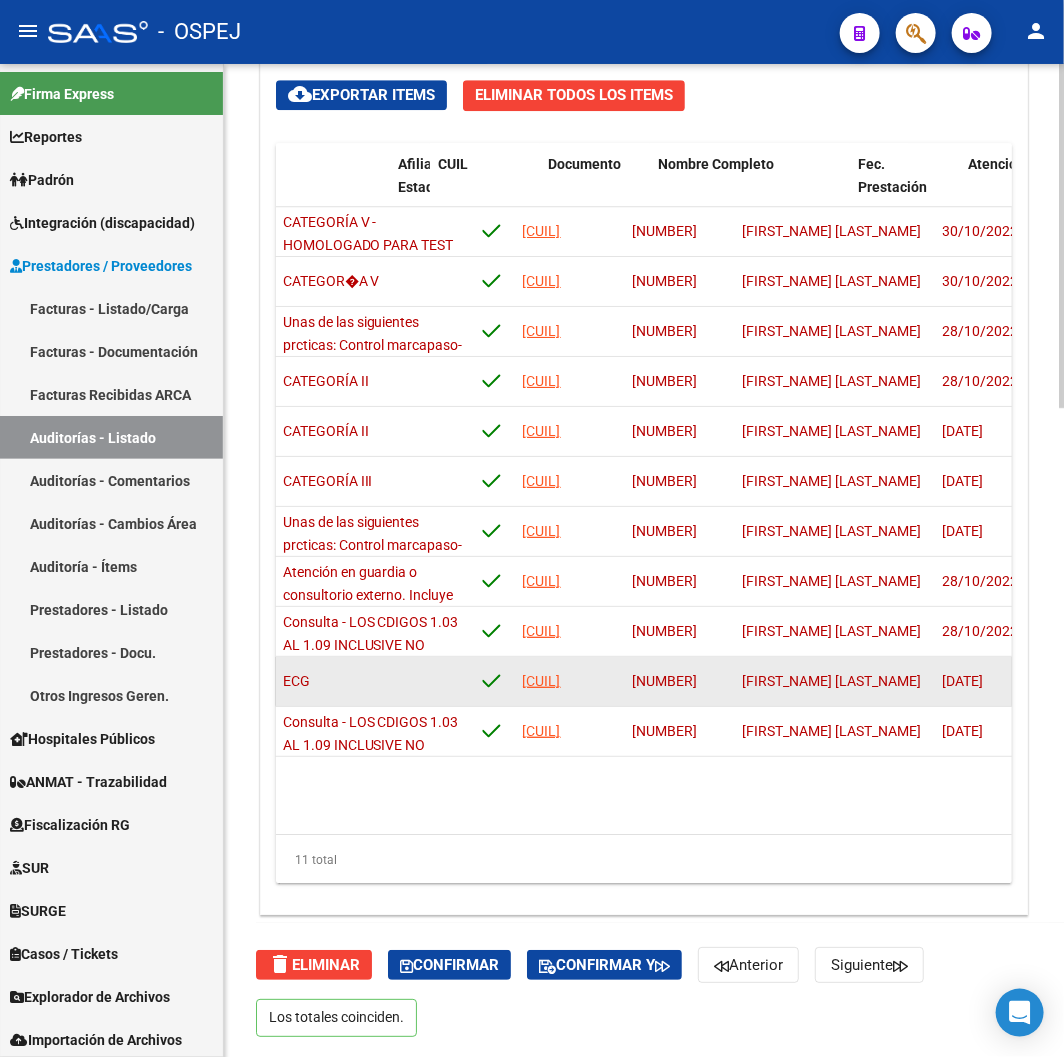 scroll, scrollTop: 0, scrollLeft: 563, axis: horizontal 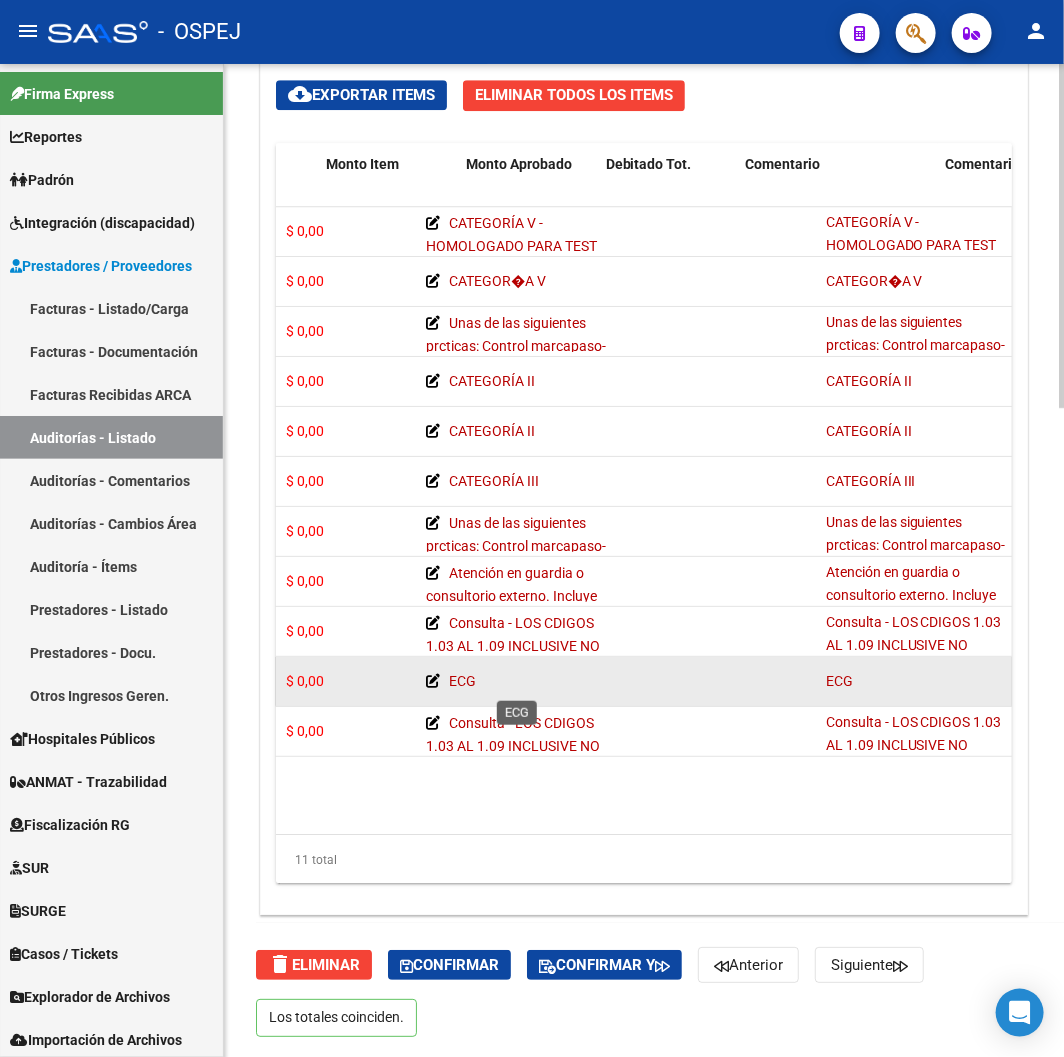 drag, startPoint x: 625, startPoint y: 680, endPoint x: 450, endPoint y: 684, distance: 175.04572 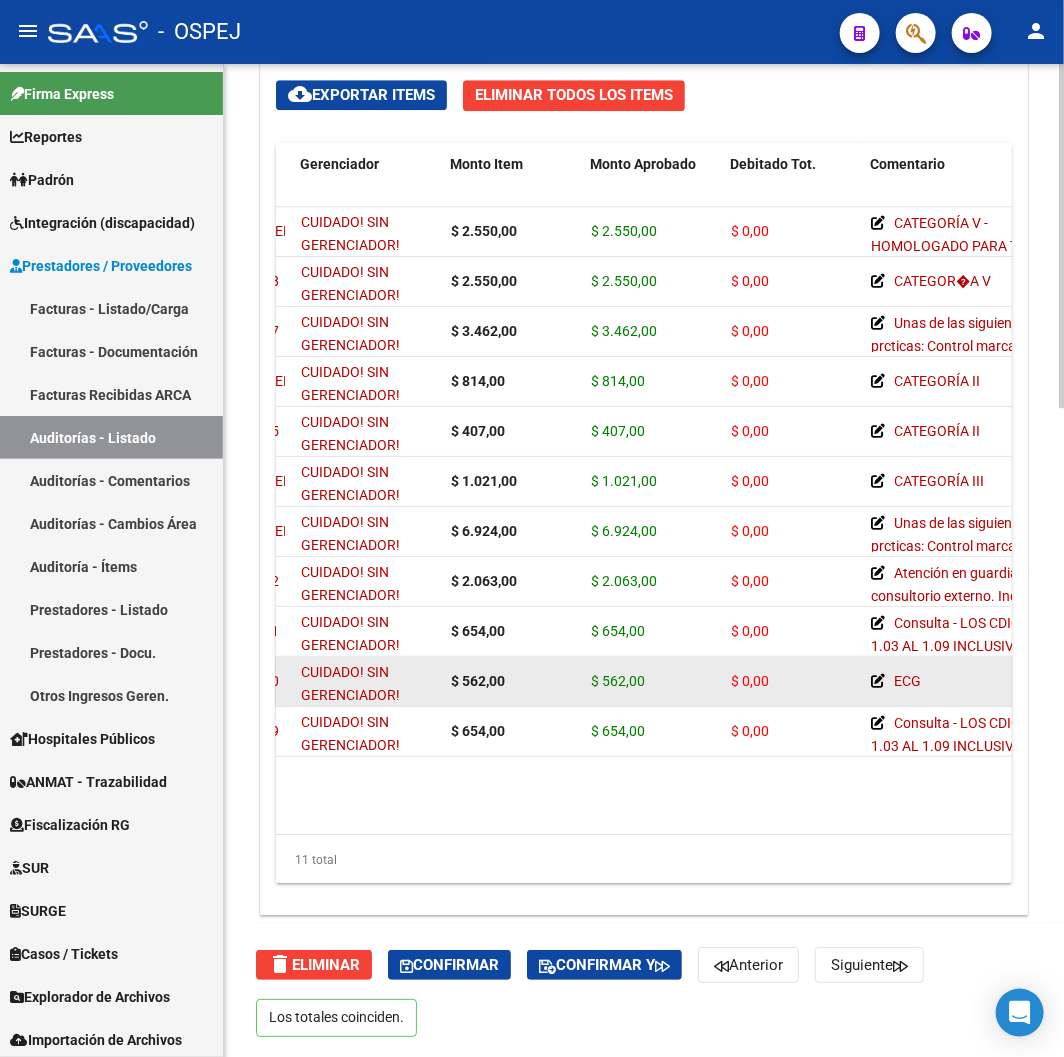scroll, scrollTop: 0, scrollLeft: 1070, axis: horizontal 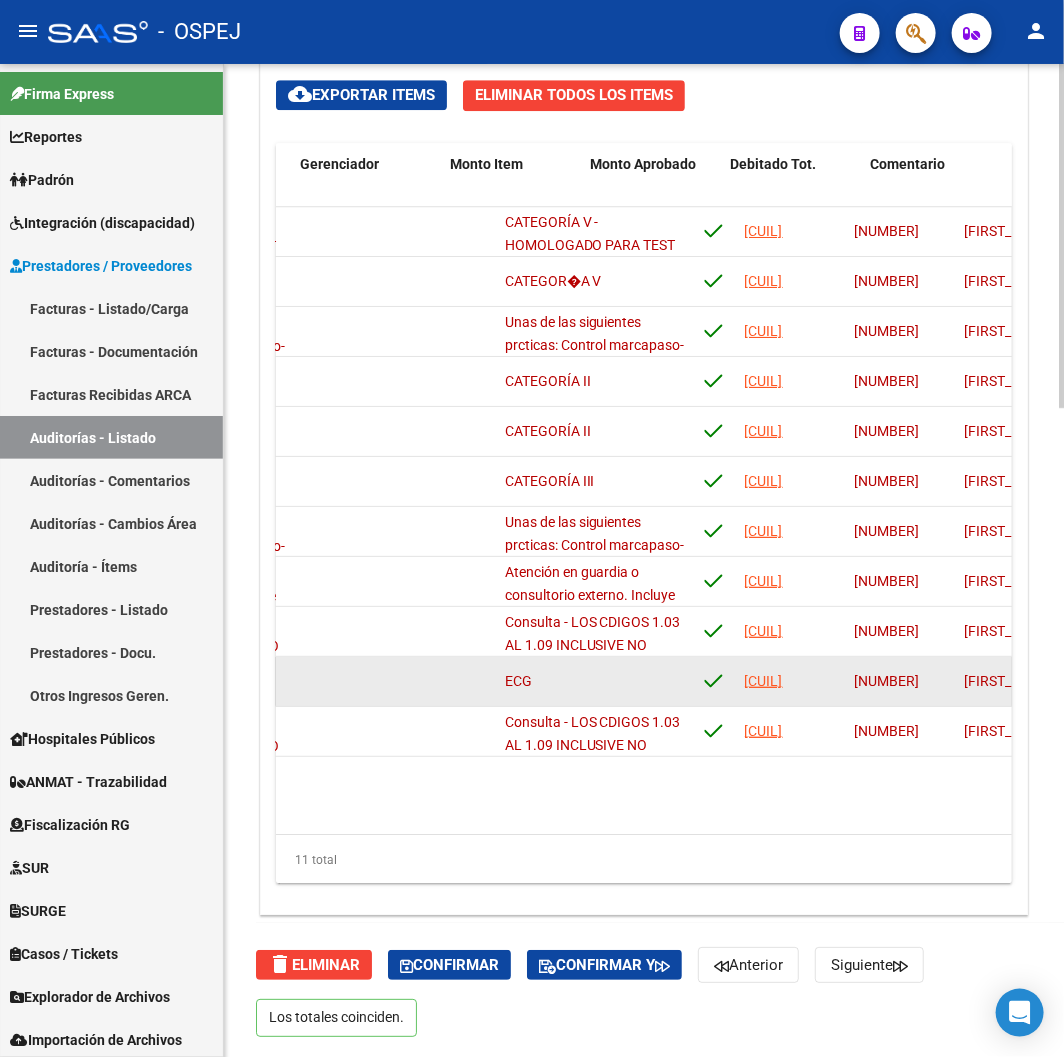 drag, startPoint x: 811, startPoint y: 678, endPoint x: 971, endPoint y: 694, distance: 160.798 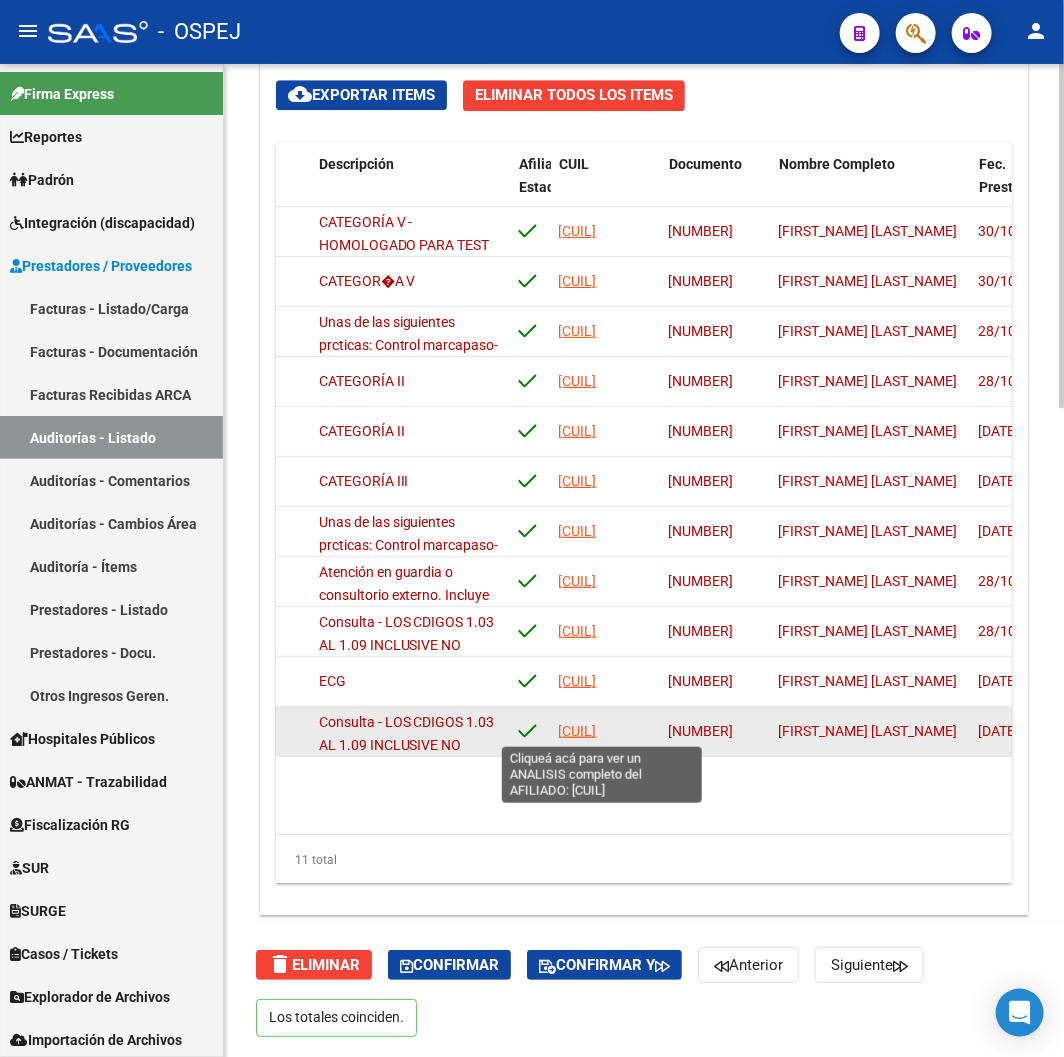 click on "[CUIL]" 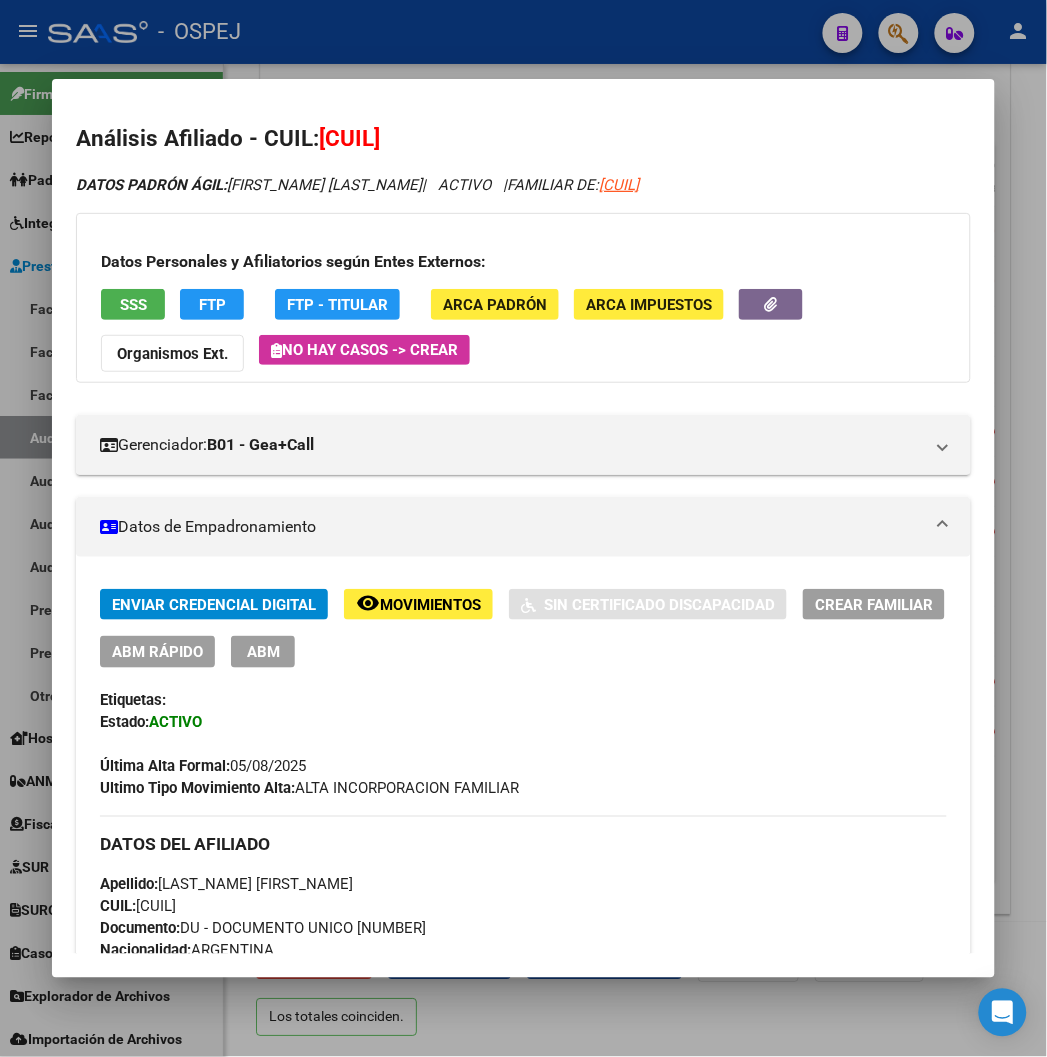 click at bounding box center [523, 528] 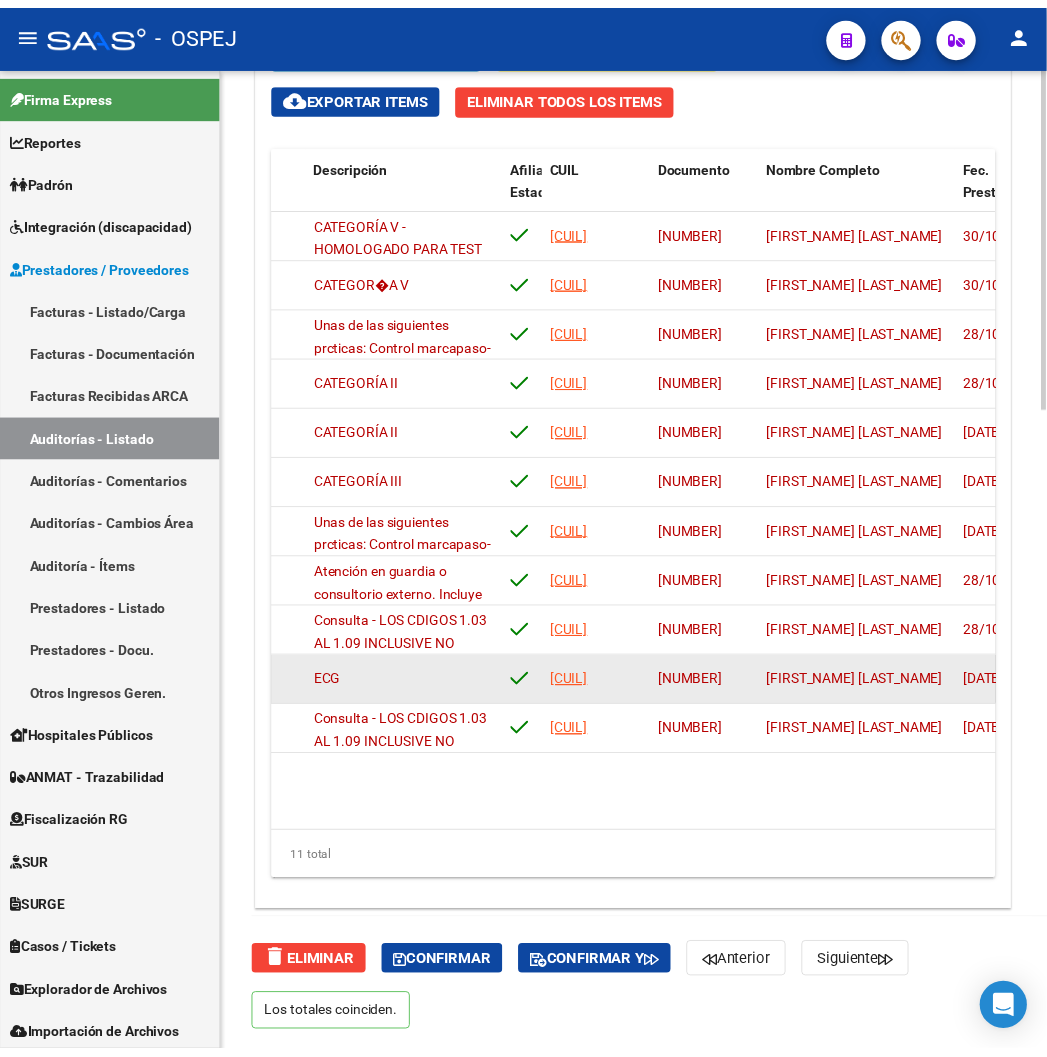 scroll, scrollTop: 0, scrollLeft: 0, axis: both 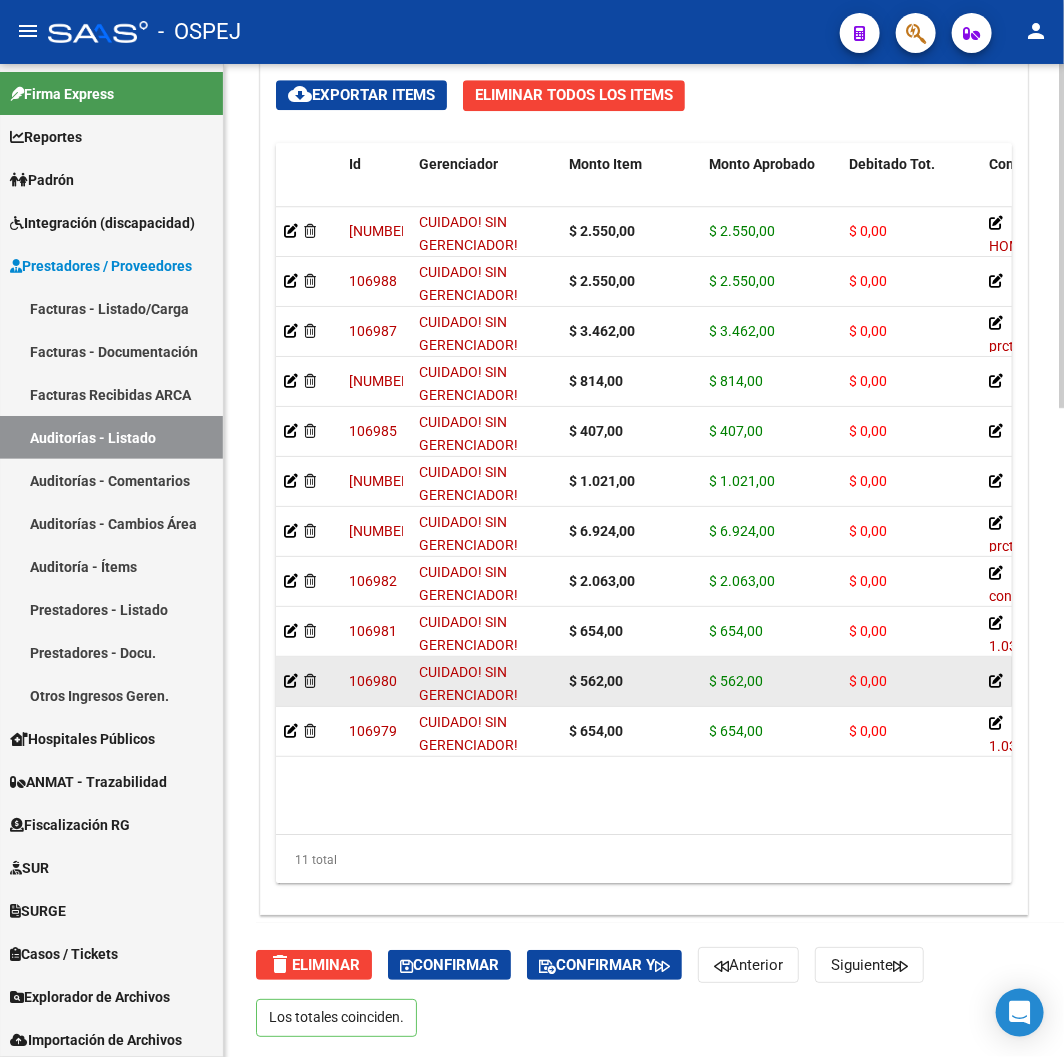 drag, startPoint x: 833, startPoint y: 665, endPoint x: 507, endPoint y: 694, distance: 327.28732 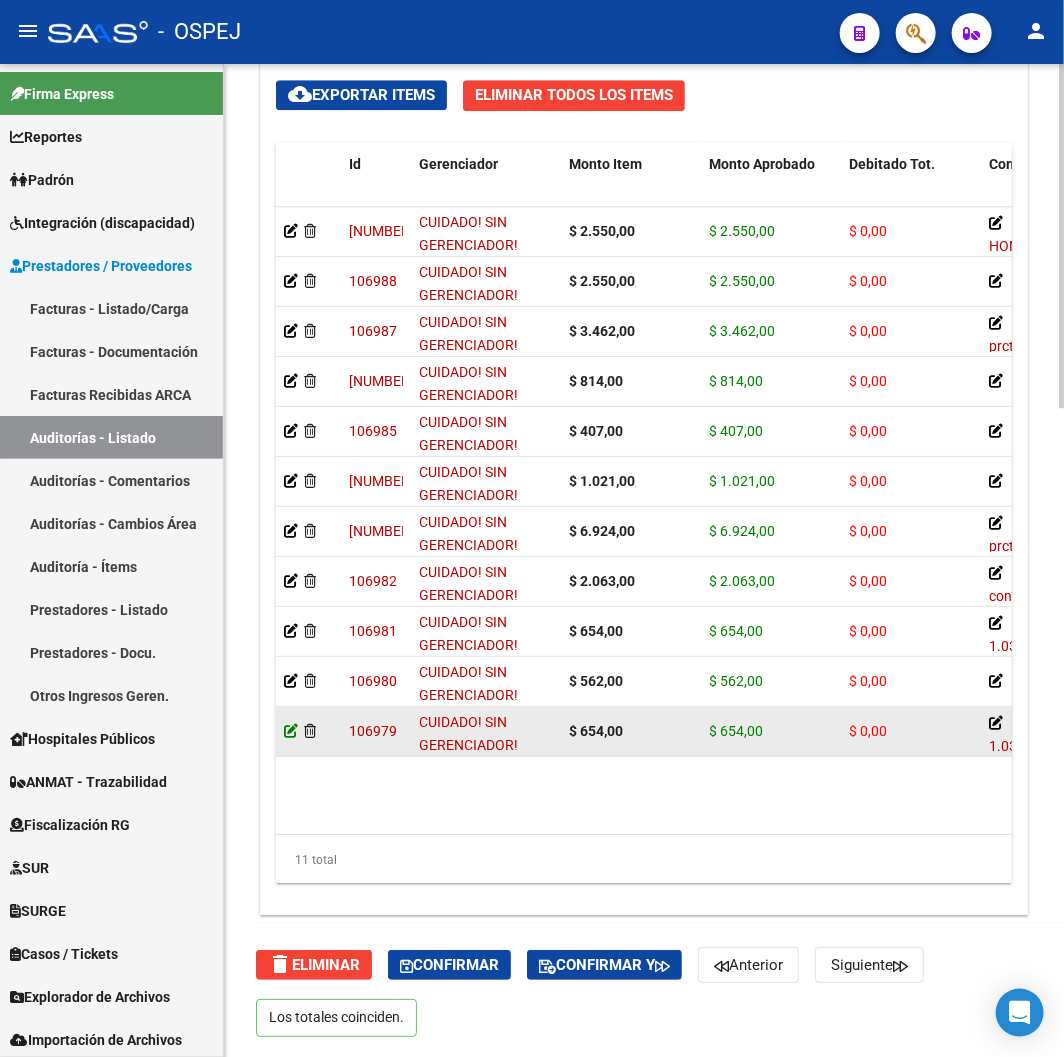 click 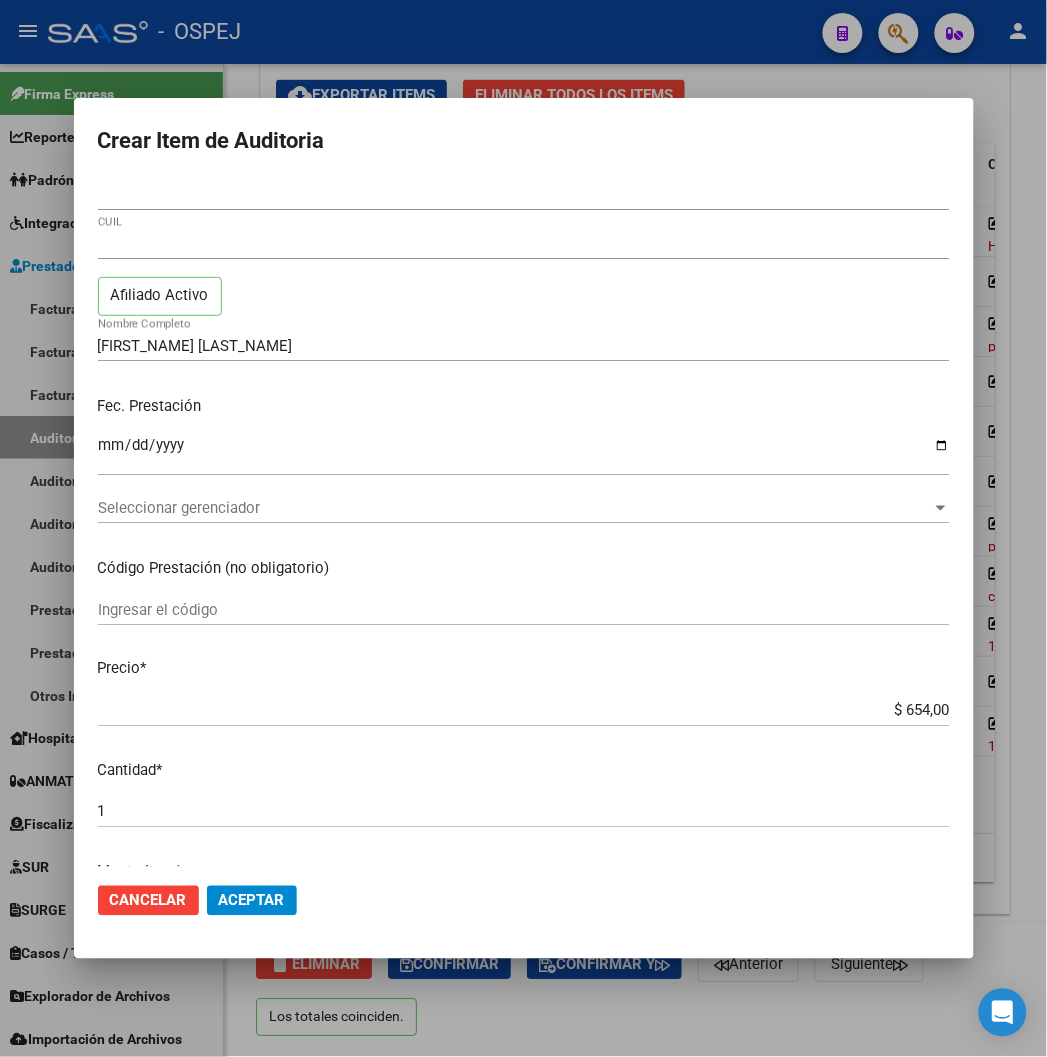 click on "[DATE] Ingresar la fecha" at bounding box center (524, 462) 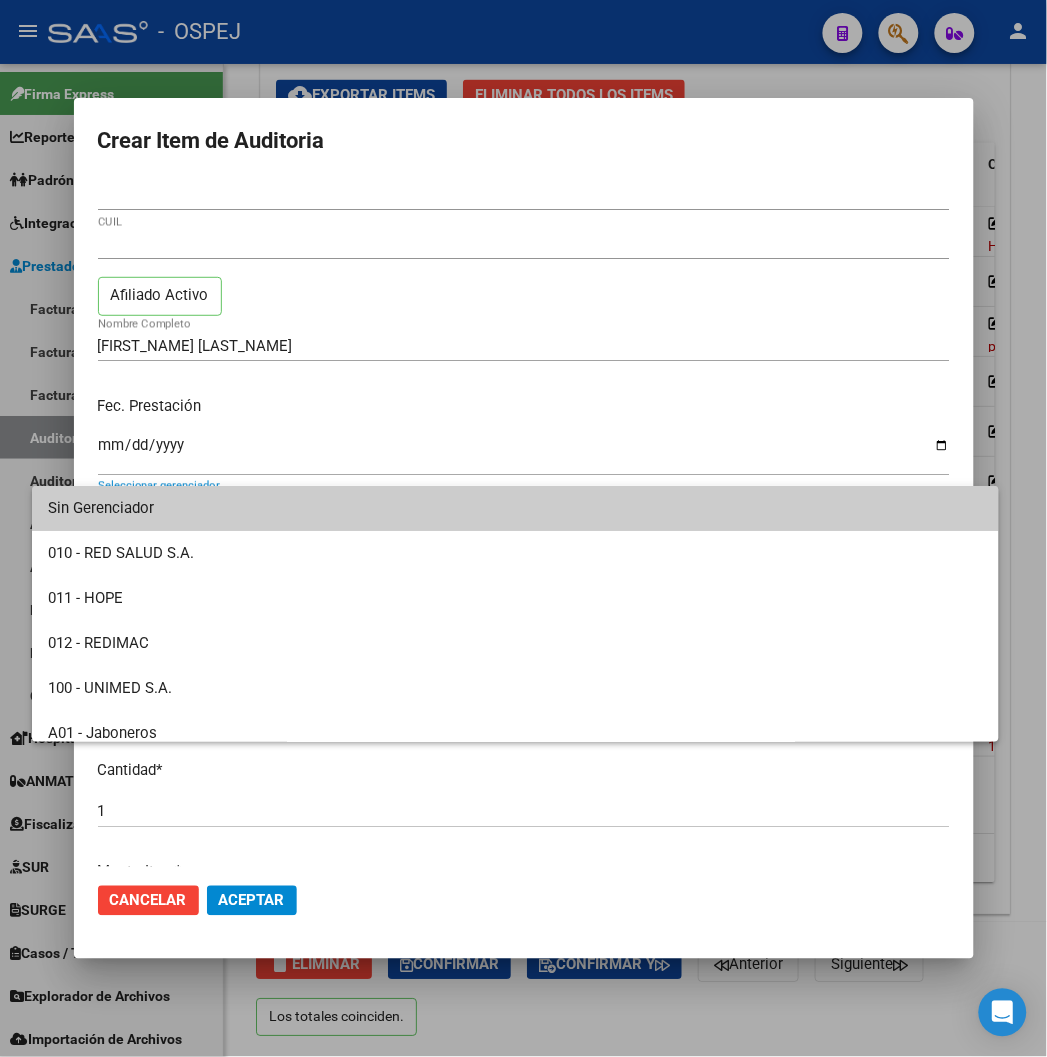scroll, scrollTop: 111, scrollLeft: 0, axis: vertical 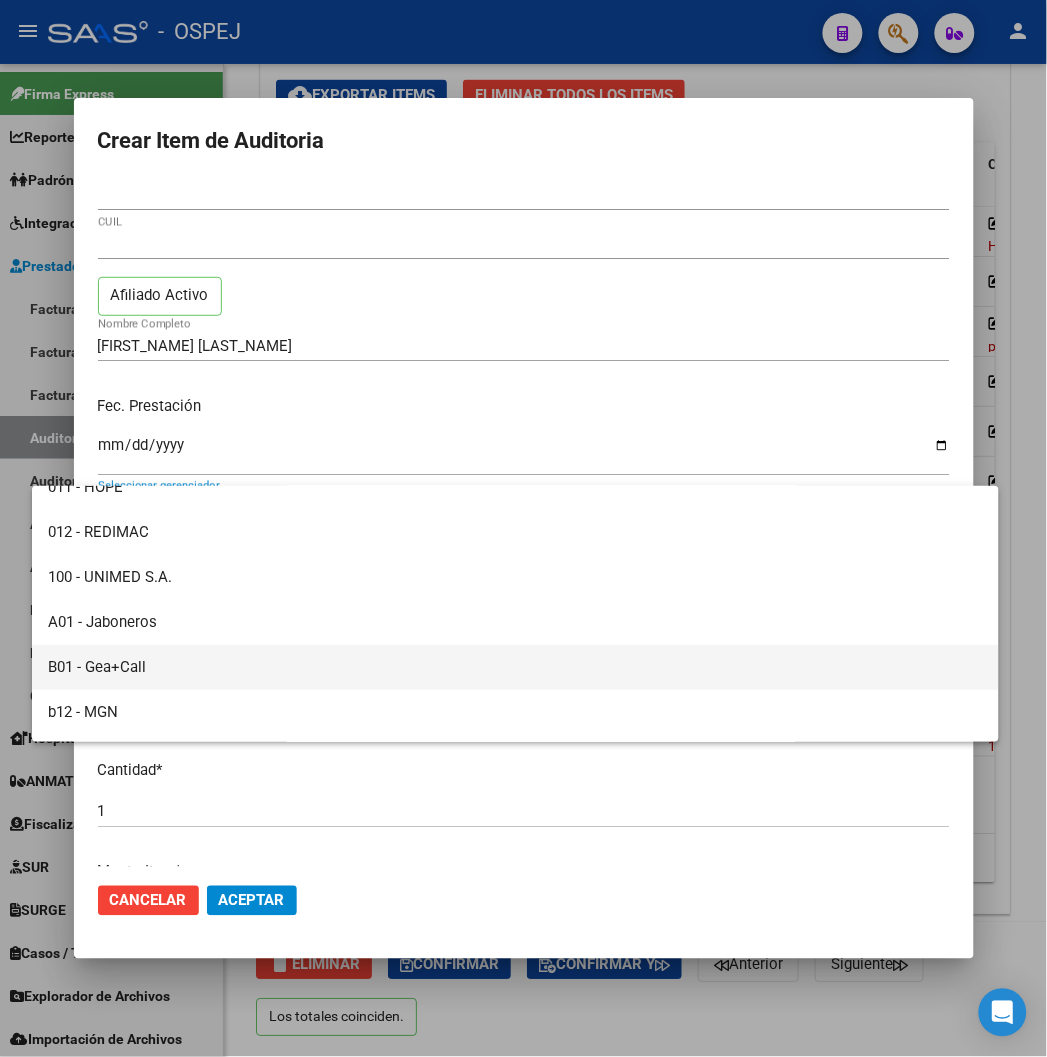 click on "B01 - Gea+Call" at bounding box center (515, 667) 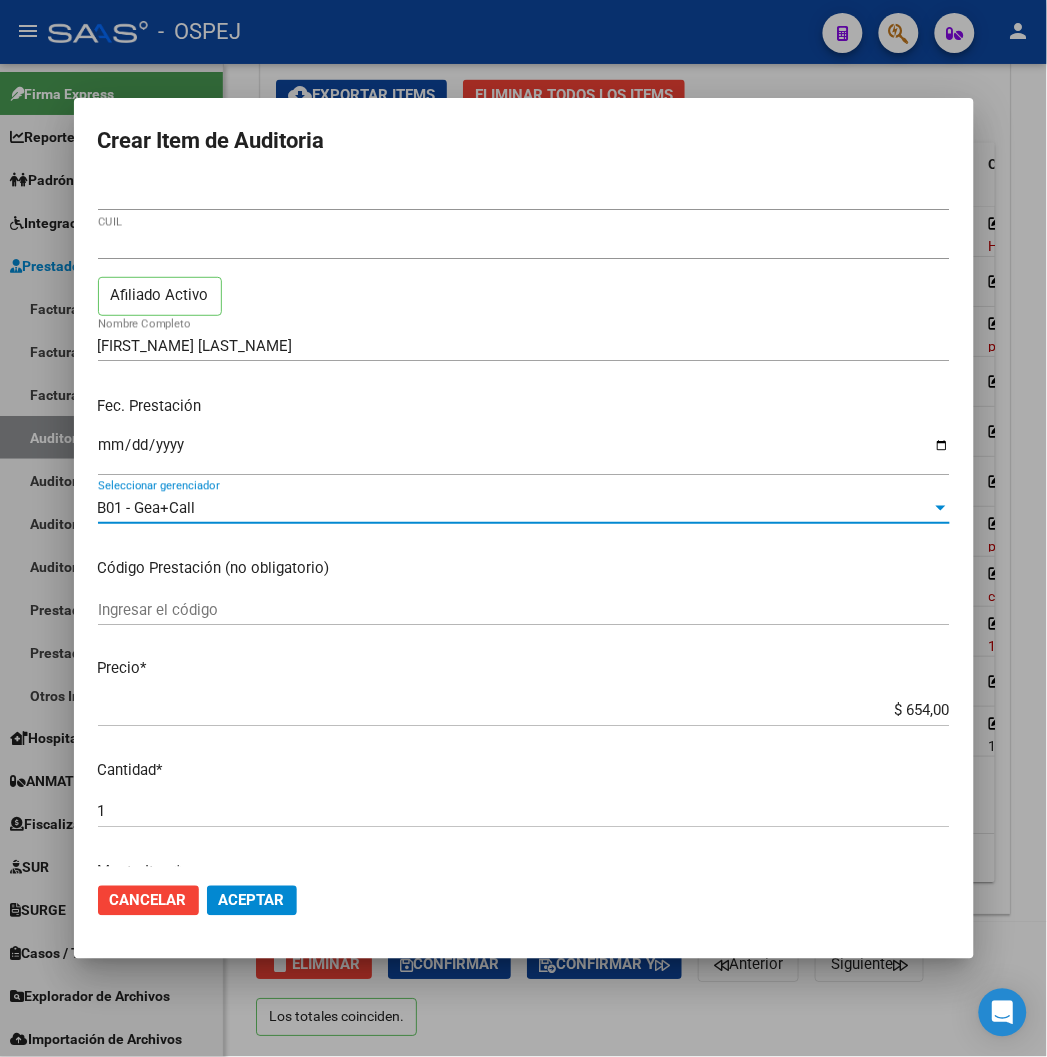 click on "Aceptar" 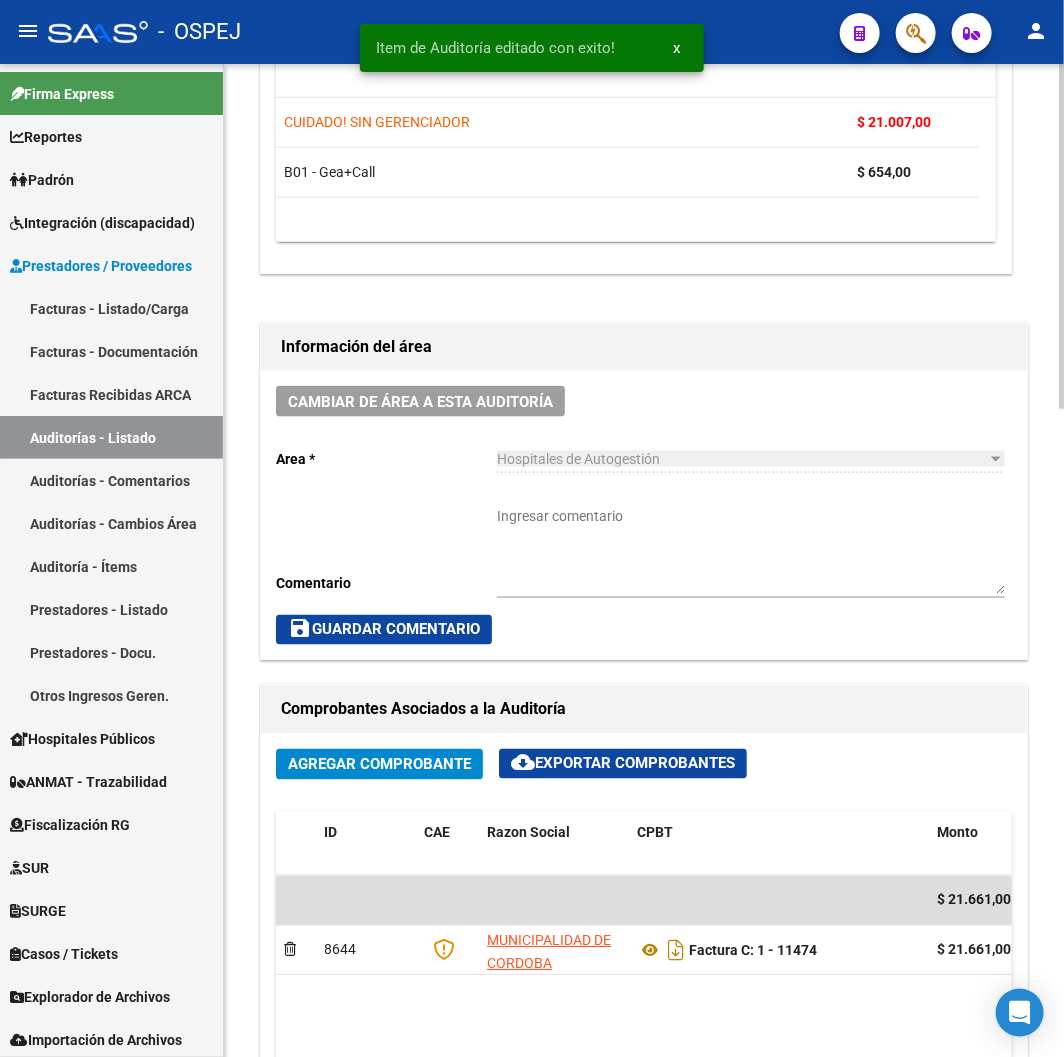 scroll, scrollTop: 1333, scrollLeft: 0, axis: vertical 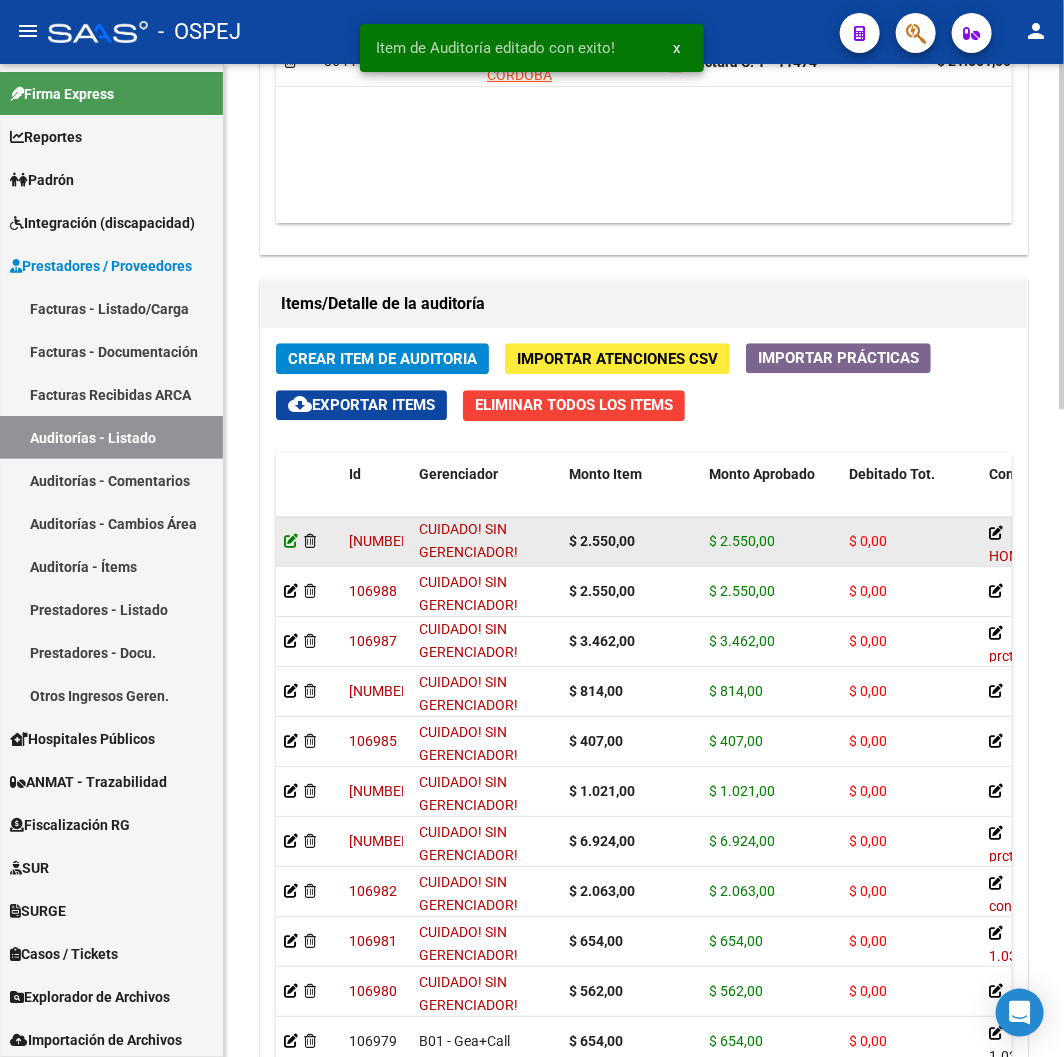 click 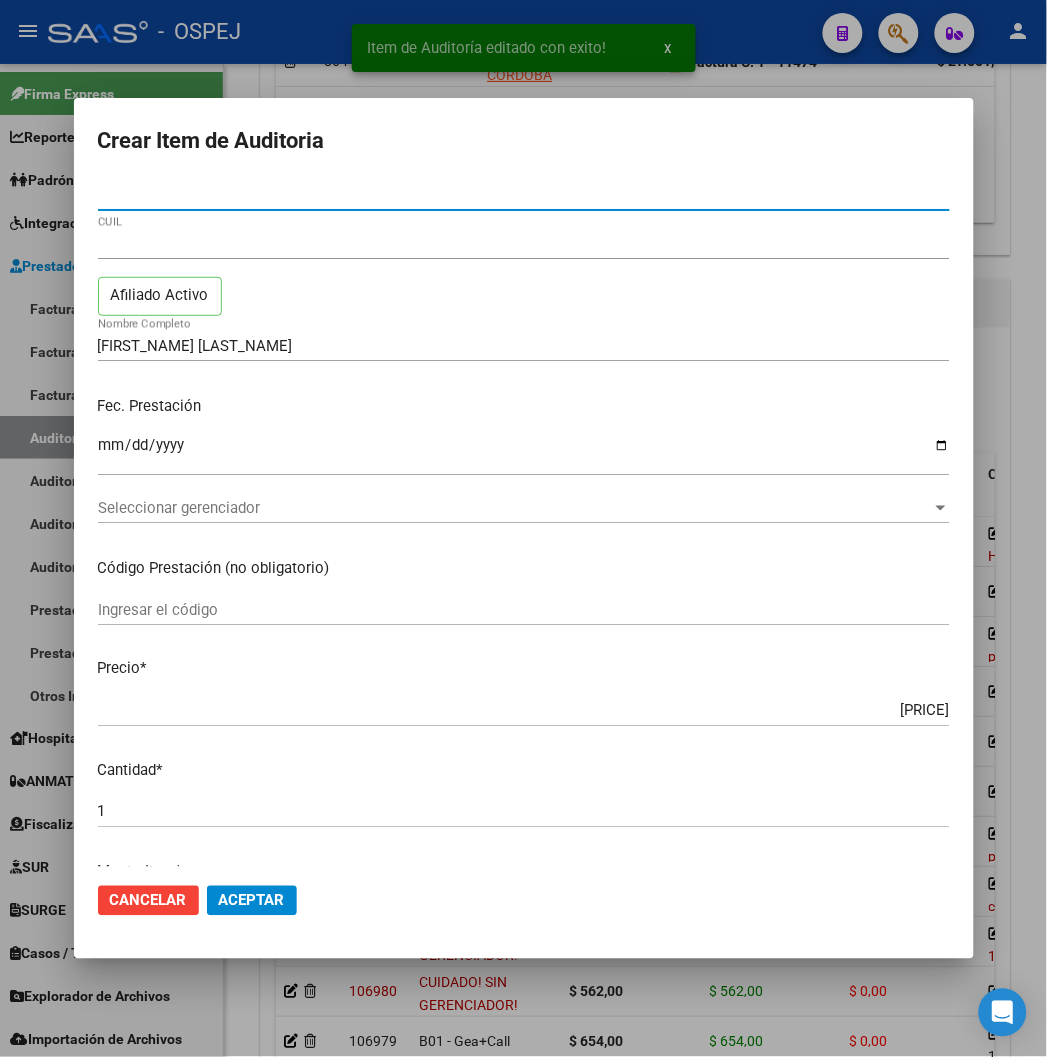 click on "Seleccionar gerenciador" at bounding box center (515, 508) 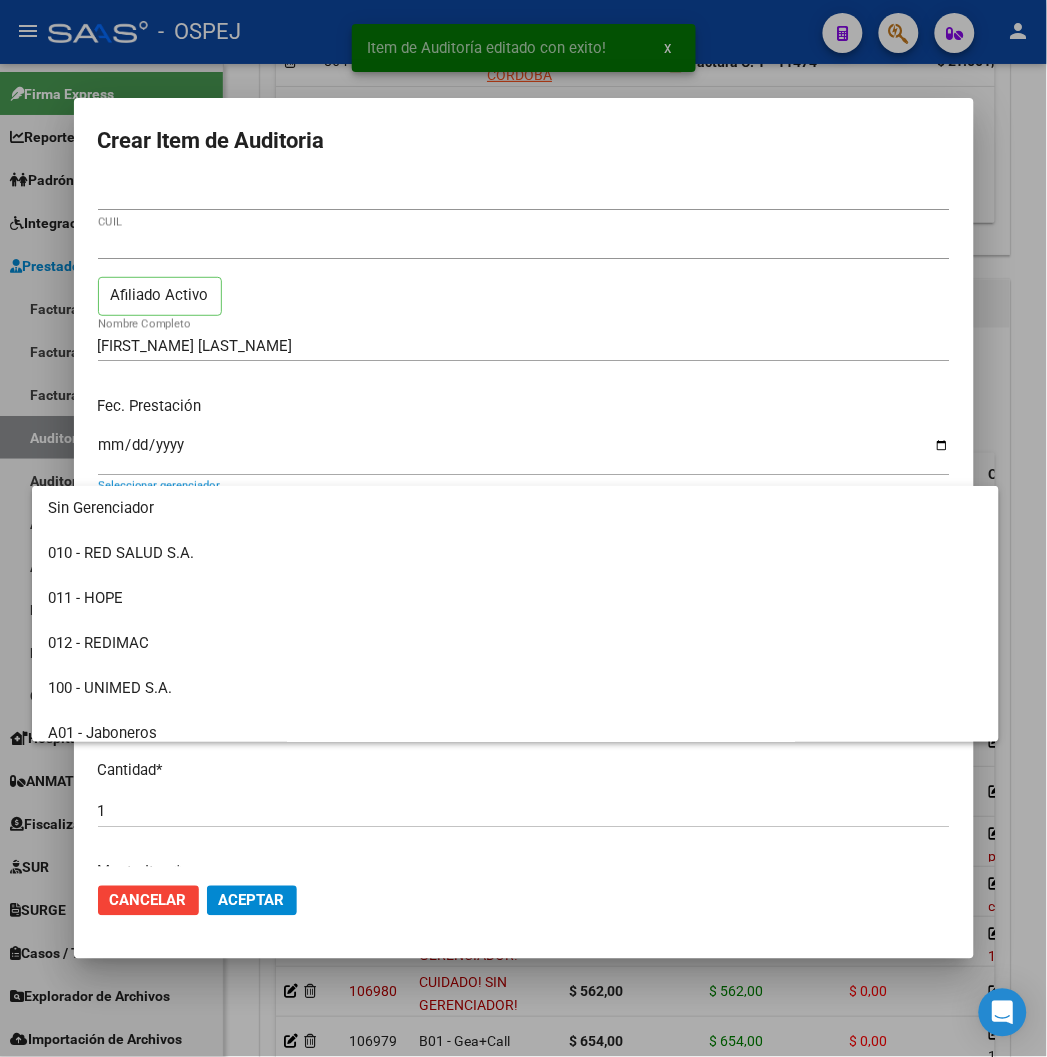 scroll, scrollTop: 284, scrollLeft: 0, axis: vertical 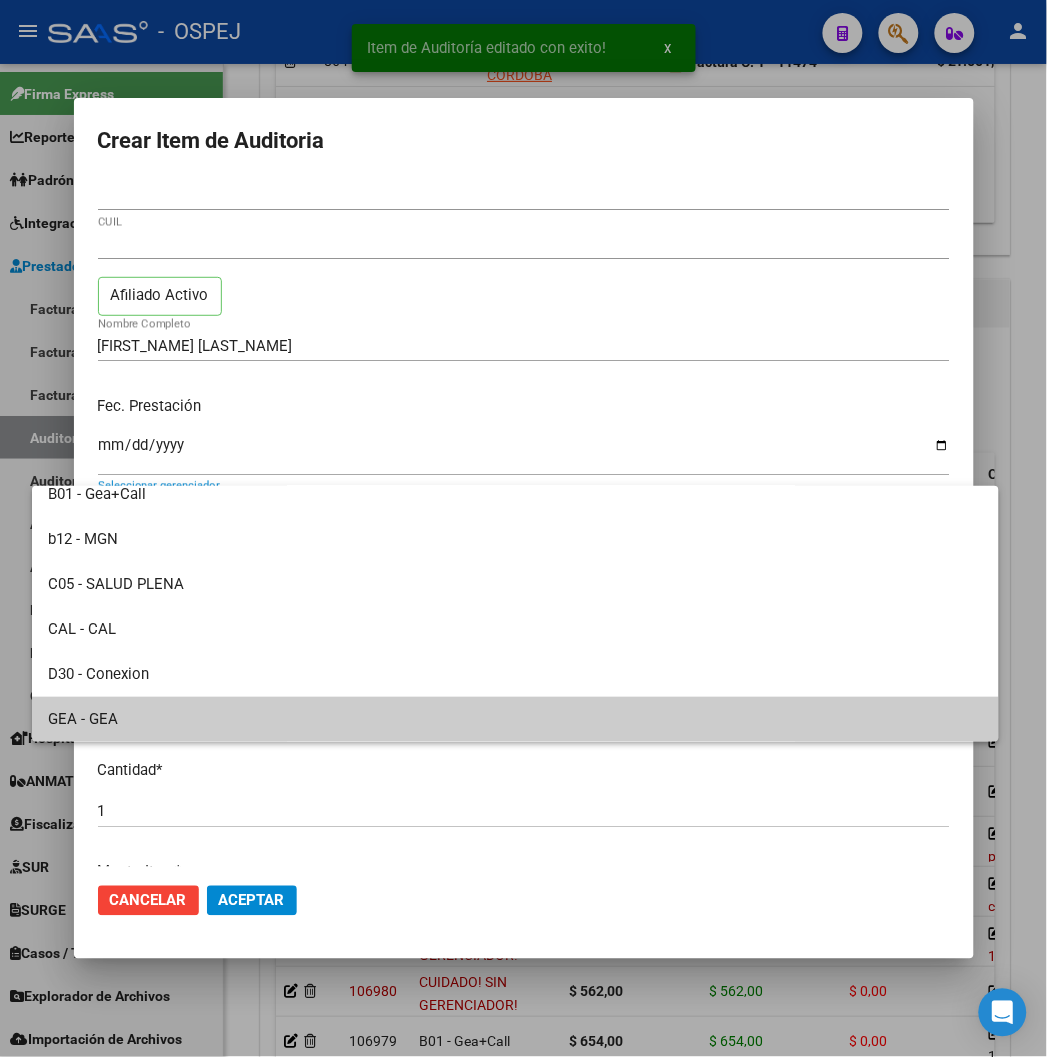 click on "GEA - GEA" at bounding box center [515, 719] 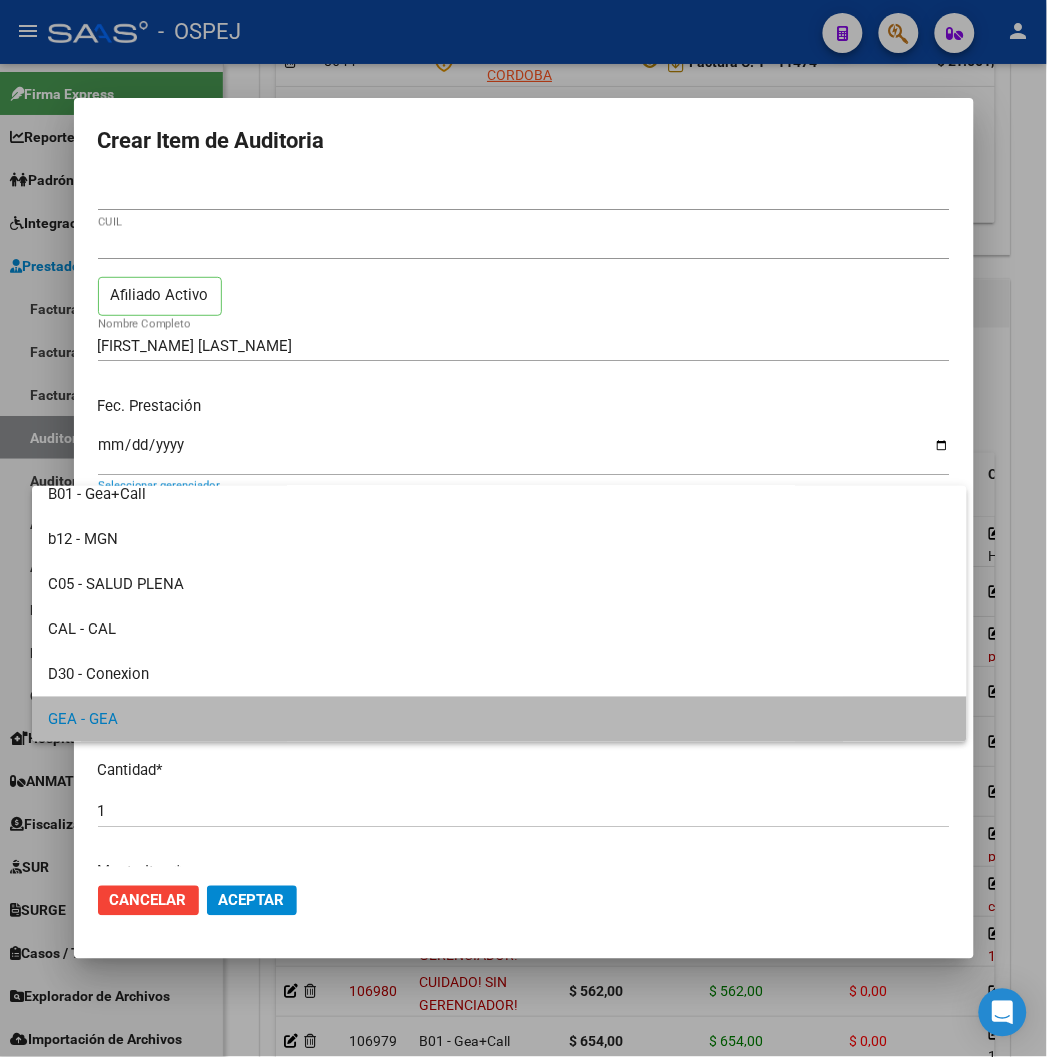 scroll, scrollTop: 0, scrollLeft: 0, axis: both 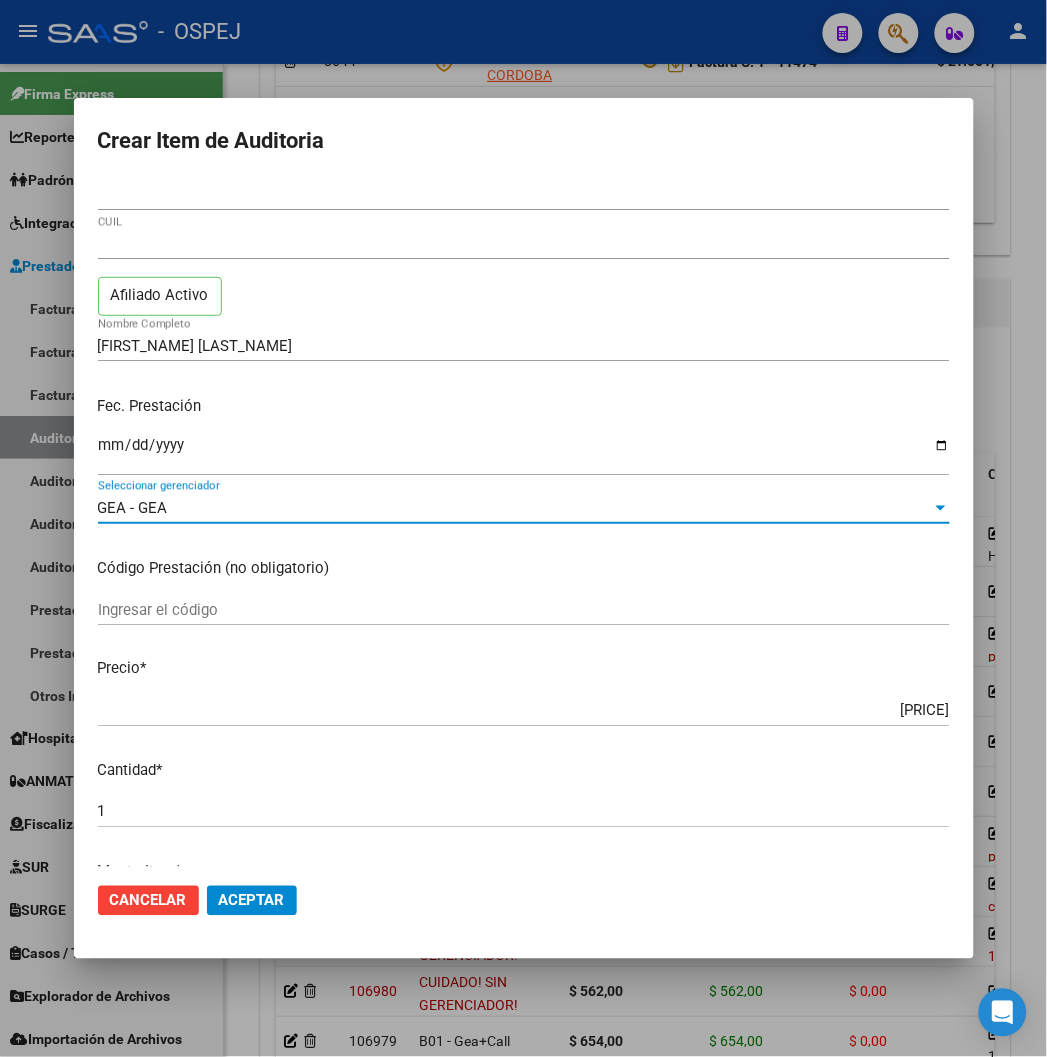 click on "GEA - GEA" at bounding box center (133, 508) 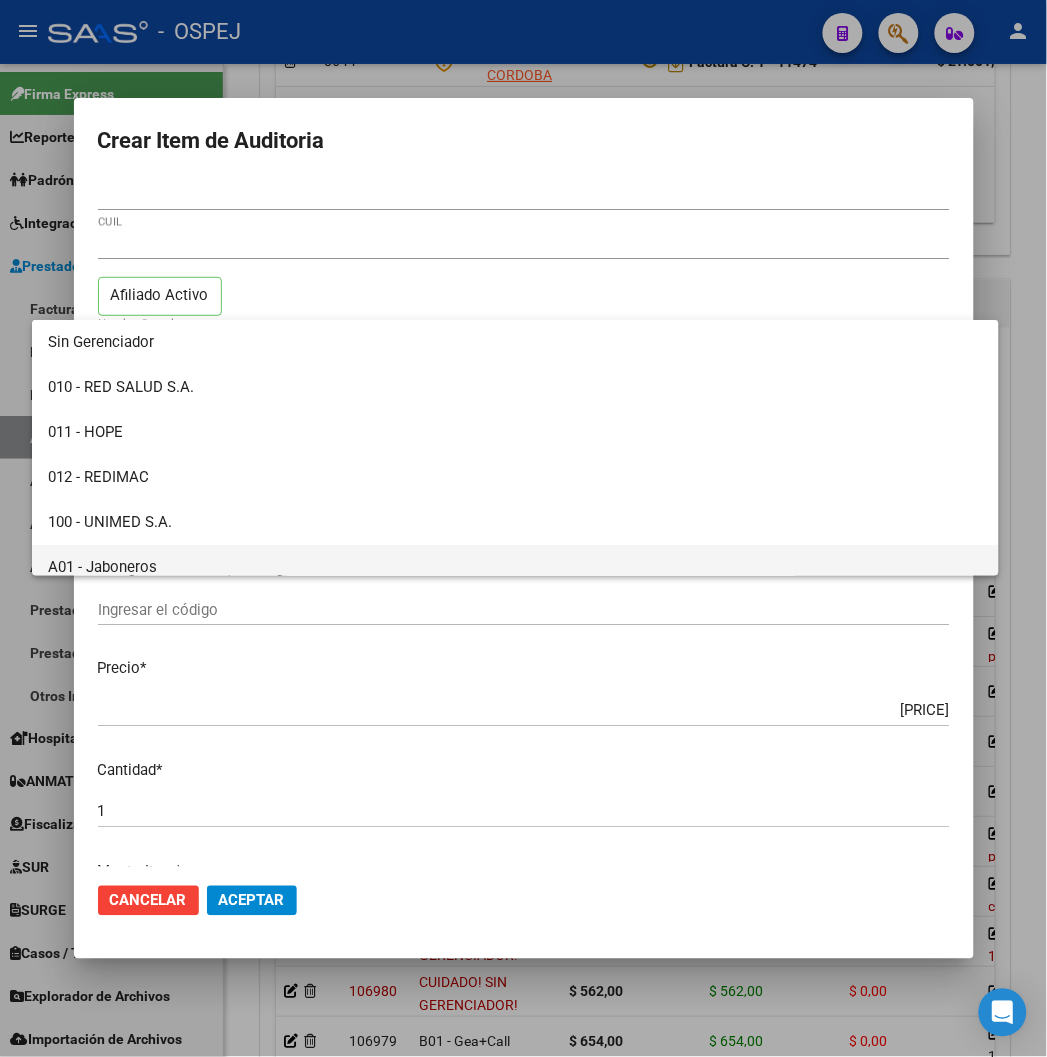 scroll, scrollTop: 111, scrollLeft: 0, axis: vertical 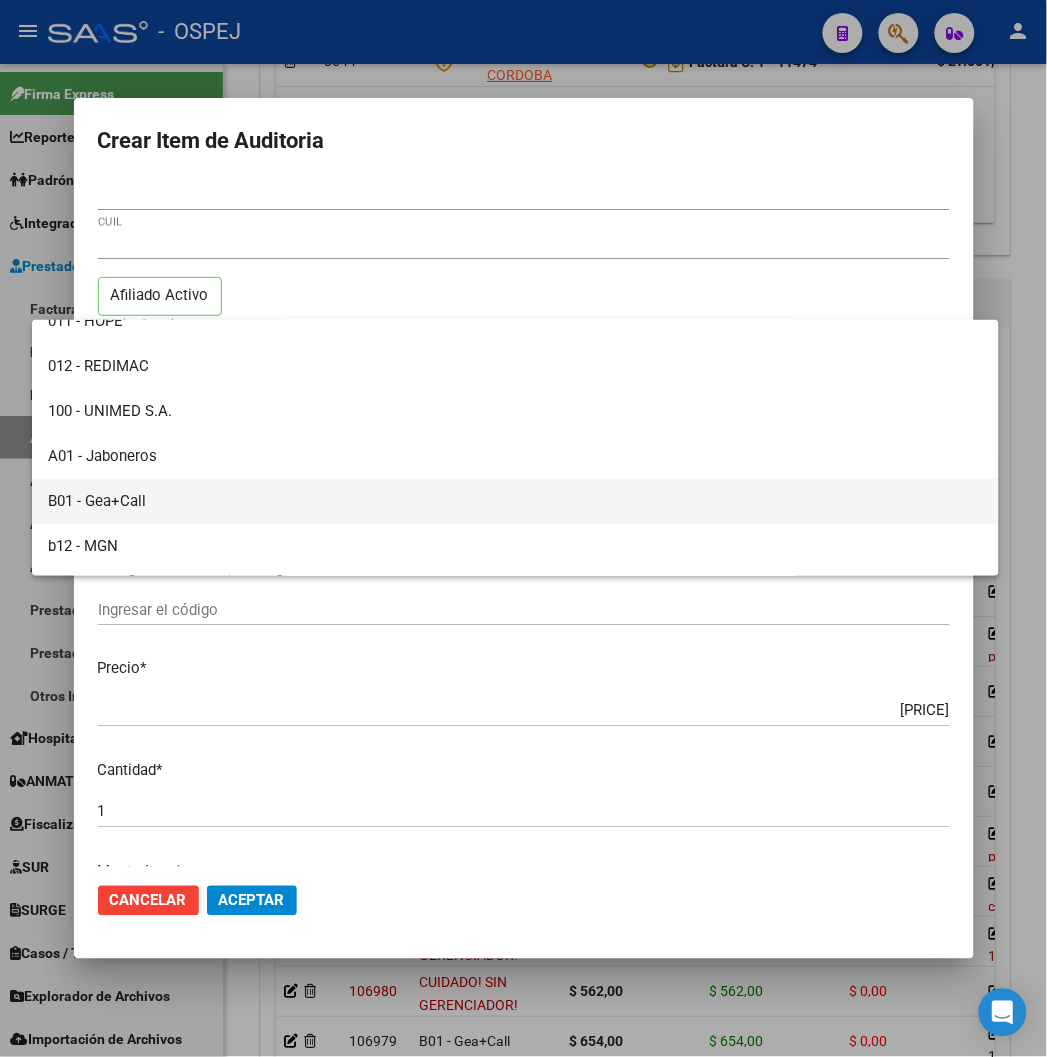 click on "B01 - Gea+Call" at bounding box center [515, 501] 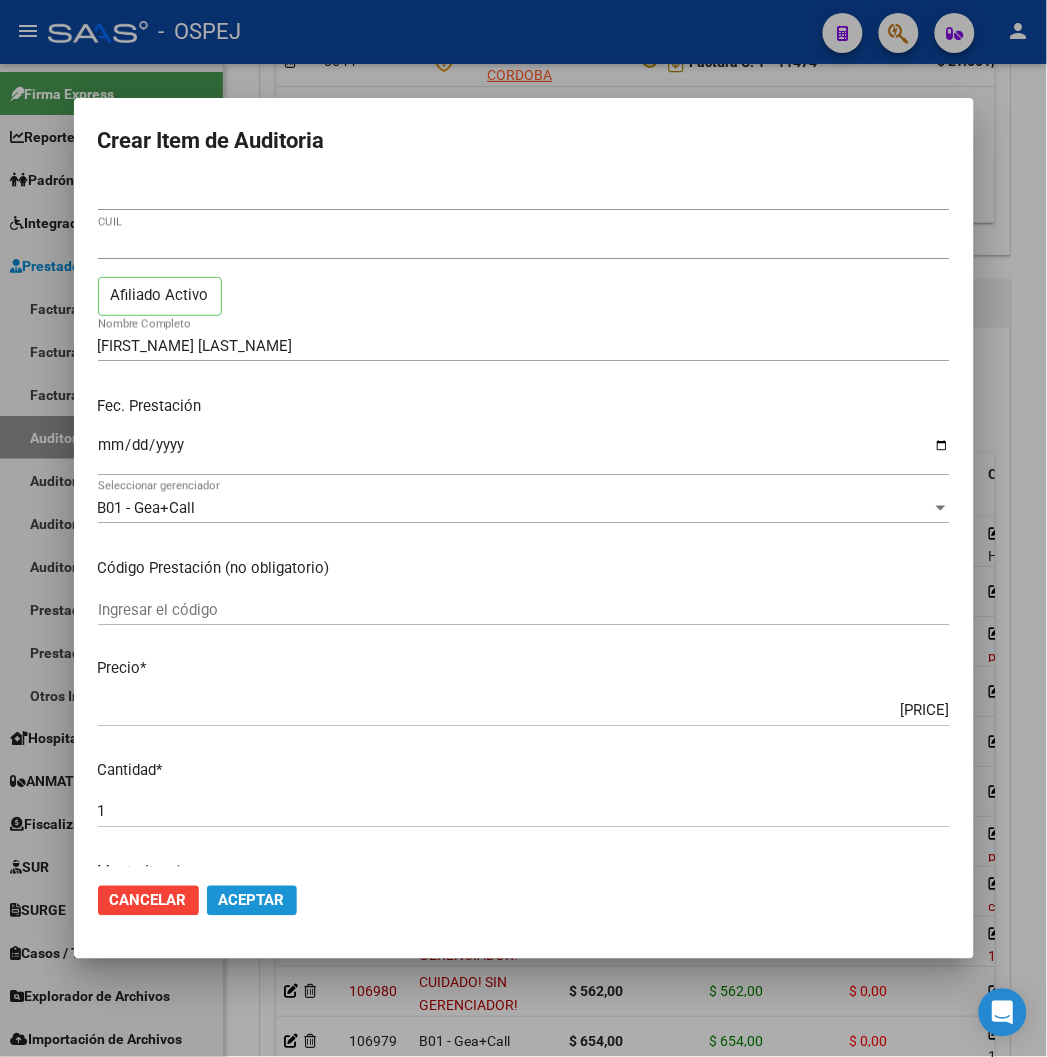 click on "Aceptar" 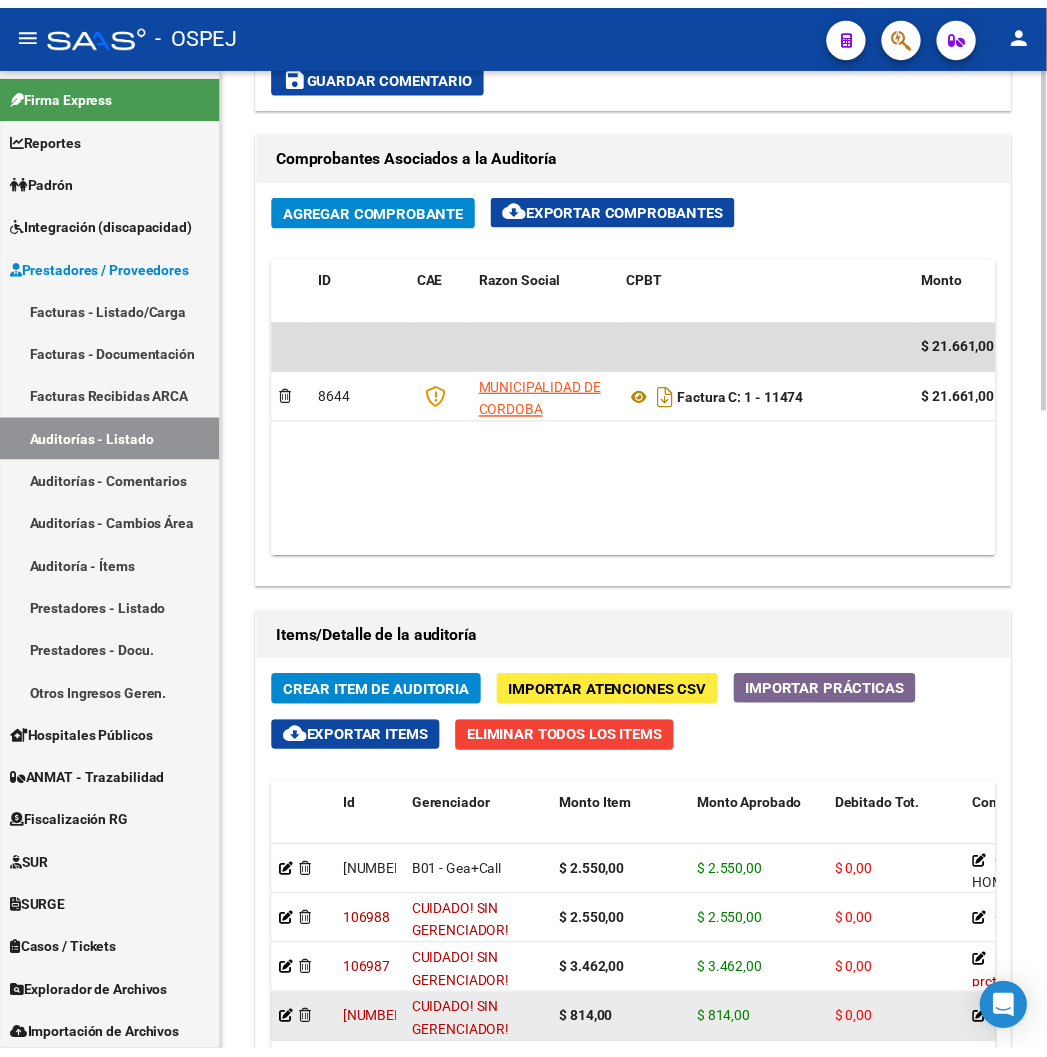 scroll, scrollTop: 1777, scrollLeft: 0, axis: vertical 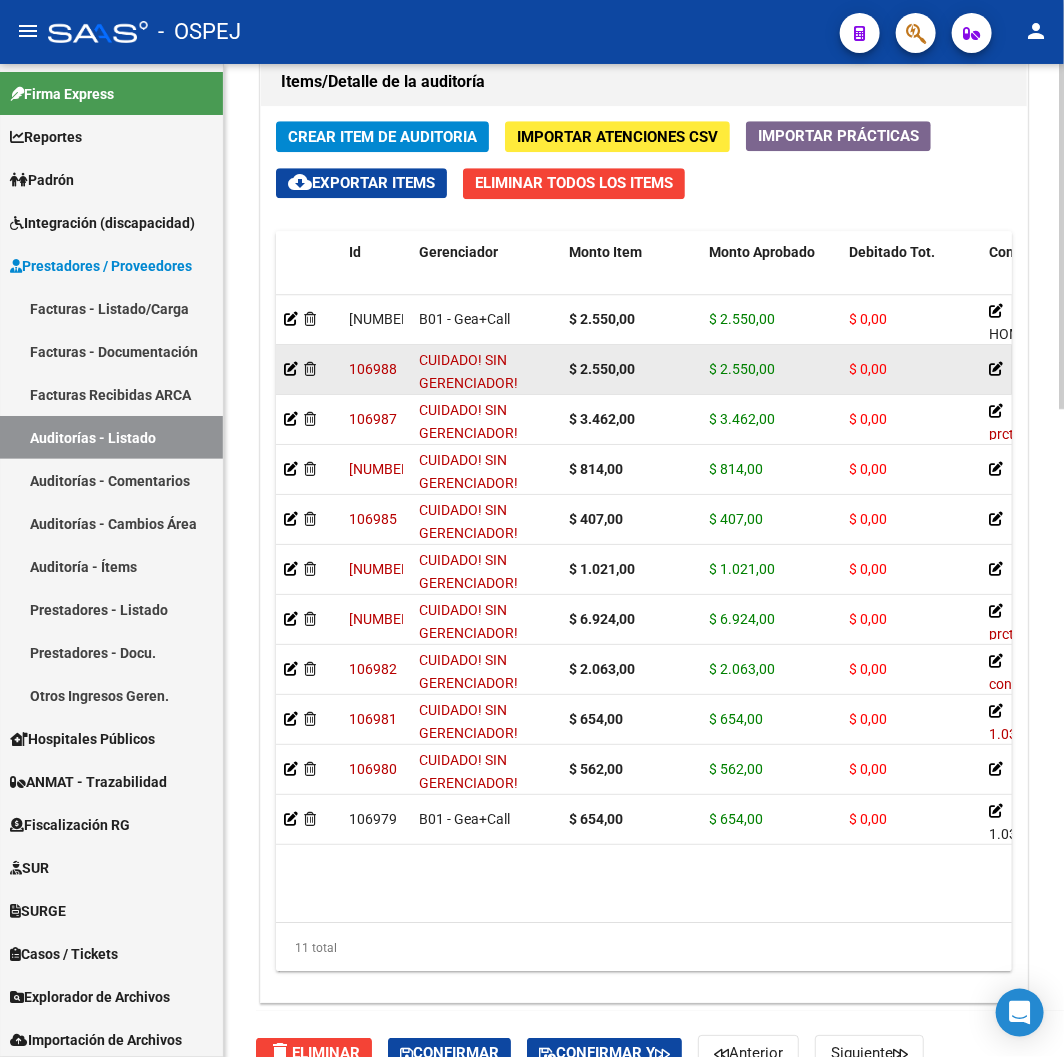 click 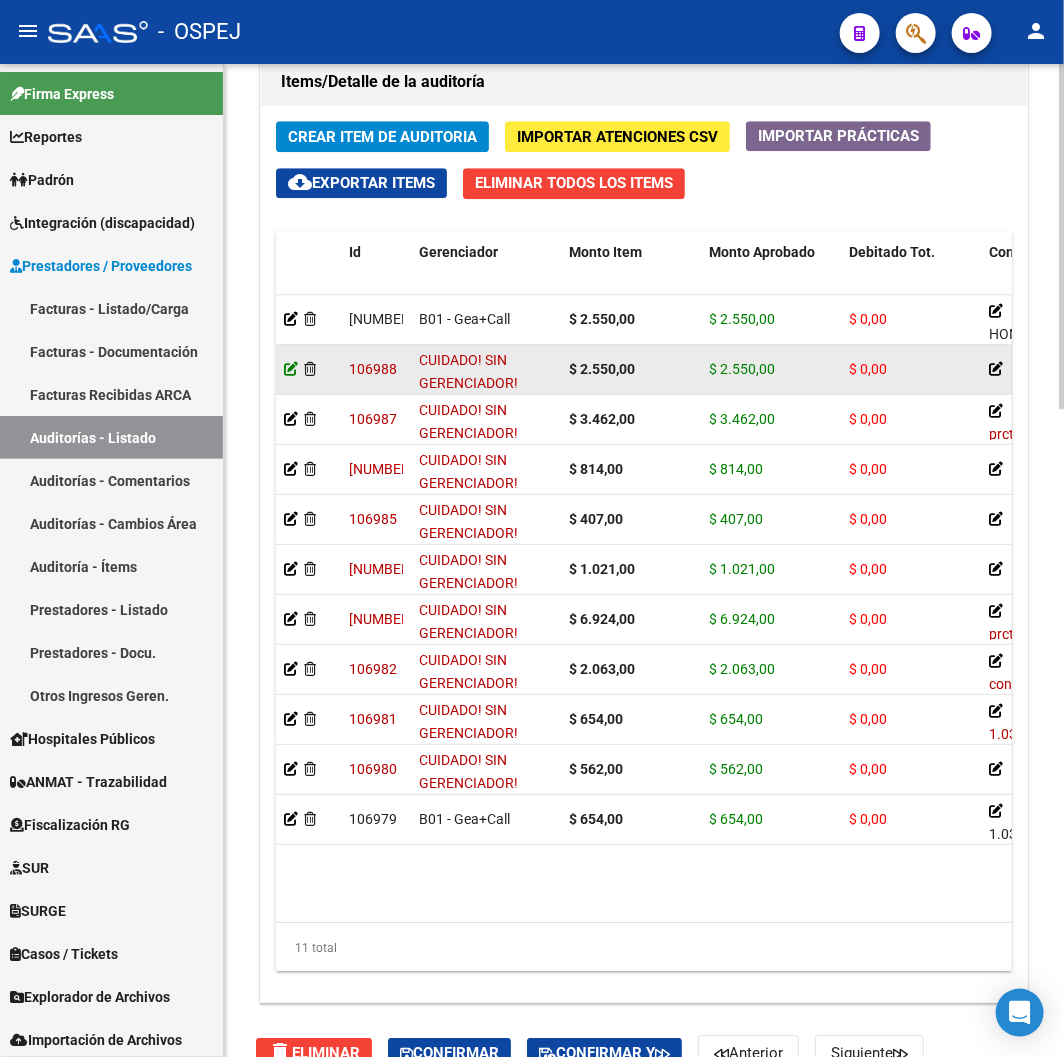 click 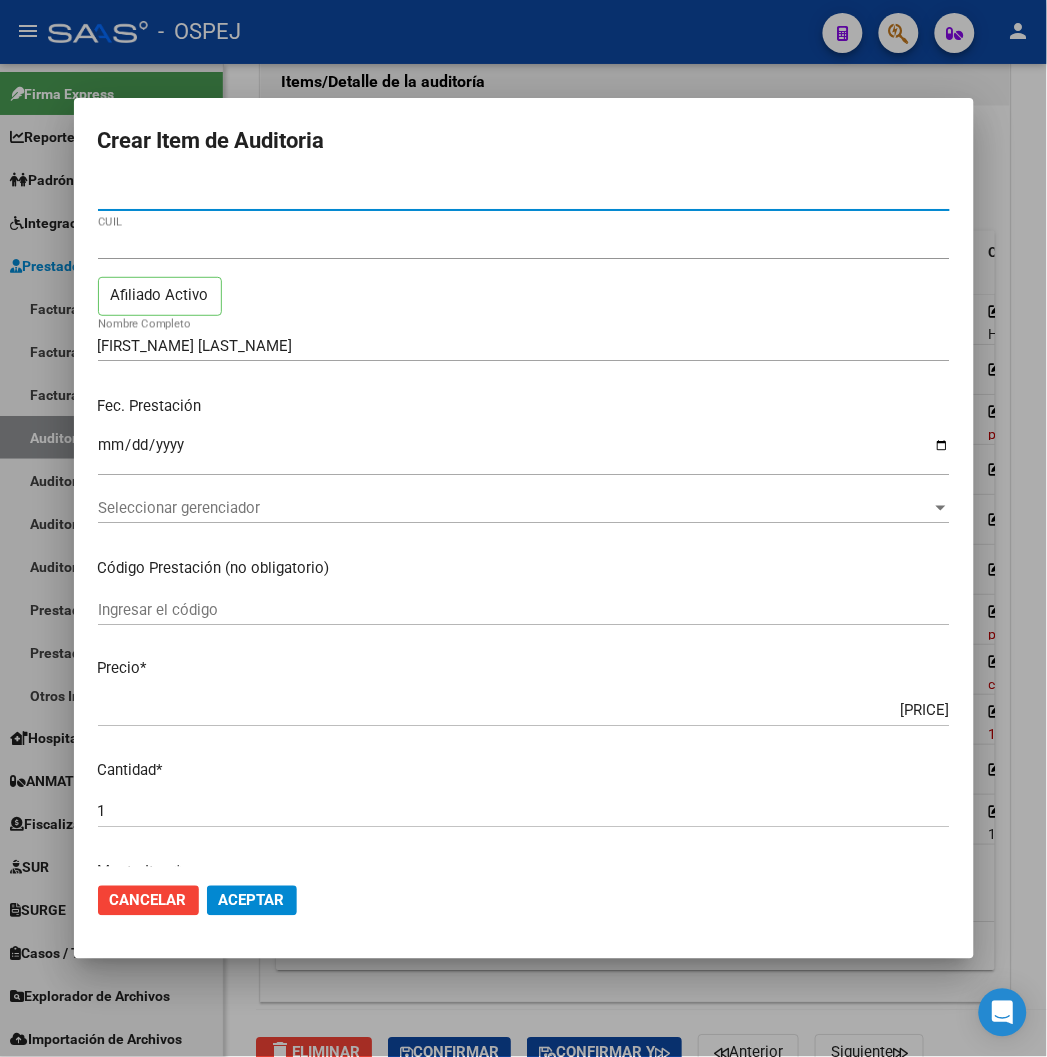 click on "Seleccionar gerenciador Seleccionar gerenciador" at bounding box center [524, 508] 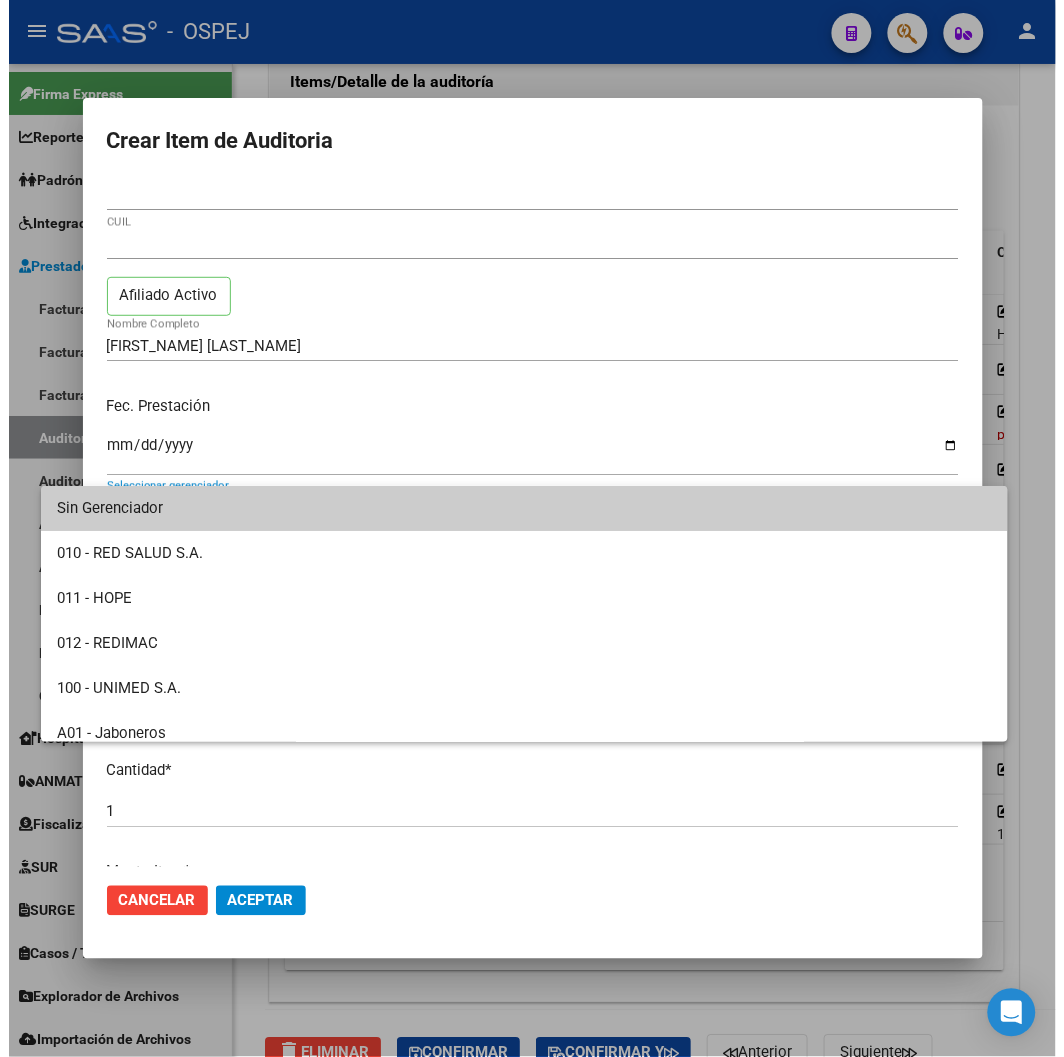 scroll, scrollTop: 111, scrollLeft: 0, axis: vertical 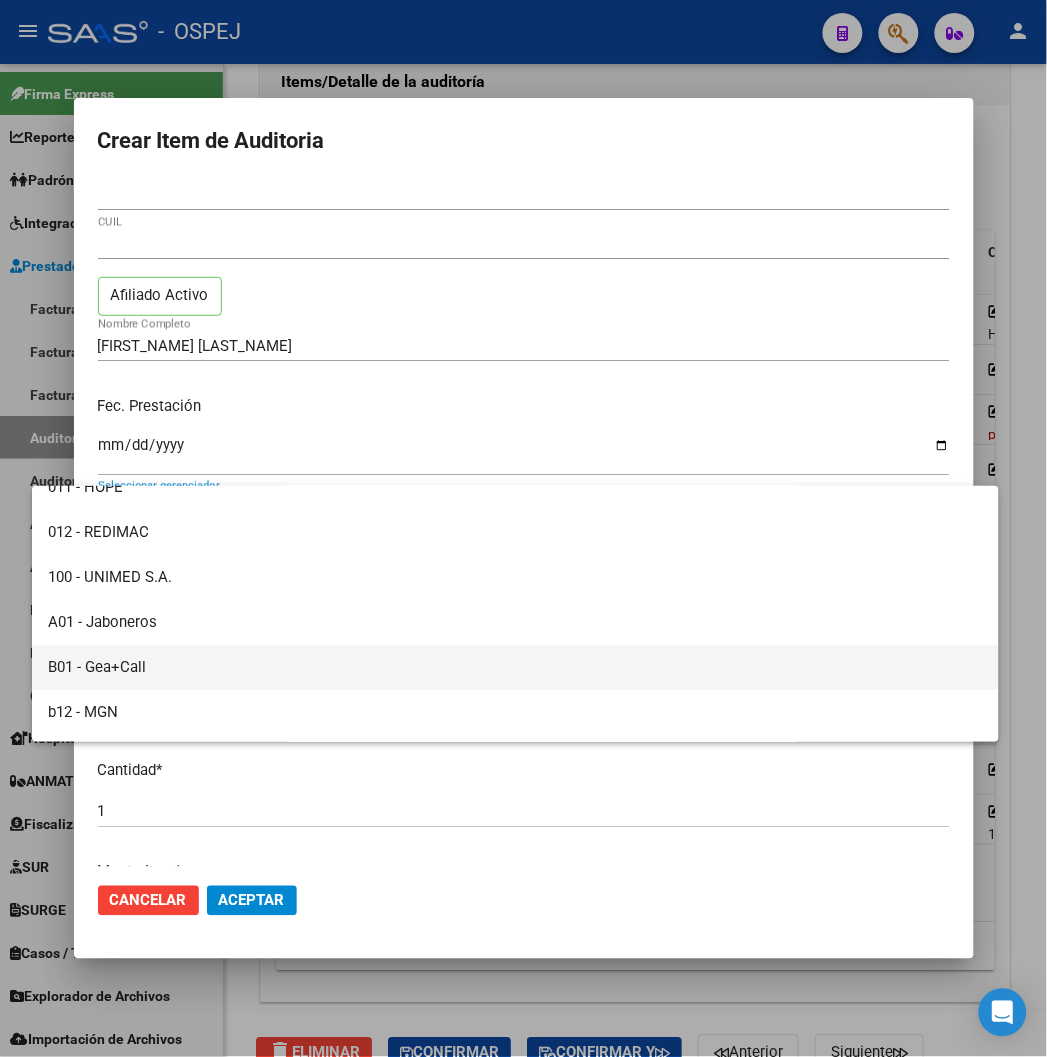 click on "B01 - Gea+Call" at bounding box center (515, 667) 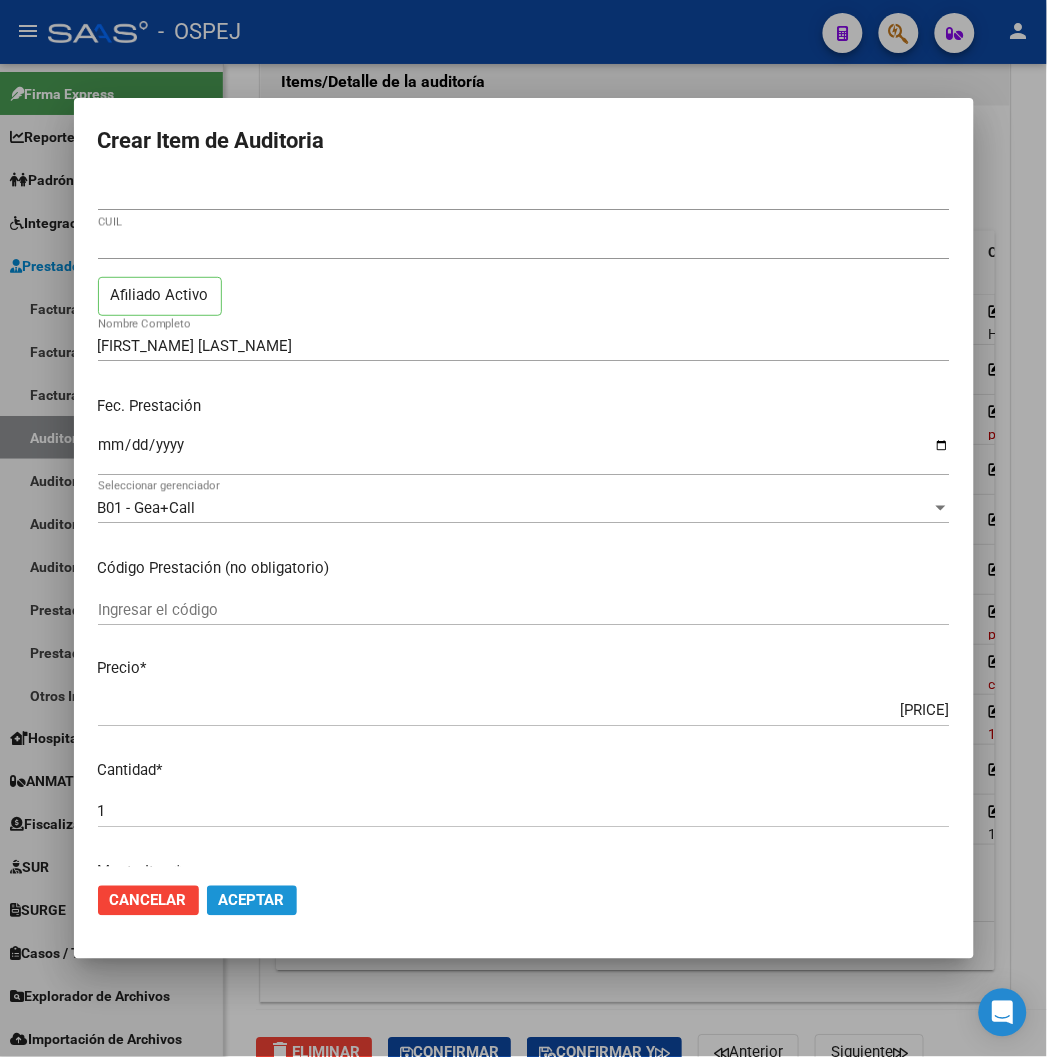 click on "Aceptar" 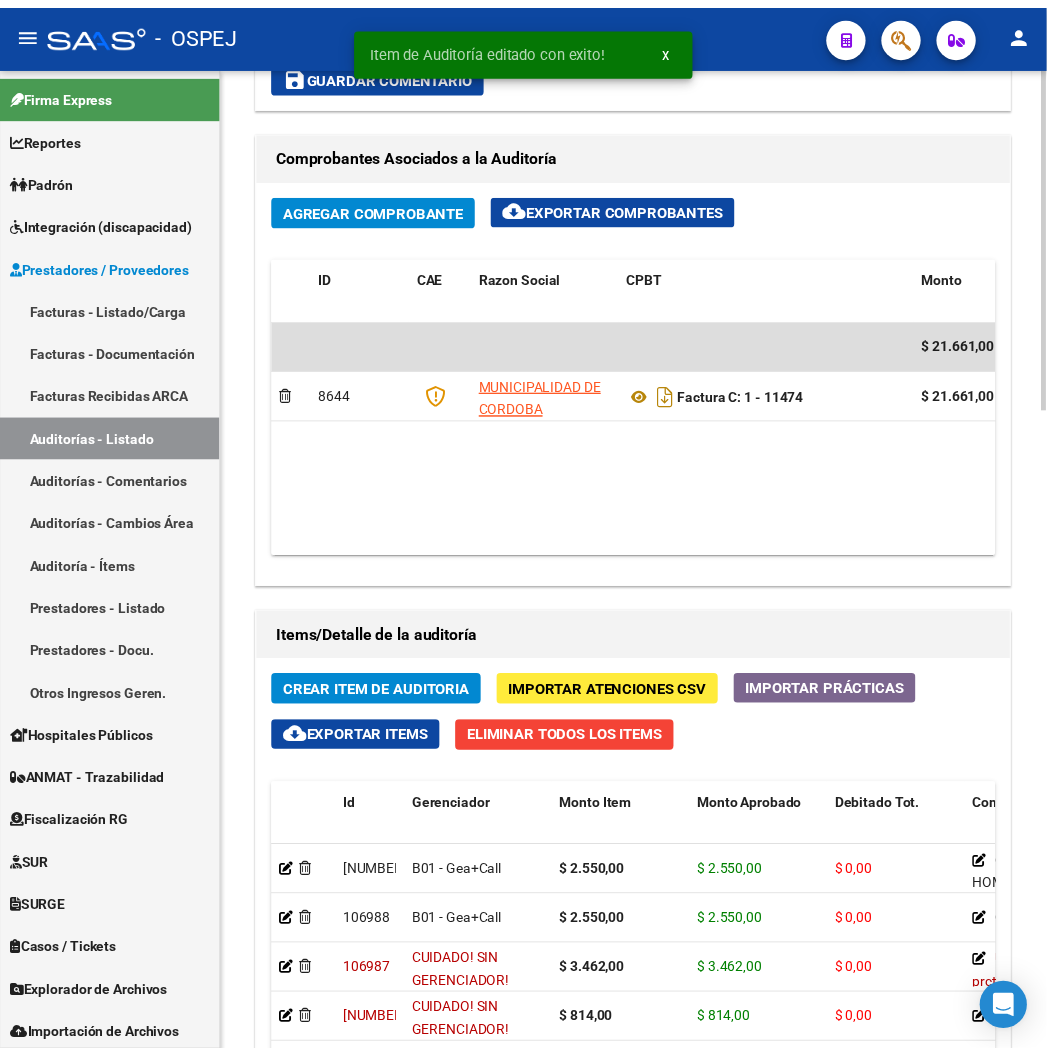 scroll, scrollTop: 1666, scrollLeft: 0, axis: vertical 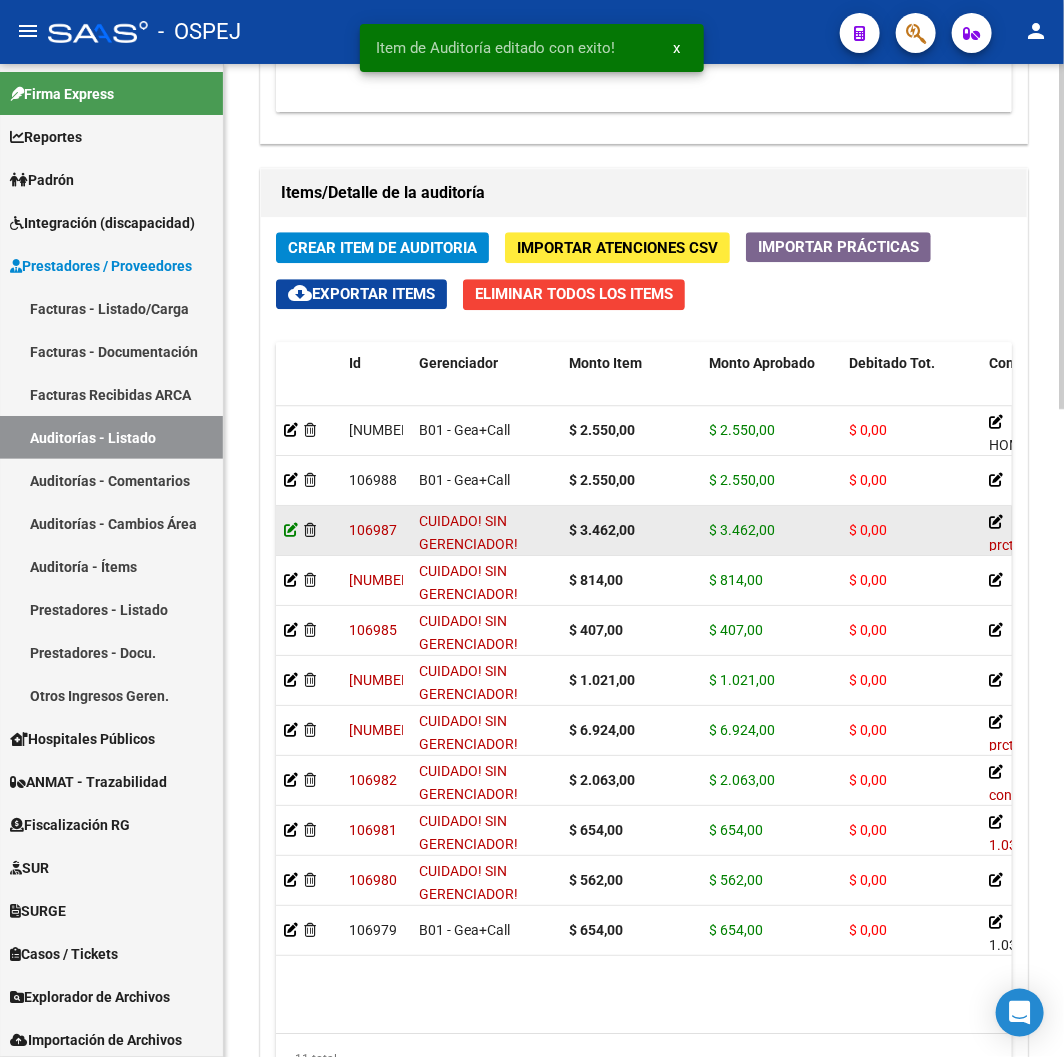 click 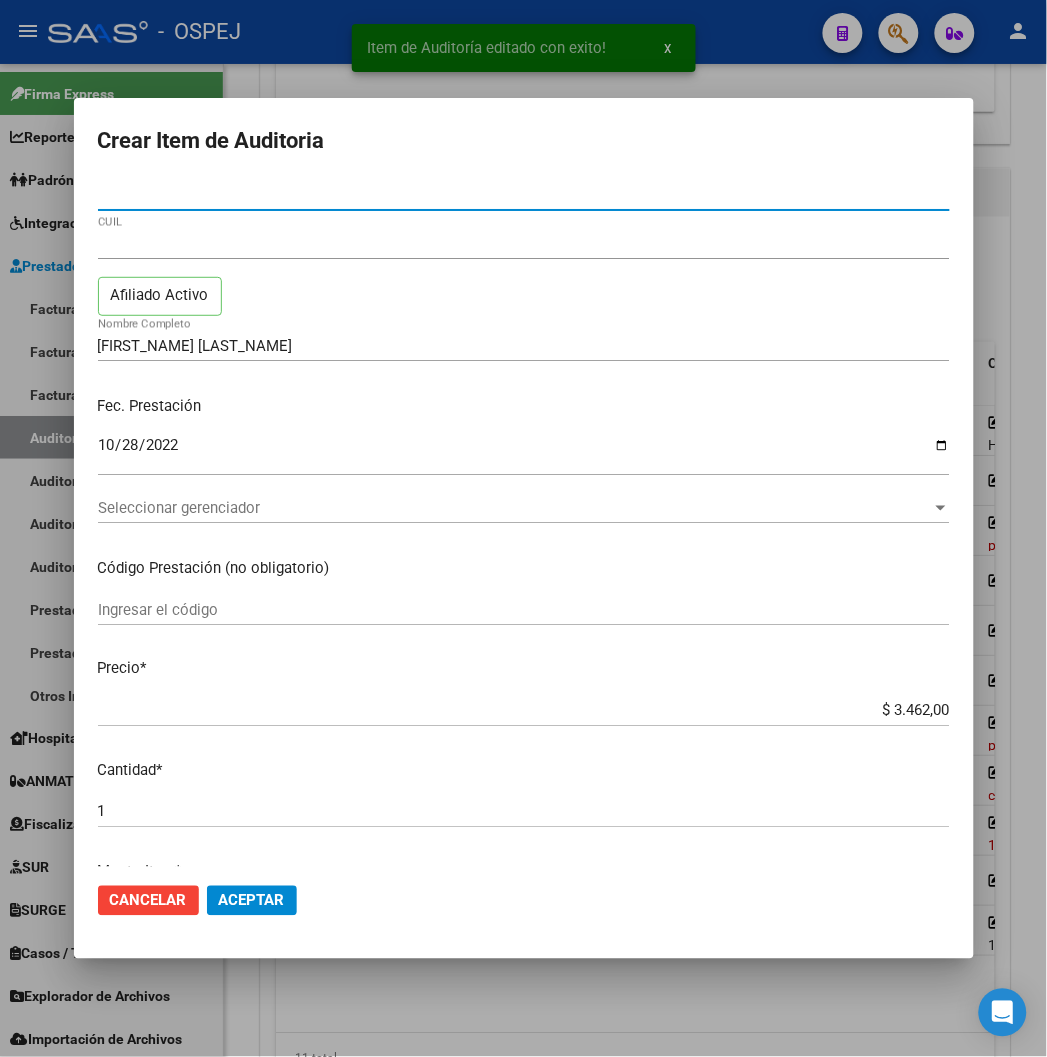 click on "Seleccionar gerenciador Seleccionar gerenciador" at bounding box center [524, 508] 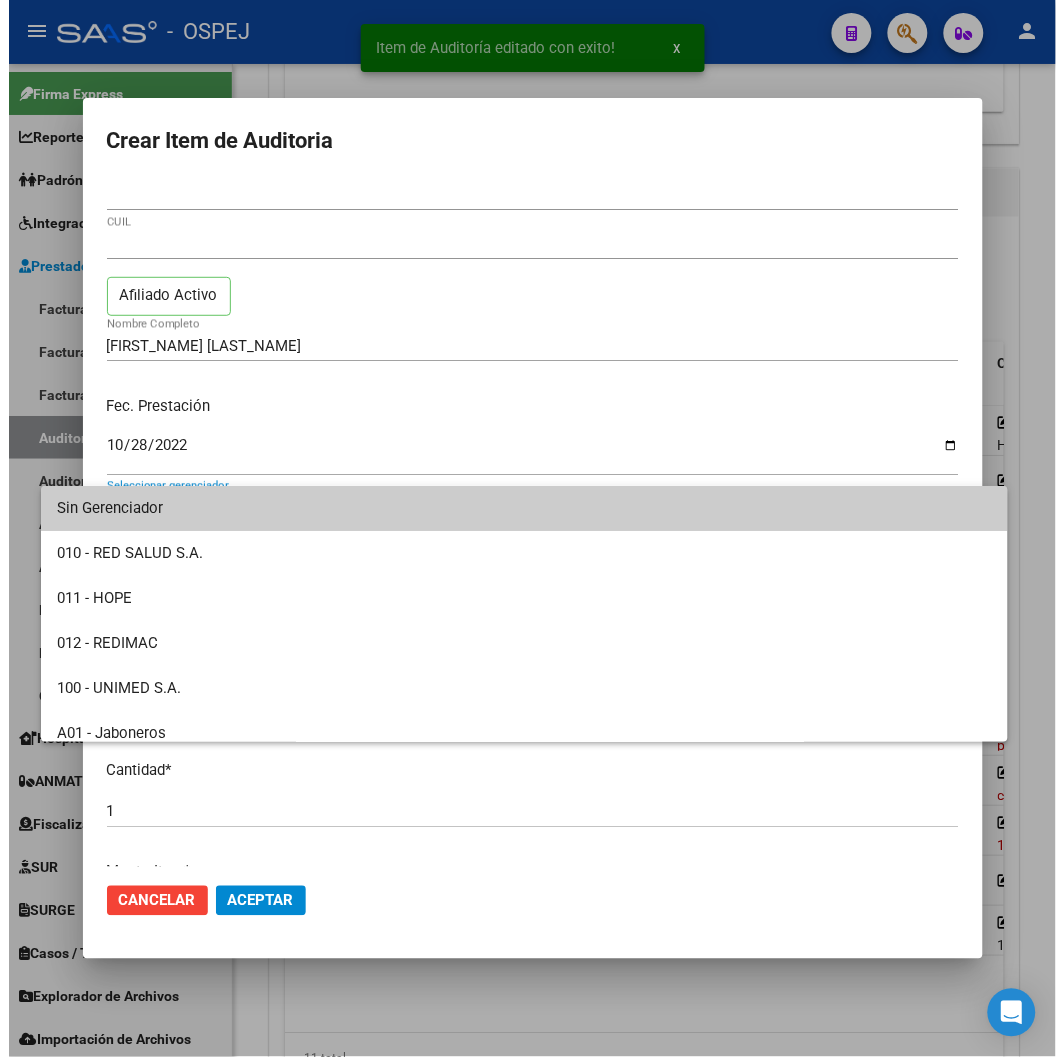 scroll, scrollTop: 222, scrollLeft: 0, axis: vertical 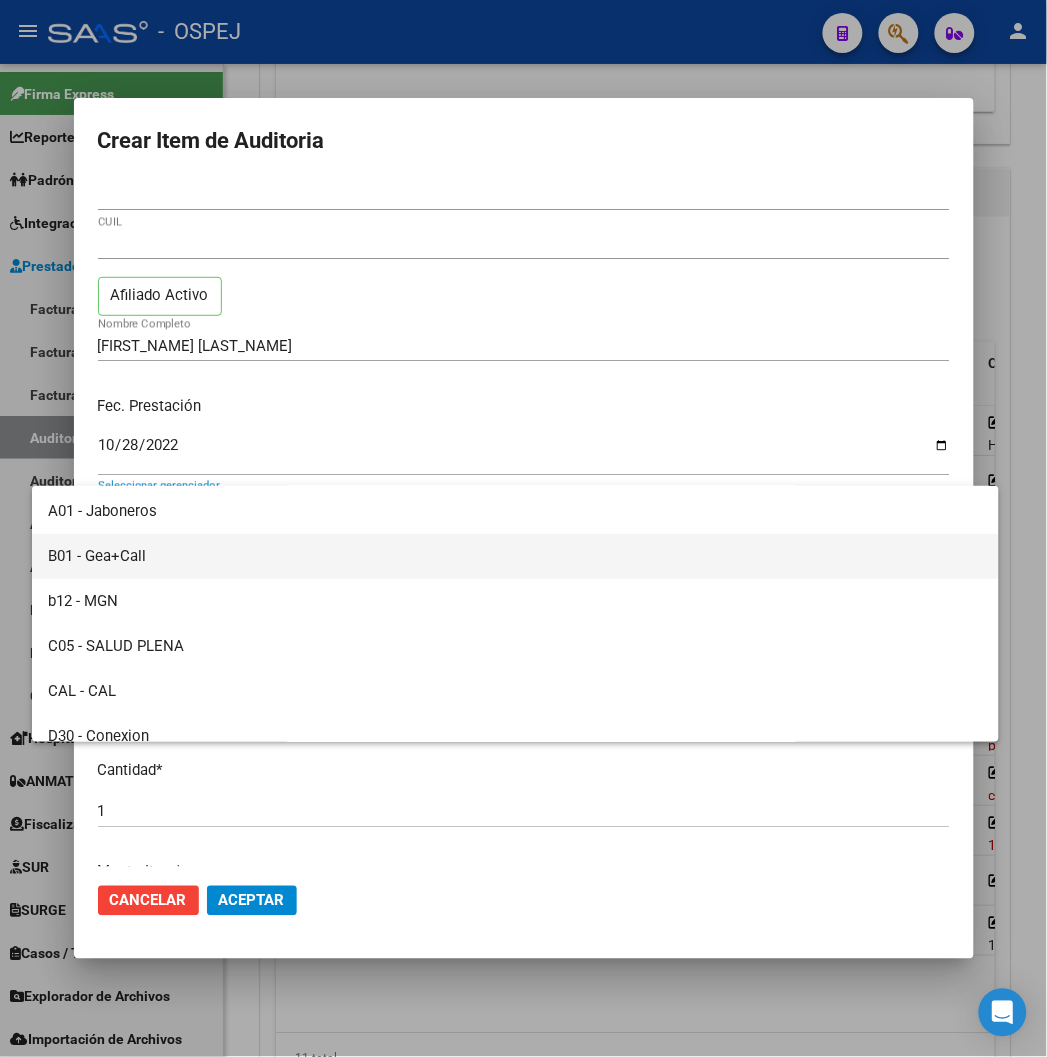click on "B01 - Gea+Call" at bounding box center [515, 556] 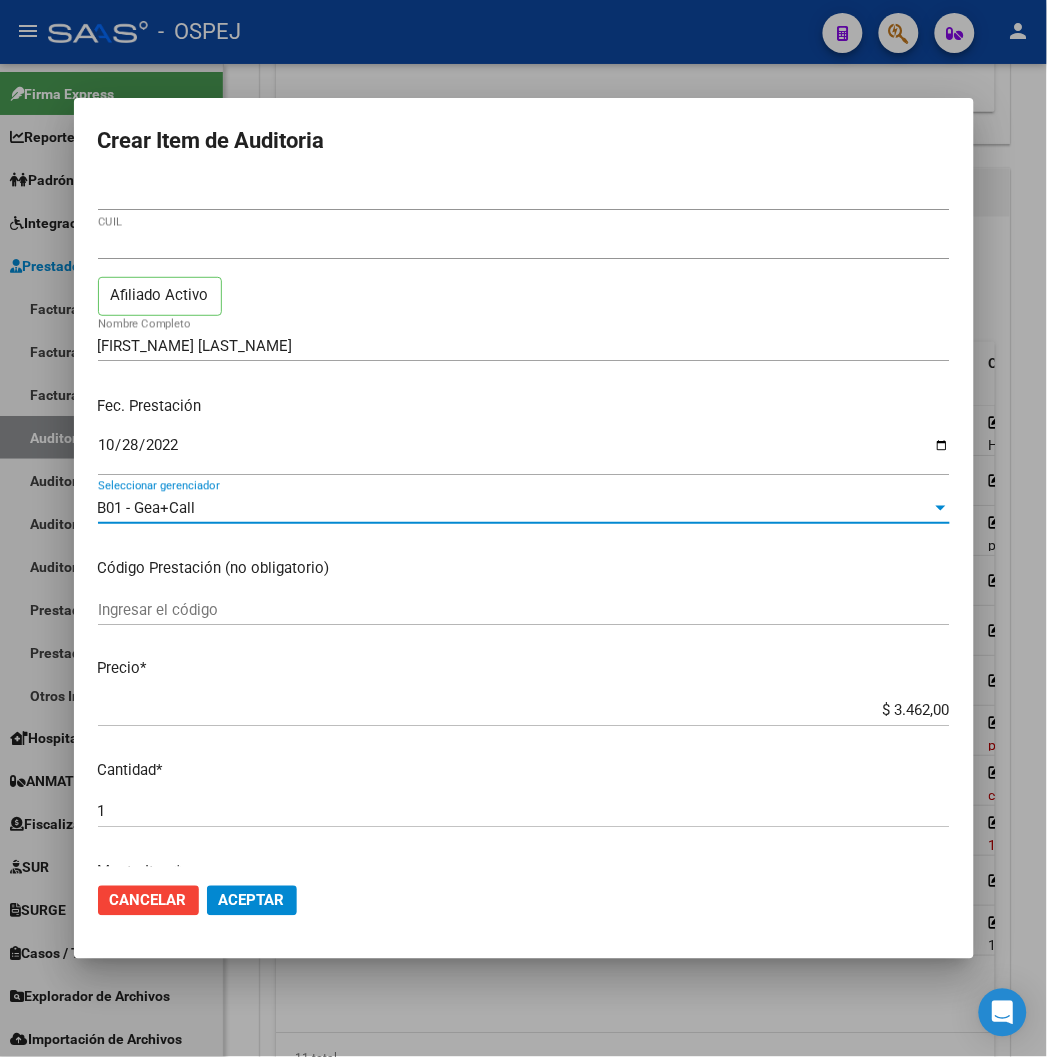 click on "Aceptar" 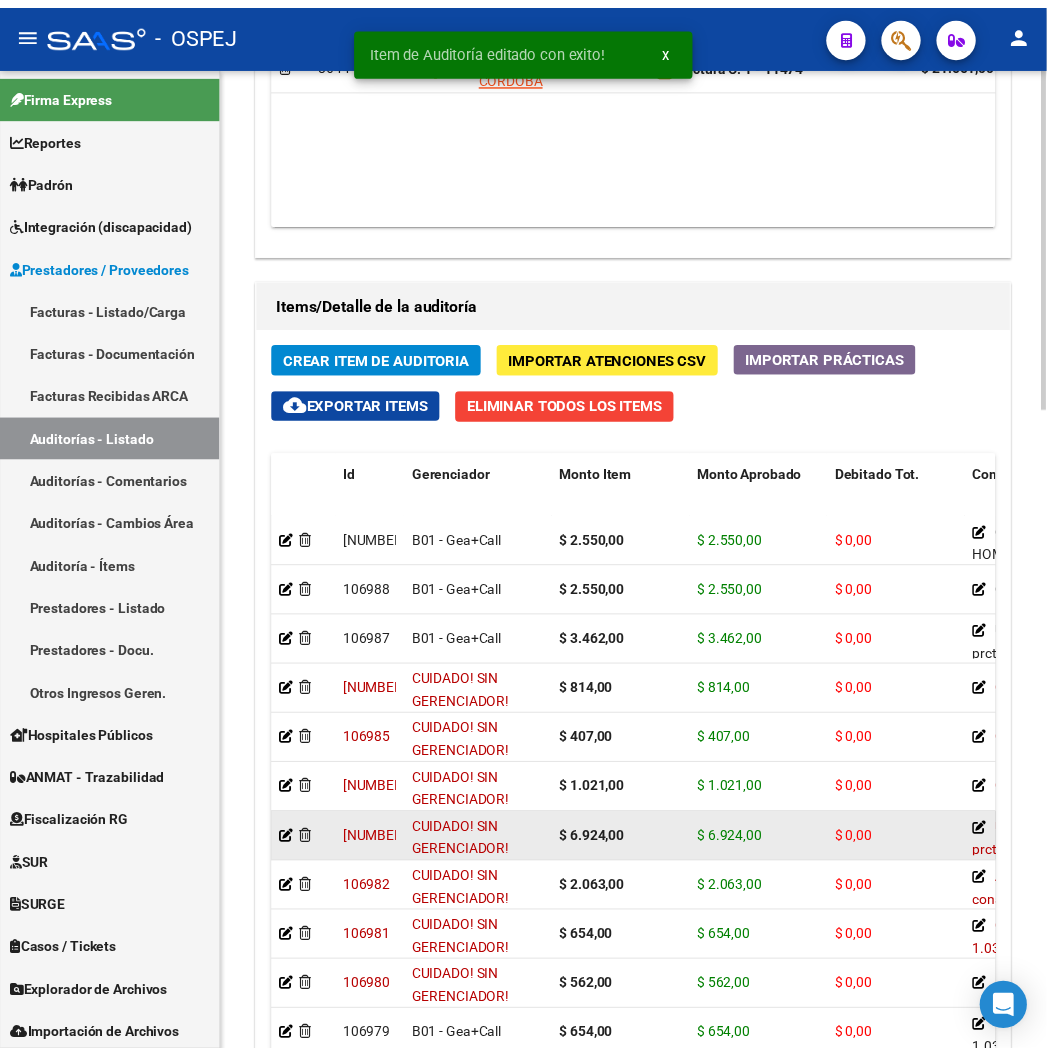 scroll, scrollTop: 1866, scrollLeft: 0, axis: vertical 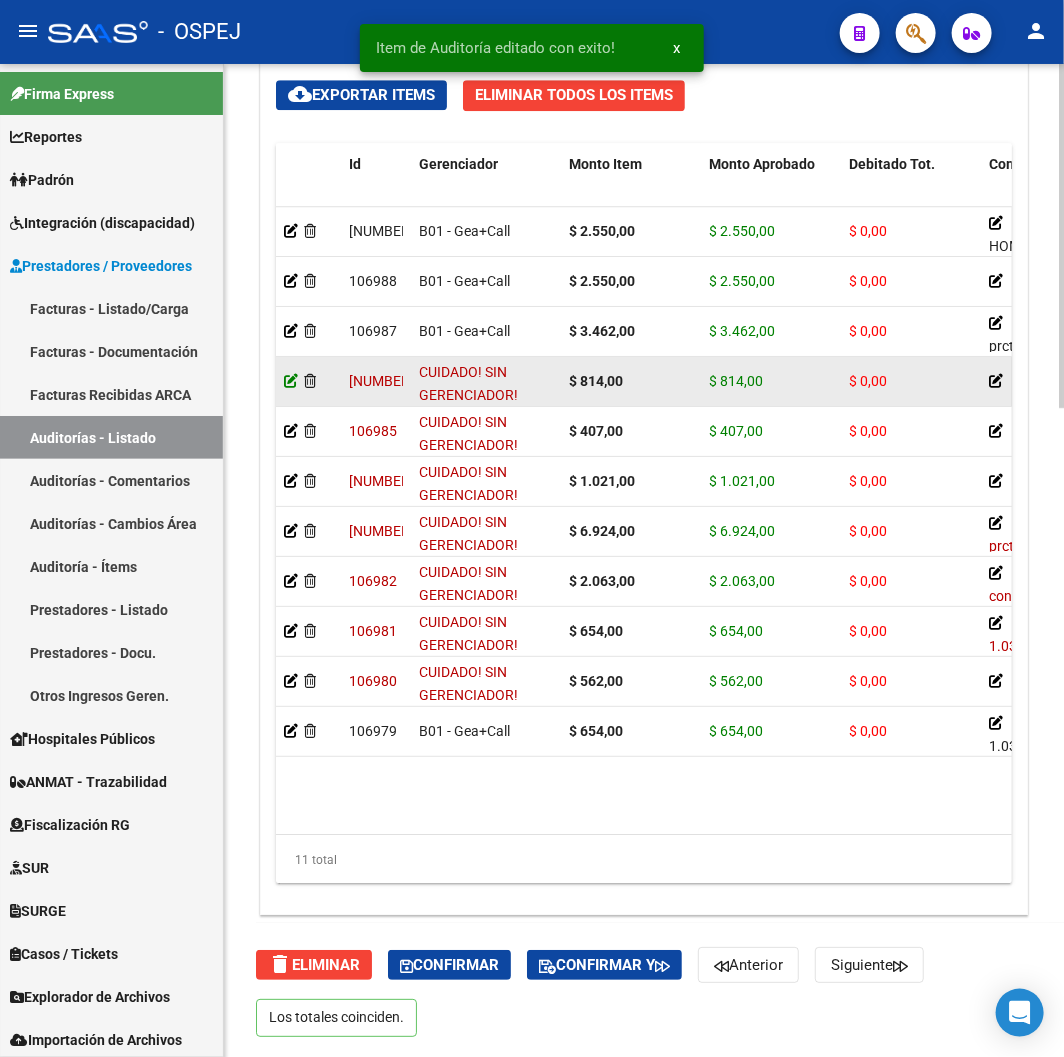 click 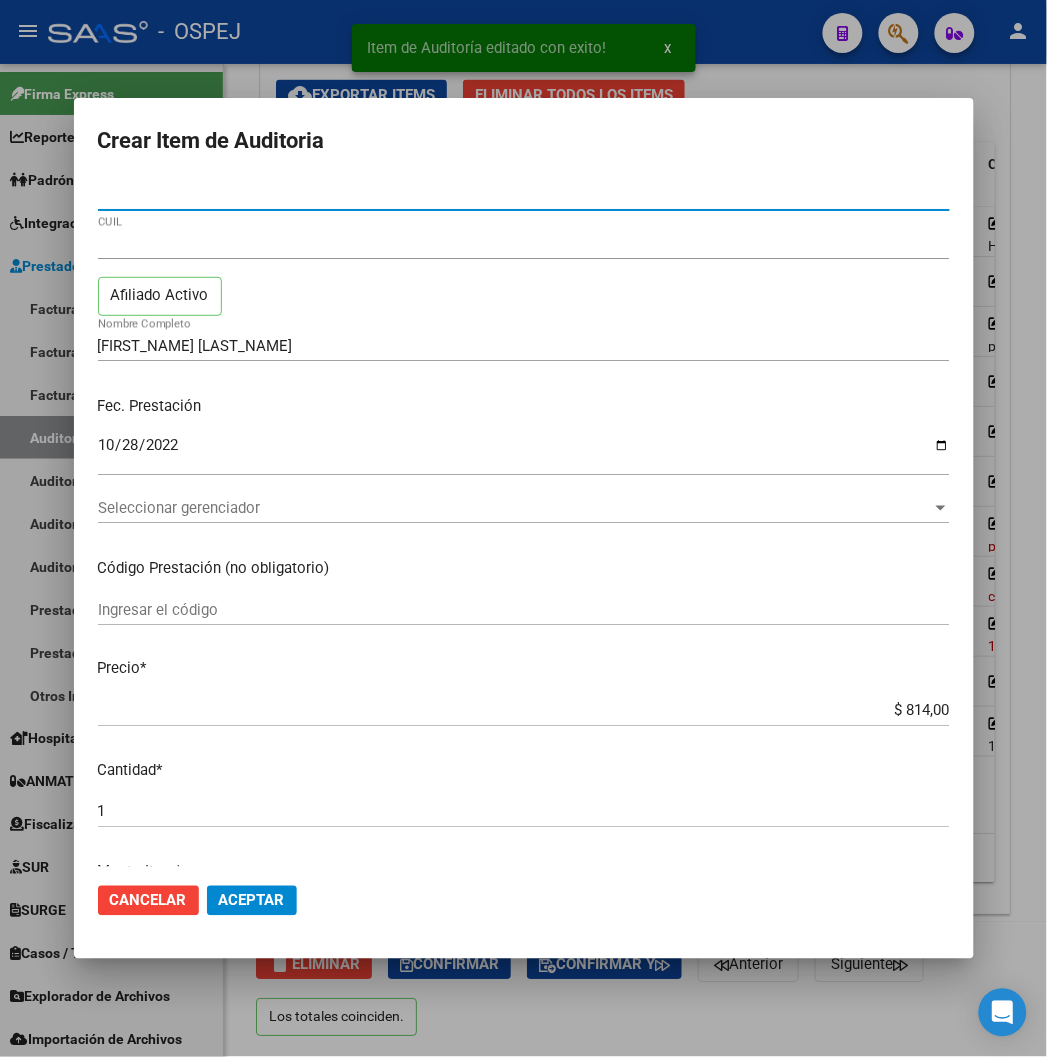 click on "Seleccionar gerenciador" at bounding box center (515, 508) 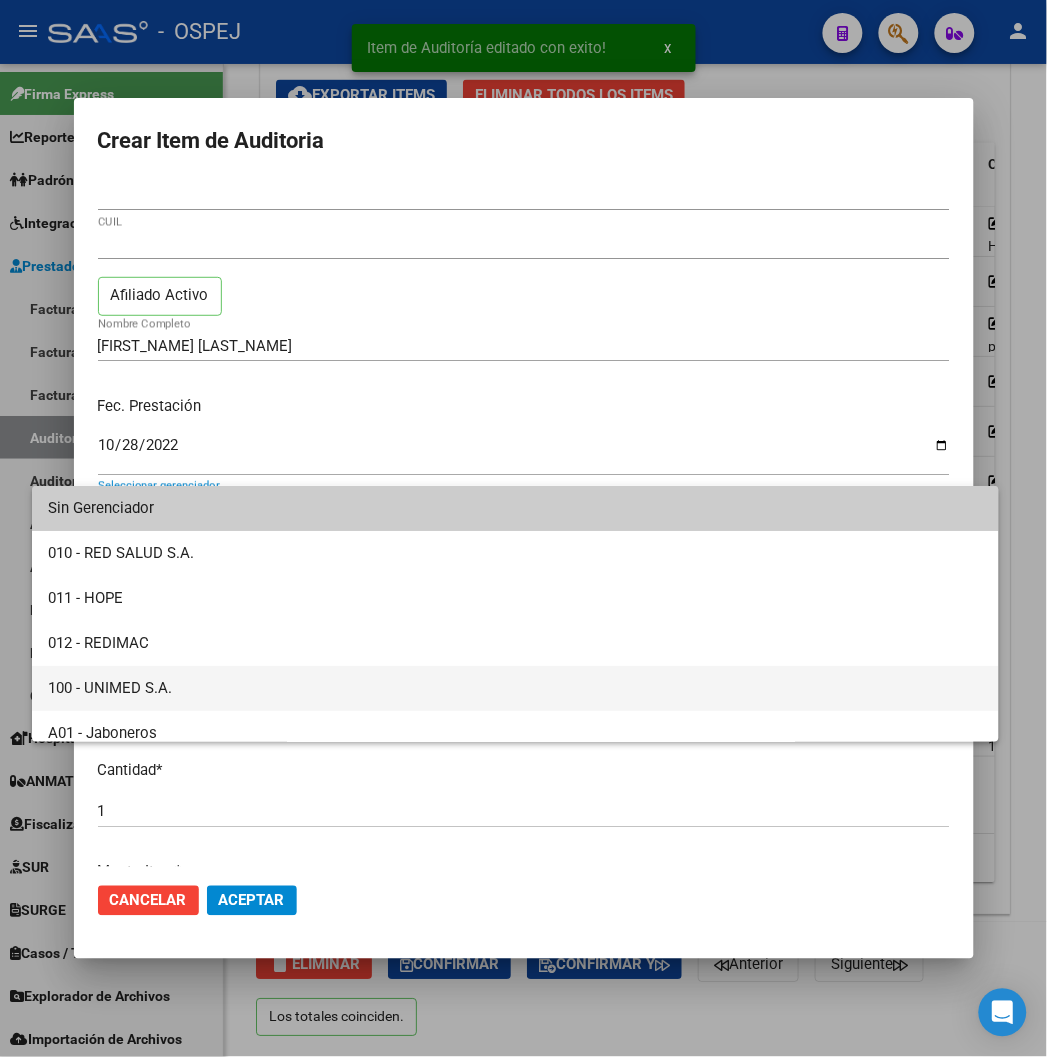 scroll, scrollTop: 111, scrollLeft: 0, axis: vertical 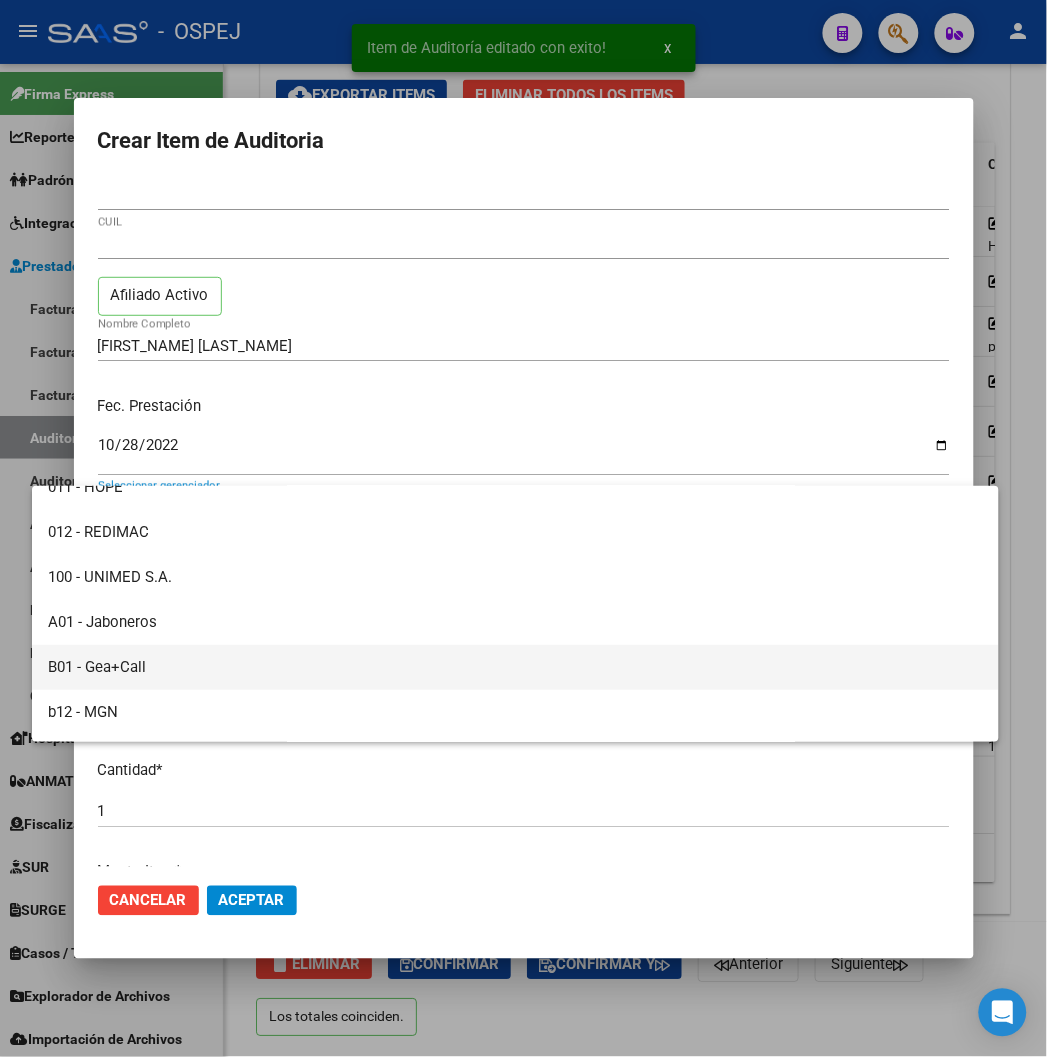 click on "B01 - Gea+Call" at bounding box center [515, 667] 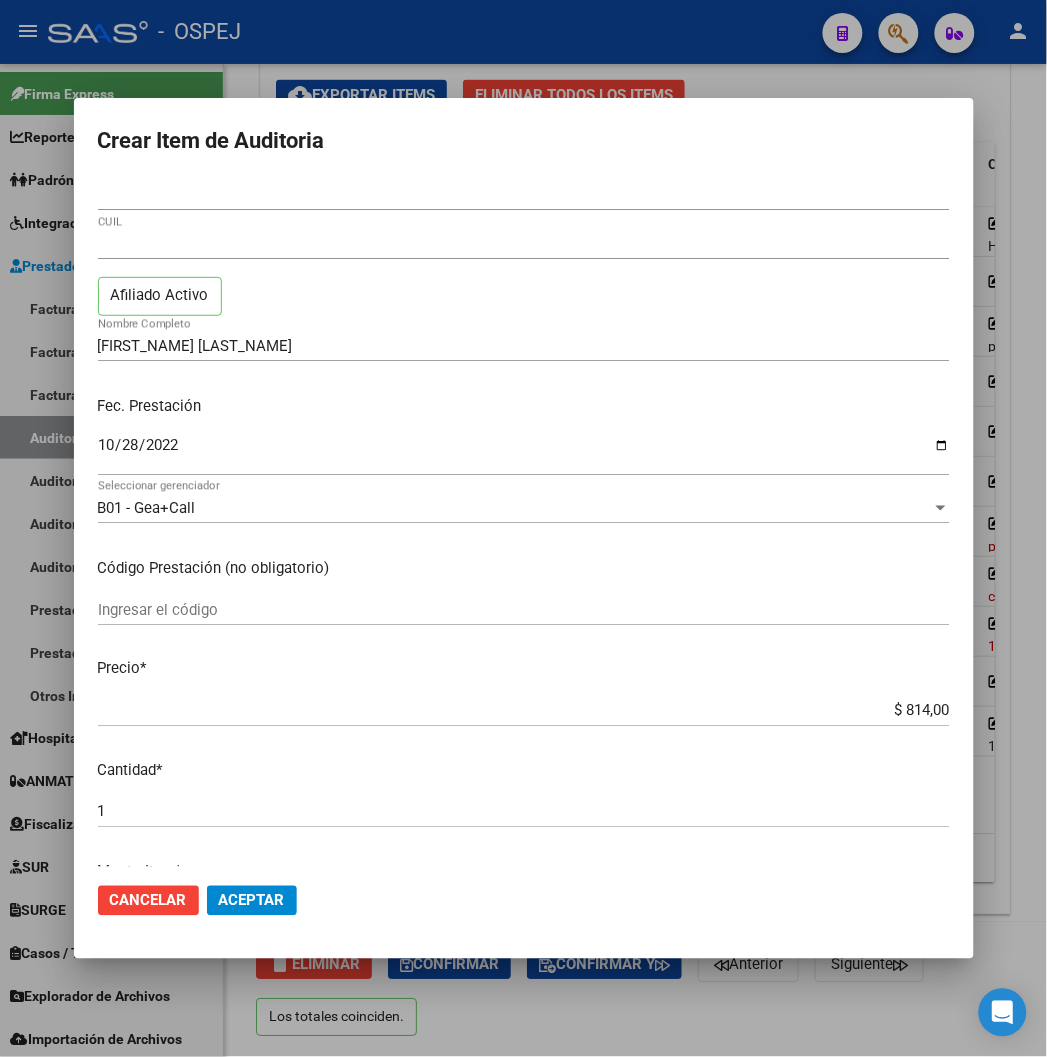 drag, startPoint x: 204, startPoint y: 932, endPoint x: 204, endPoint y: 907, distance: 25 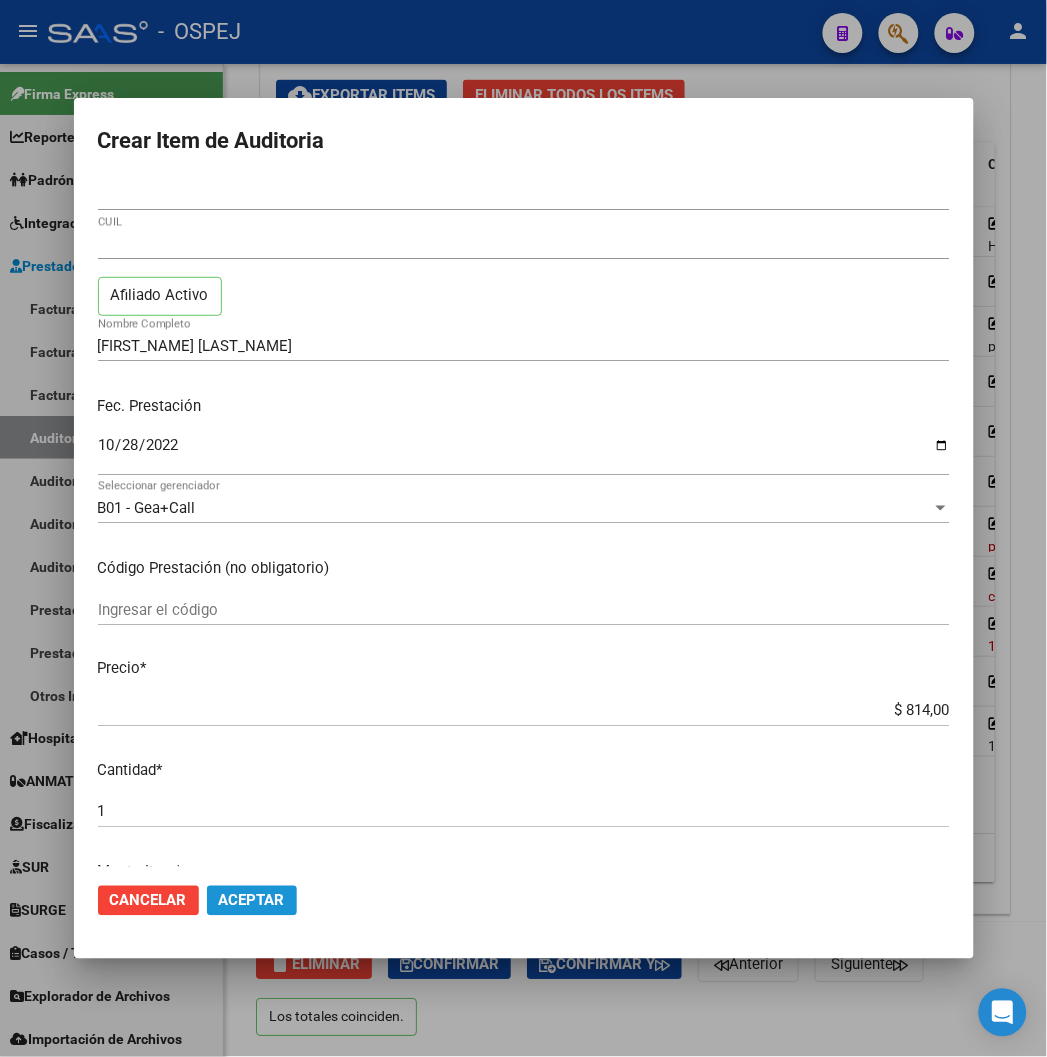 click on "Aceptar" 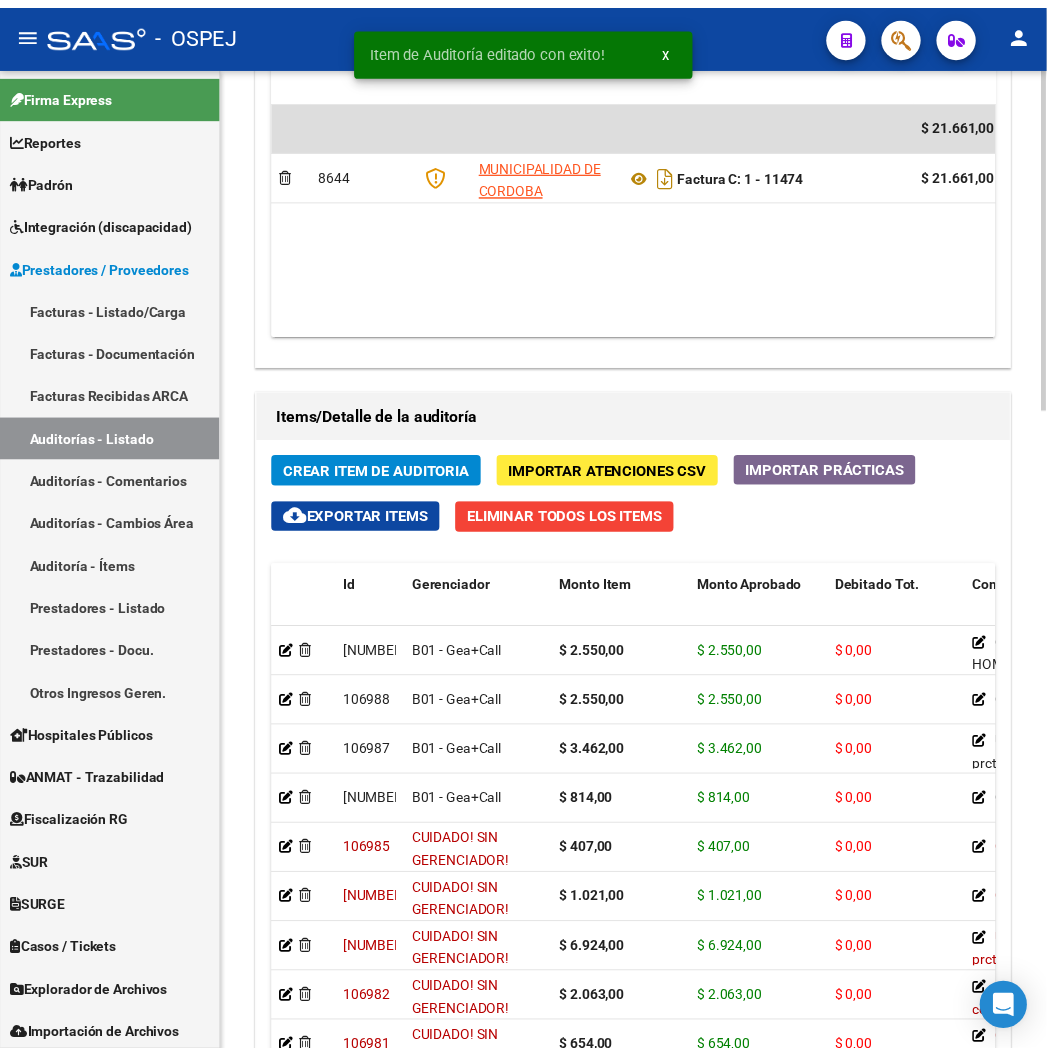 scroll, scrollTop: 1777, scrollLeft: 0, axis: vertical 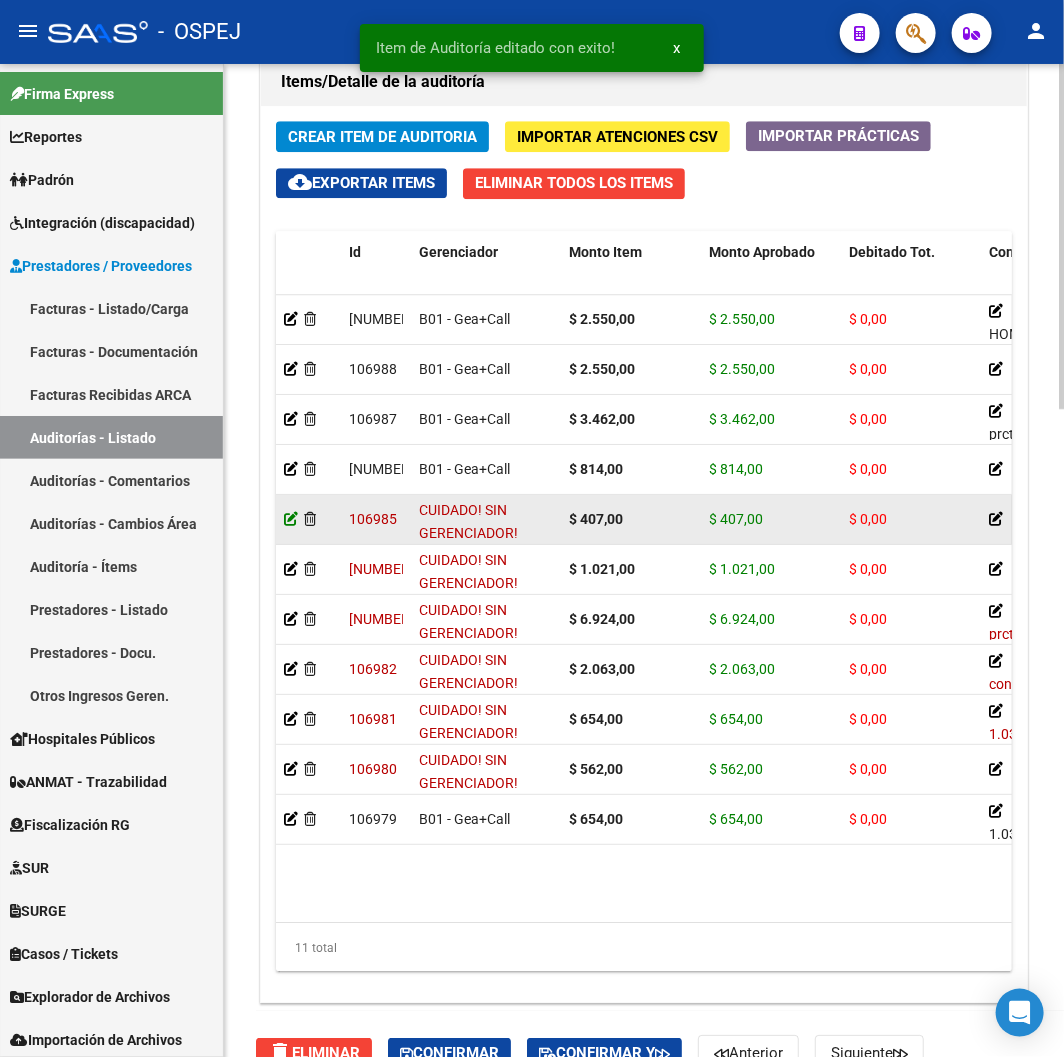 click 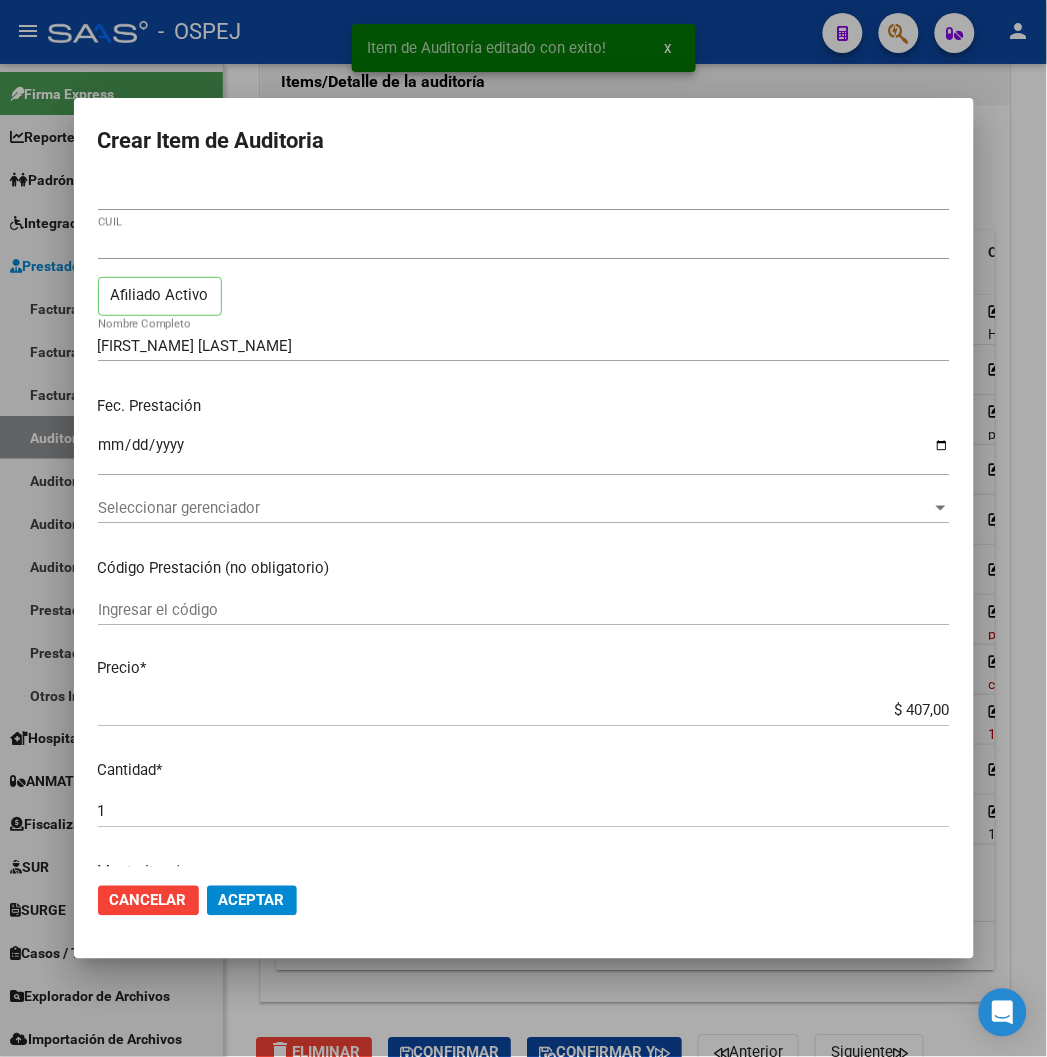 click on "Seleccionar gerenciador Seleccionar gerenciador" at bounding box center (524, 508) 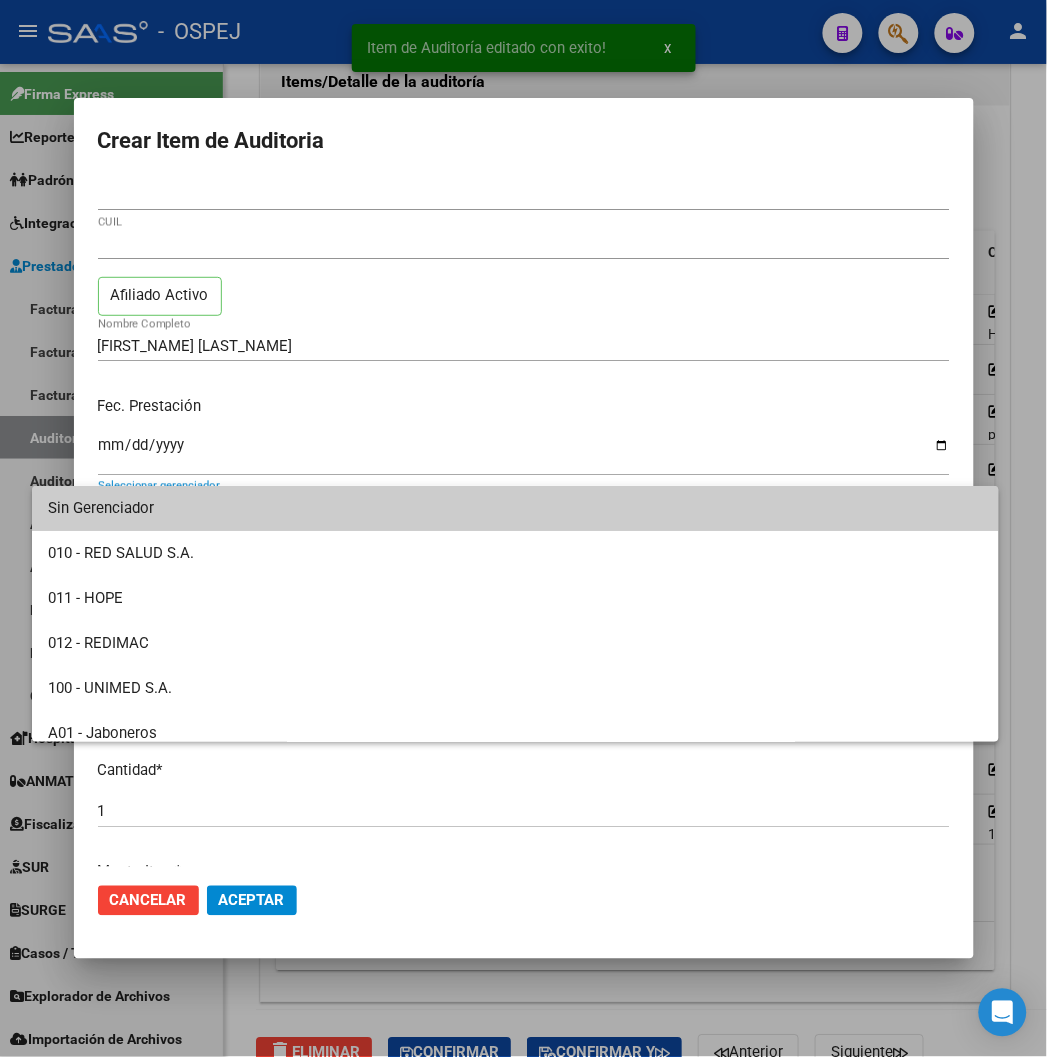 scroll, scrollTop: 111, scrollLeft: 0, axis: vertical 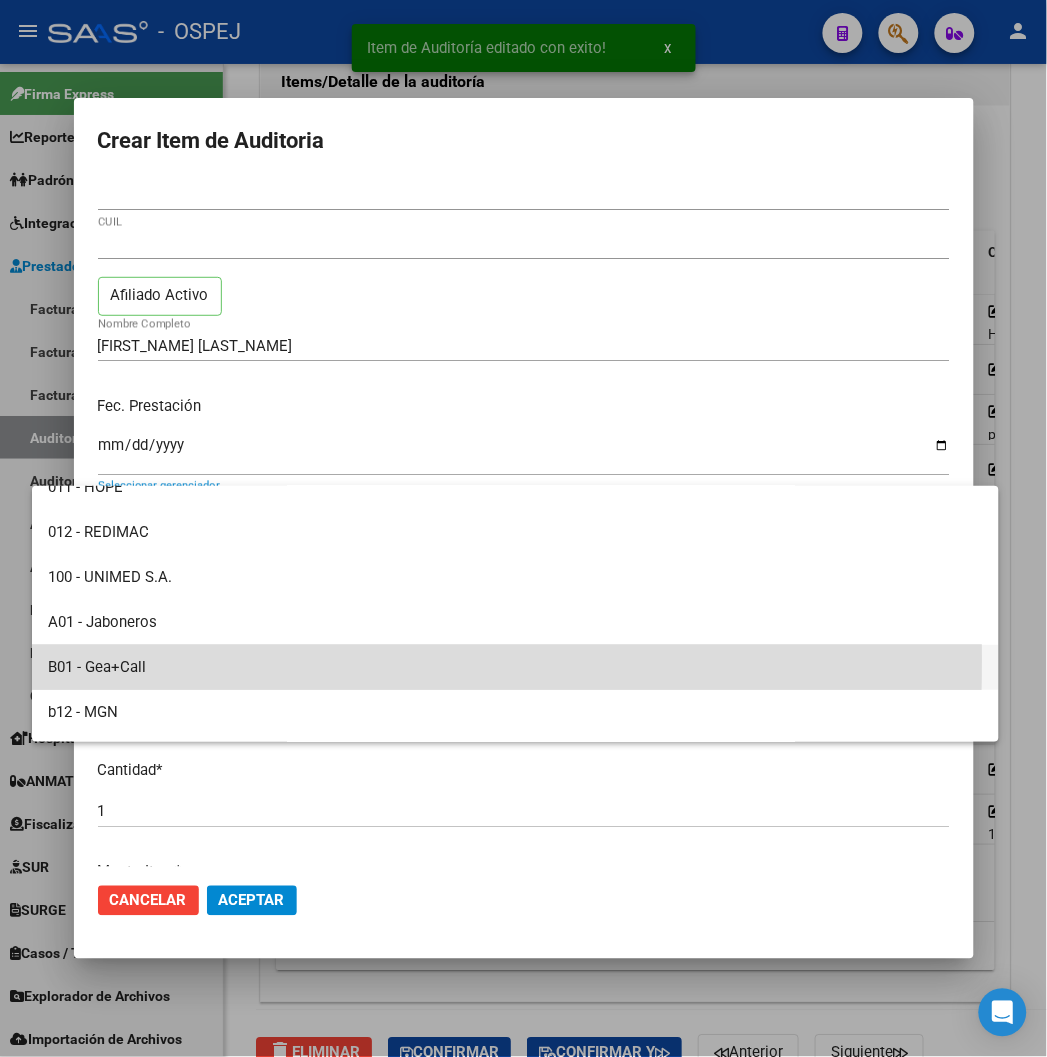 click on "B01 - Gea+Call" at bounding box center (515, 667) 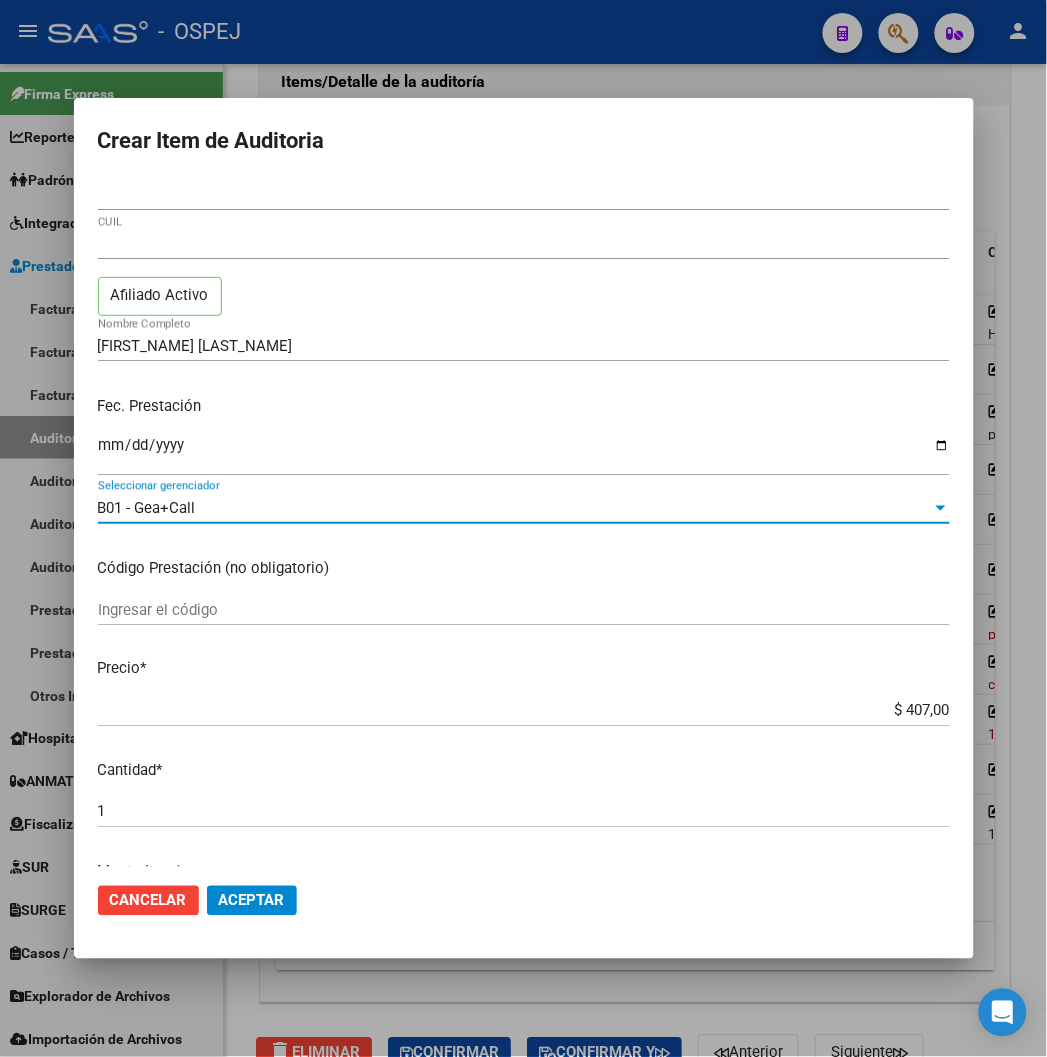 click on "Aceptar" 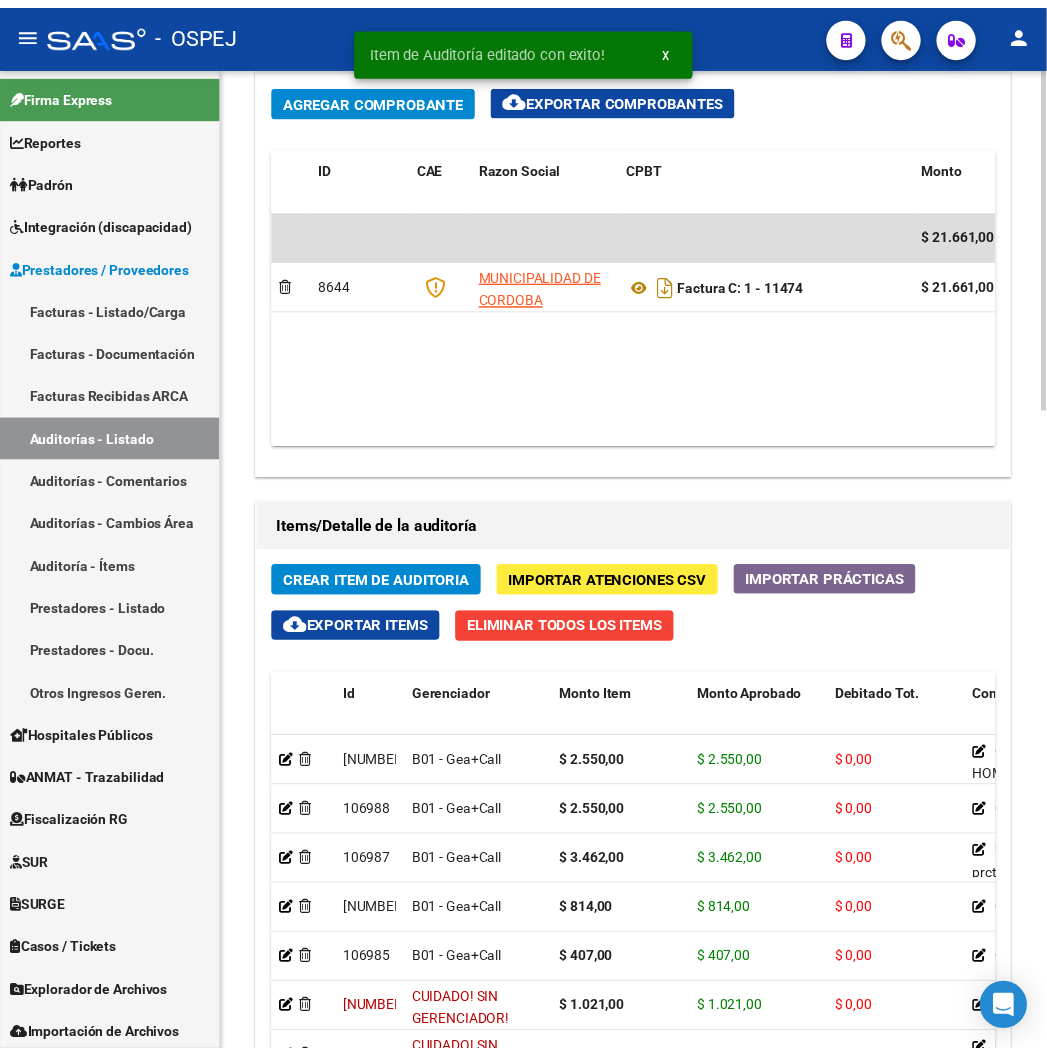 scroll, scrollTop: 1666, scrollLeft: 0, axis: vertical 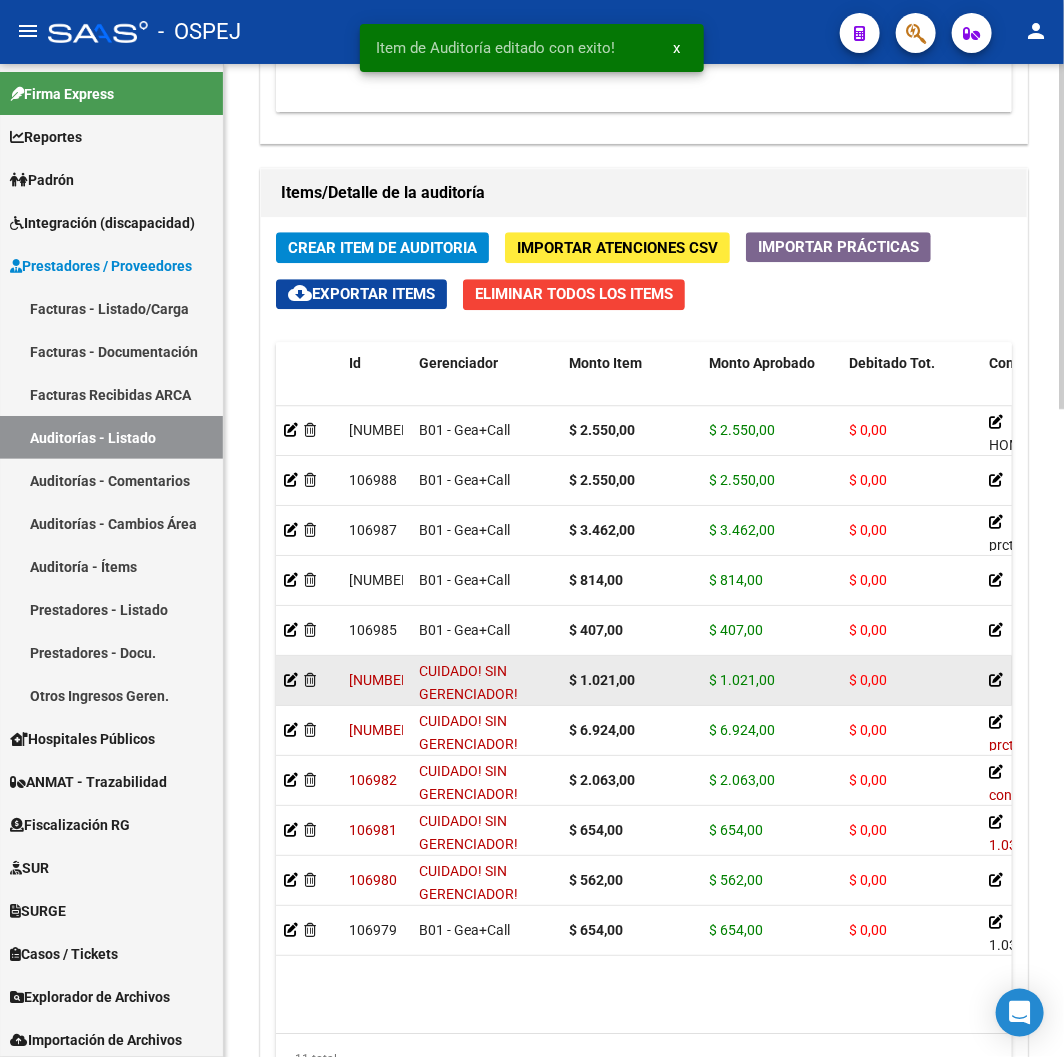 click 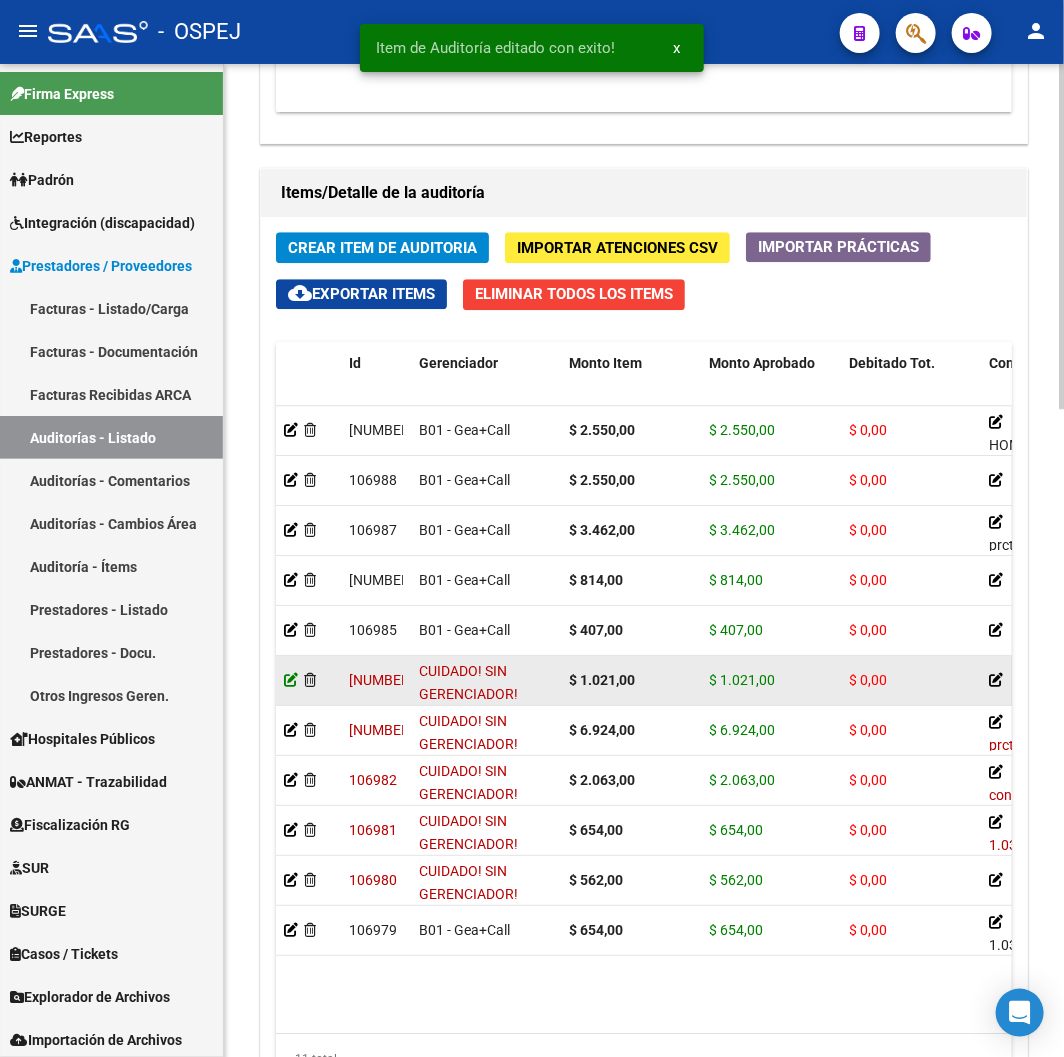click 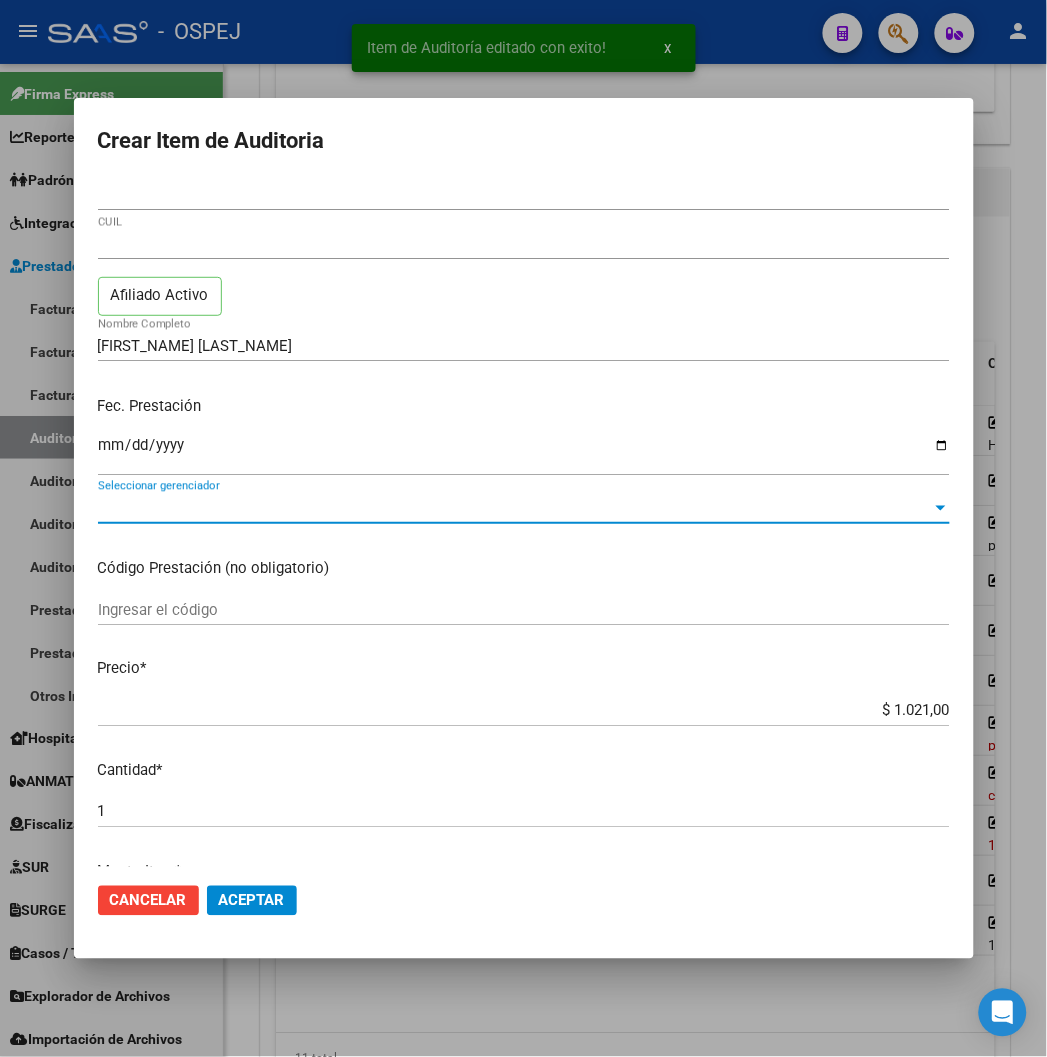 click on "Seleccionar gerenciador" at bounding box center [515, 508] 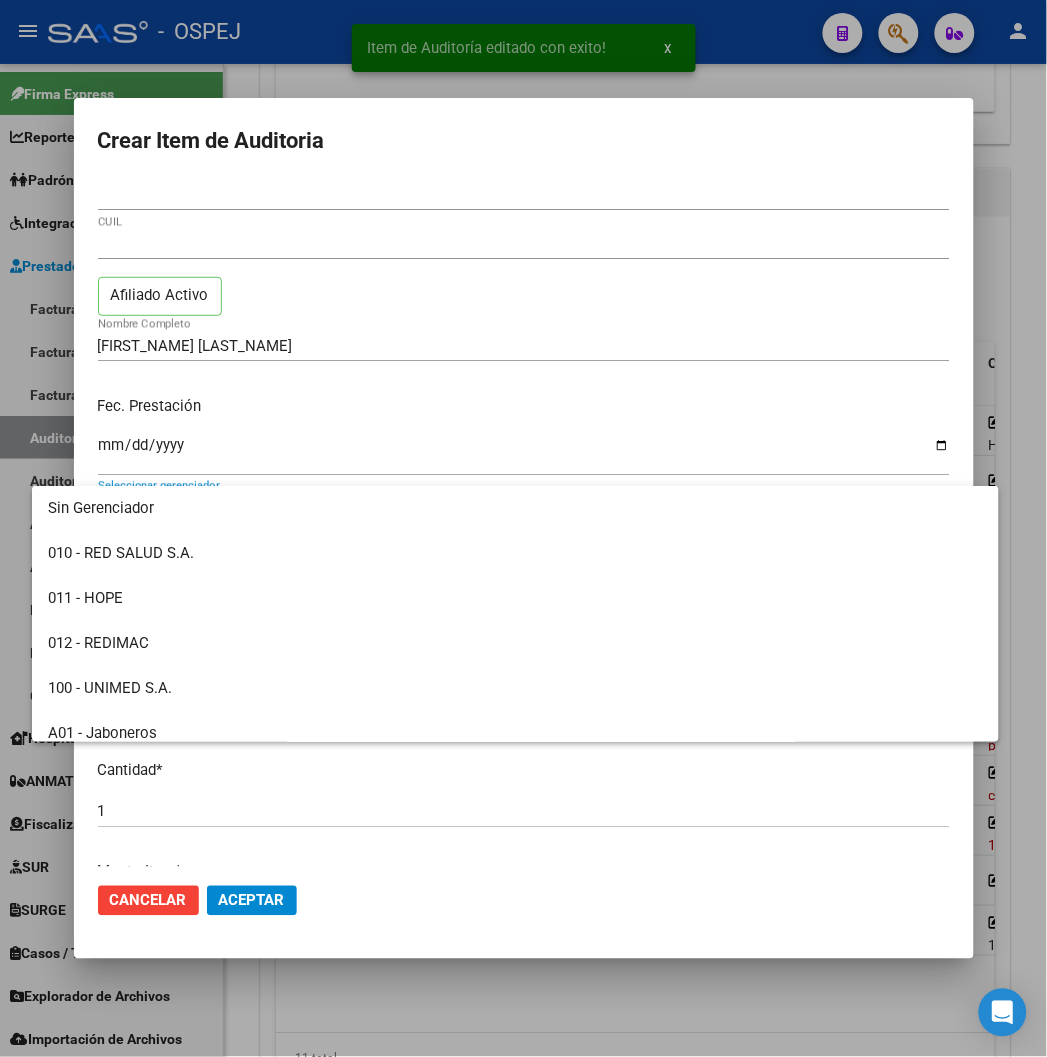 scroll, scrollTop: 284, scrollLeft: 0, axis: vertical 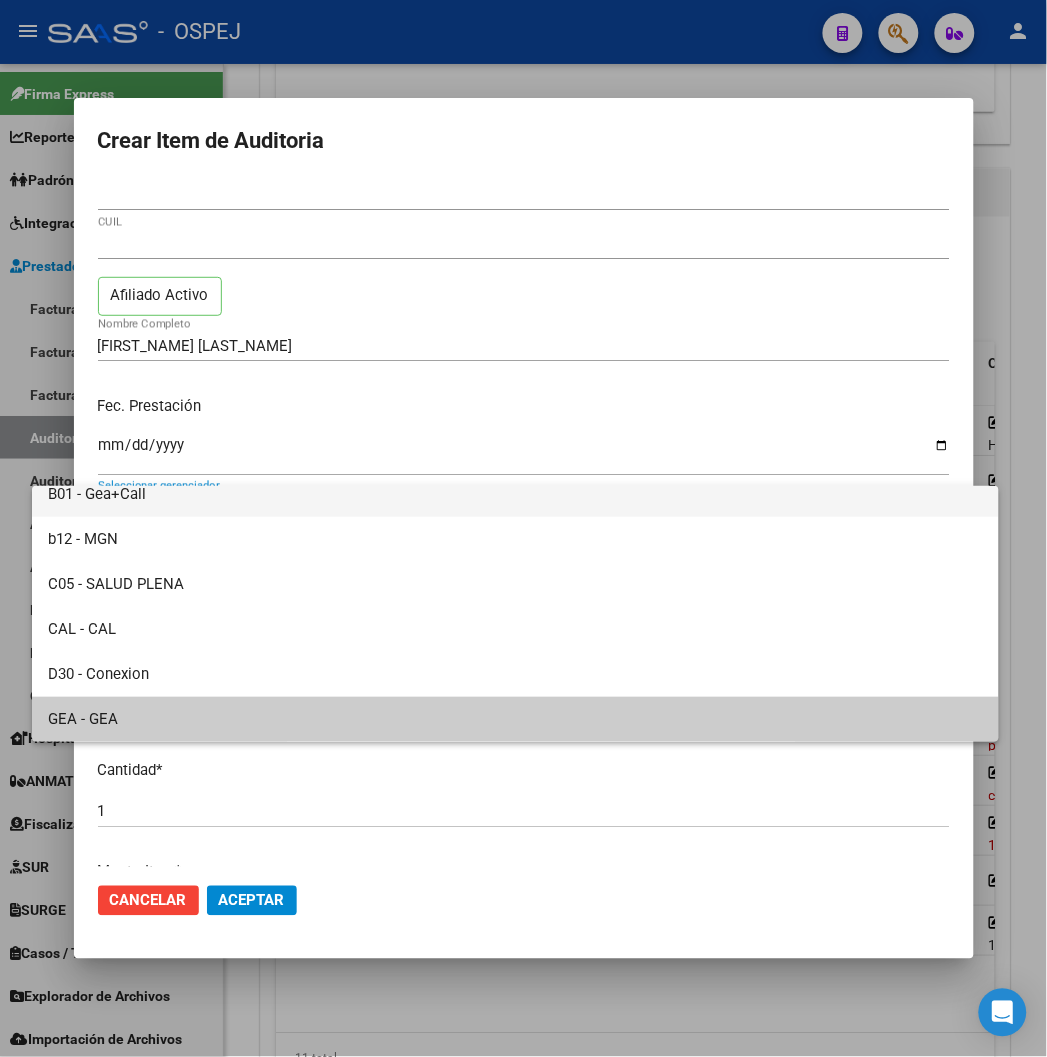 click on "B01 - Gea+Call" at bounding box center [515, 494] 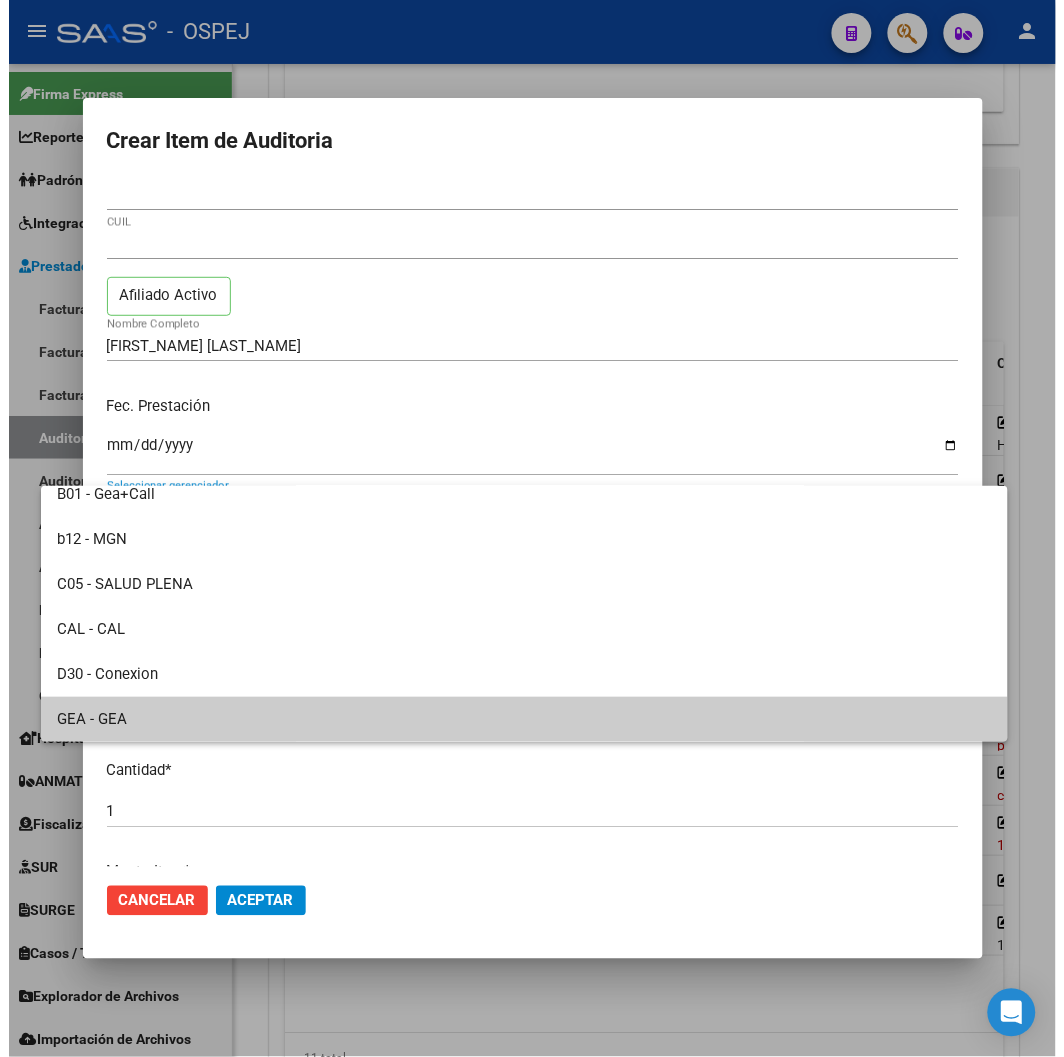scroll, scrollTop: 270, scrollLeft: 0, axis: vertical 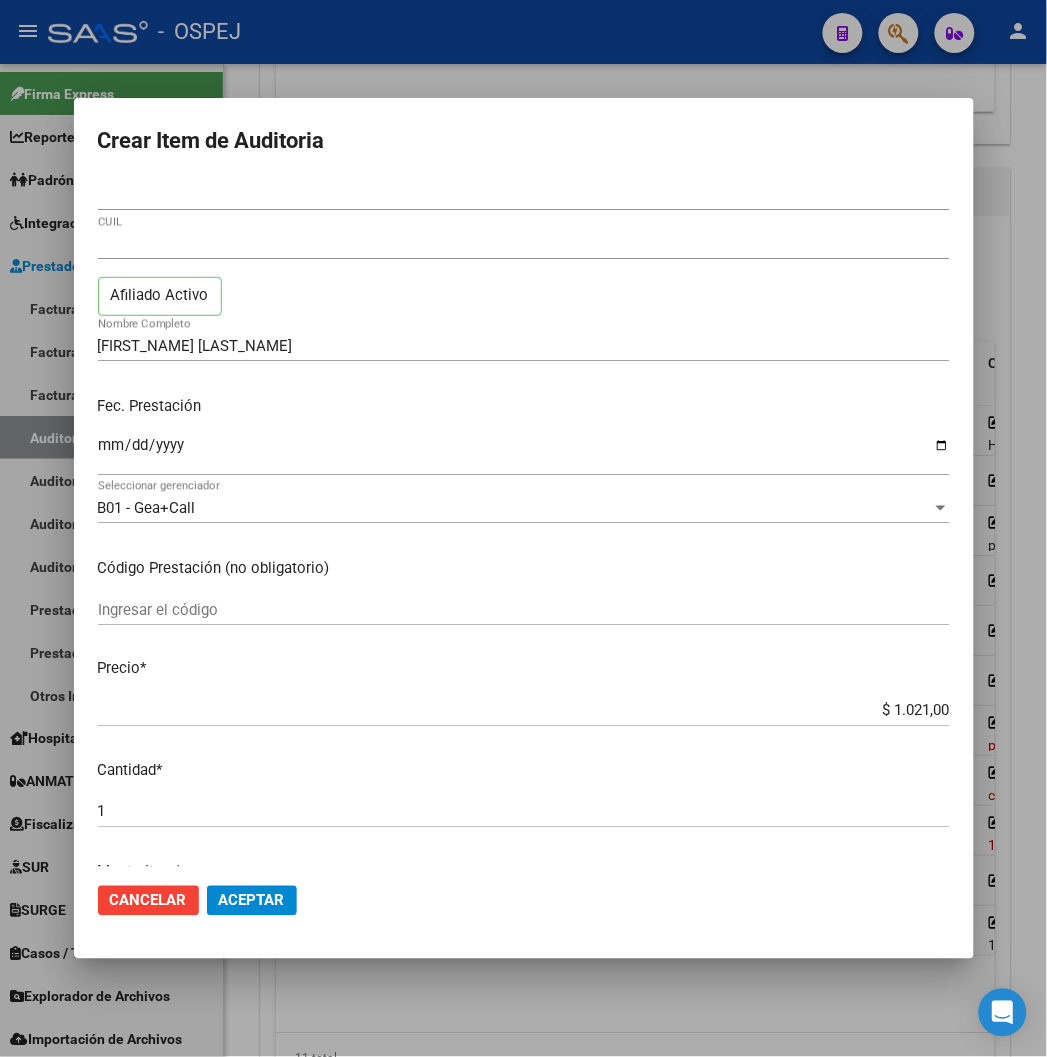 click on "Cancelar Aceptar" 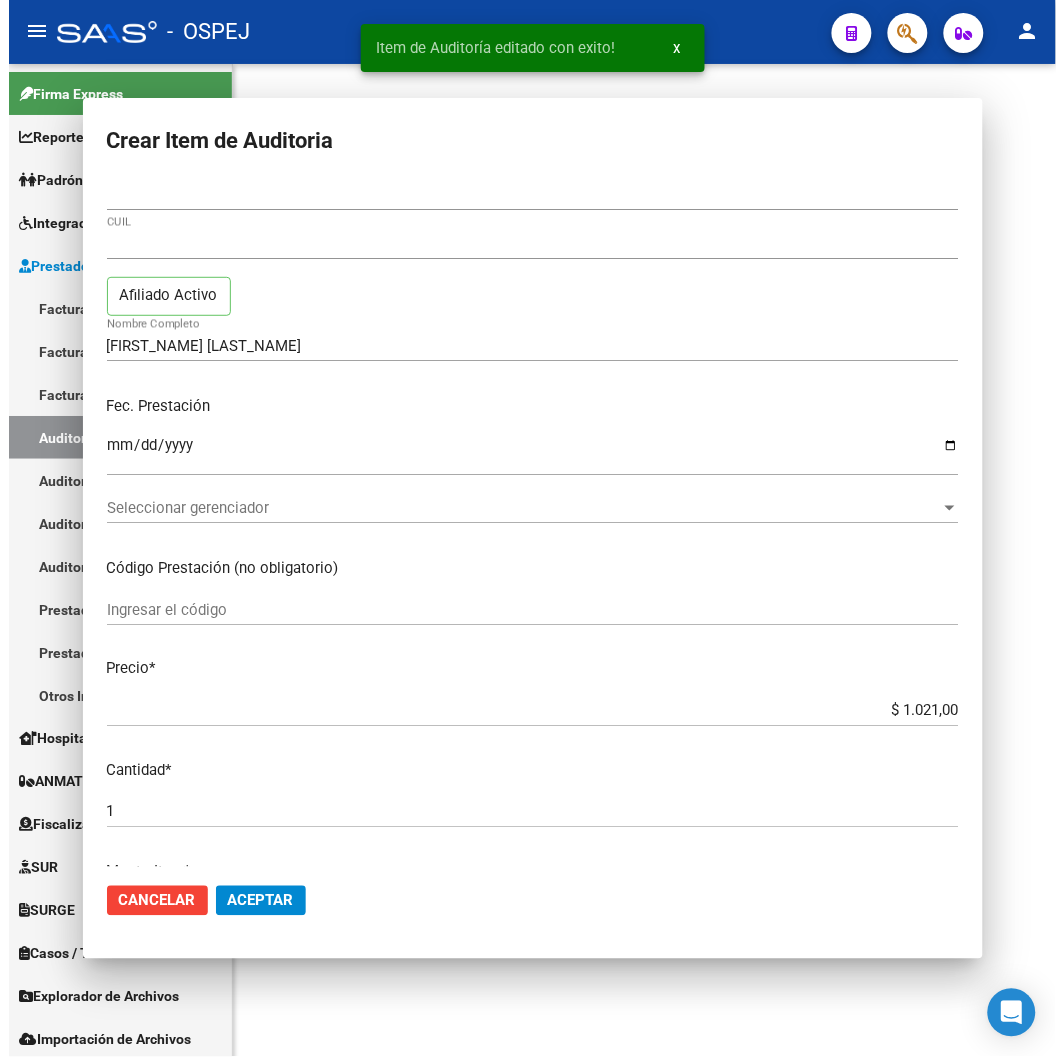 scroll, scrollTop: 0, scrollLeft: 0, axis: both 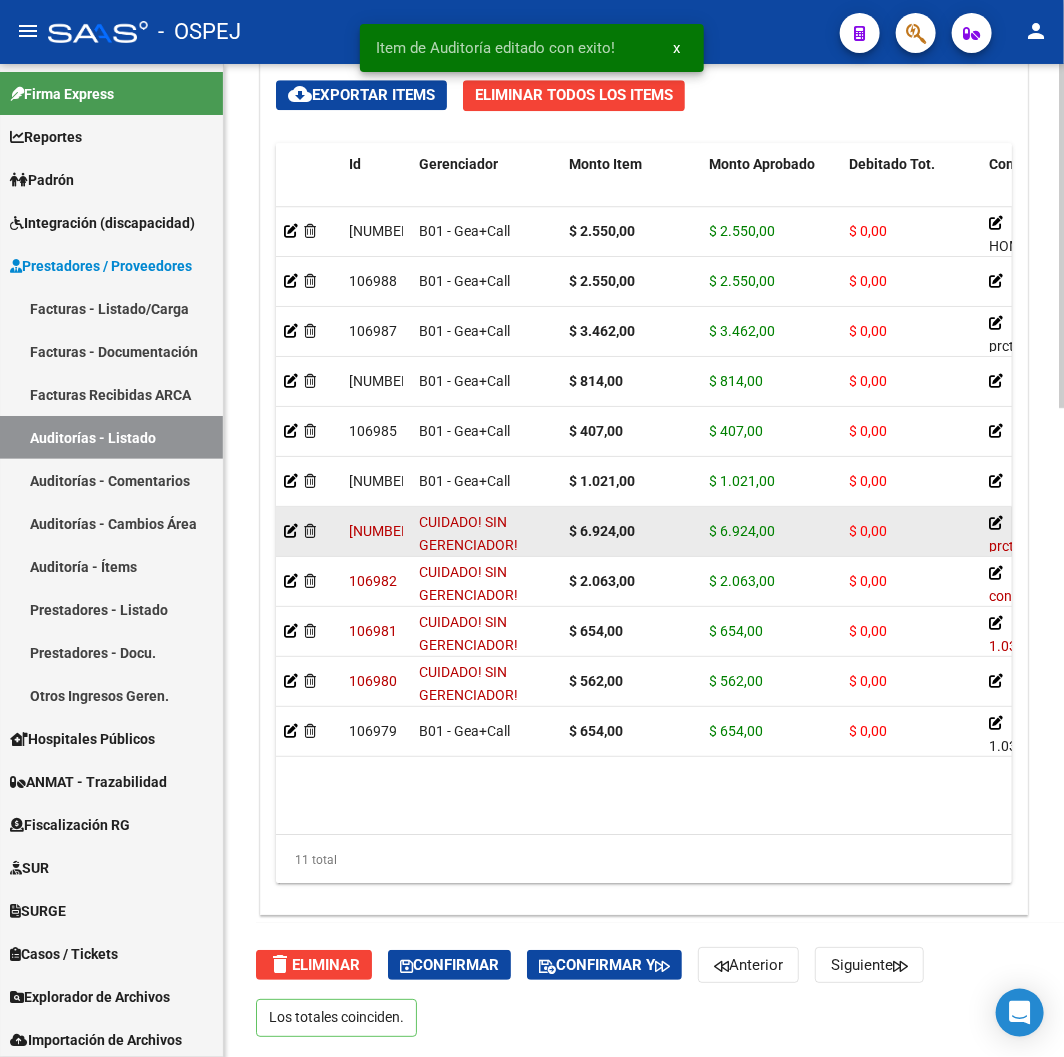 click 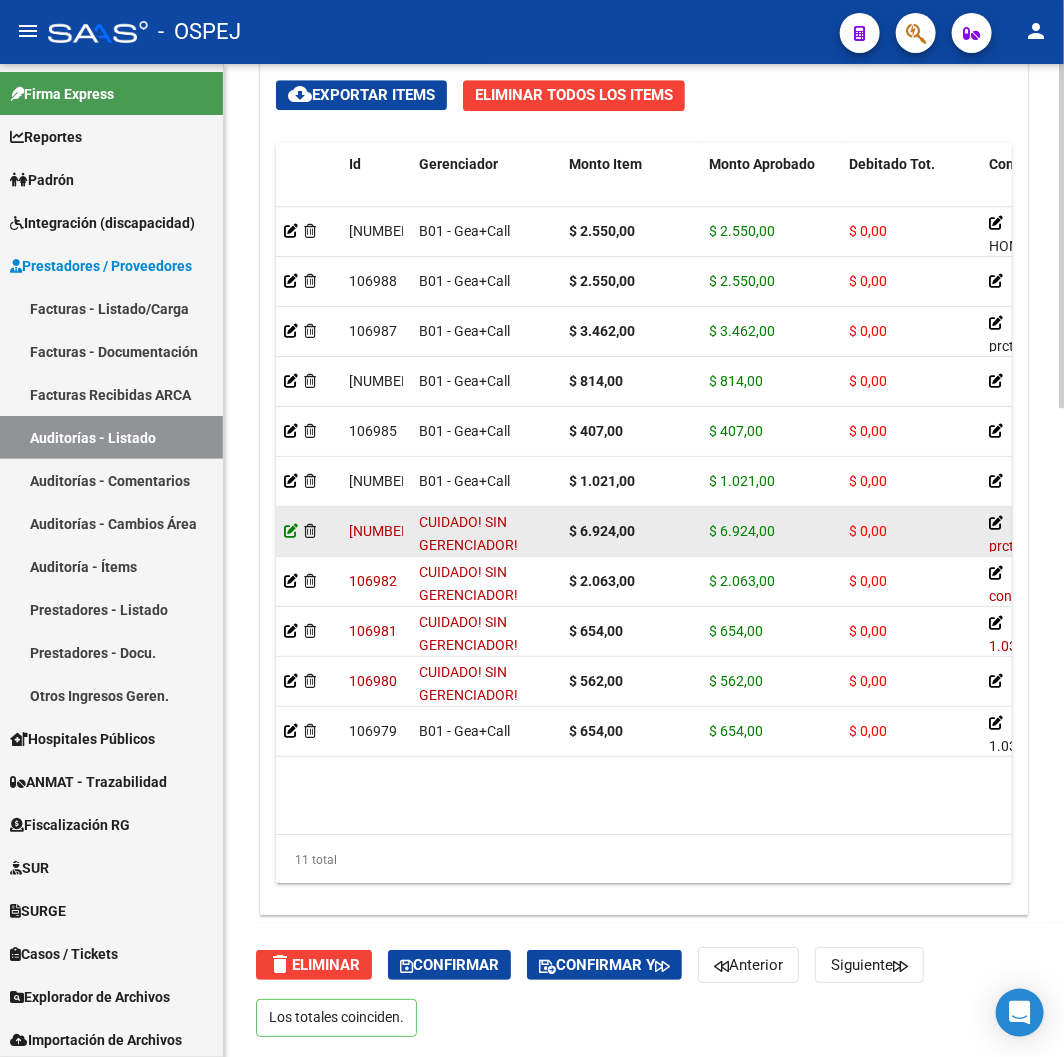 click 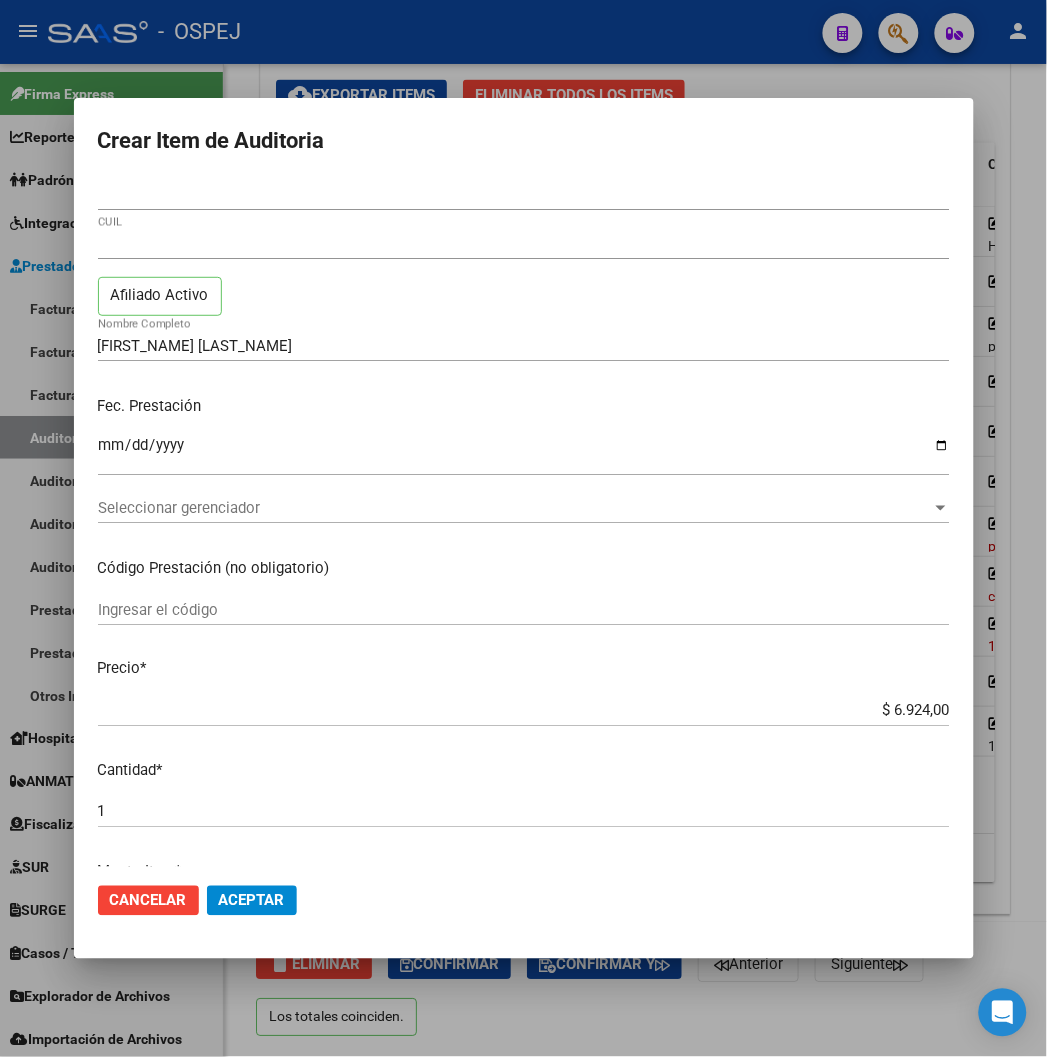 click on "Seleccionar gerenciador Seleccionar gerenciador" at bounding box center [524, 508] 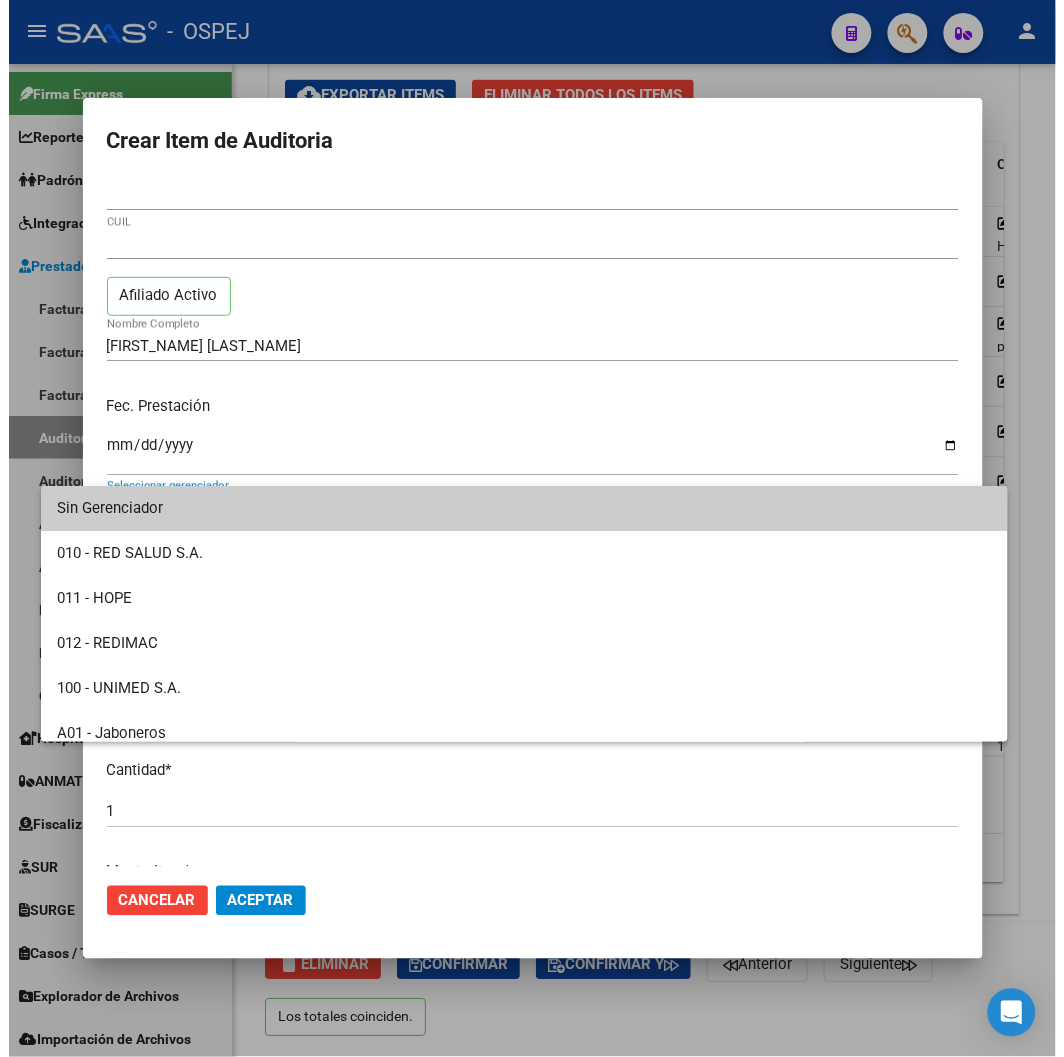 scroll, scrollTop: 111, scrollLeft: 0, axis: vertical 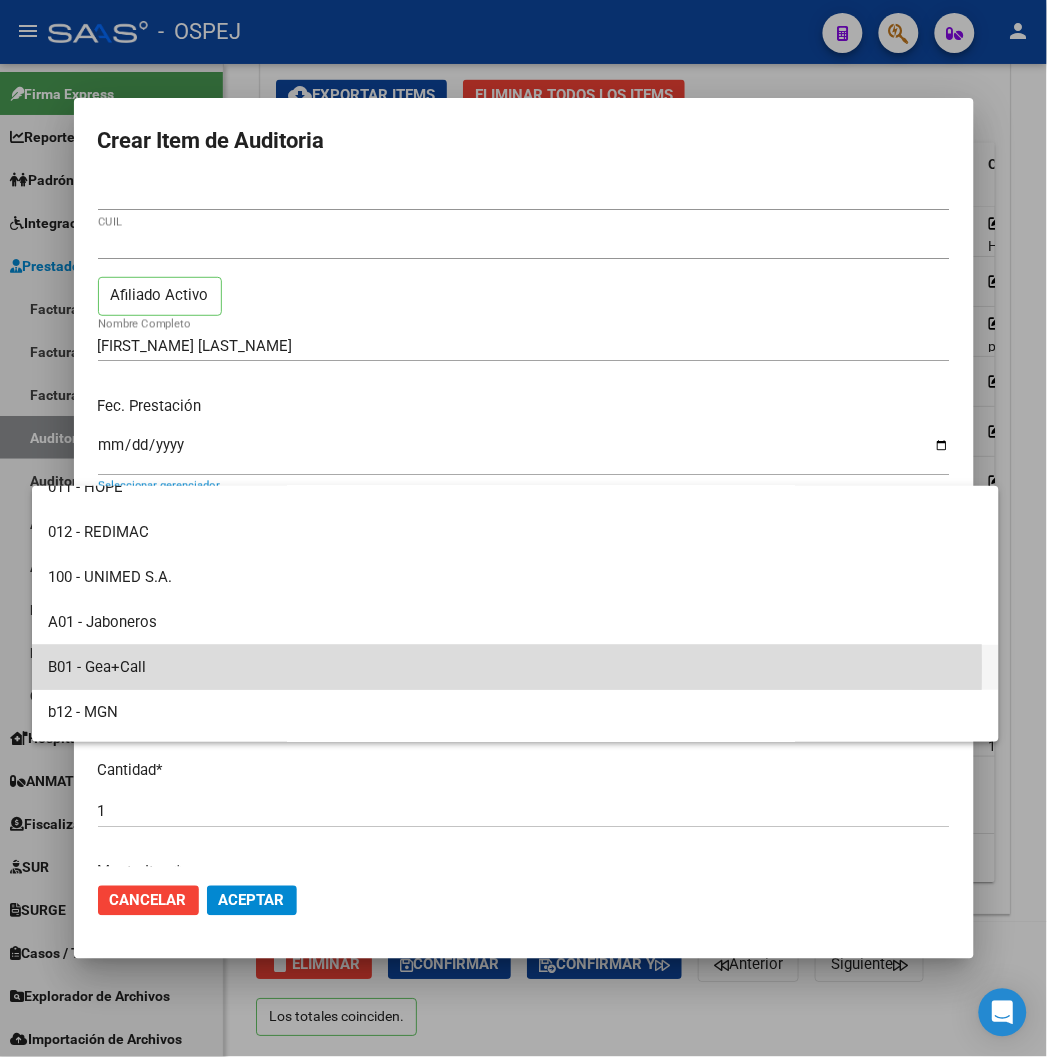 click on "B01 - Gea+Call" at bounding box center [515, 667] 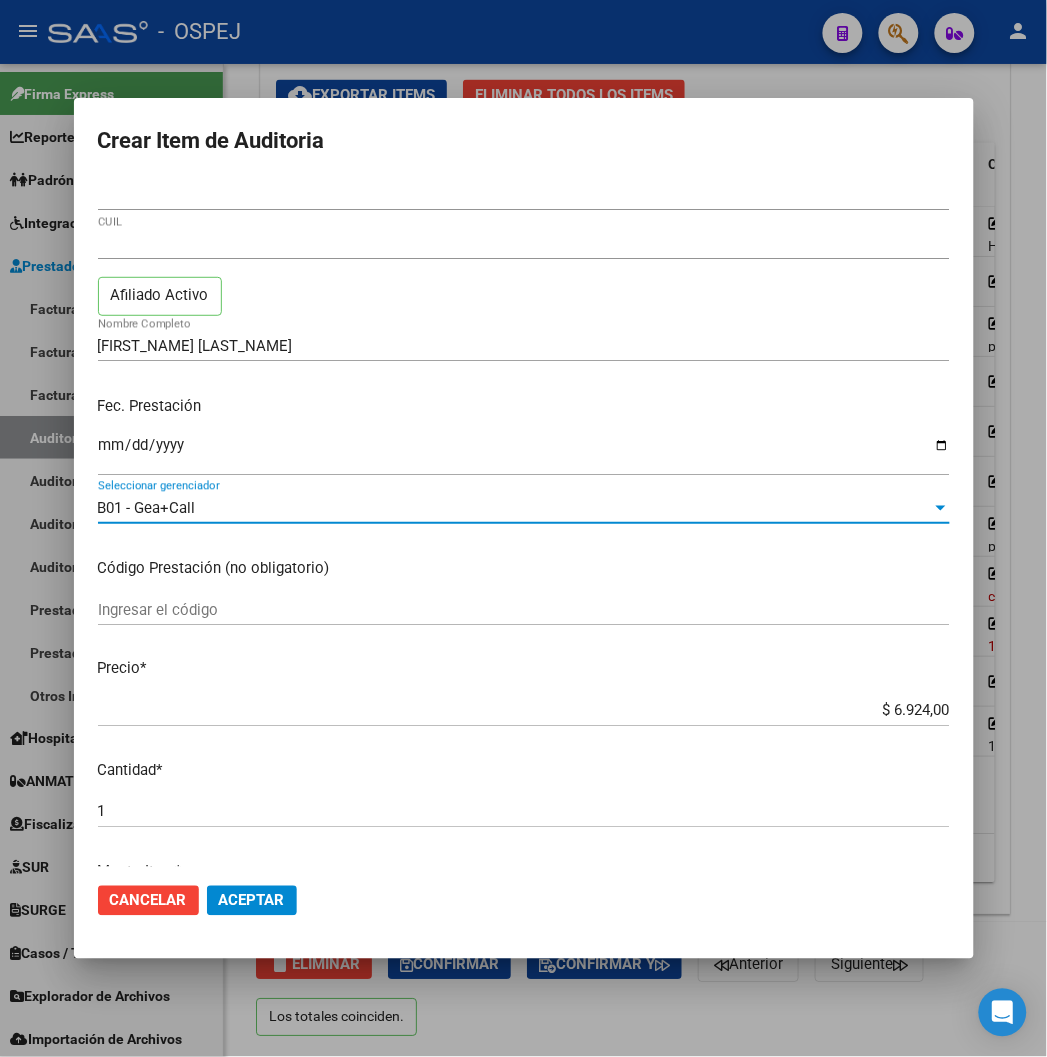 drag, startPoint x: 202, startPoint y: 923, endPoint x: 203, endPoint y: 905, distance: 18.027756 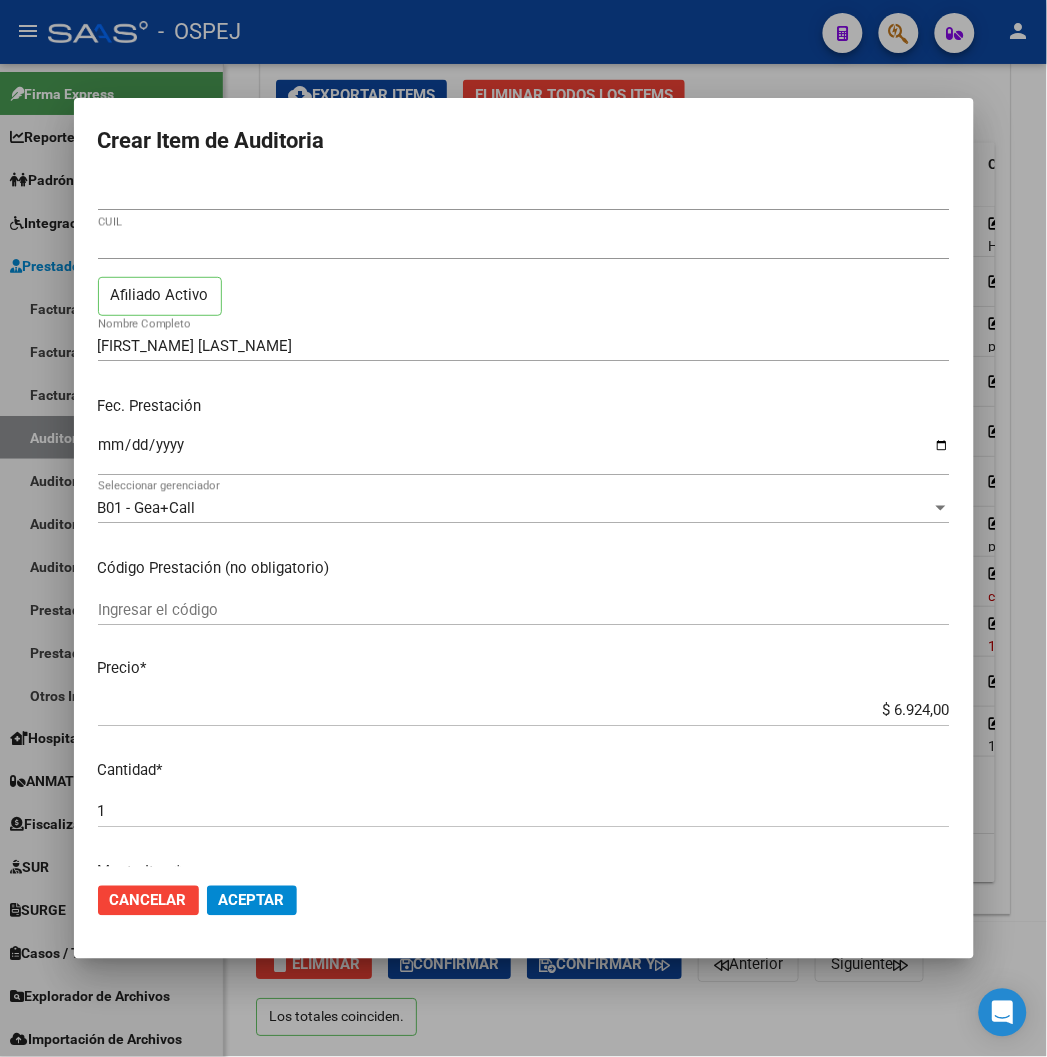 click on "Aceptar" 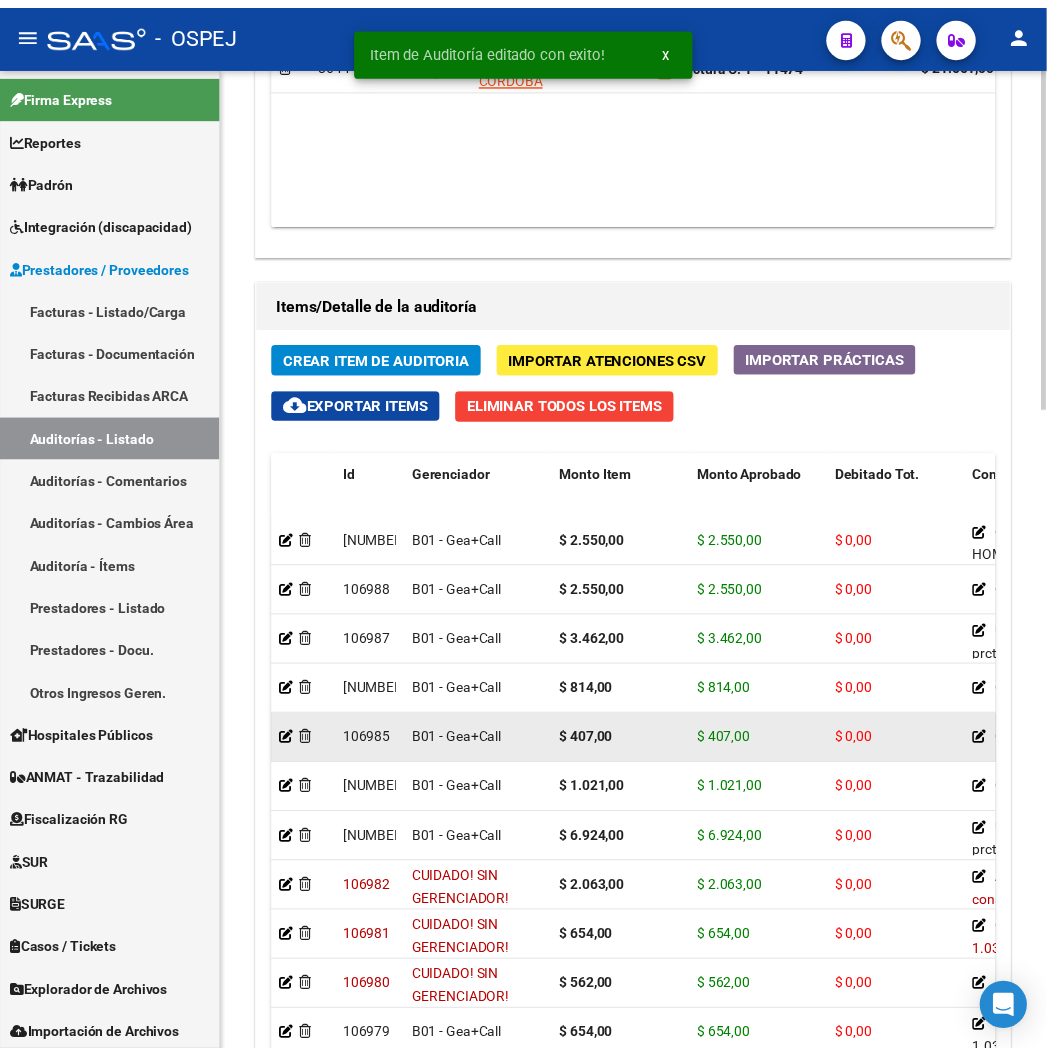 scroll, scrollTop: 1777, scrollLeft: 0, axis: vertical 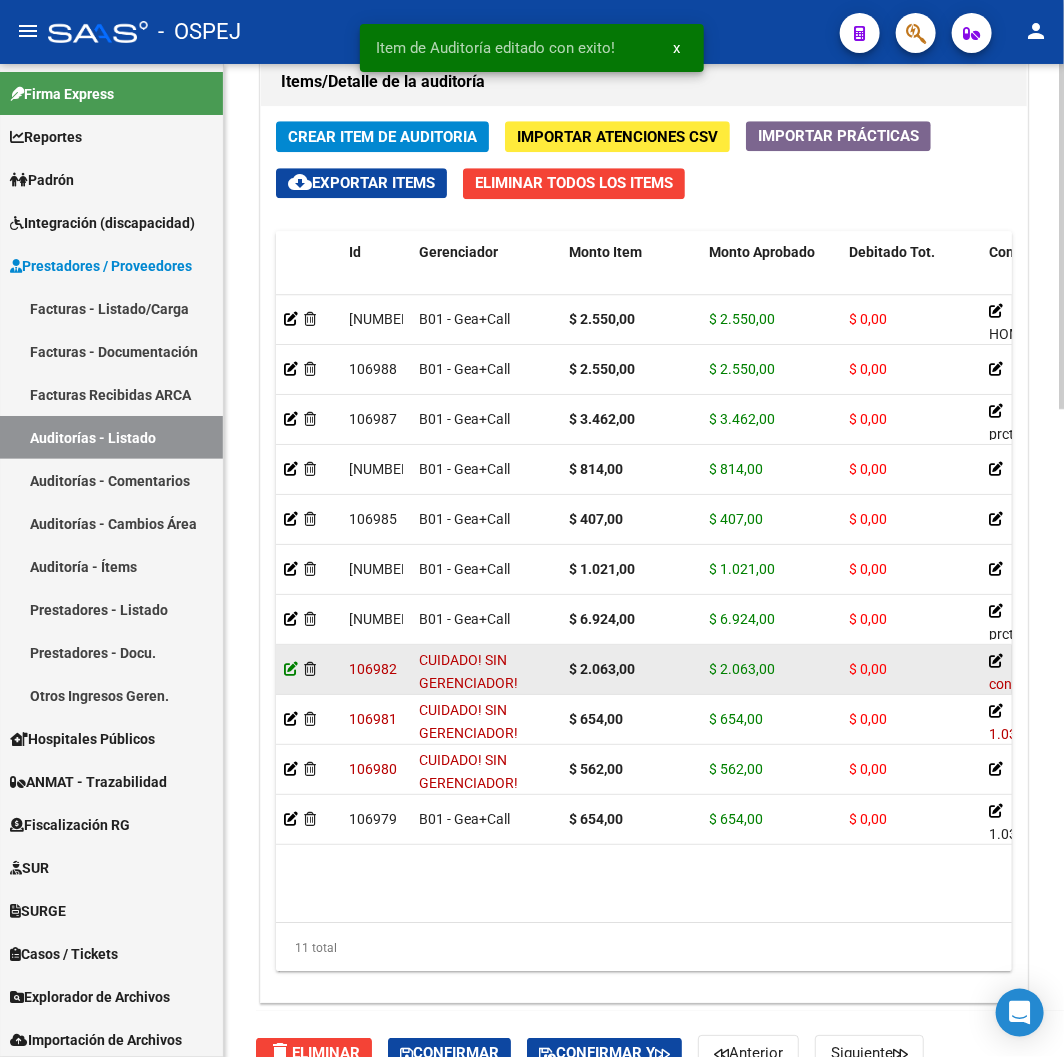 click 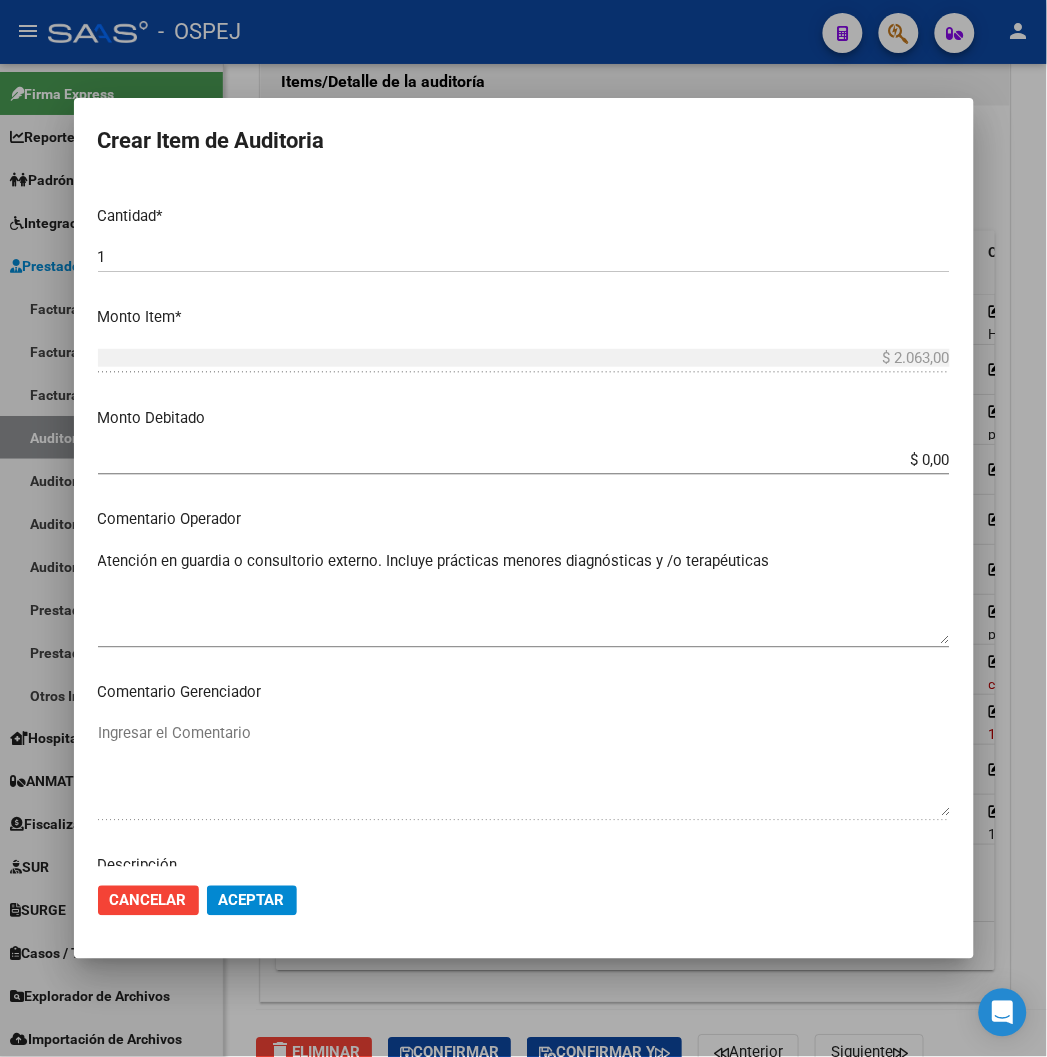 scroll, scrollTop: 111, scrollLeft: 0, axis: vertical 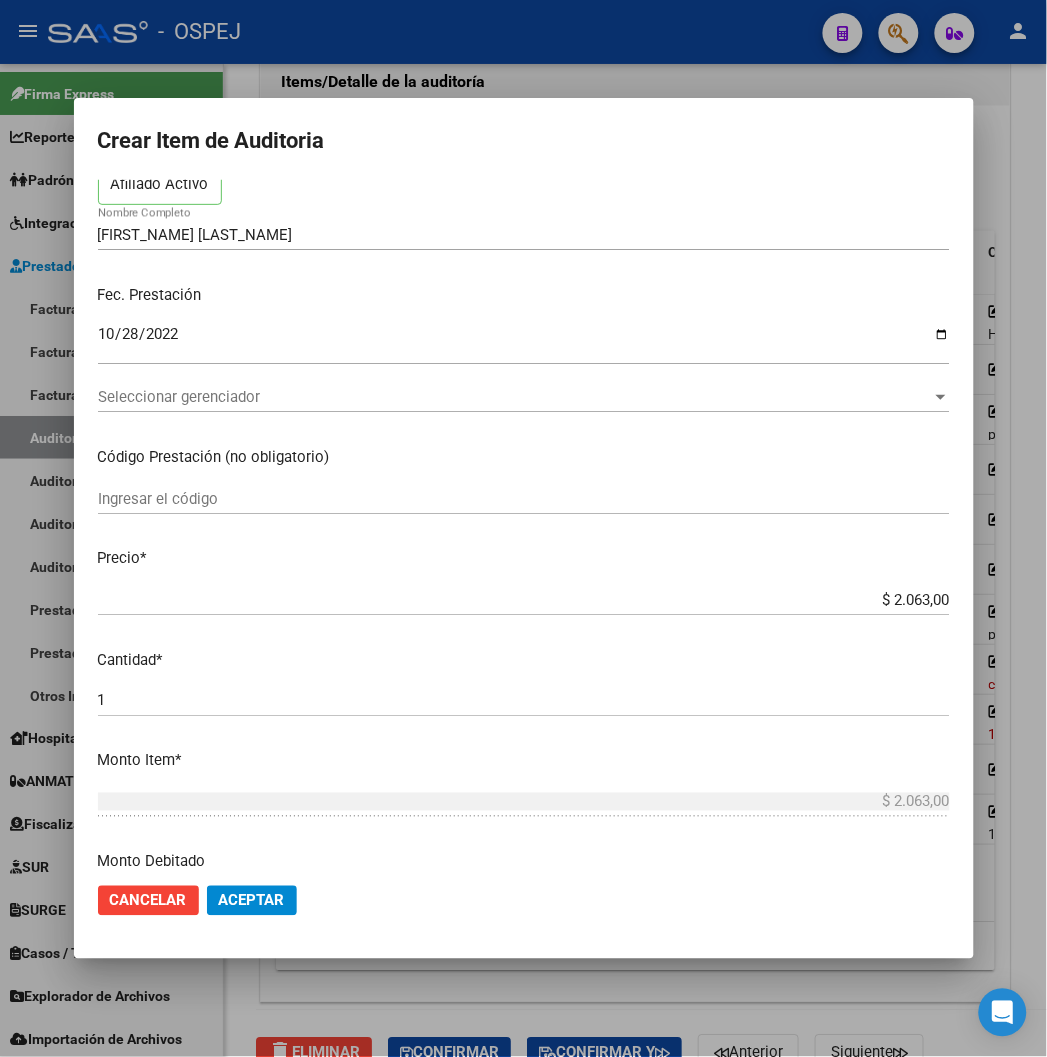 click on "Seleccionar gerenciador Seleccionar gerenciador" at bounding box center (524, 397) 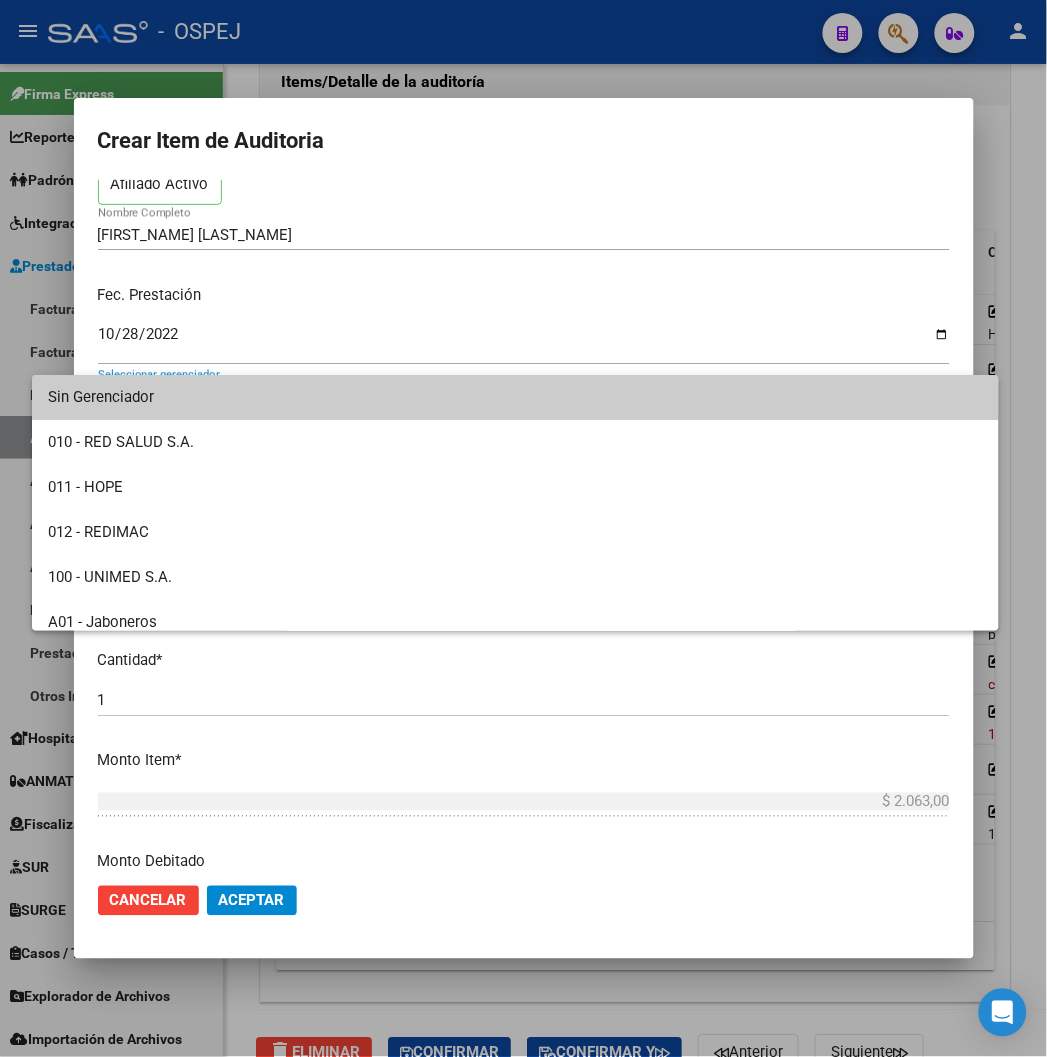 scroll, scrollTop: 111, scrollLeft: 0, axis: vertical 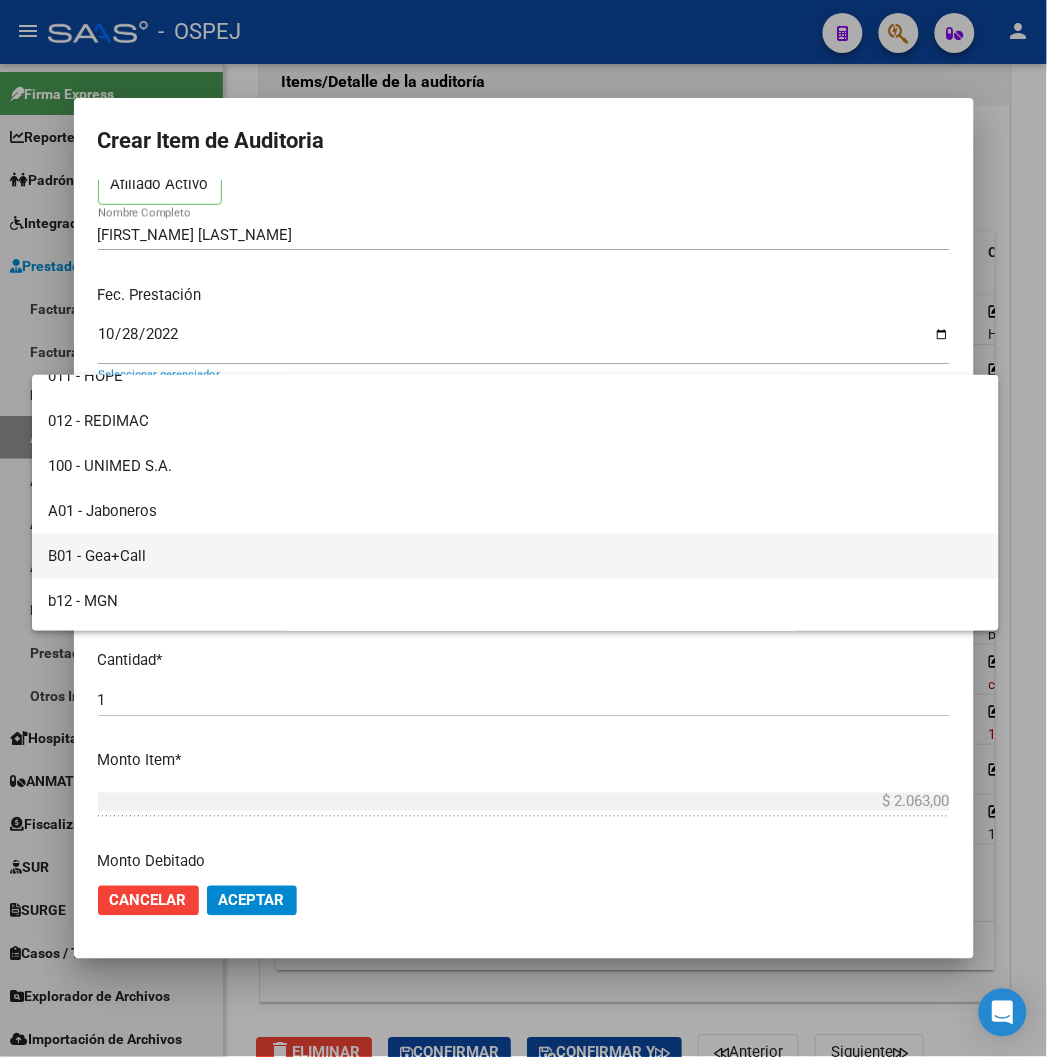 click on "B01 - Gea+Call" at bounding box center [515, 556] 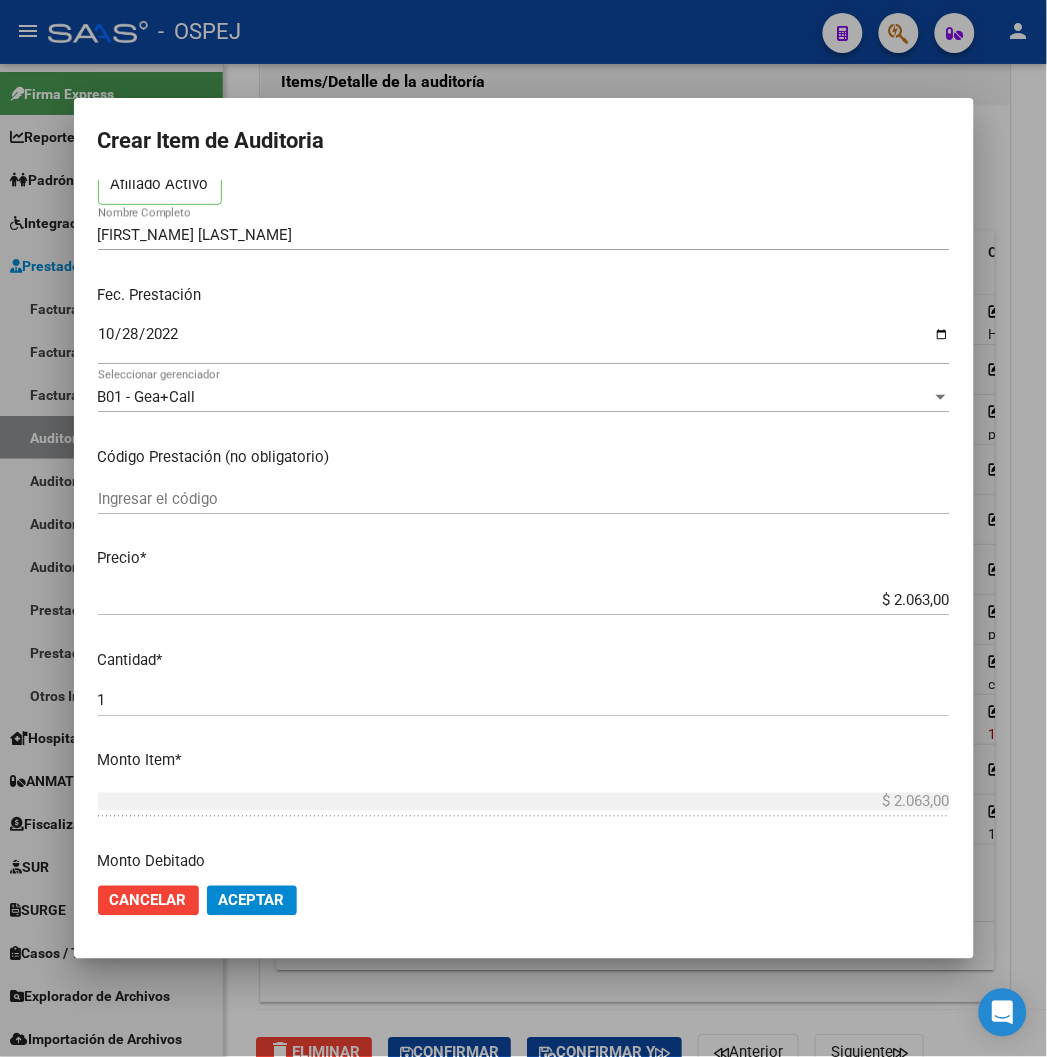 click on "Cancelar Aceptar" 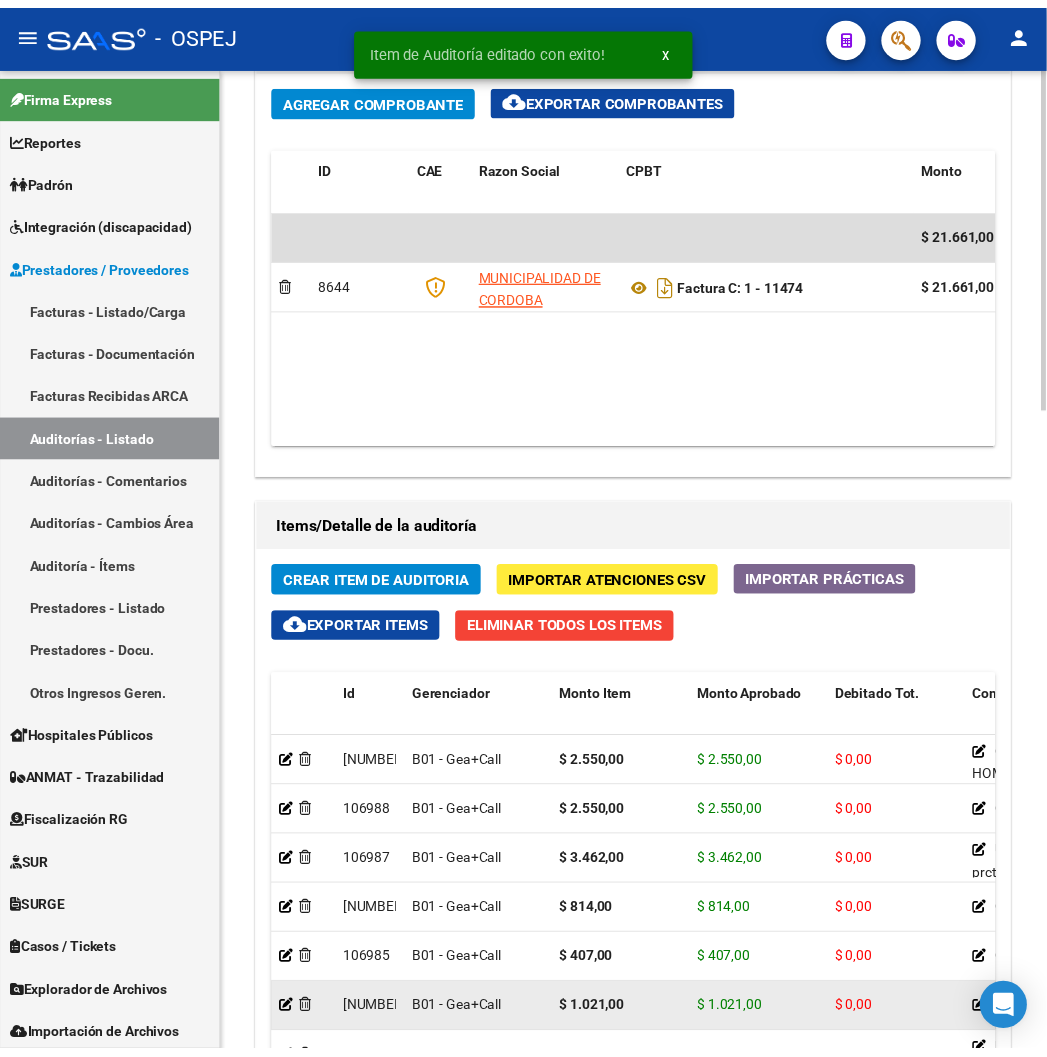 scroll, scrollTop: 1866, scrollLeft: 0, axis: vertical 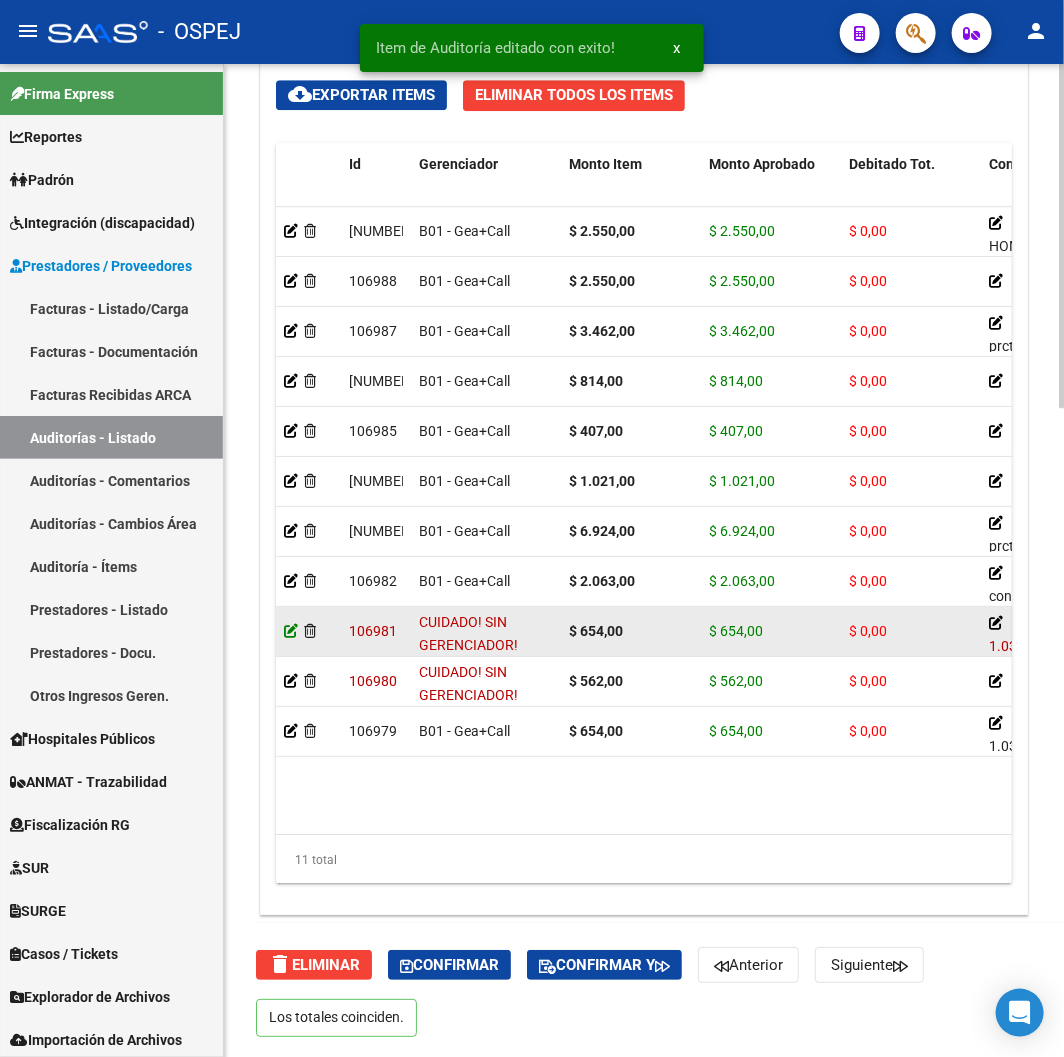click 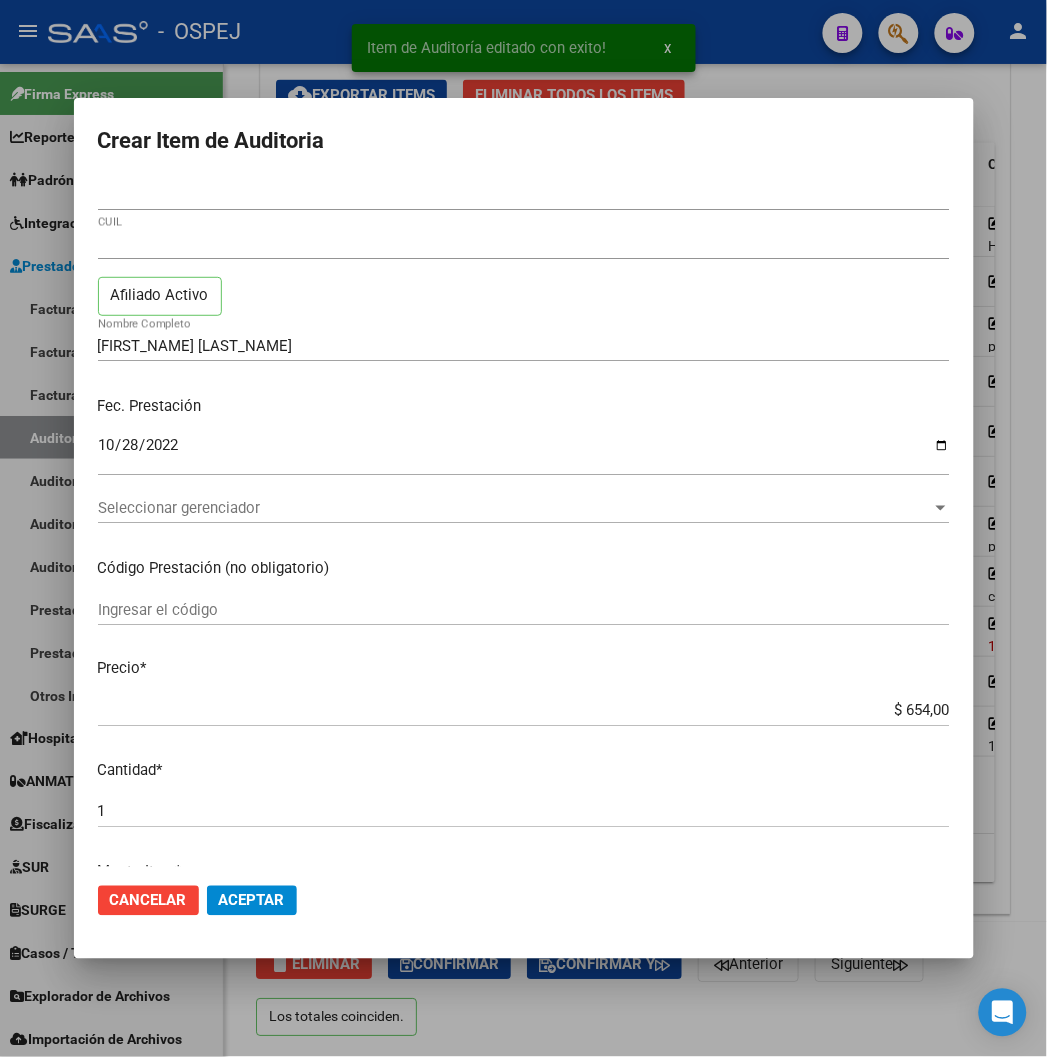 click on "Seleccionar gerenciador Seleccionar gerenciador" at bounding box center (524, 508) 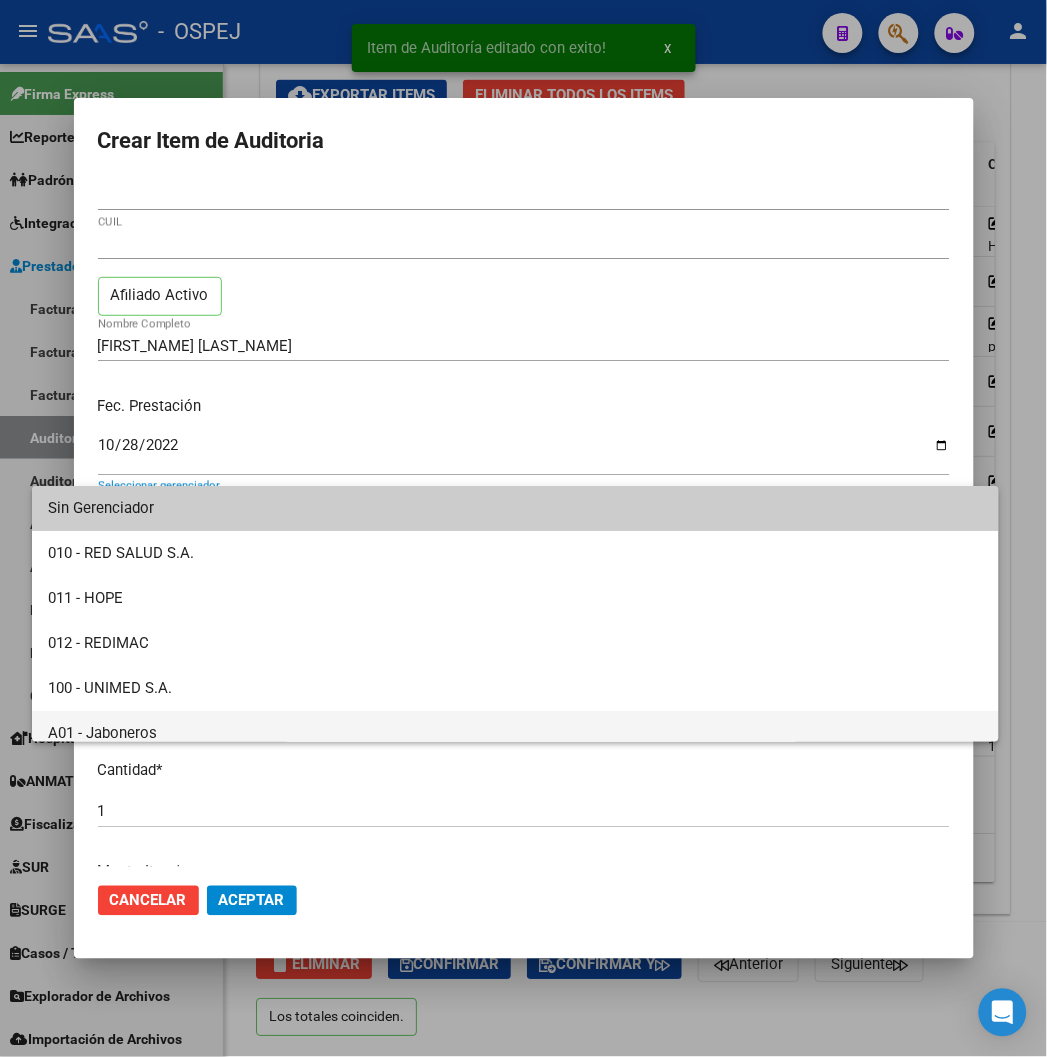 scroll, scrollTop: 111, scrollLeft: 0, axis: vertical 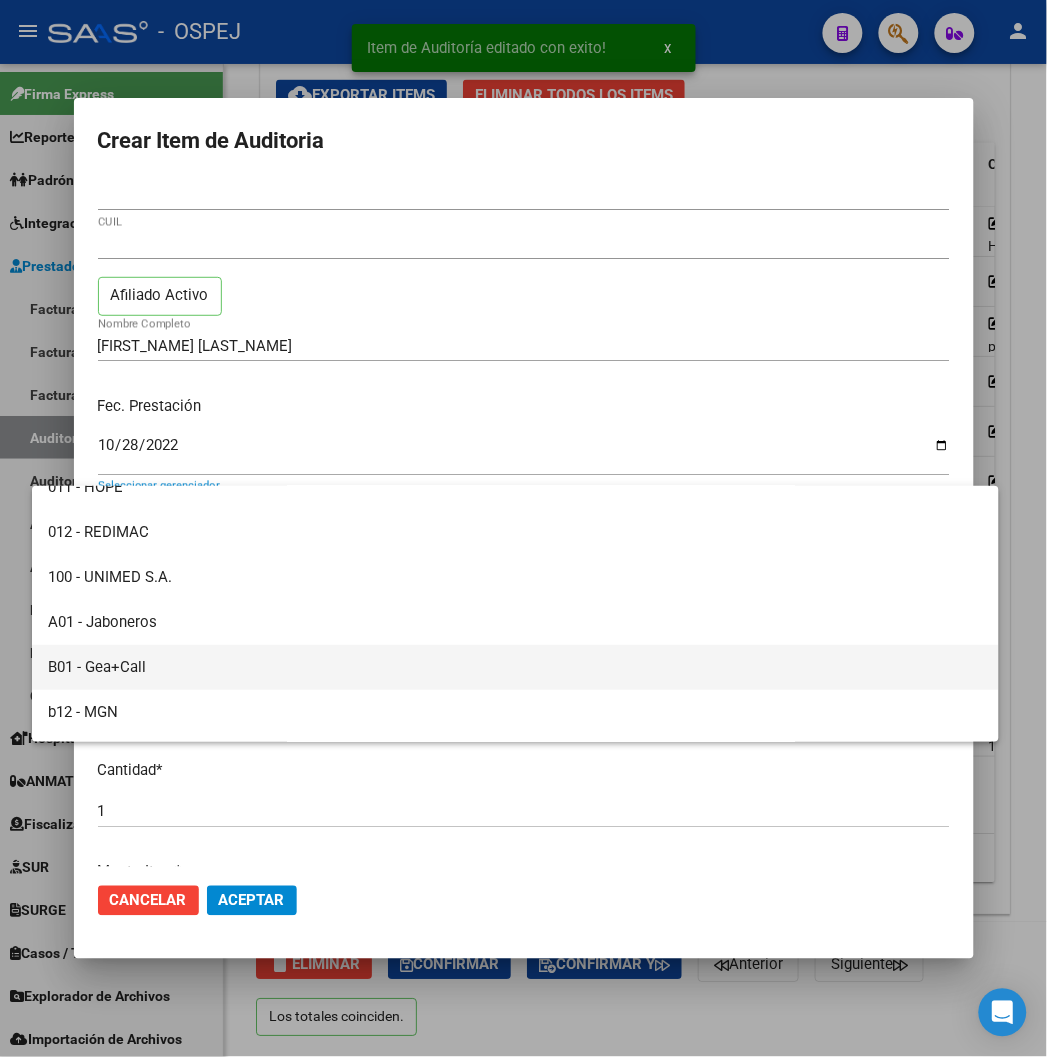 click on "B01 - Gea+Call" at bounding box center [515, 667] 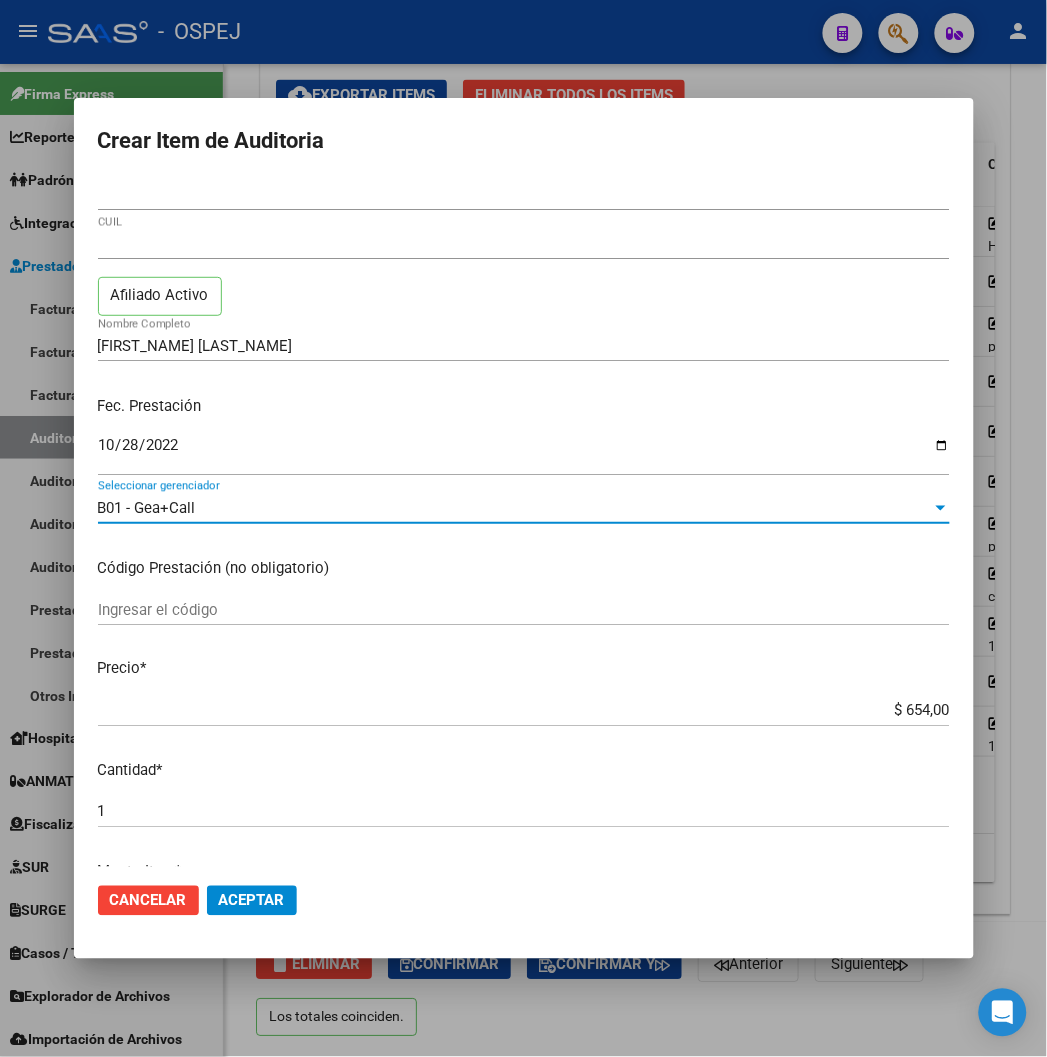 click on "Cancelar Aceptar" 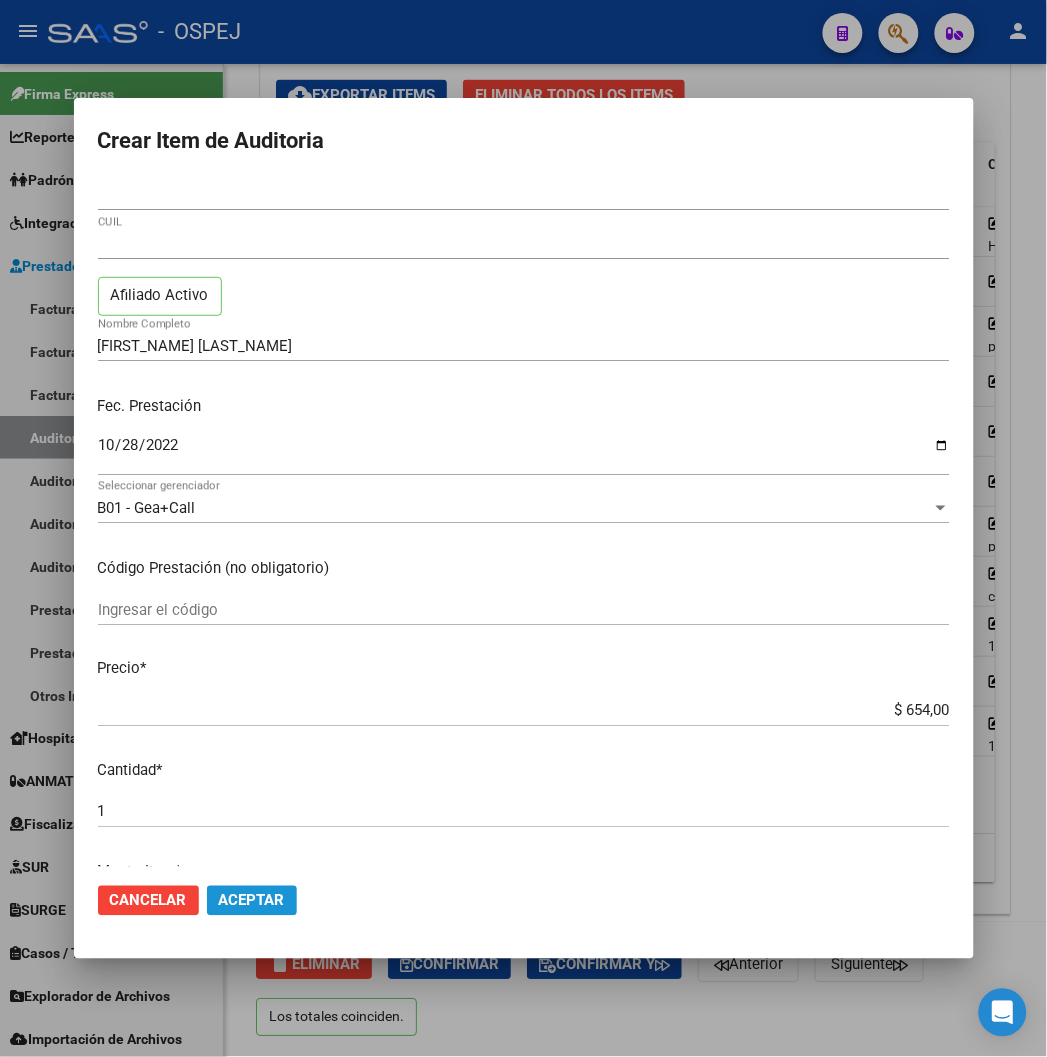 click on "Aceptar" 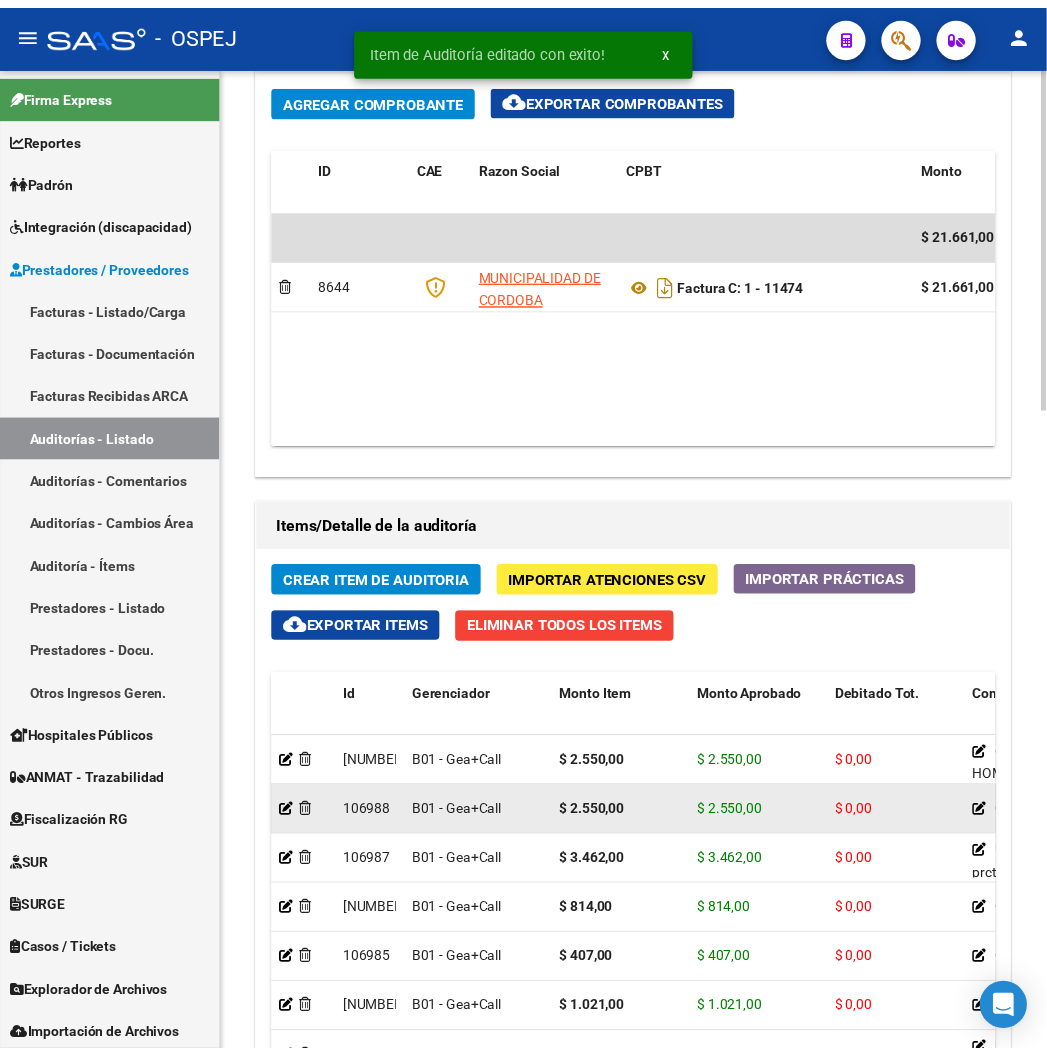 scroll, scrollTop: 1866, scrollLeft: 0, axis: vertical 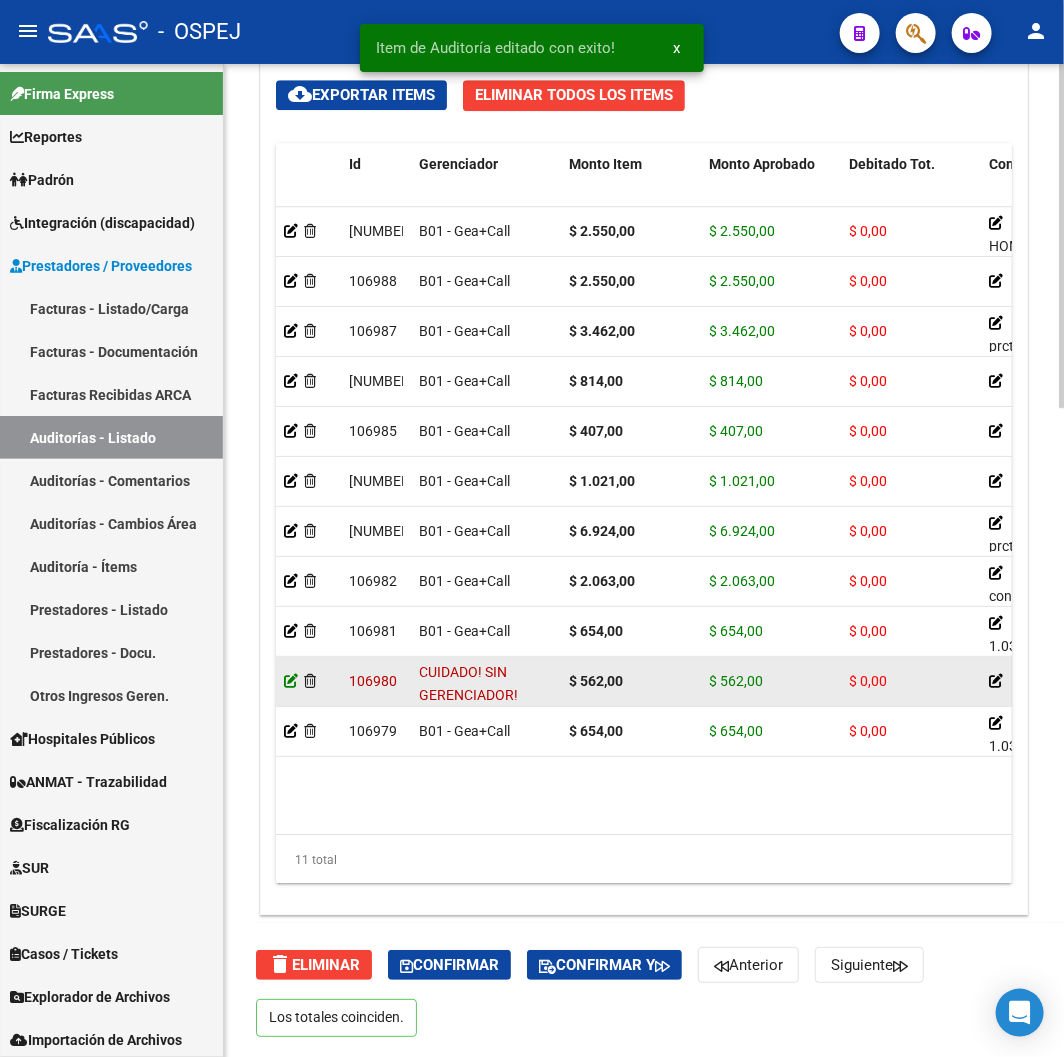 click 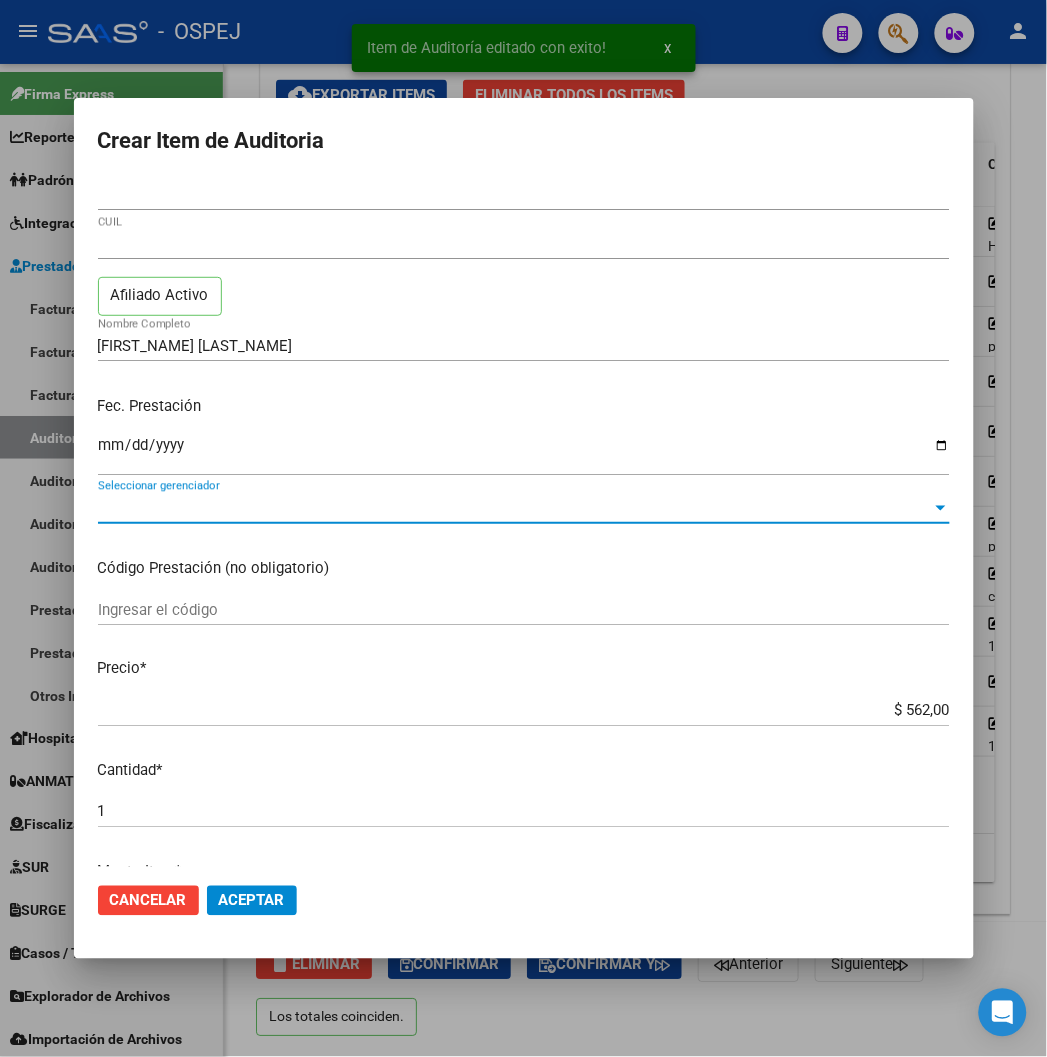 click on "Seleccionar gerenciador" at bounding box center (515, 508) 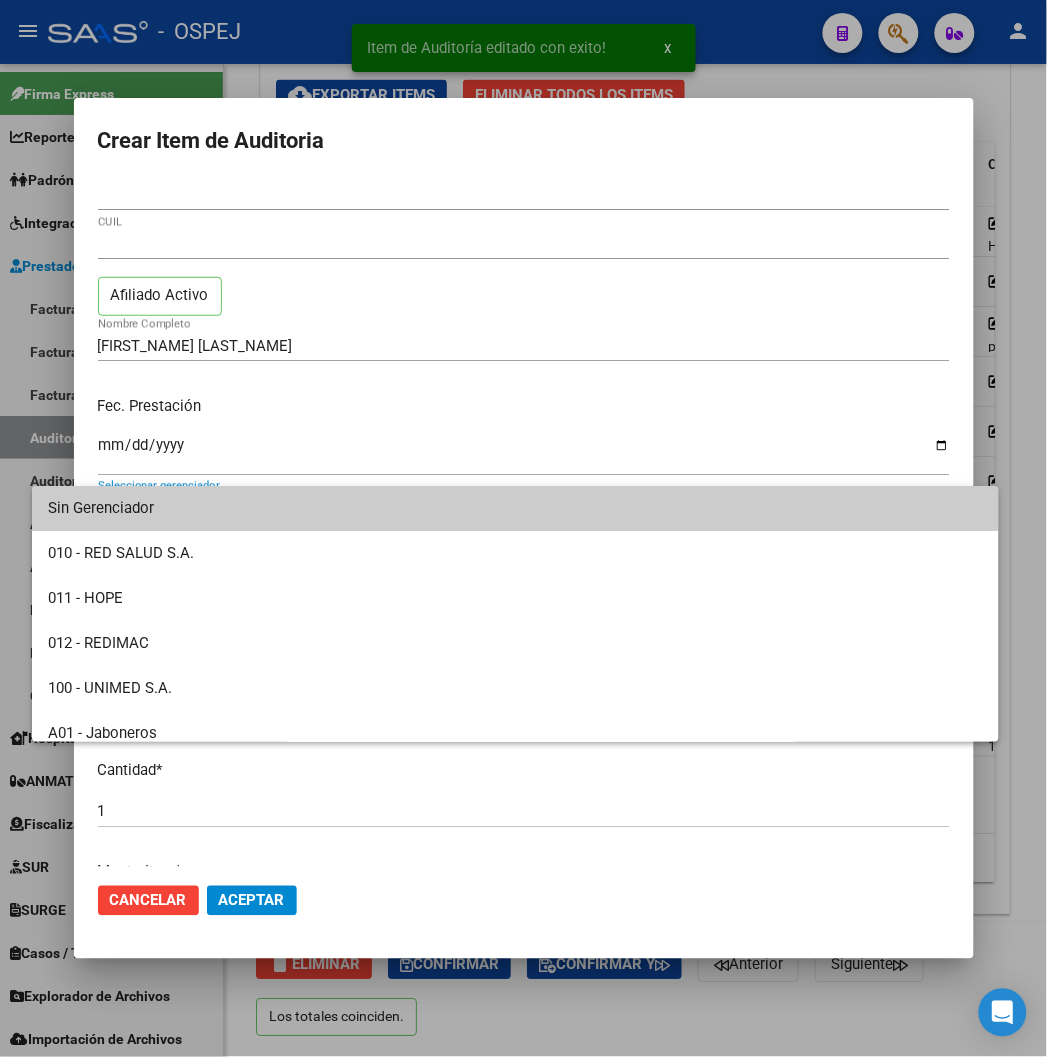 scroll, scrollTop: 222, scrollLeft: 0, axis: vertical 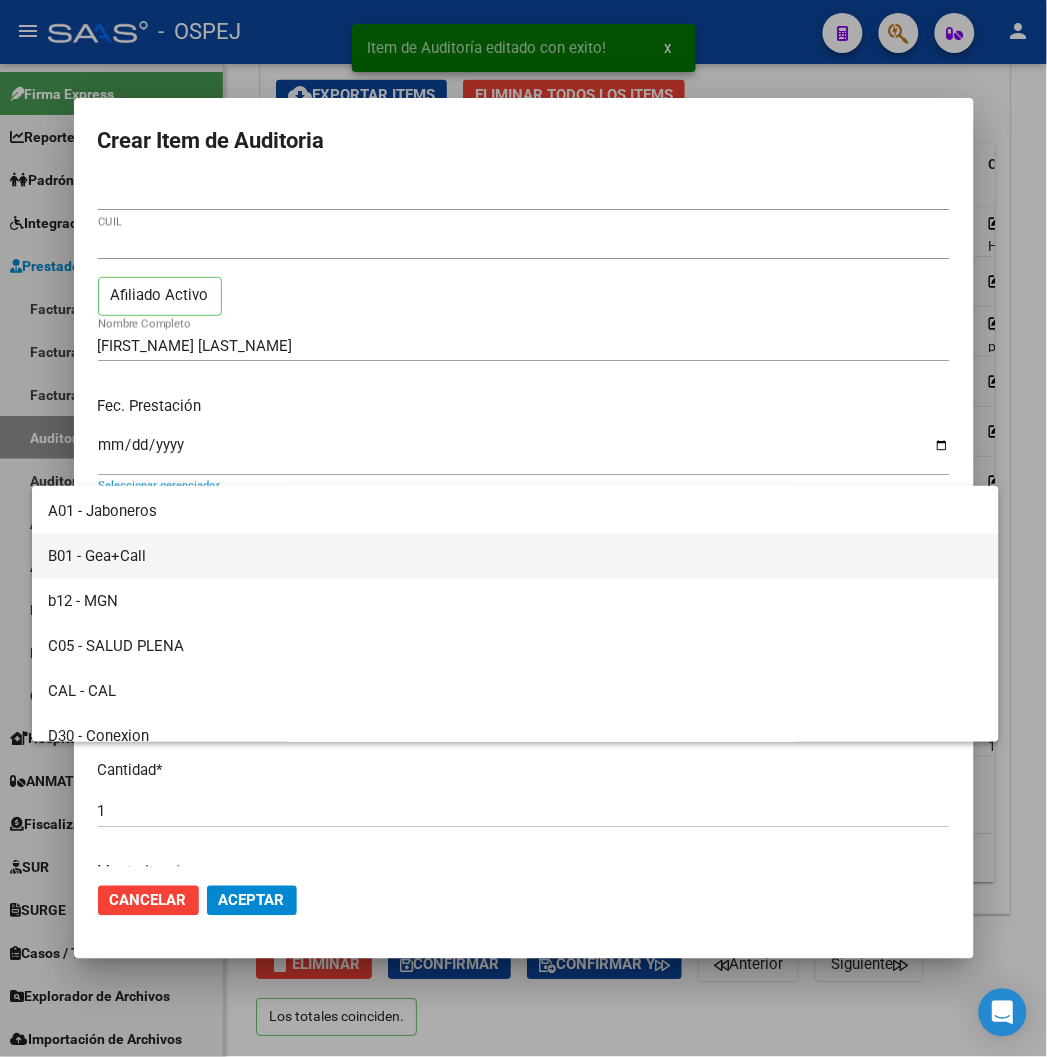 click on "B01 - Gea+Call" at bounding box center (515, 556) 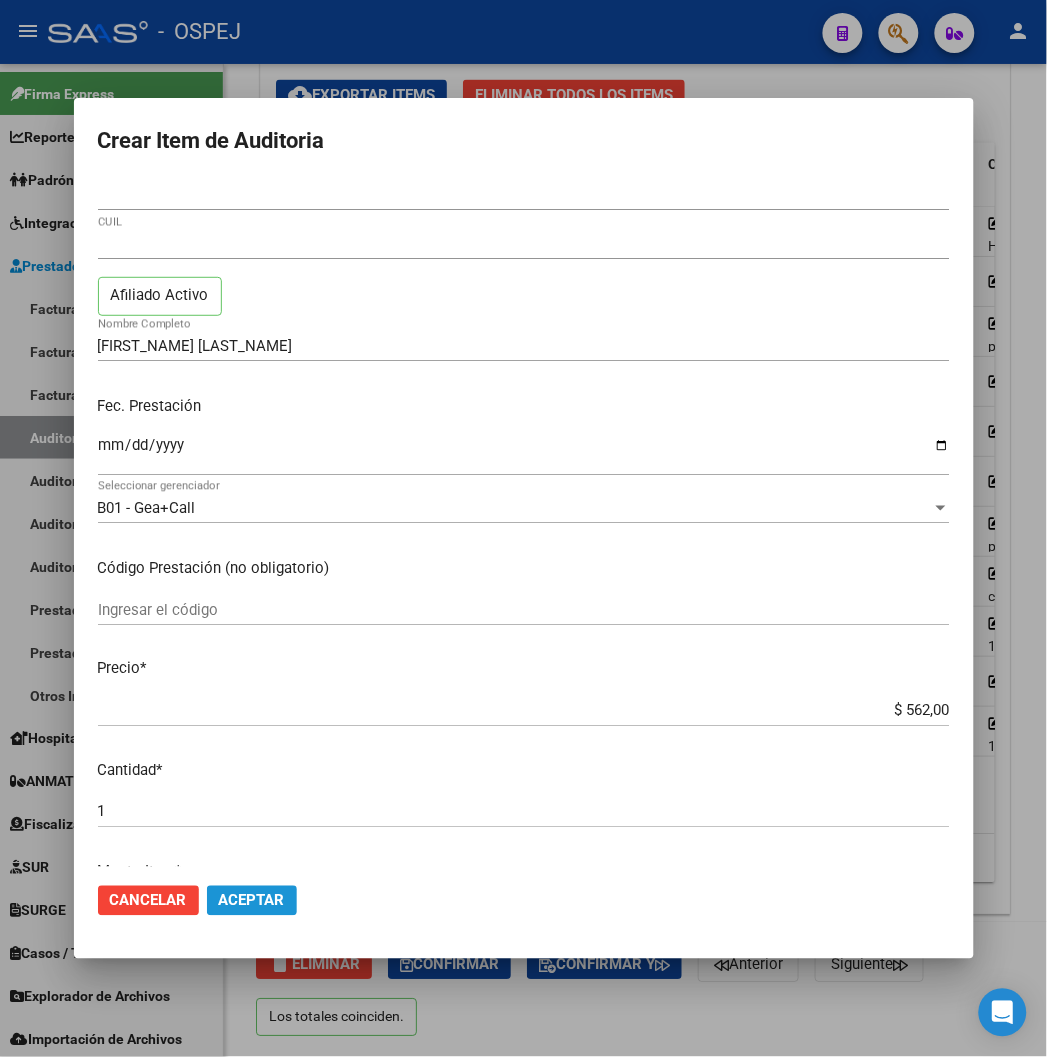 click on "Aceptar" 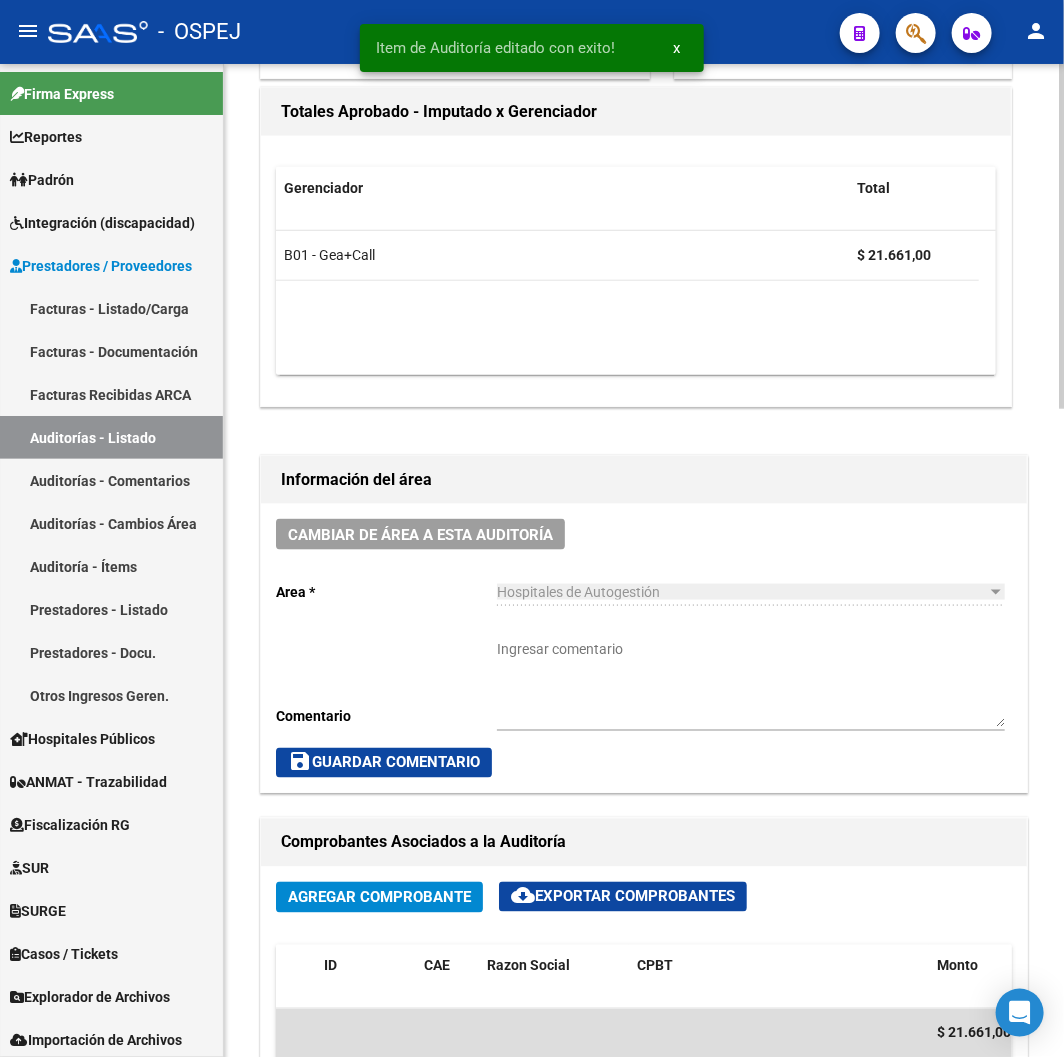scroll, scrollTop: 0, scrollLeft: 0, axis: both 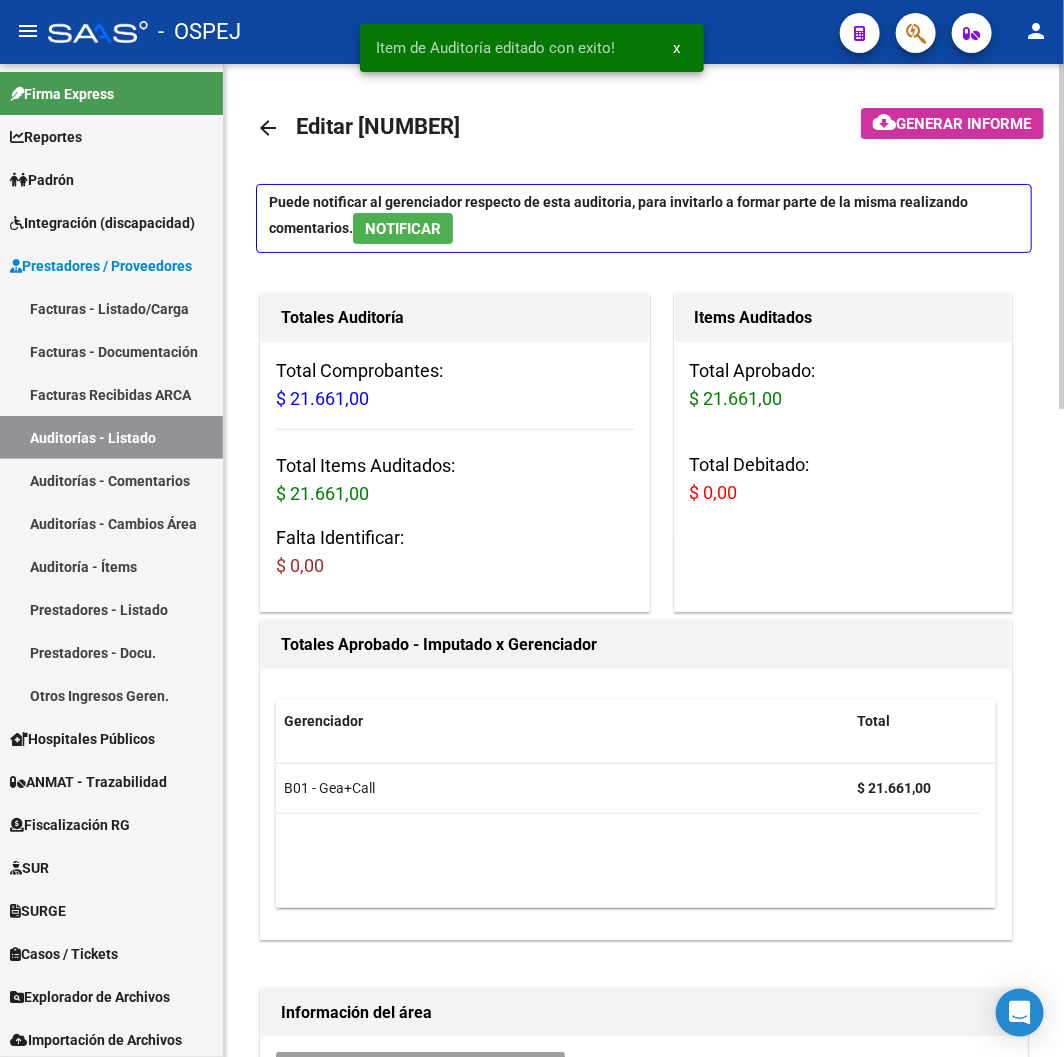 click on "arrow_back" 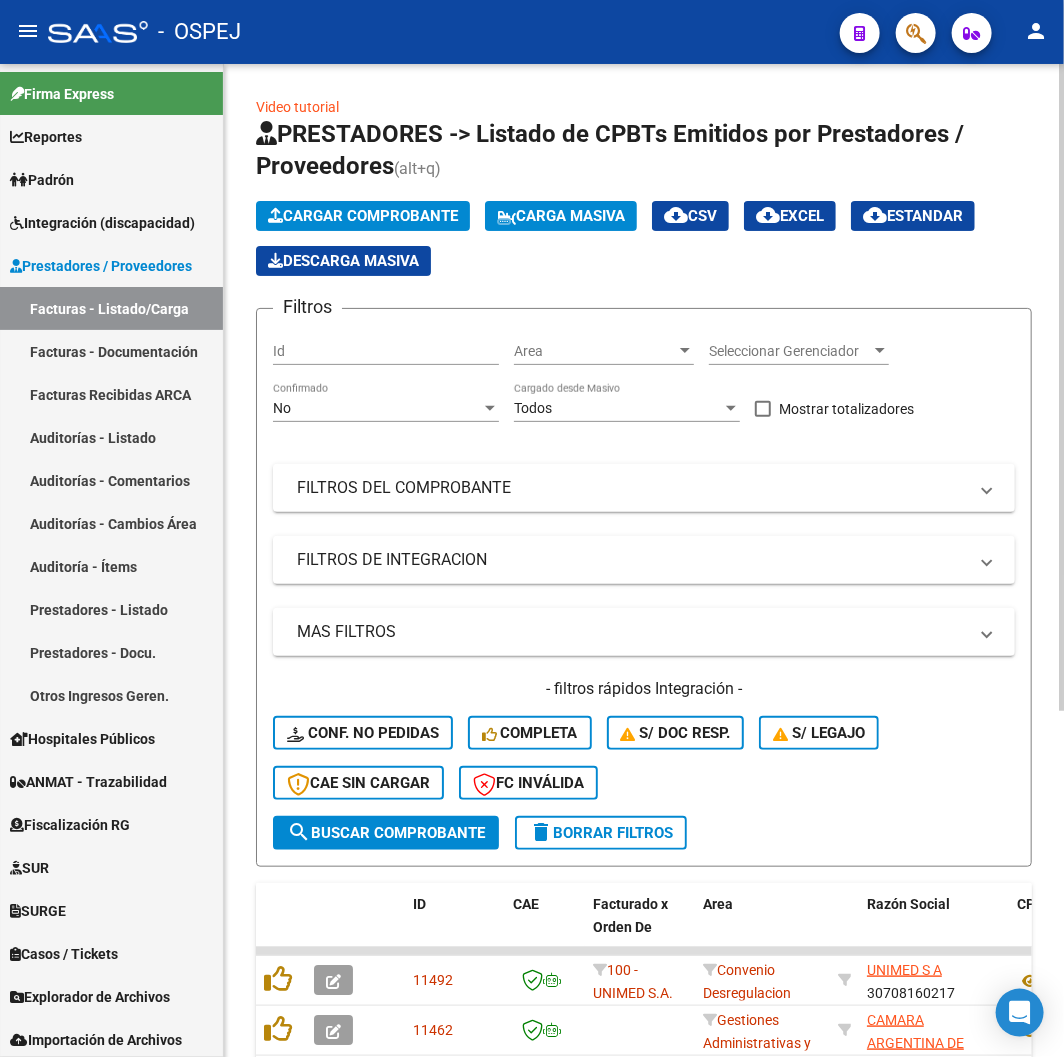 scroll, scrollTop: 532, scrollLeft: 0, axis: vertical 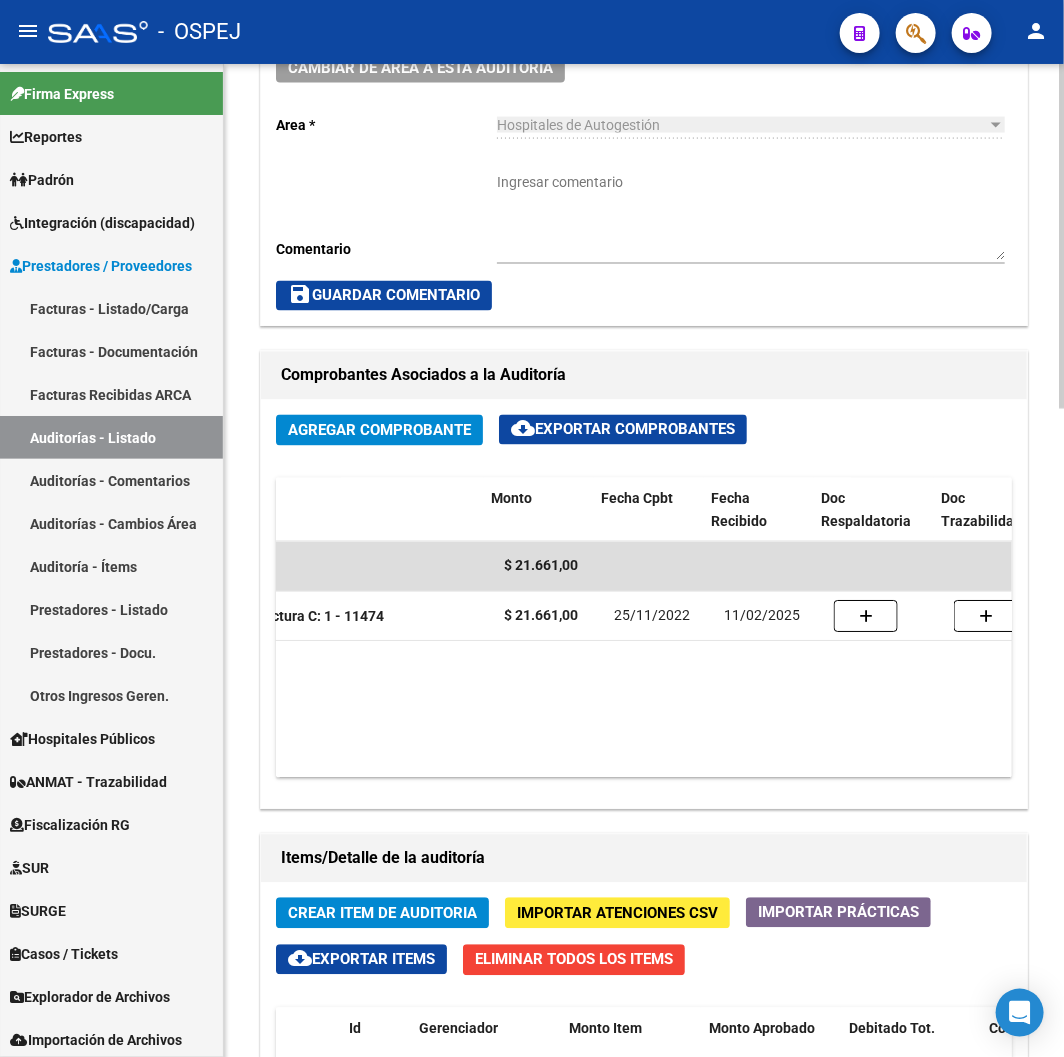 drag, startPoint x: 546, startPoint y: 694, endPoint x: 616, endPoint y: 691, distance: 70.064255 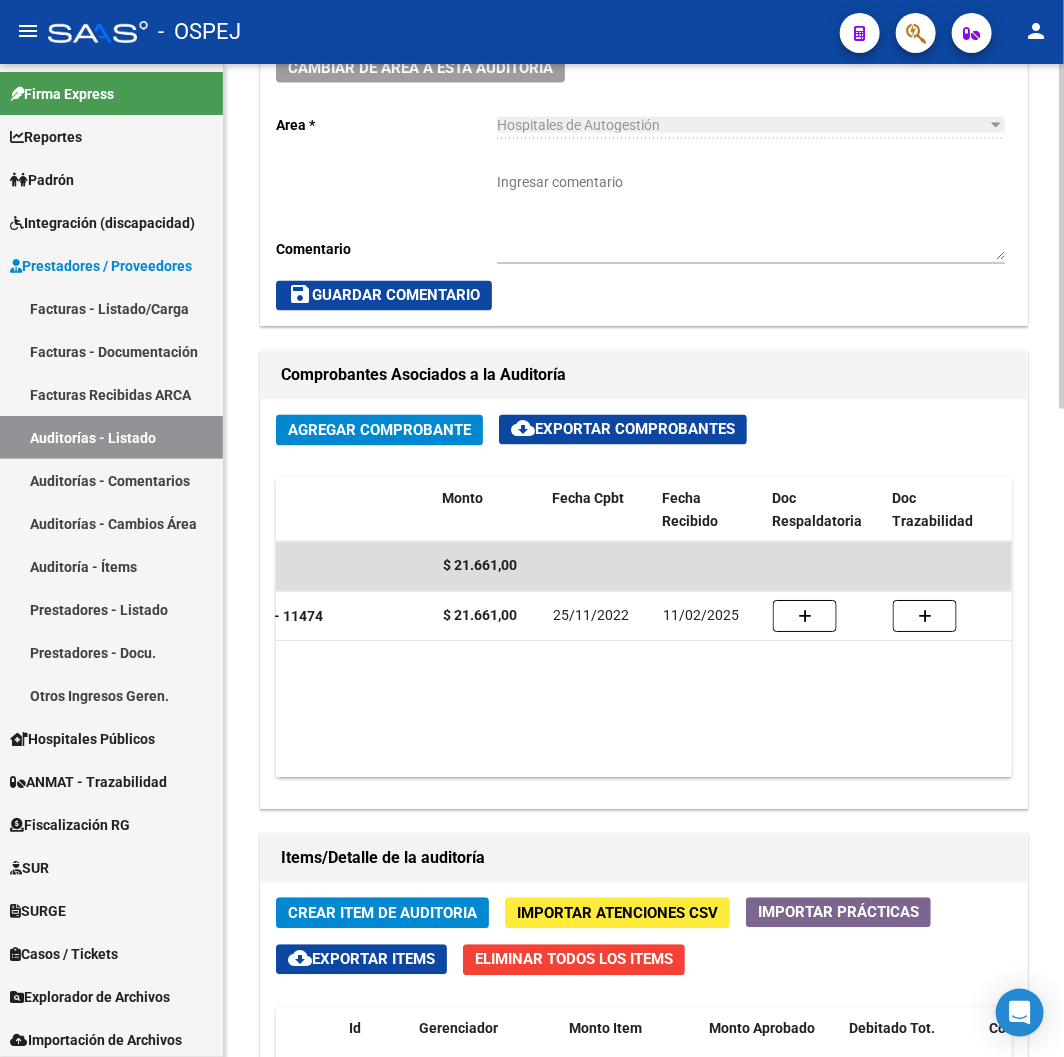 scroll, scrollTop: 0, scrollLeft: 372, axis: horizontal 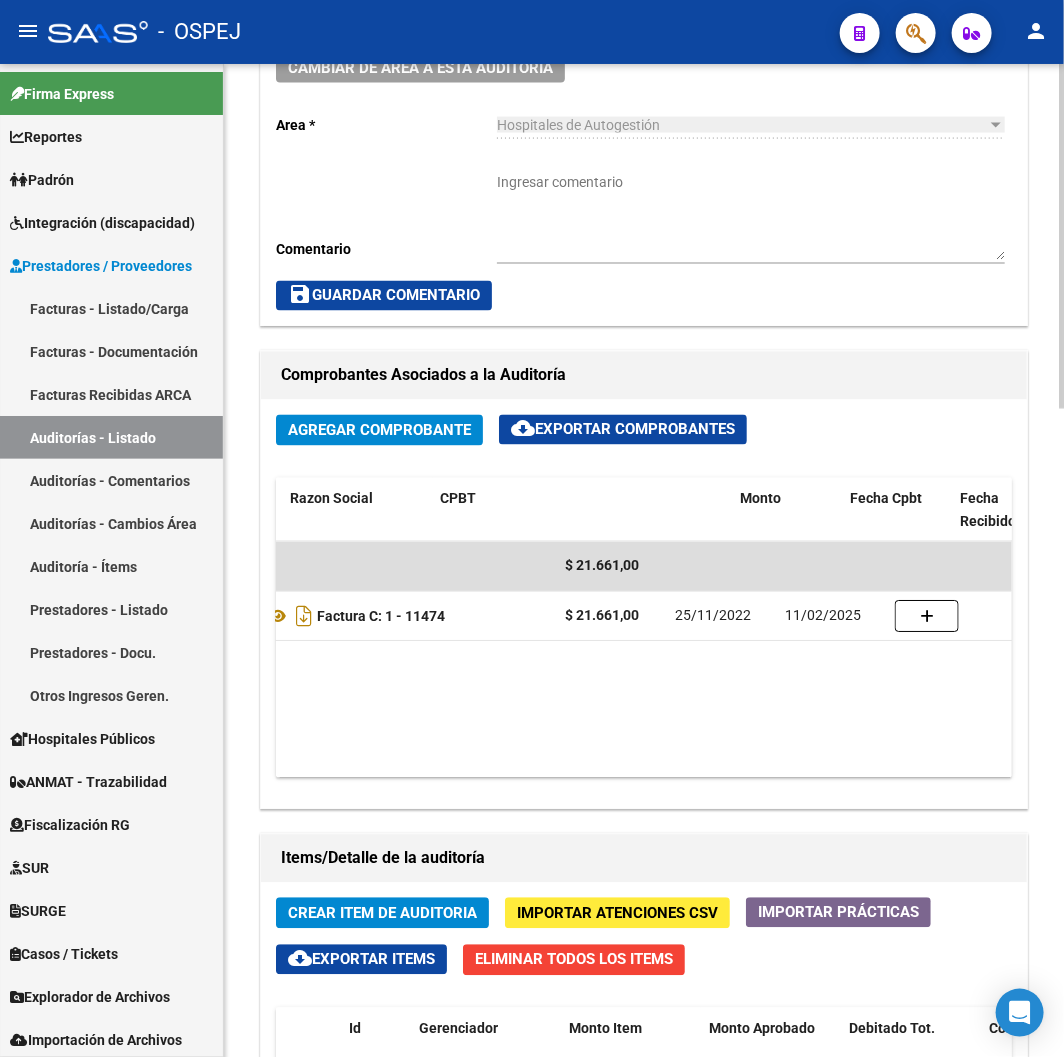 drag, startPoint x: 616, startPoint y: 691, endPoint x: 450, endPoint y: 684, distance: 166.14752 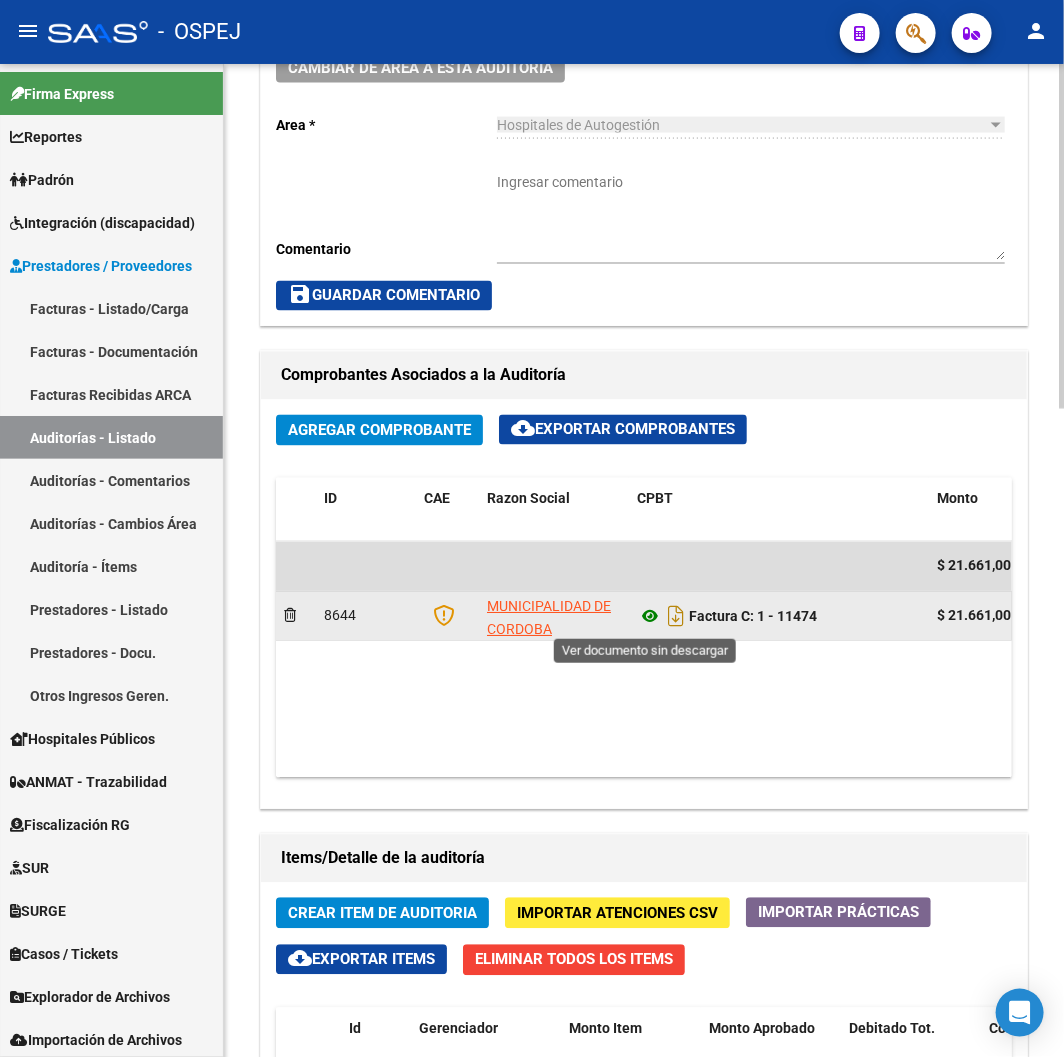 click 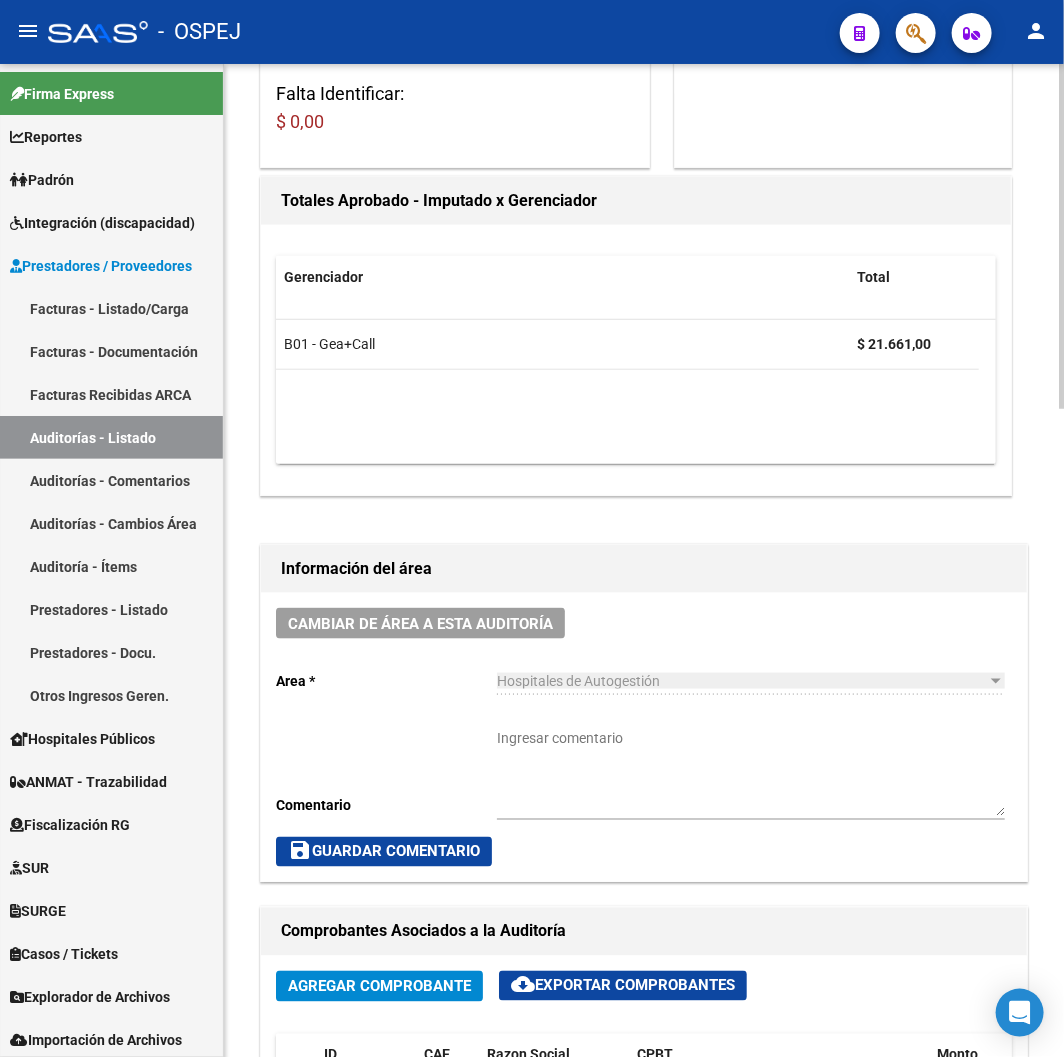 scroll, scrollTop: 0, scrollLeft: 0, axis: both 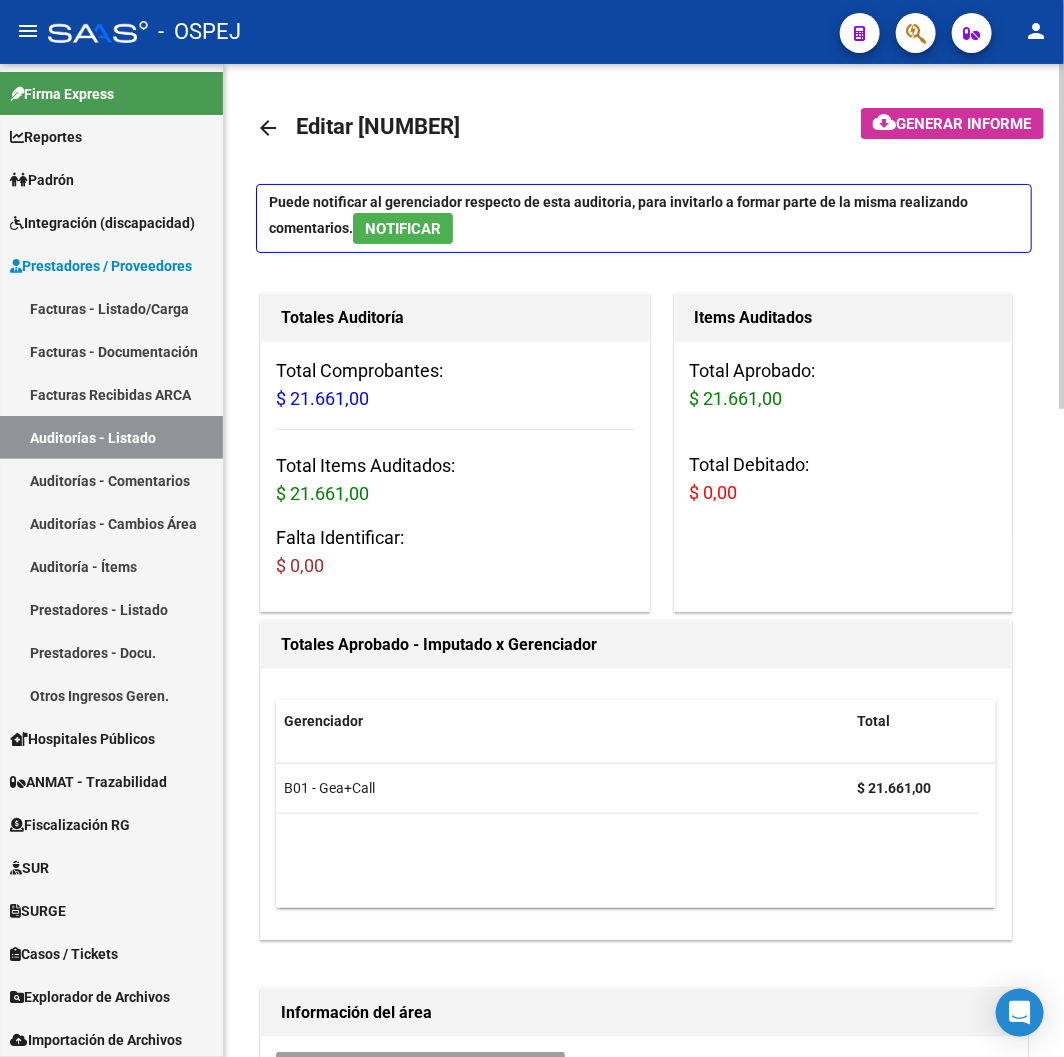 click on "arrow_back" 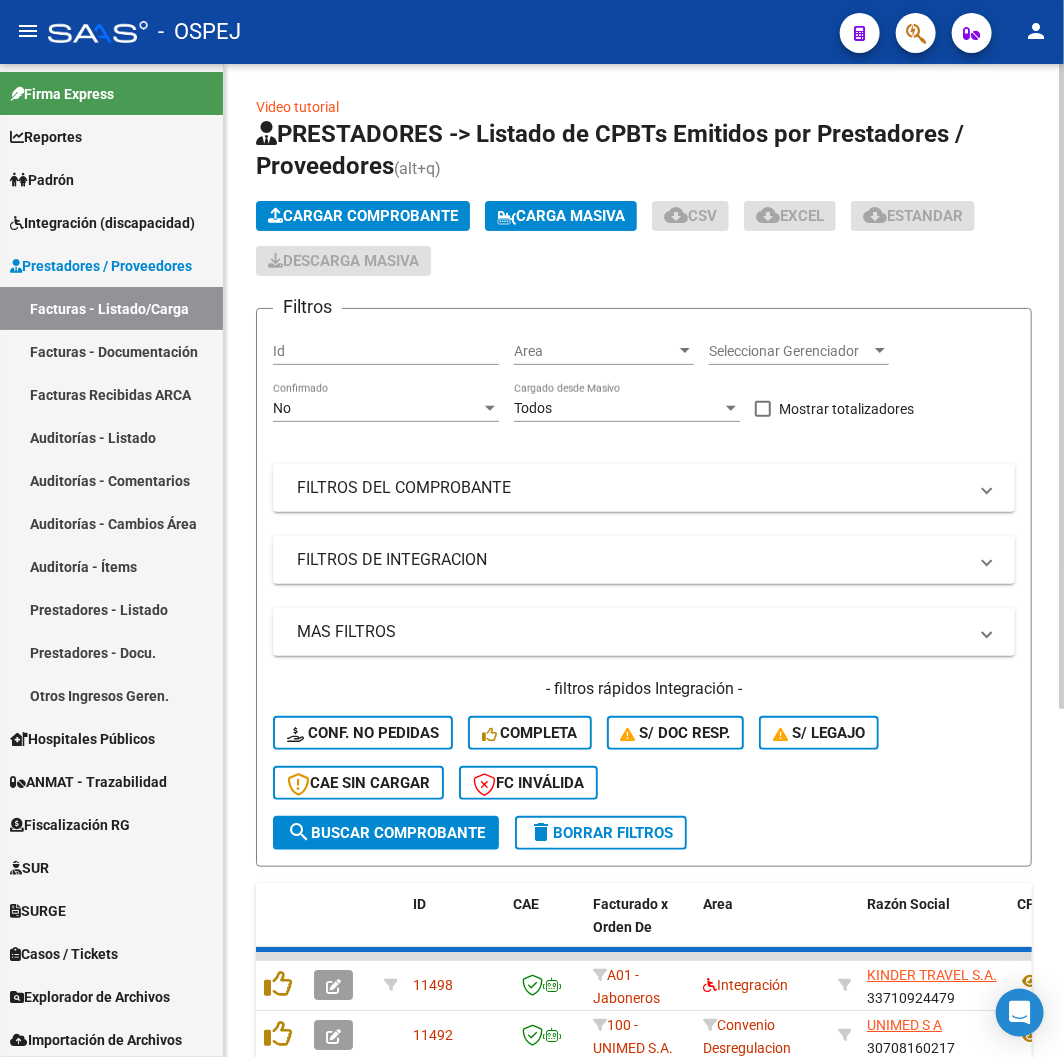 click on "No Confirmado" 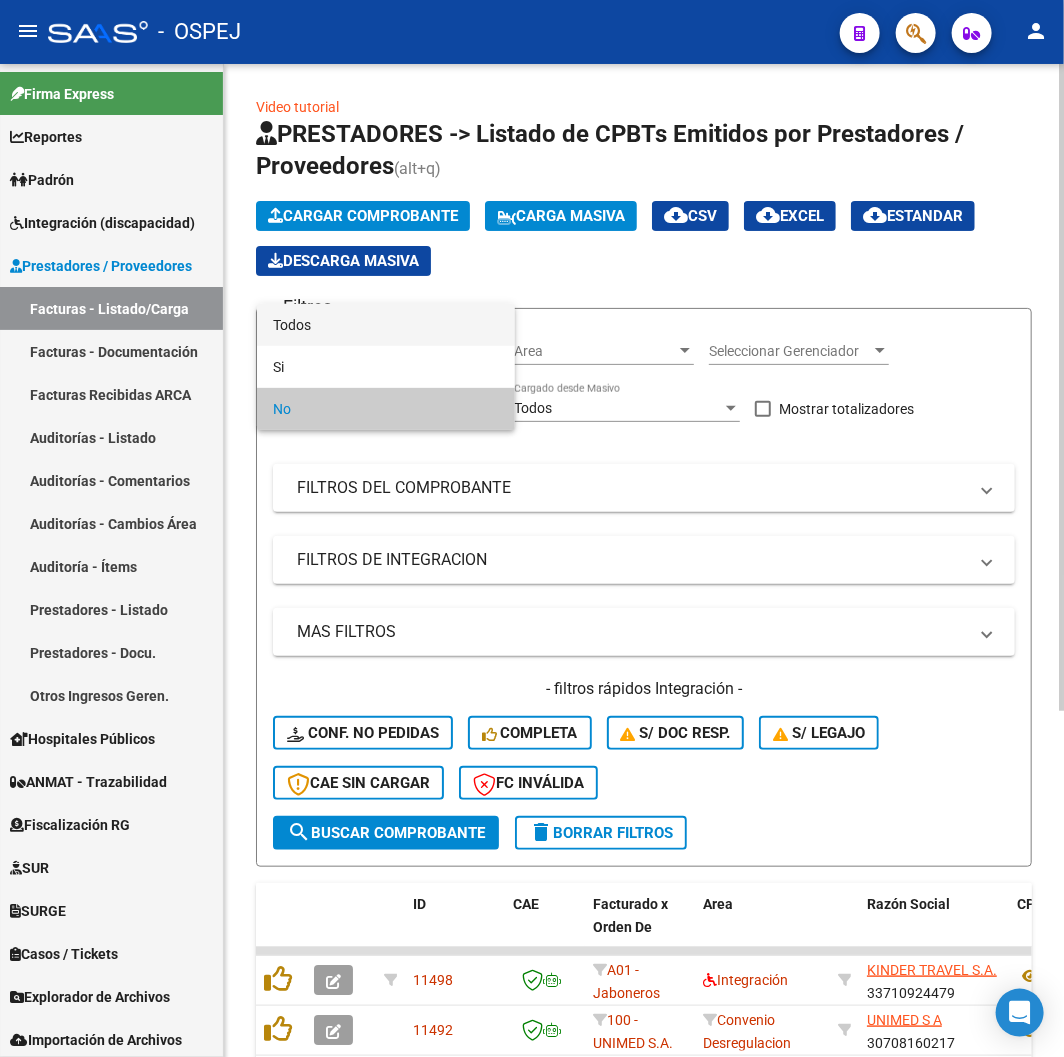 click on "Todos" at bounding box center [386, 325] 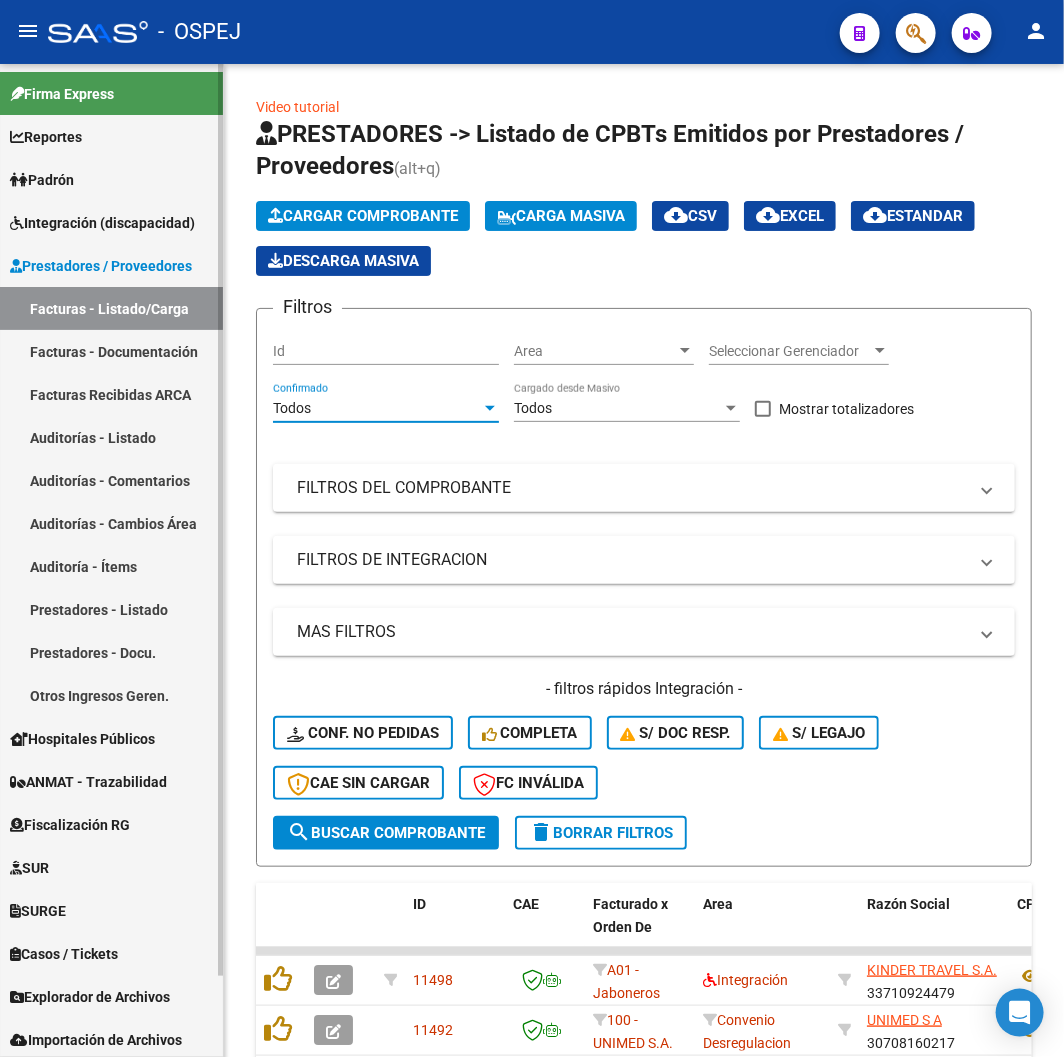 click on "Auditorías - Comentarios" at bounding box center (111, 480) 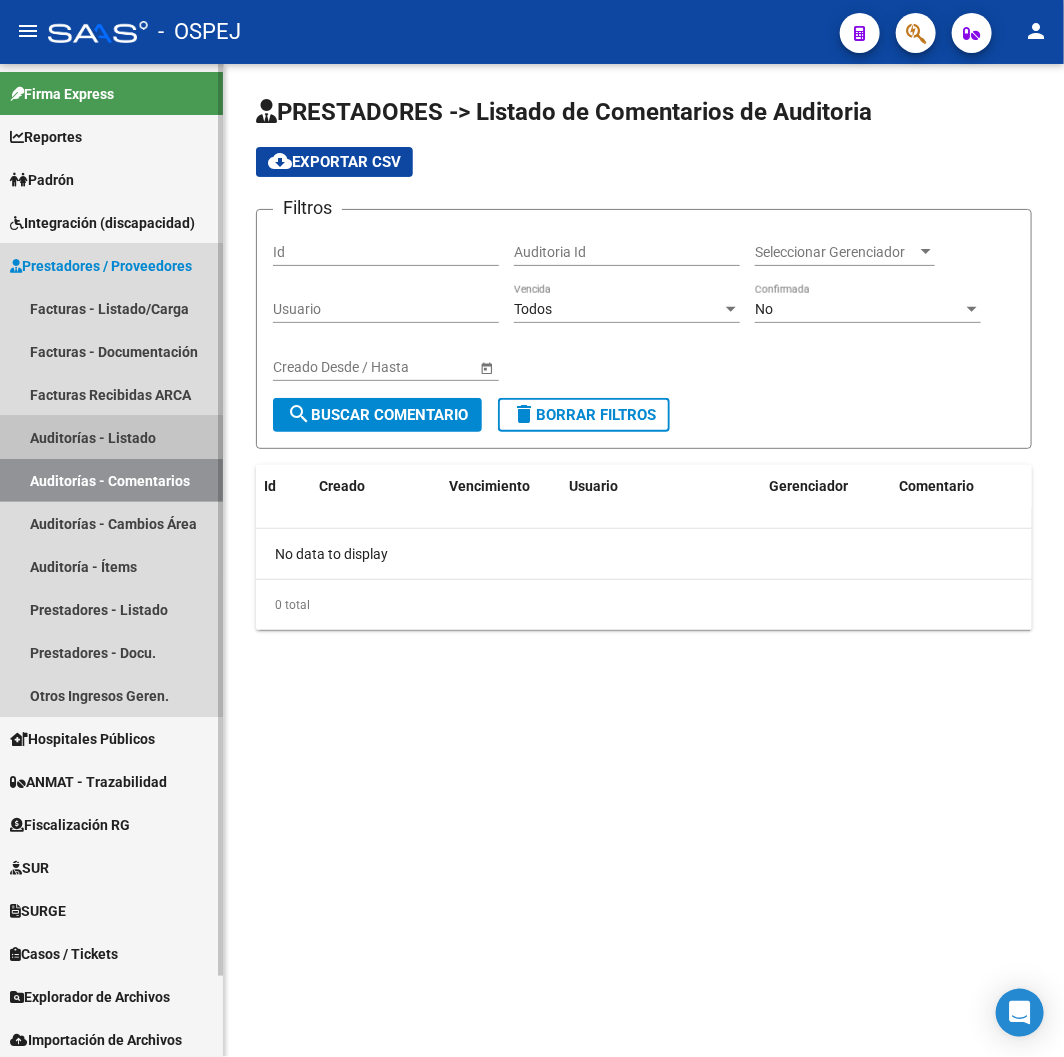click on "Auditorías - Listado" at bounding box center [111, 437] 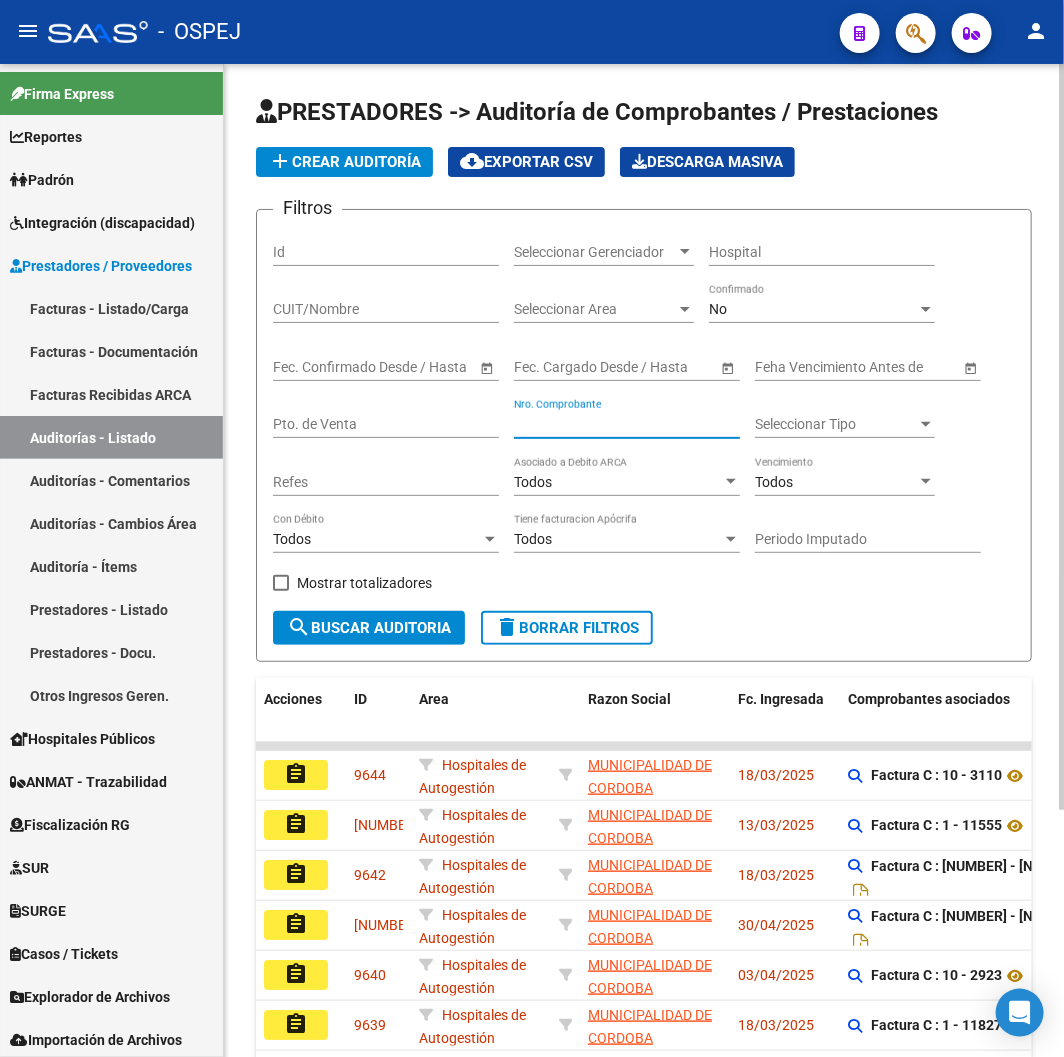 click on "Nro. Comprobante" at bounding box center [627, 424] 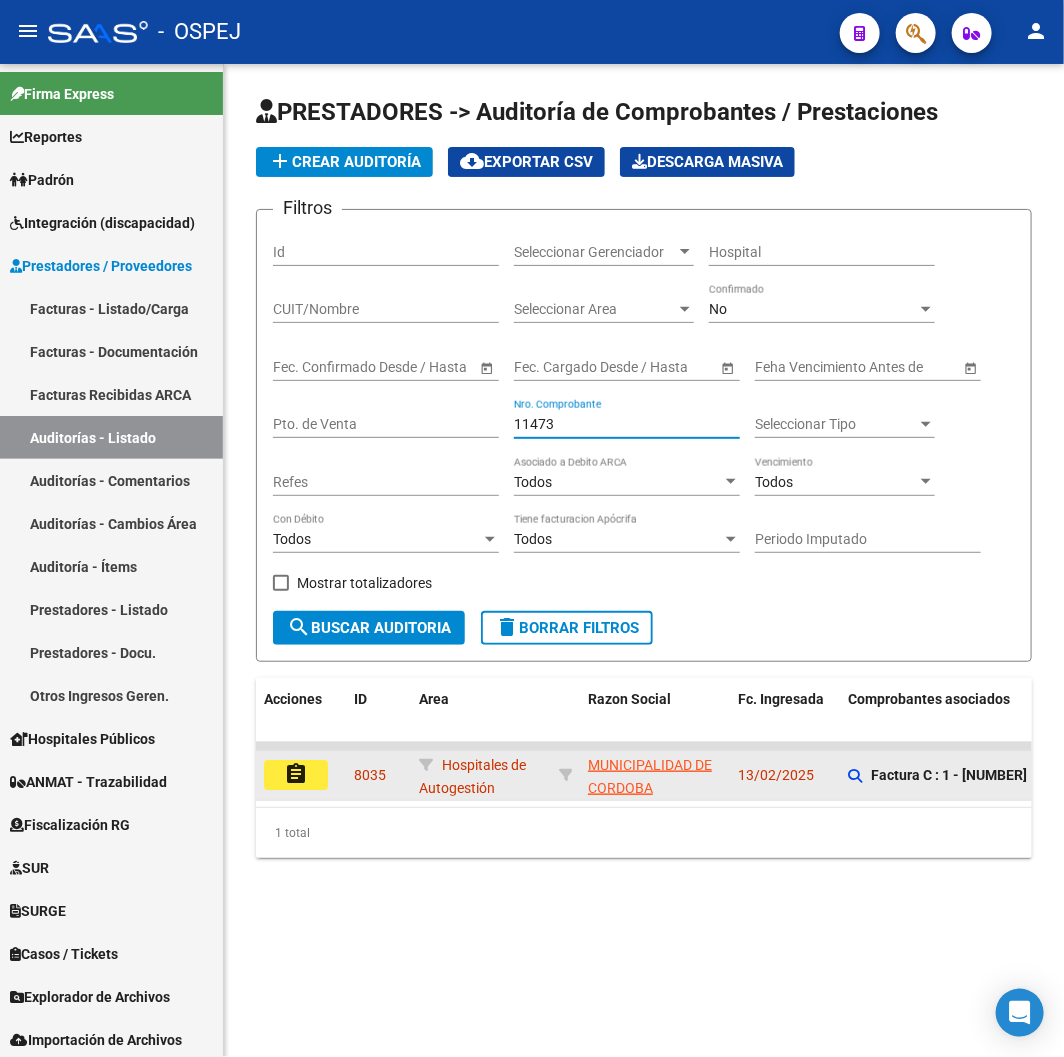 type on "11473" 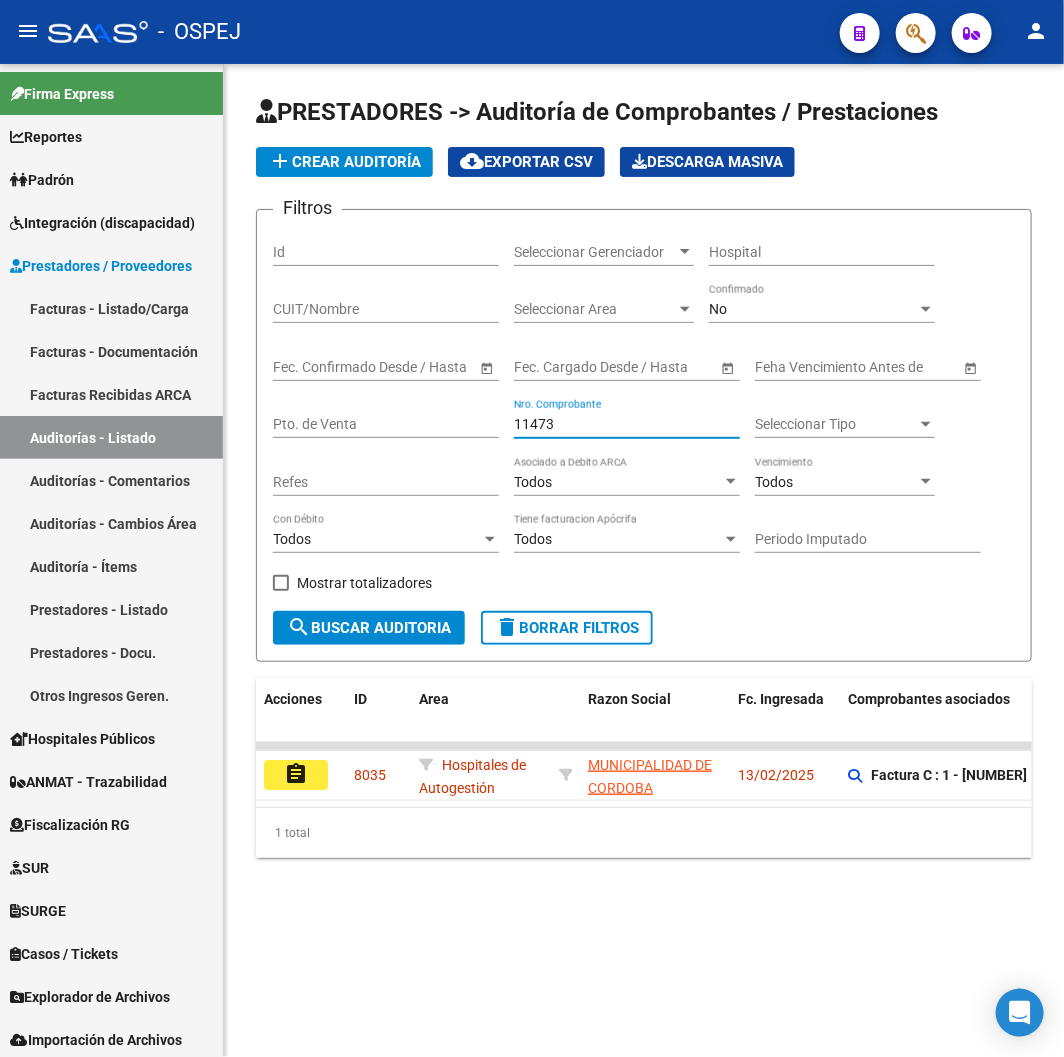 click on "assignment" 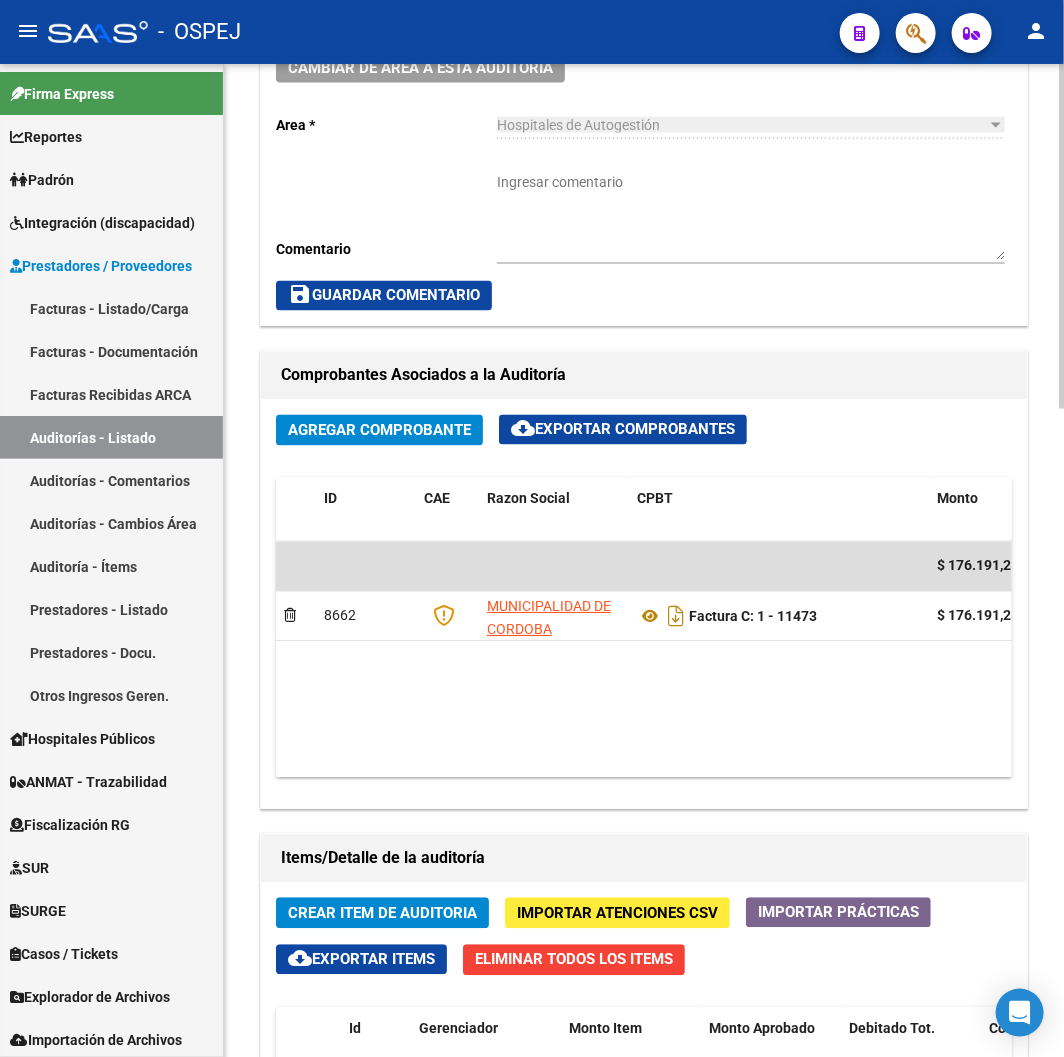scroll, scrollTop: 1666, scrollLeft: 0, axis: vertical 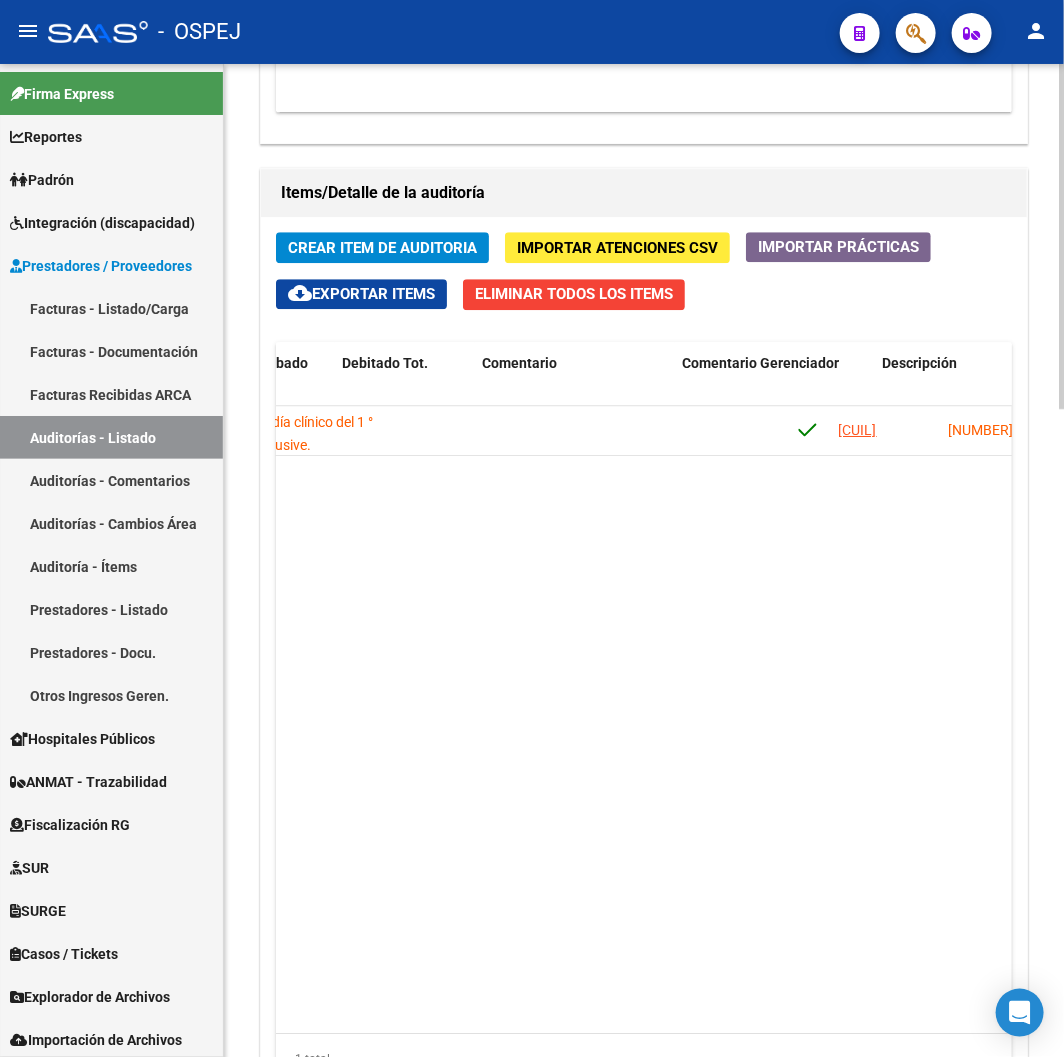 drag, startPoint x: 481, startPoint y: 604, endPoint x: 557, endPoint y: 606, distance: 76.02631 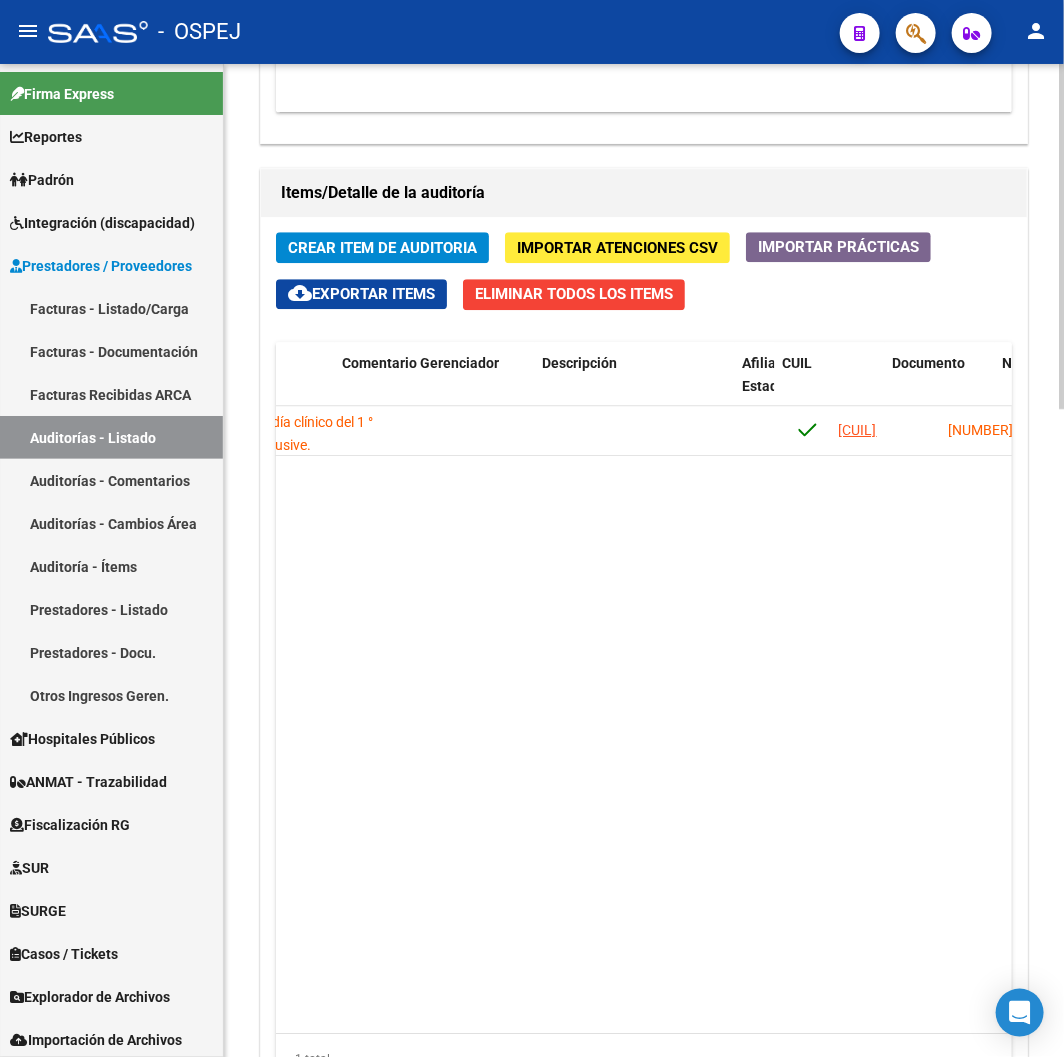 scroll, scrollTop: 0, scrollLeft: 846, axis: horizontal 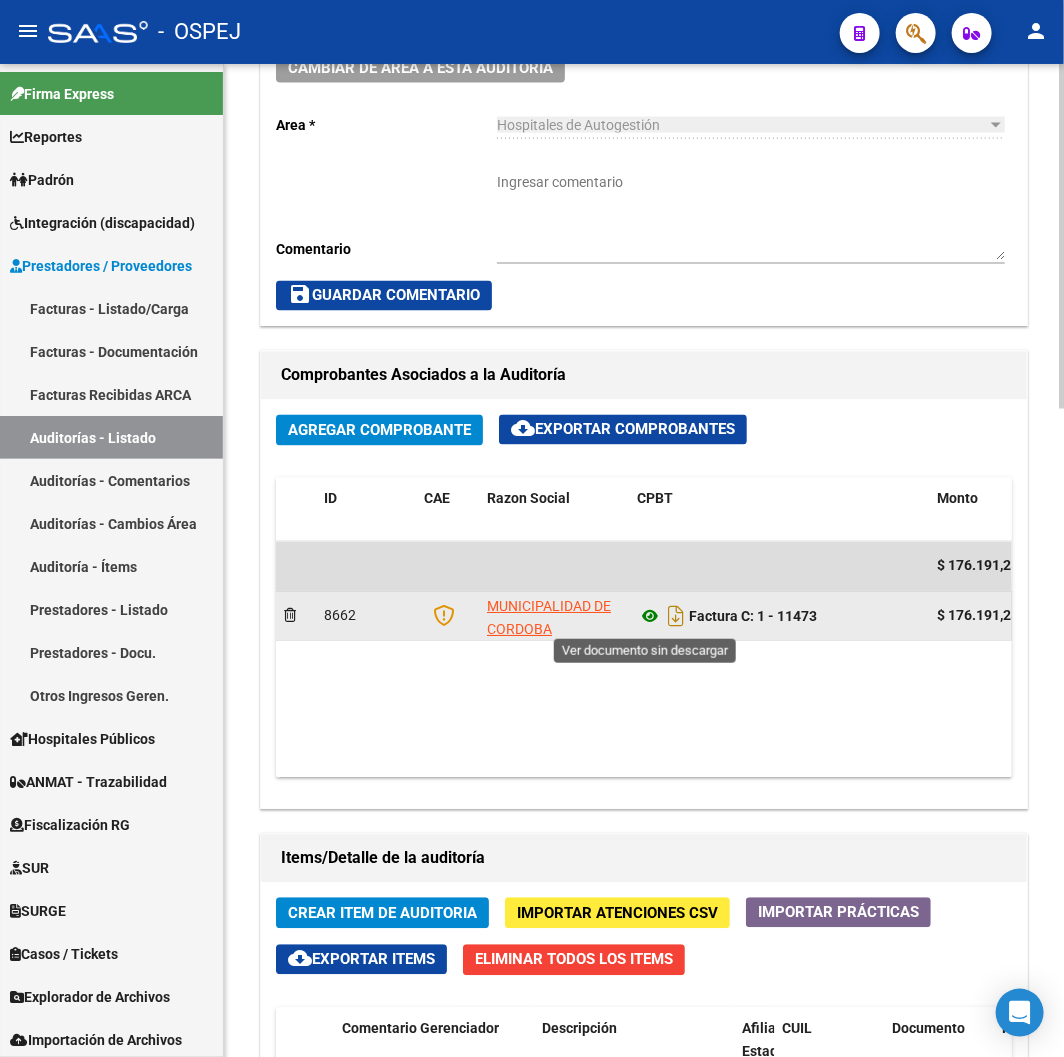 click 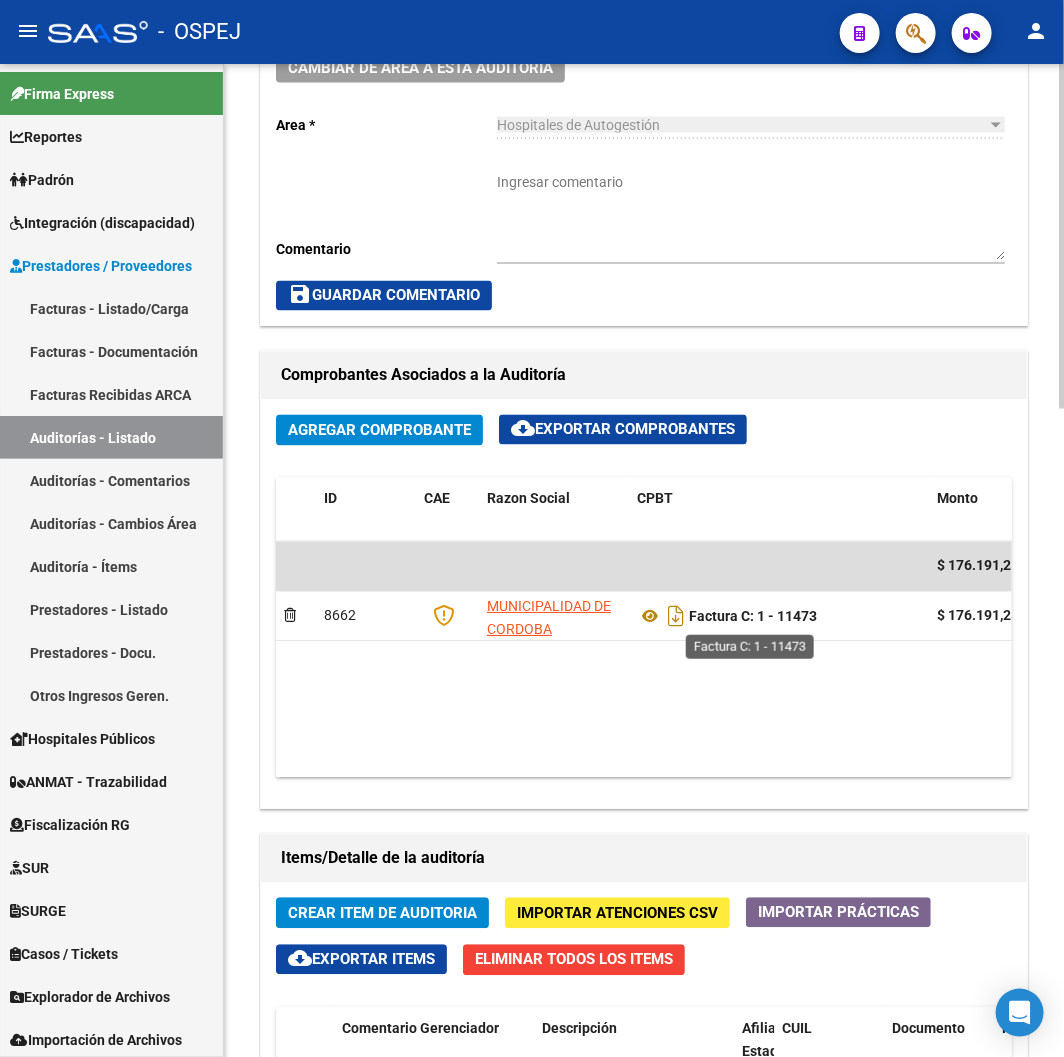 scroll, scrollTop: 1866, scrollLeft: 0, axis: vertical 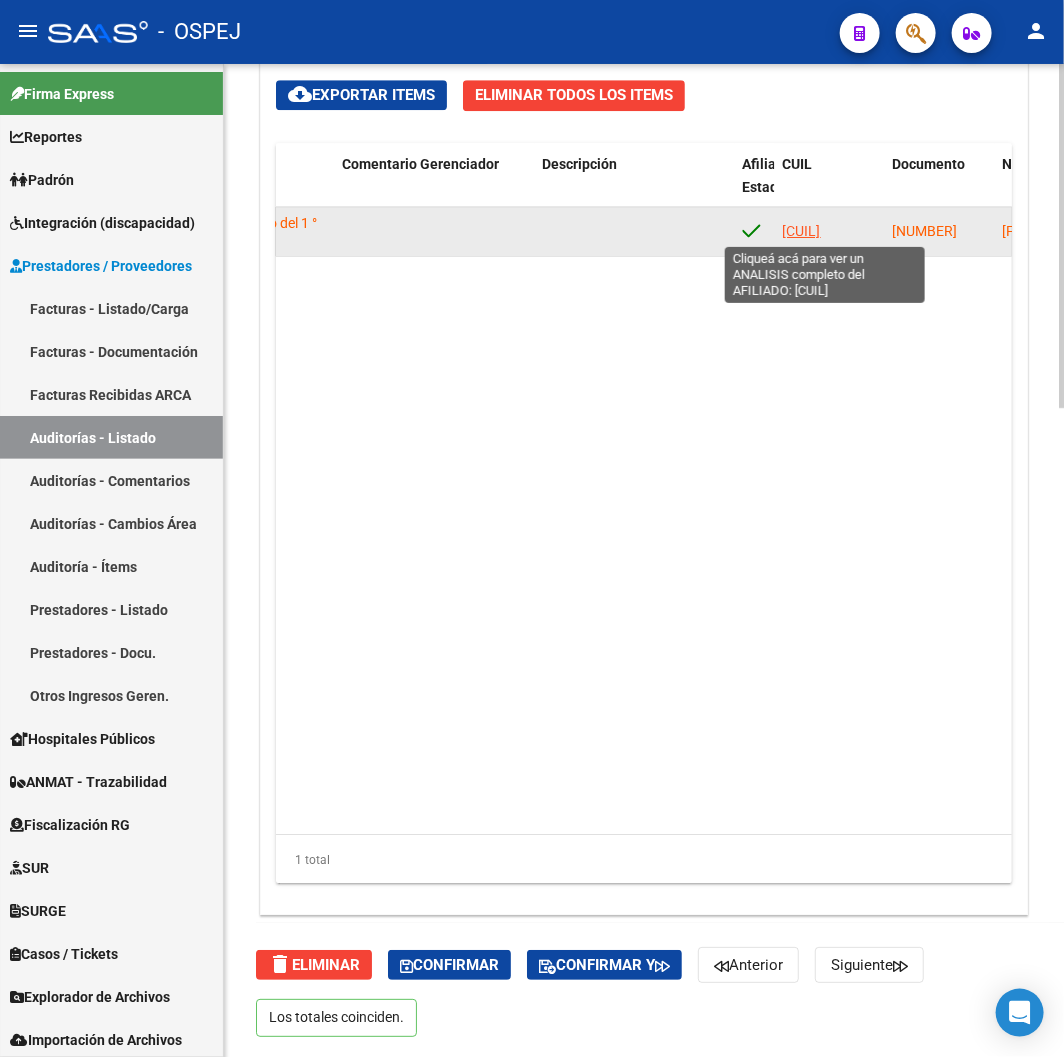 click on "[CUIL]" 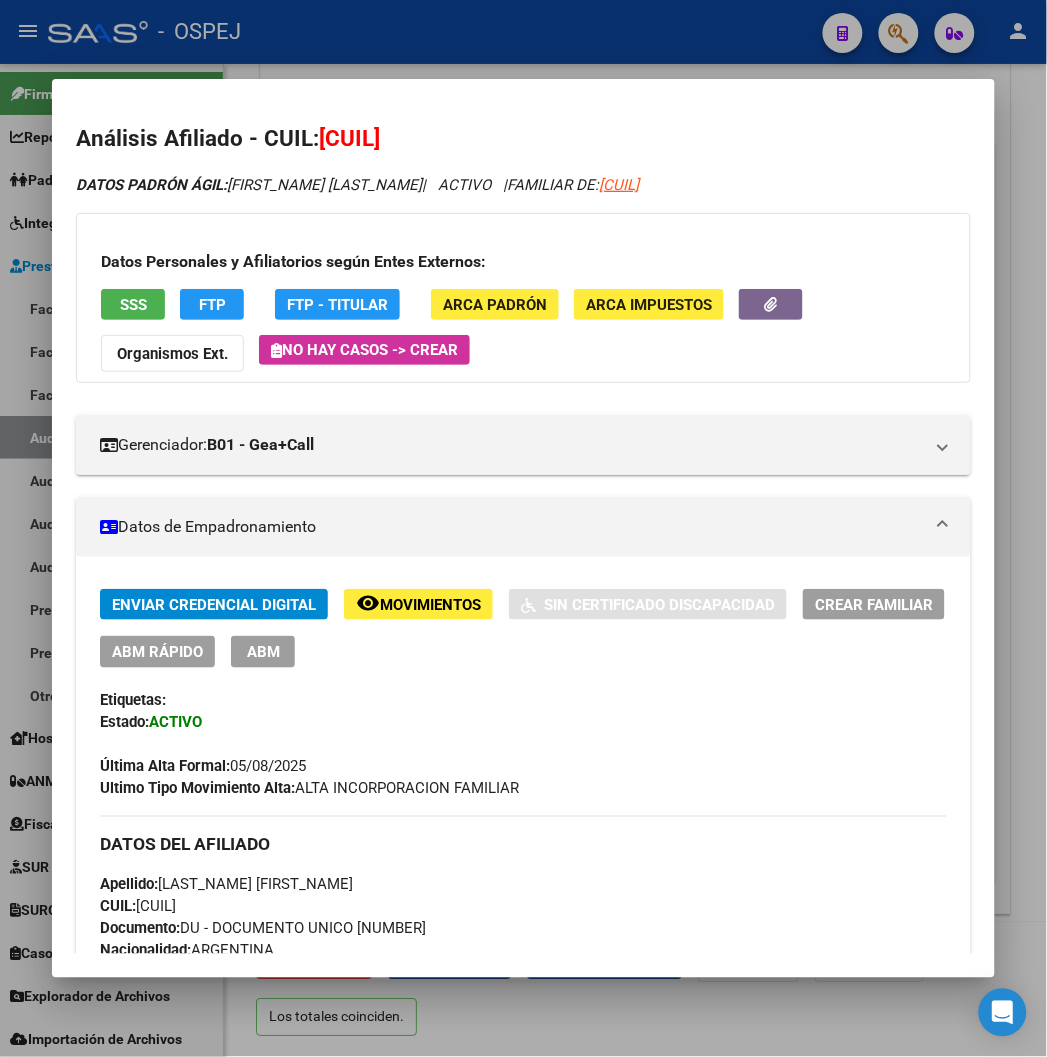 click at bounding box center [523, 528] 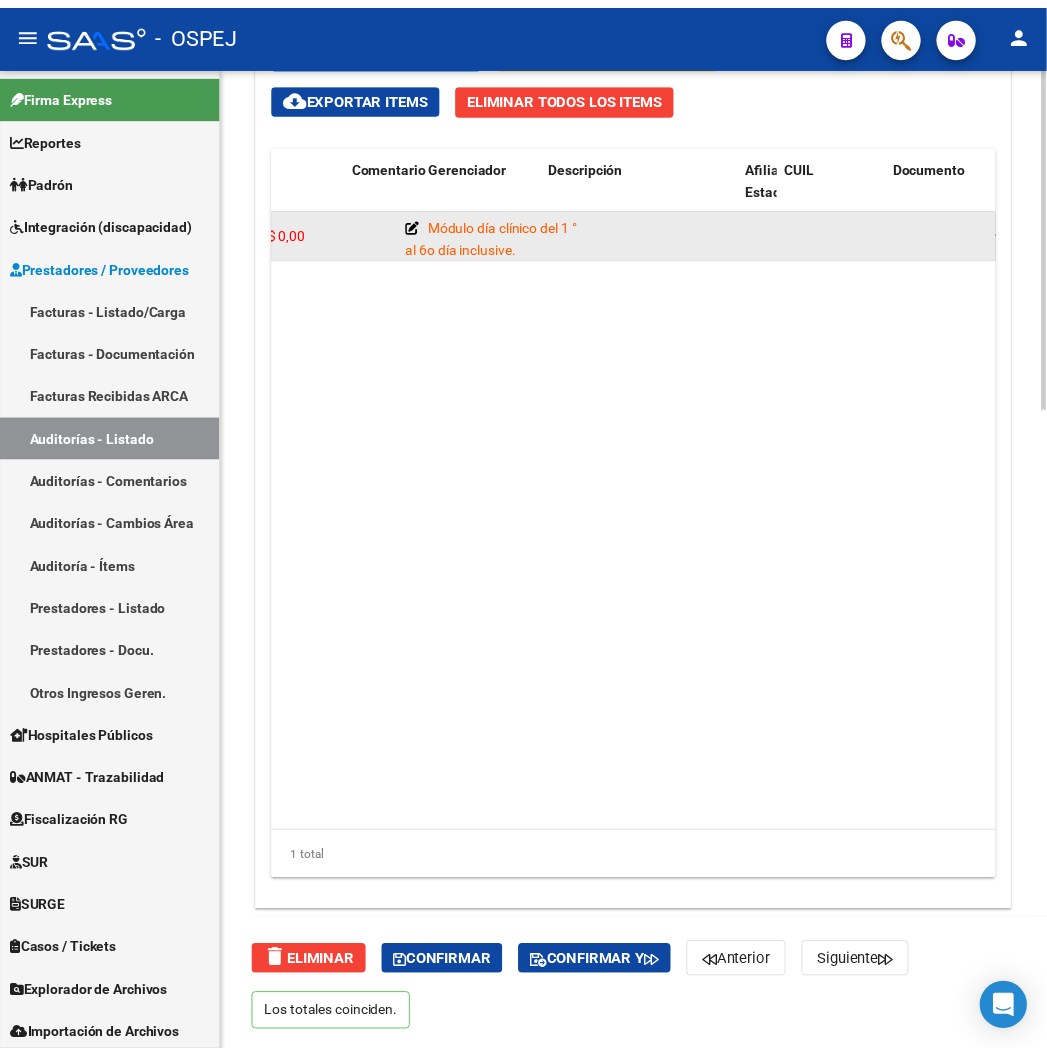 scroll, scrollTop: 0, scrollLeft: 0, axis: both 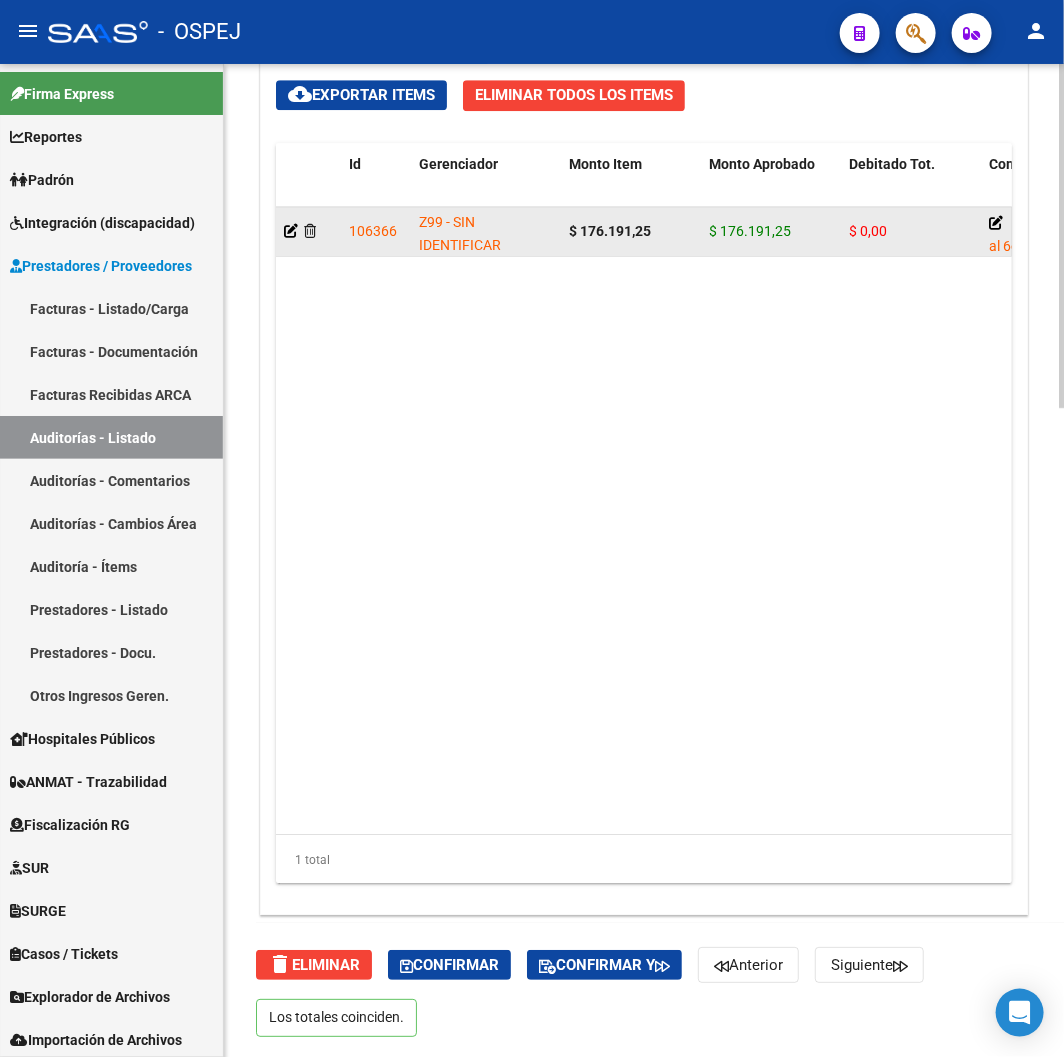 drag, startPoint x: 621, startPoint y: 243, endPoint x: 400, endPoint y: 245, distance: 221.00905 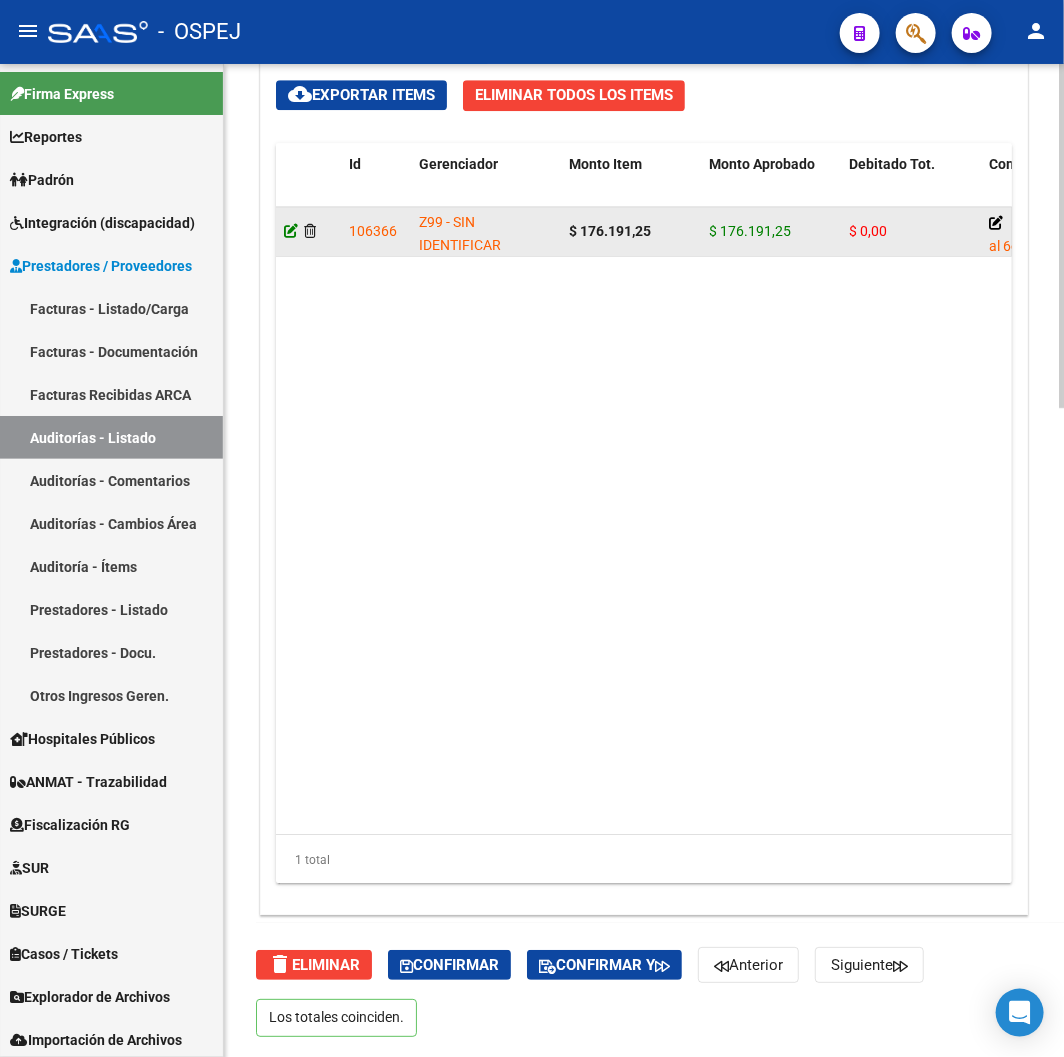 click 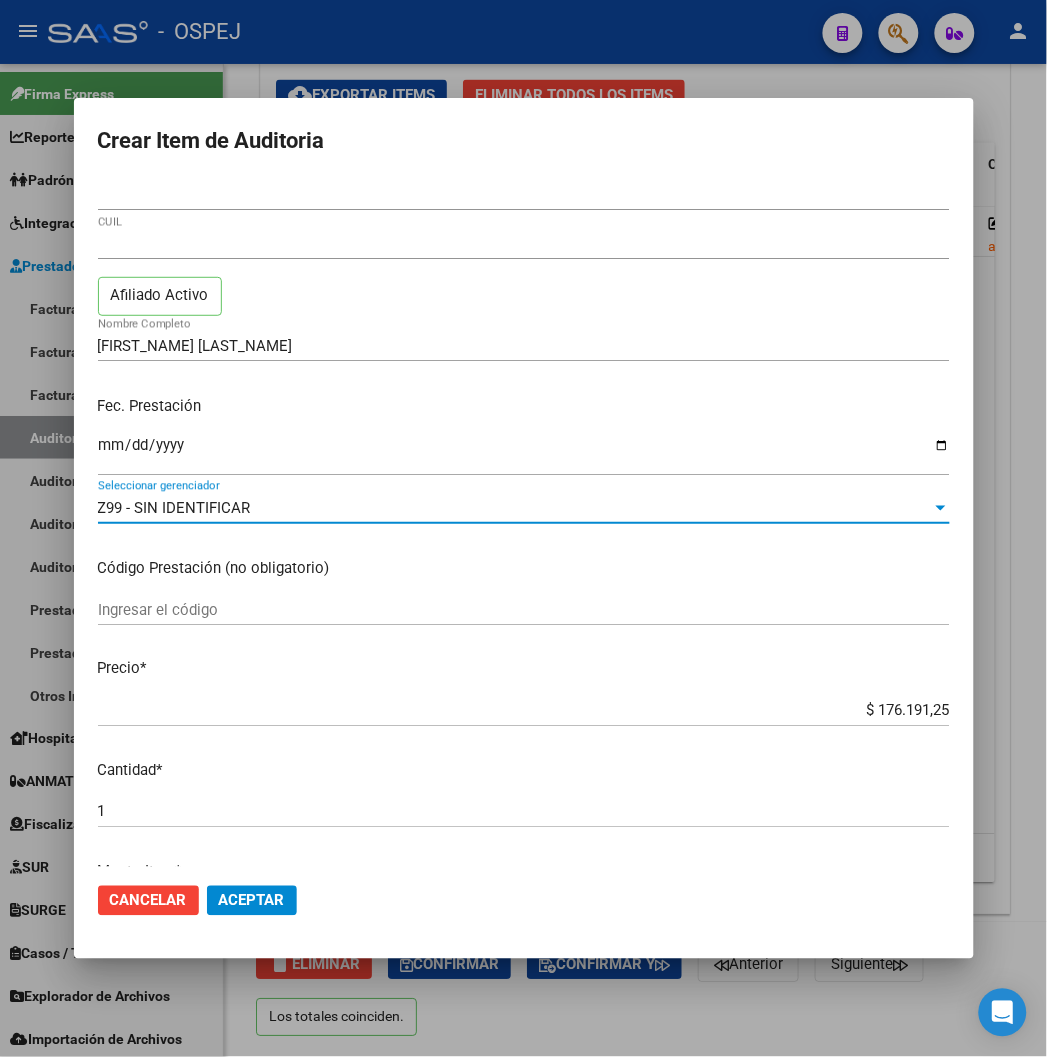 click on "Z99 - SIN IDENTIFICAR" at bounding box center [174, 508] 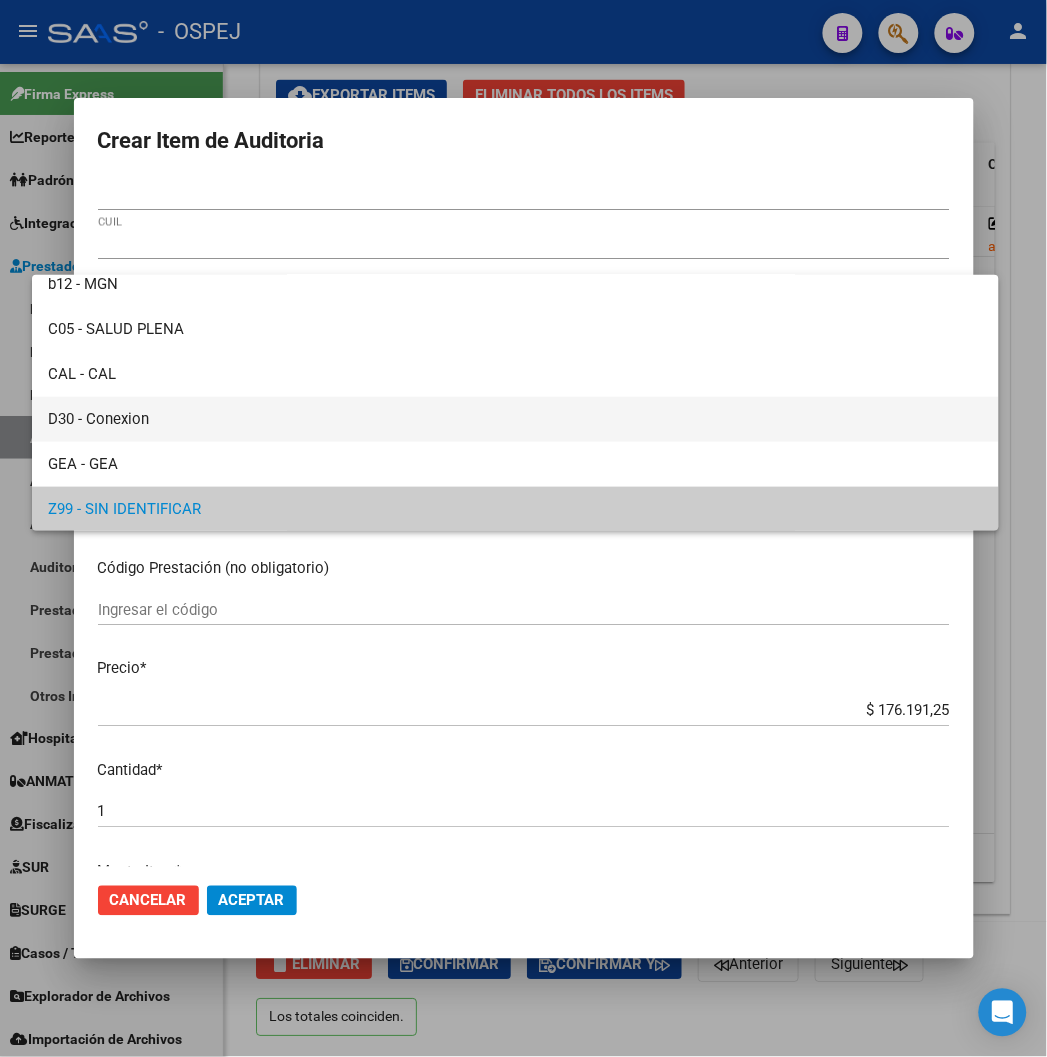 scroll, scrollTop: 106, scrollLeft: 0, axis: vertical 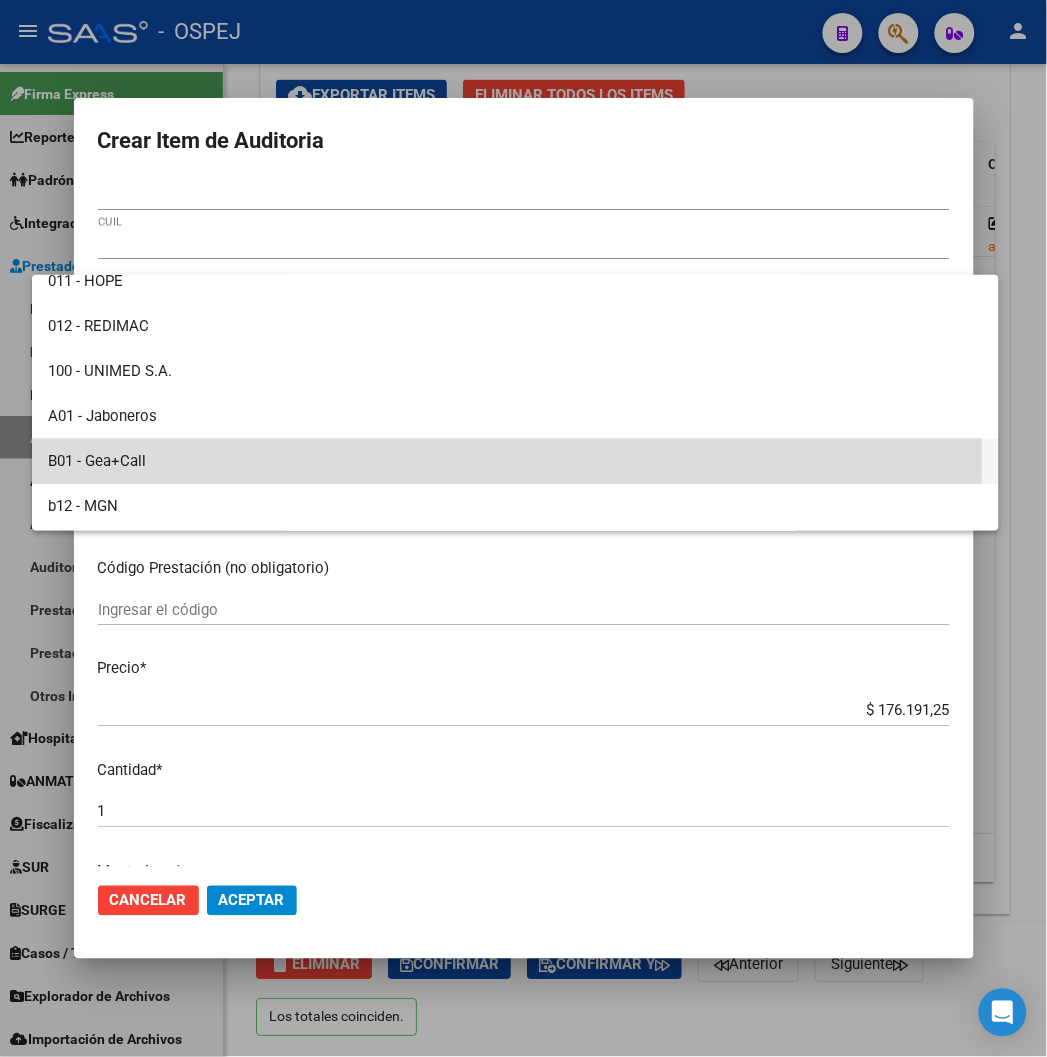 click on "B01 - Gea+Call" at bounding box center (515, 461) 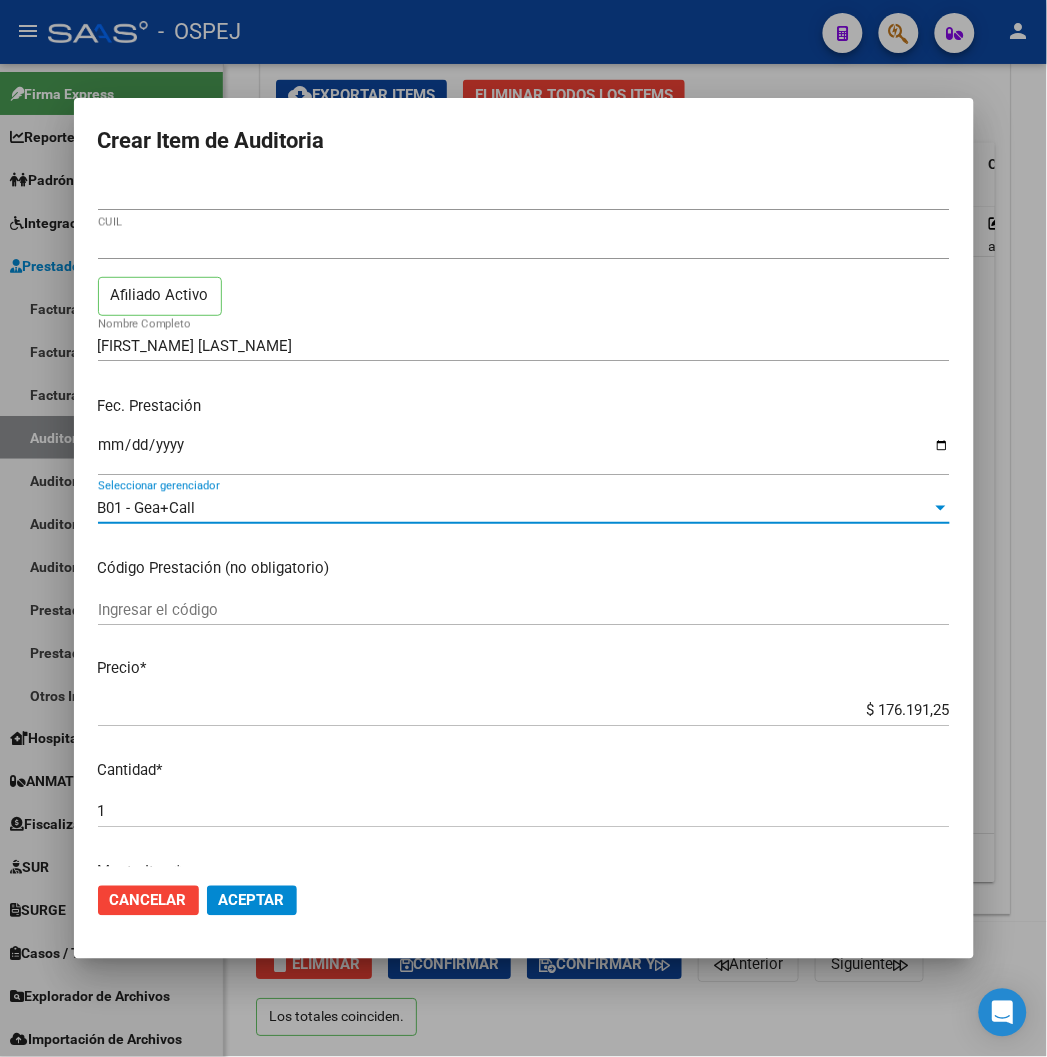 click on "Aceptar" 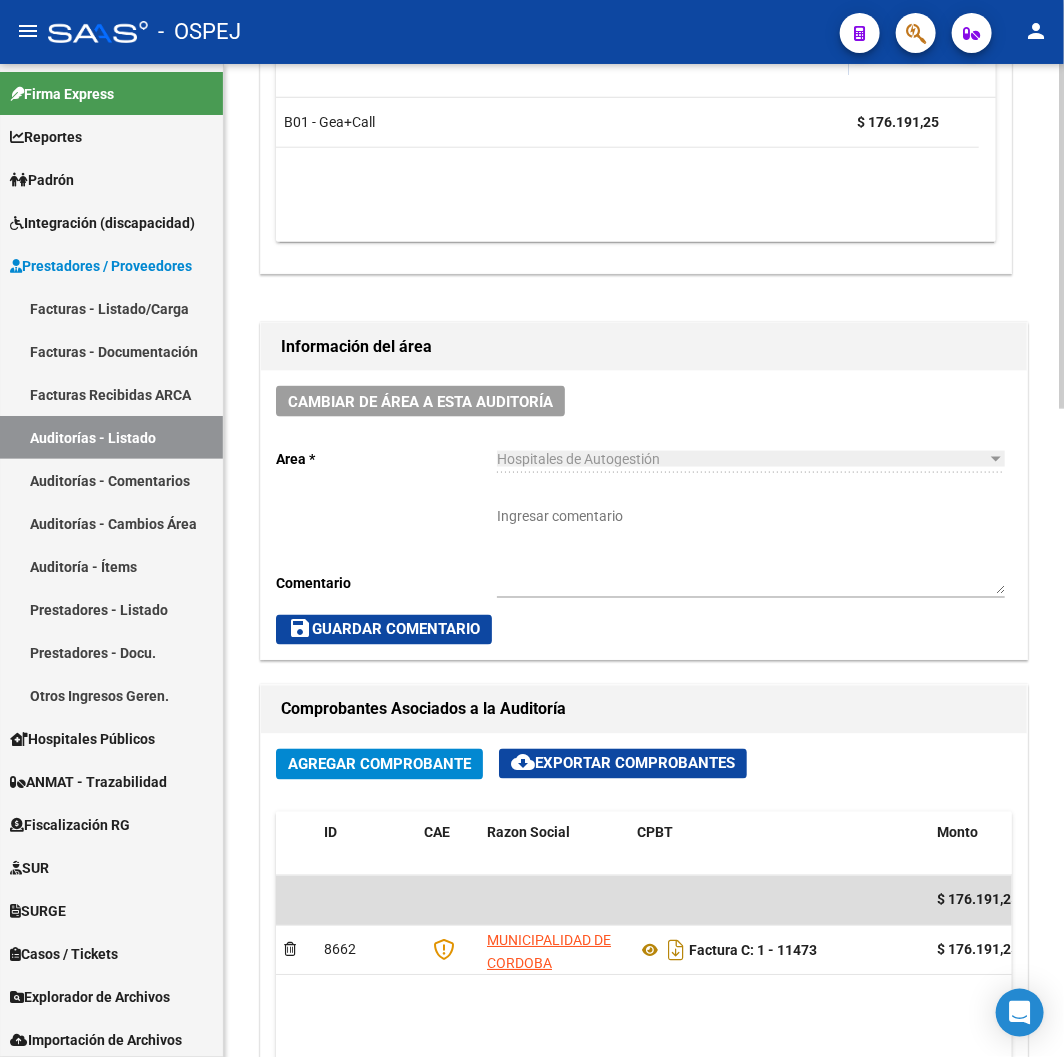 scroll, scrollTop: 0, scrollLeft: 0, axis: both 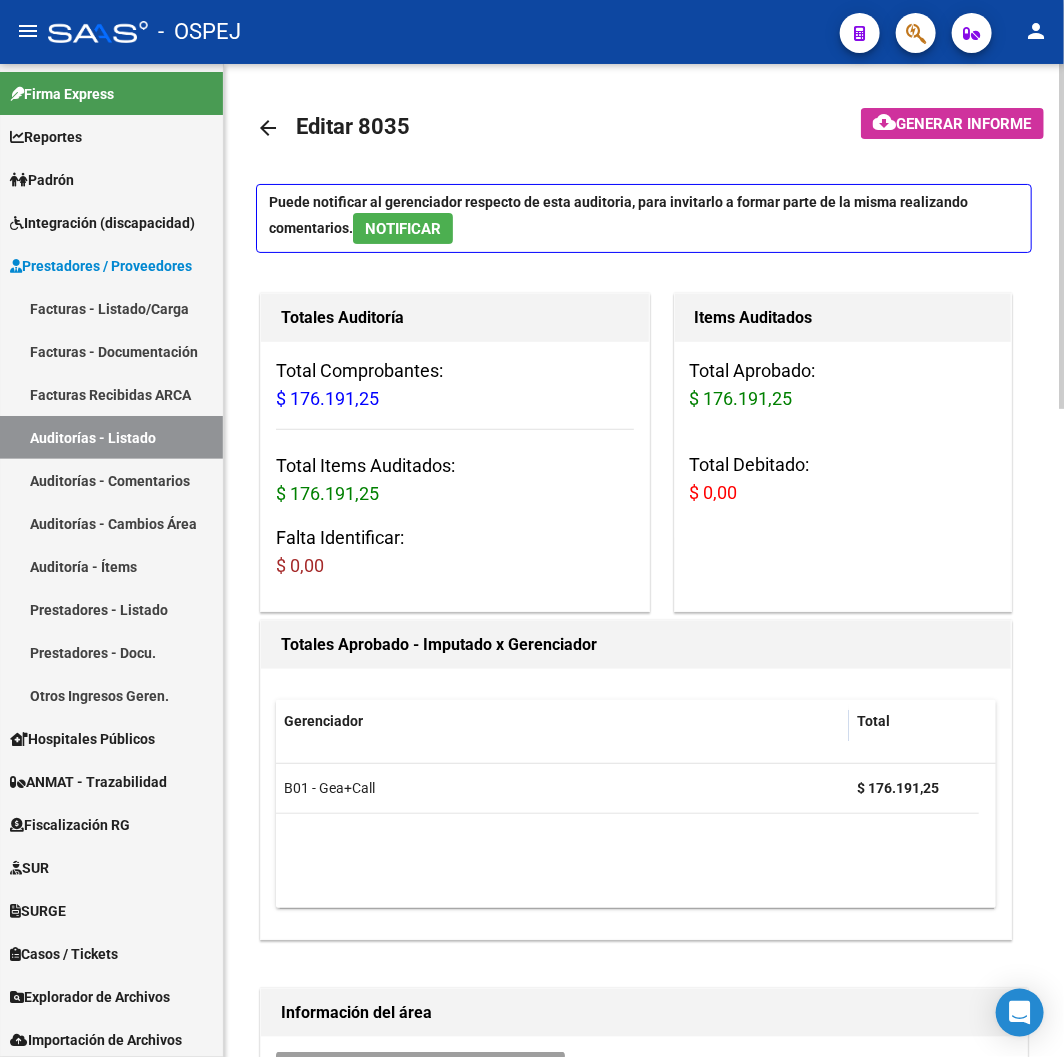 click on "arrow_back" 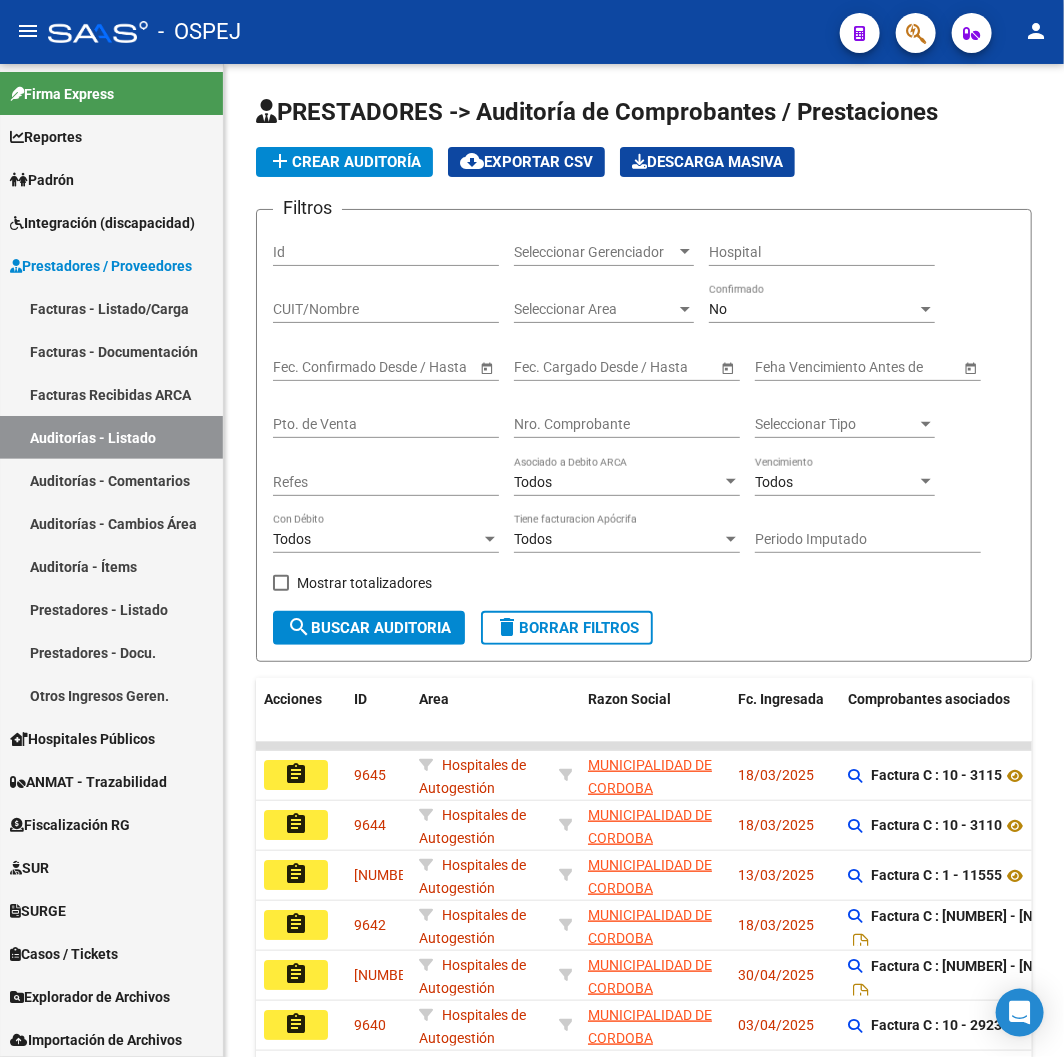 click on "Nro. Comprobante" 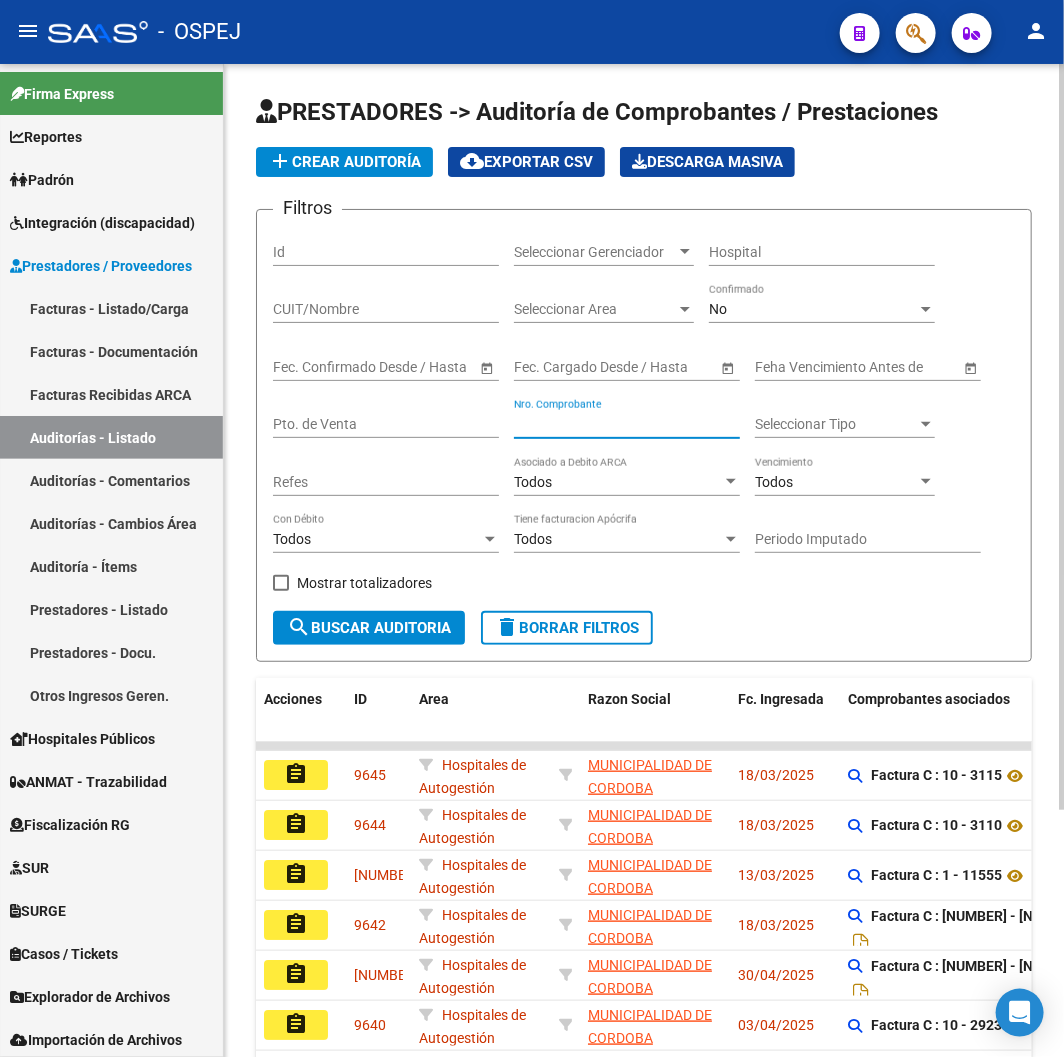 click on "Nro. Comprobante" 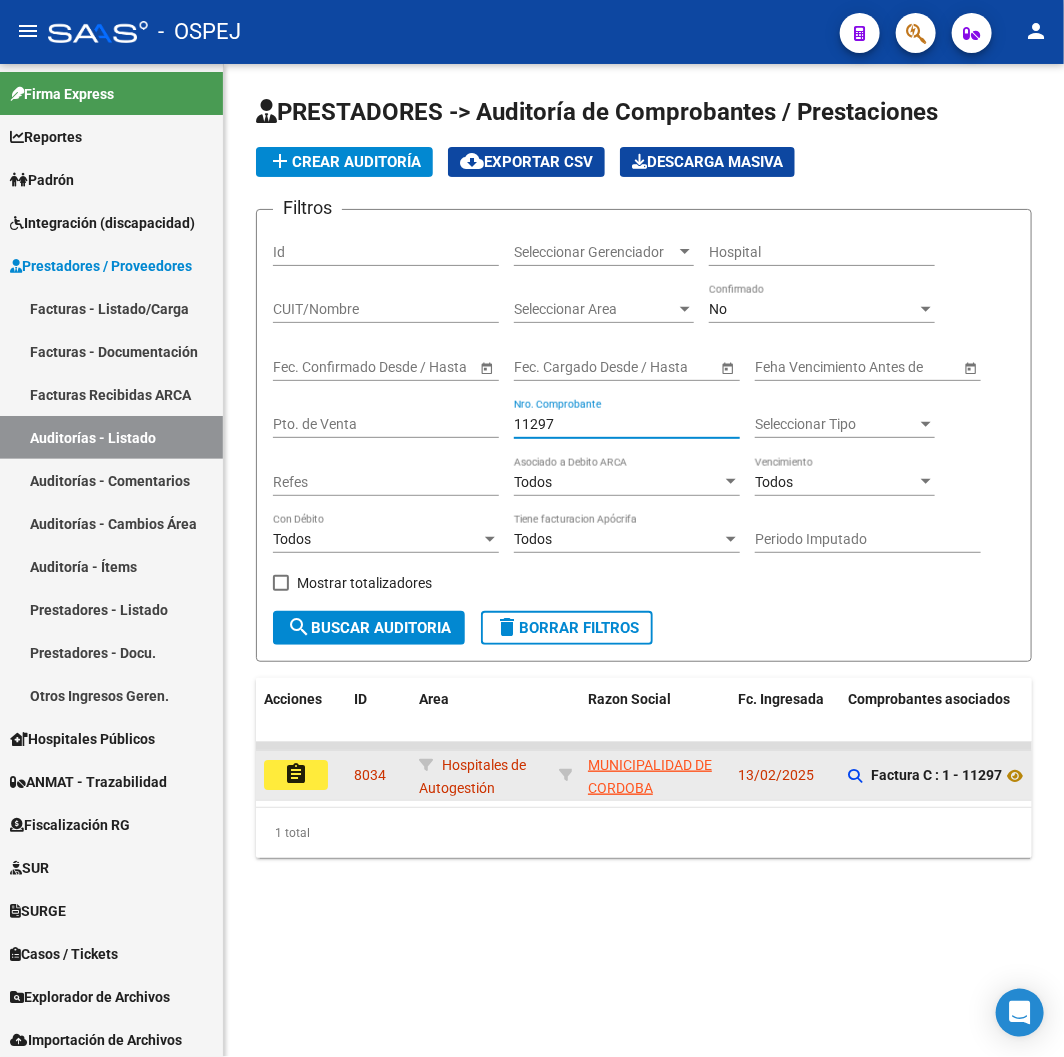 type on "11297" 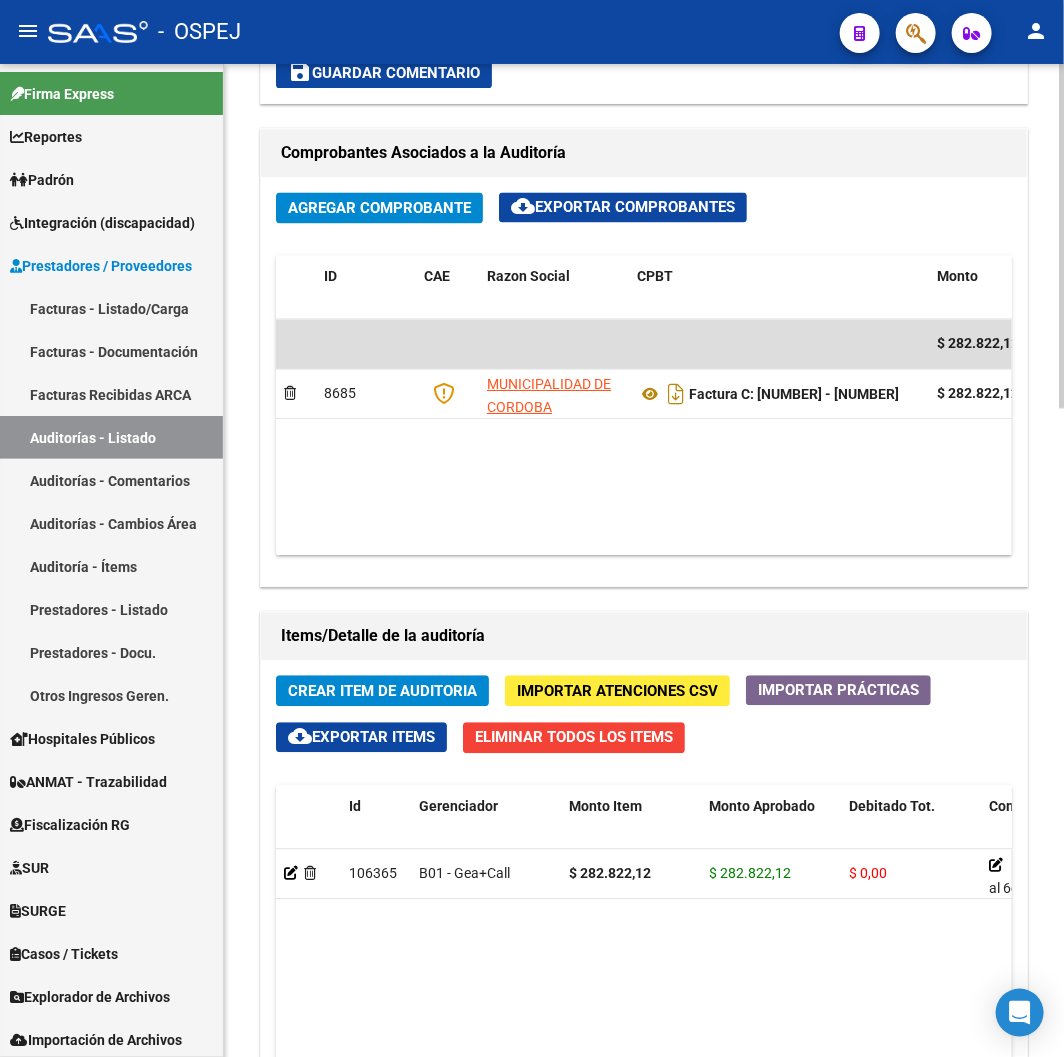 scroll, scrollTop: 1777, scrollLeft: 0, axis: vertical 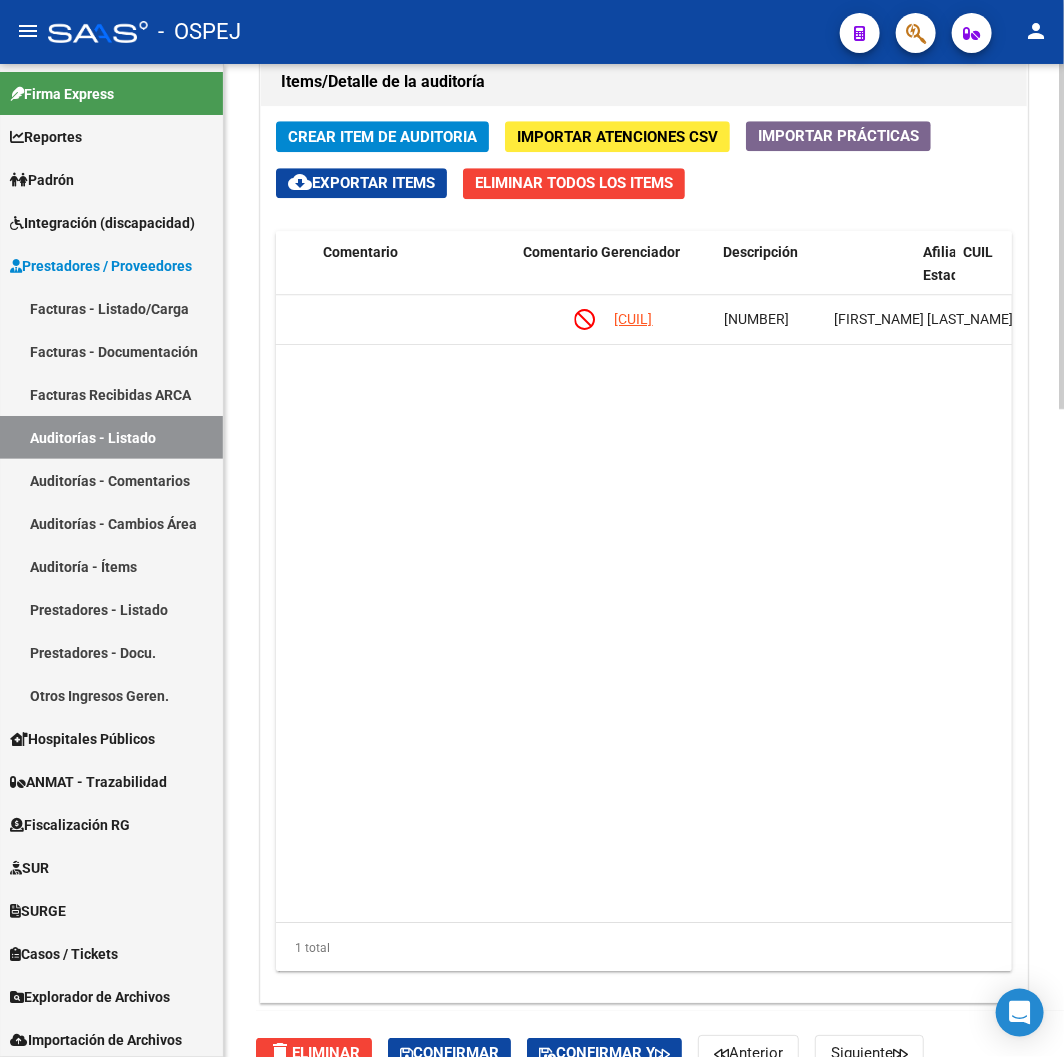 drag, startPoint x: 620, startPoint y: 493, endPoint x: 683, endPoint y: 488, distance: 63.1981 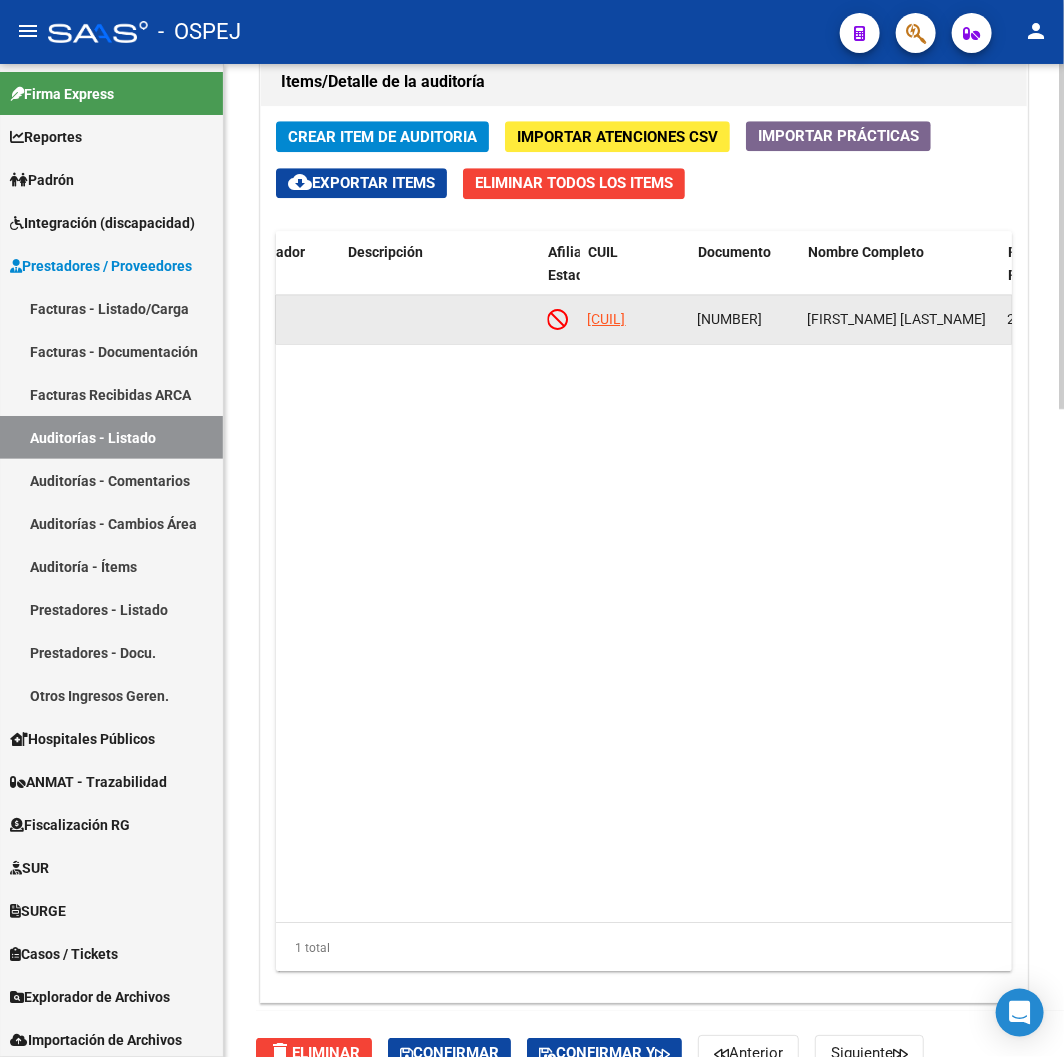 click on "[CUIL]" 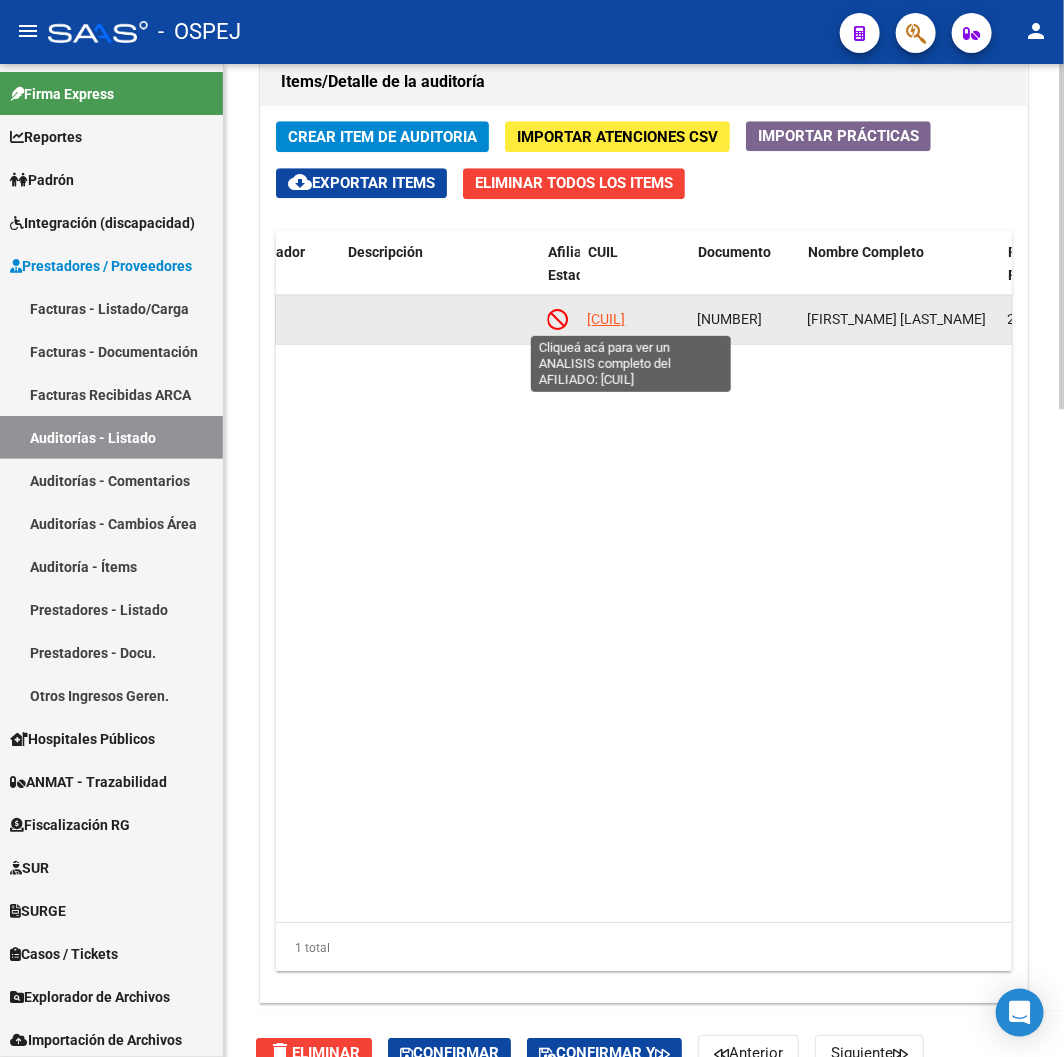 click on "[CUIL]" 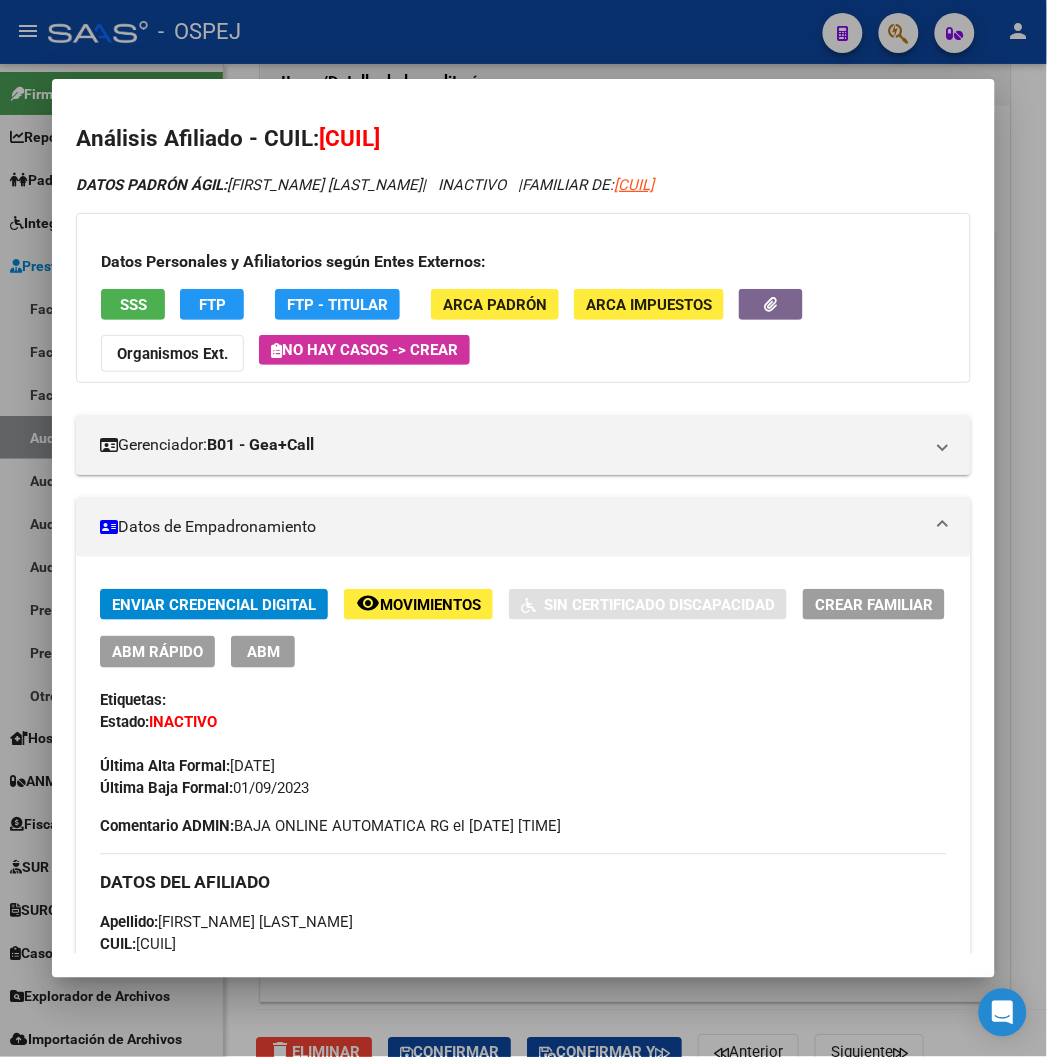 click on "SSS" at bounding box center [133, 304] 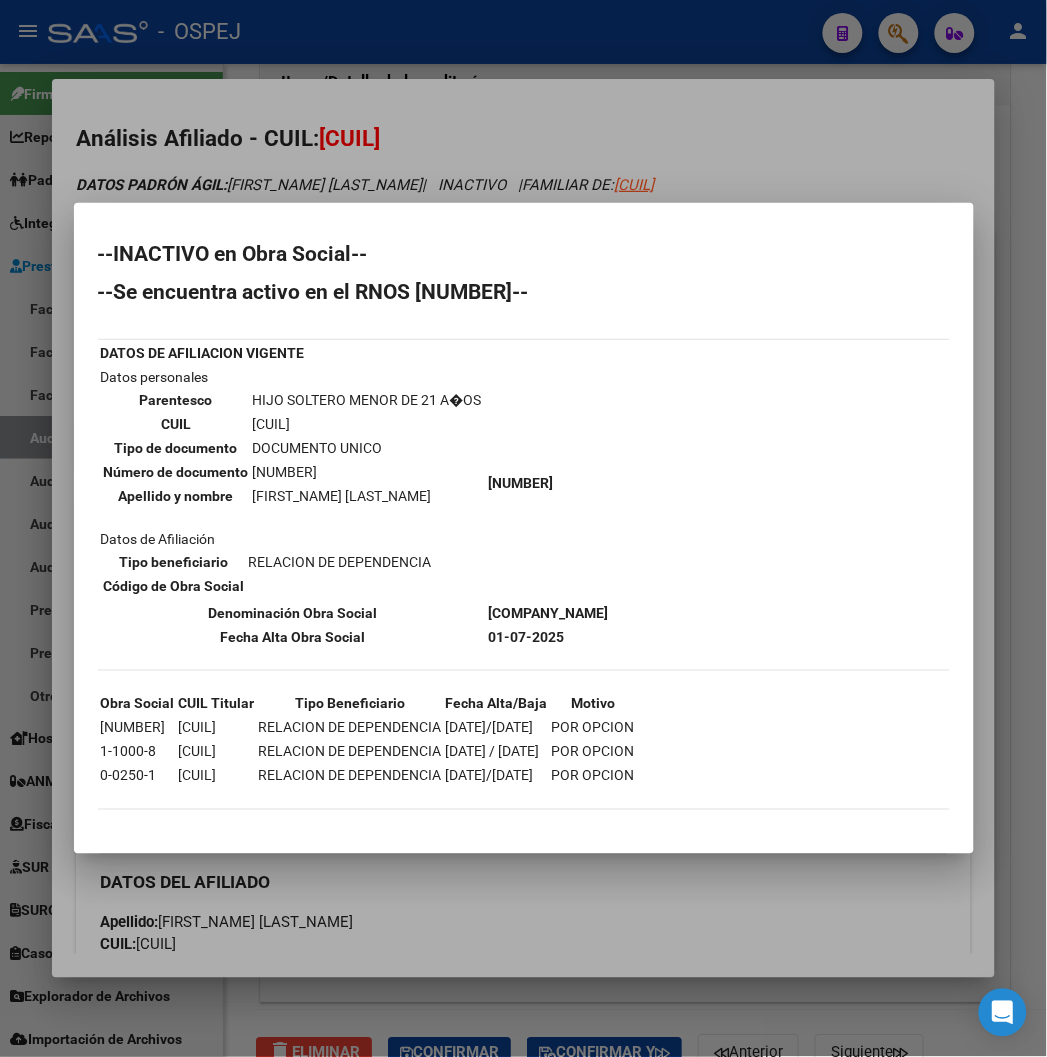 click on "--INACTIVO en Obra Social--   --Se encuentra activo en el RNOS 904906--
DATOS DE AFILIACION VIGENTE
Datos personales
Parentesco
HIJO SOLTERO MENOR DE 21 AOS
CUIL
[CUIL]
Tipo de documento
DOCUMENTO UNICO
Número de documento
[DOCUMENT_NUMBER]
Apellido y nombre
[LAST_NAME] [FIRST_NAME]
Datos de Afiliación
Tipo beneficiario
RELACION DE DEPENDENCIA
Código de Obra Social
9-0490-6
Denominación Obra Social
NOBIS S.A.
Fecha Alta Obra Social
[DATE]
Obra Social CUIL Titular Tipo Beneficiario Fecha Alta/Baja Motivo 1-0290-4 [CUIL] 01--1-1-2015/ 30-11-2017" at bounding box center [524, 528] 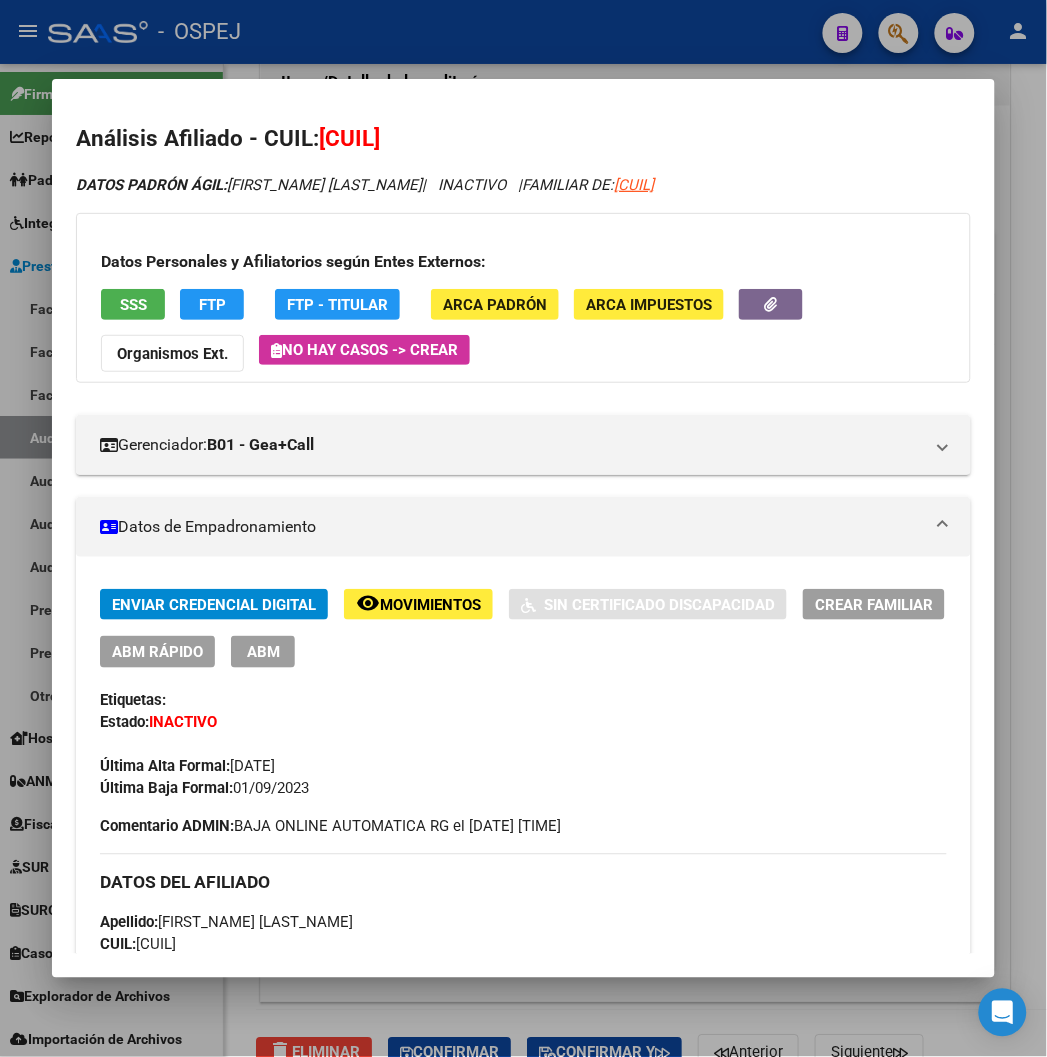 click at bounding box center [523, 528] 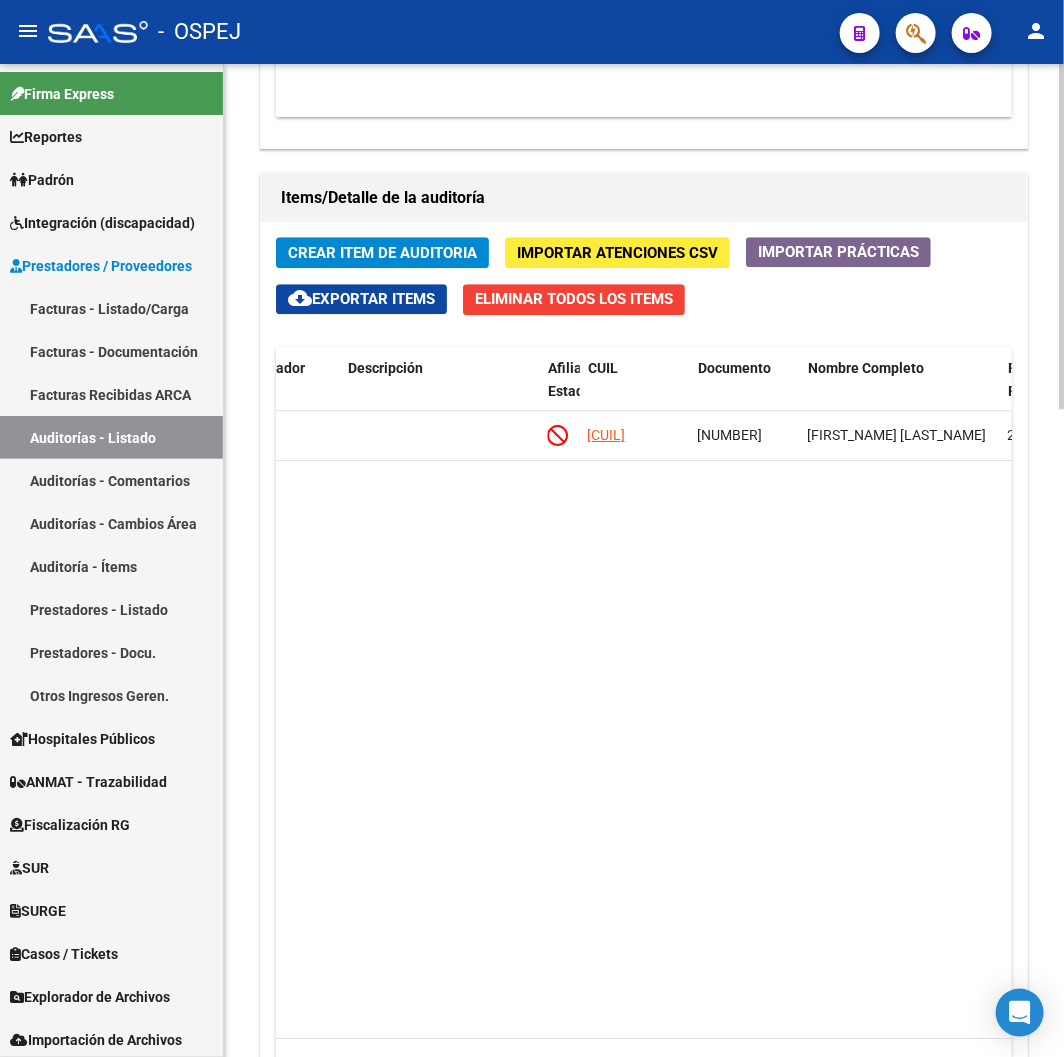drag, startPoint x: 604, startPoint y: 324, endPoint x: 604, endPoint y: 300, distance: 24 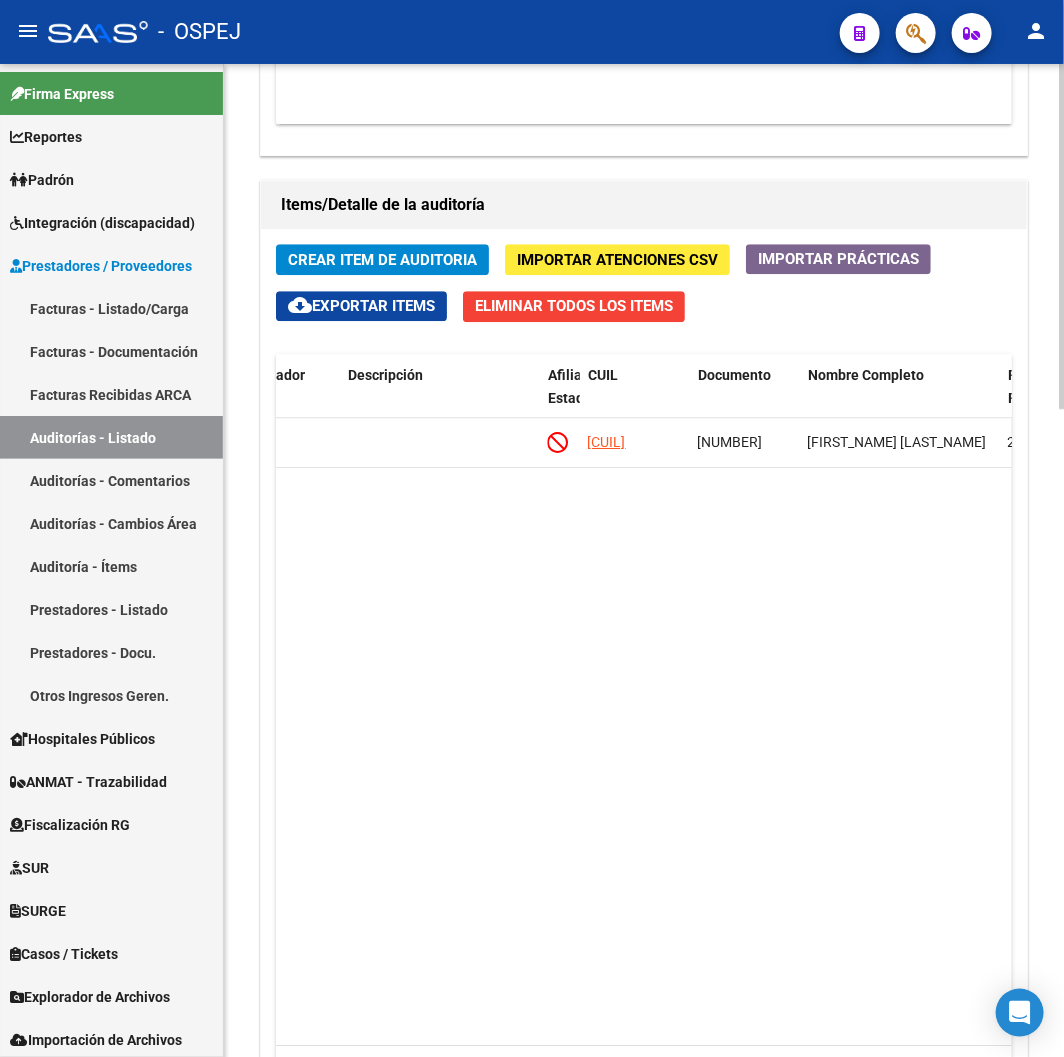 scroll, scrollTop: 1210, scrollLeft: 0, axis: vertical 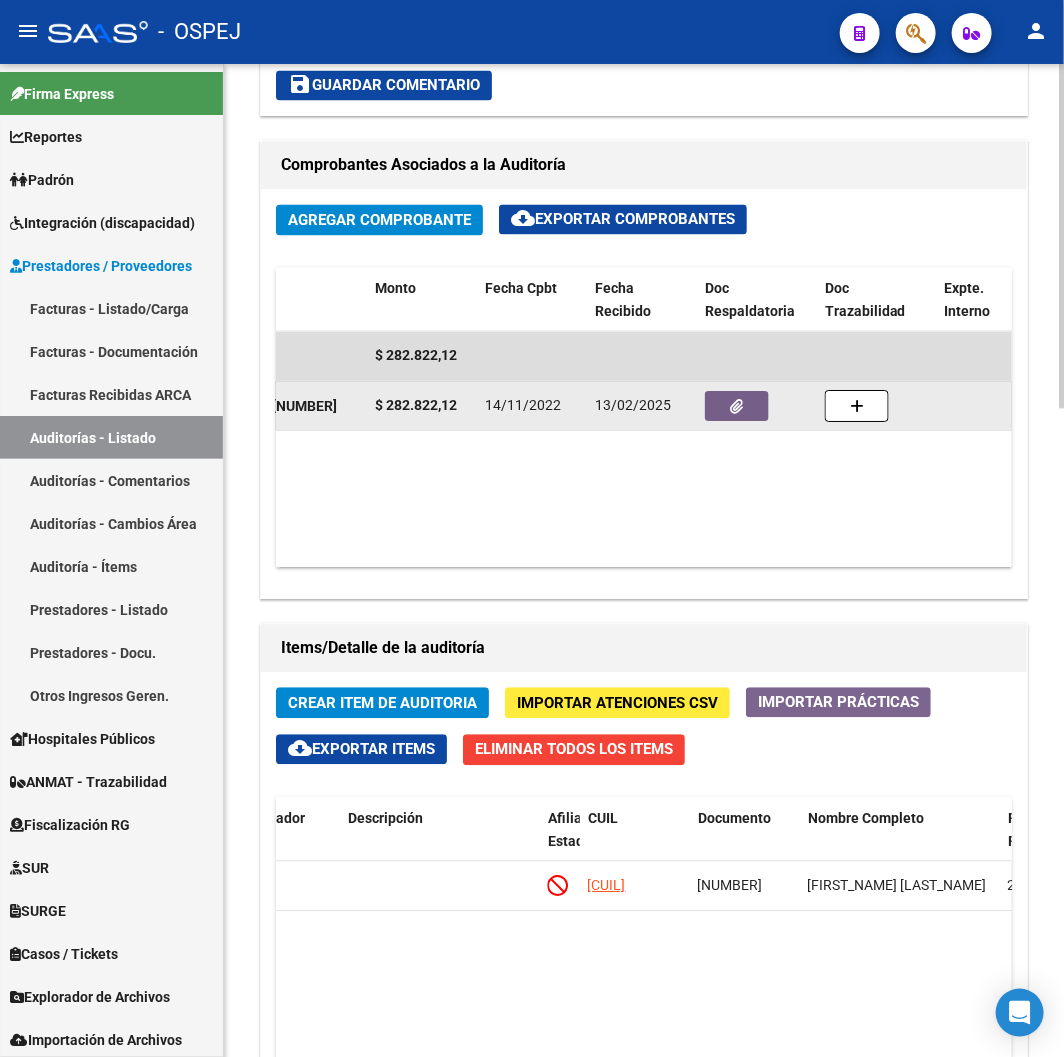 click 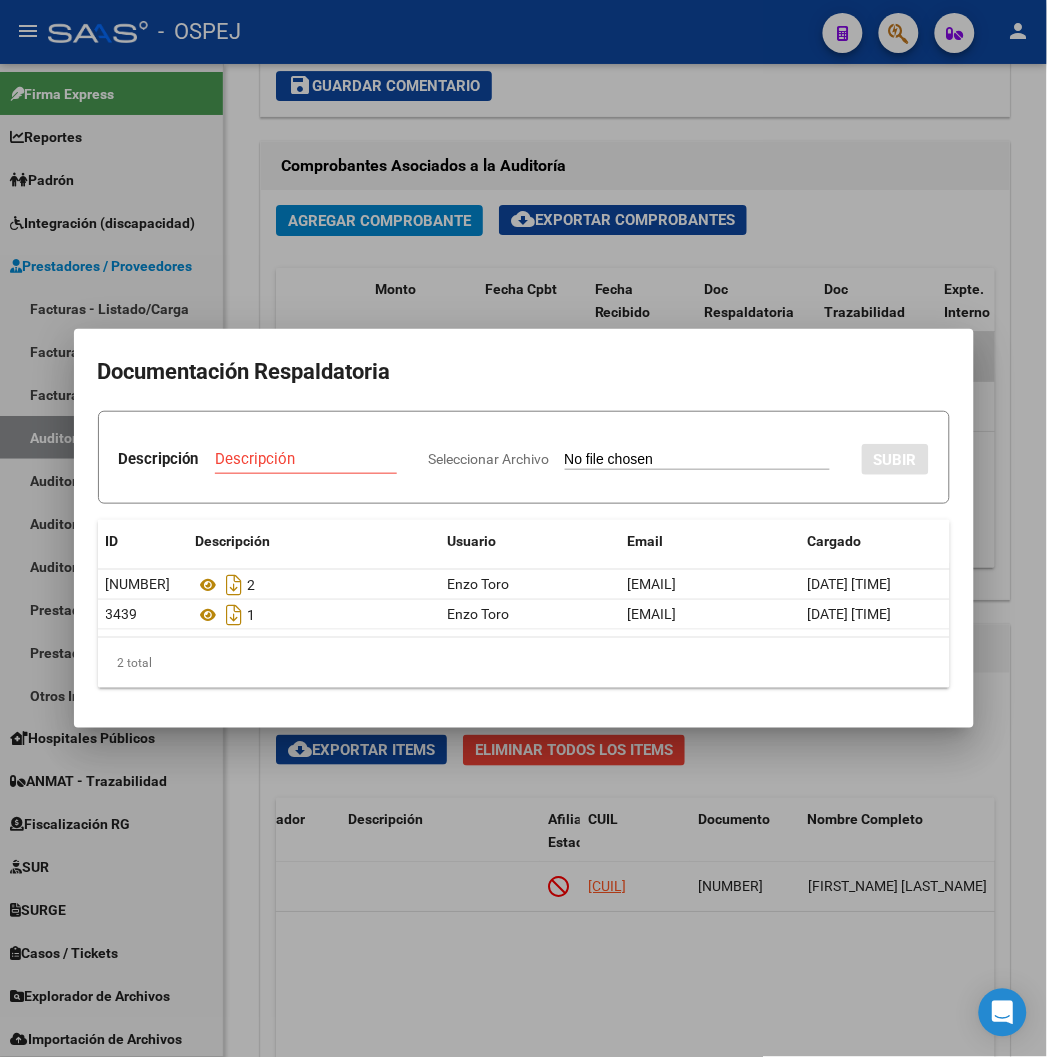 click at bounding box center (523, 528) 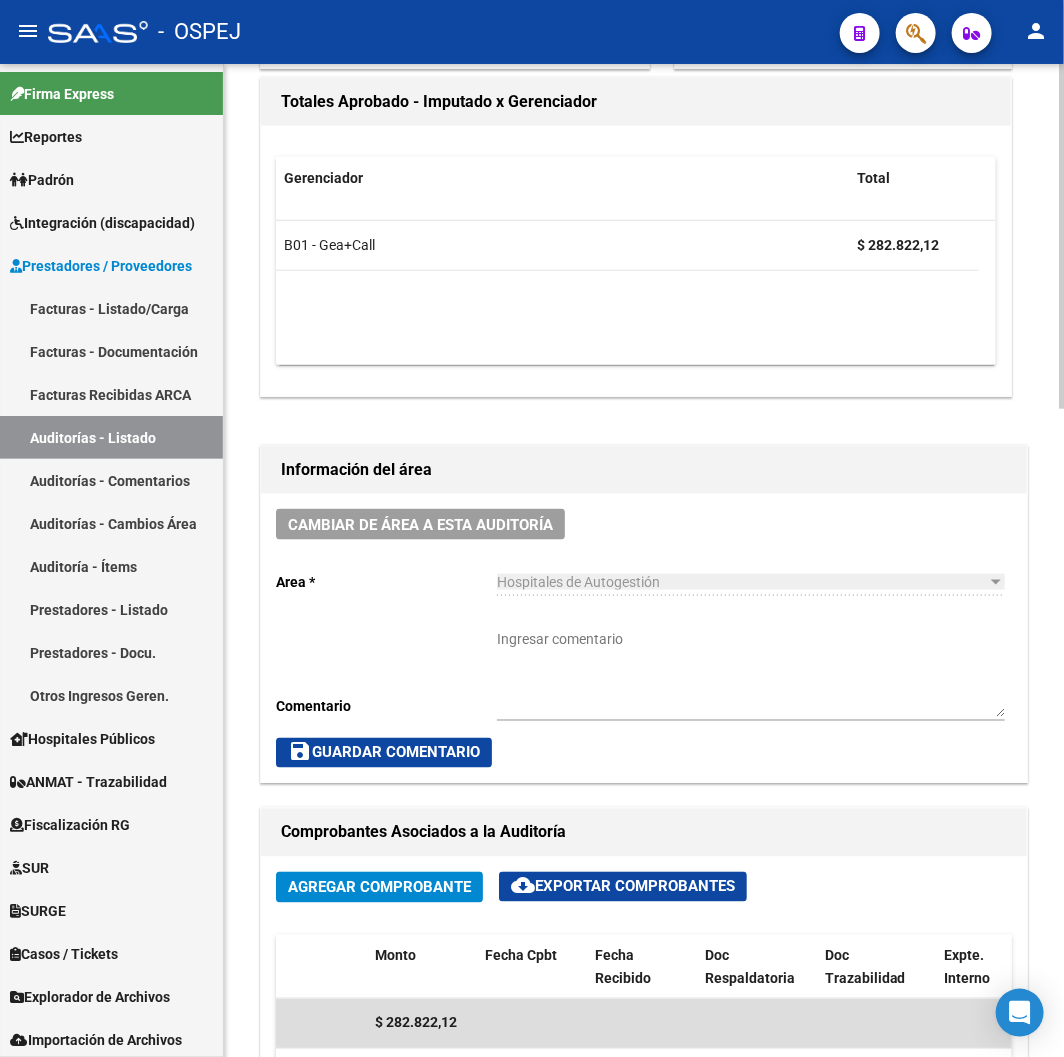 scroll, scrollTop: 0, scrollLeft: 0, axis: both 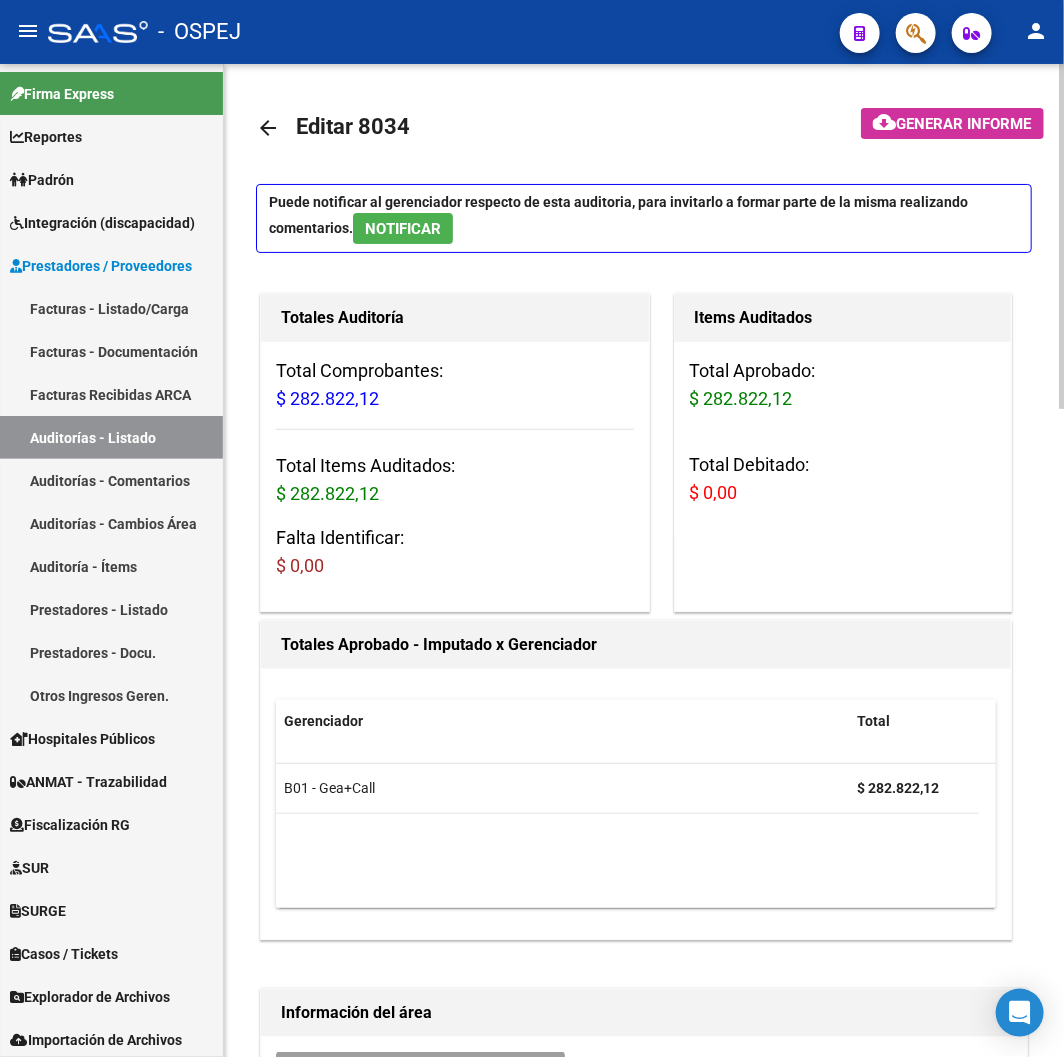 click on "arrow_back" 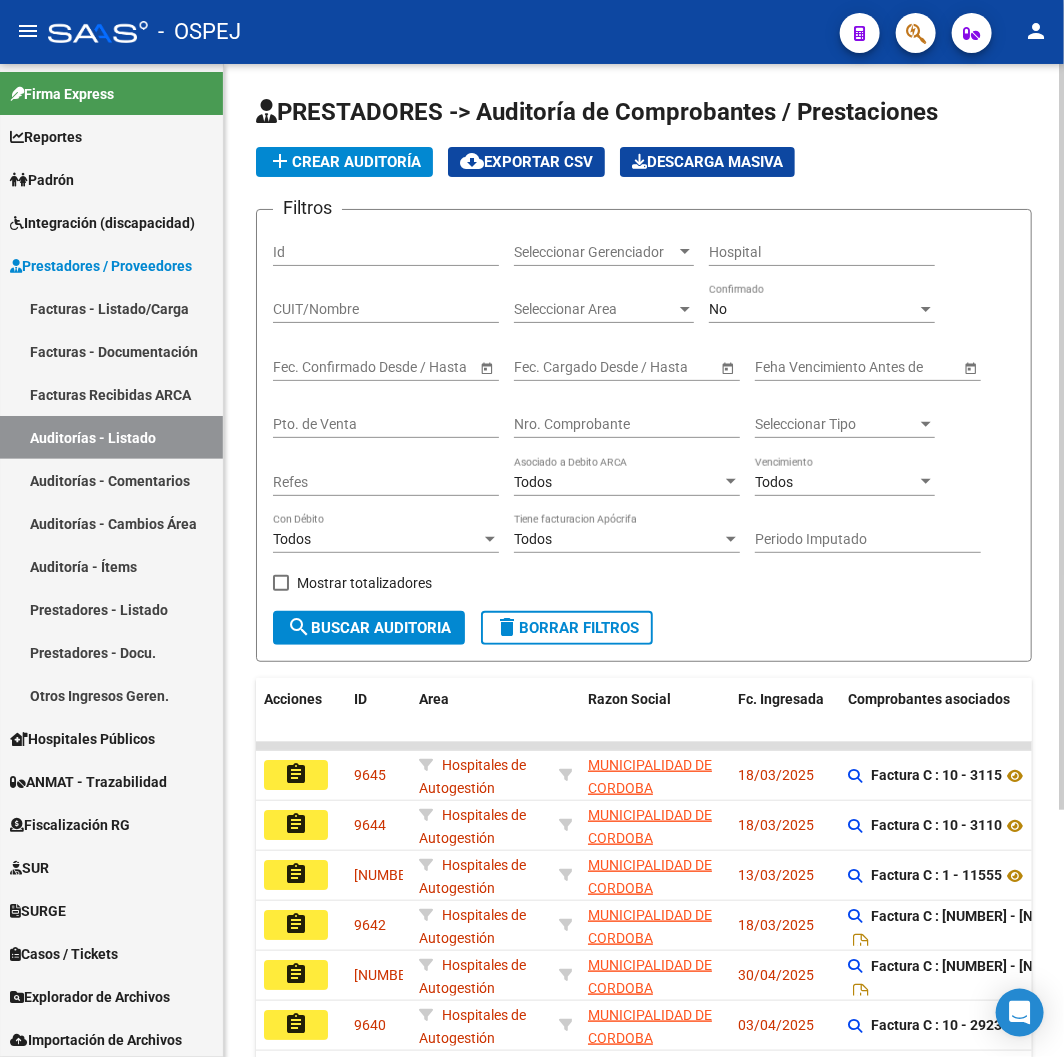 click on "Nro. Comprobante" 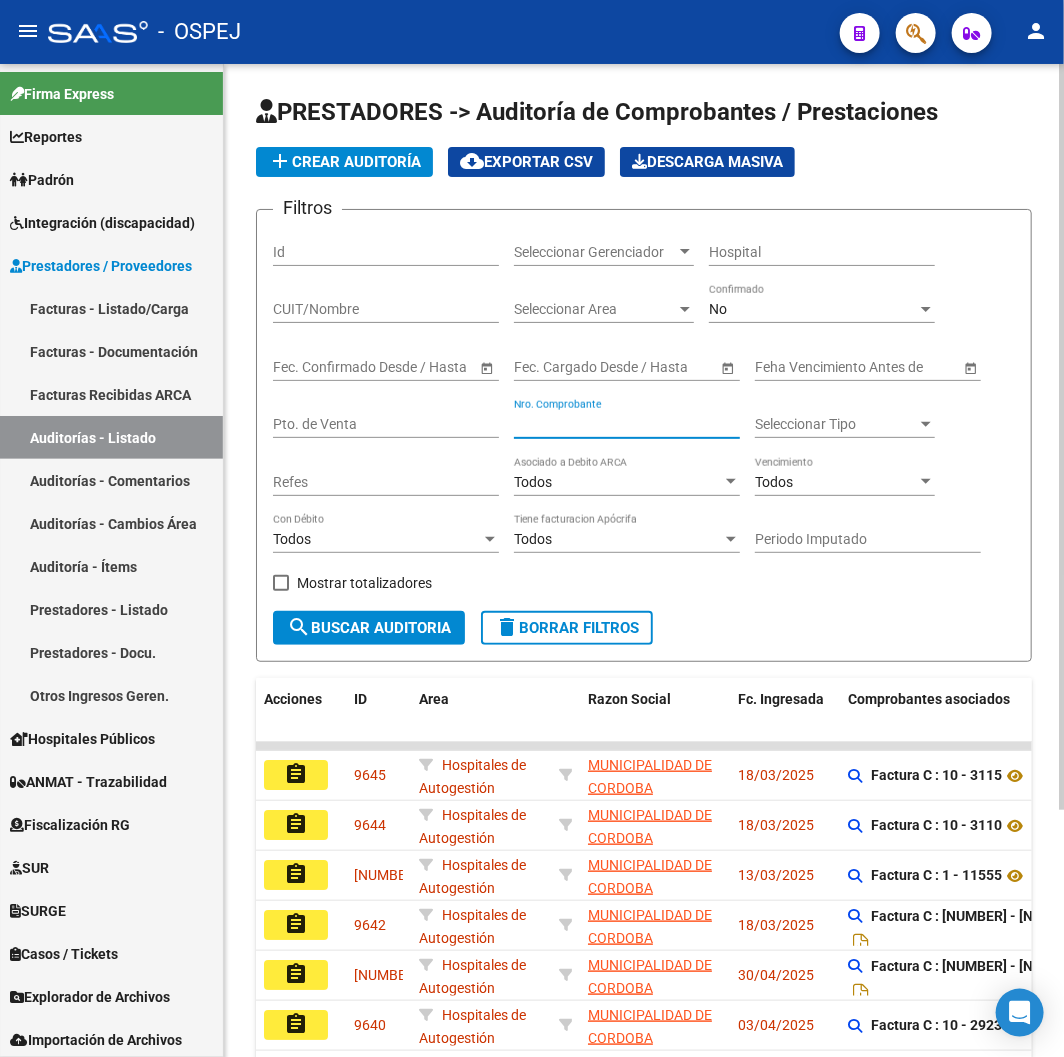 click on "Nro. Comprobante" at bounding box center (627, 424) 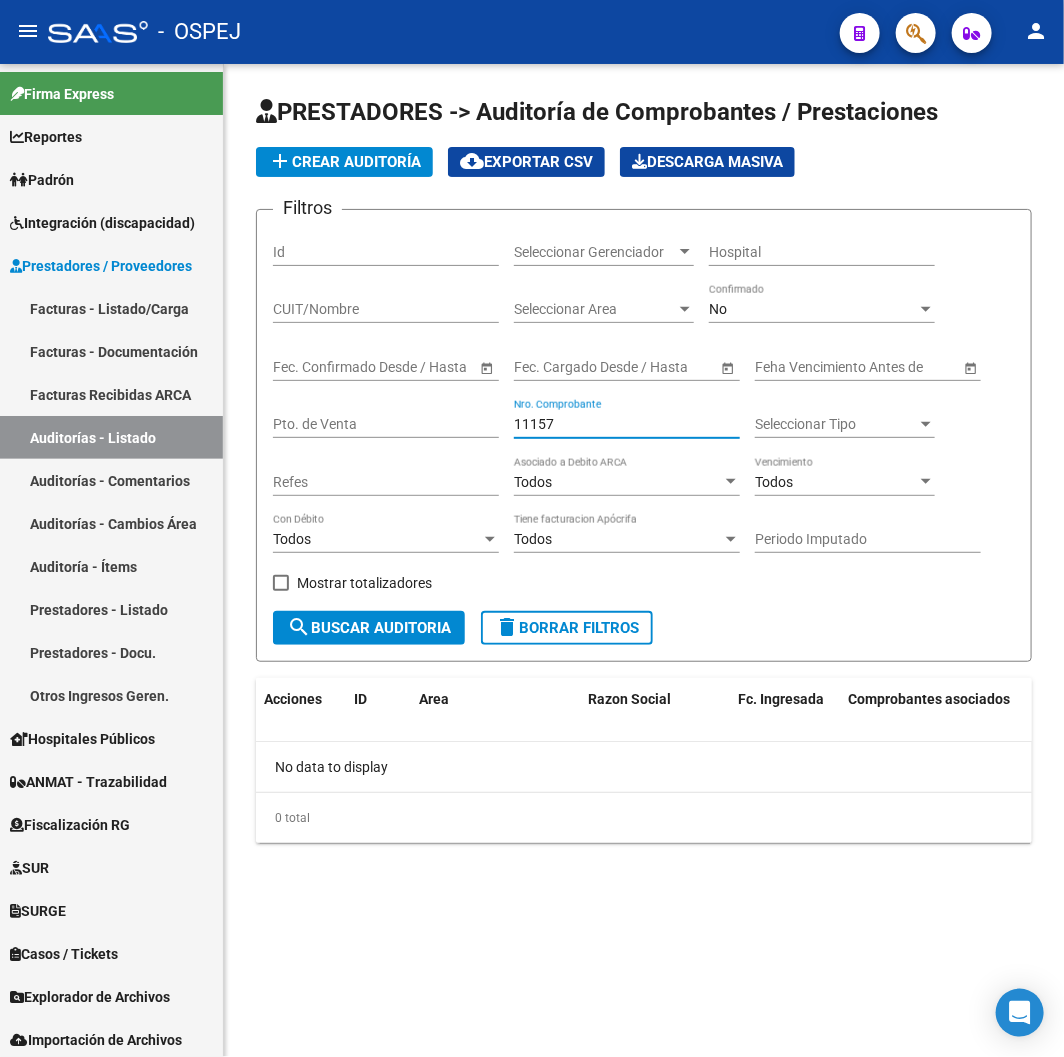 type on "11157" 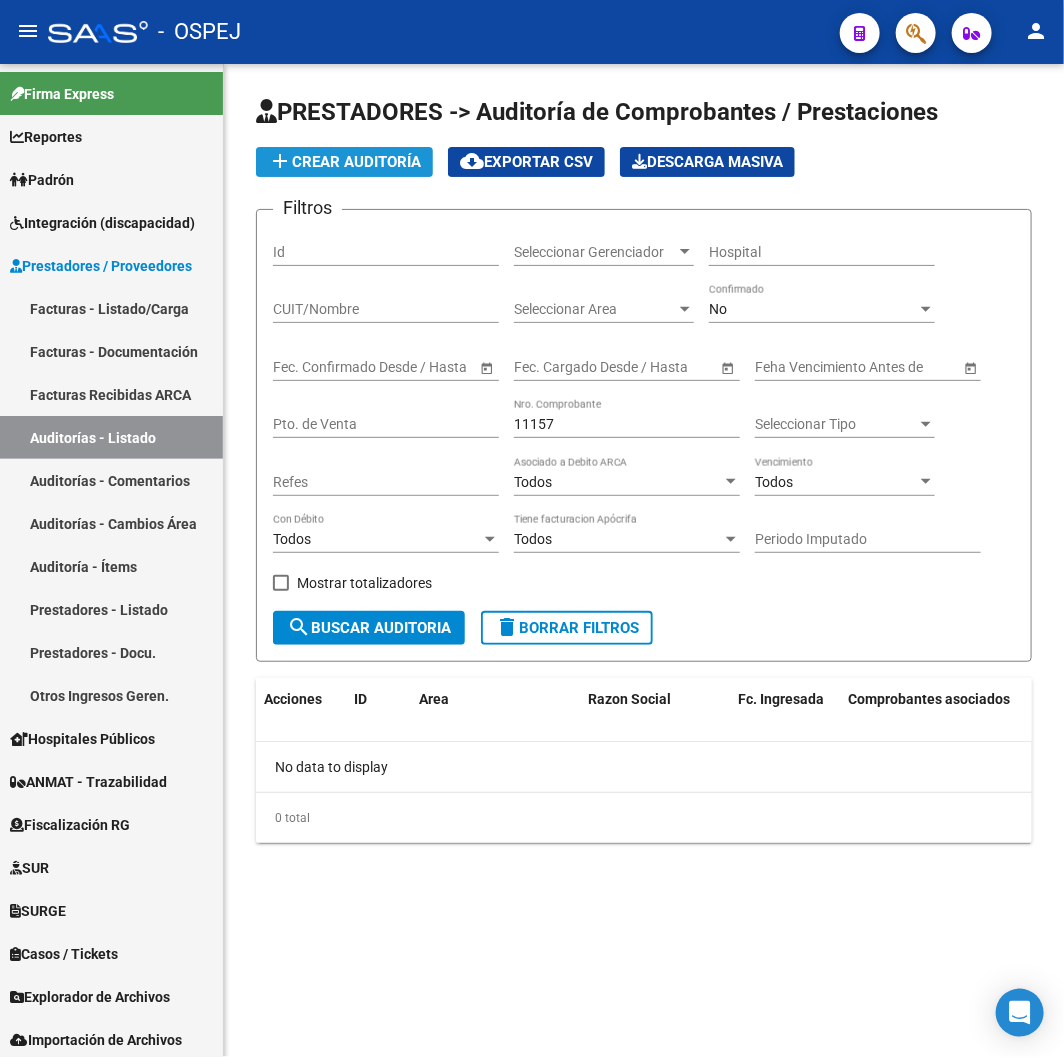 click on "add  Crear Auditoría" 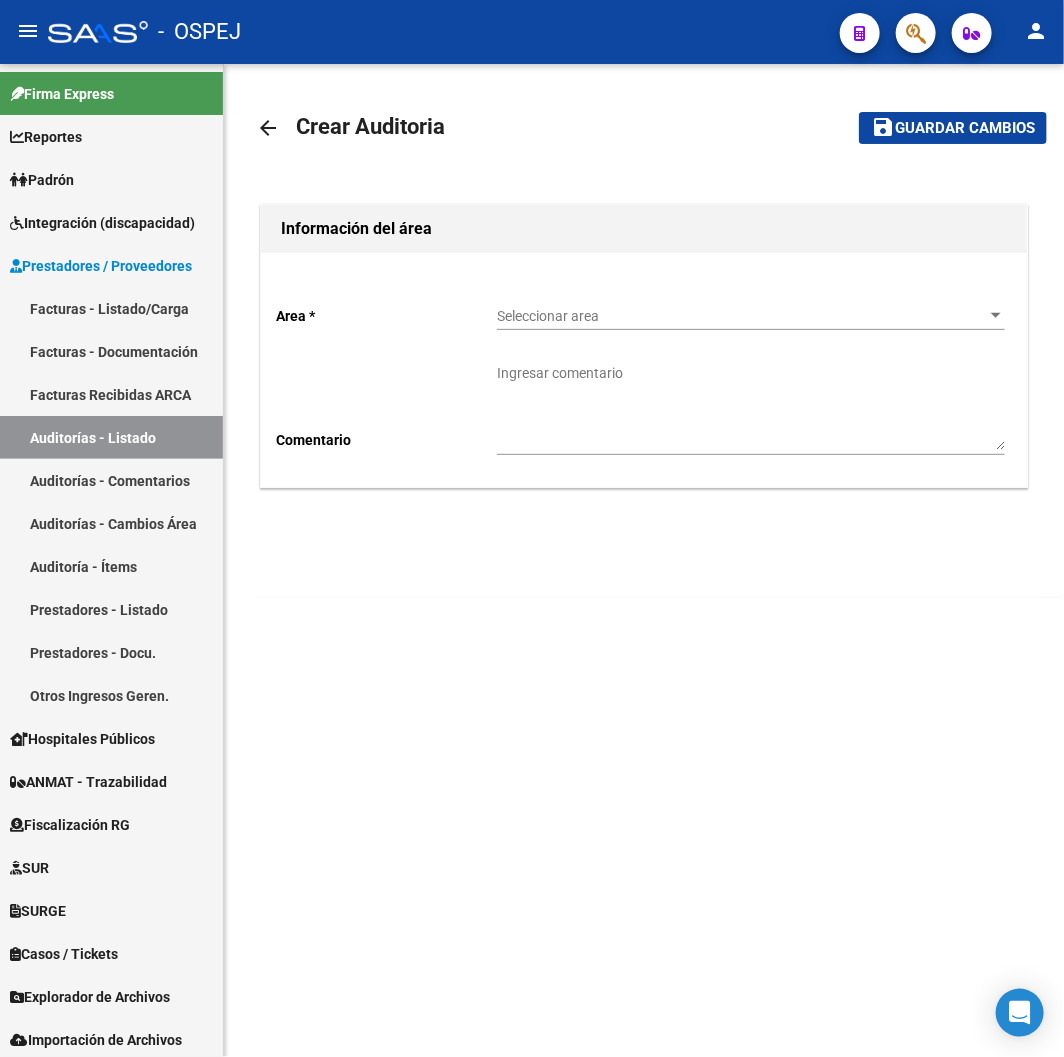 click on "Seleccionar area" at bounding box center (742, 316) 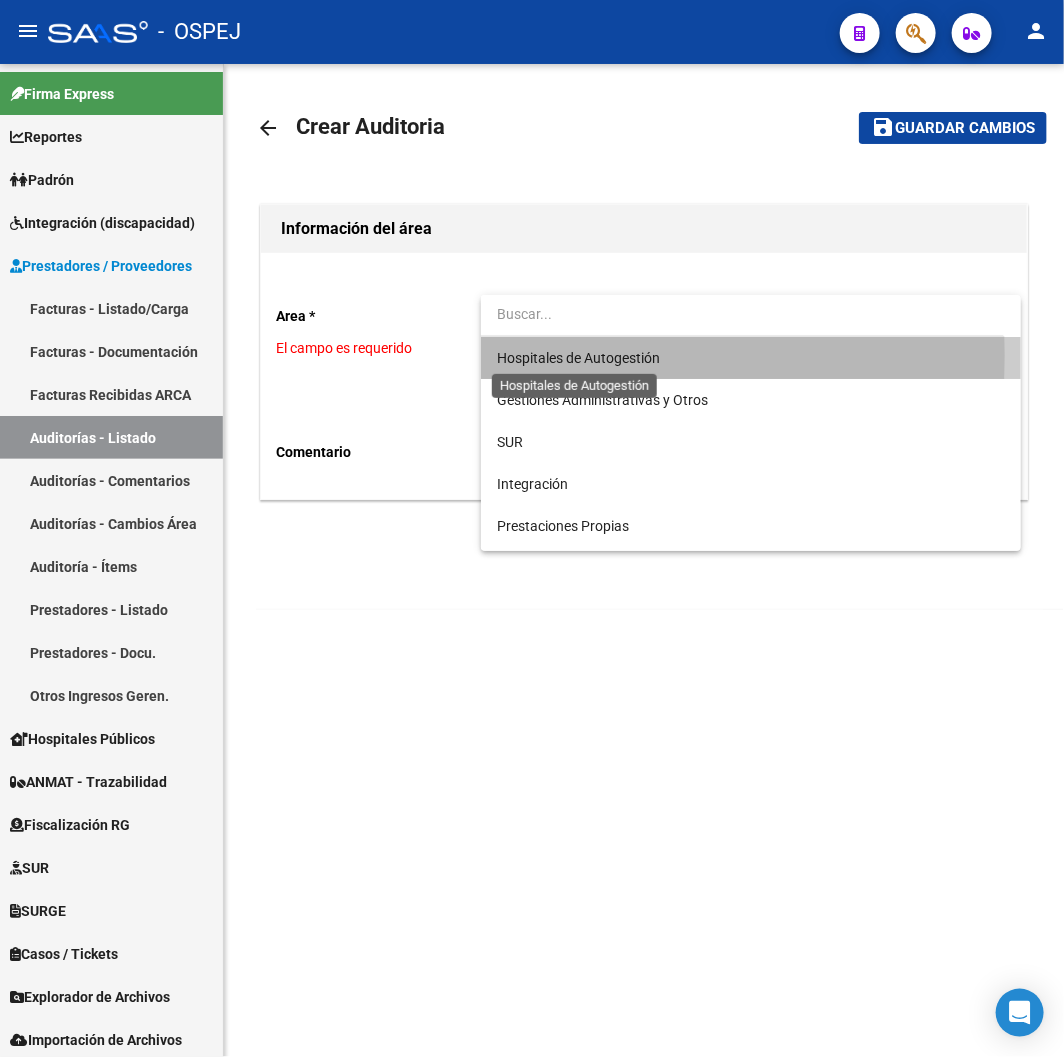 click on "Hospitales de Autogestión" at bounding box center (578, 358) 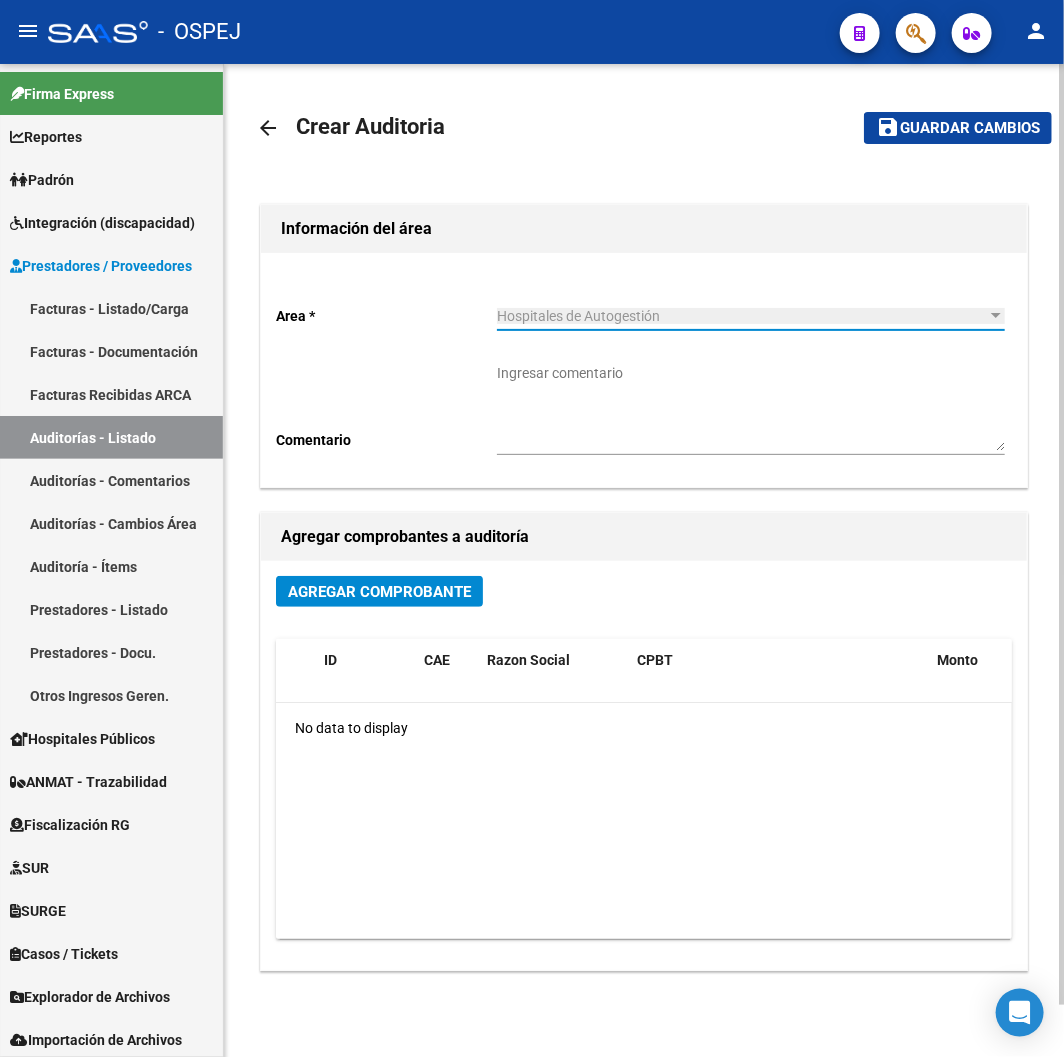 click on "Agregar Comprobante" 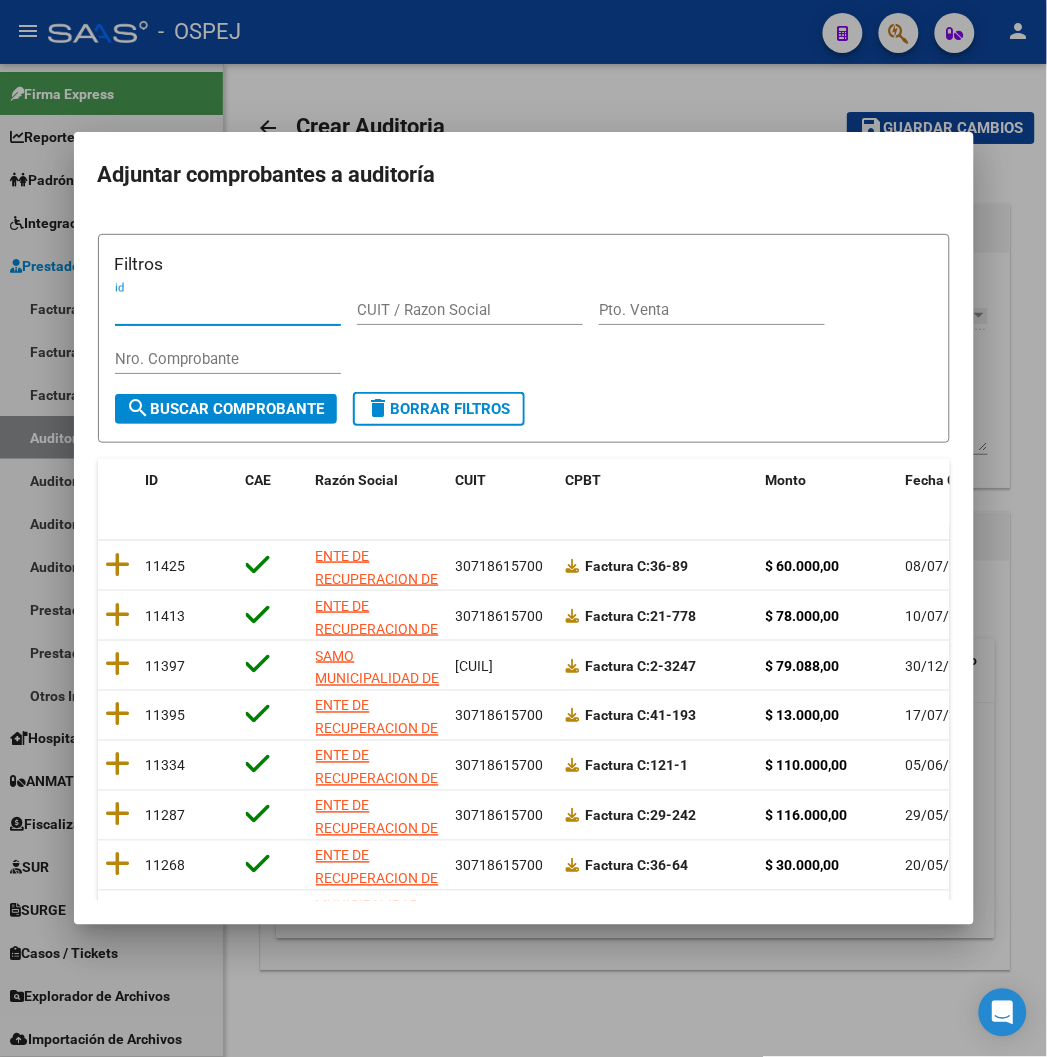 click on "Nro. Comprobante" at bounding box center (228, 359) 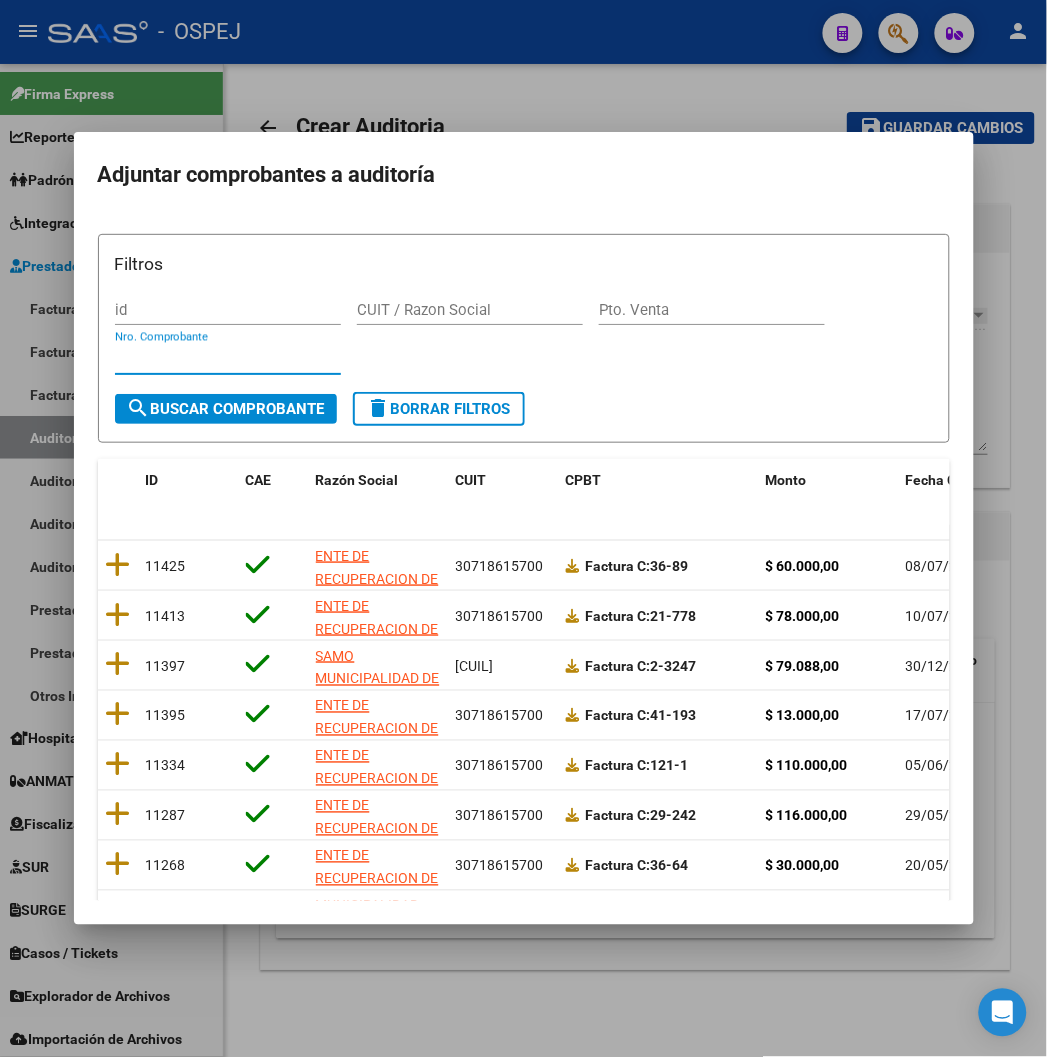 click on "Nro. Comprobante" at bounding box center [228, 359] 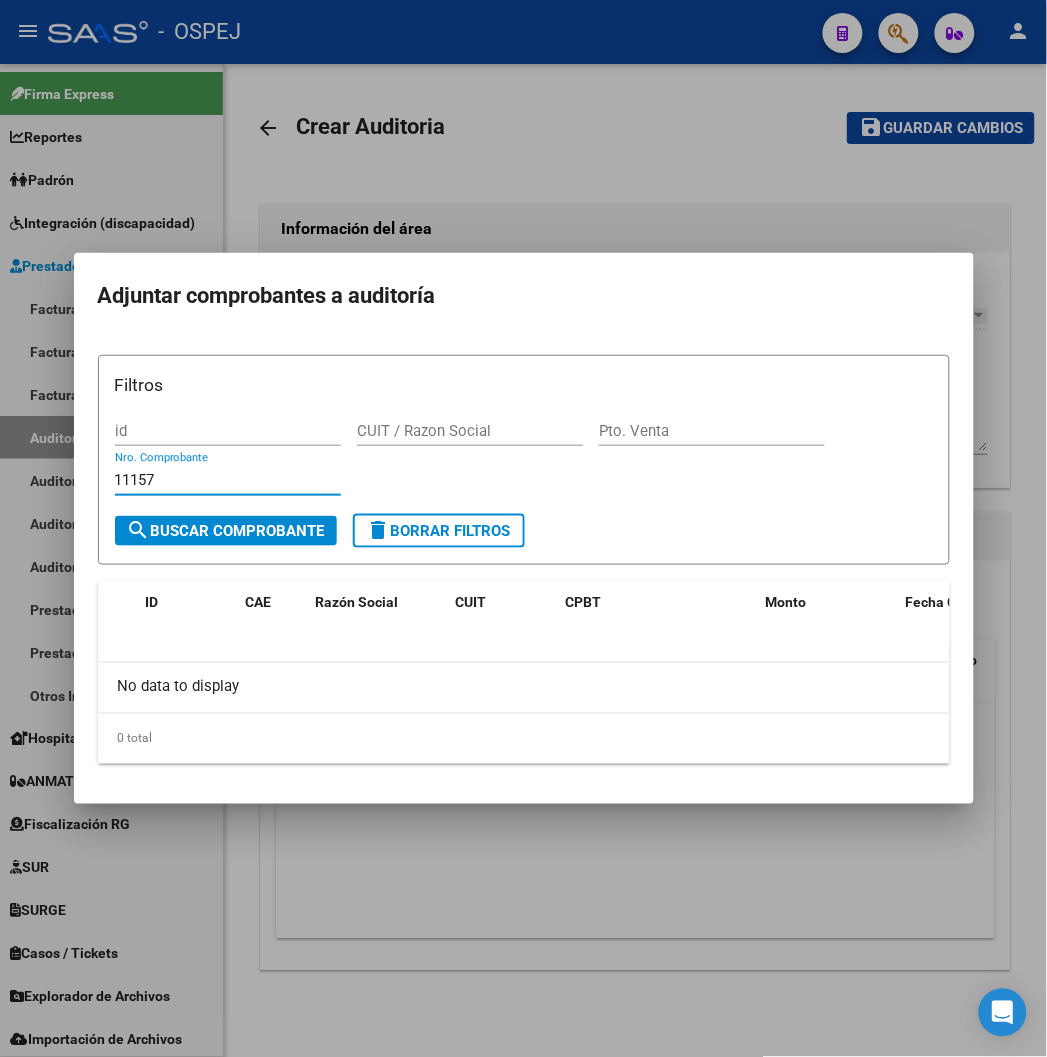 type on "11157" 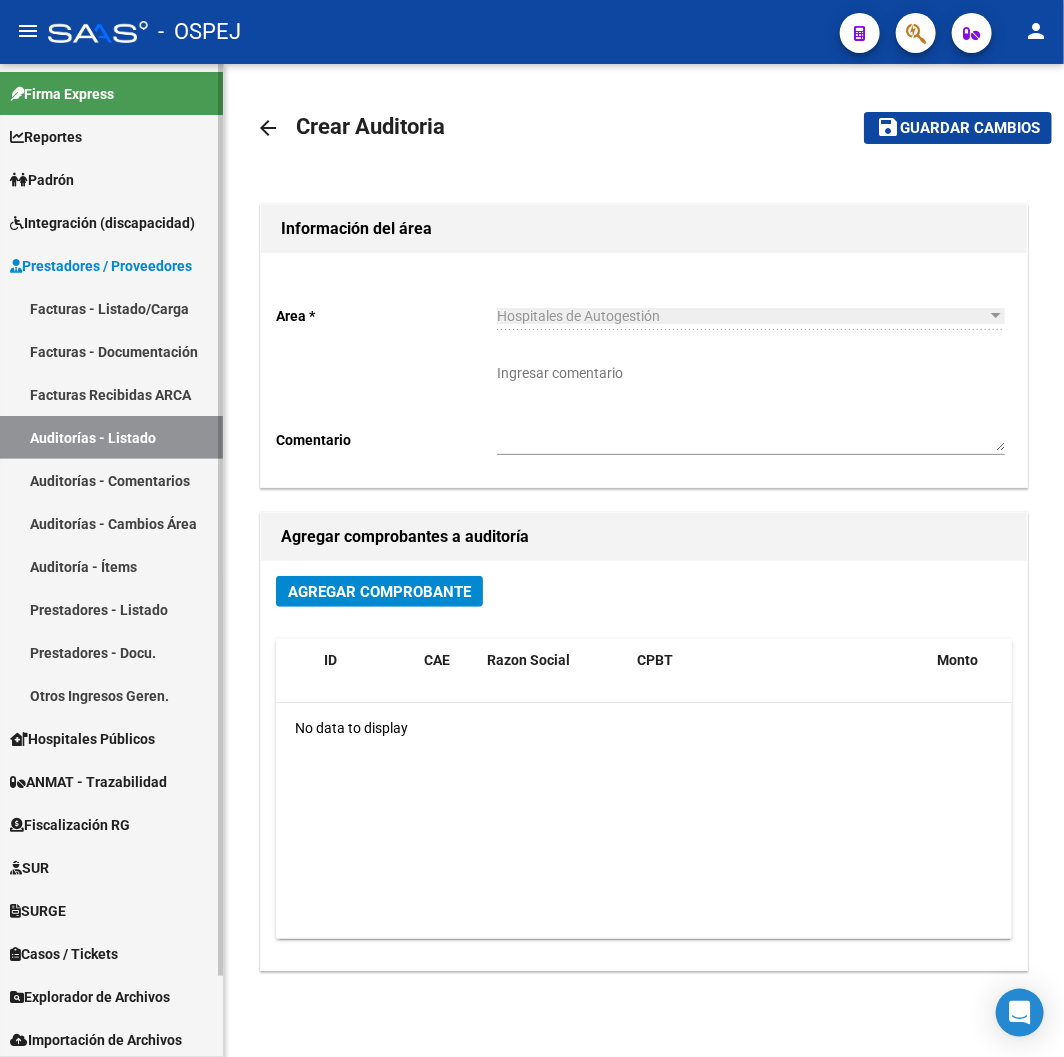click on "Auditorías - Listado" at bounding box center (111, 437) 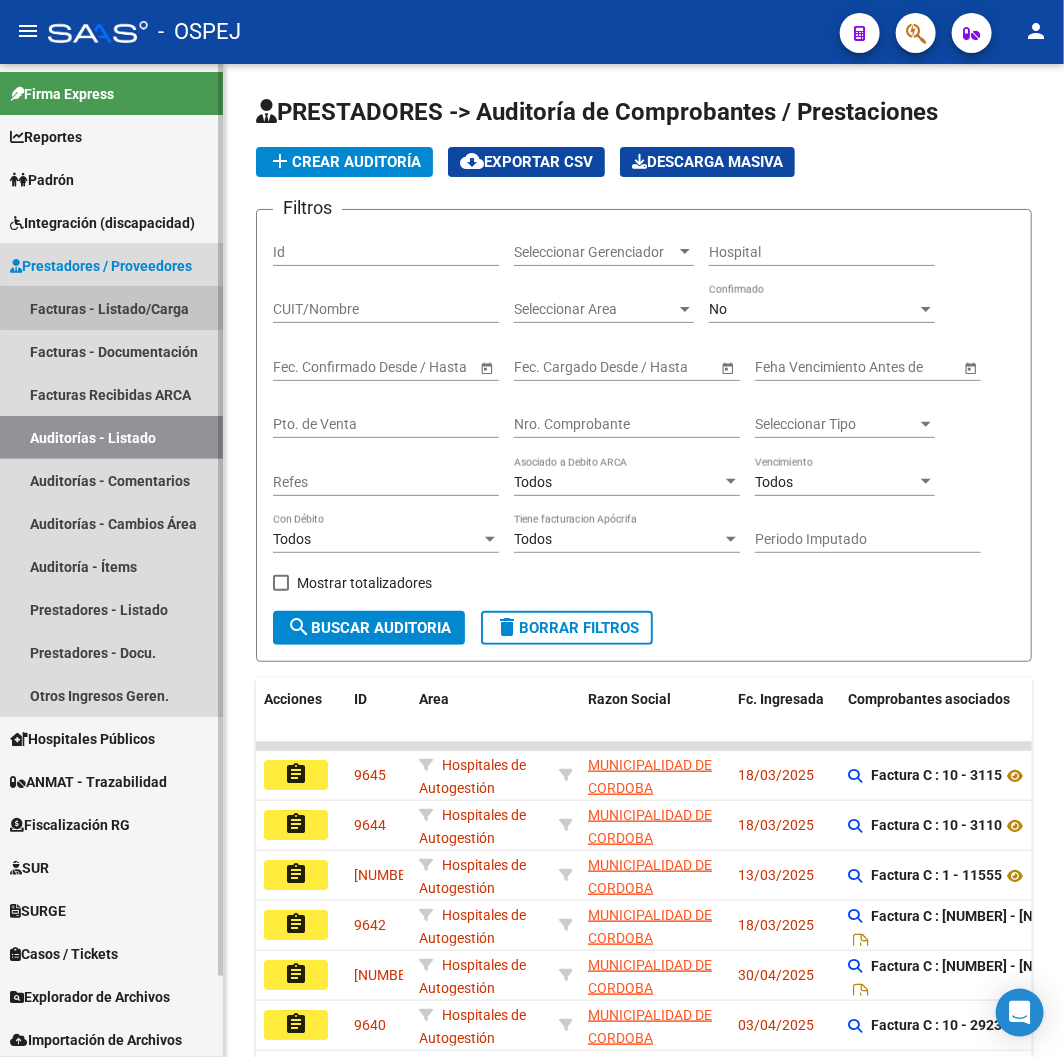click on "Facturas - Listado/Carga" at bounding box center [111, 308] 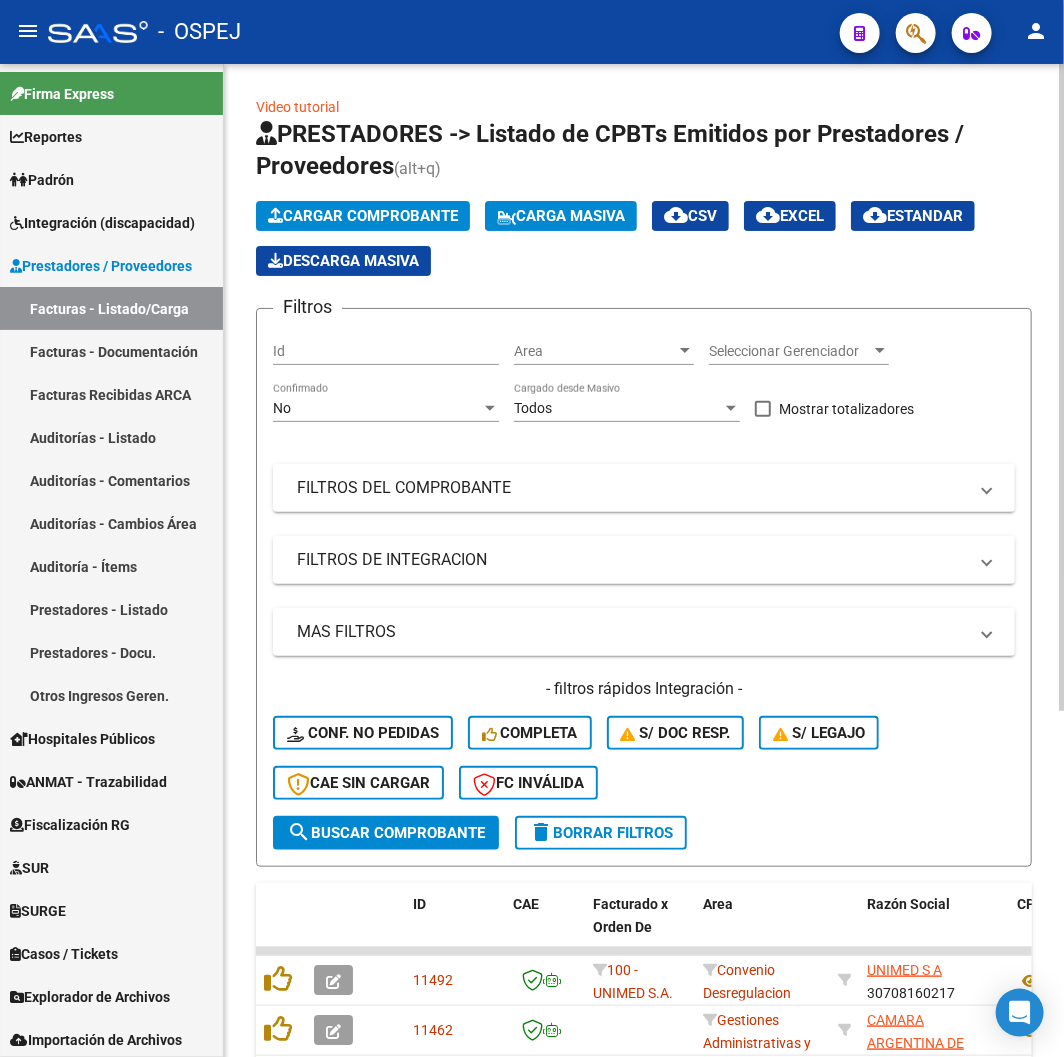 click on "No Confirmado" 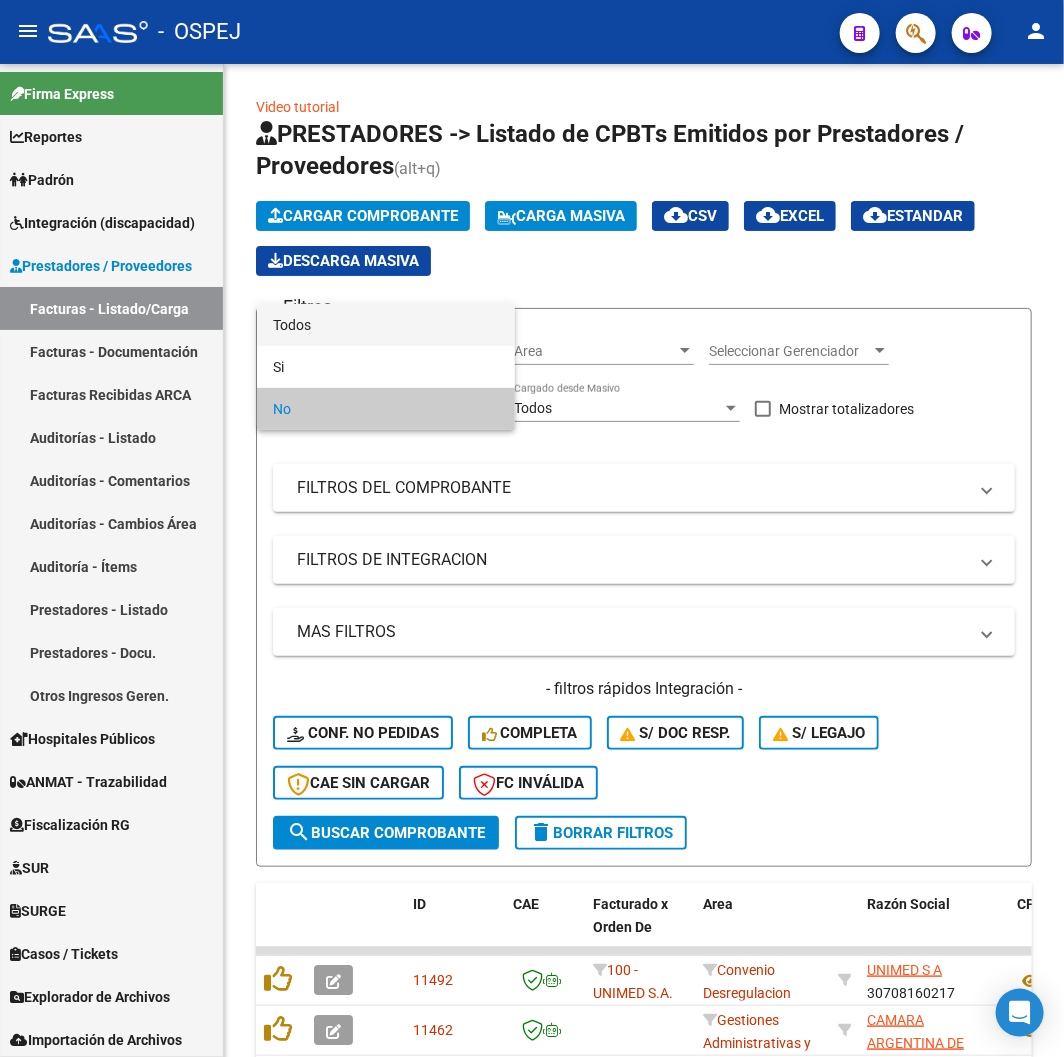 click on "Todos" at bounding box center (386, 325) 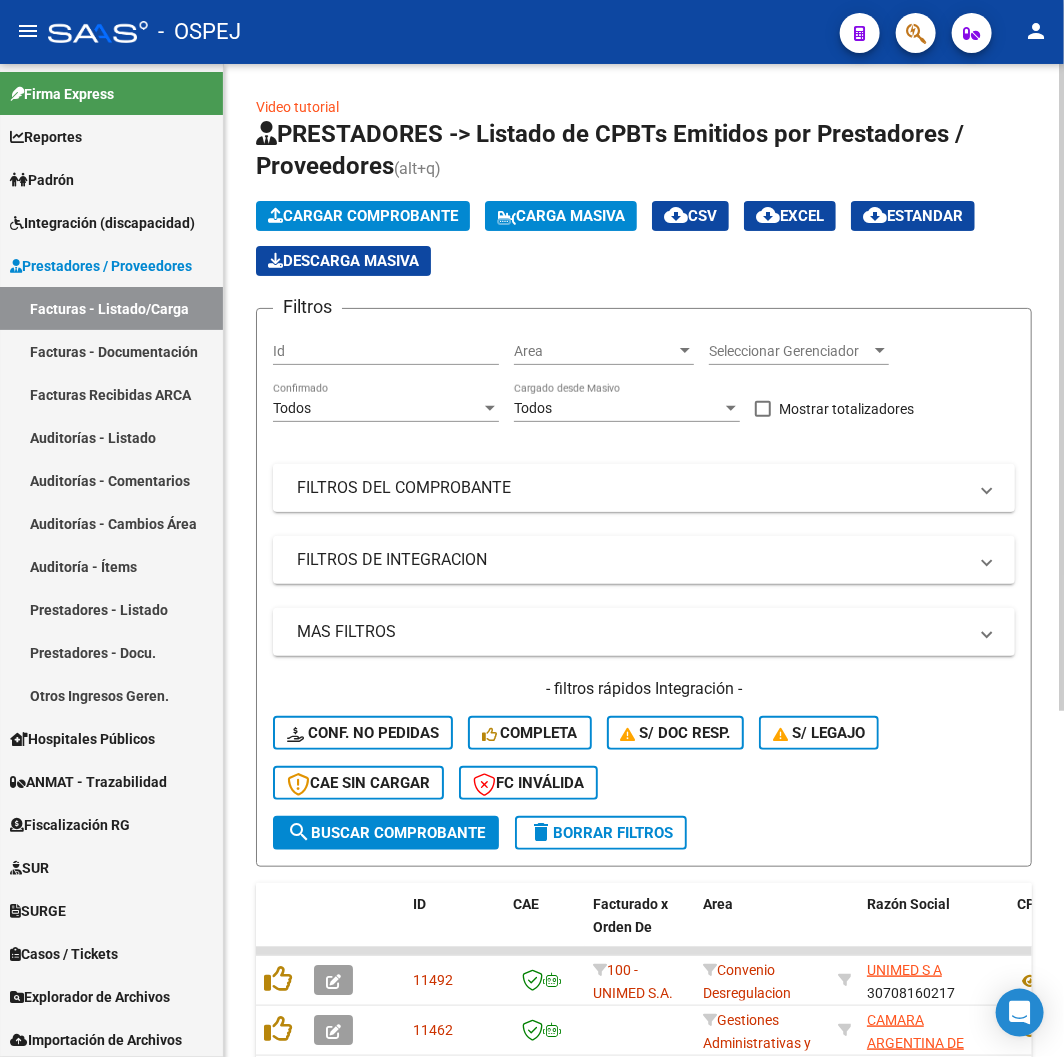 click on "FILTROS DEL COMPROBANTE" at bounding box center (632, 488) 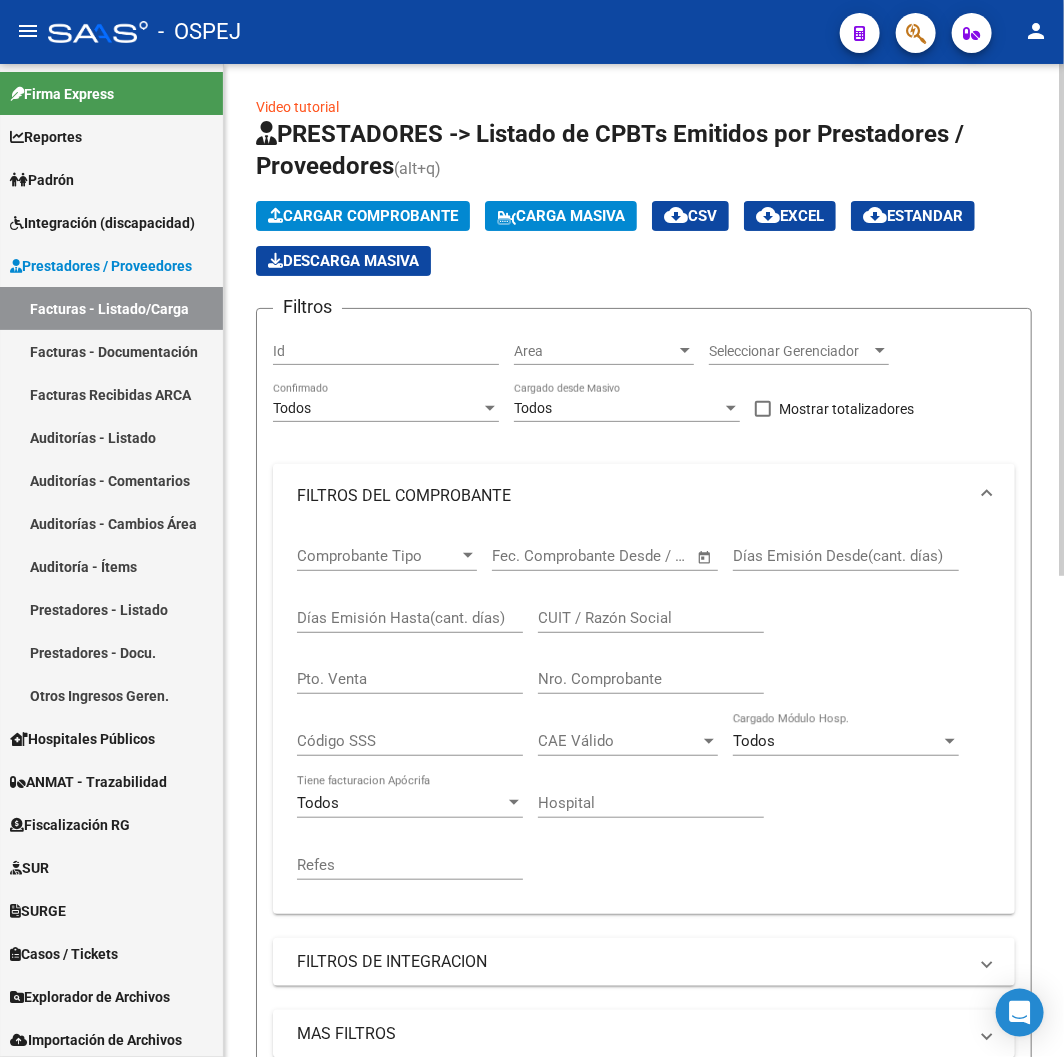 click on "Nro. Comprobante" at bounding box center (651, 679) 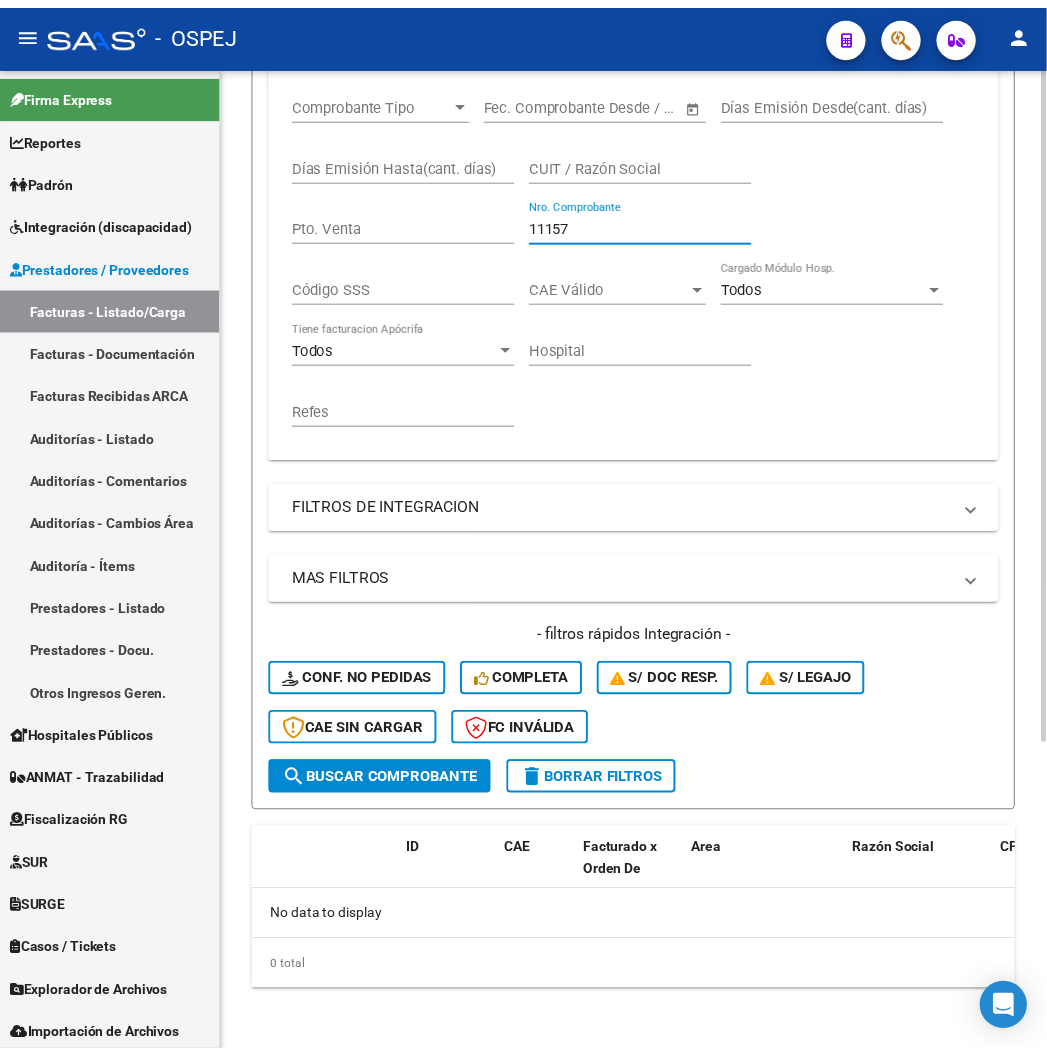 scroll, scrollTop: 0, scrollLeft: 0, axis: both 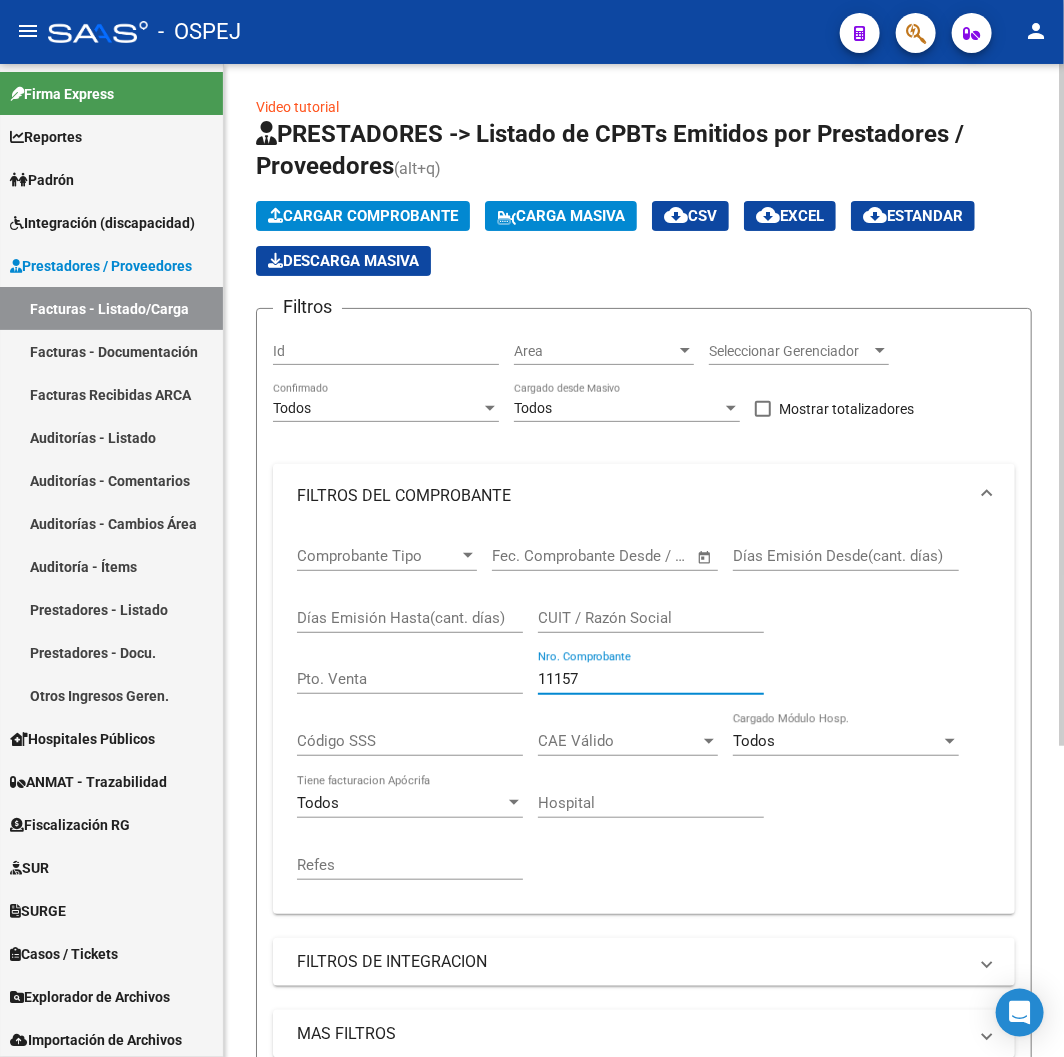 type on "11157" 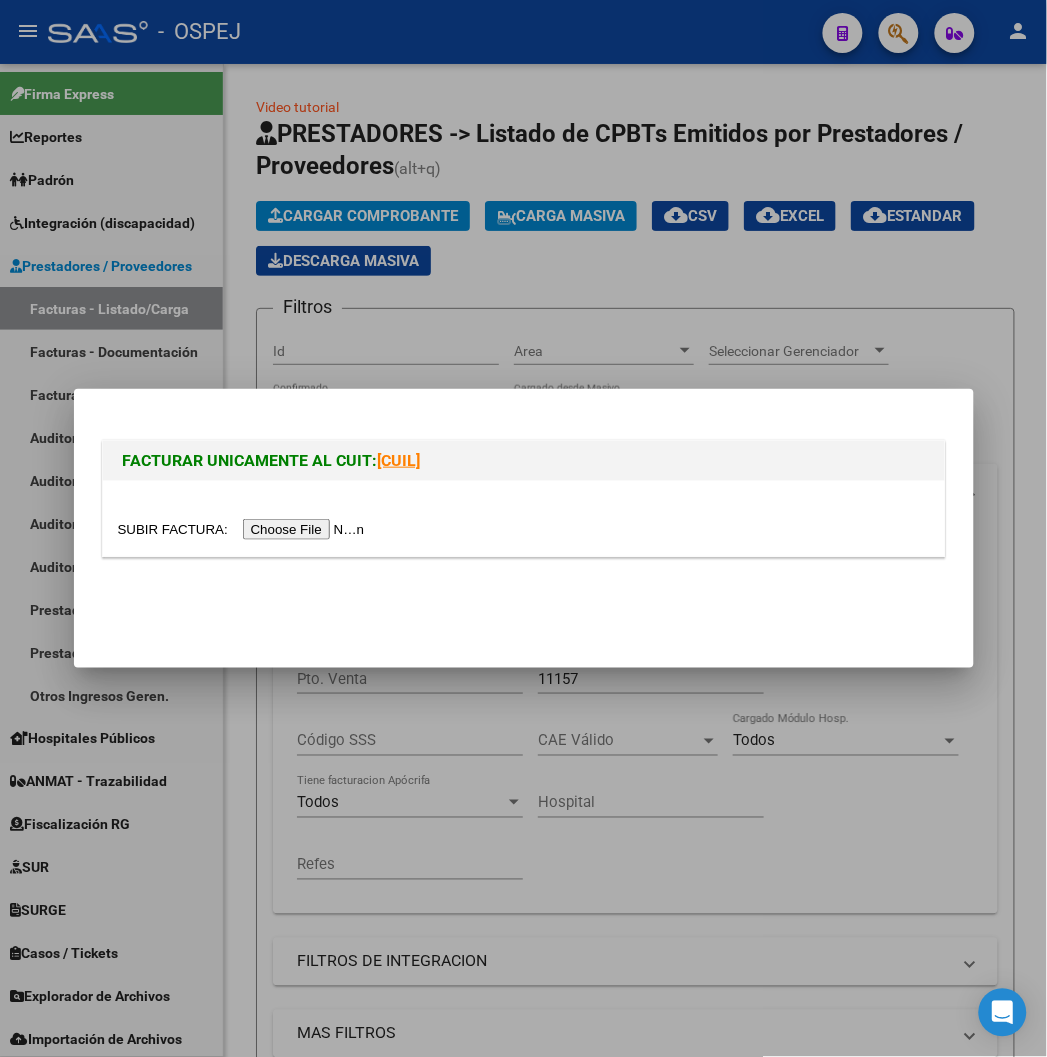 click at bounding box center [524, 529] 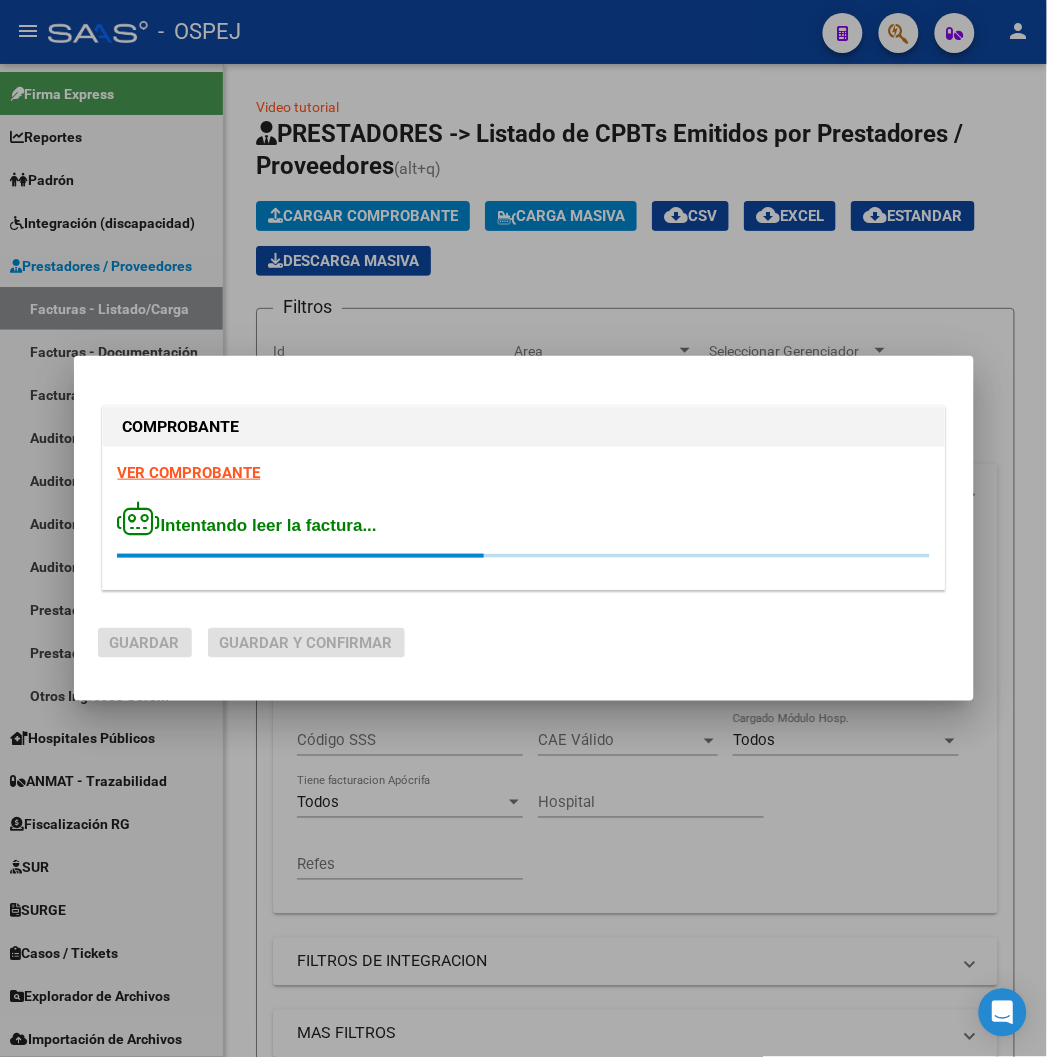 click on "Intentando leer la factura..." at bounding box center (524, 530) 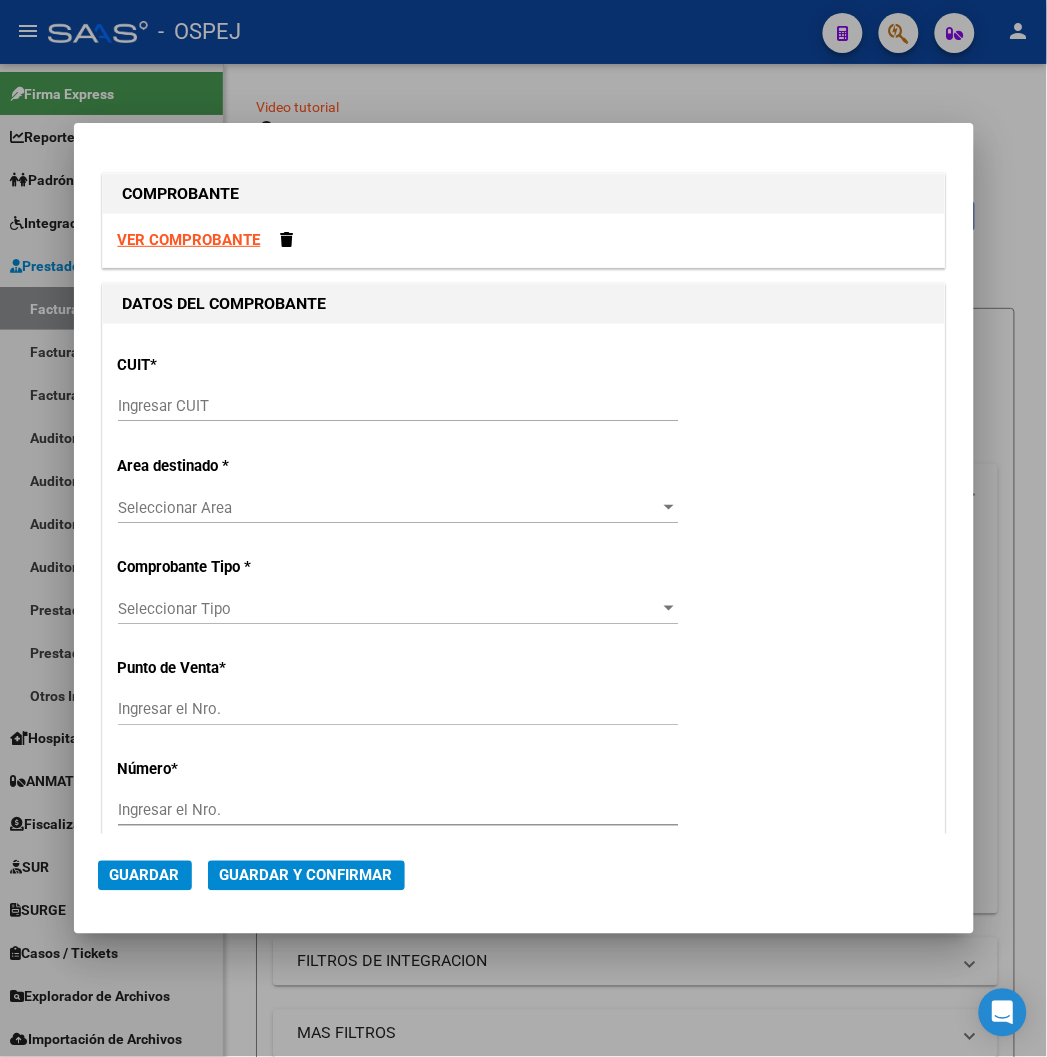 click on "VER COMPROBANTE" at bounding box center [189, 240] 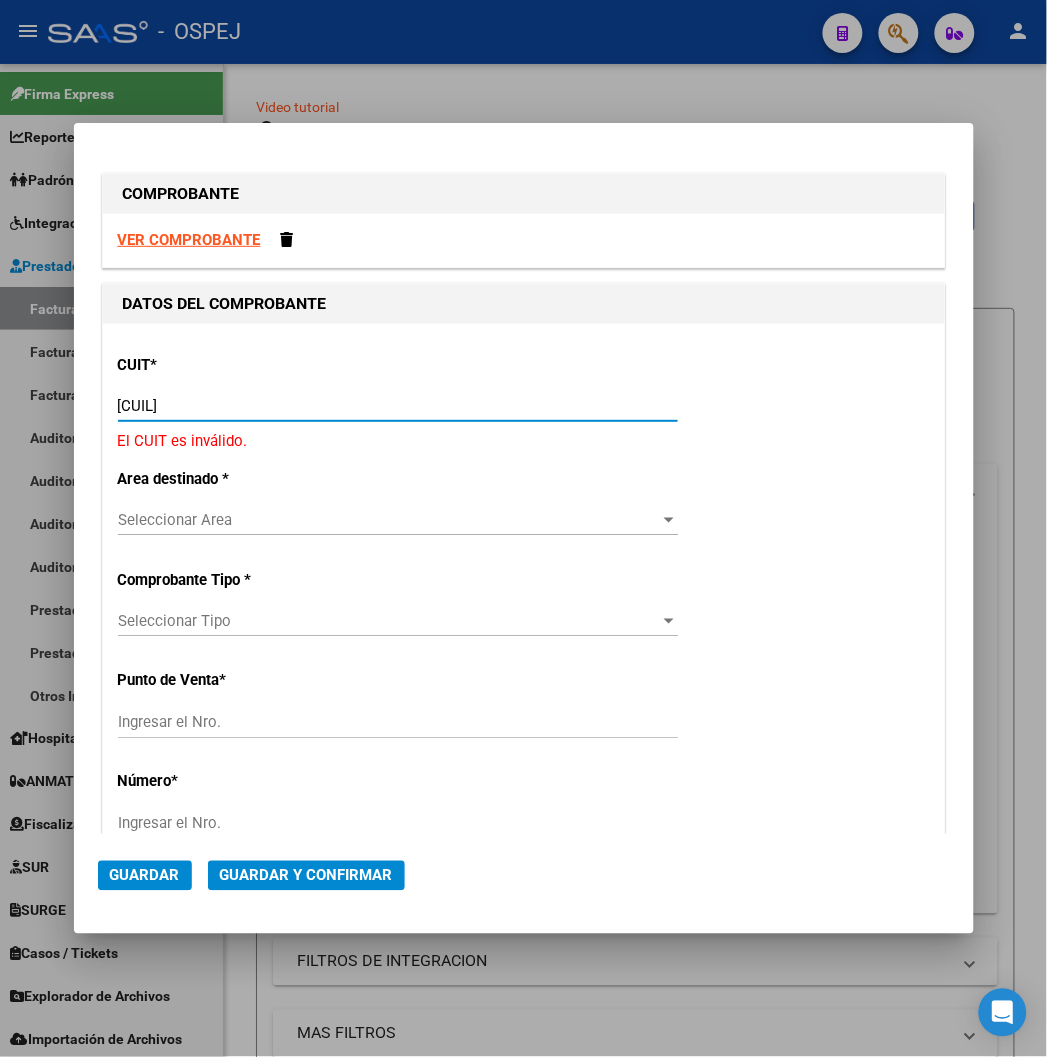 type on "[CUIL]" 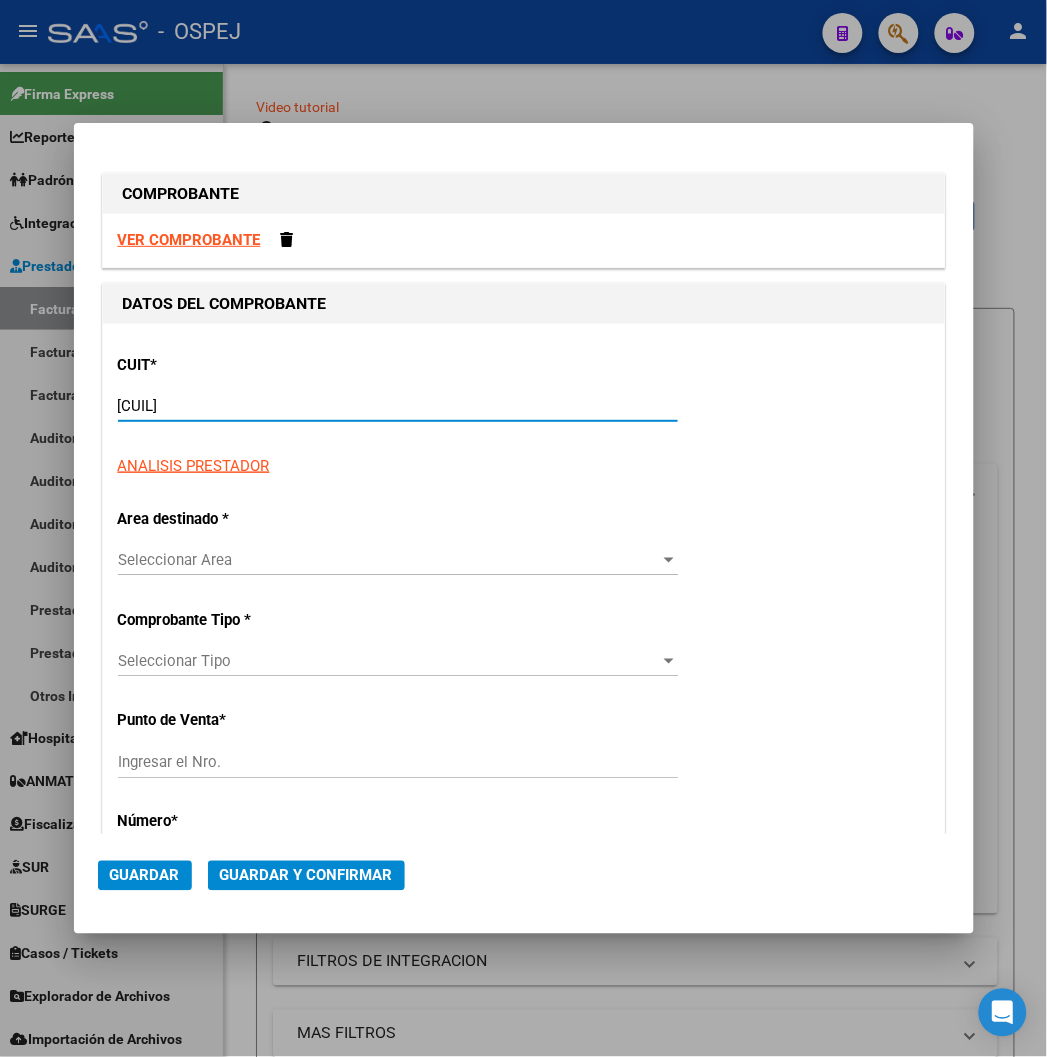 type on "210" 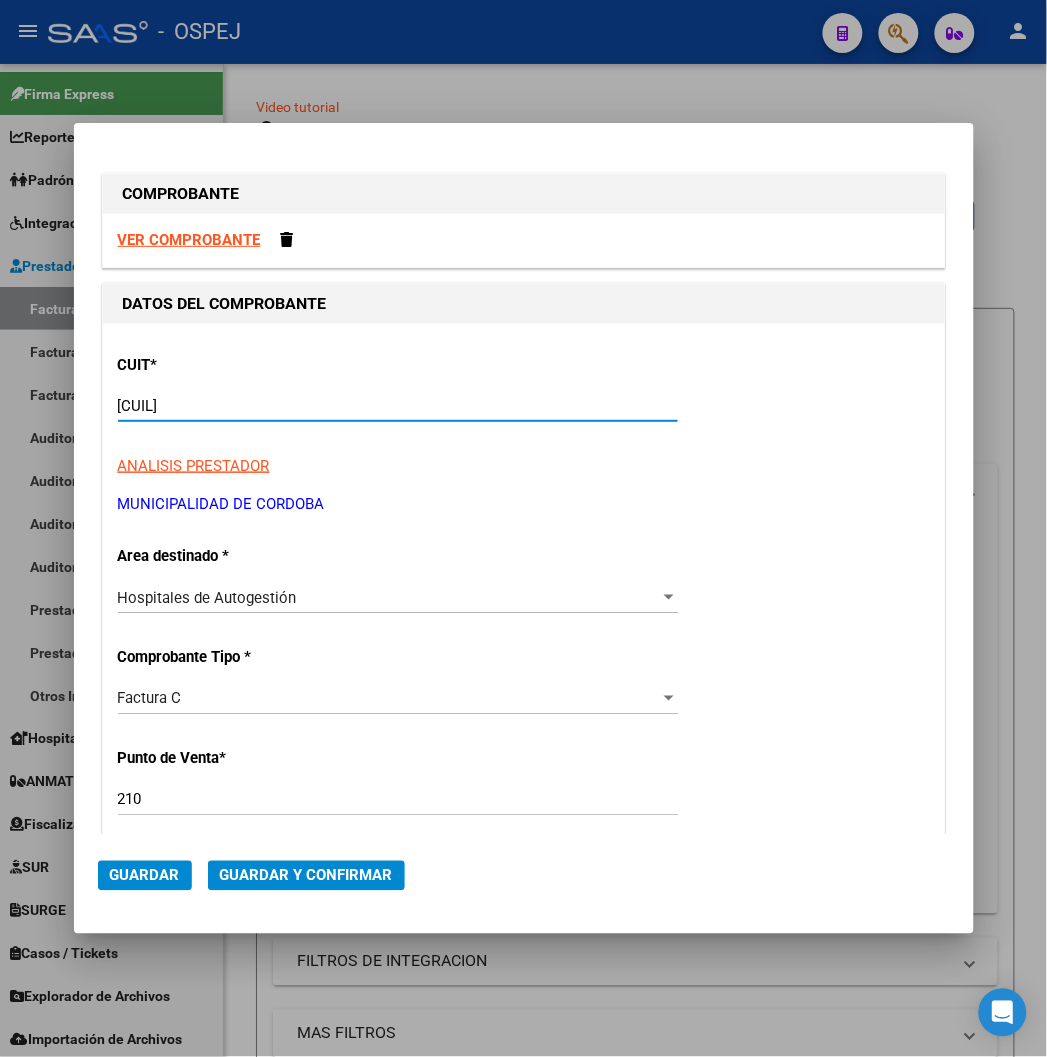 type on "[CUIL]" 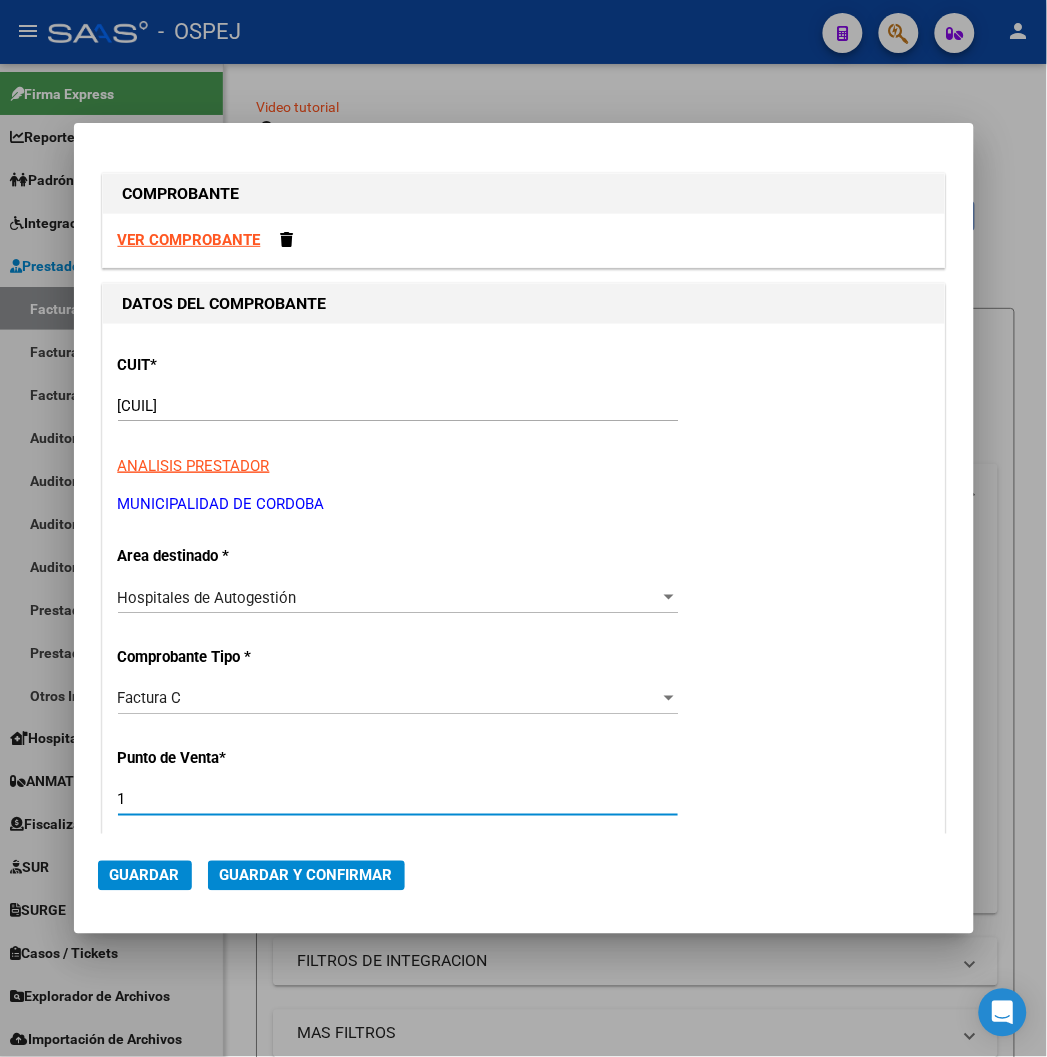type on "1" 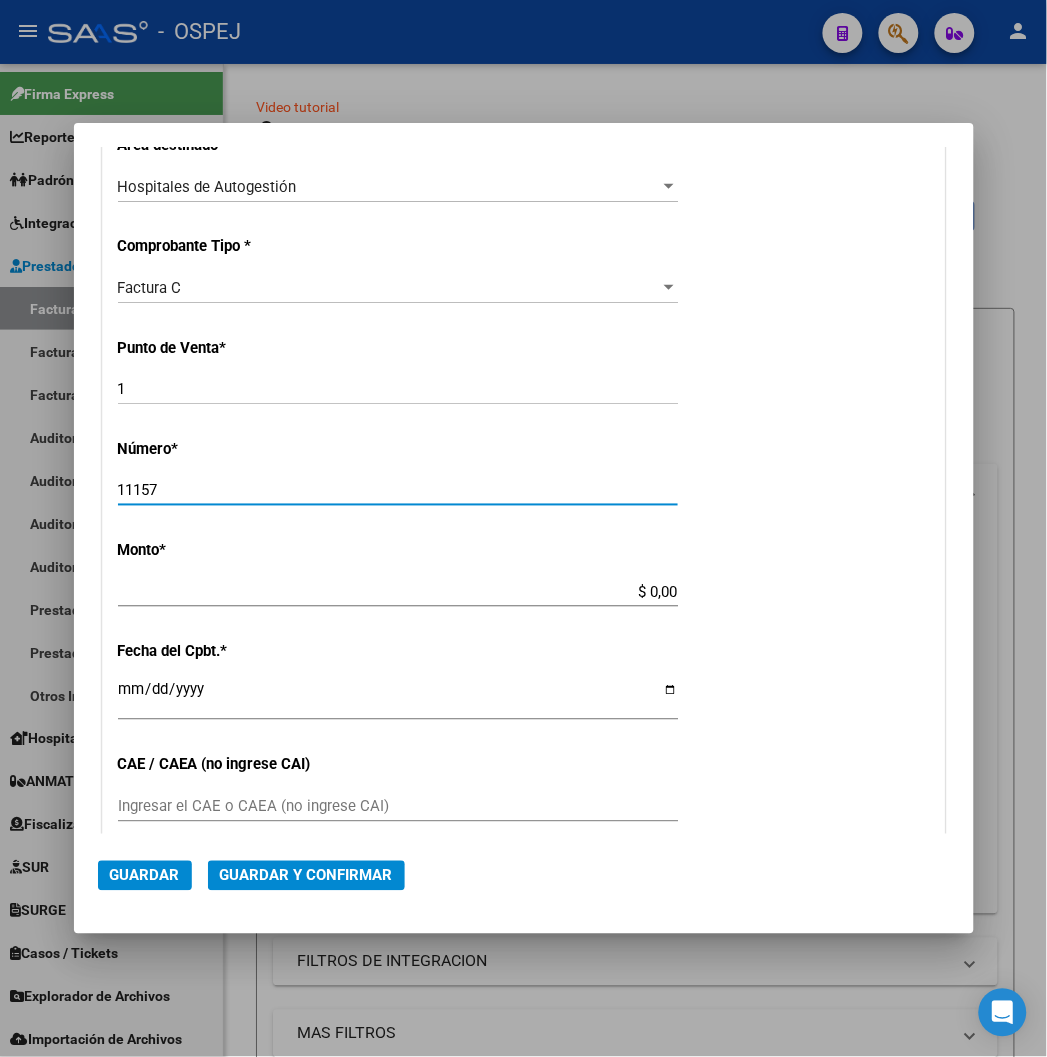 type on "11157" 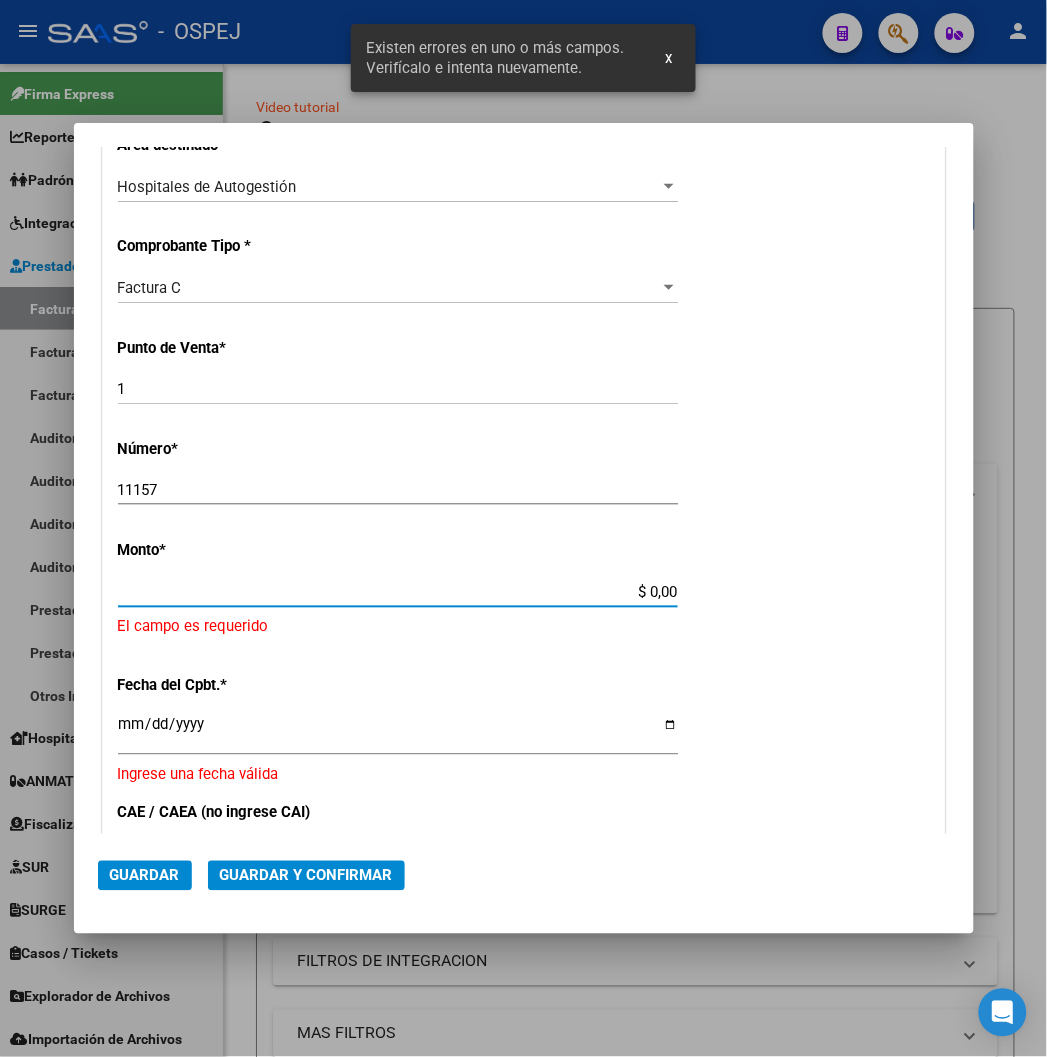 scroll, scrollTop: 502, scrollLeft: 0, axis: vertical 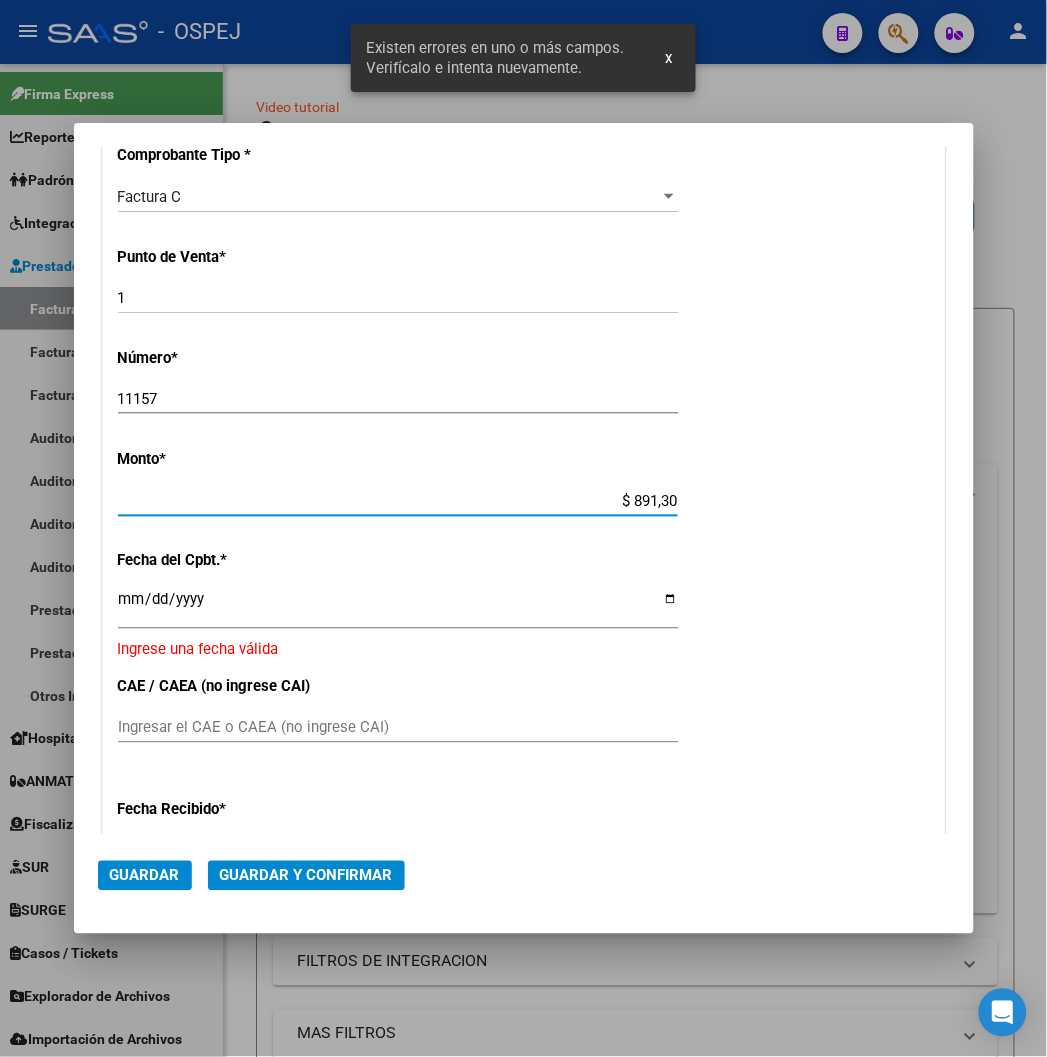 type on "$ 8.913,00" 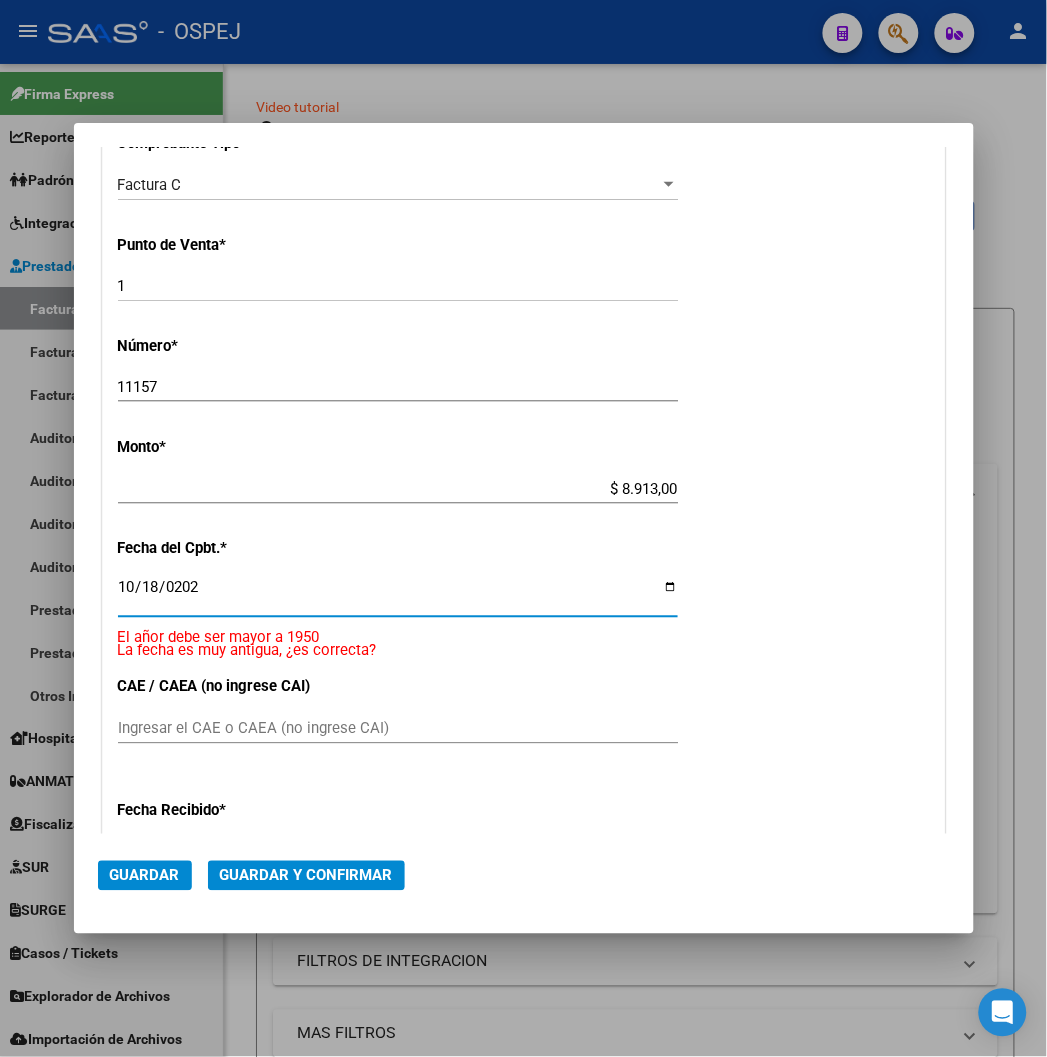 type on "[DATE]" 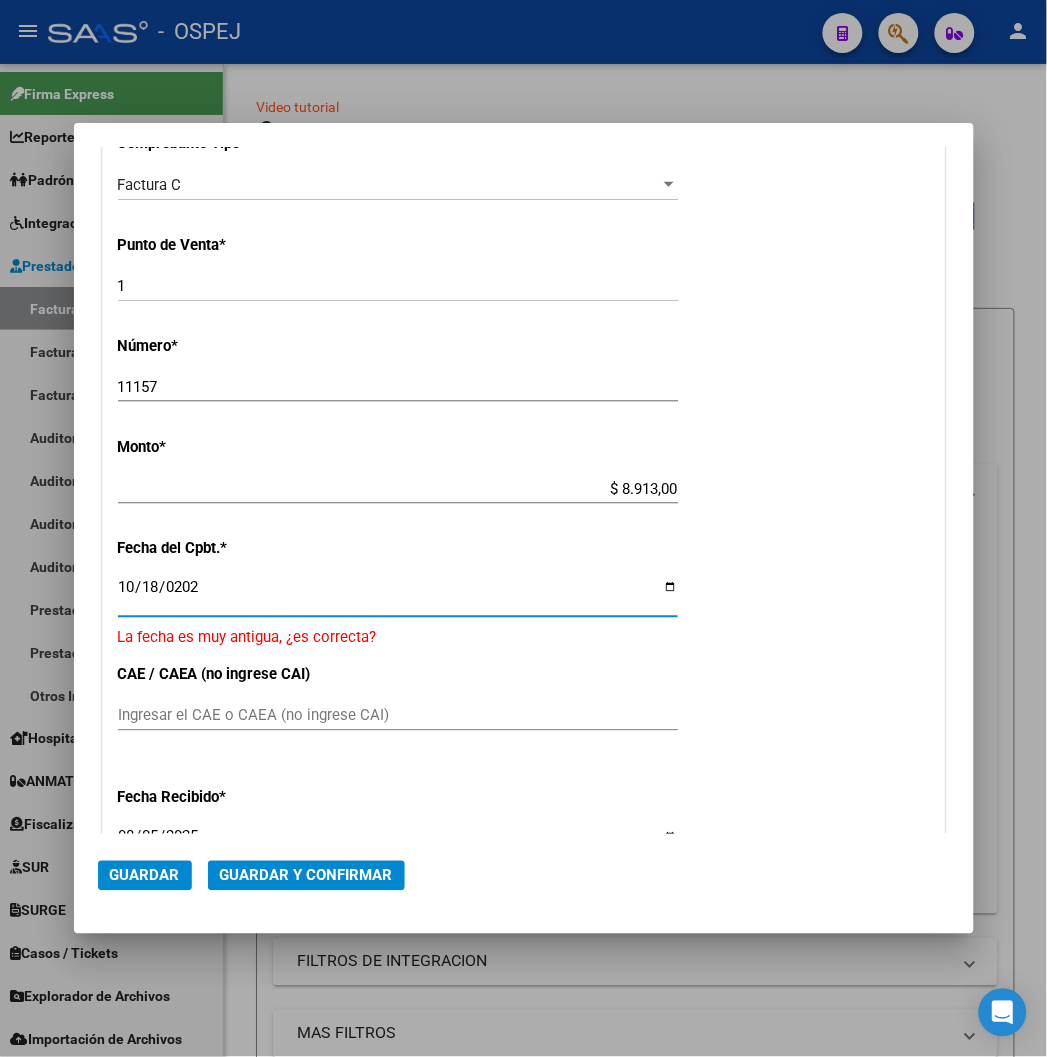 scroll, scrollTop: 502, scrollLeft: 0, axis: vertical 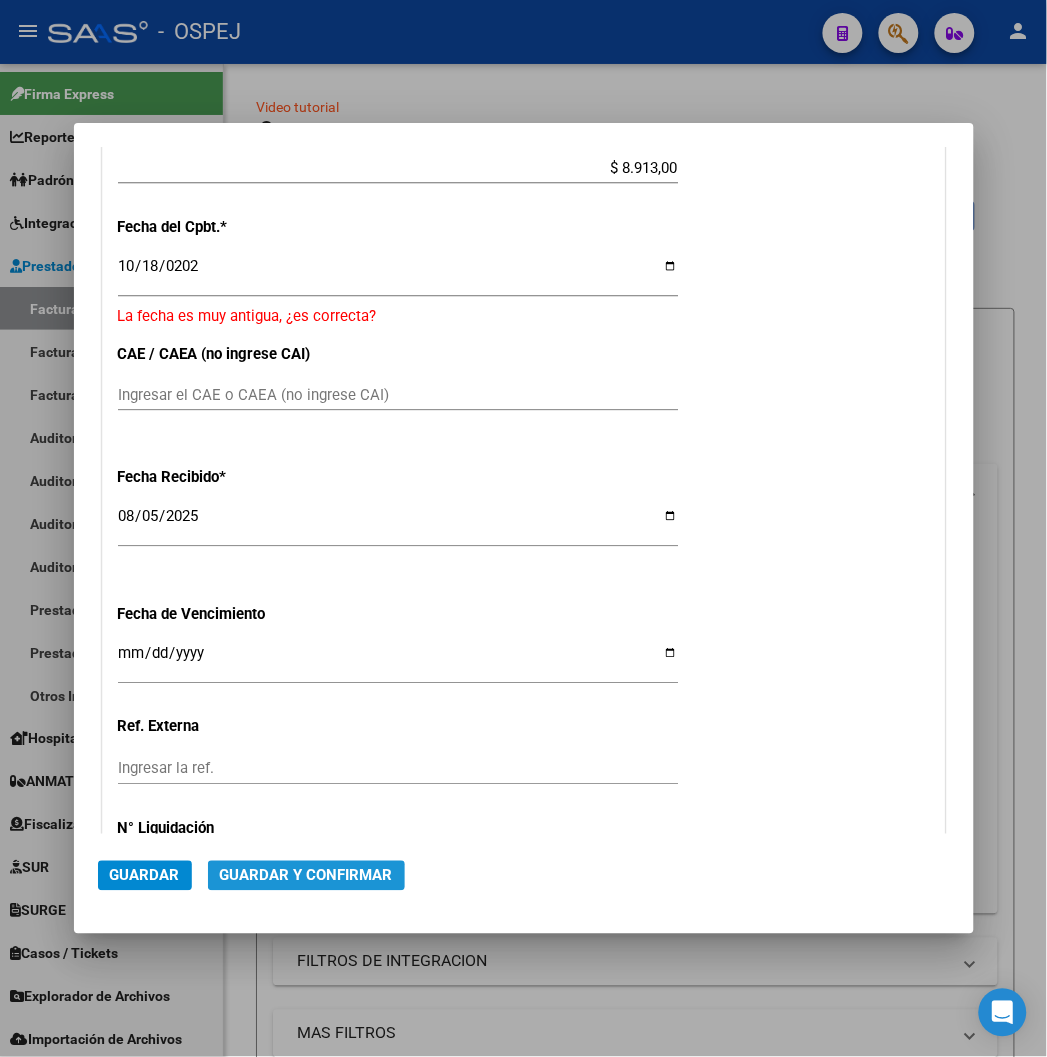 click on "Guardar y Confirmar" 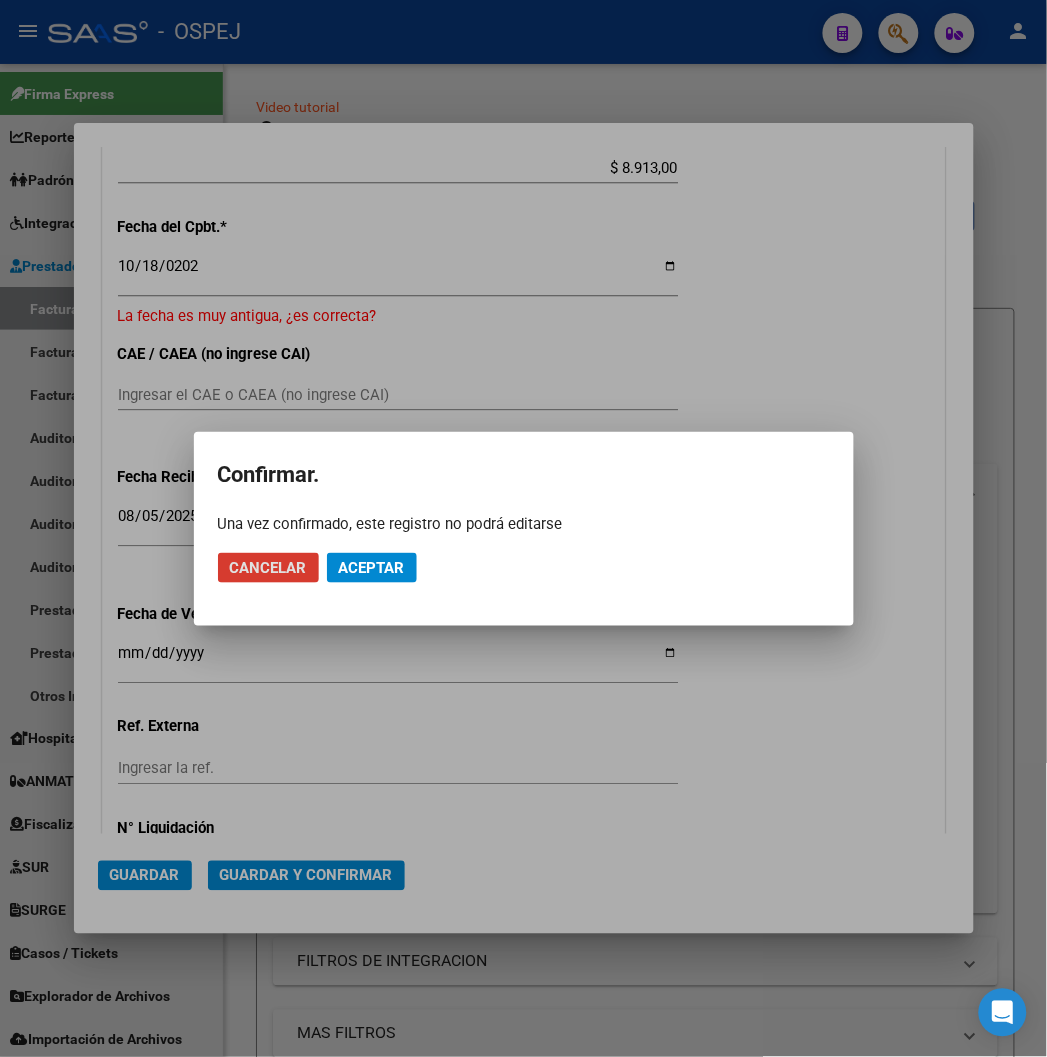 click on "Cancelar Aceptar" 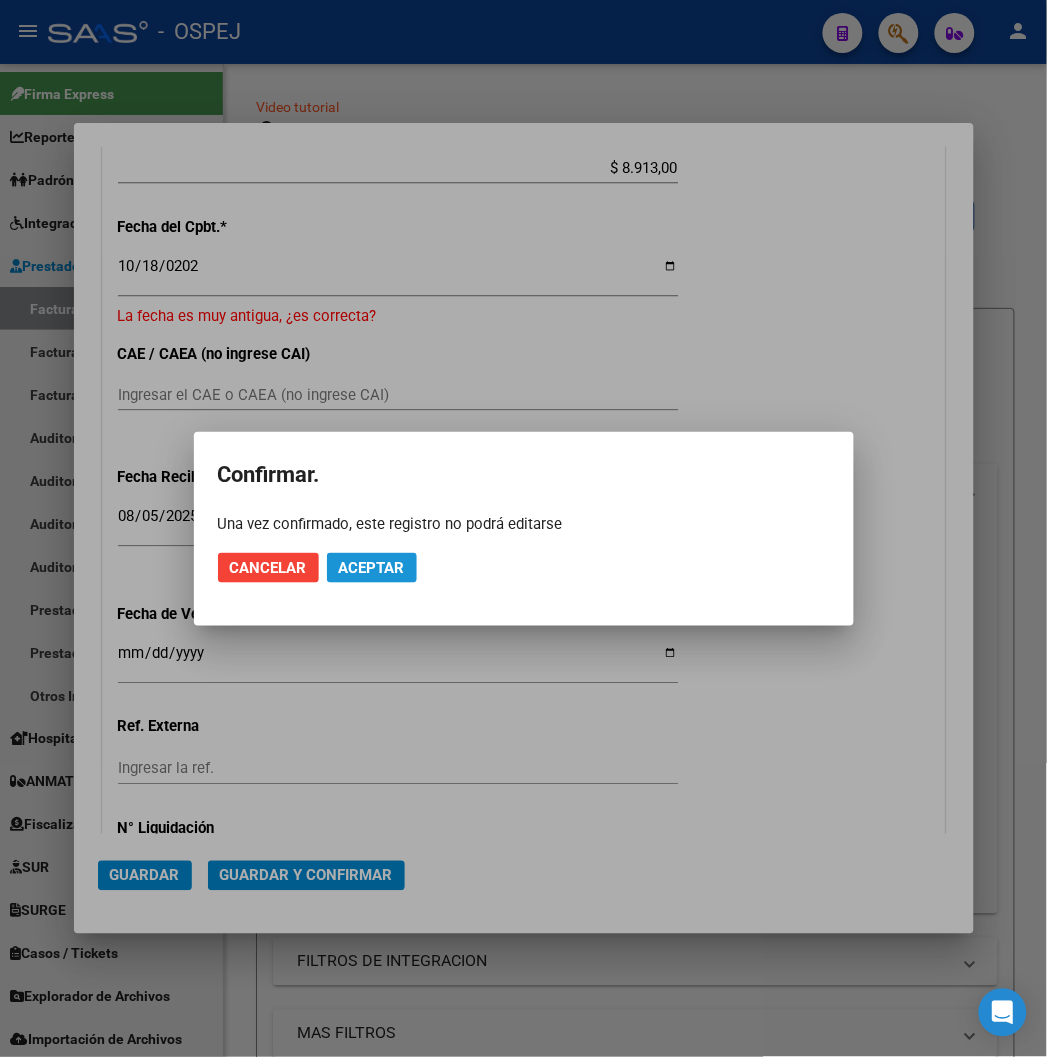 click on "Aceptar" 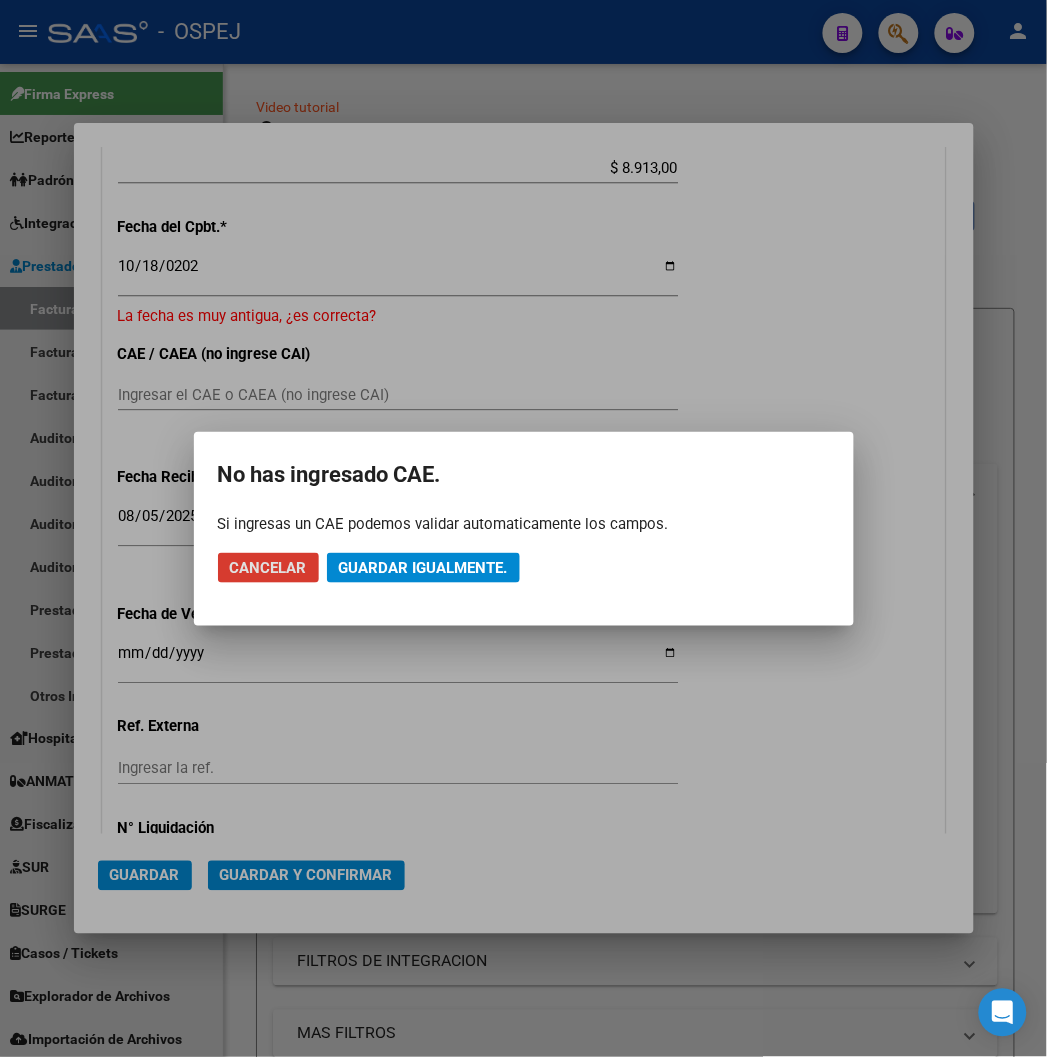 click on "Guardar igualmente." 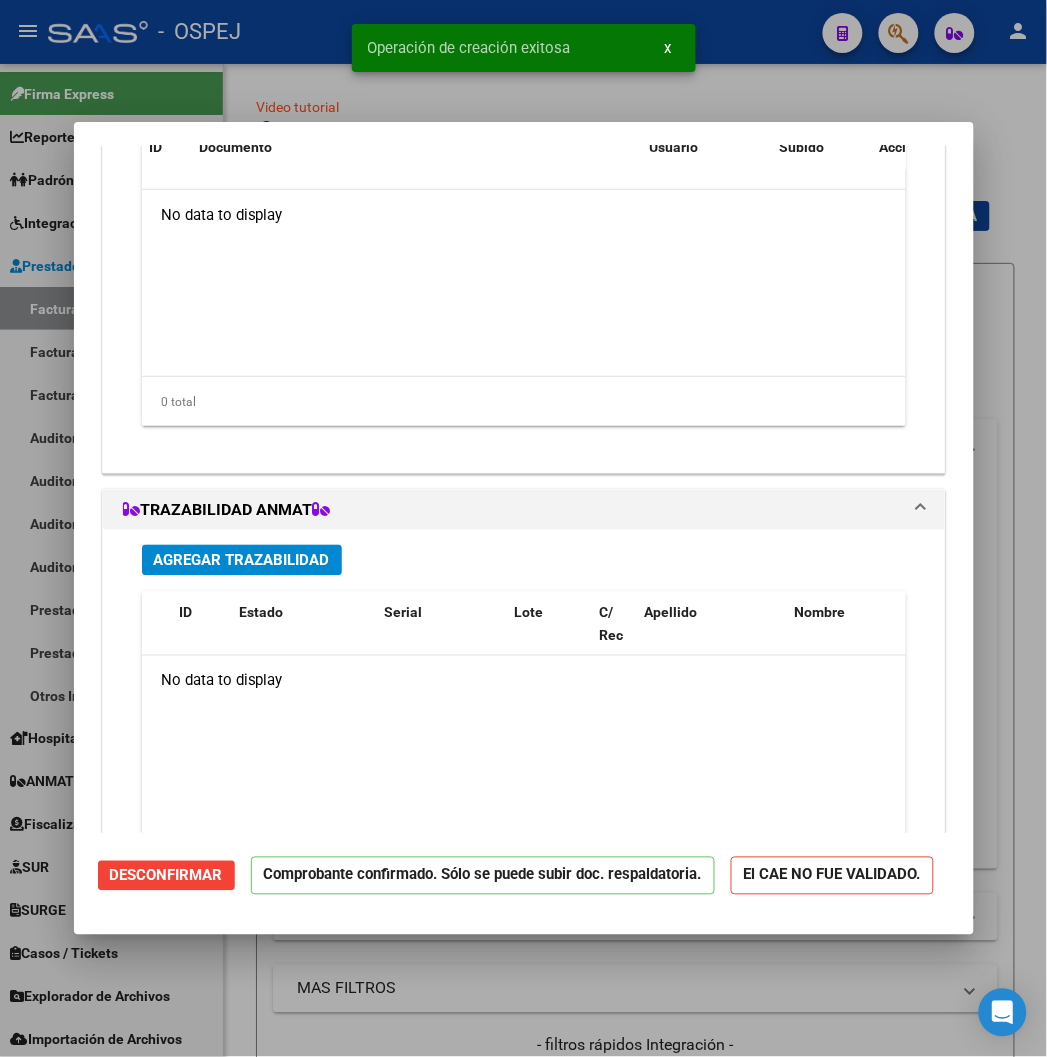 scroll, scrollTop: 1444, scrollLeft: 0, axis: vertical 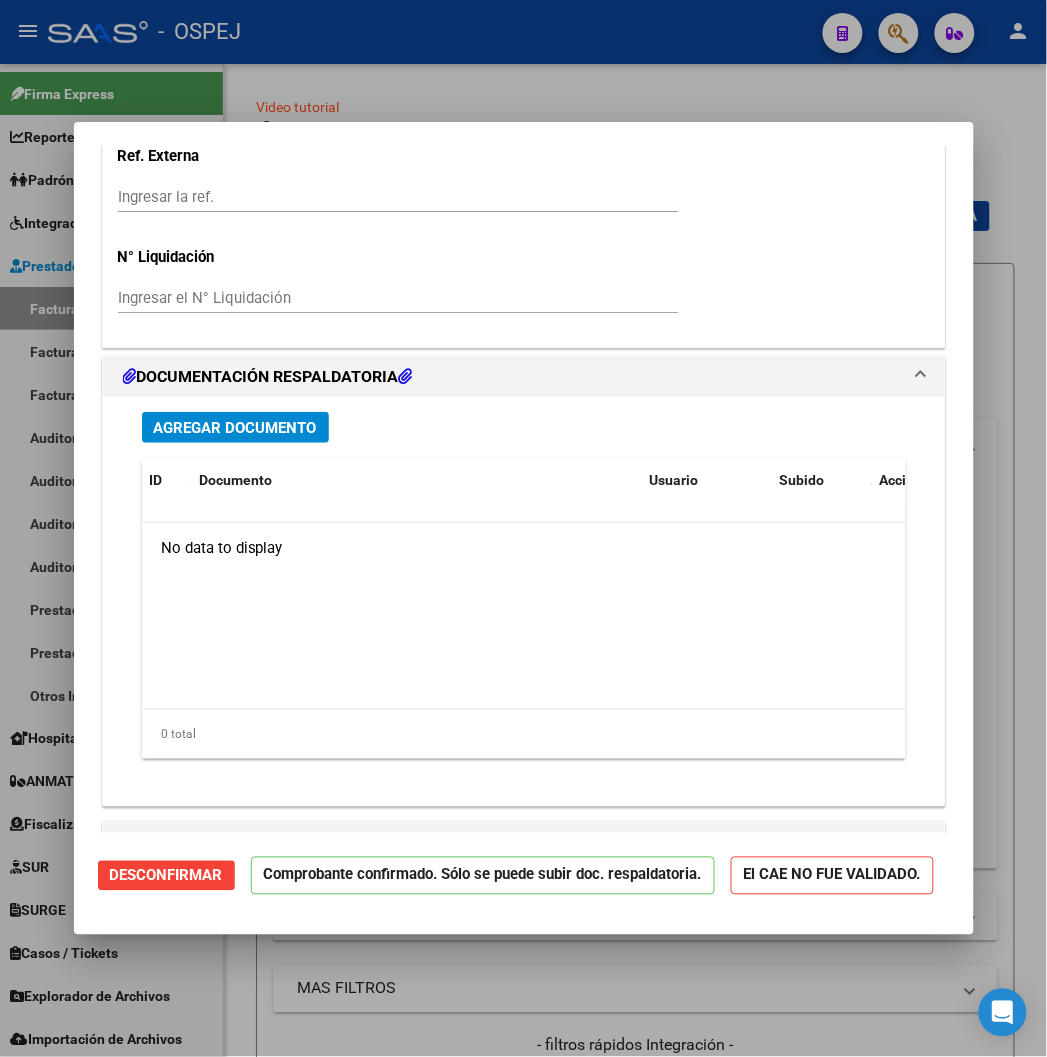 click at bounding box center (523, 528) 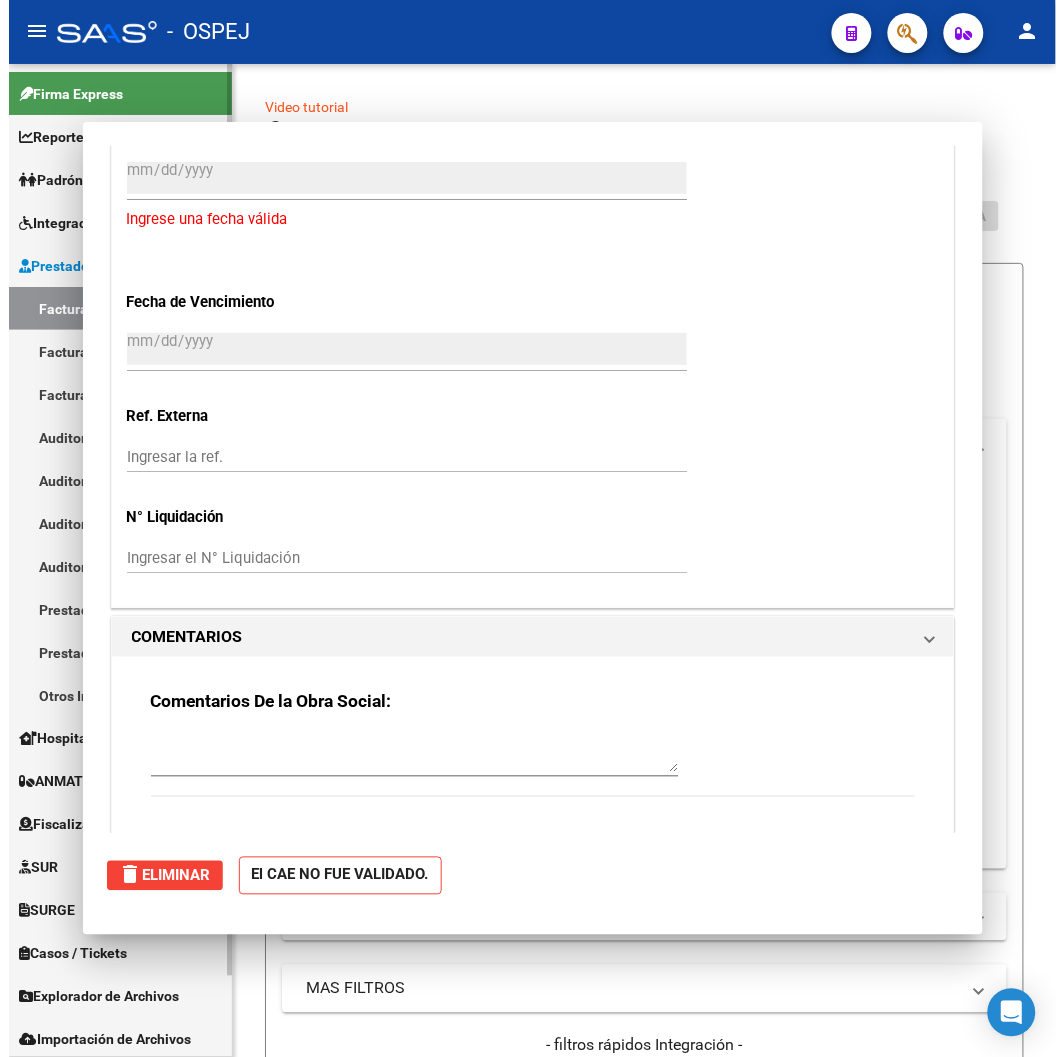 scroll, scrollTop: 0, scrollLeft: 0, axis: both 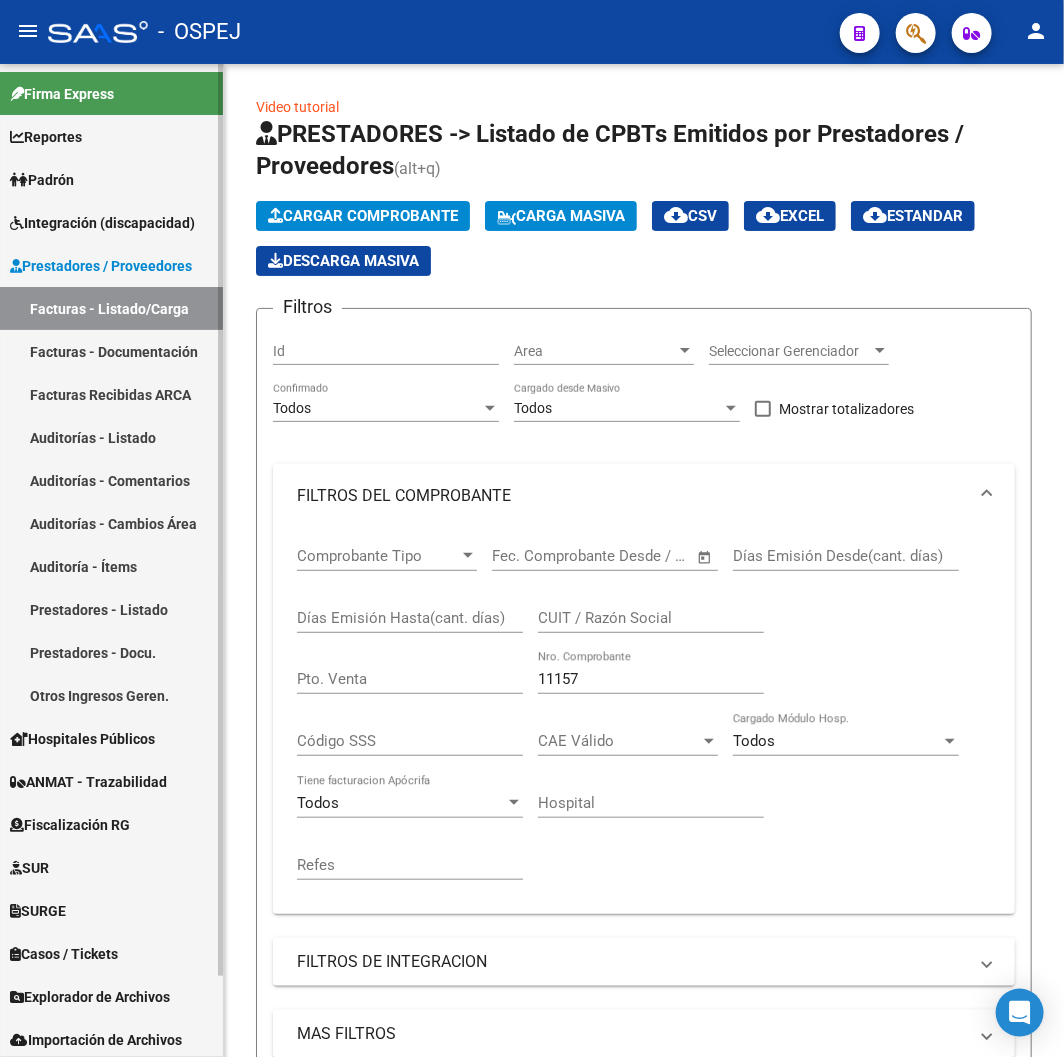 click on "Auditorías - Listado" at bounding box center [111, 437] 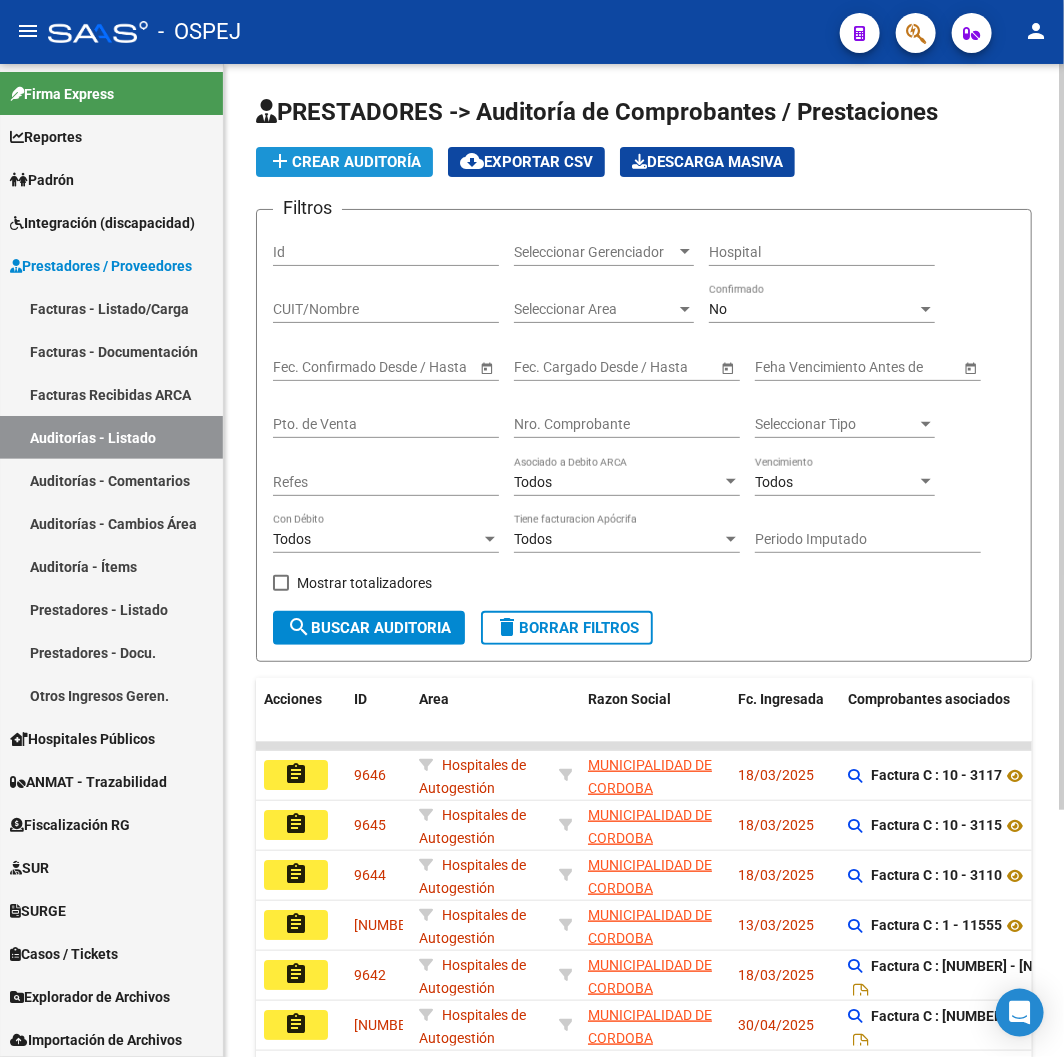 click on "add  Crear Auditoría" 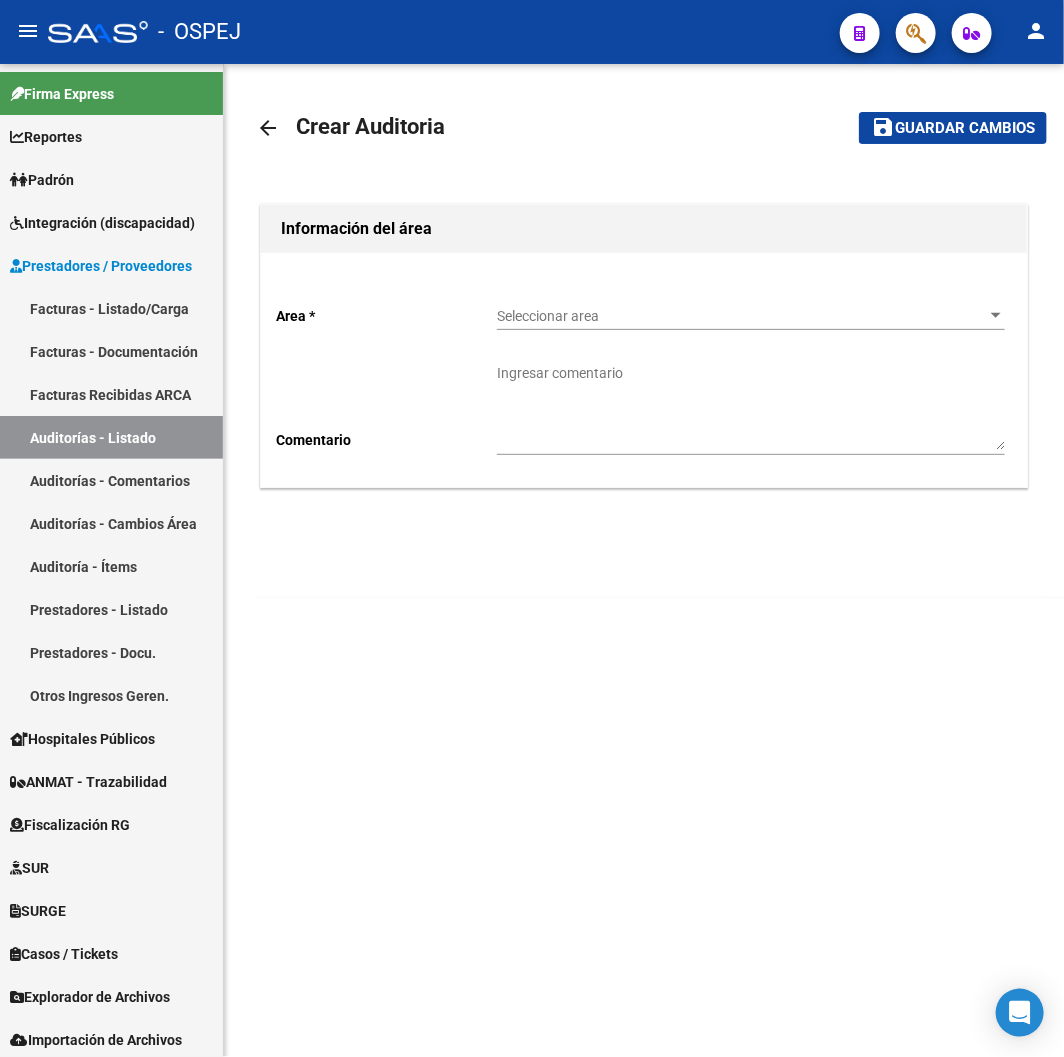 click on "Seleccionar area Seleccionar area" 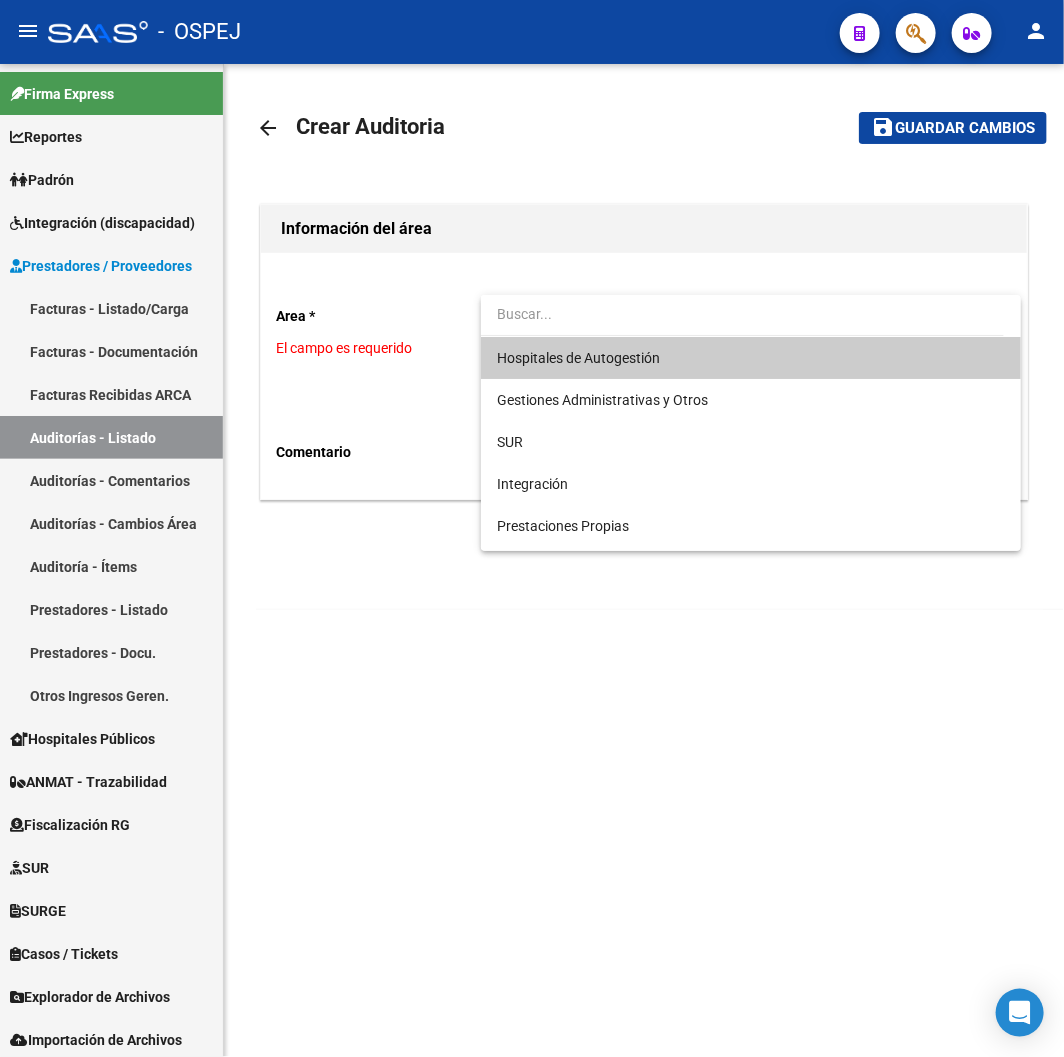 drag, startPoint x: 563, startPoint y: 328, endPoint x: 548, endPoint y: 340, distance: 19.209373 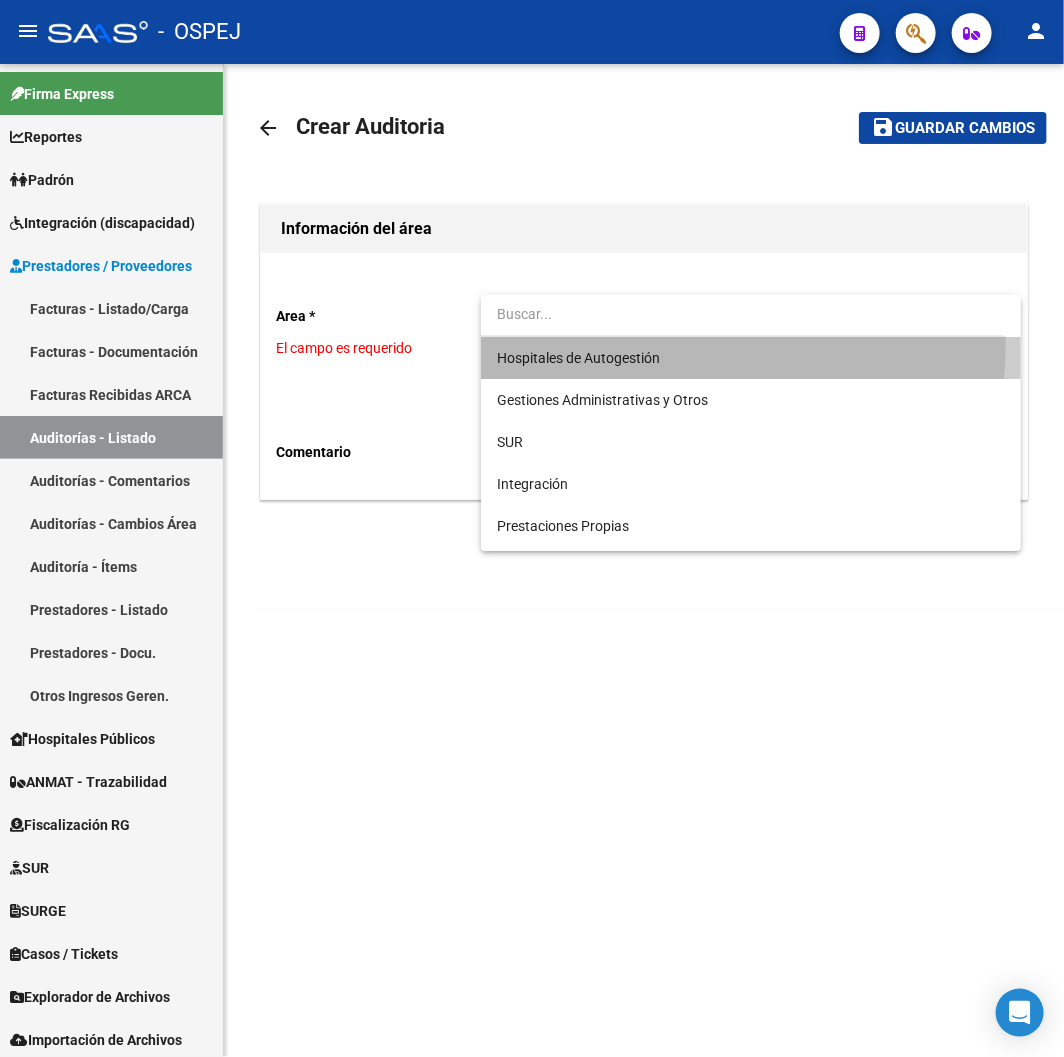 drag, startPoint x: 548, startPoint y: 340, endPoint x: 502, endPoint y: 378, distance: 59.665737 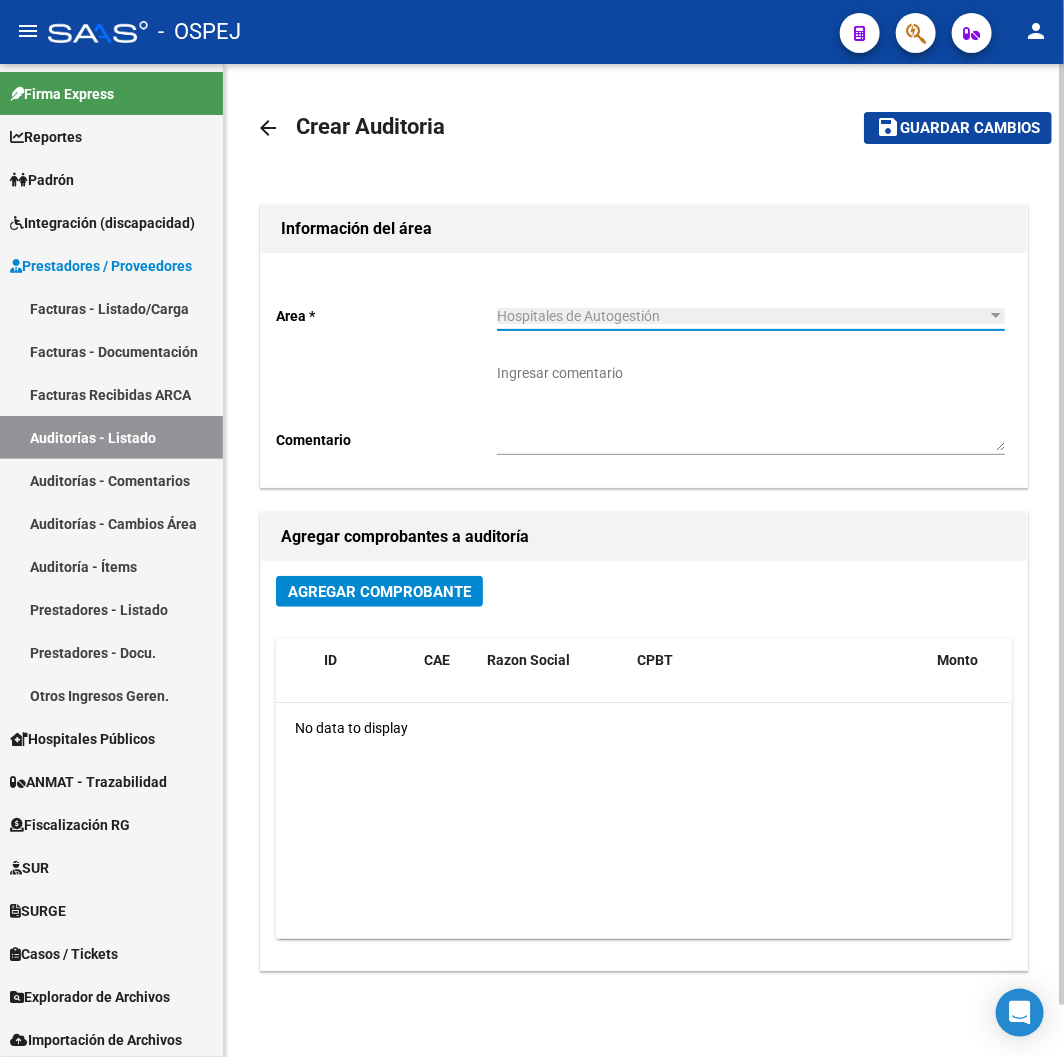 click on "Agregar Comprobante" 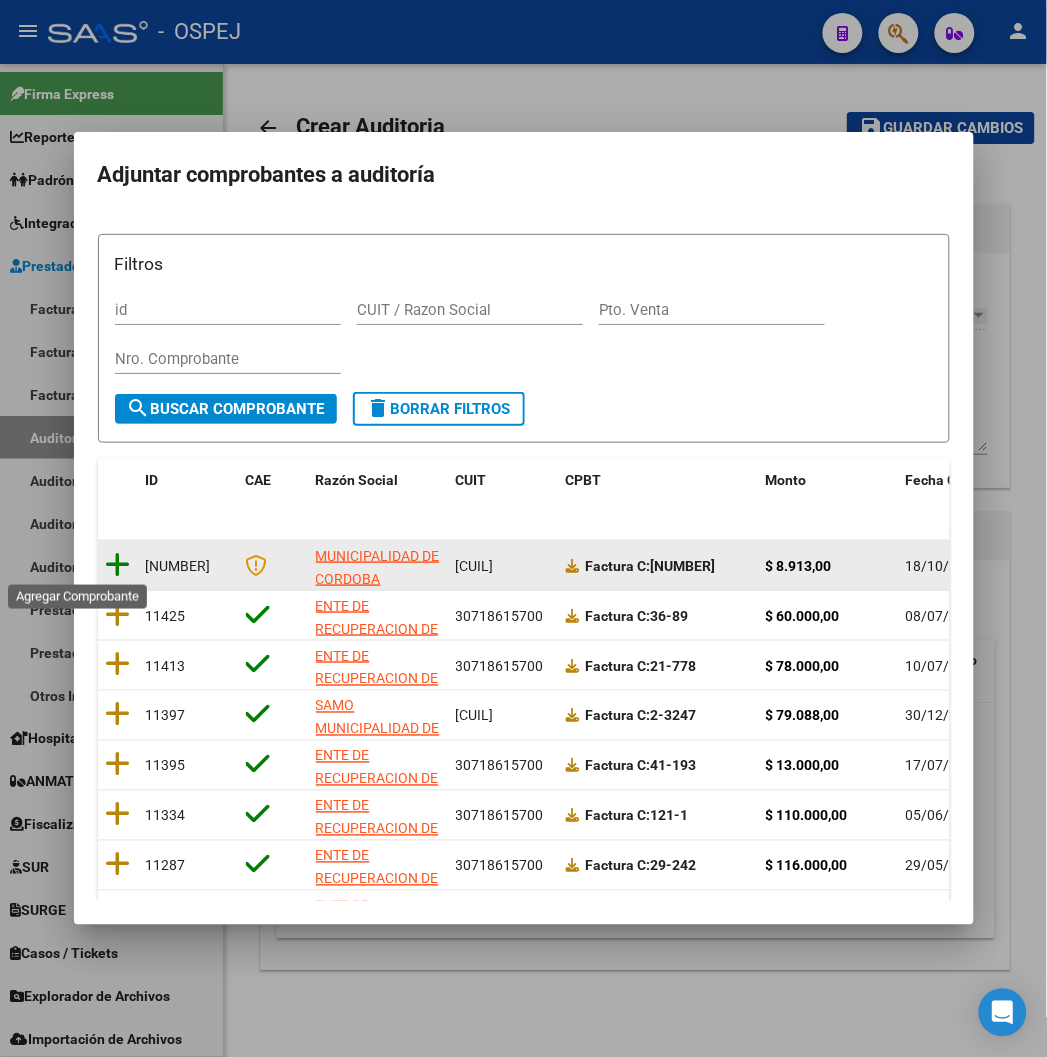 click 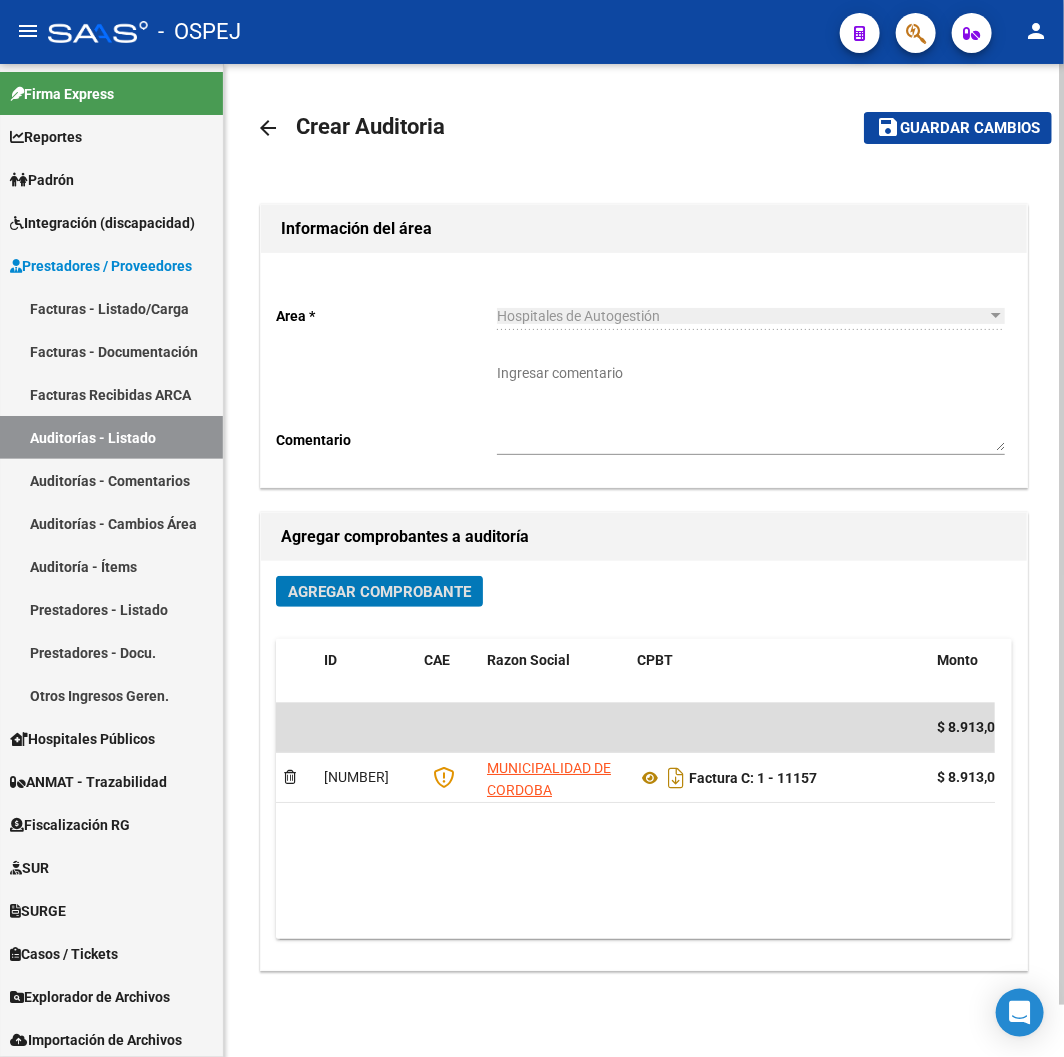 click on "save Guardar cambios" 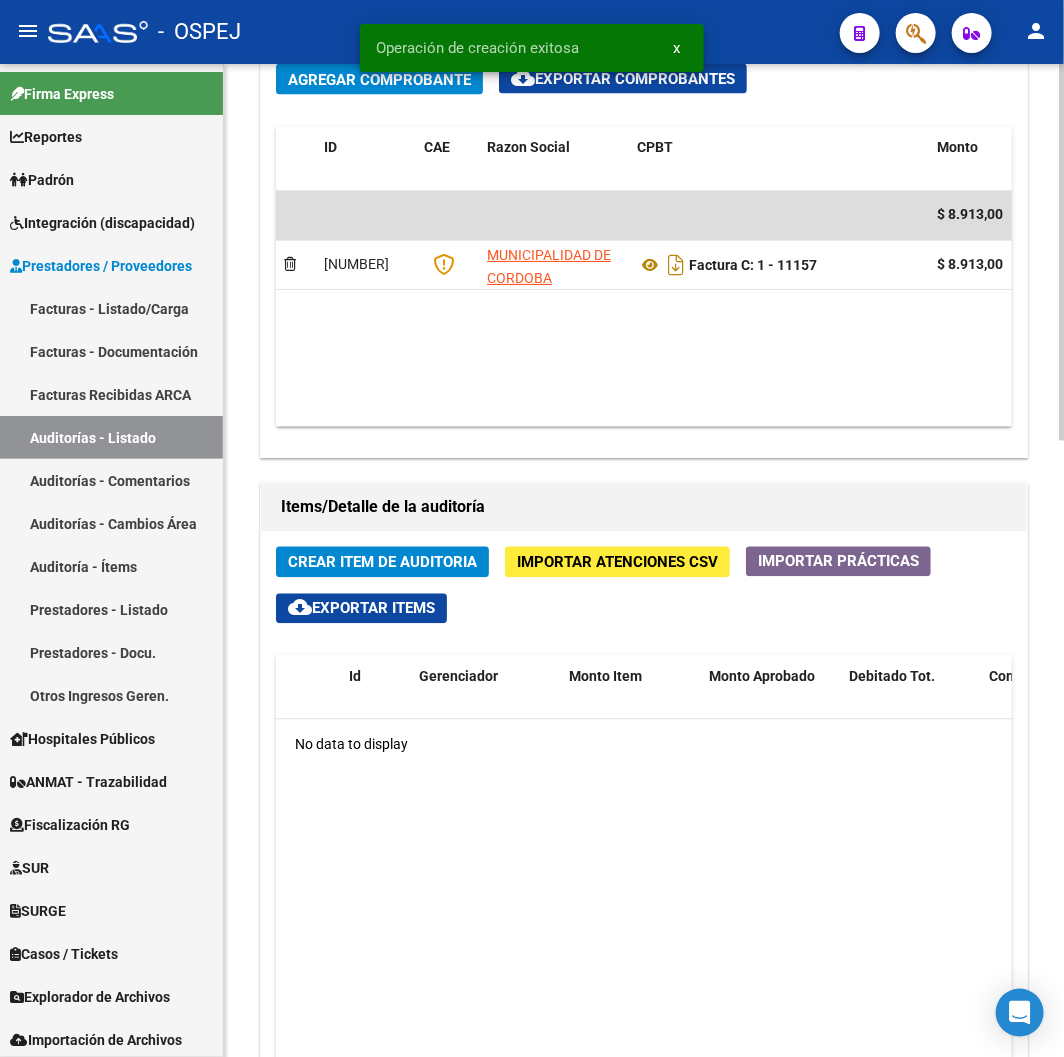 scroll, scrollTop: 1222, scrollLeft: 0, axis: vertical 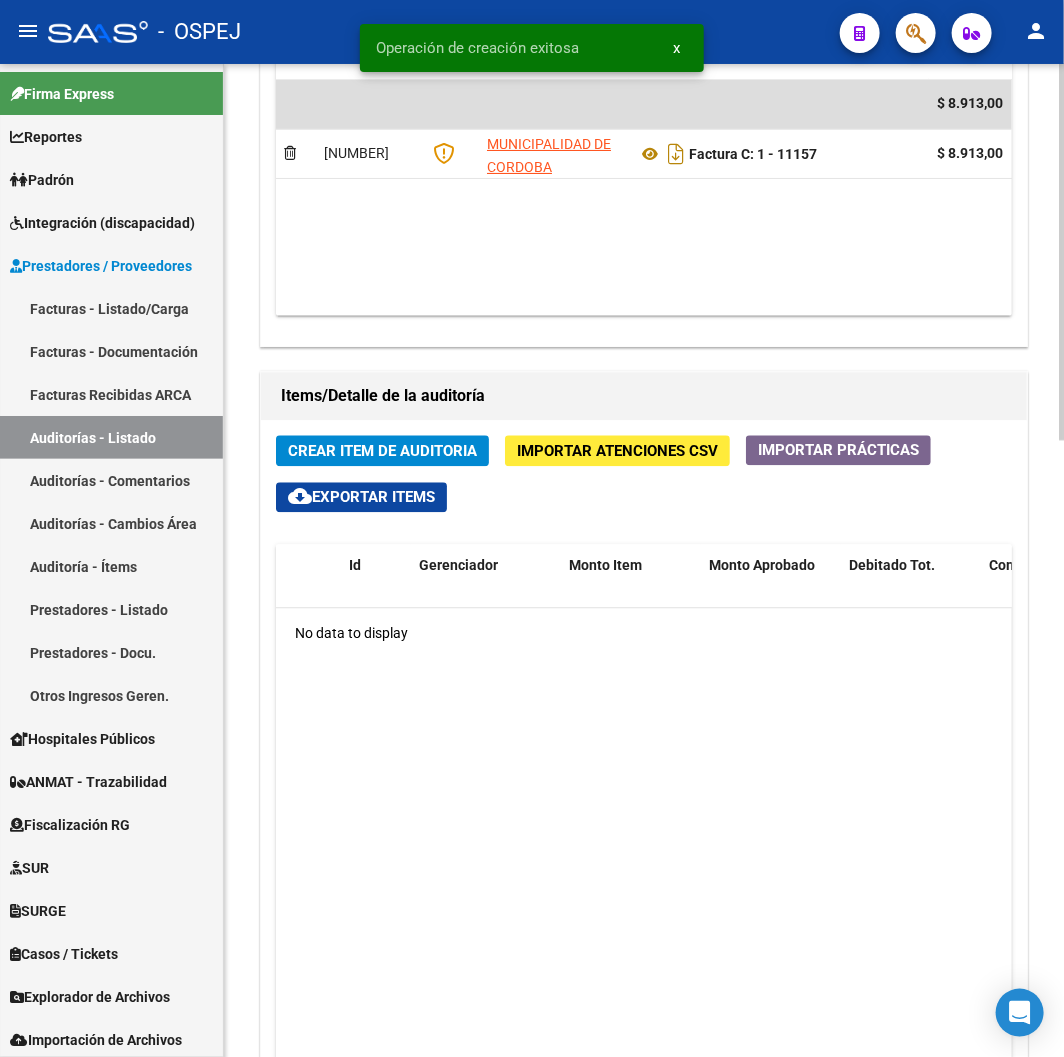 click on "Crear Item de Auditoria" 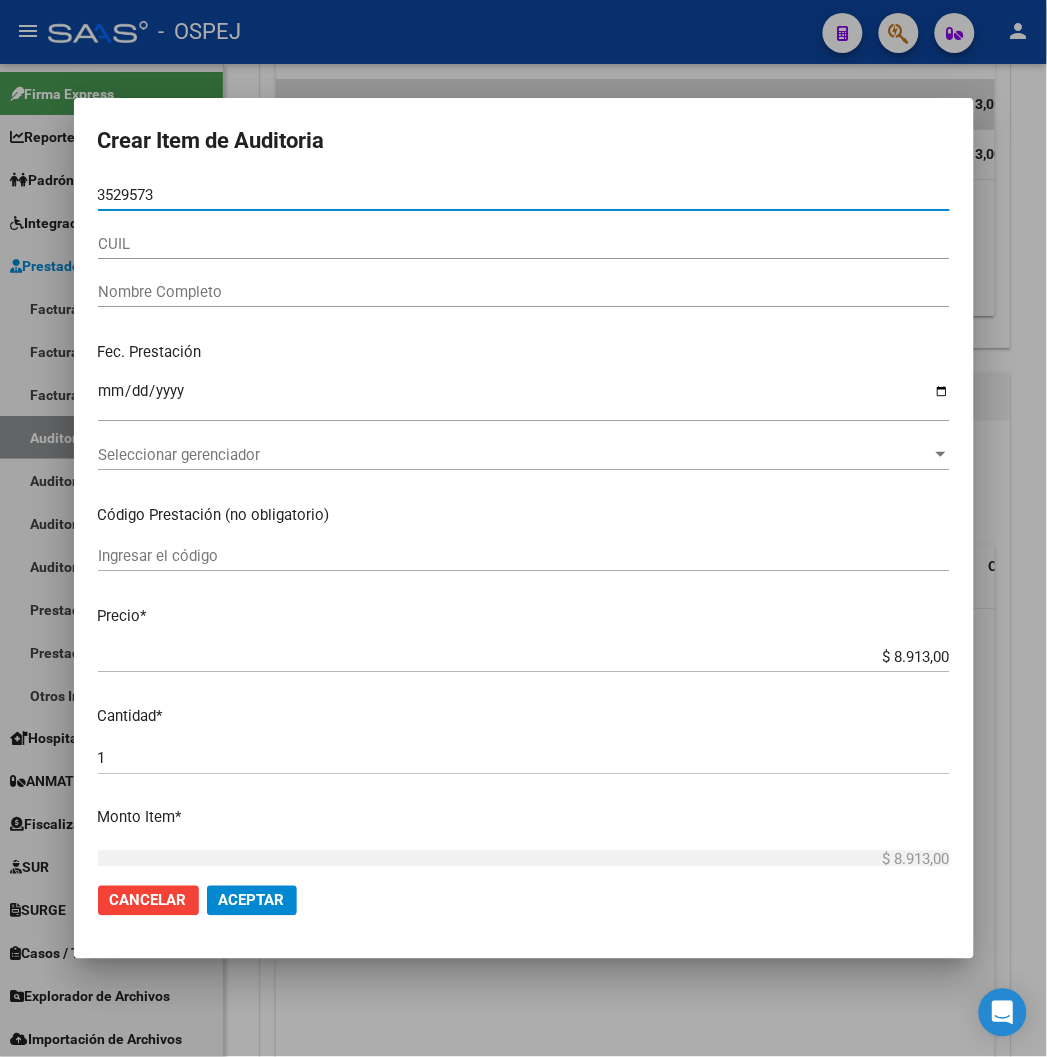 type on "[NUMBER]" 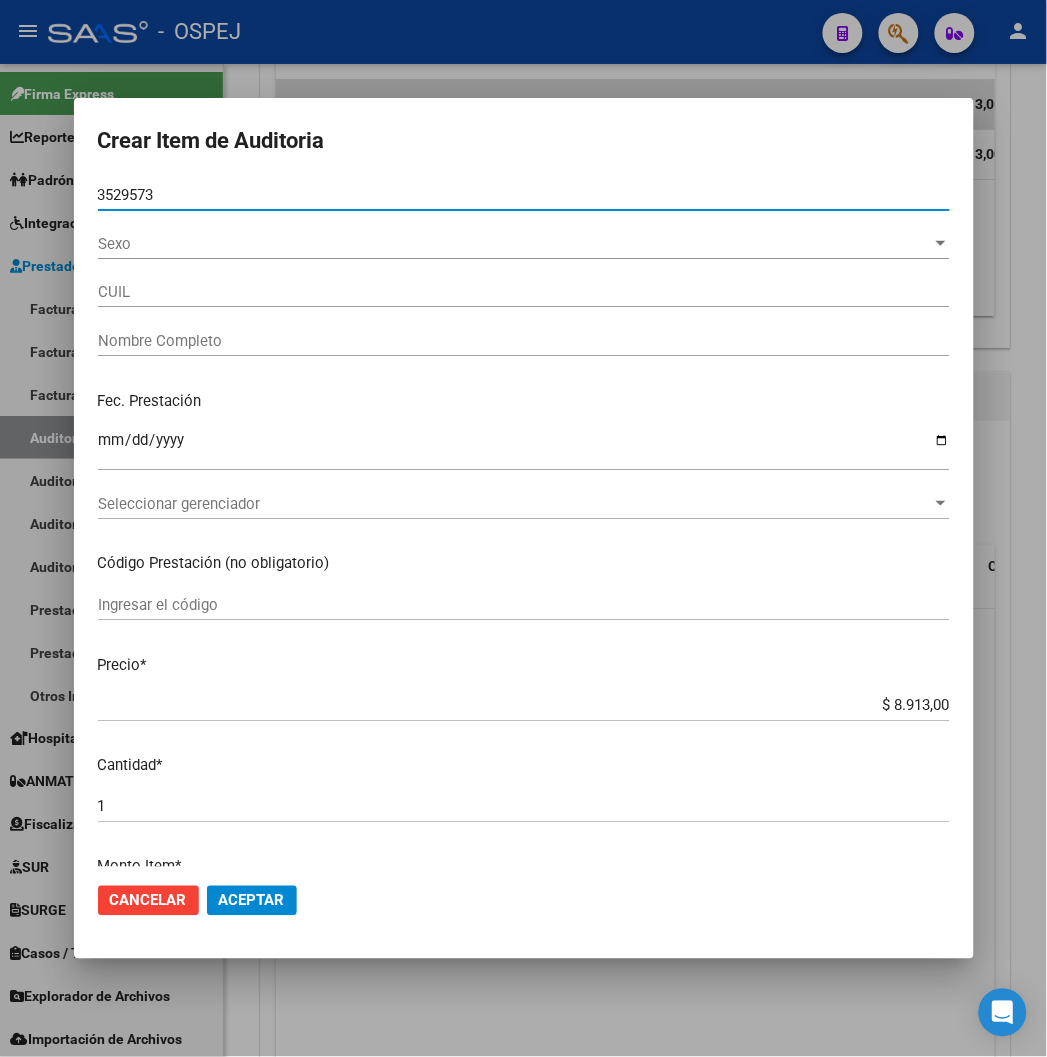 type on "20352957349" 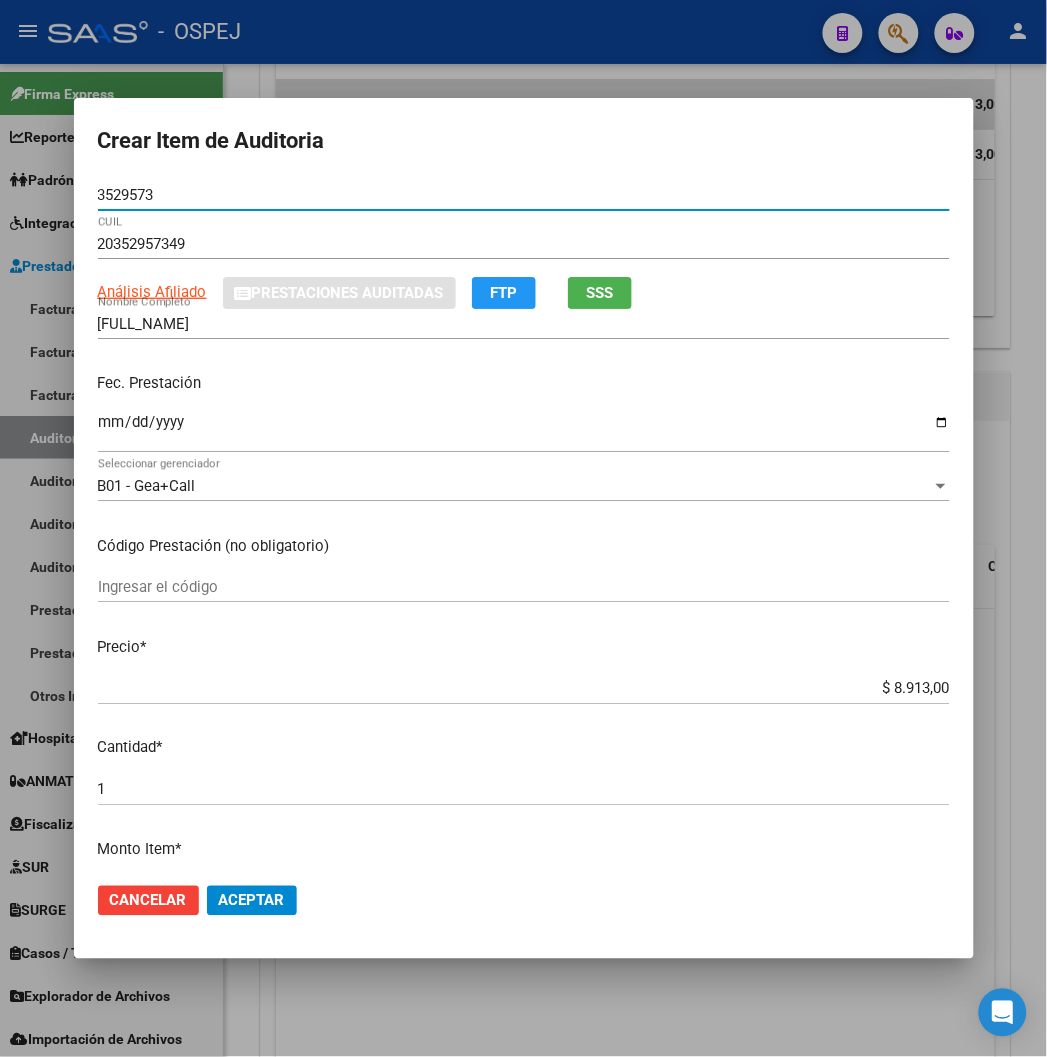 type on "[NUMBER]" 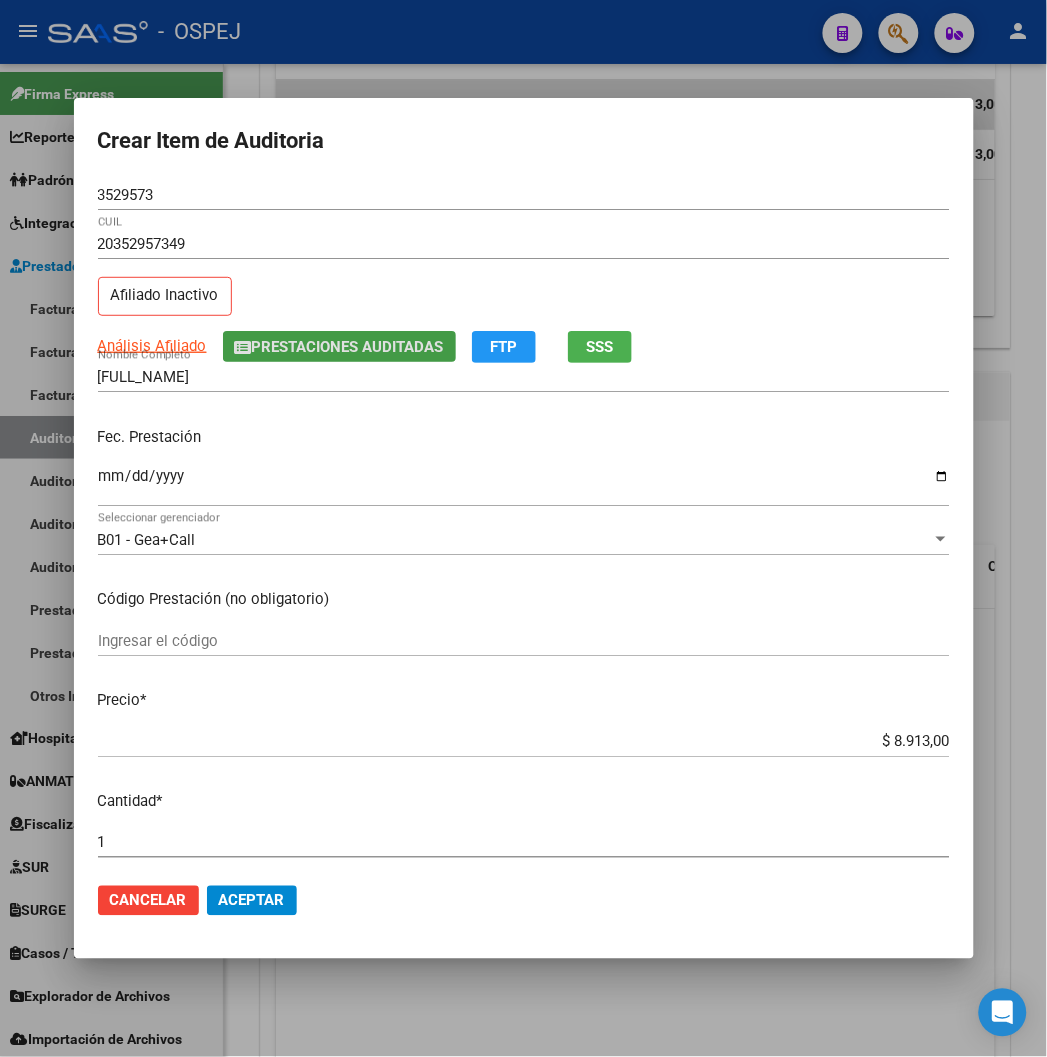 type 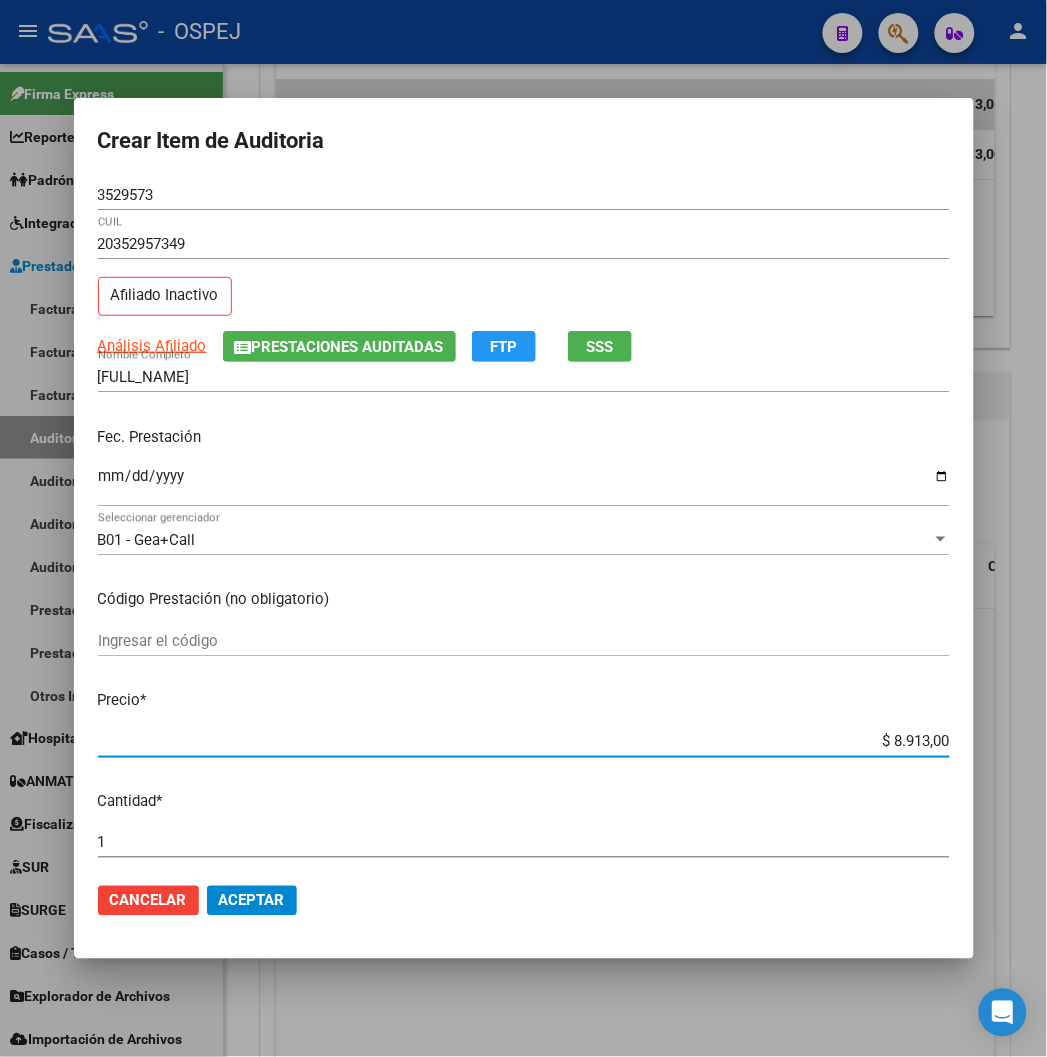 type on "$ 0,01" 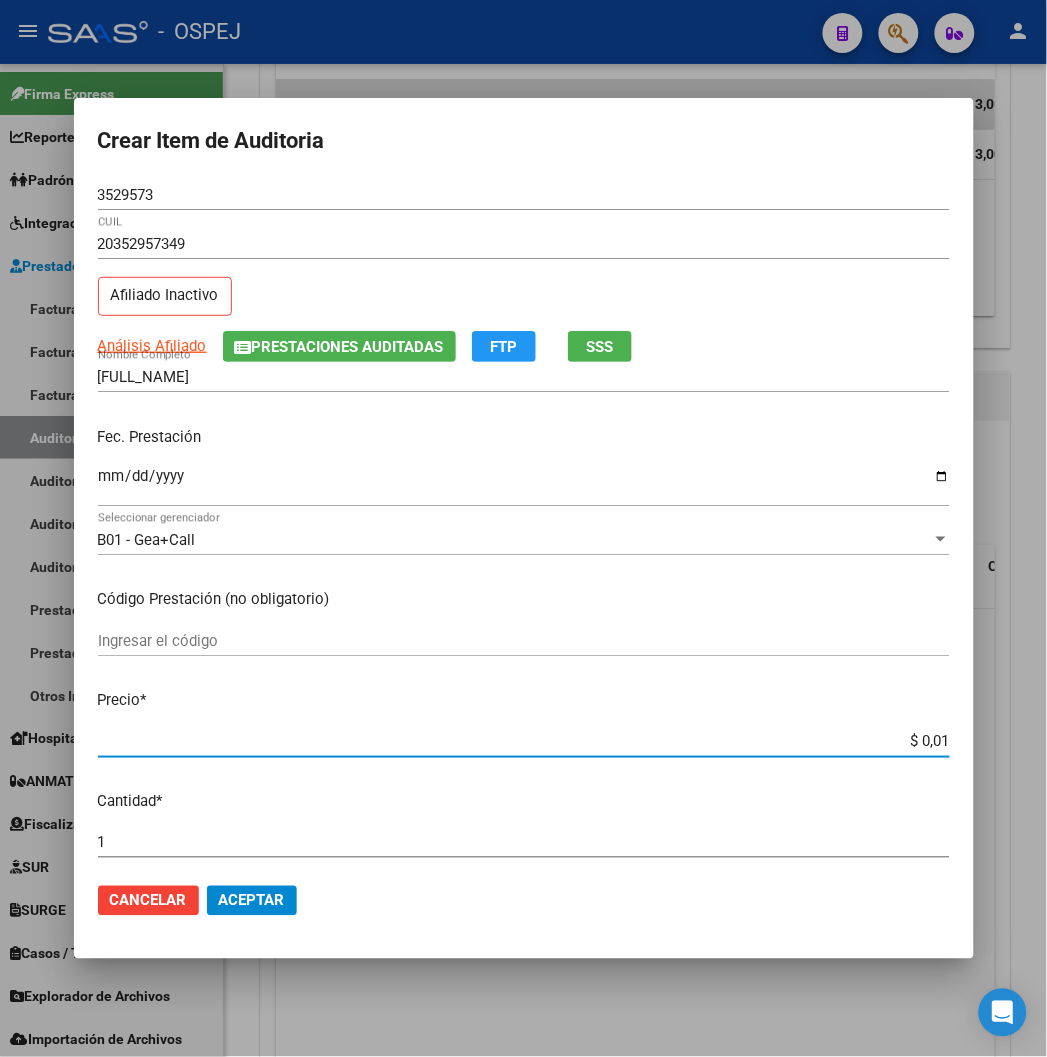 type on "$ 0,13" 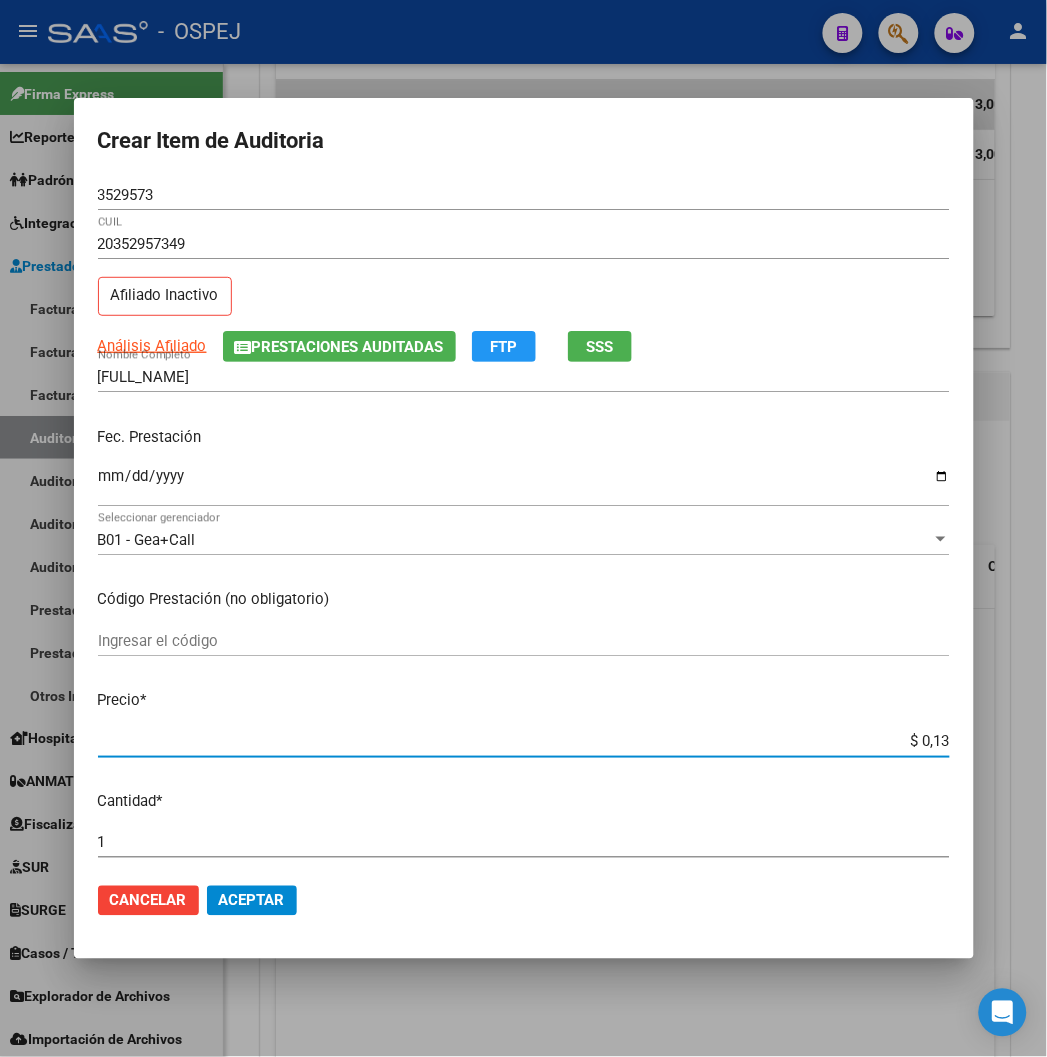 type on "$ 1,32" 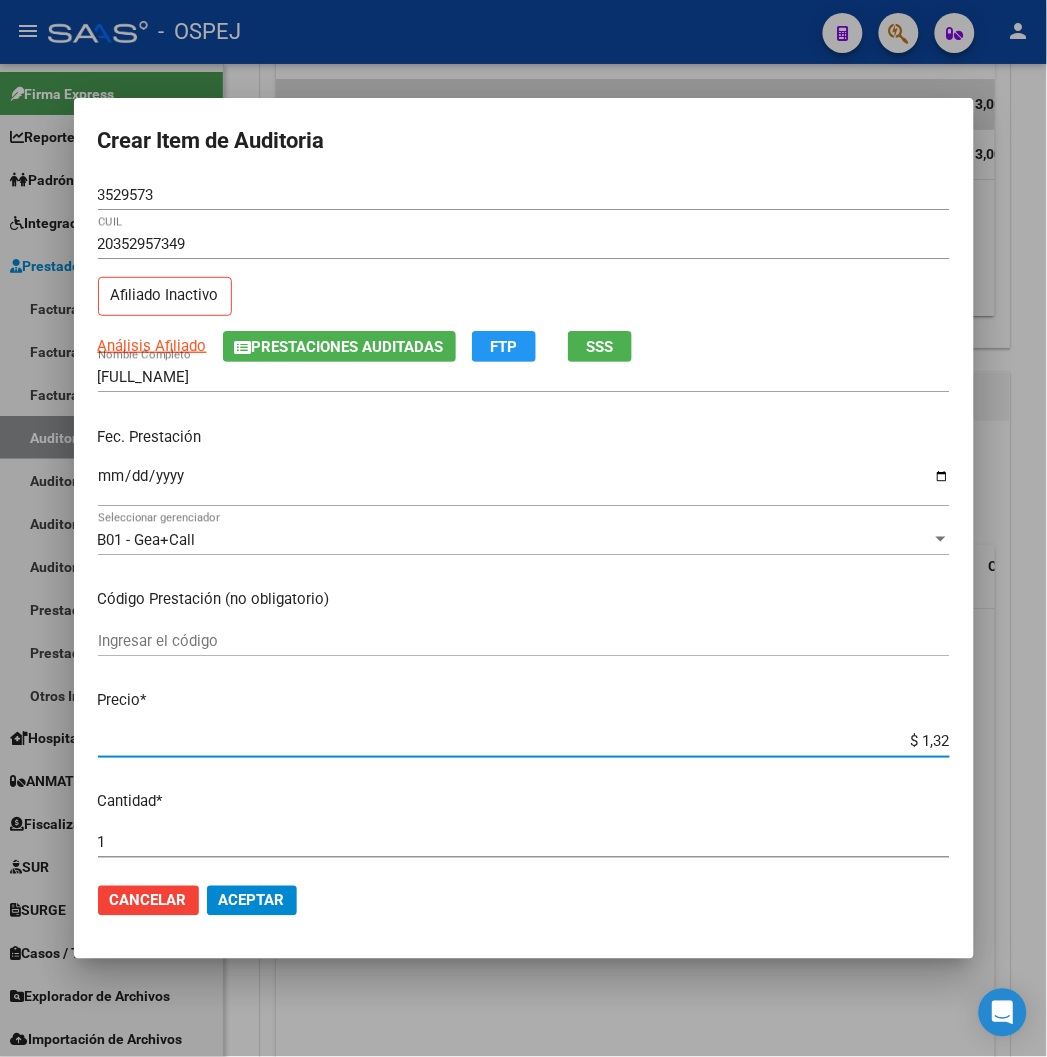 type on "$ 13,29" 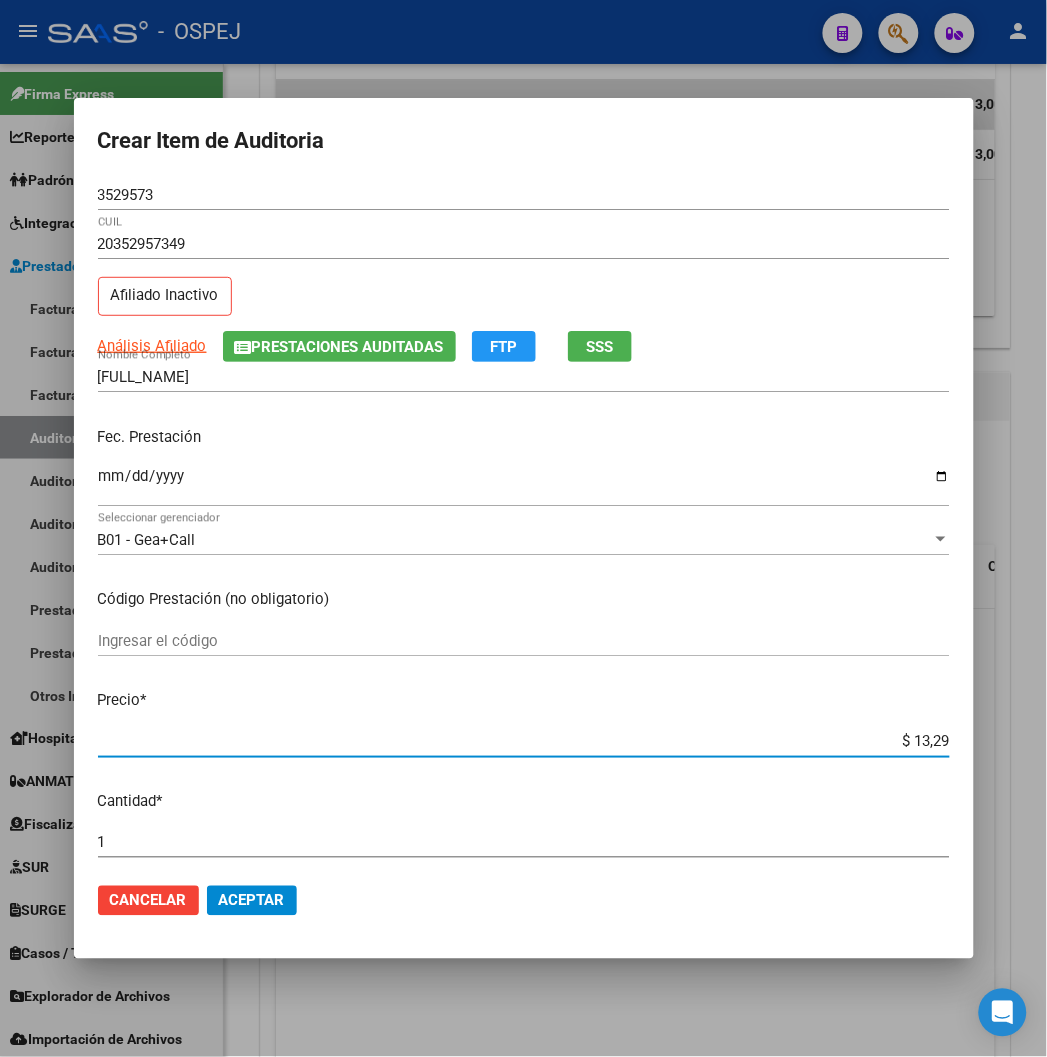 type on "$ 132,90" 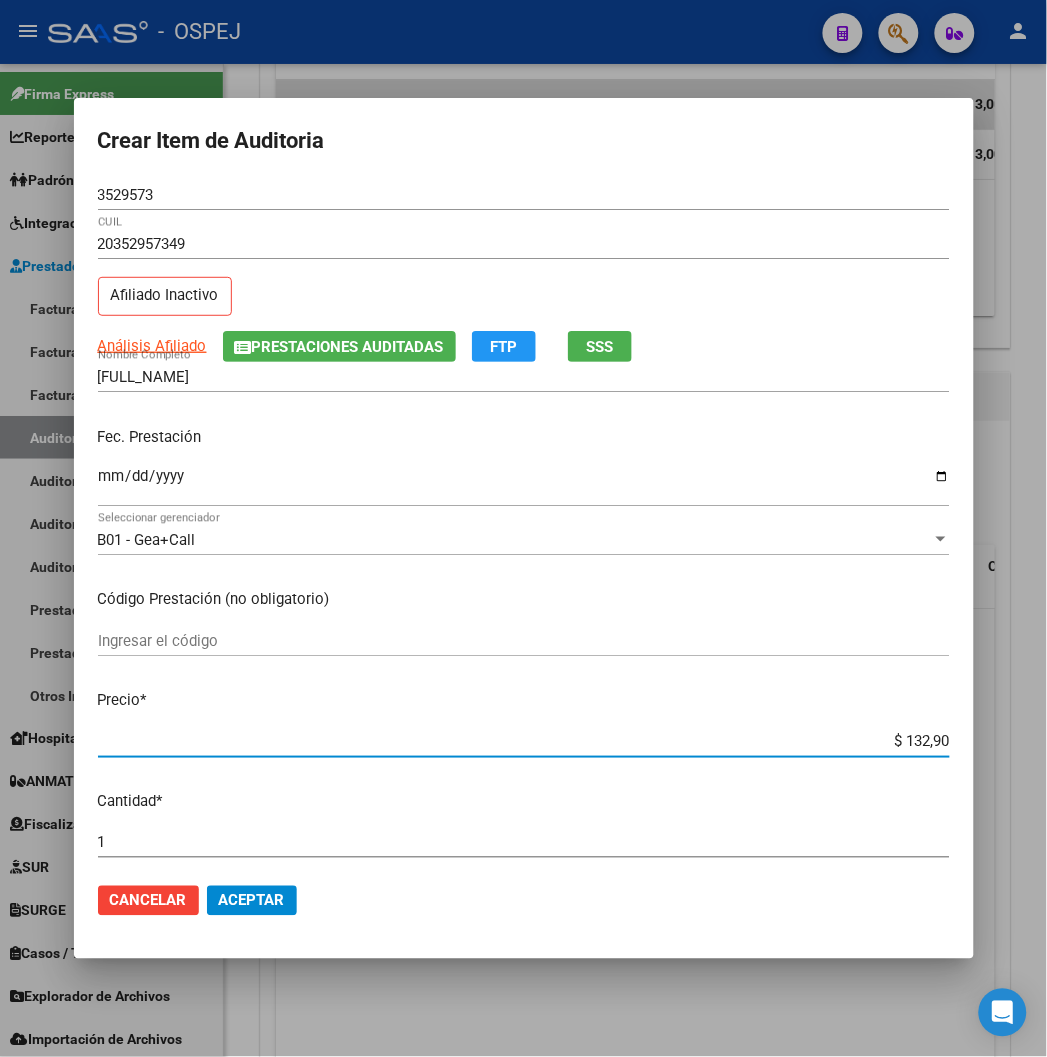 type on "$ 1.329,00" 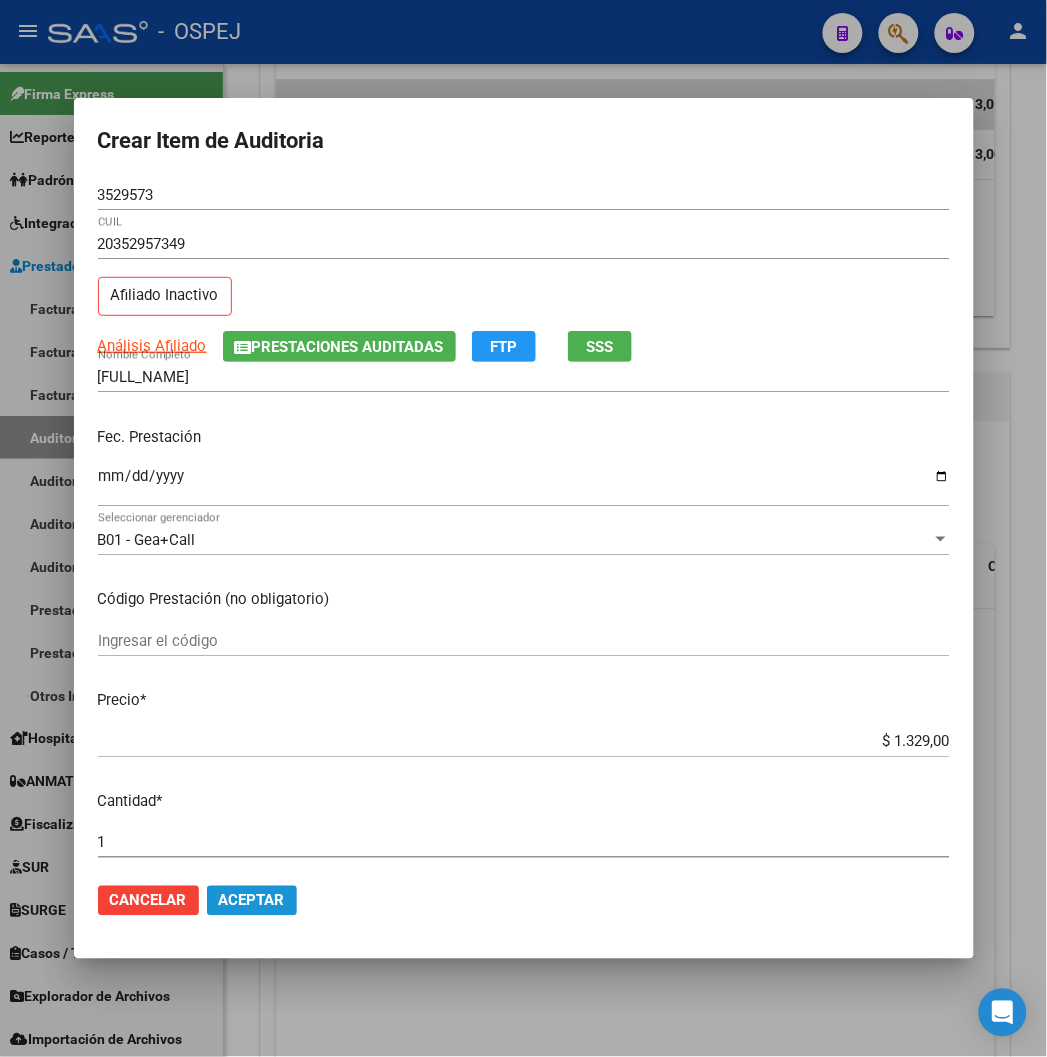 click on "Aceptar" 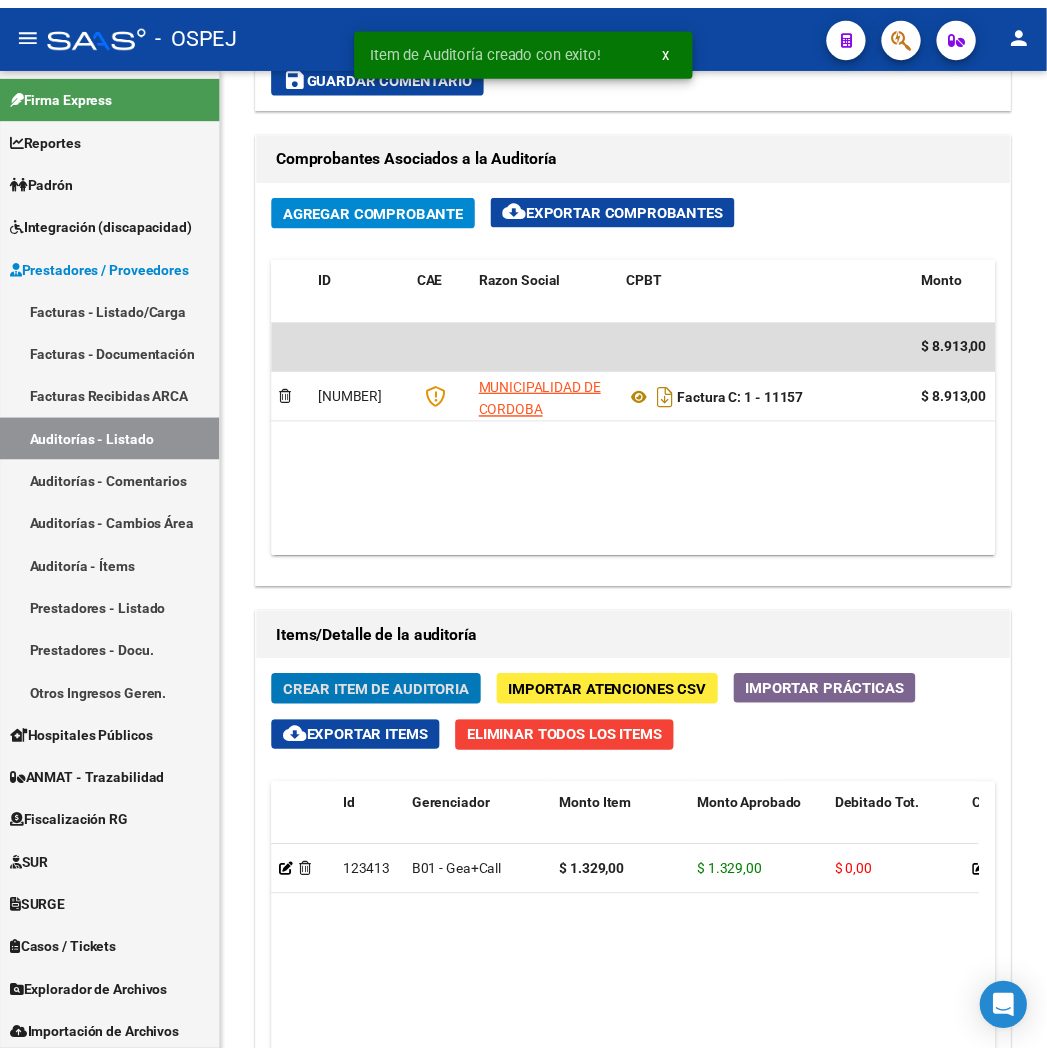 scroll, scrollTop: 1462, scrollLeft: 0, axis: vertical 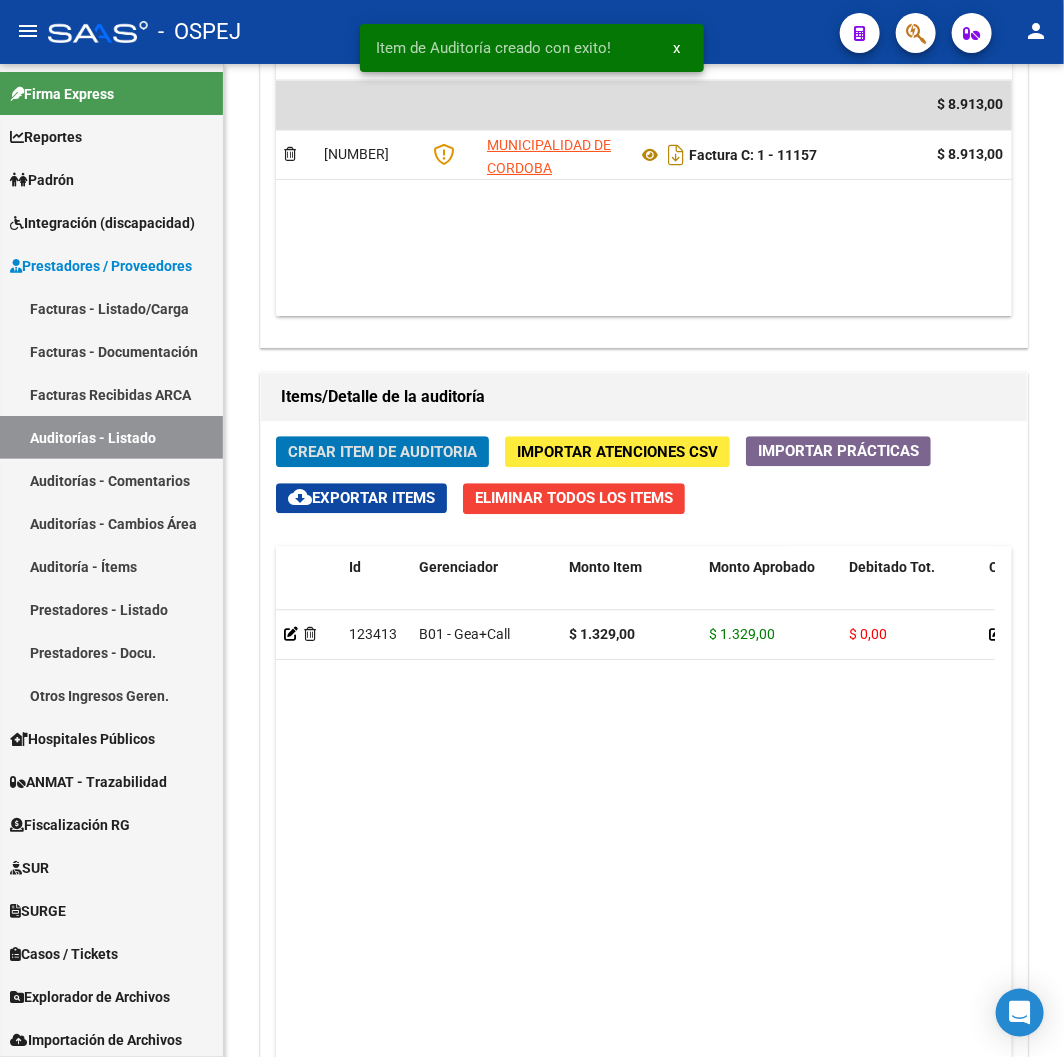 type 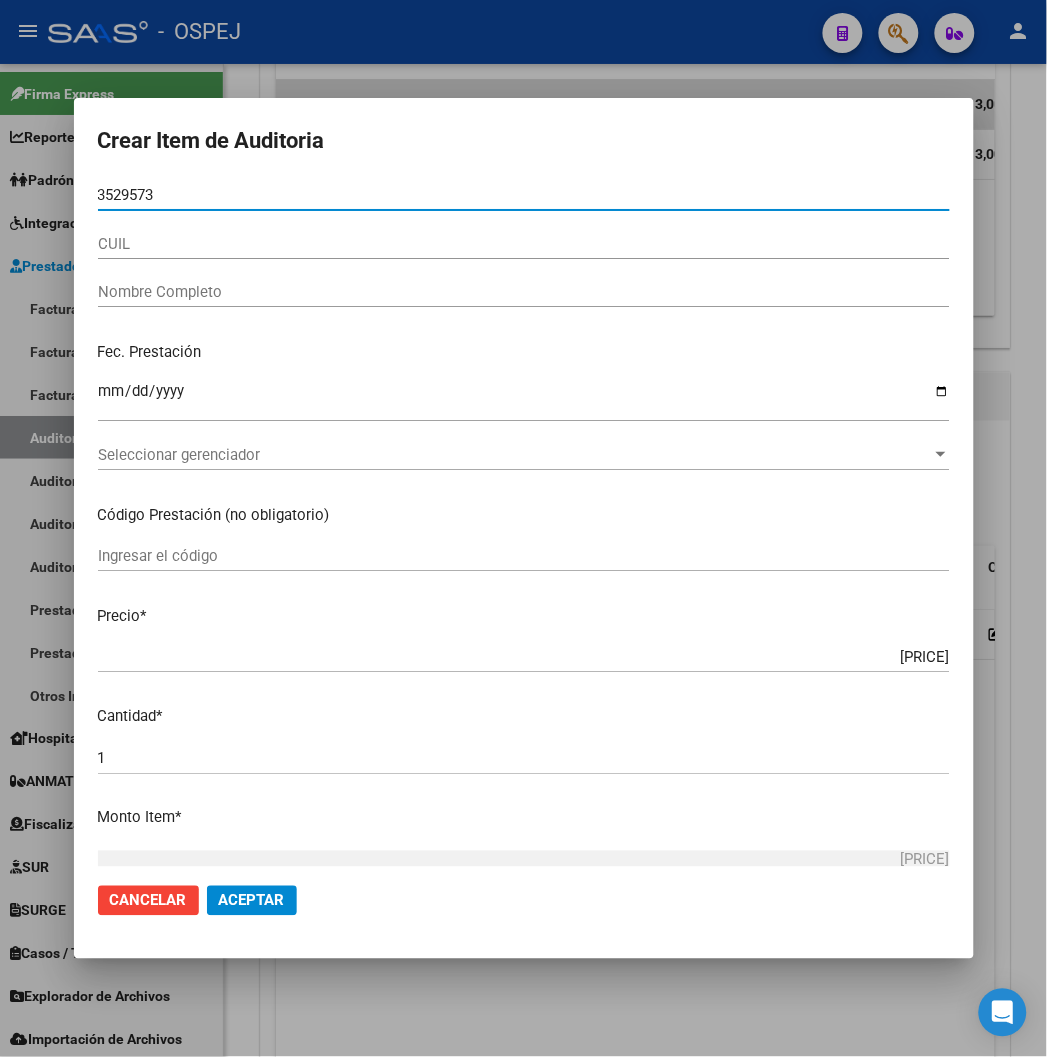 type on "[NUMBER]" 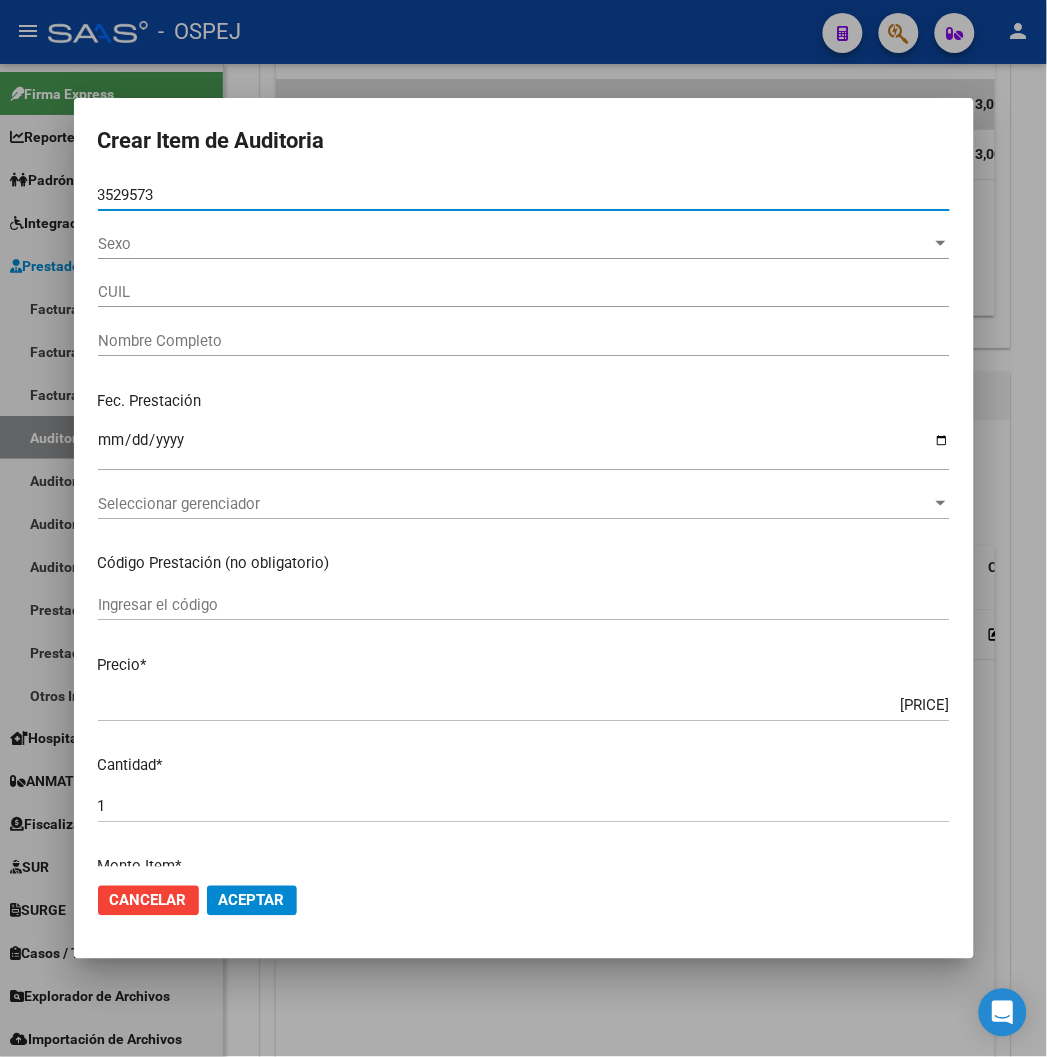 type on "20352957349" 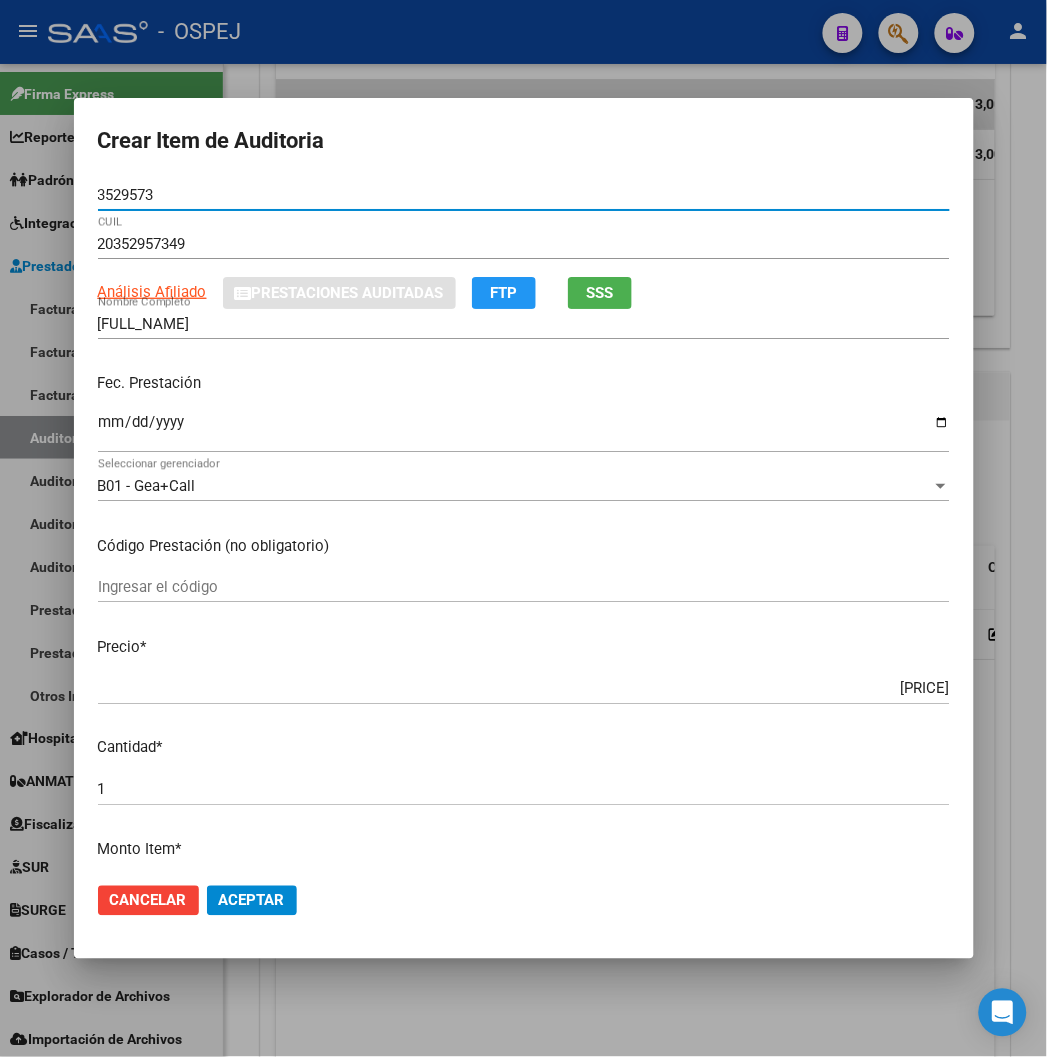type on "[NUMBER]" 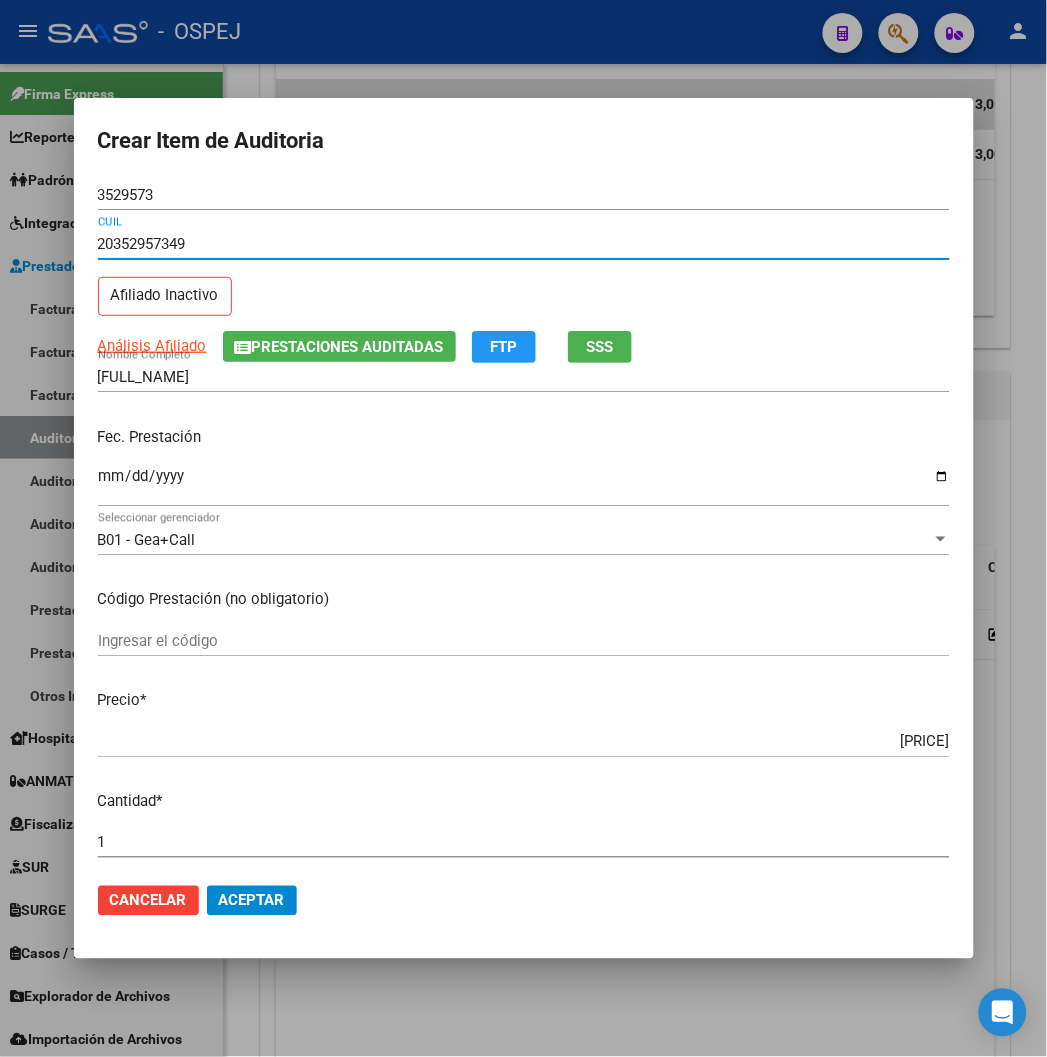 type 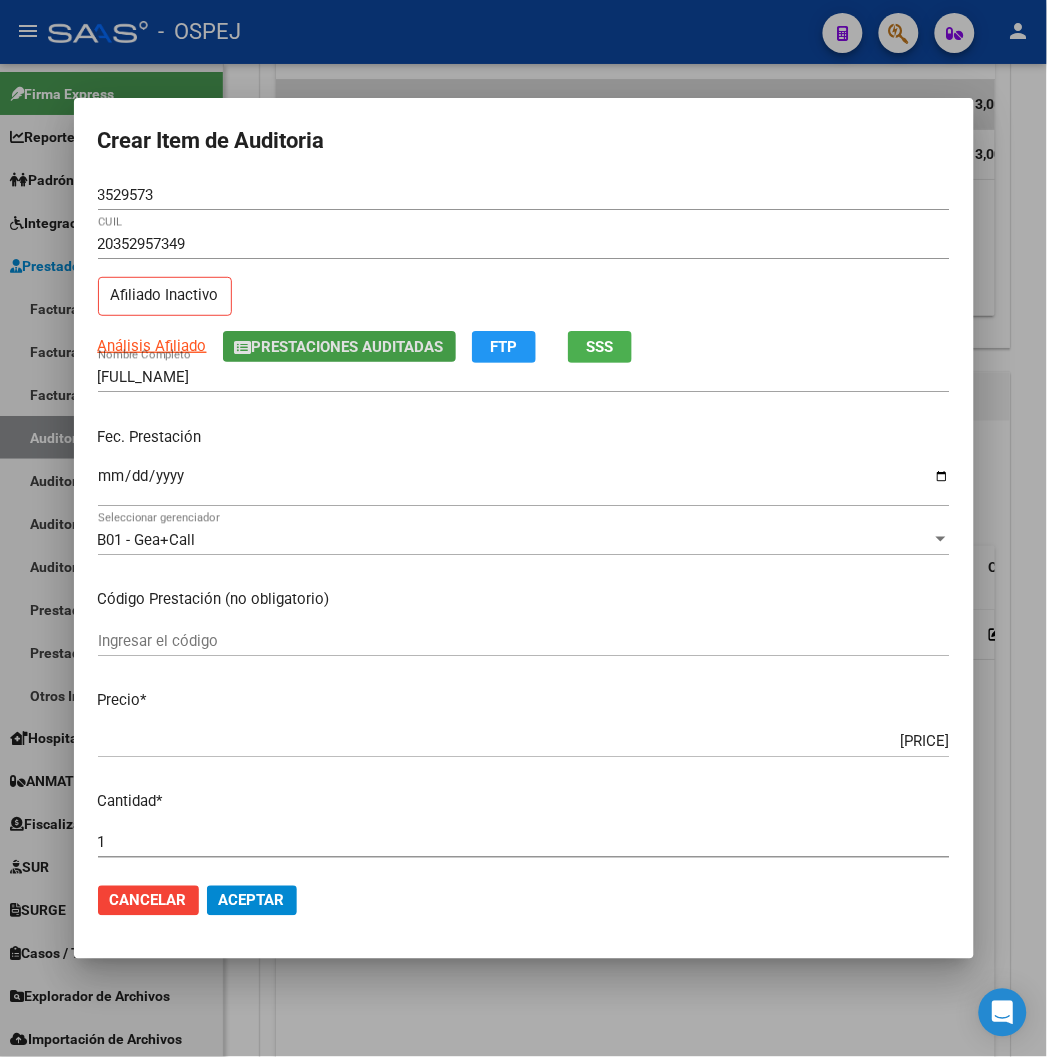 type 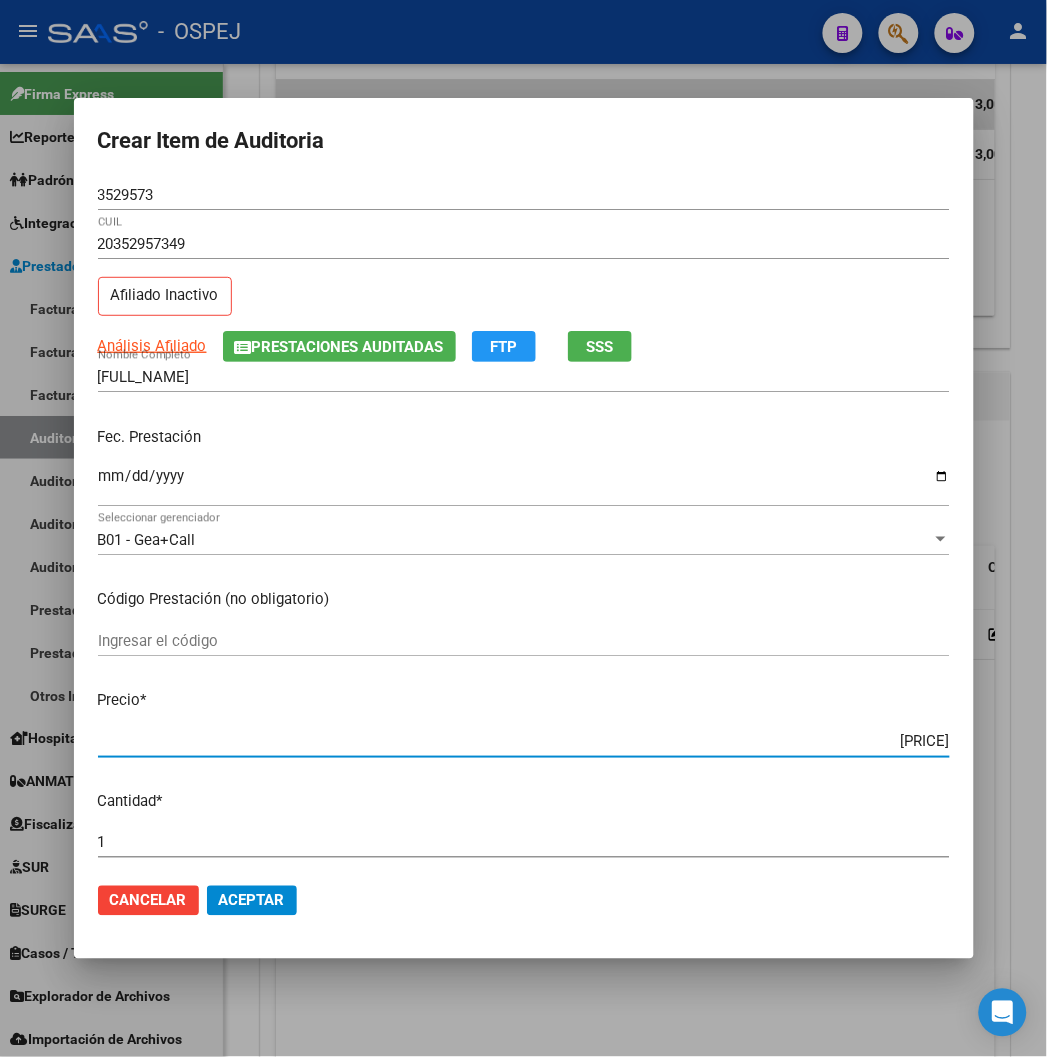 type on "$ 0,01" 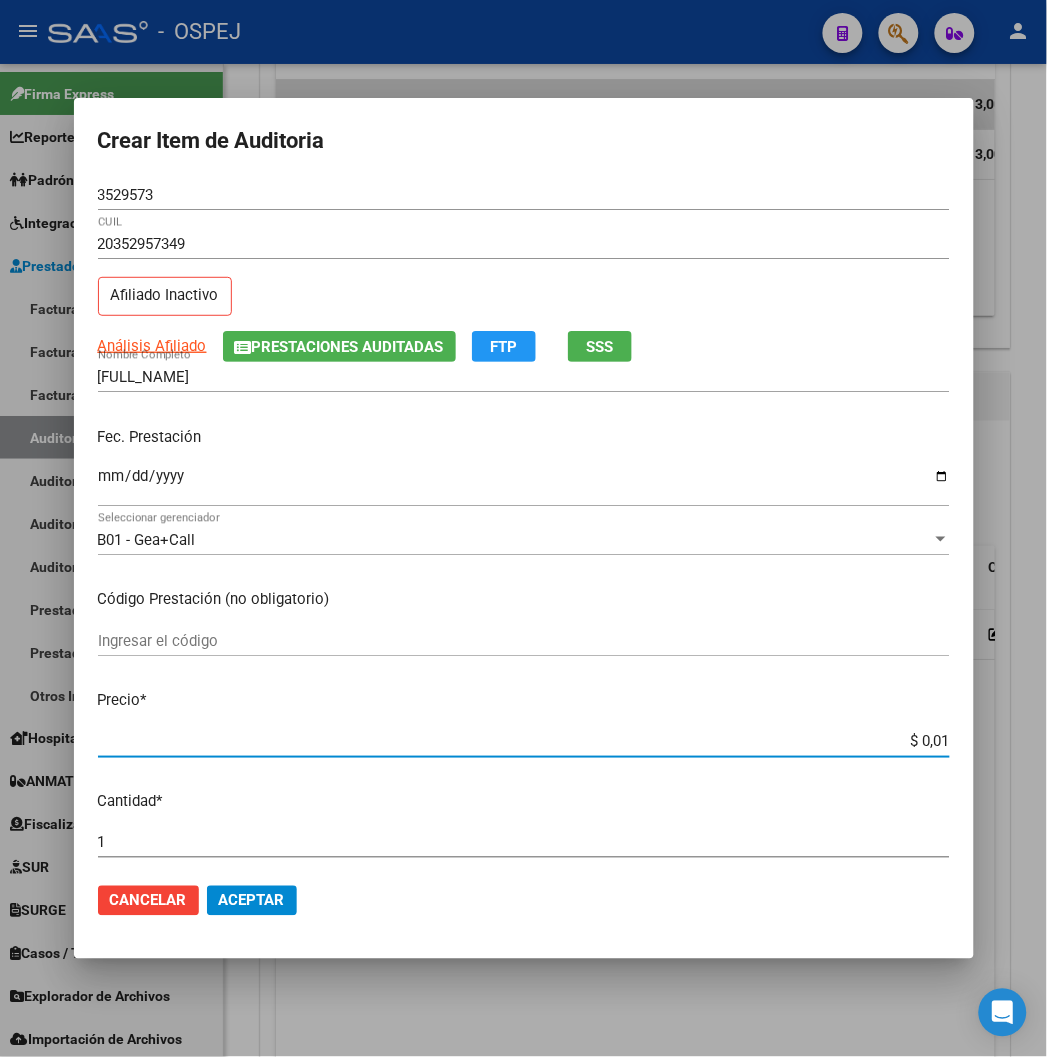 type on "$ 0,16" 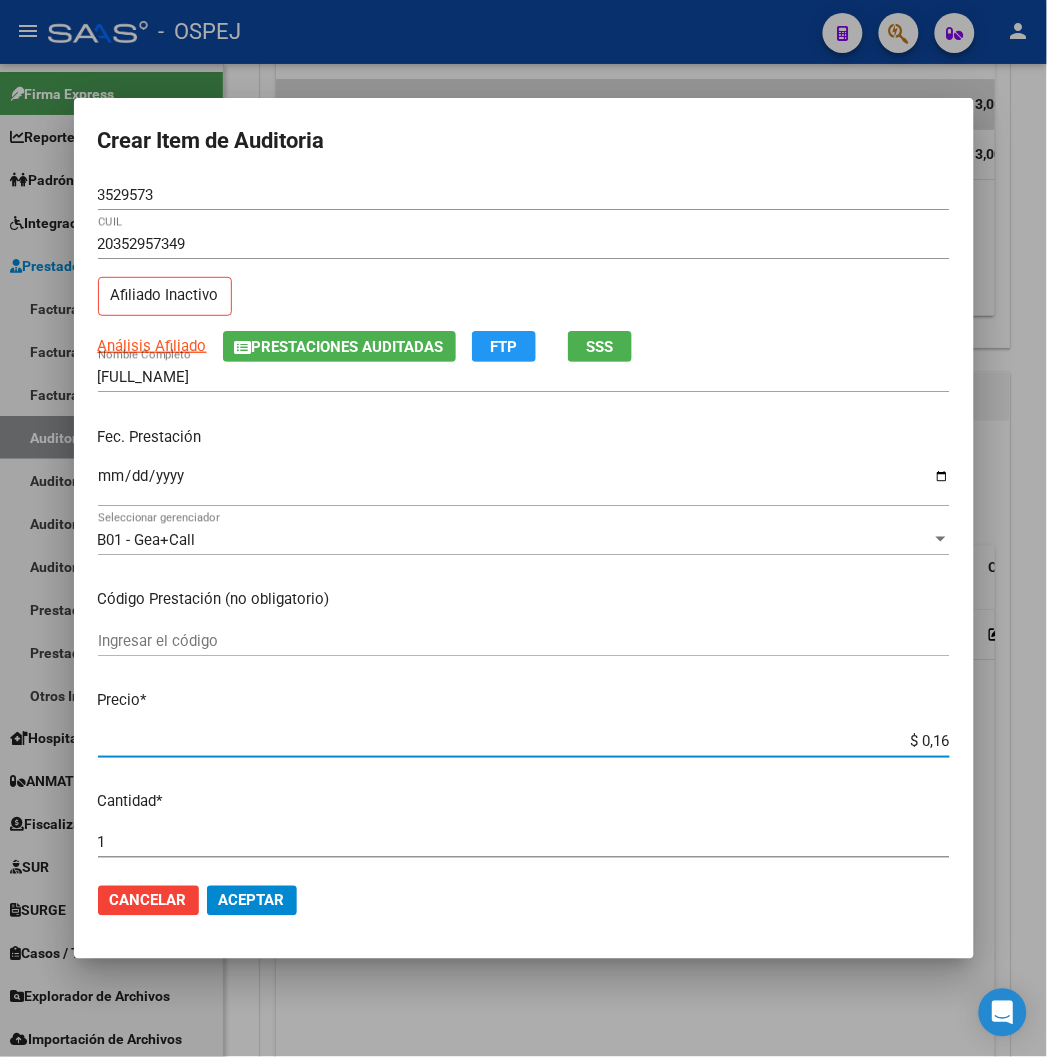 type on "$ 1,64" 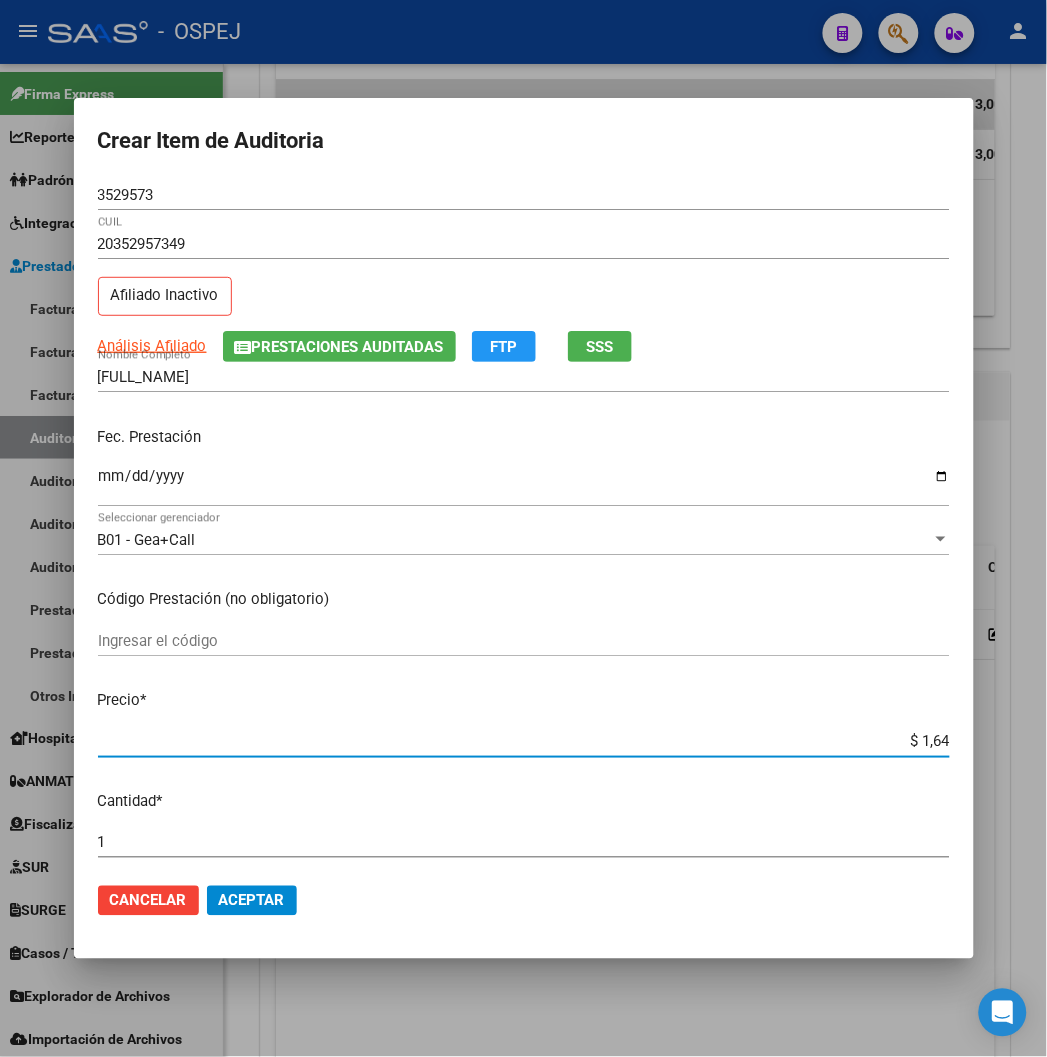 type on "$ 16,42" 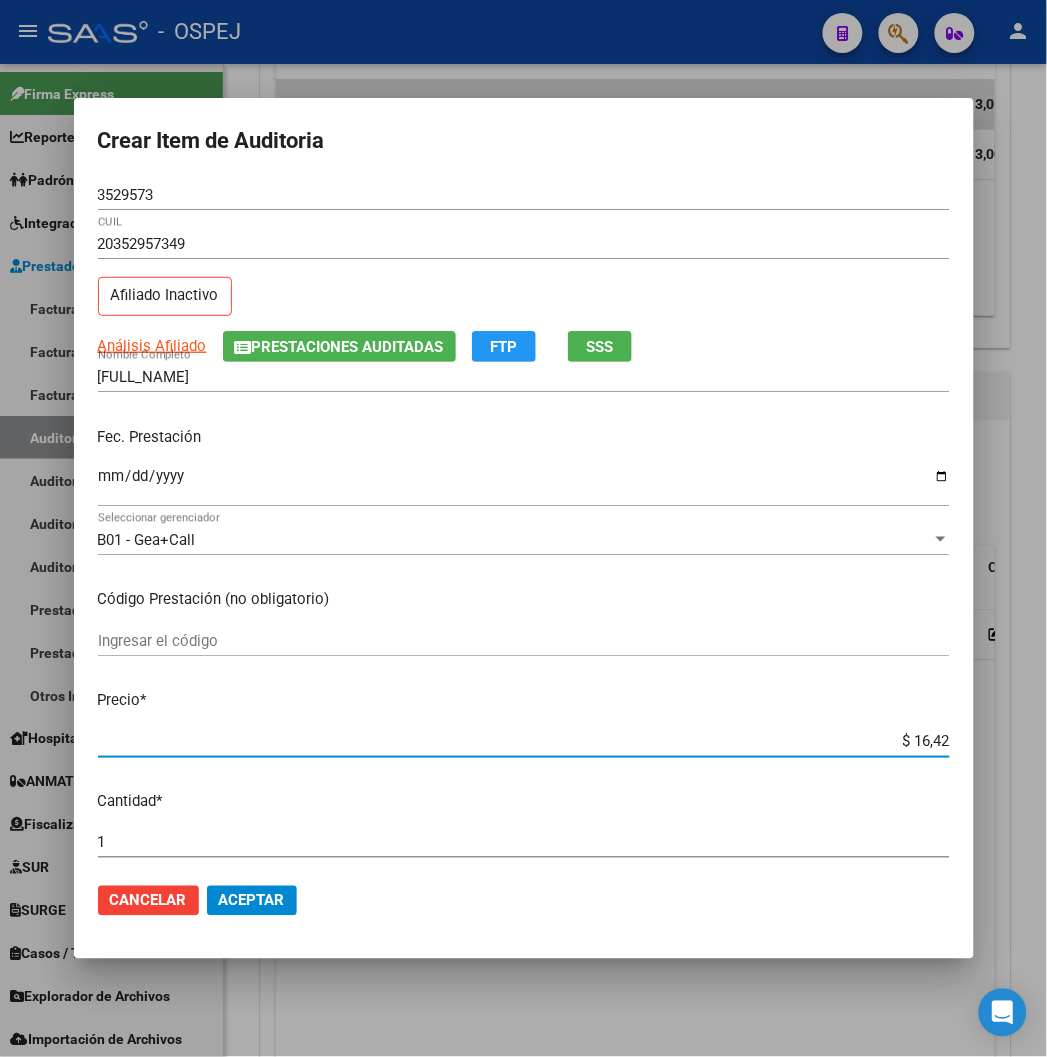 type on "$ 164,20" 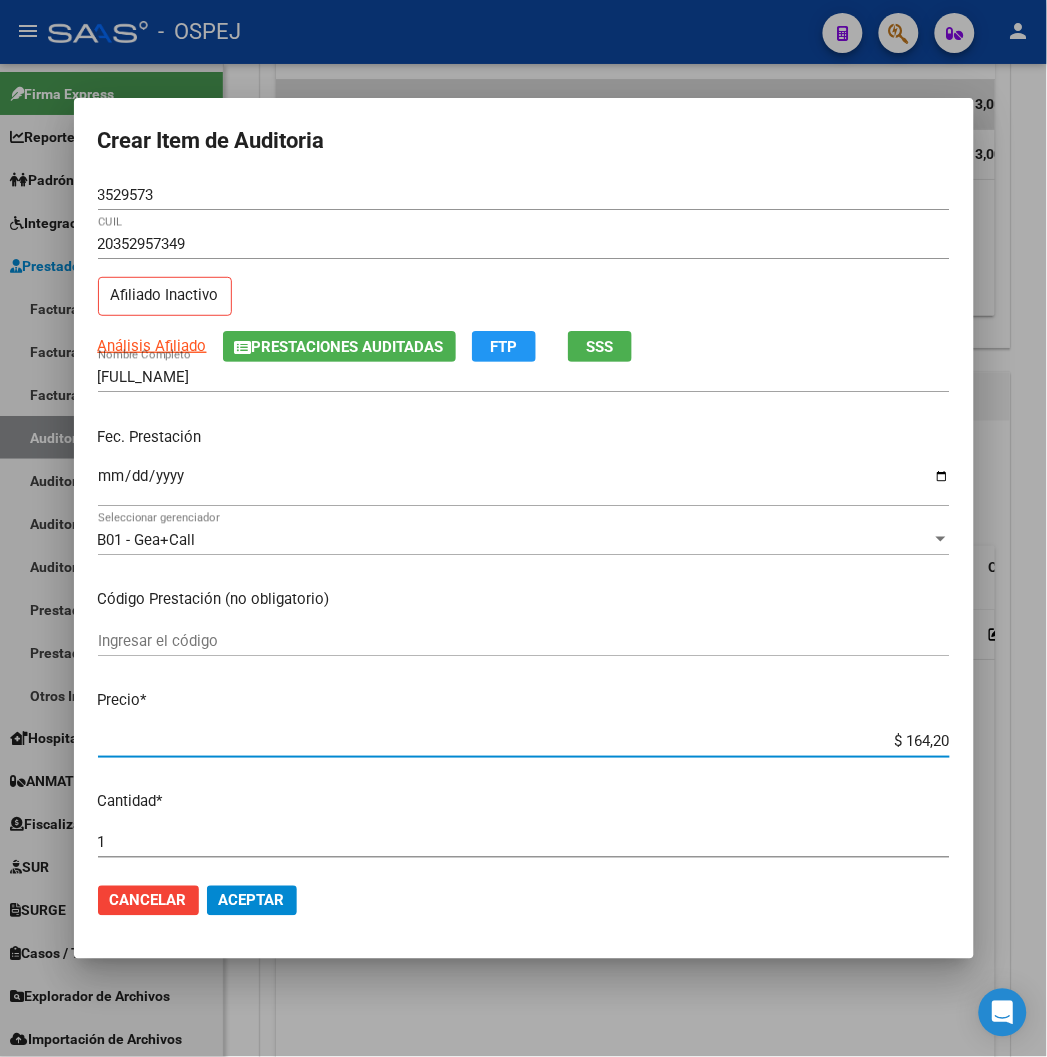 type on "$ 1.642,00" 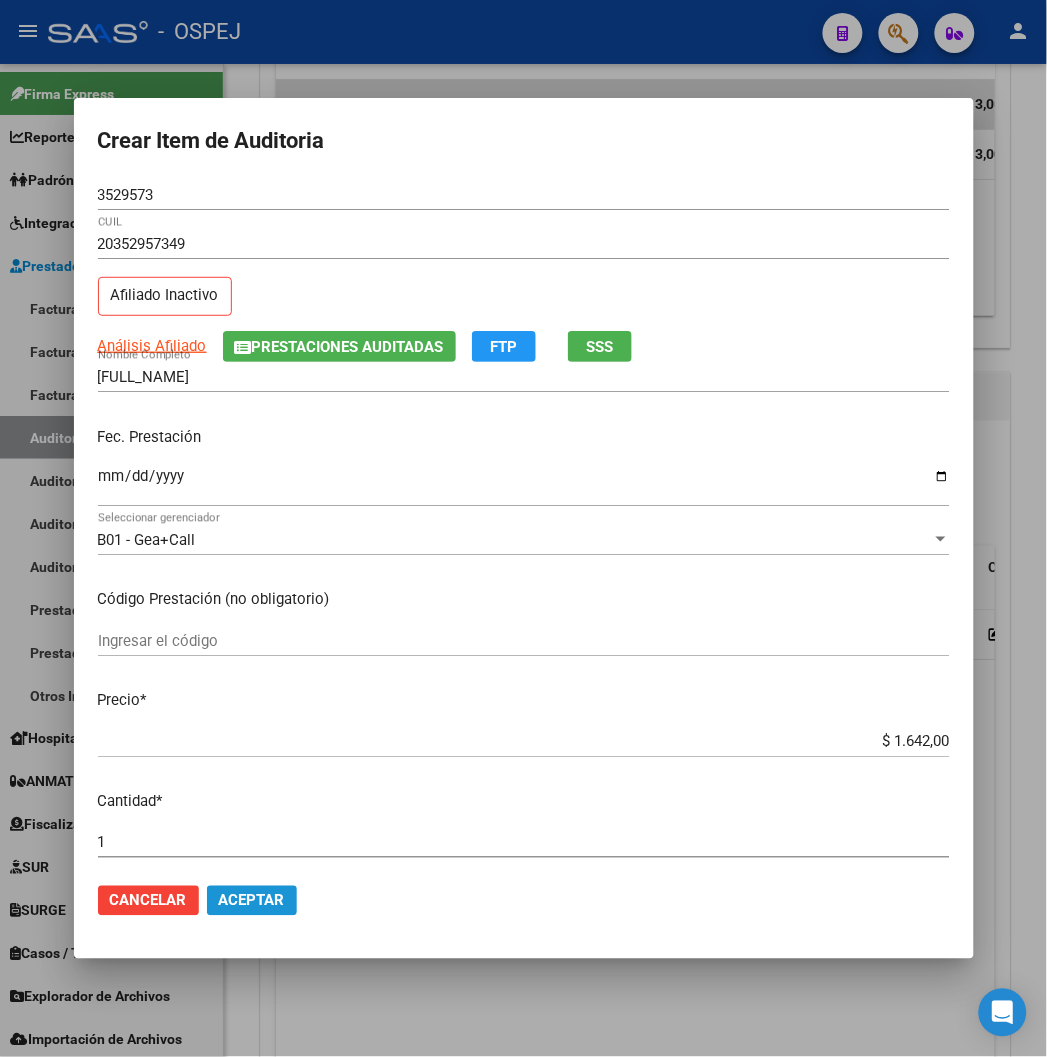 click on "Aceptar" 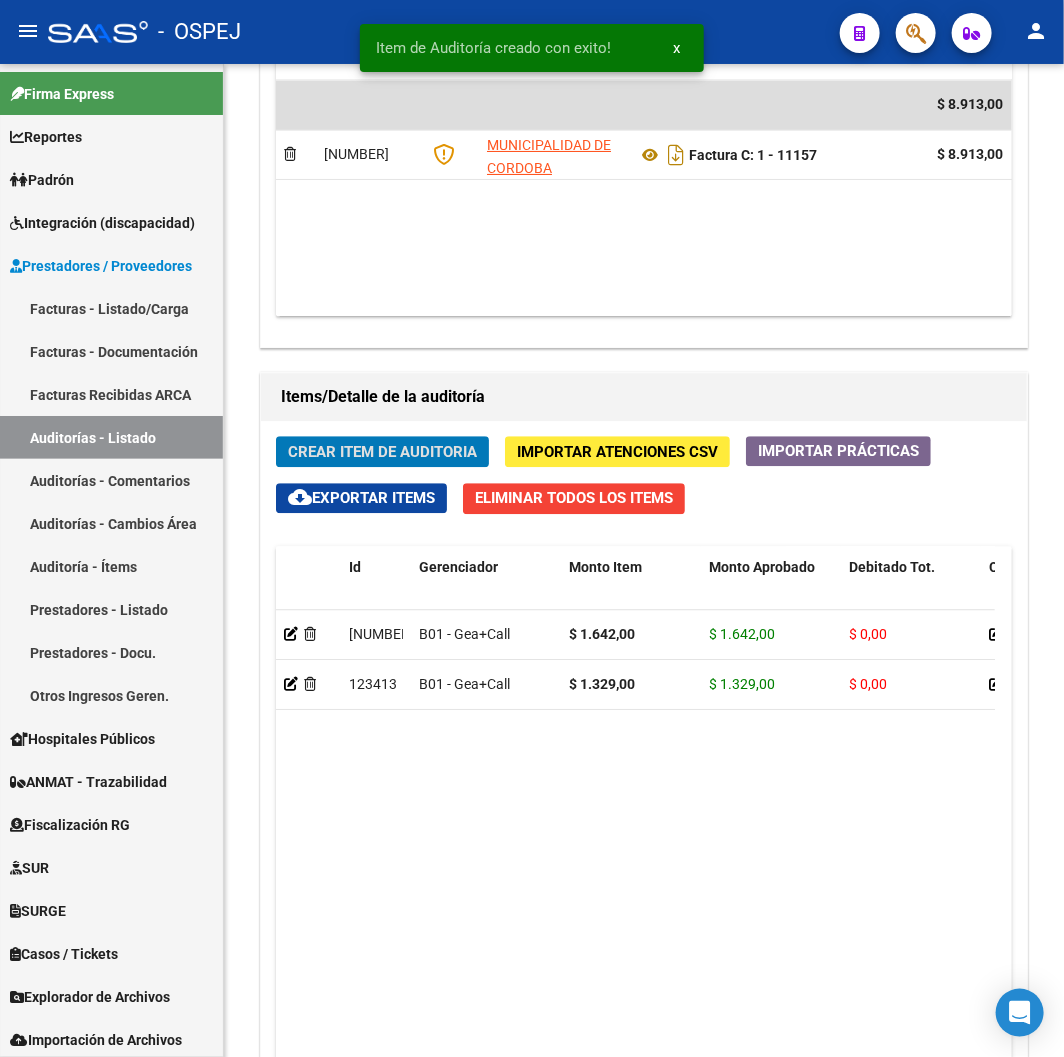 click on "Crear Item de Auditoria" 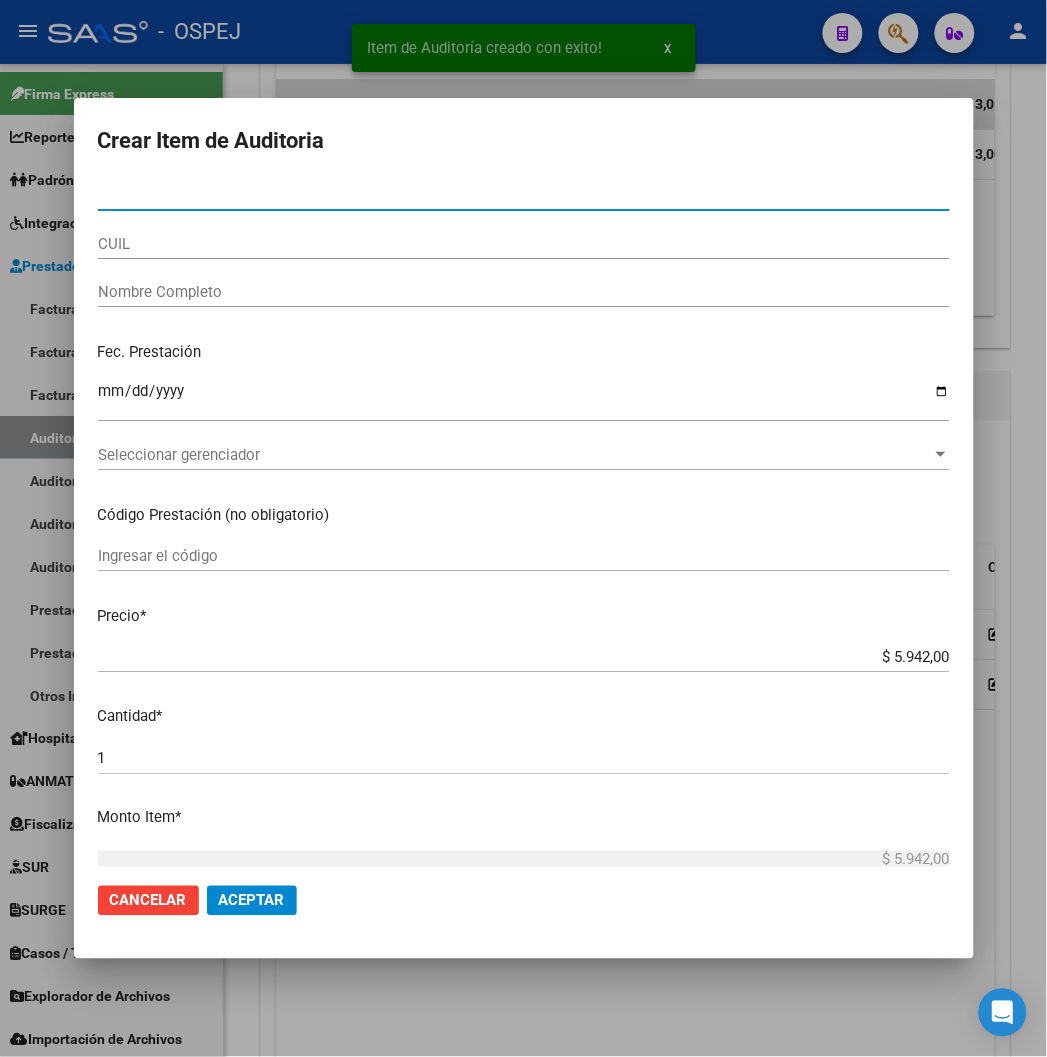 type on "[NUMBER]" 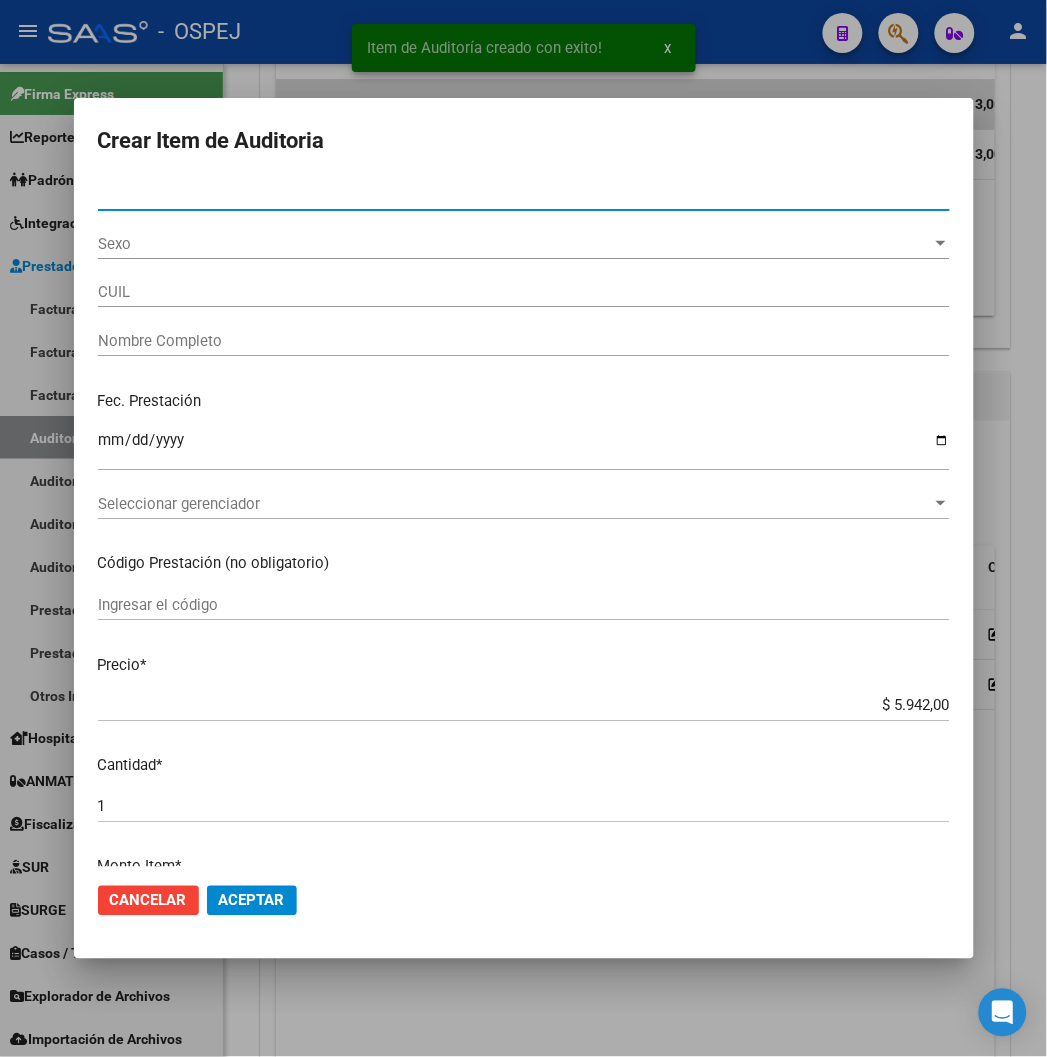 type on "[CUIL]" 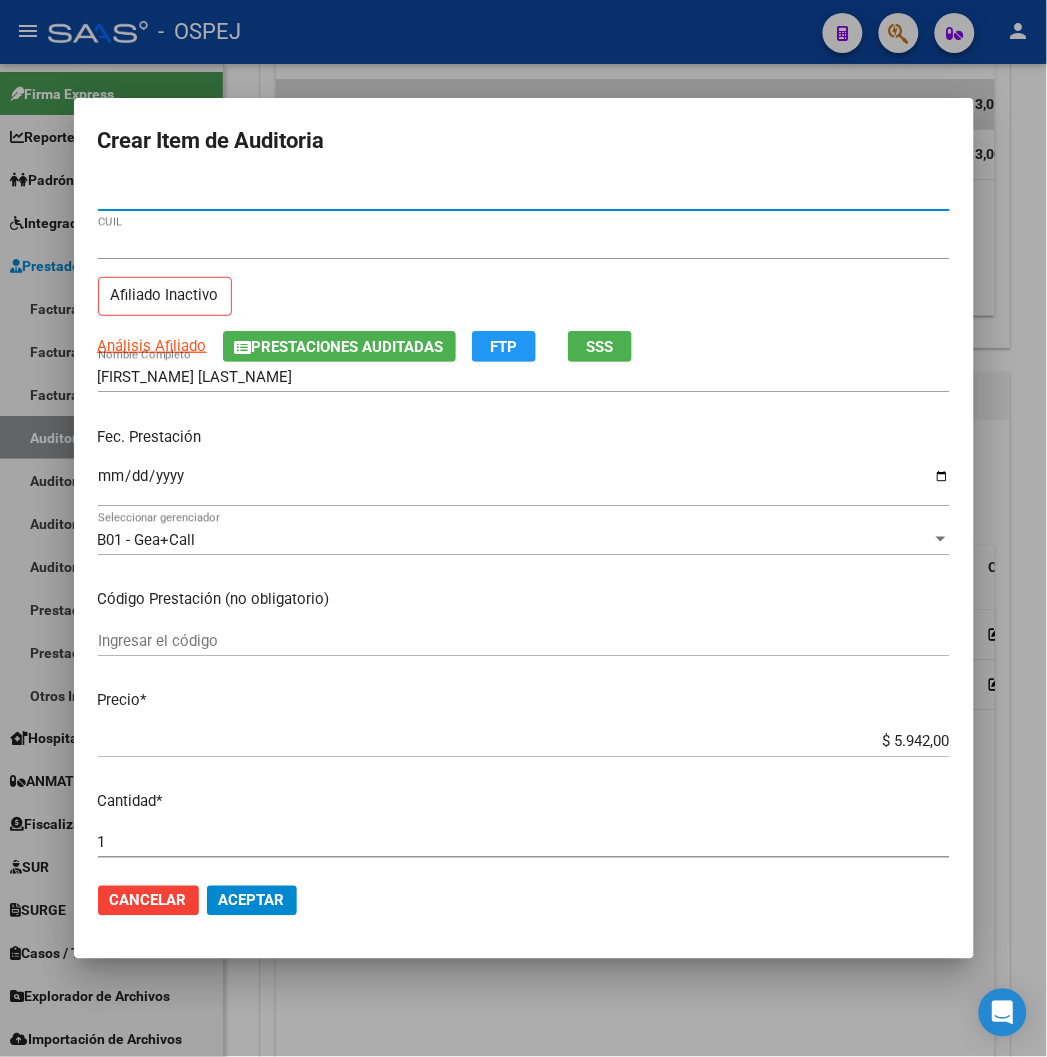 type on "[NUMBER]" 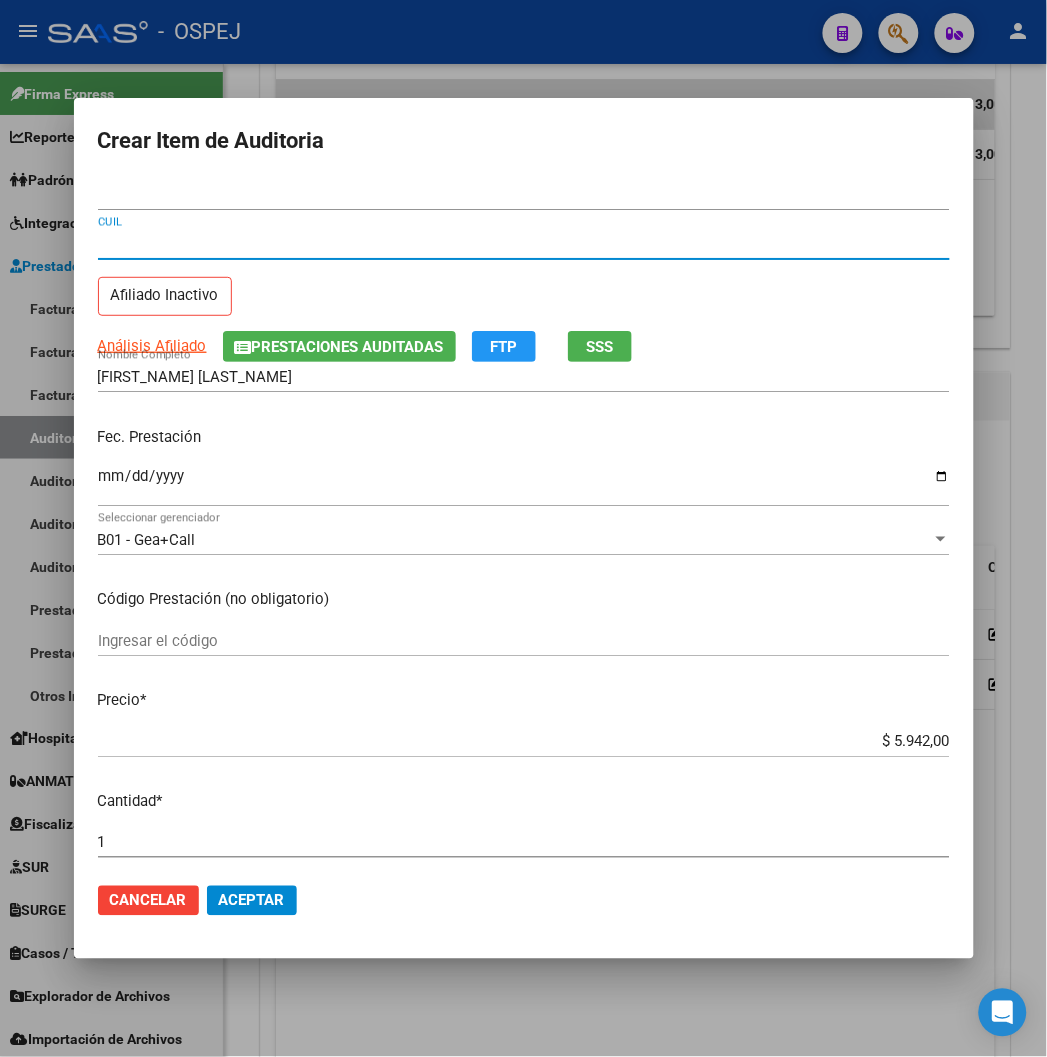 type 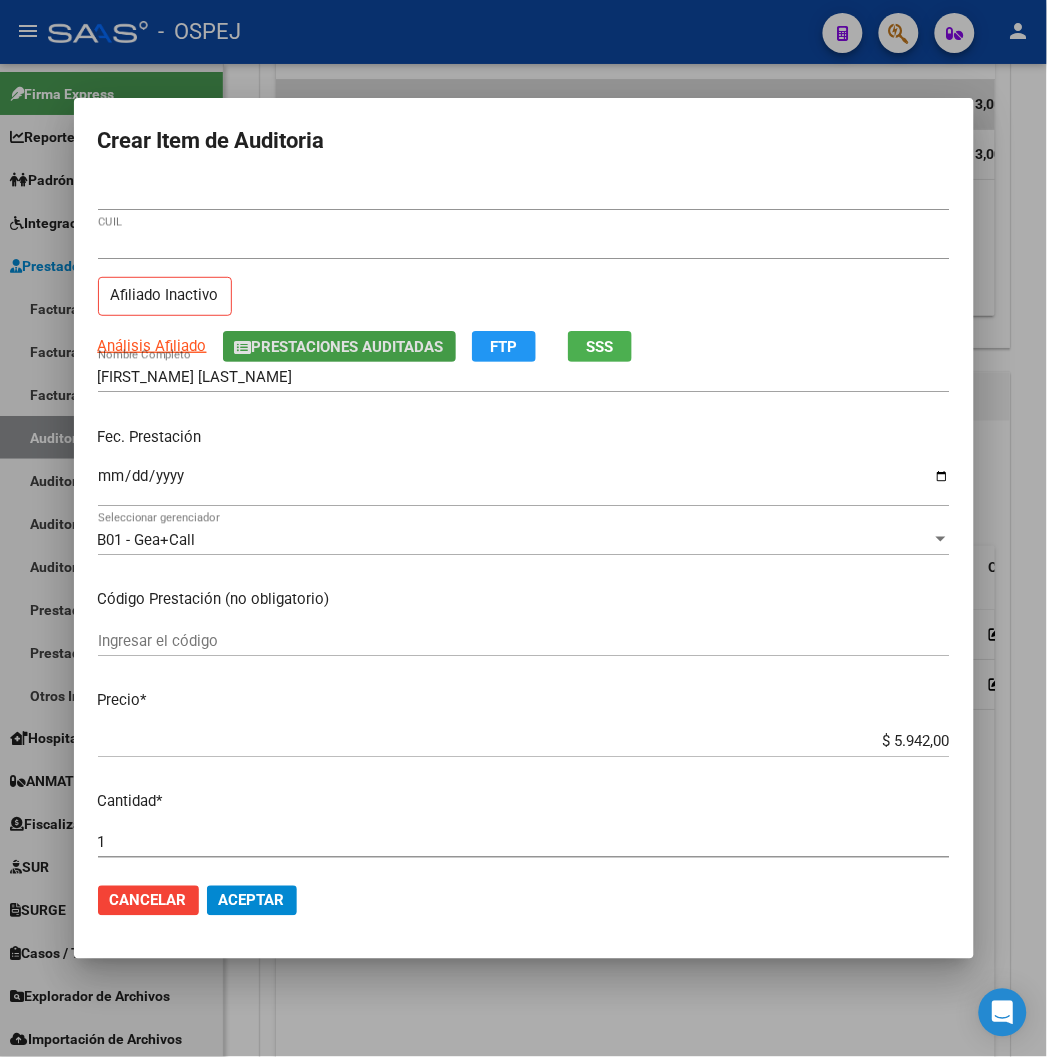 type 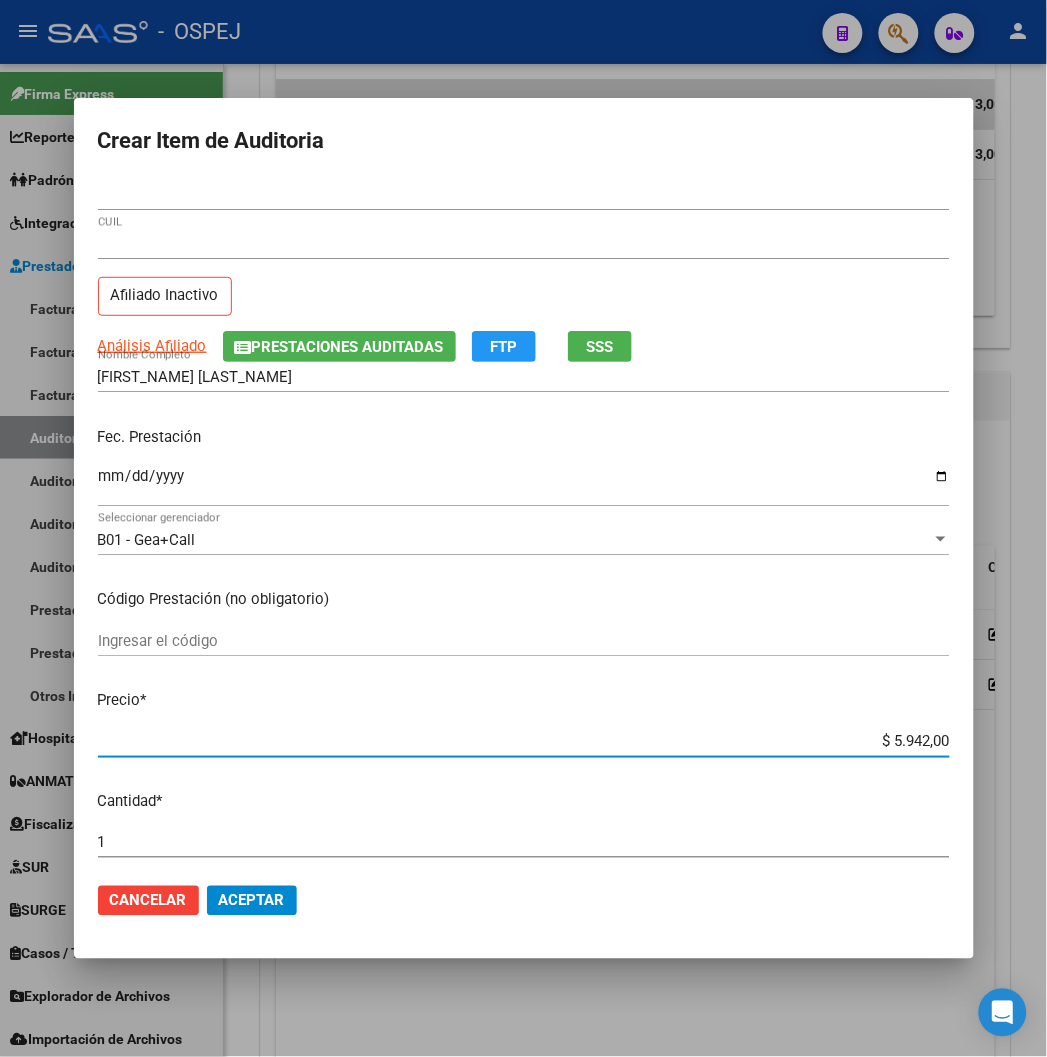 paste on "[NUMBER]" 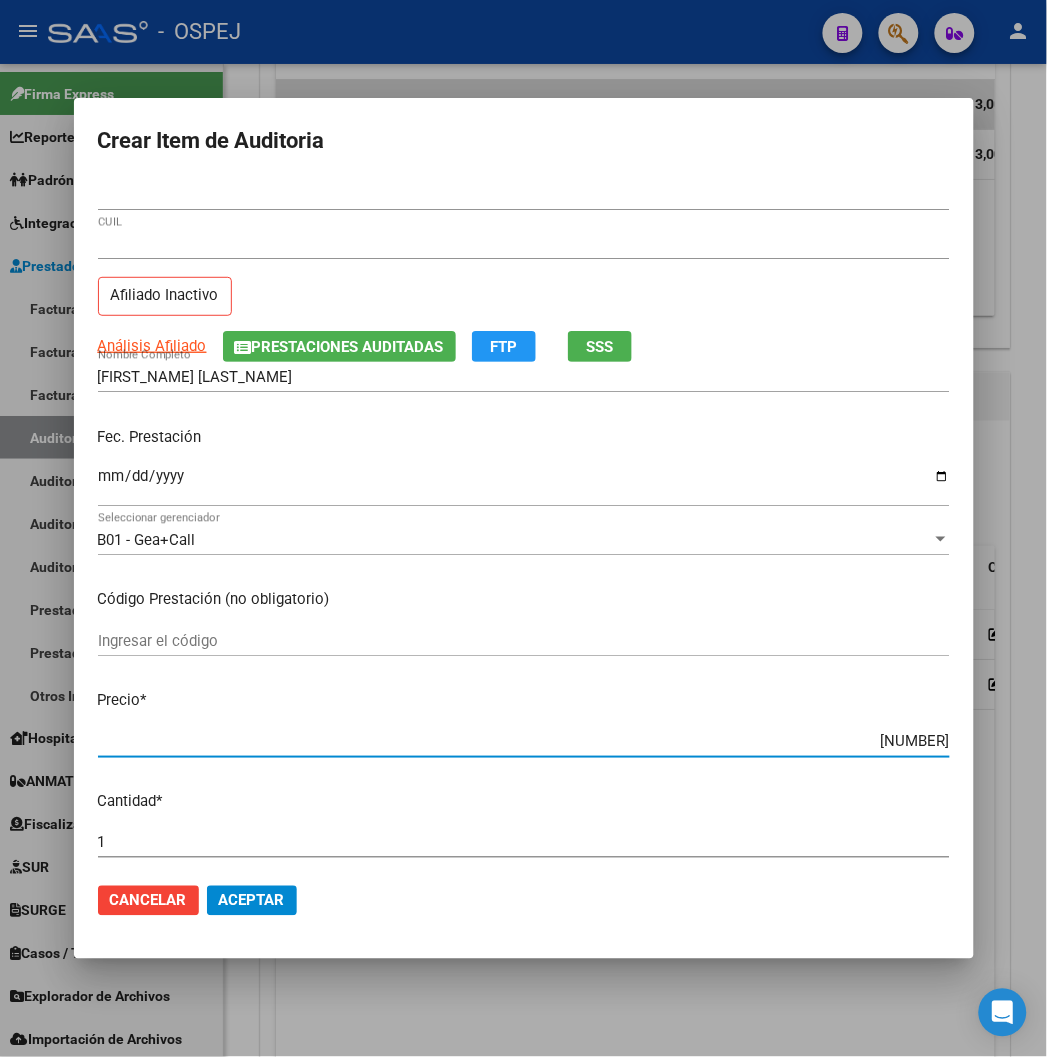 type on "$ 29,71" 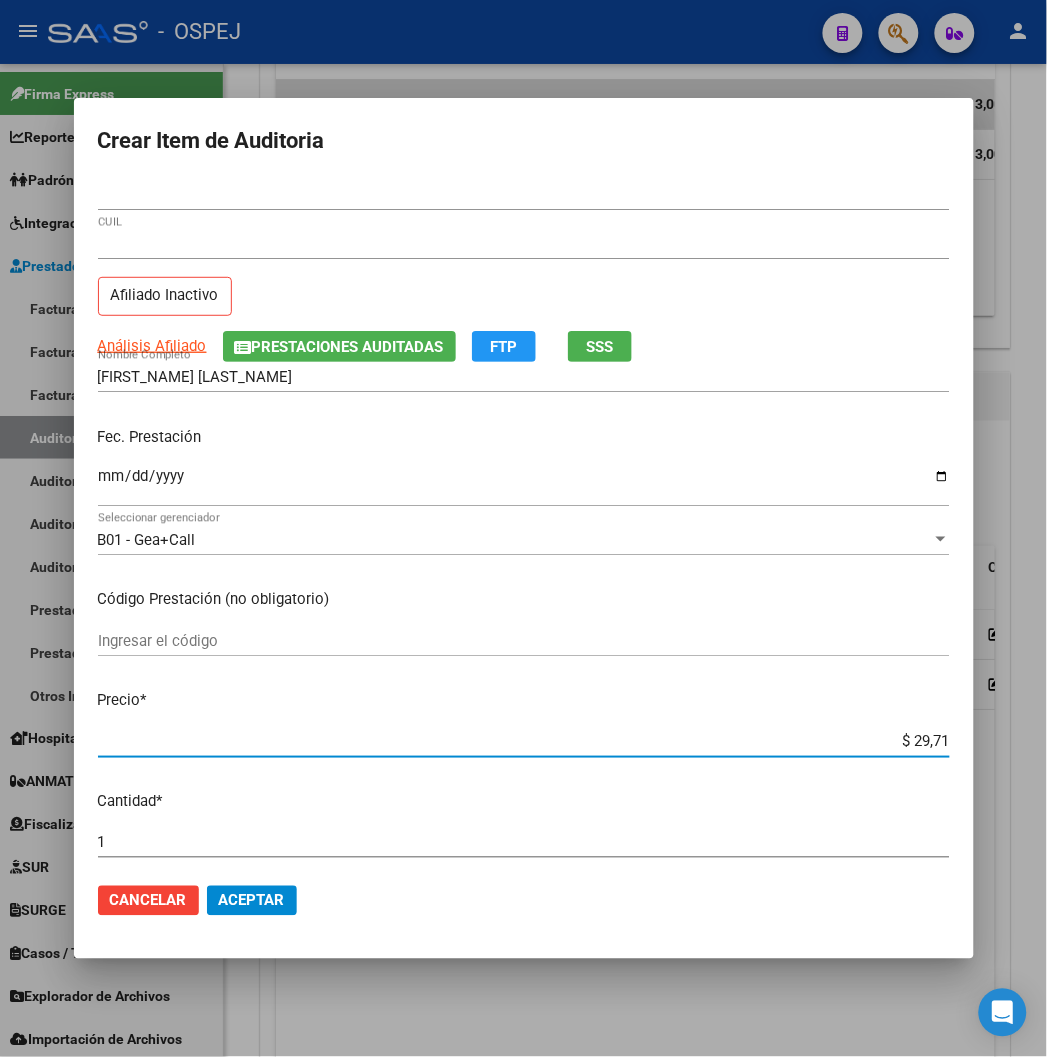 type on "$ 297,10" 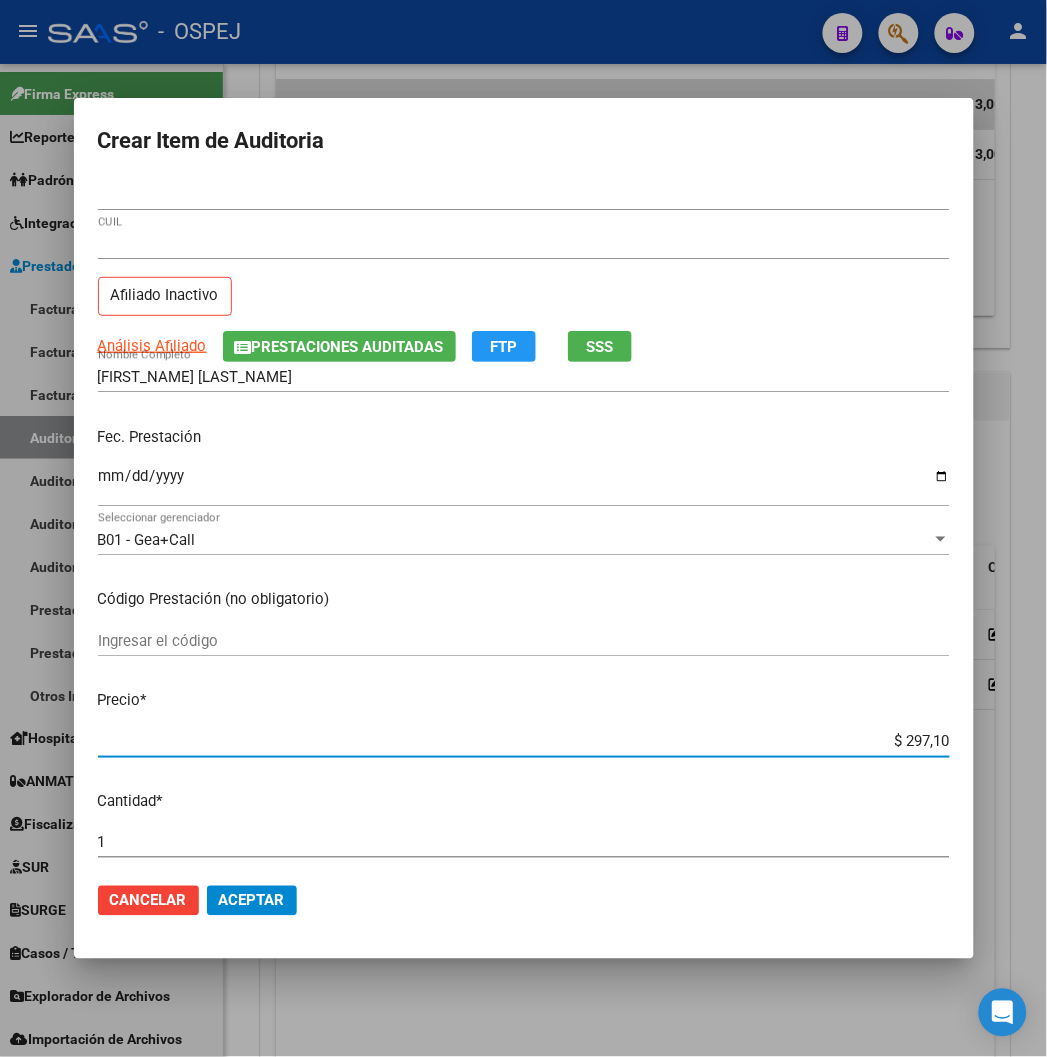type on "$ 2.971,00" 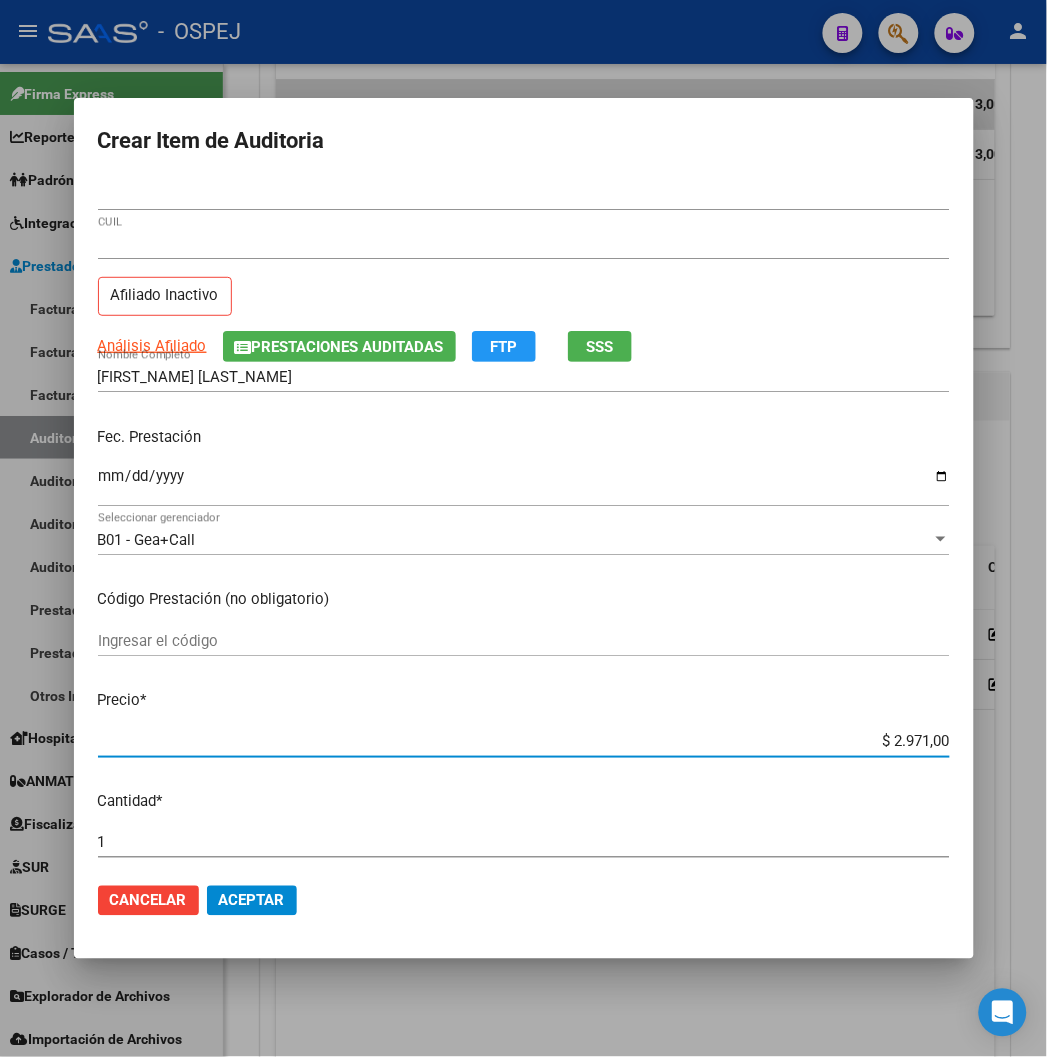type on "$ 2.971,00" 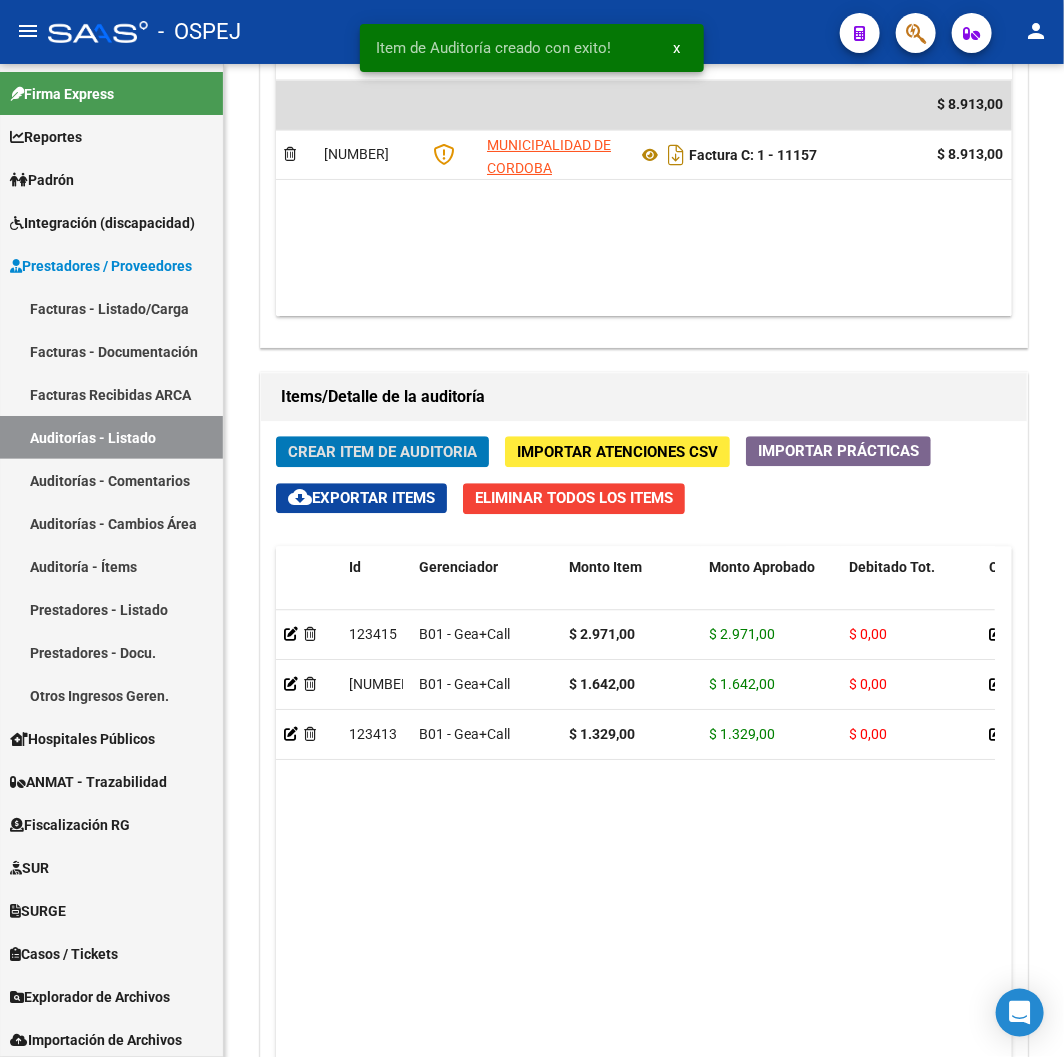 click on "Crear Item de Auditoria" 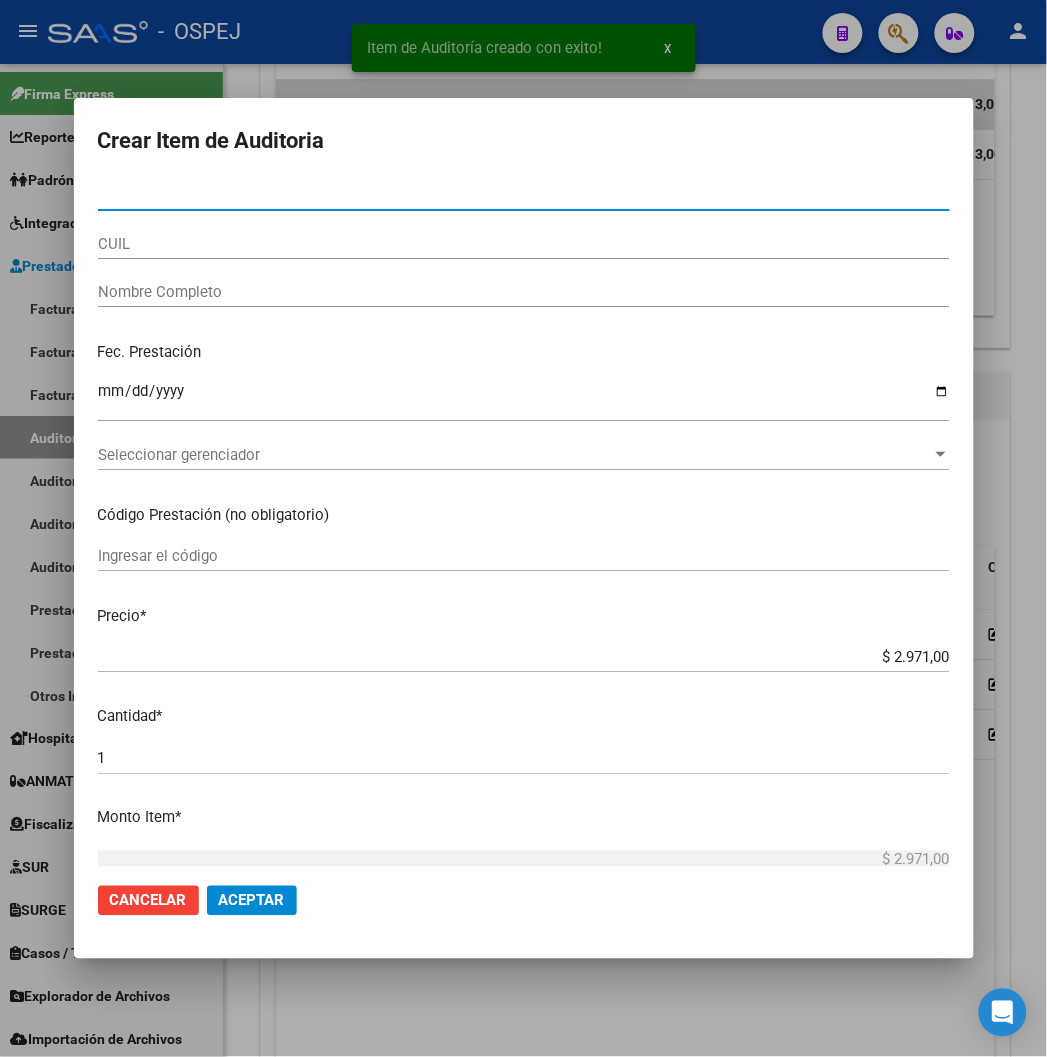type on "[NUMBER]" 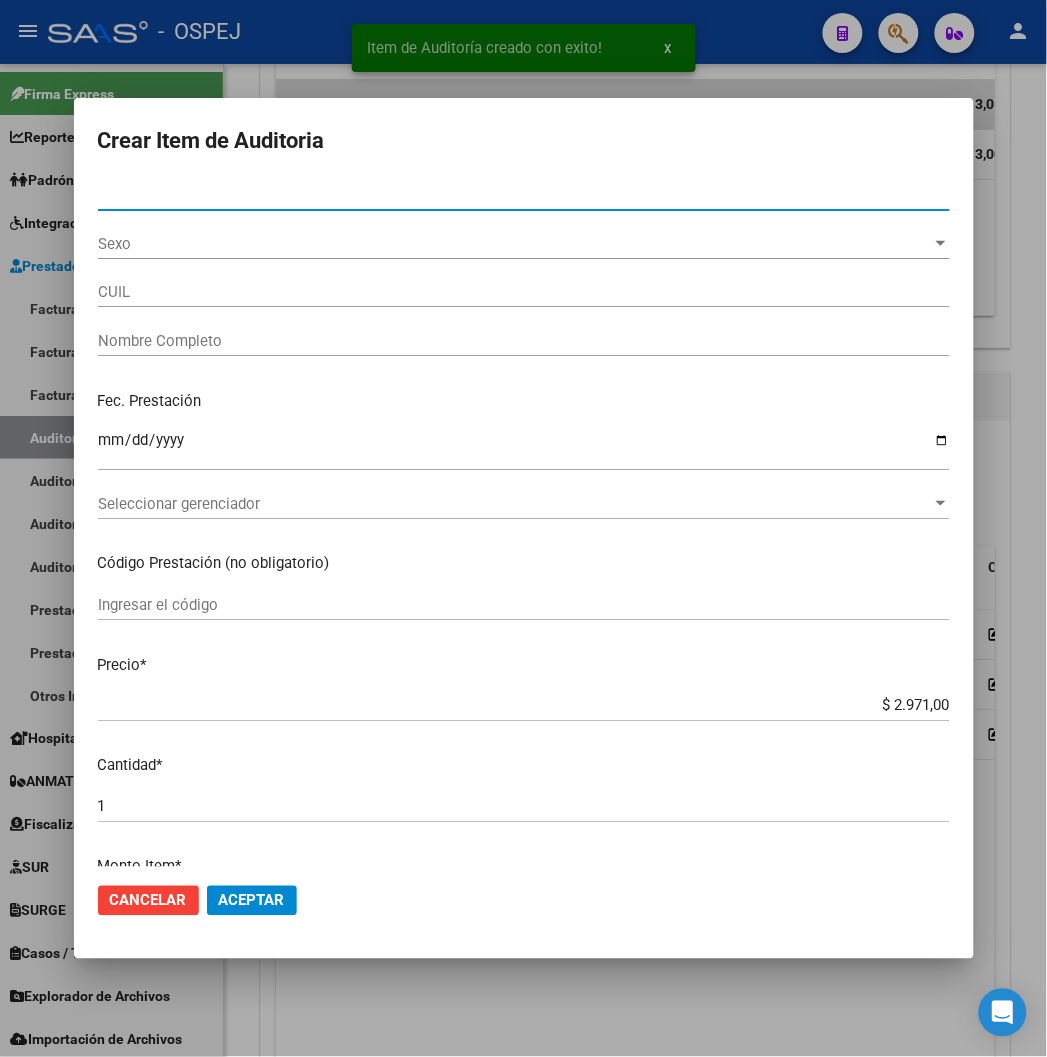 type on "[CUIL]" 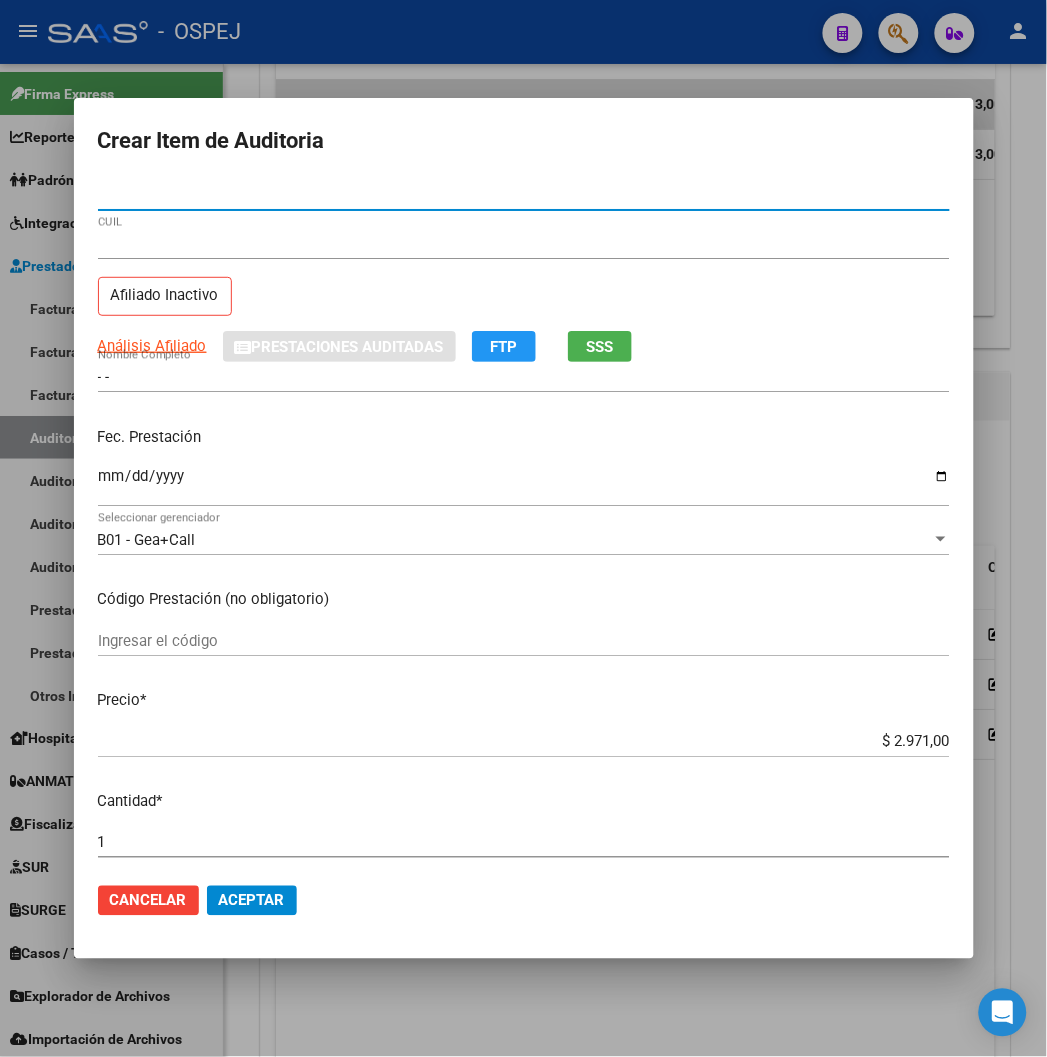 type on "[NUMBER]" 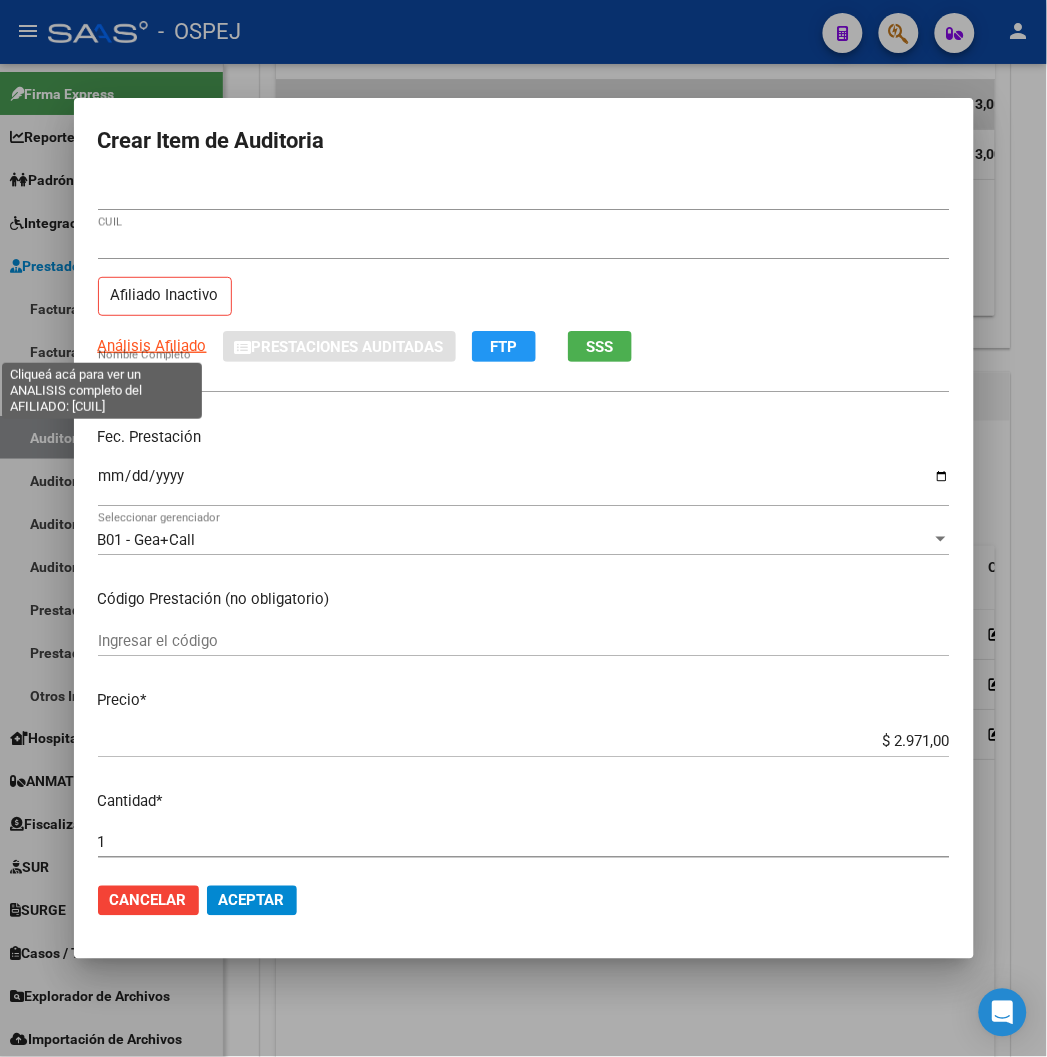 click on "Análisis Afiliado" at bounding box center [152, 346] 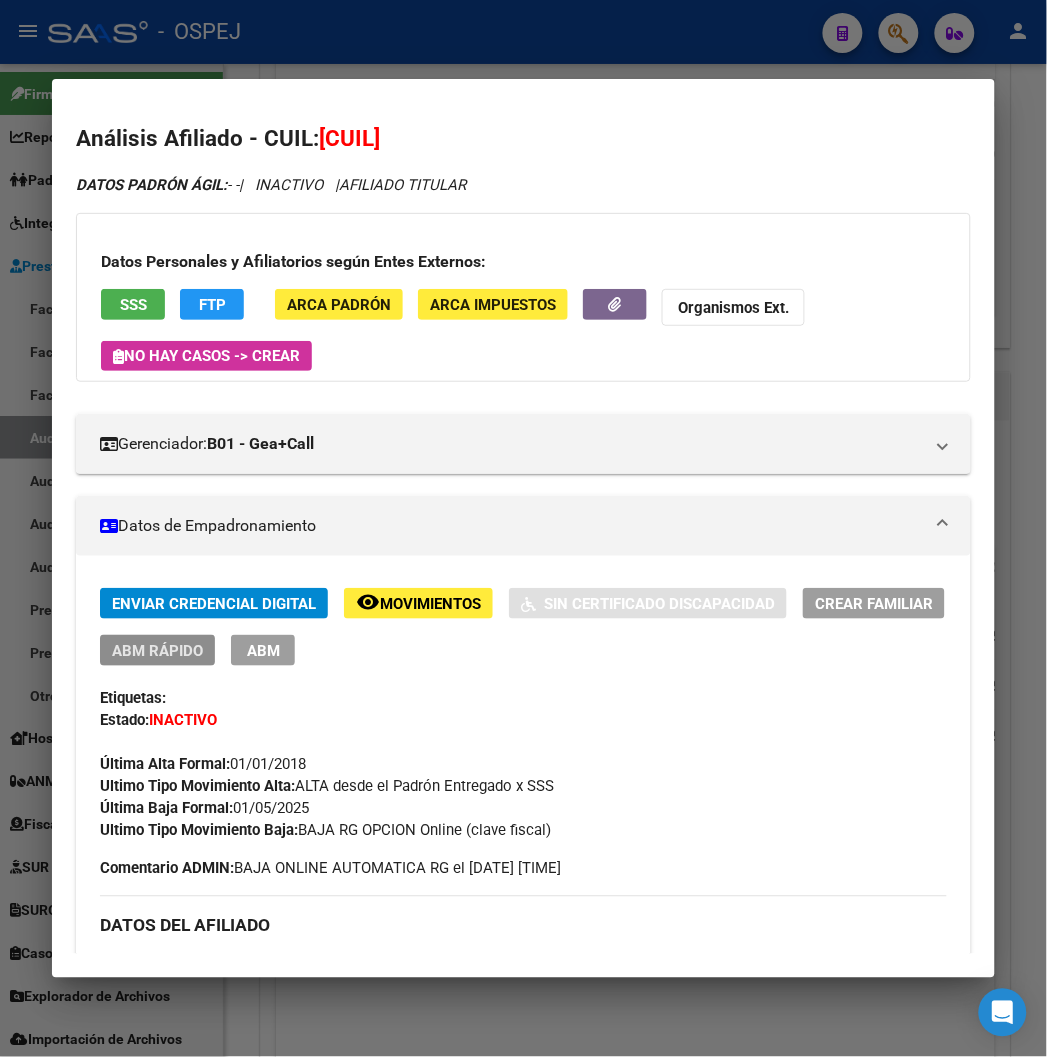 click on "ABM Rápido" 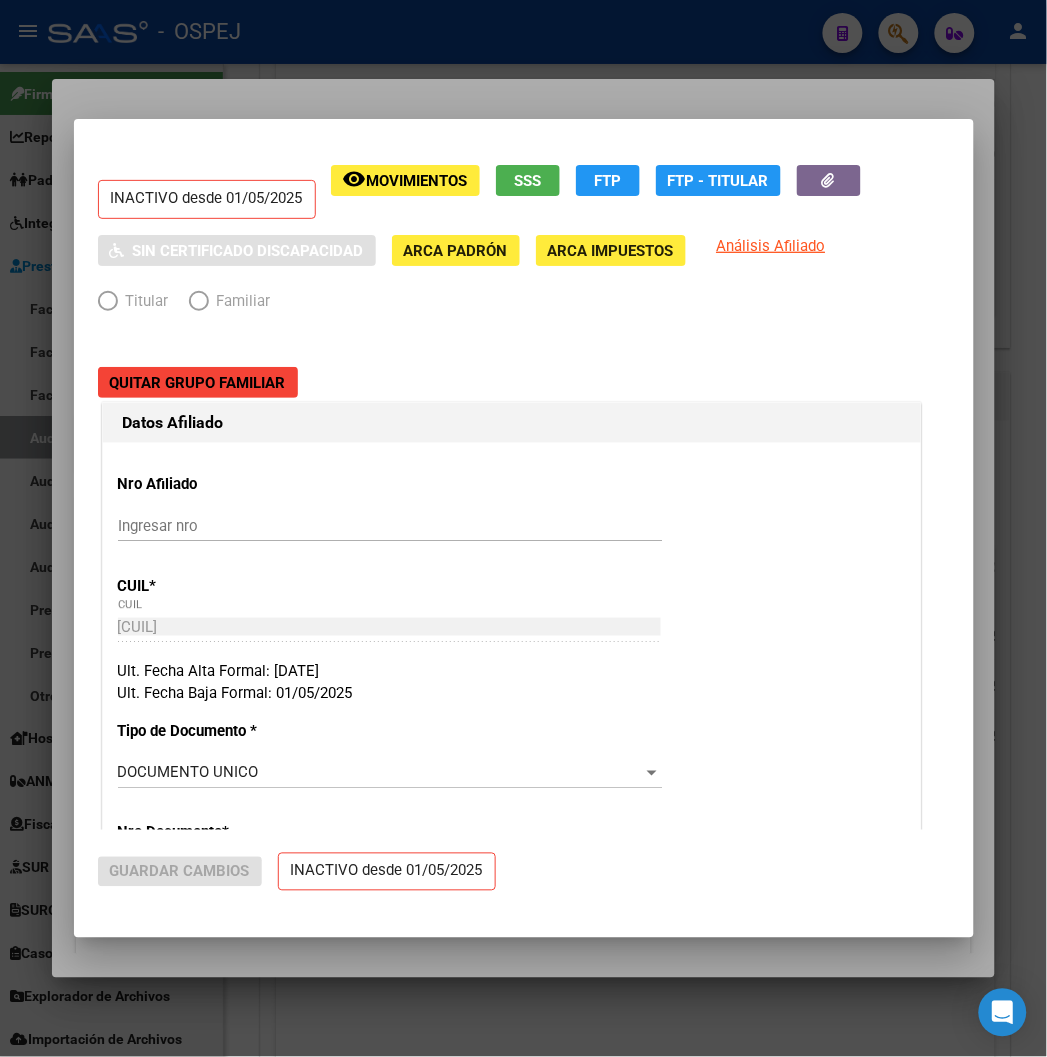 radio on "true" 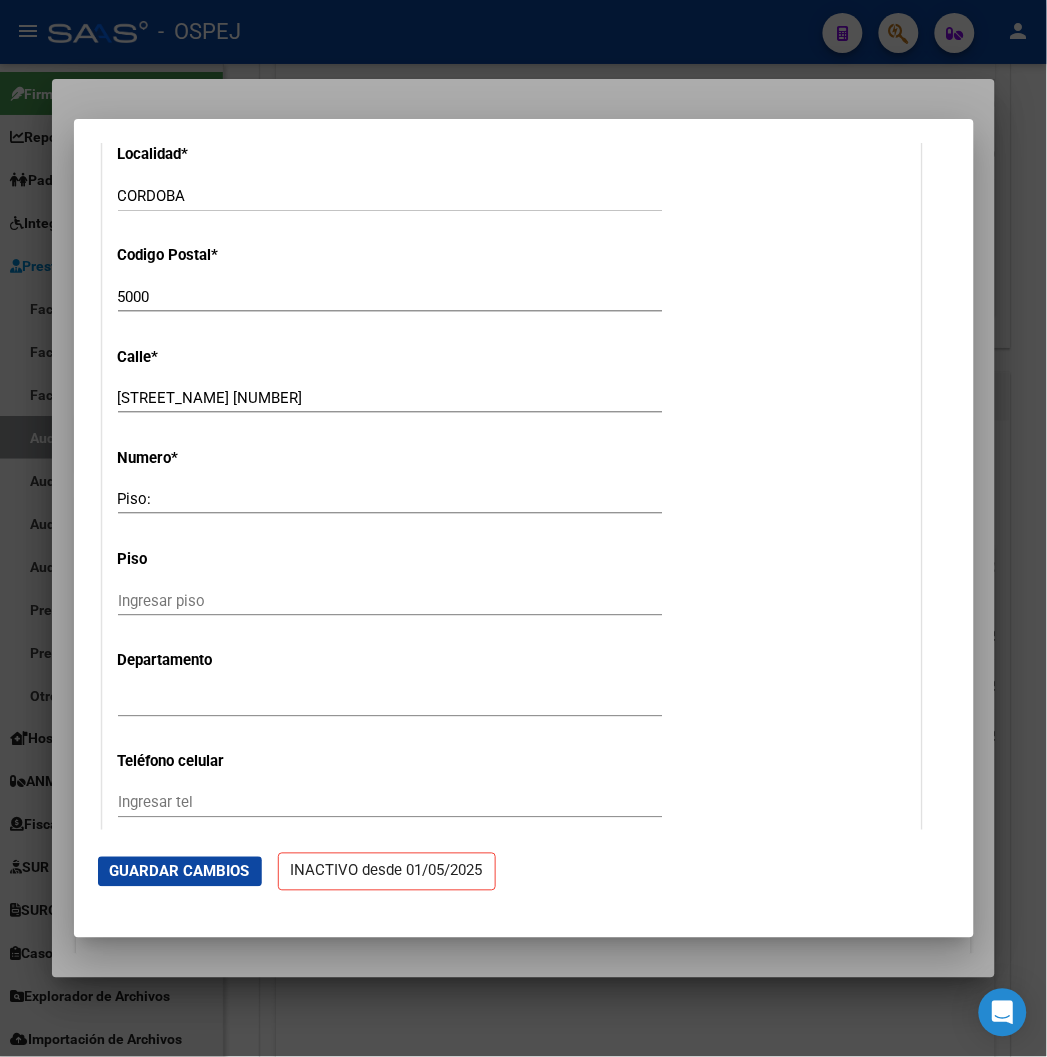 scroll, scrollTop: 2555, scrollLeft: 0, axis: vertical 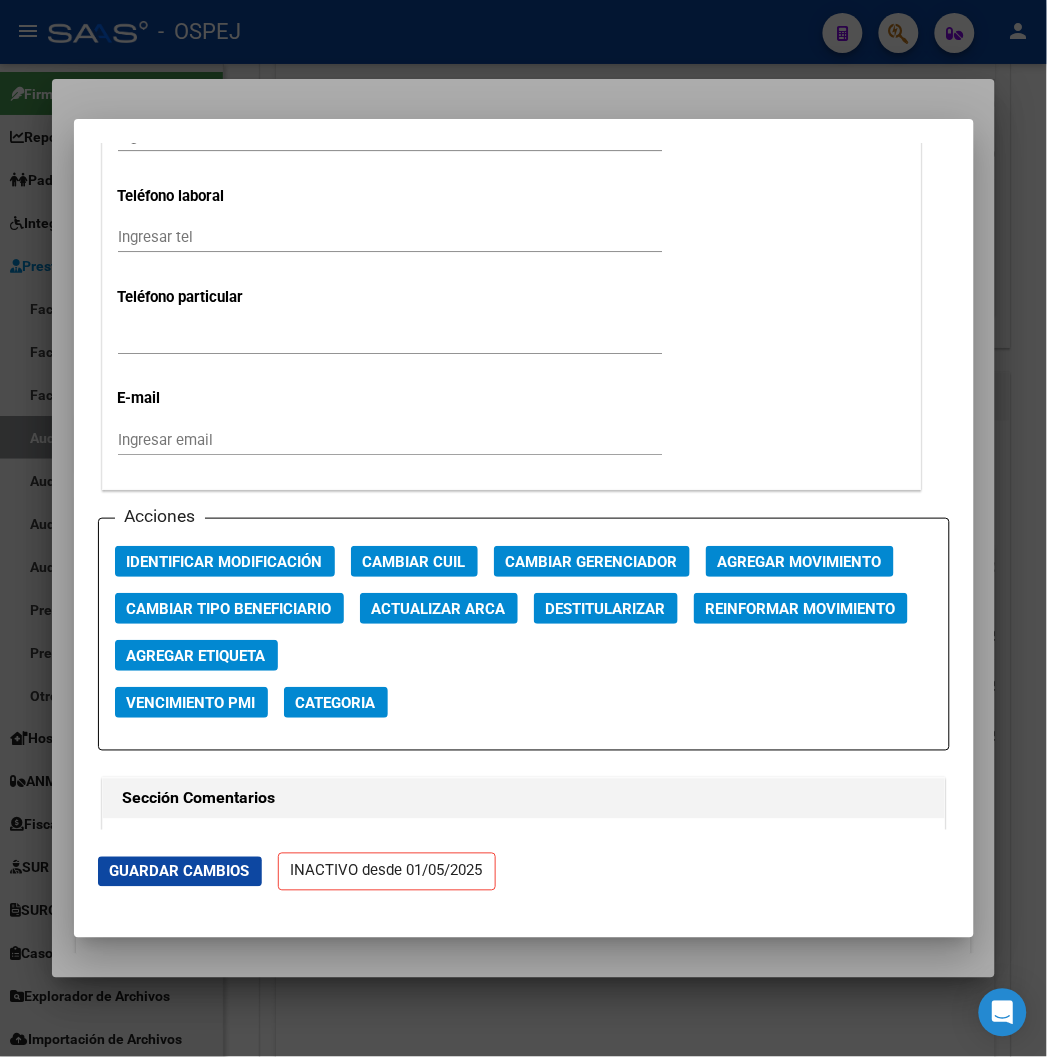 click on "Actualizar ARCA" at bounding box center [439, 609] 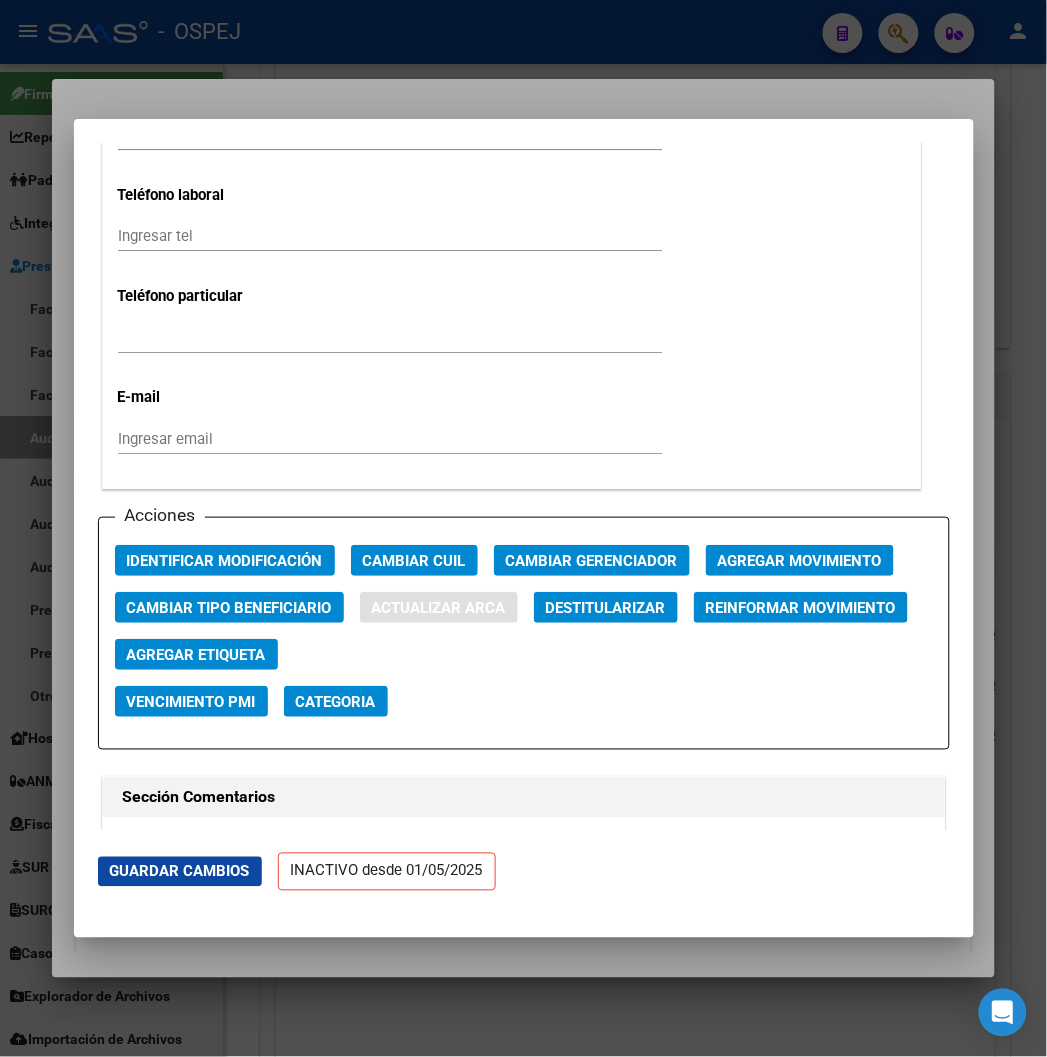 type on "[LAST_NAME]" 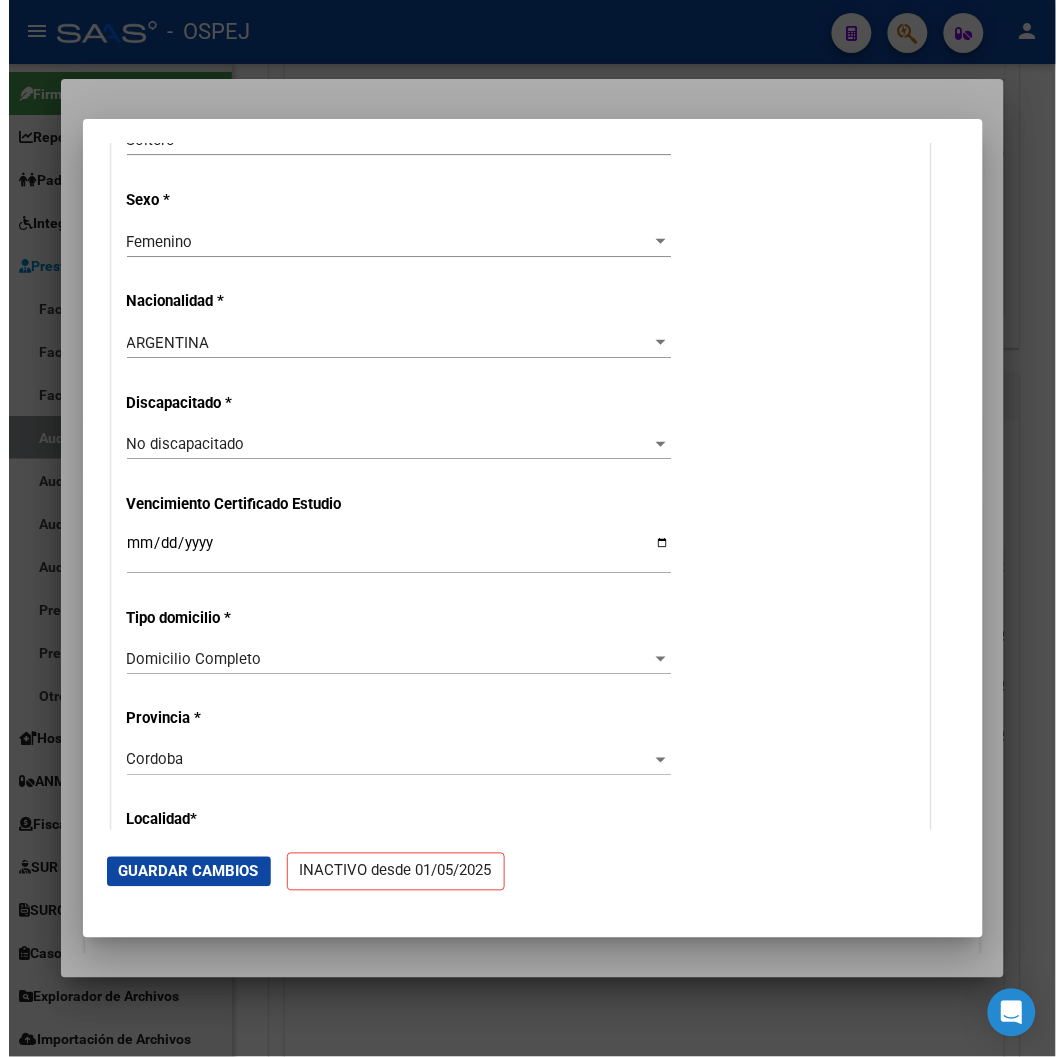scroll, scrollTop: 666, scrollLeft: 0, axis: vertical 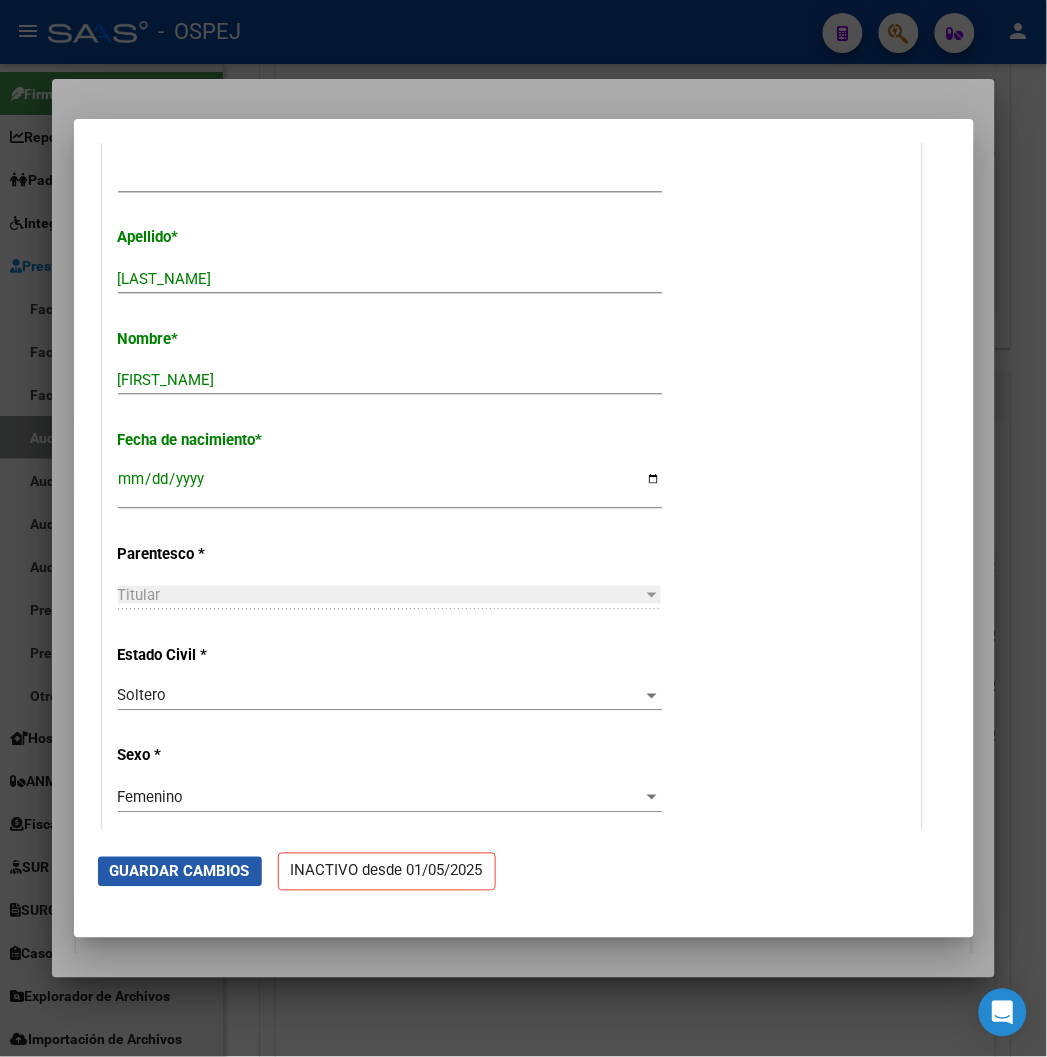 click on "Guardar Cambios" 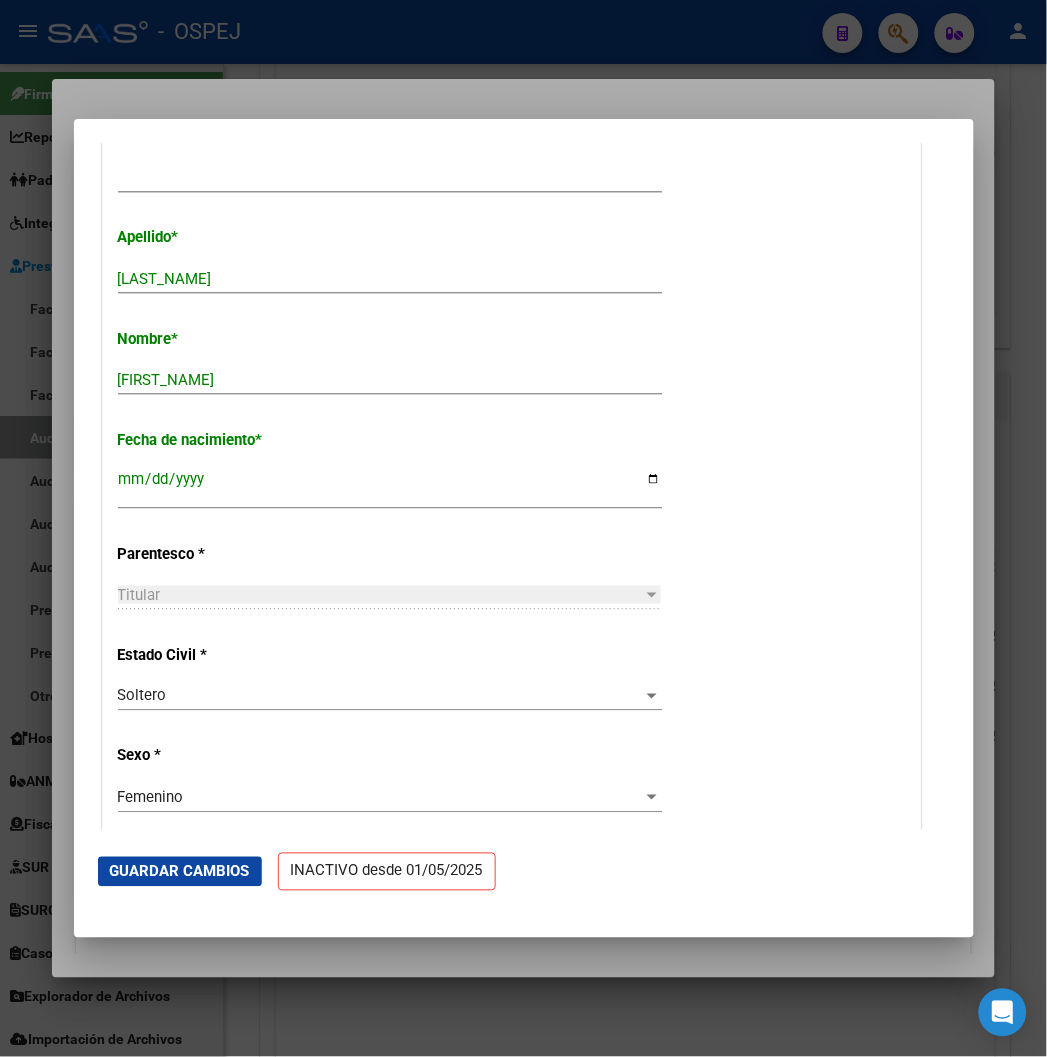 click on "Guardar Cambios  INACTIVO desde [DATE]" 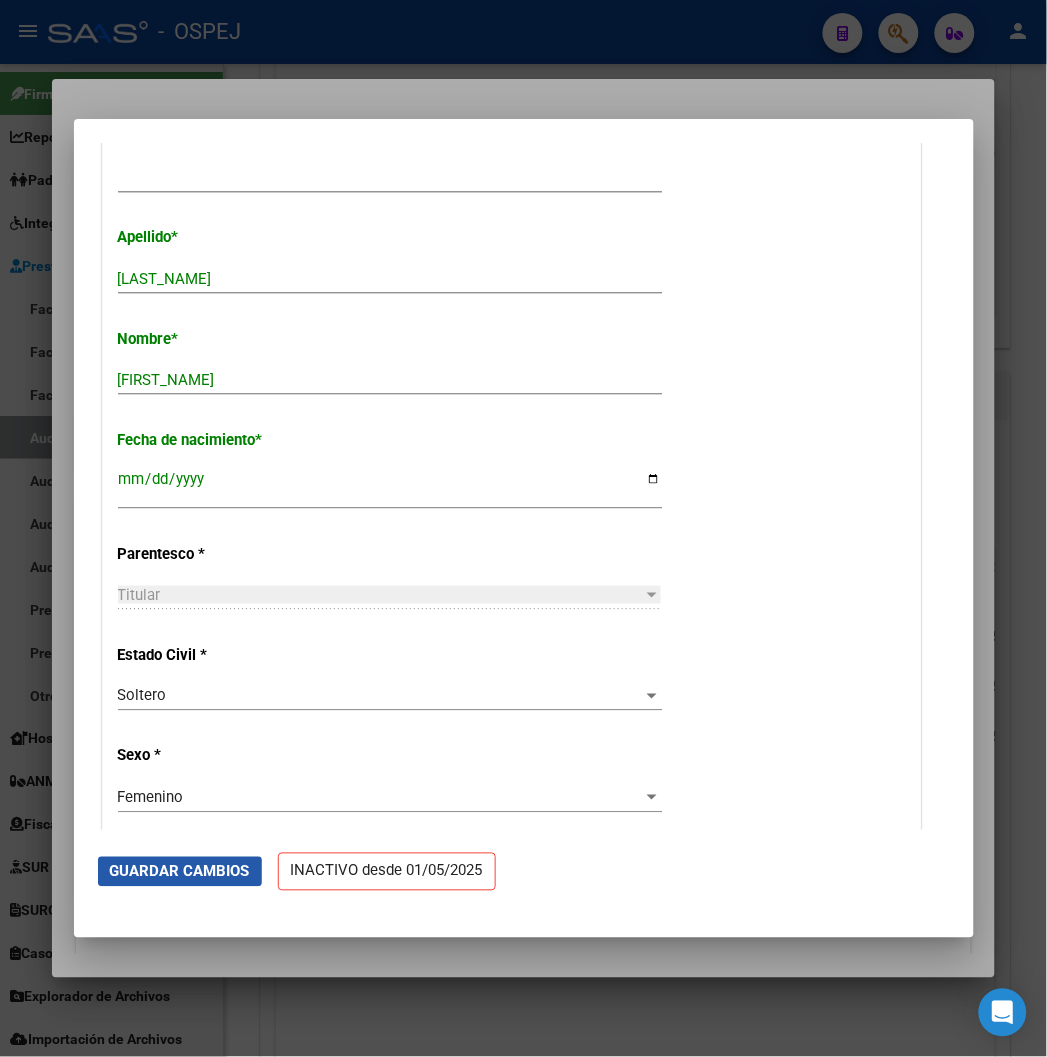 click on "Guardar Cambios" 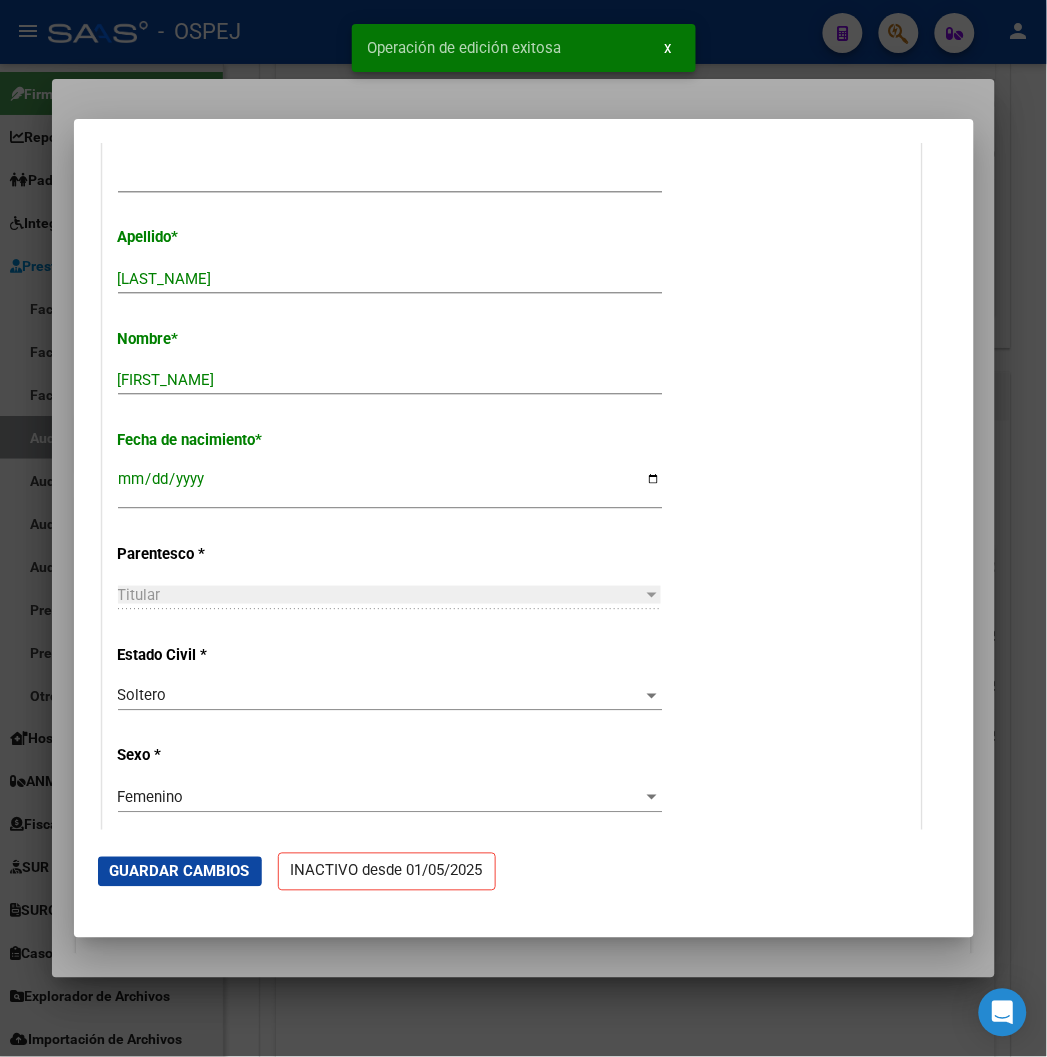 click at bounding box center [523, 528] 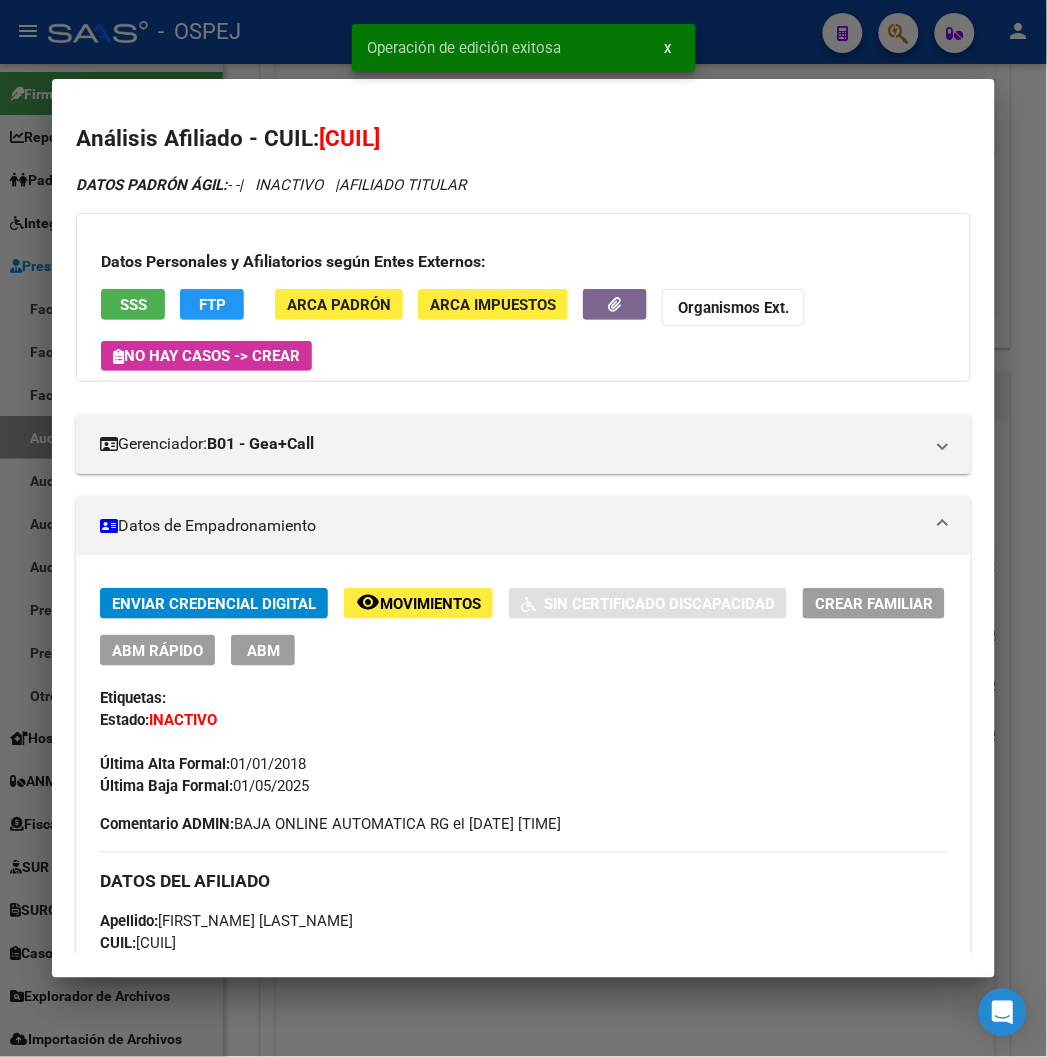 click at bounding box center (523, 528) 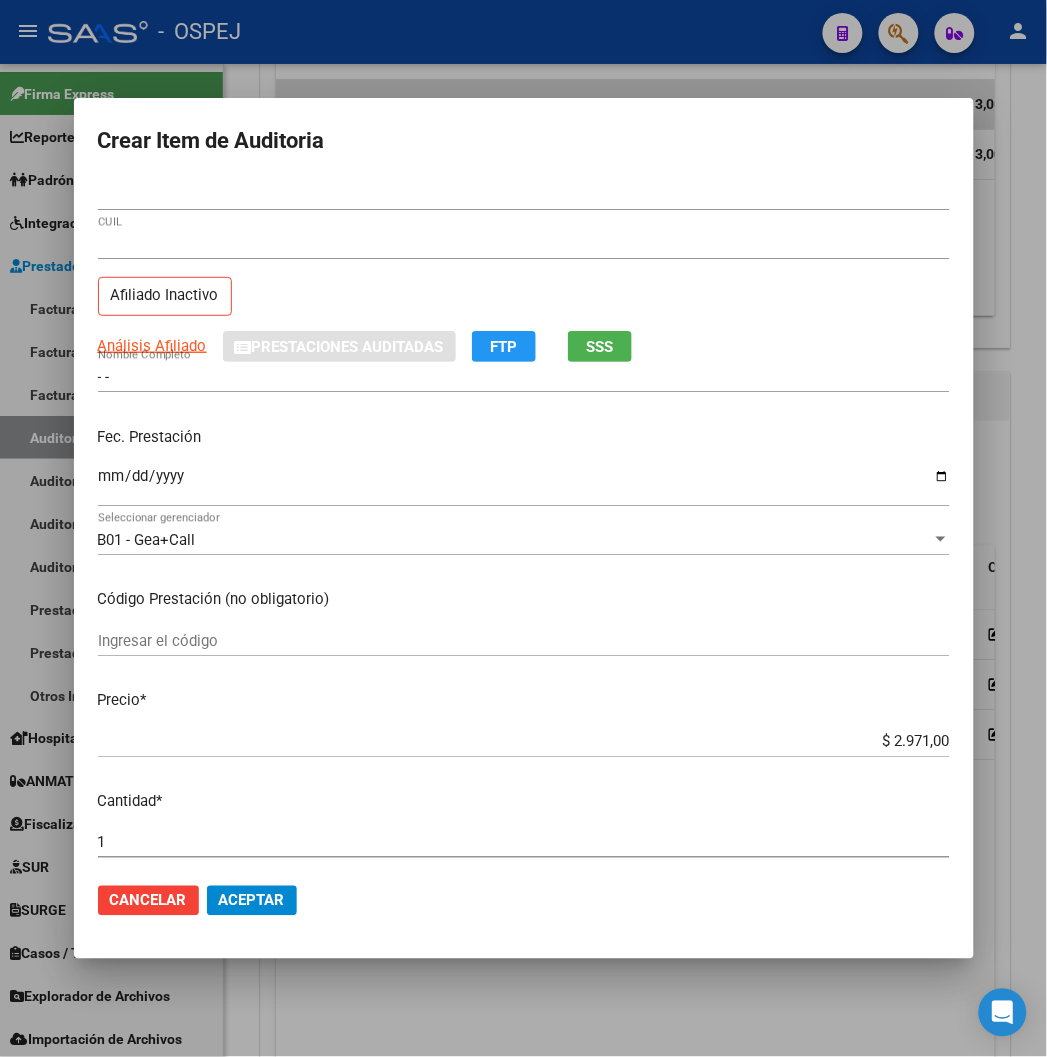 click at bounding box center [523, 528] 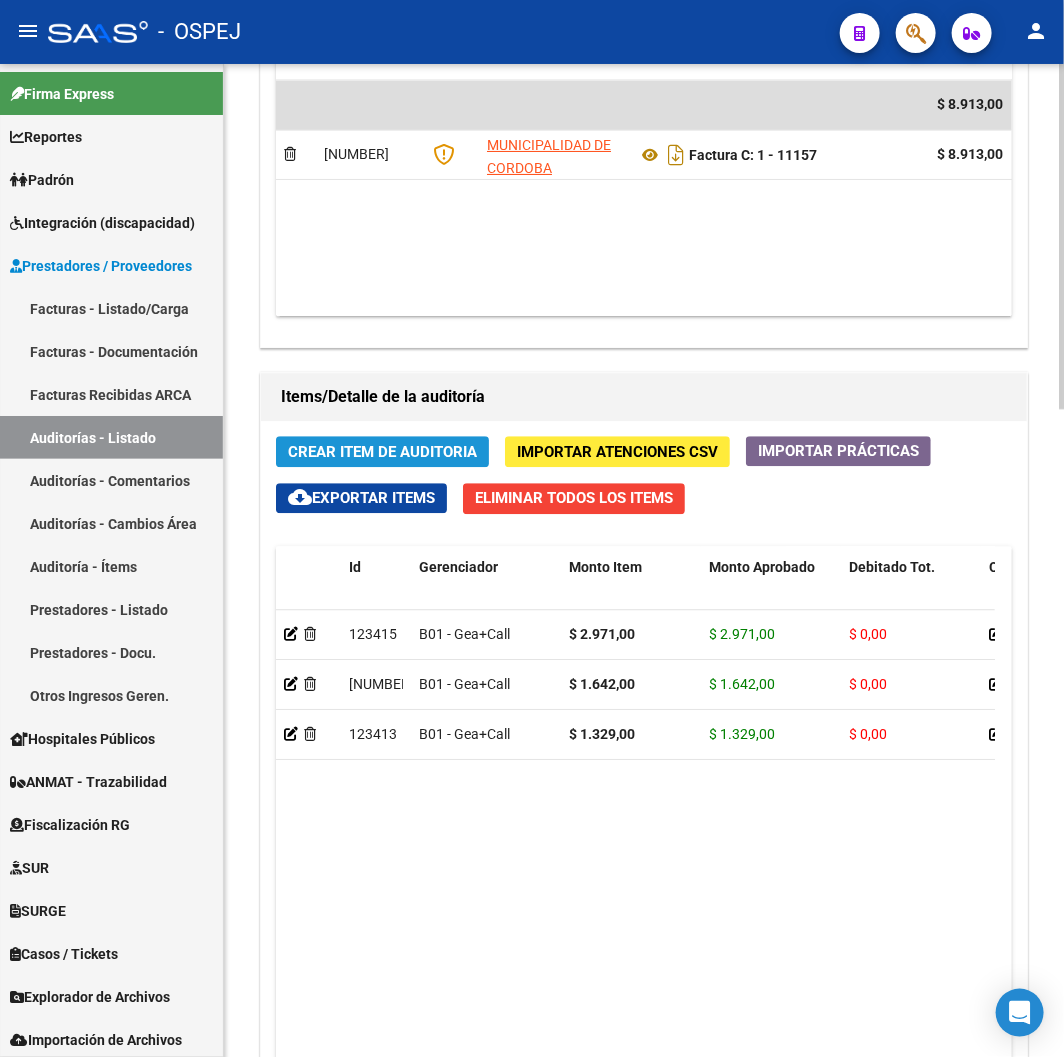 click on "Crear Item de Auditoria" 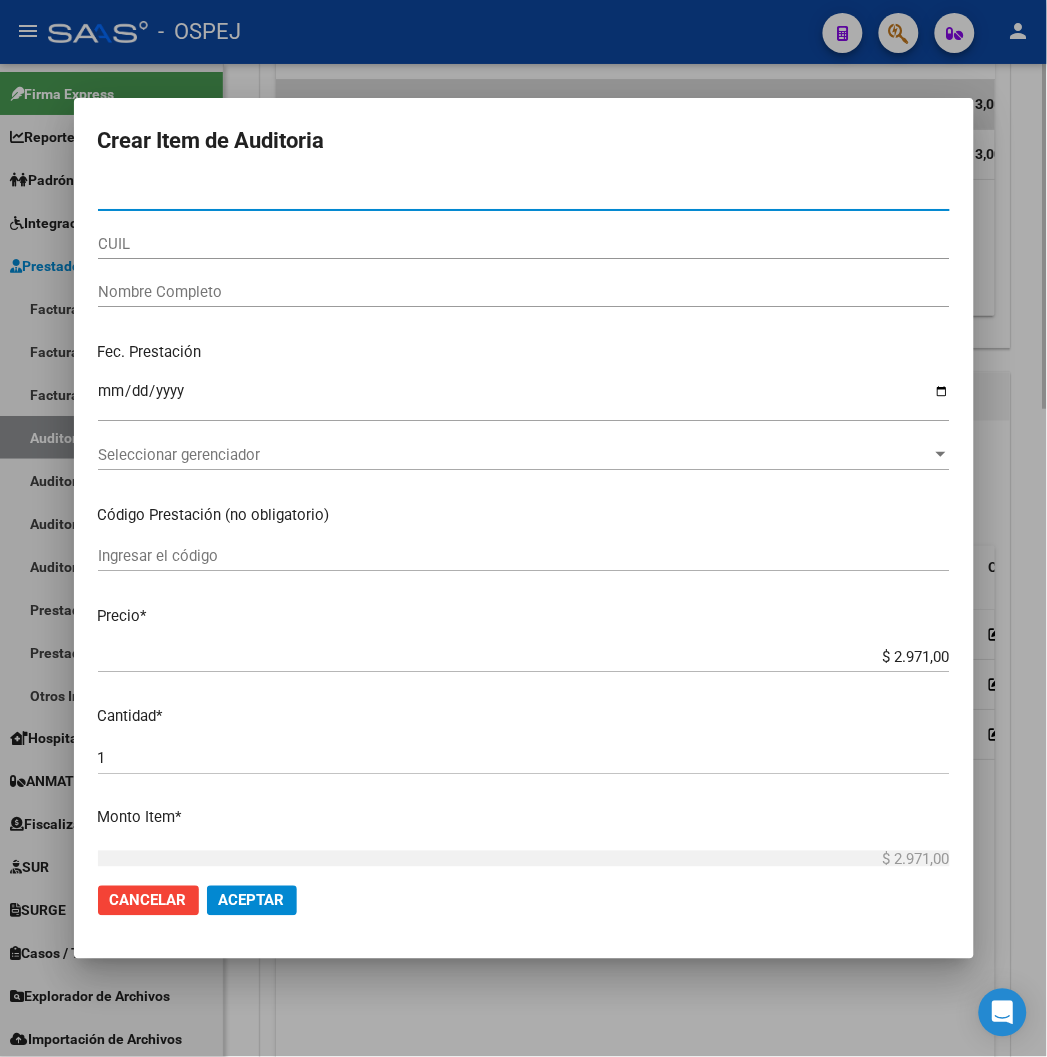 type on "[NUMBER]" 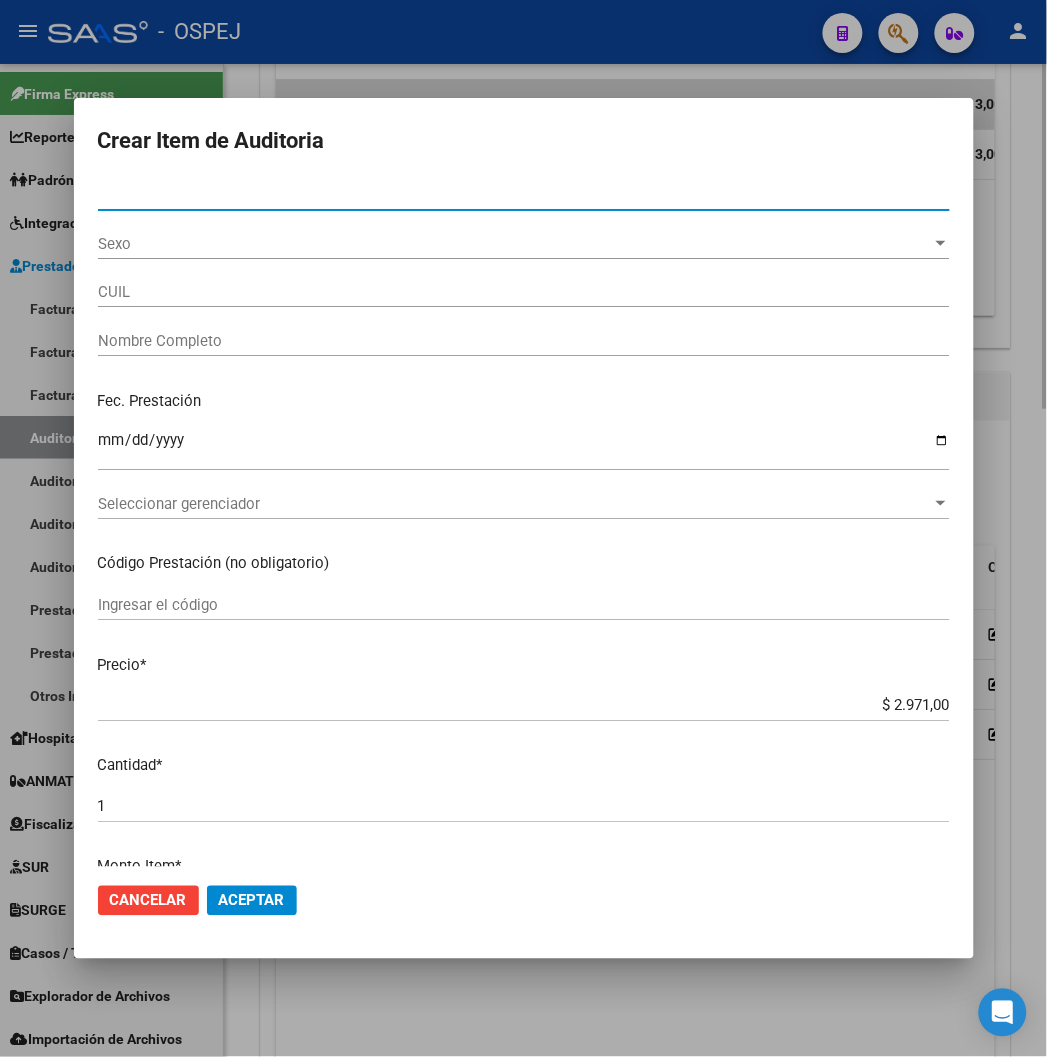 type on "[CUIL]" 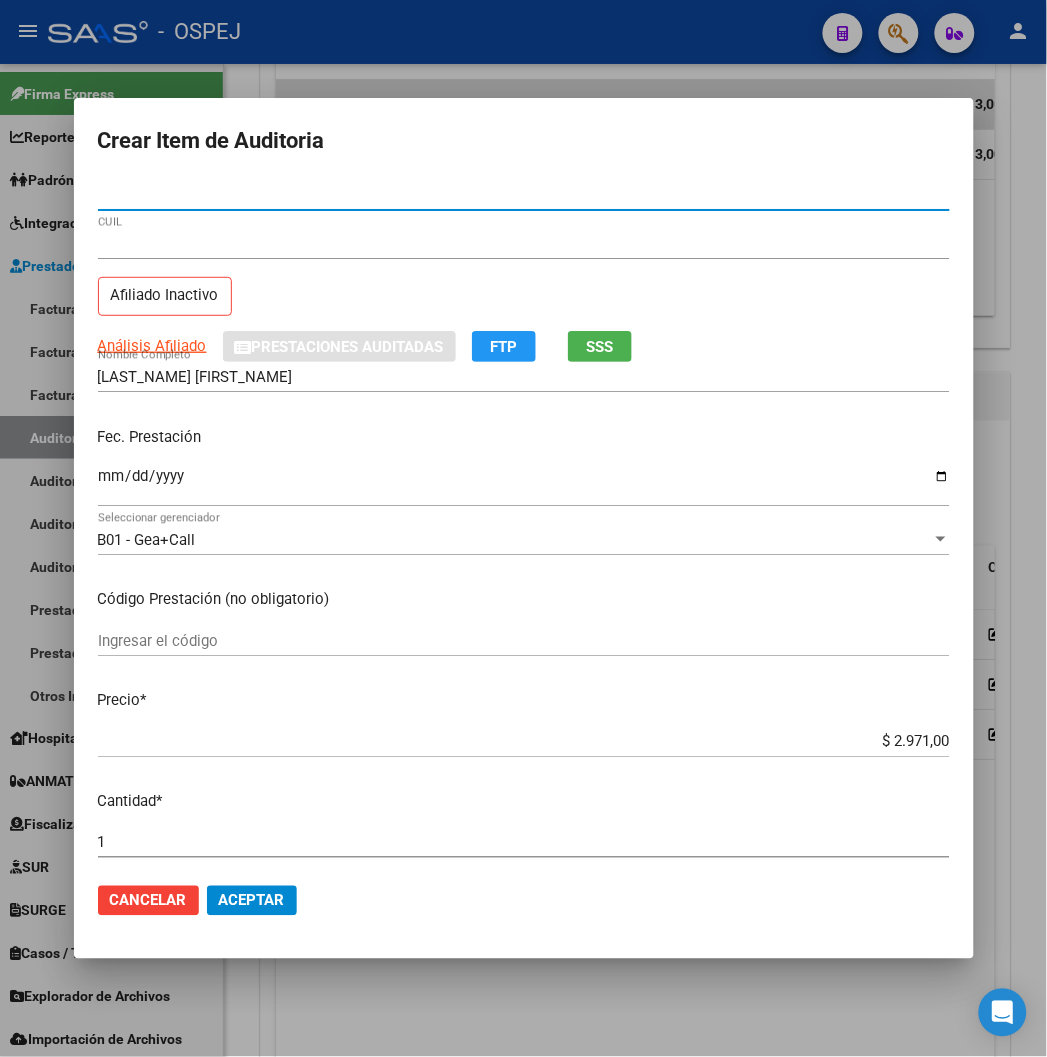 type on "[NUMBER]" 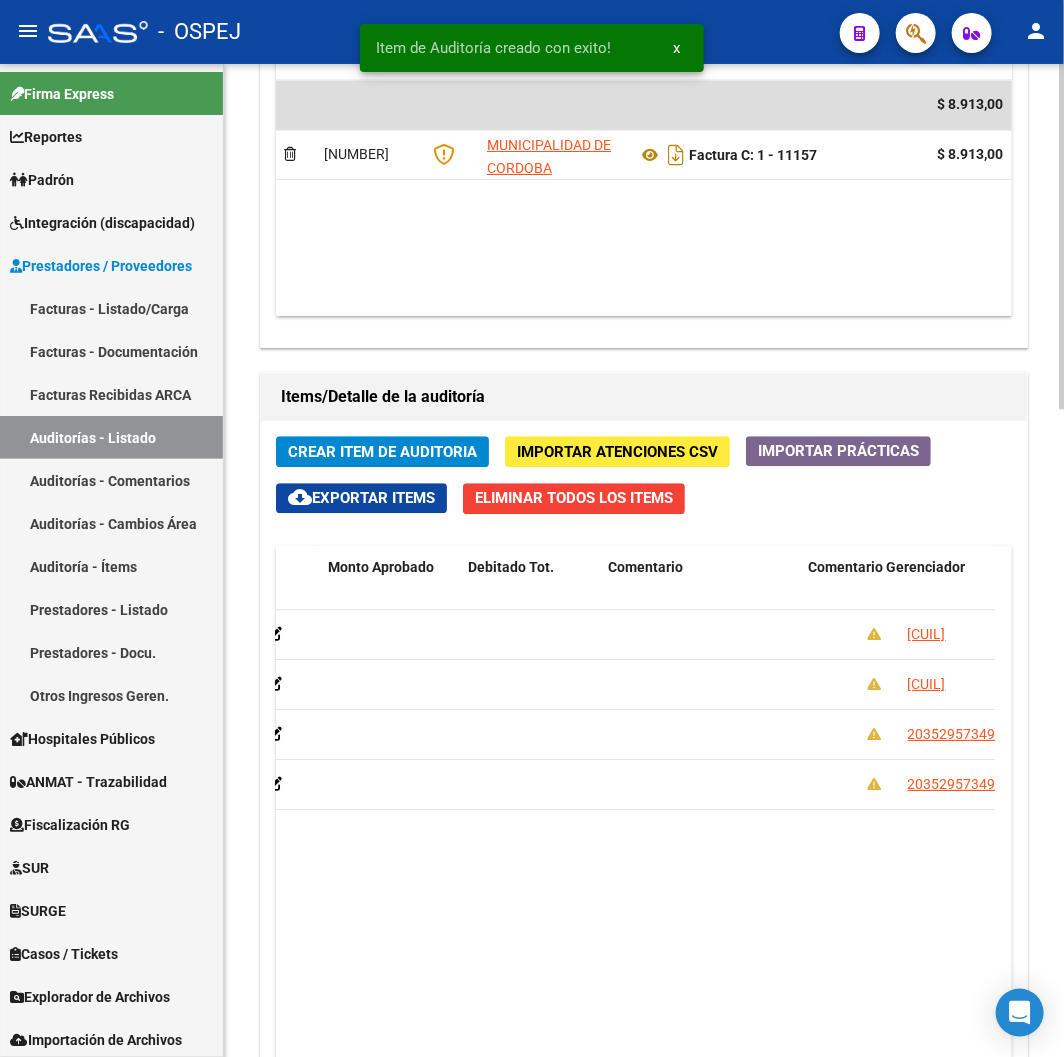 drag, startPoint x: 407, startPoint y: 897, endPoint x: 520, endPoint y: 893, distance: 113.07078 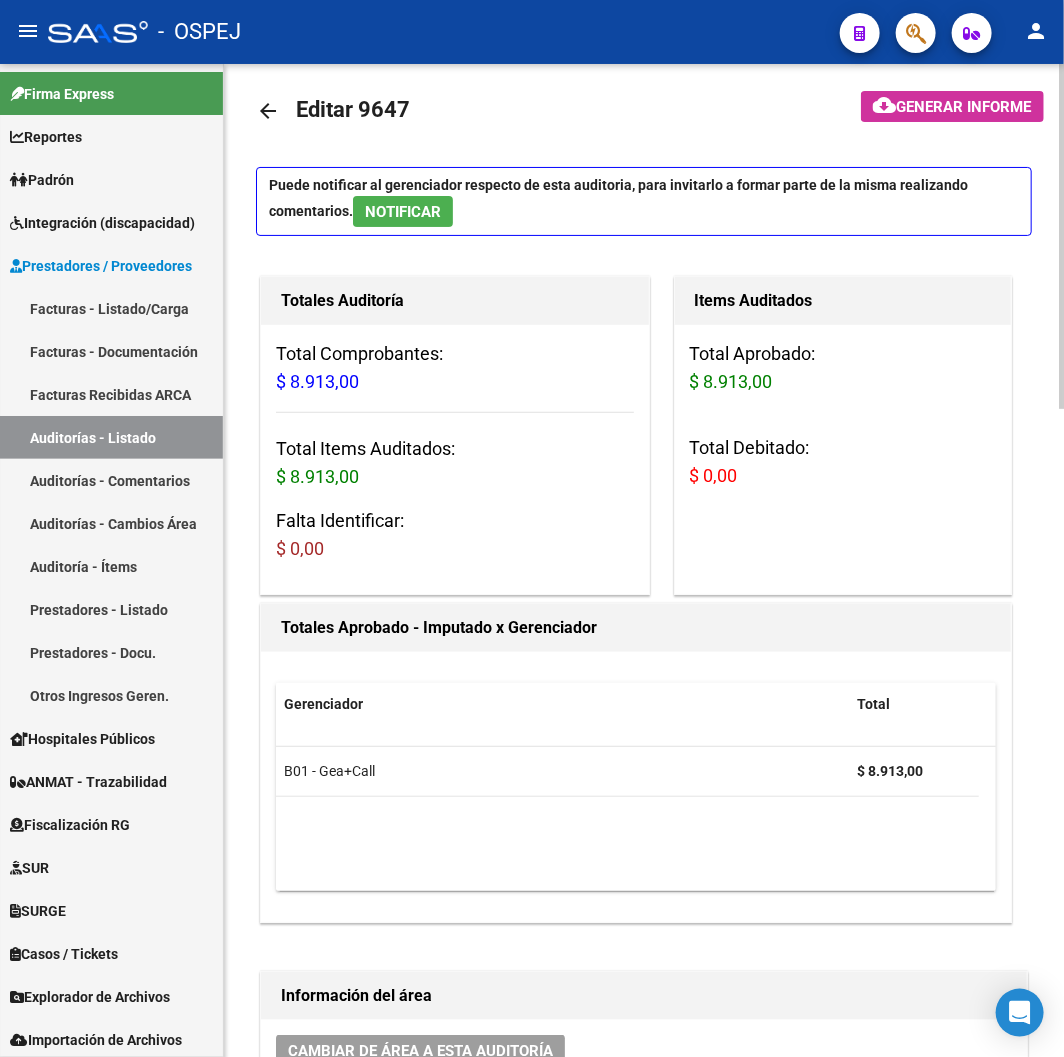scroll, scrollTop: 0, scrollLeft: 0, axis: both 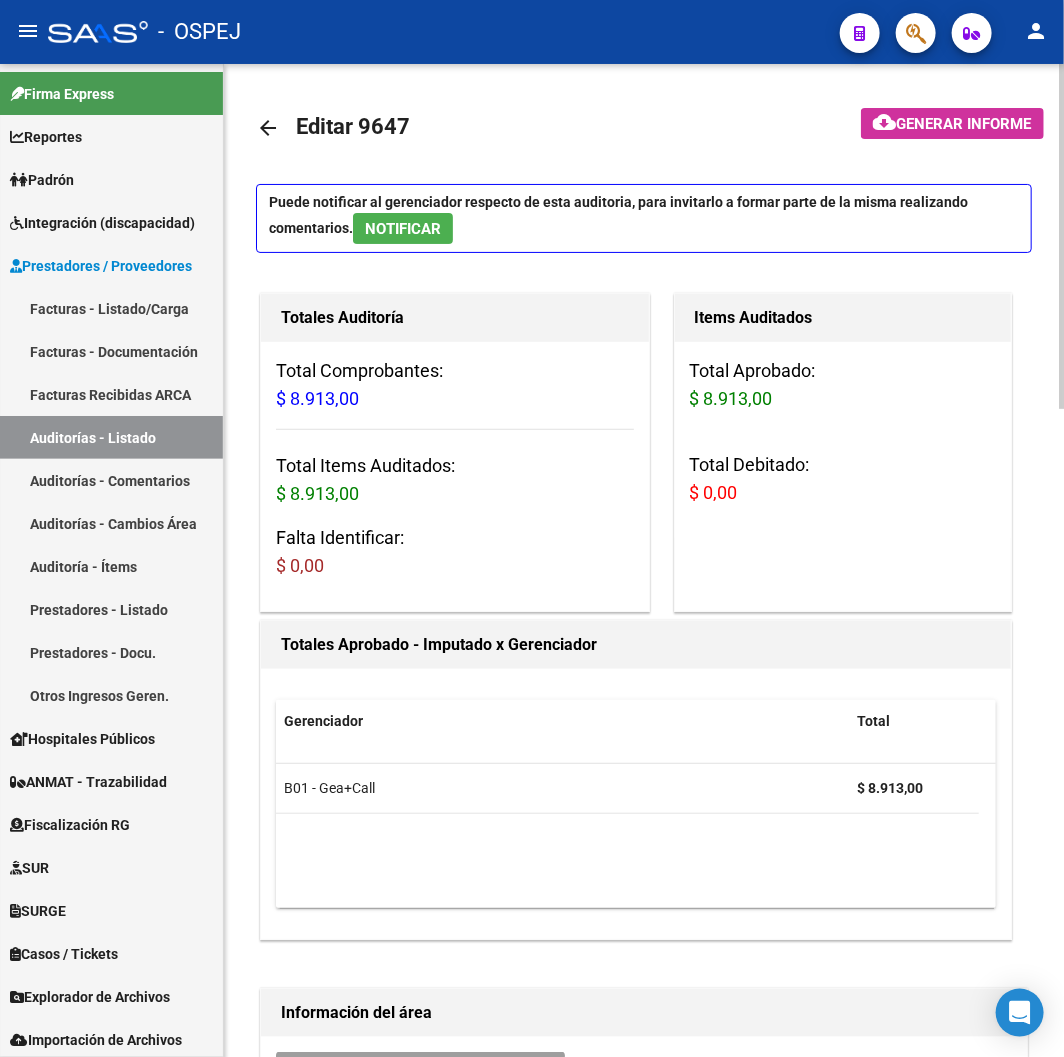 click on "arrow_back" 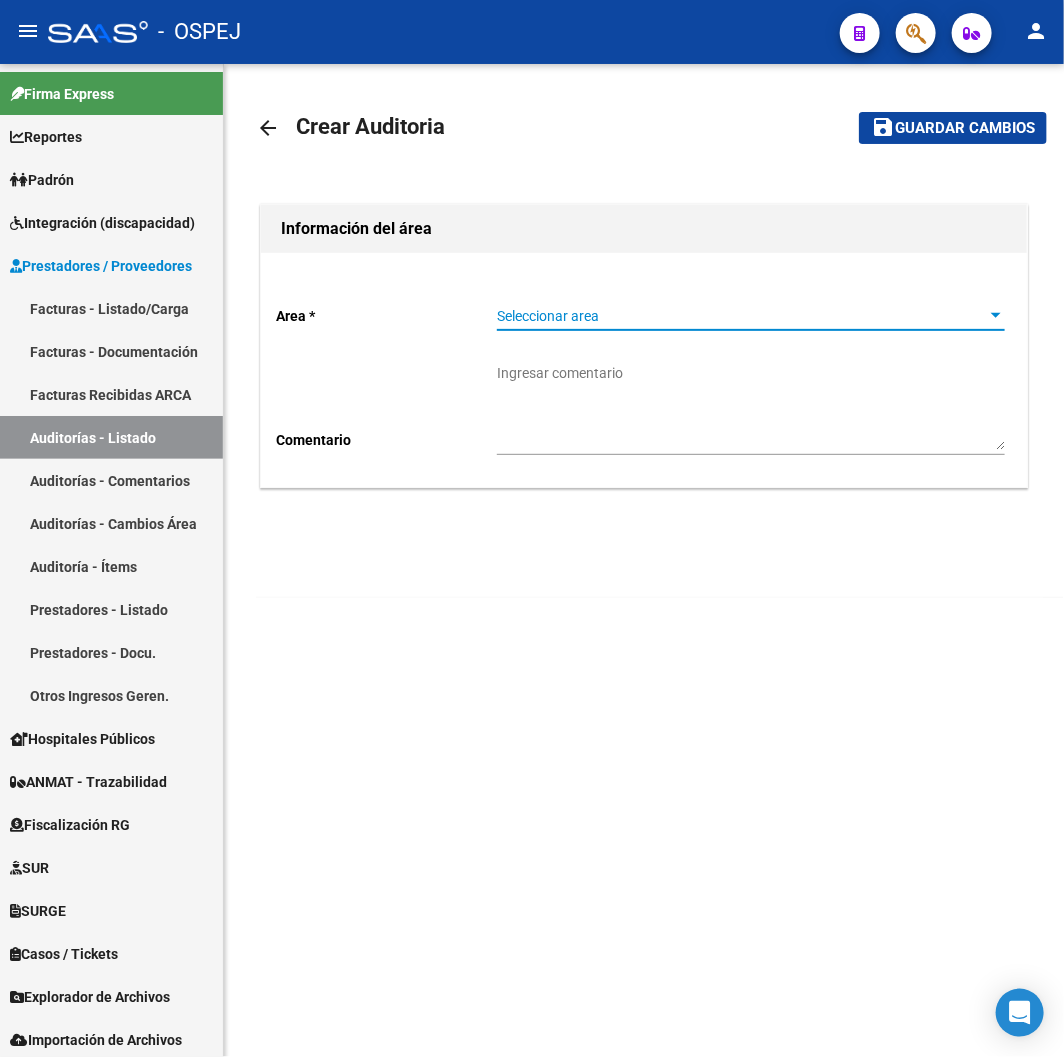 click on "Seleccionar area" at bounding box center (742, 316) 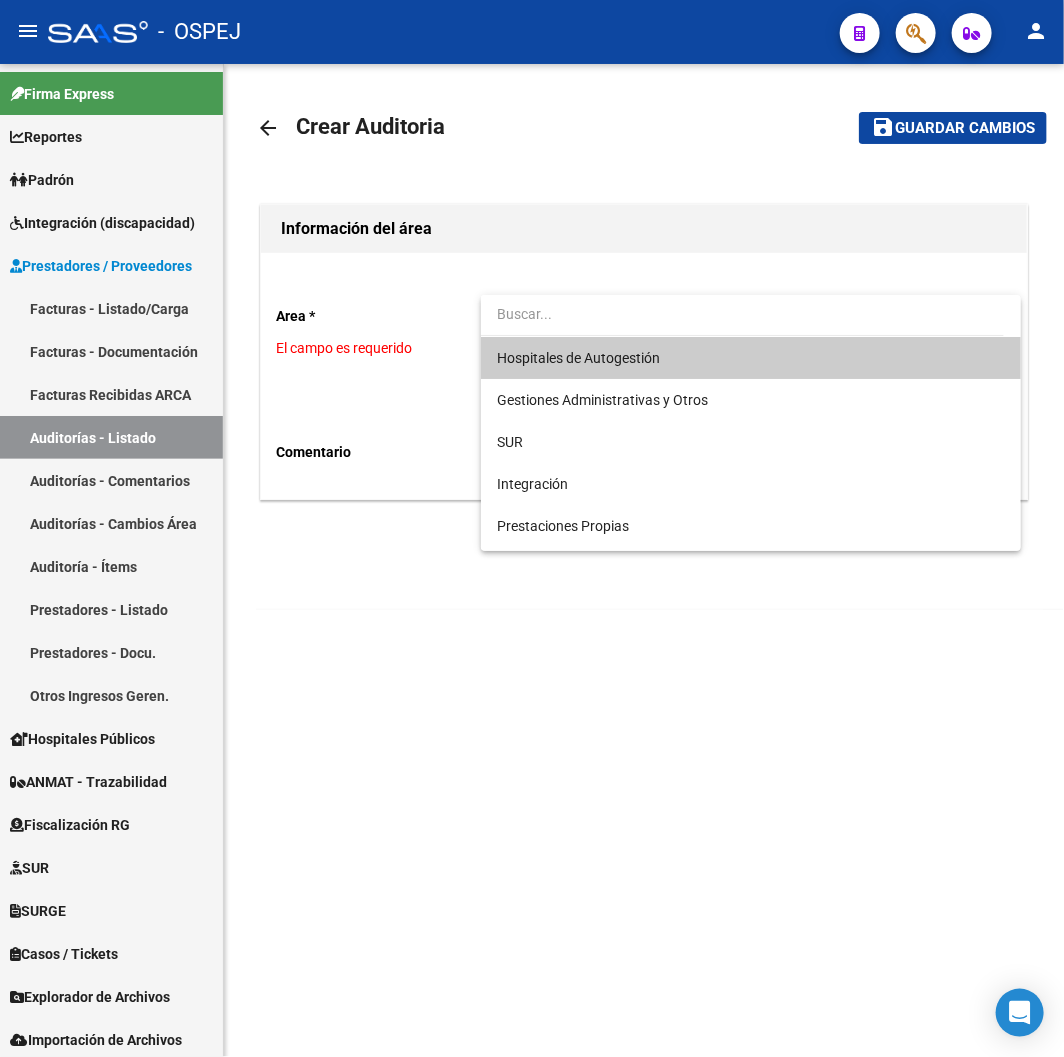 drag, startPoint x: 607, startPoint y: 754, endPoint x: 260, endPoint y: 203, distance: 651.1605 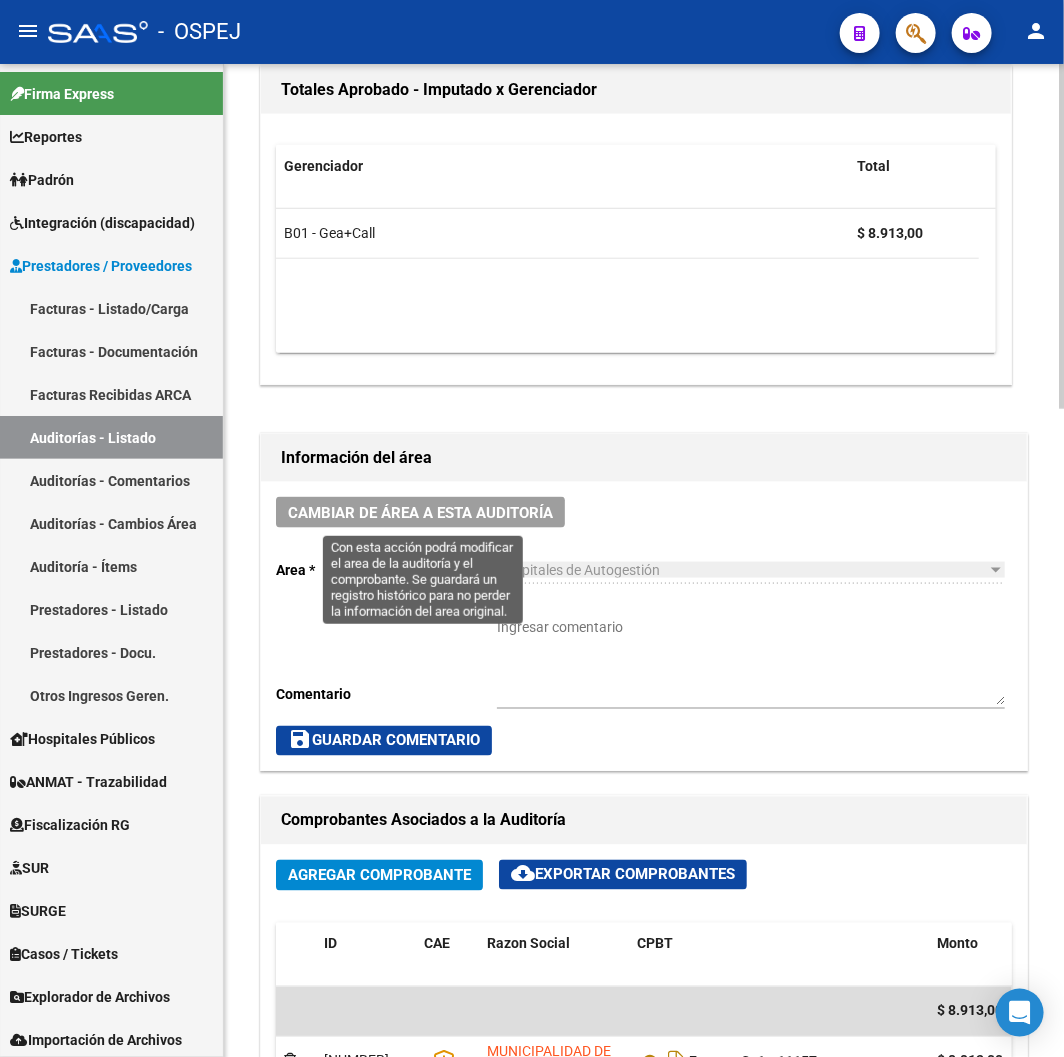 scroll, scrollTop: 0, scrollLeft: 0, axis: both 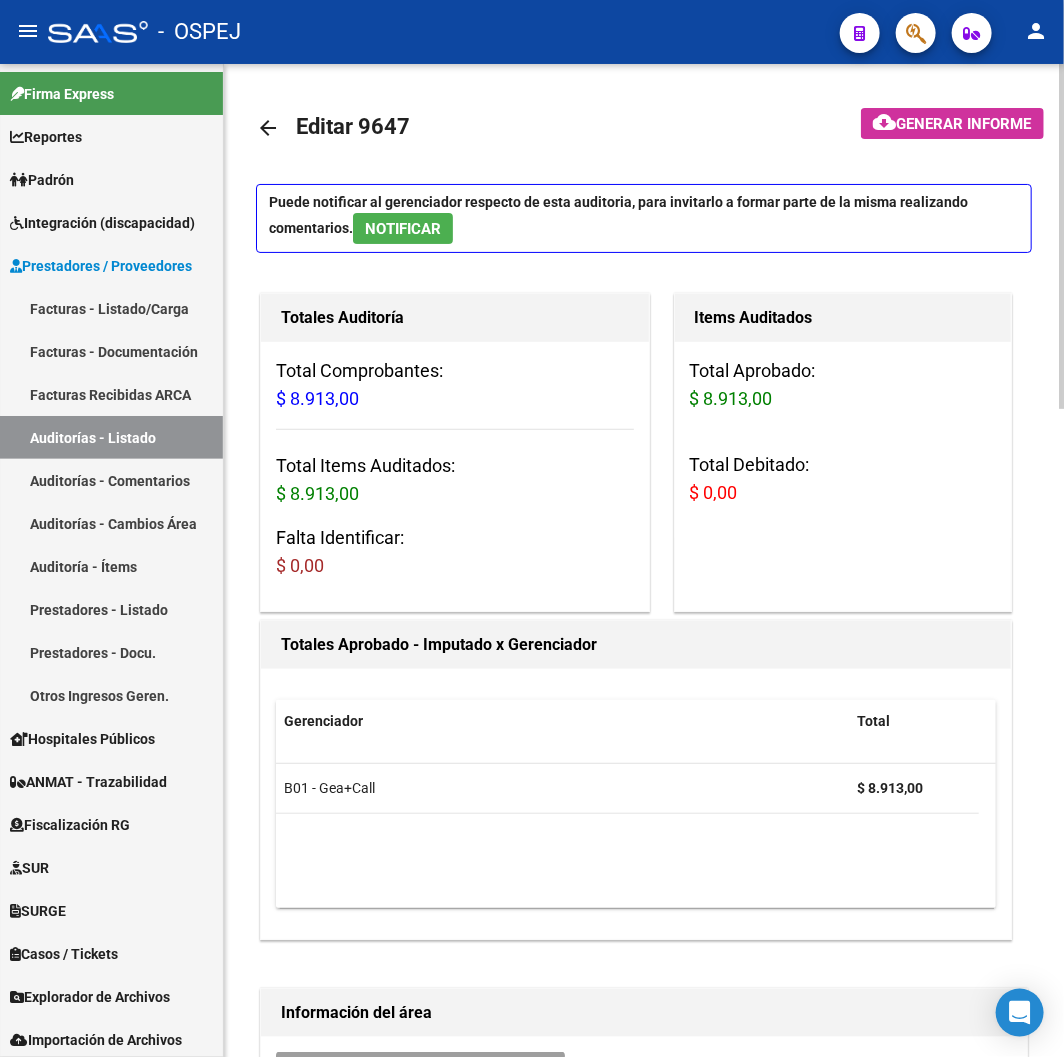 click on "arrow_back Editar 9647    cloud_download  Generar informe  Puede notificar al gerenciador respecto de esta auditoria, para invitarlo a formar parte de la misma realizando comentarios.  NOTIFICAR Totales Auditoría Total Comprobantes:  $ 8.913,00 Total Items Auditados:  $ 8.913,00 Falta Identificar:   $ 0,00 Items Auditados Total Aprobado: $ 8.913,00 Total Debitado: $ 0,00 Totales Aprobado - Imputado x Gerenciador Gerenciador Total B01 - Gea+Call  $ 8.913,00 Información del área Cambiar de área a esta auditoría  Area * Hospitales de Autogestión Seleccionar area Comentario    Ingresar comentario  save  Guardar Comentario  Comprobantes Asociados a la Auditoría Agregar Comprobante cloud_download  Exportar Comprobantes  ID CAE Razon Social CPBT Monto Fecha Cpbt Fecha Recibido Doc Respaldatoria Doc Trazabilidad Expte. Interno Creado Usuario $ 8.913,00 11500 MUNICIPALIDAD DE CORDOBA  Factura C: 1 - 11157  $ 8.913,00 [DATE] [DATE] [EMAIL]" 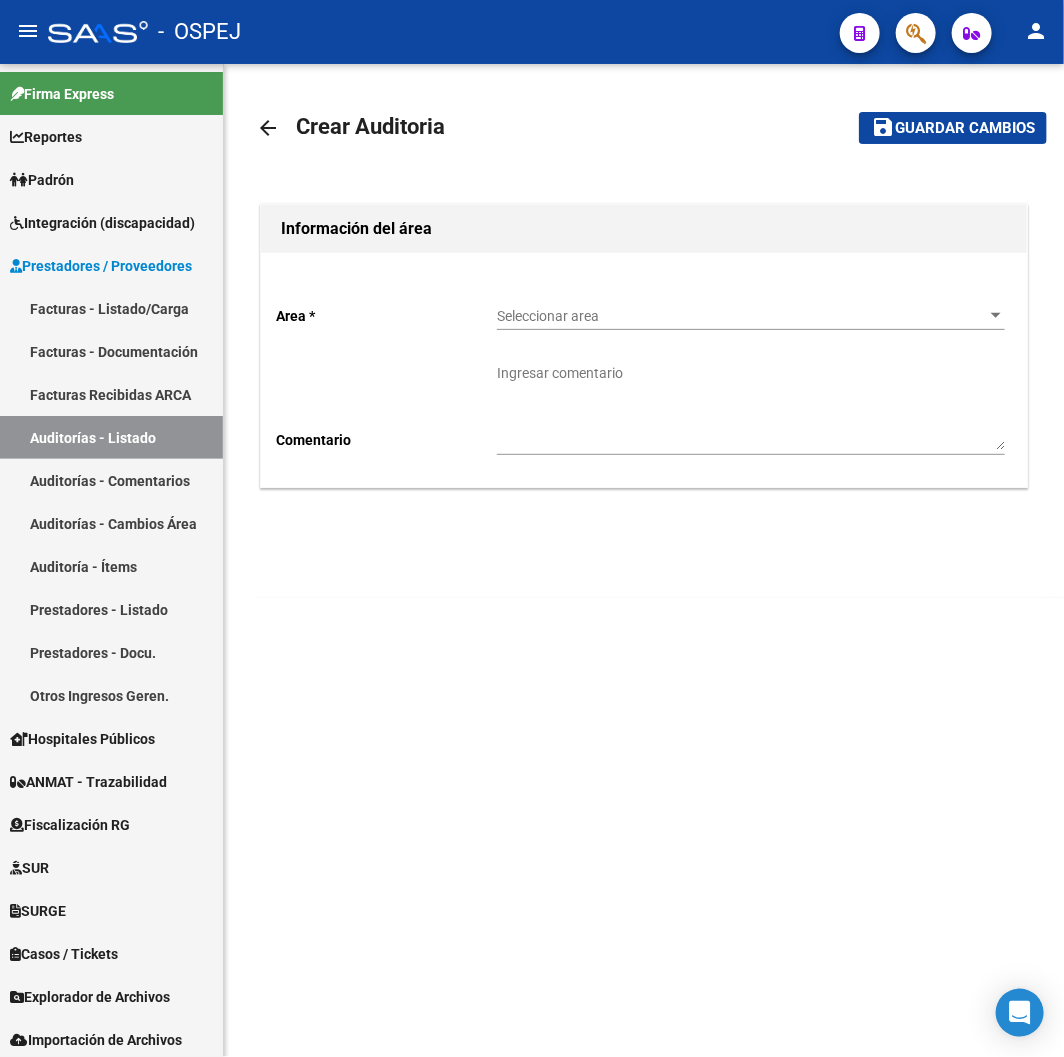 click on "Seleccionar area Seleccionar area" 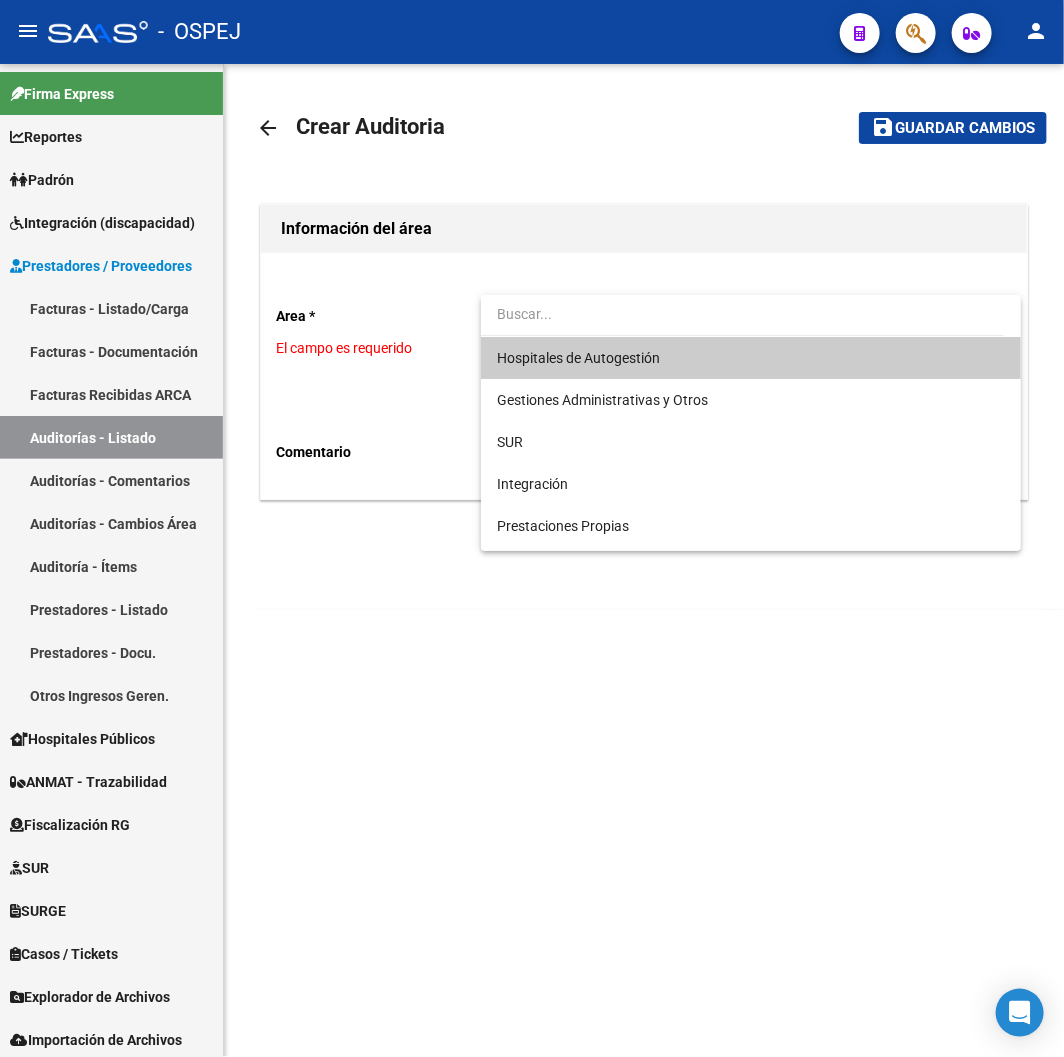 click on "Hospitales de Autogestión" at bounding box center [751, 358] 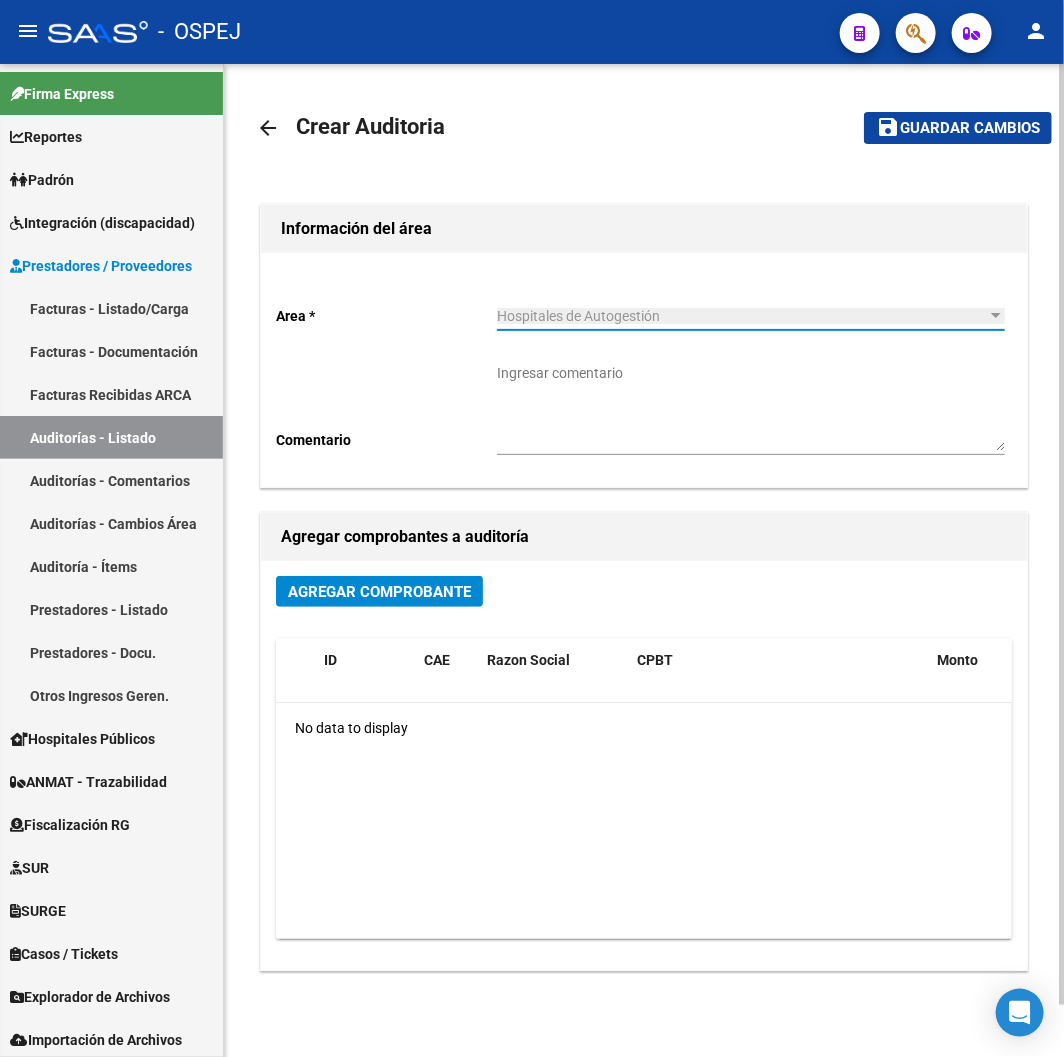 click on "Agregar Comprobante" 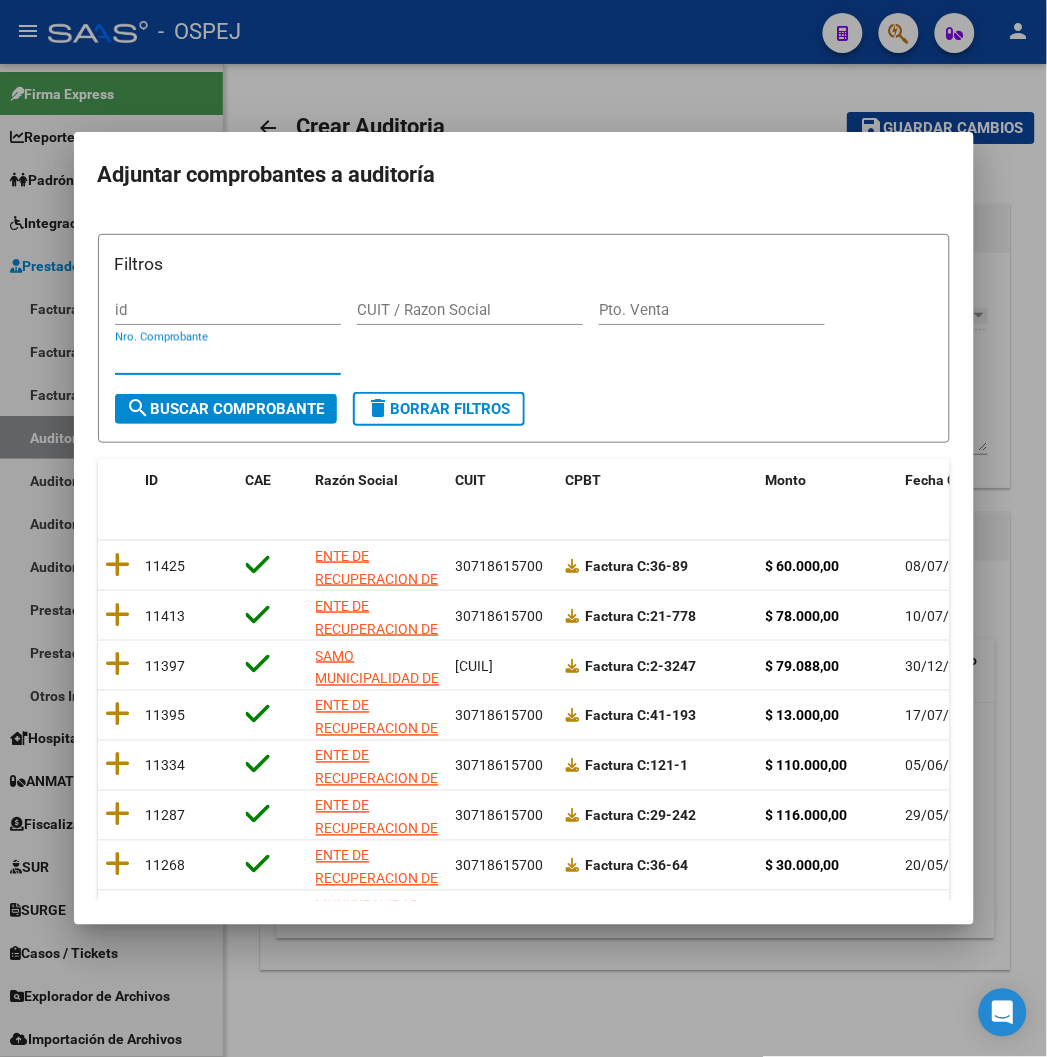 click on "Nro. Comprobante" at bounding box center [228, 359] 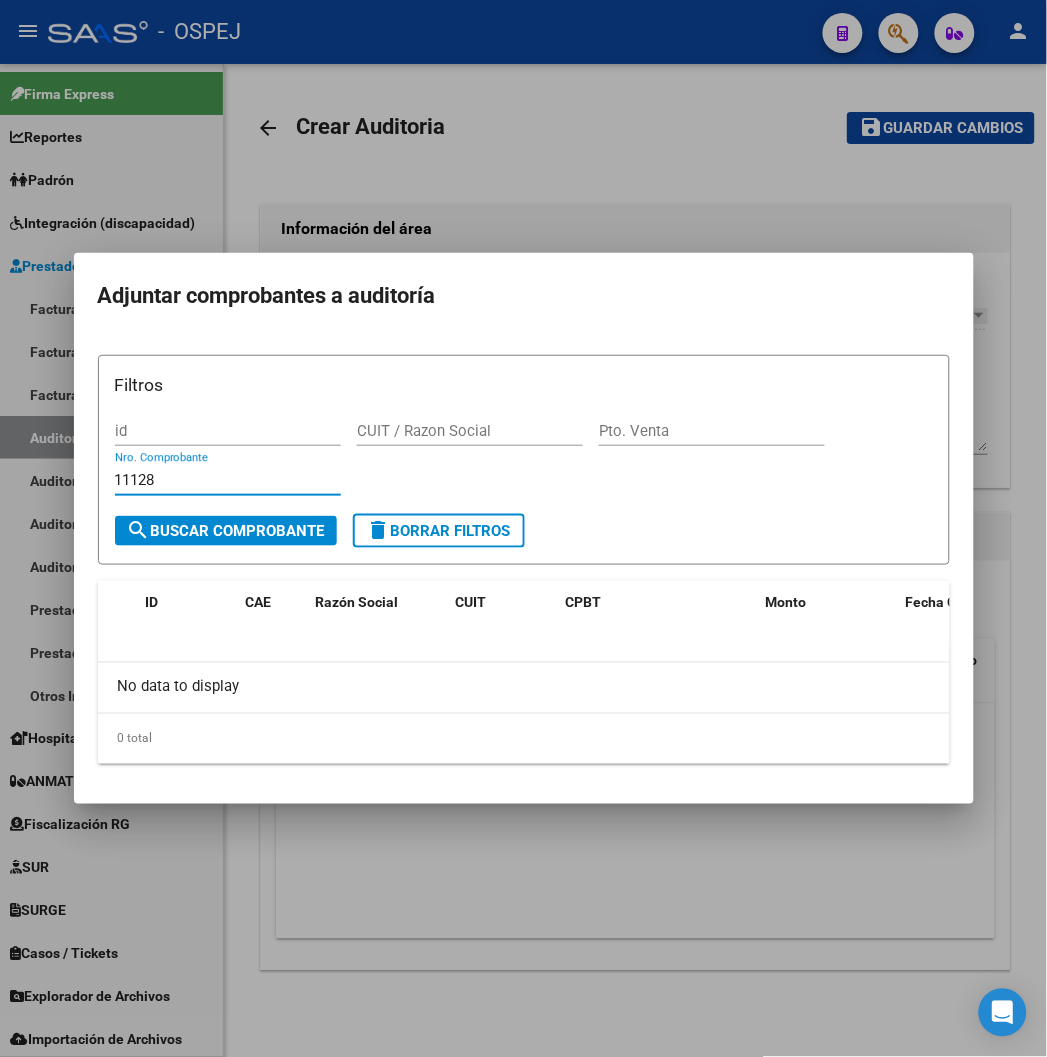 type on "11128" 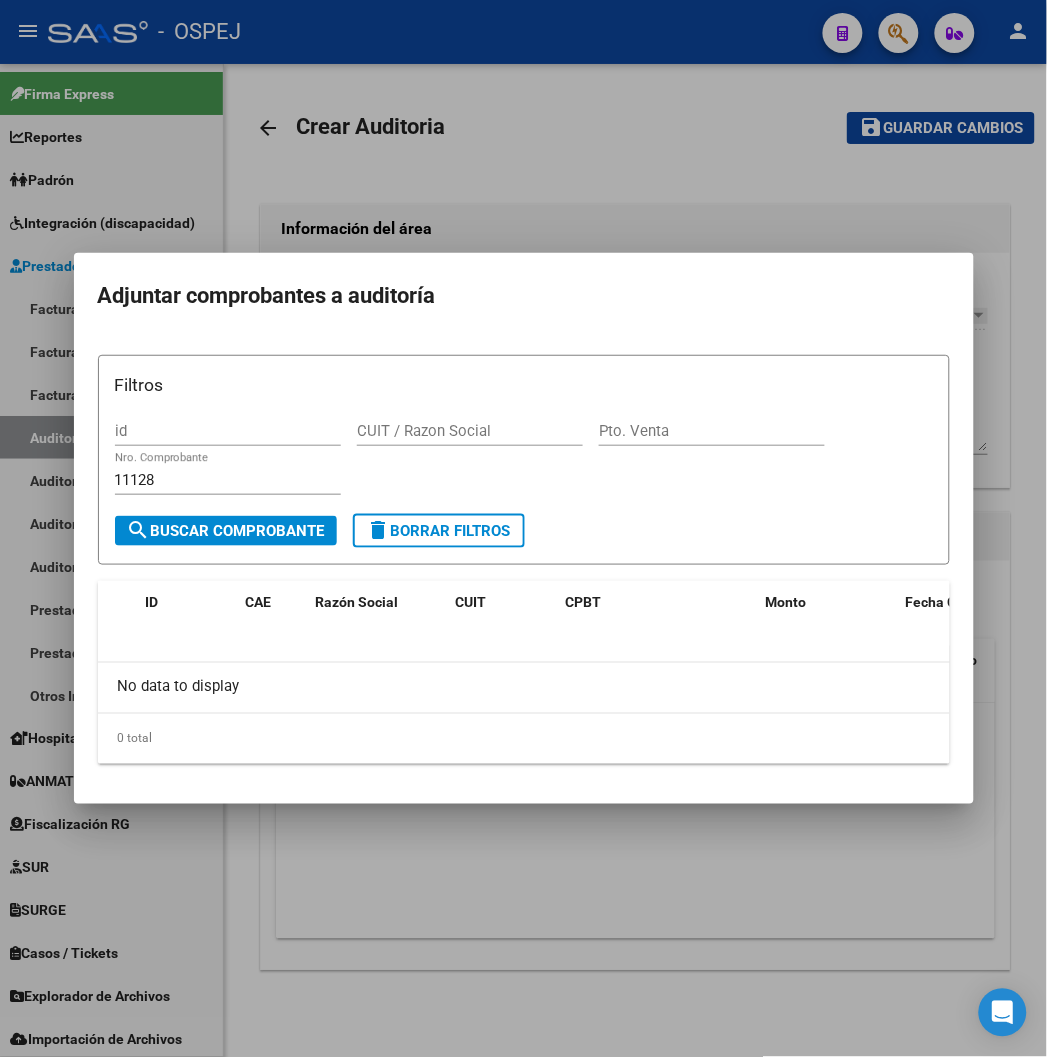 click at bounding box center [523, 528] 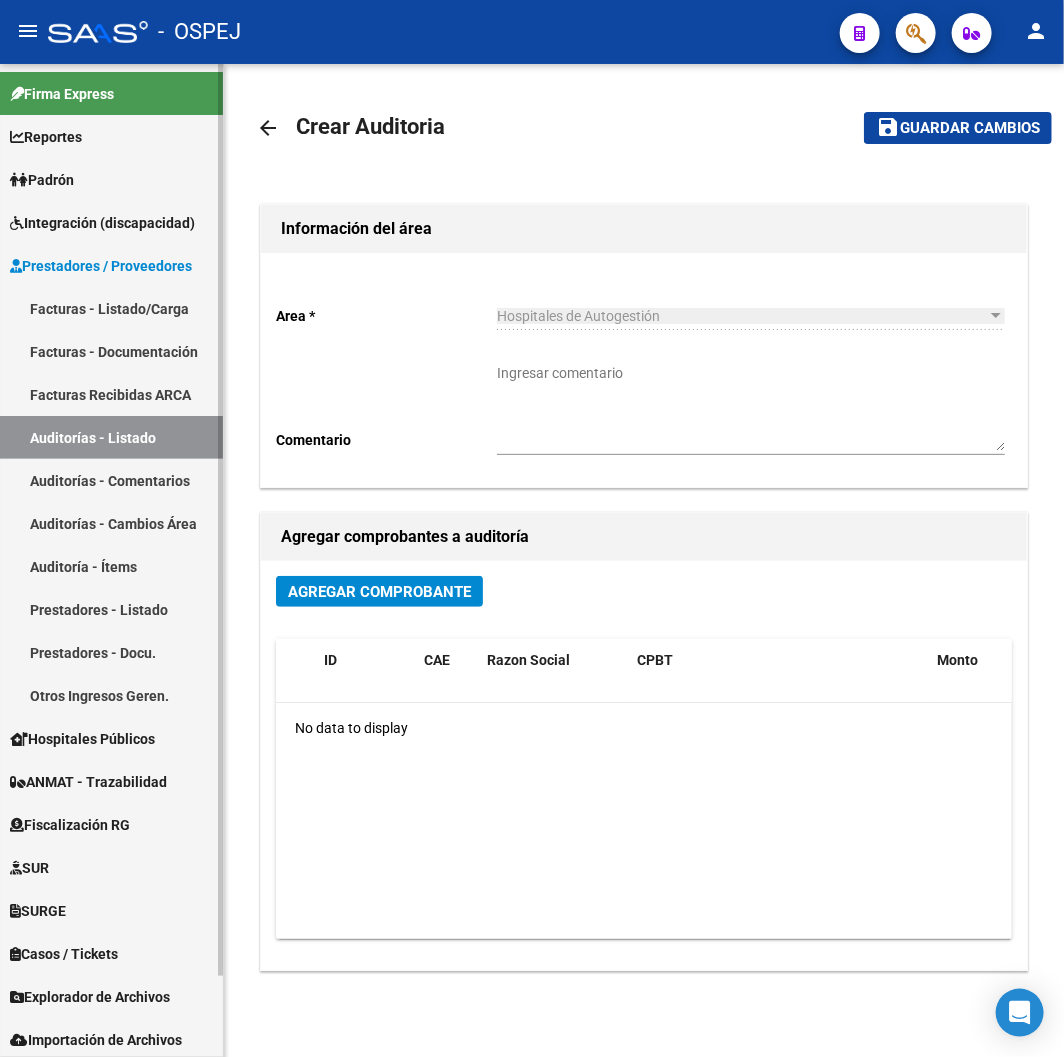 click on "Auditorías - Listado" at bounding box center (111, 437) 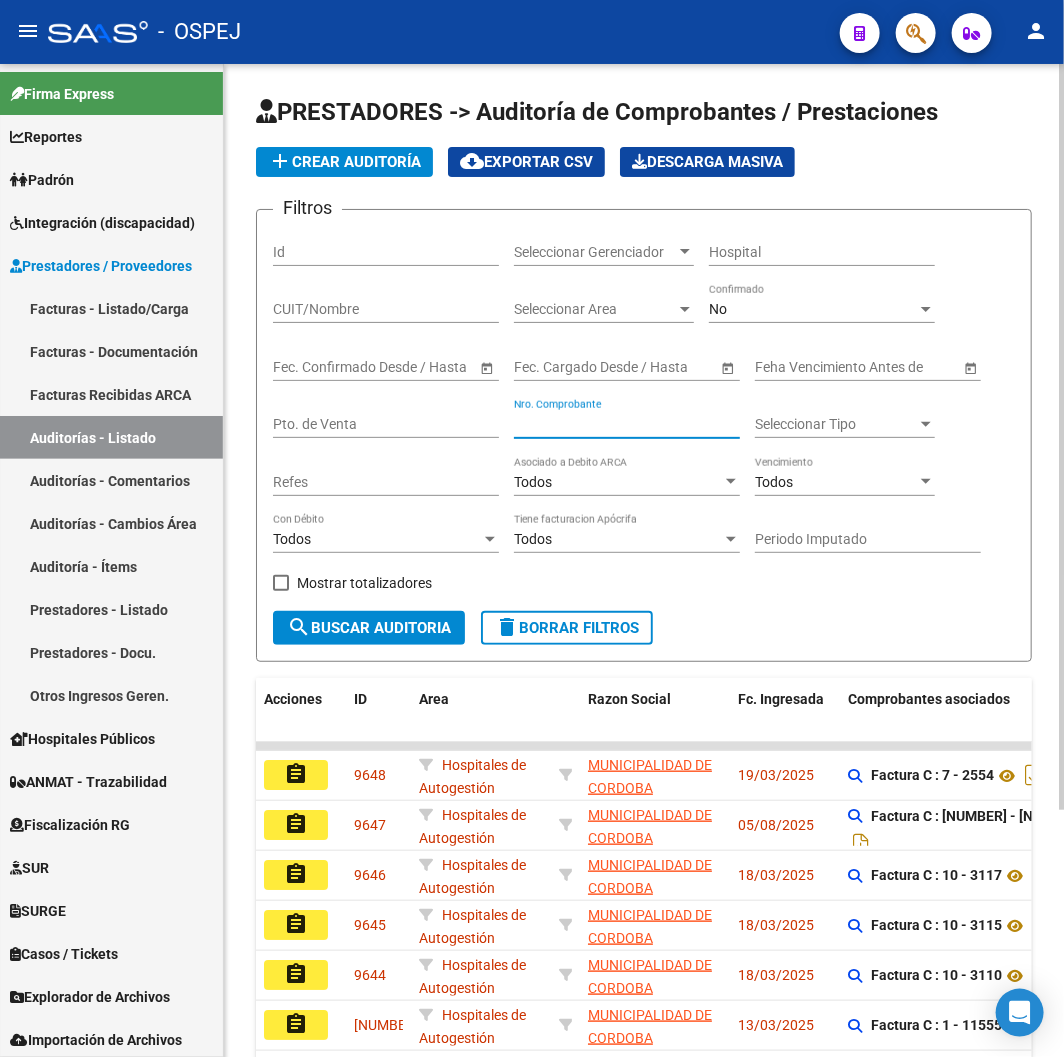 click on "Nro. Comprobante" at bounding box center (627, 424) 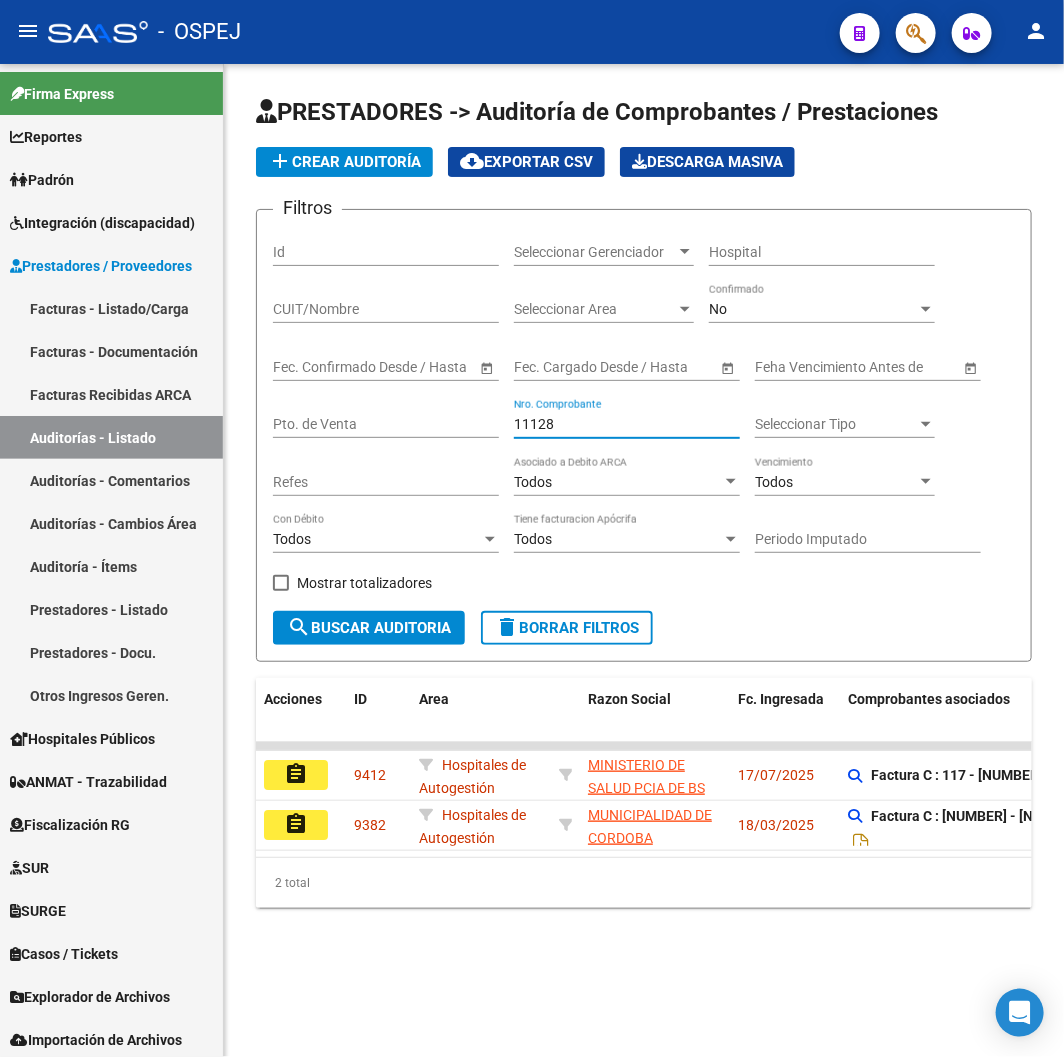 type on "11128" 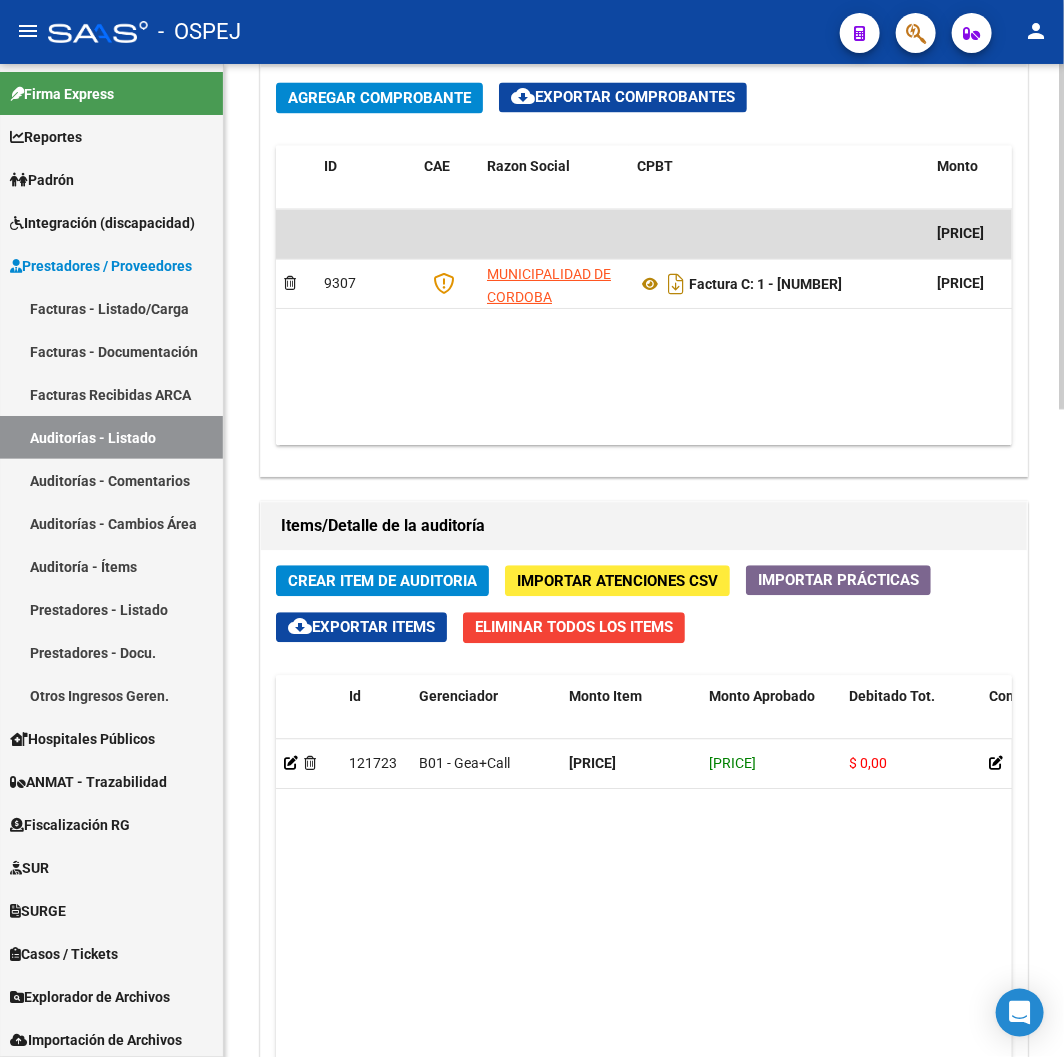 scroll, scrollTop: 1866, scrollLeft: 0, axis: vertical 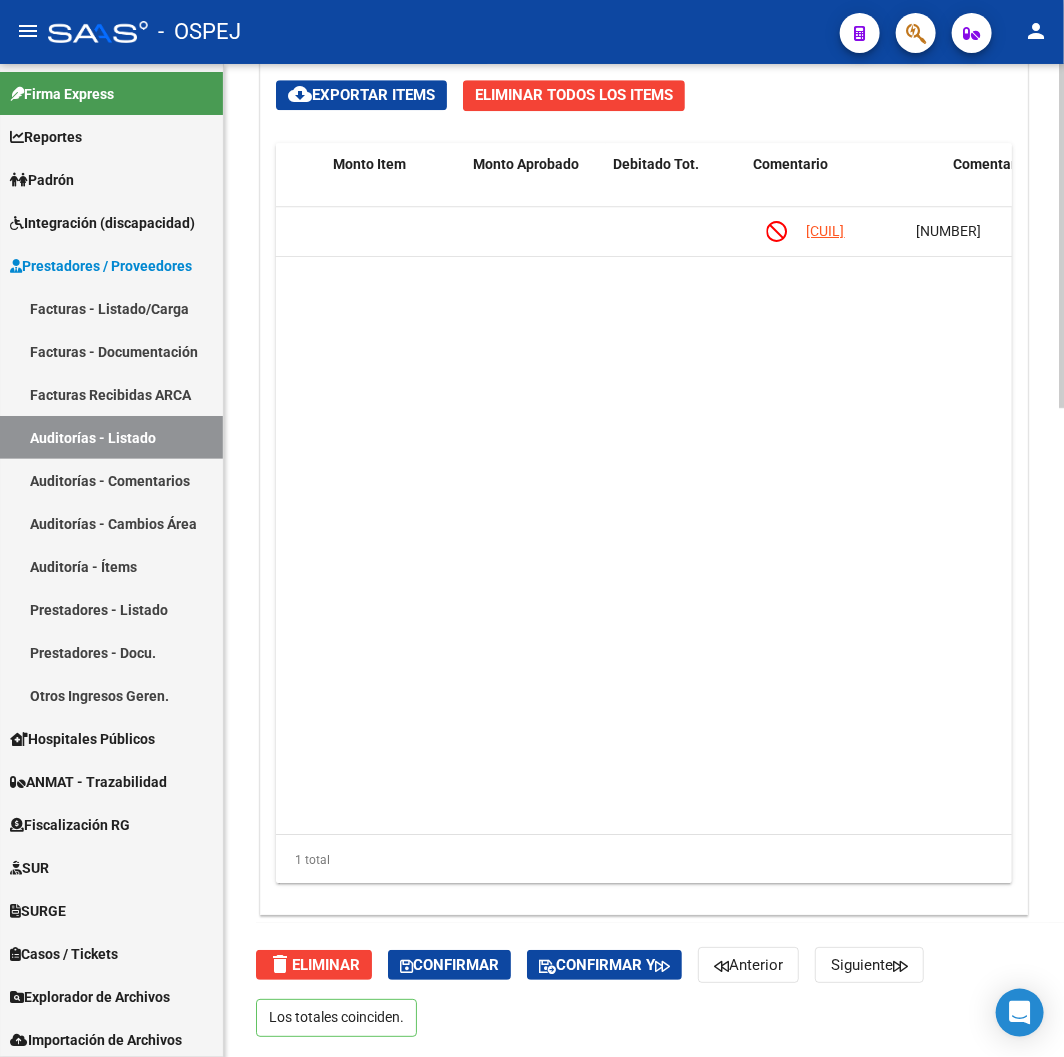 drag, startPoint x: 626, startPoint y: 553, endPoint x: 776, endPoint y: 550, distance: 150.03 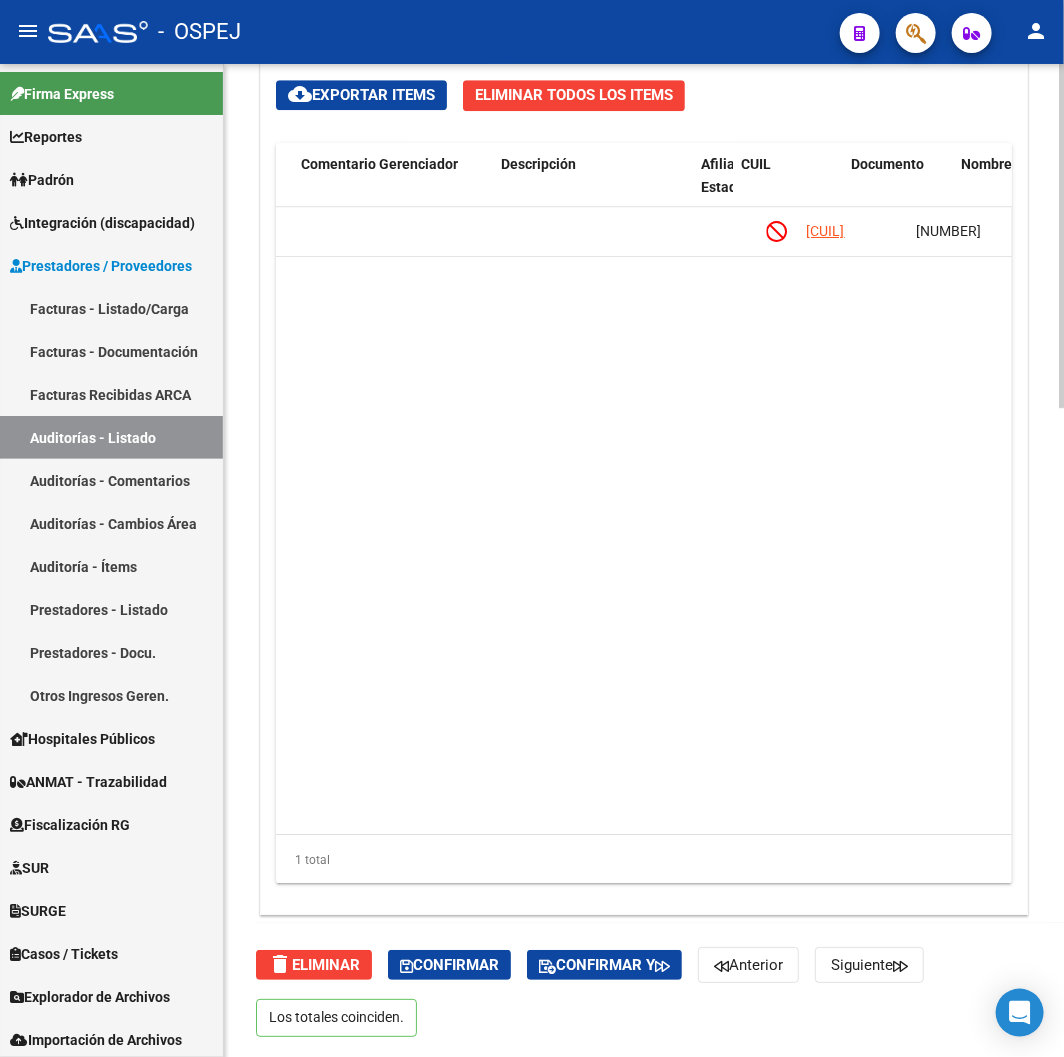 scroll, scrollTop: 0, scrollLeft: 887, axis: horizontal 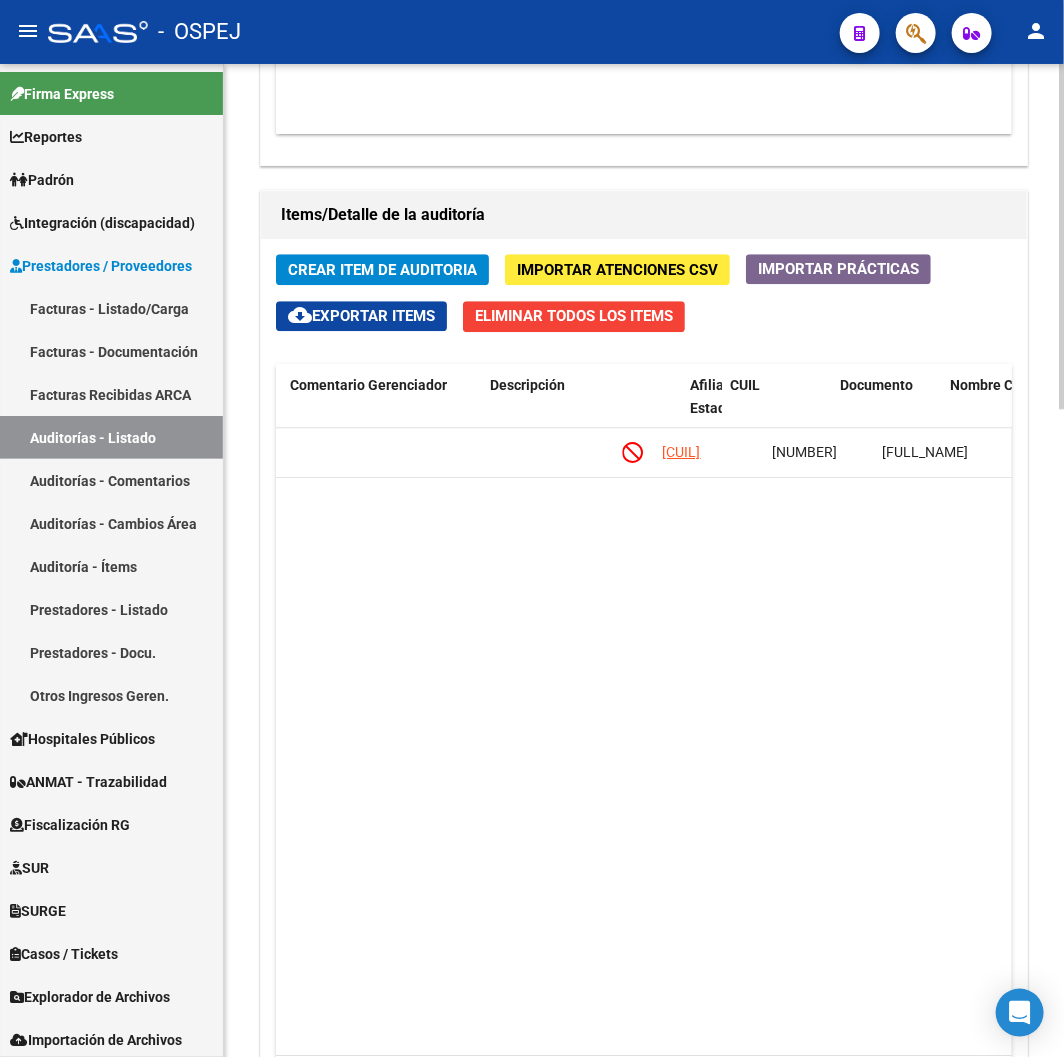 drag, startPoint x: 701, startPoint y: 654, endPoint x: 791, endPoint y: 652, distance: 90.02222 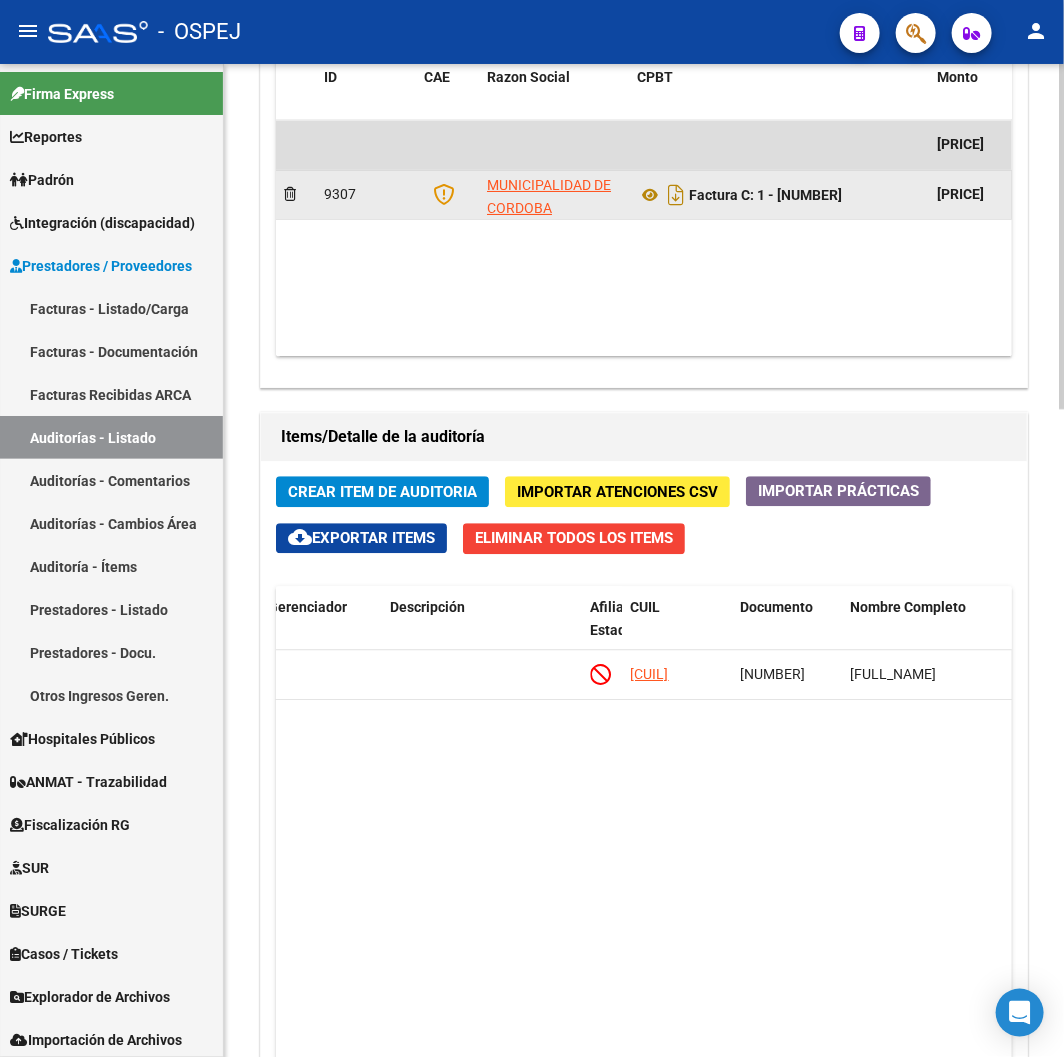 scroll, scrollTop: 977, scrollLeft: 0, axis: vertical 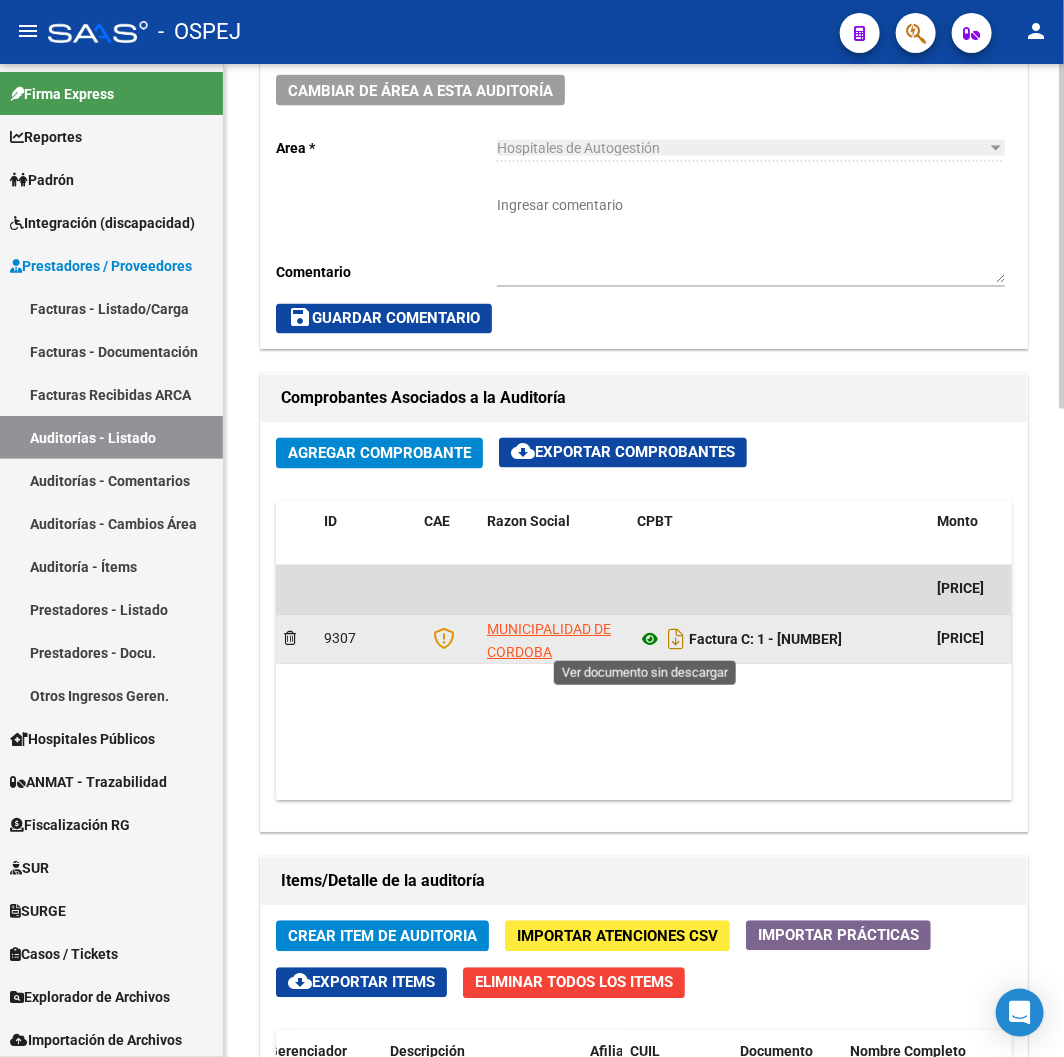 click 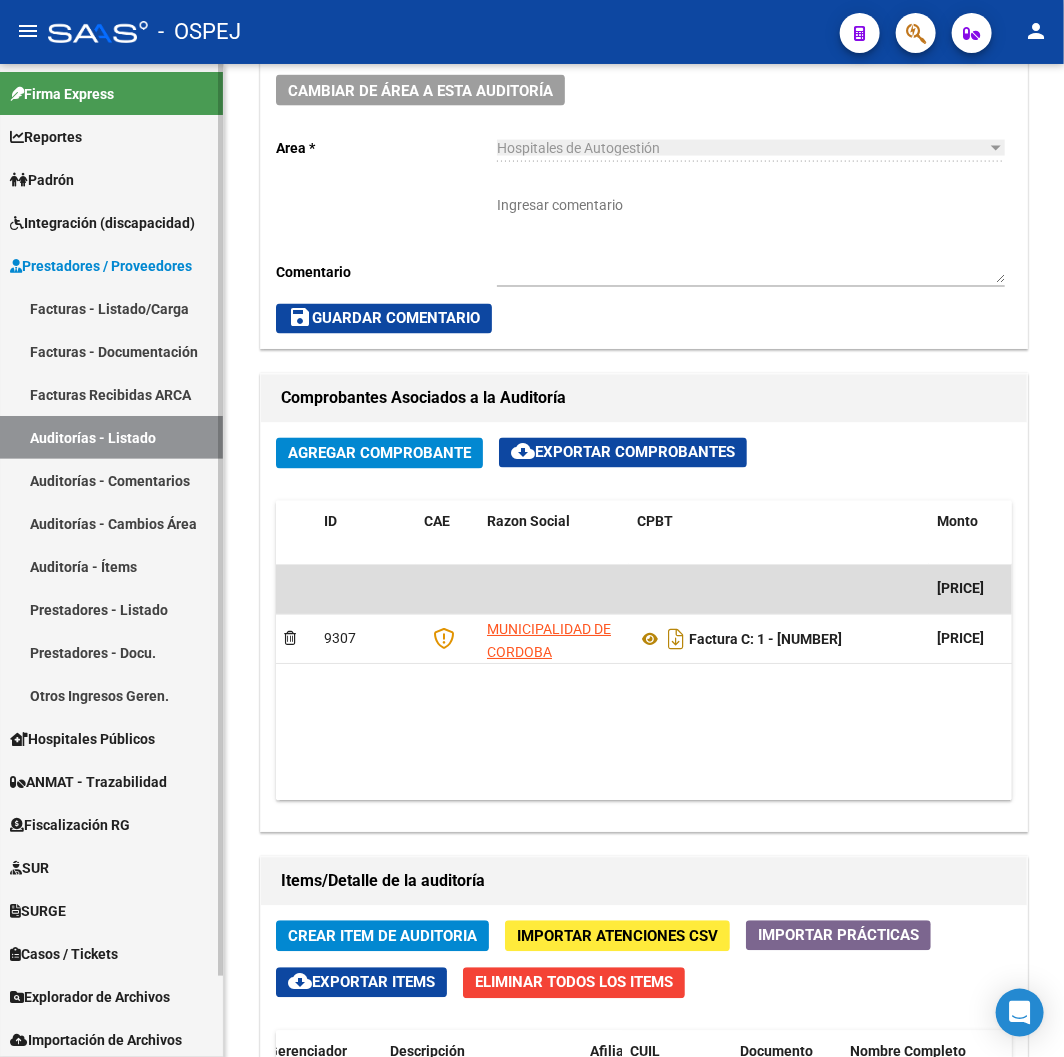 click on "Auditorías - Listado" at bounding box center [111, 437] 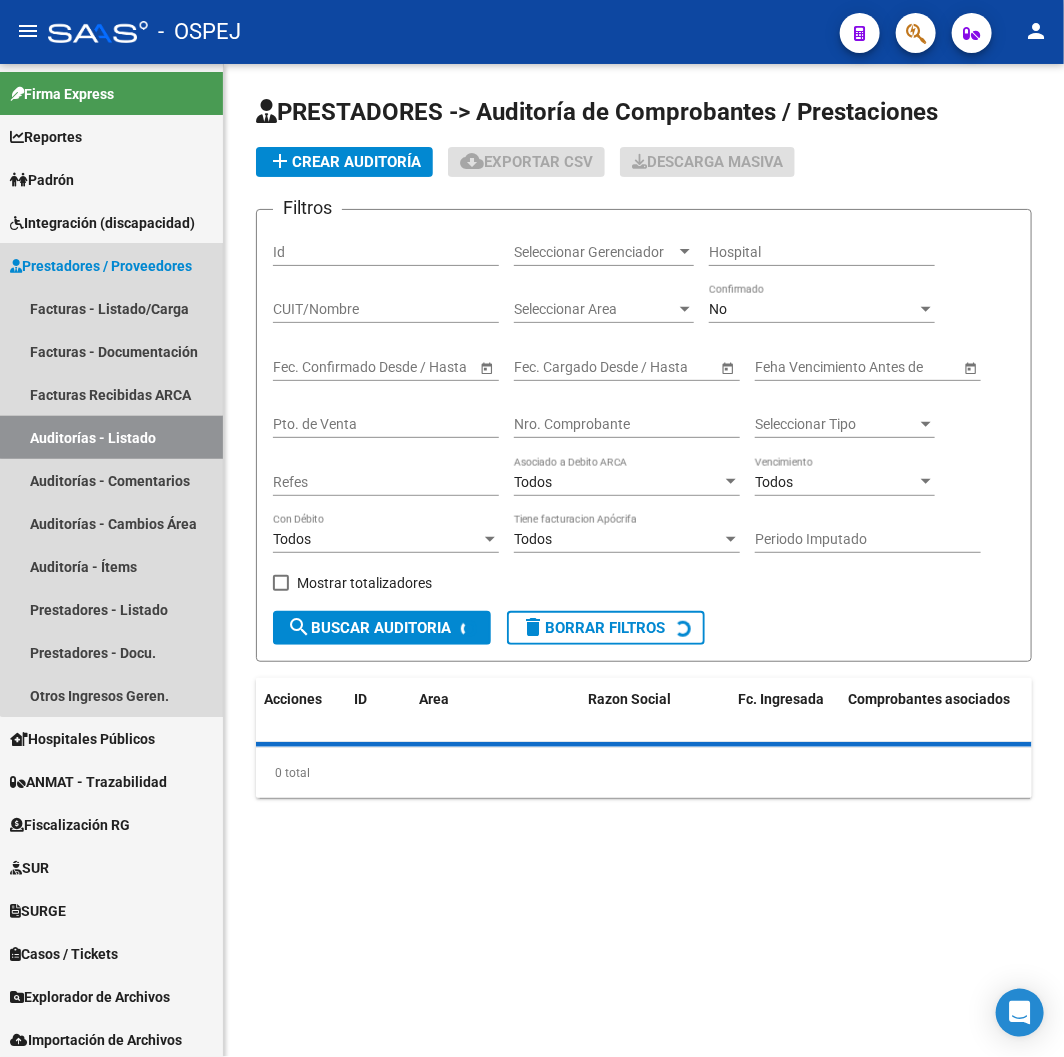 scroll, scrollTop: 0, scrollLeft: 0, axis: both 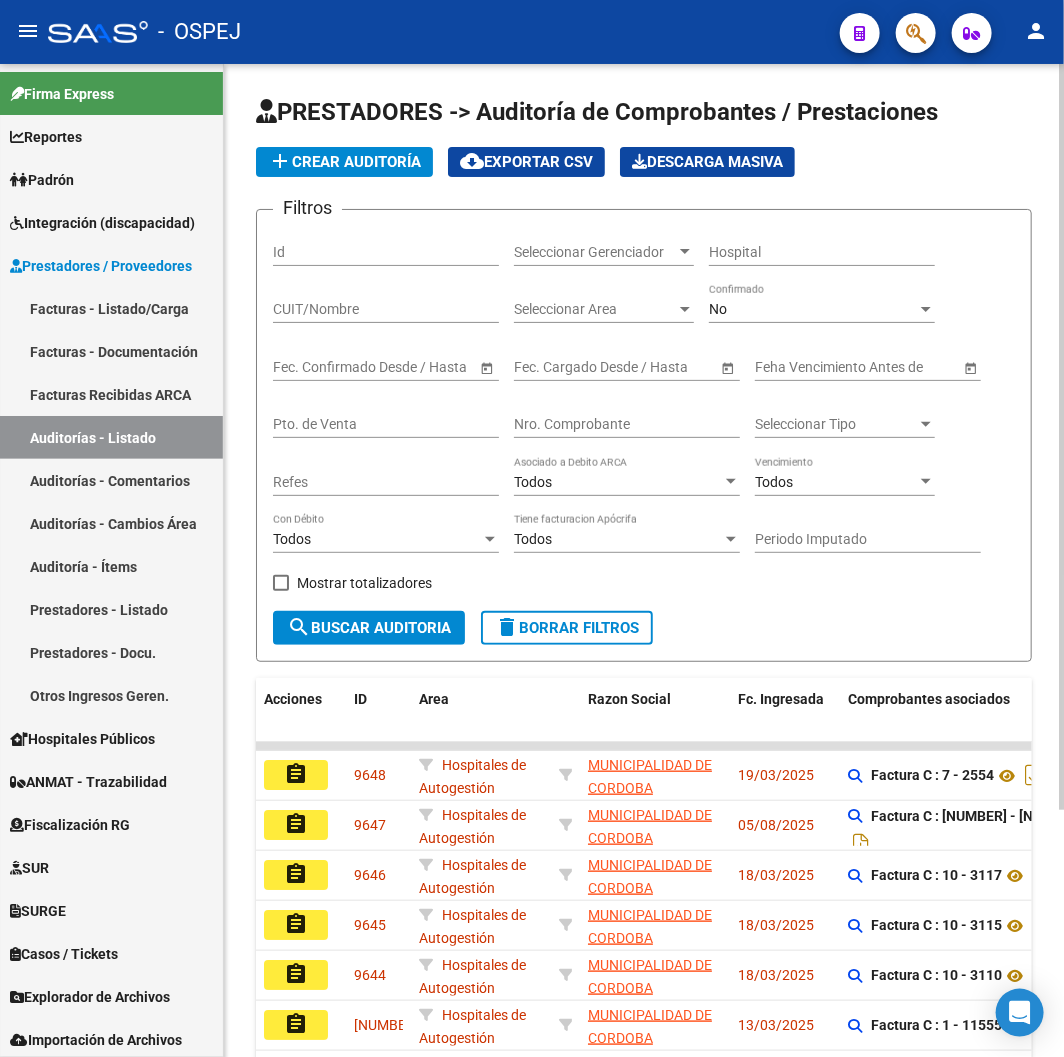 click on "Nro. Comprobante" at bounding box center [627, 424] 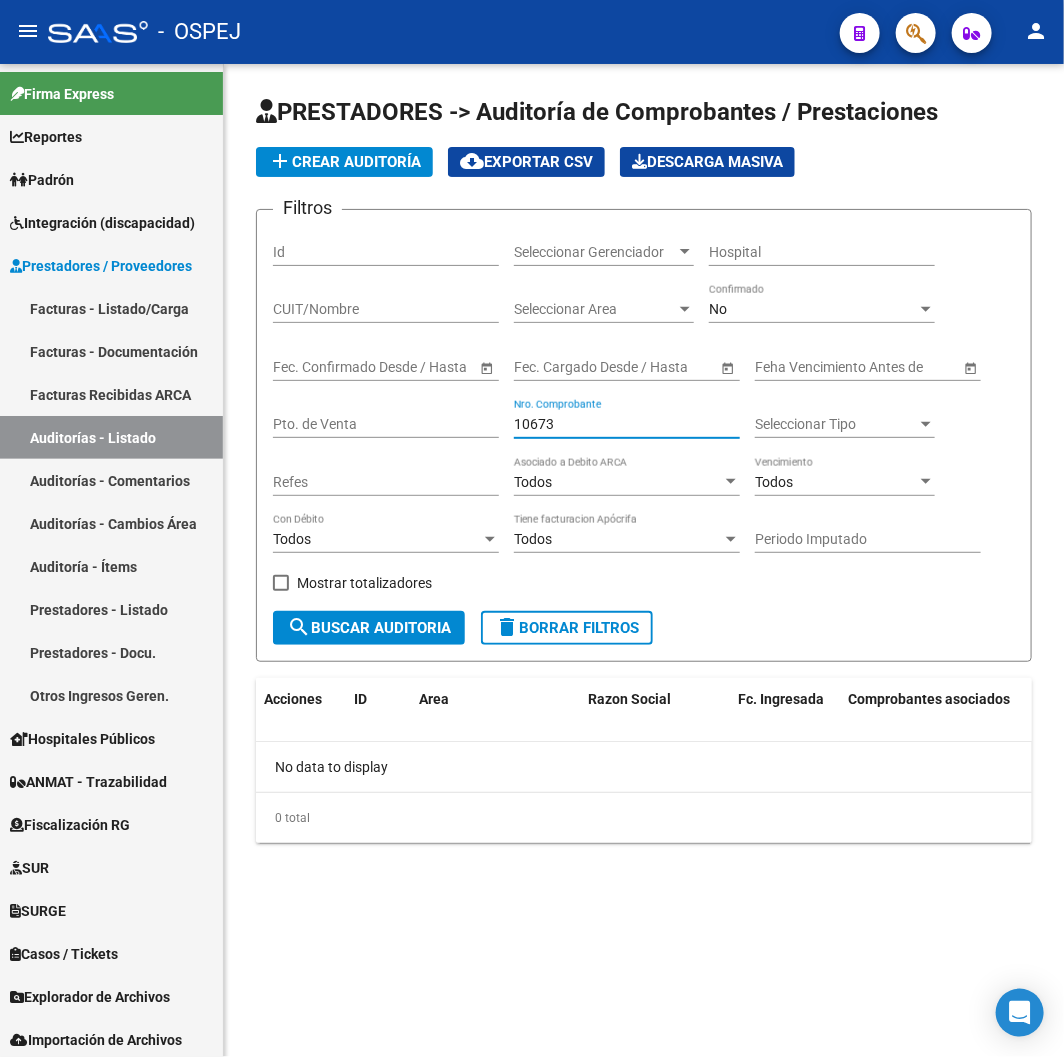 type on "10673" 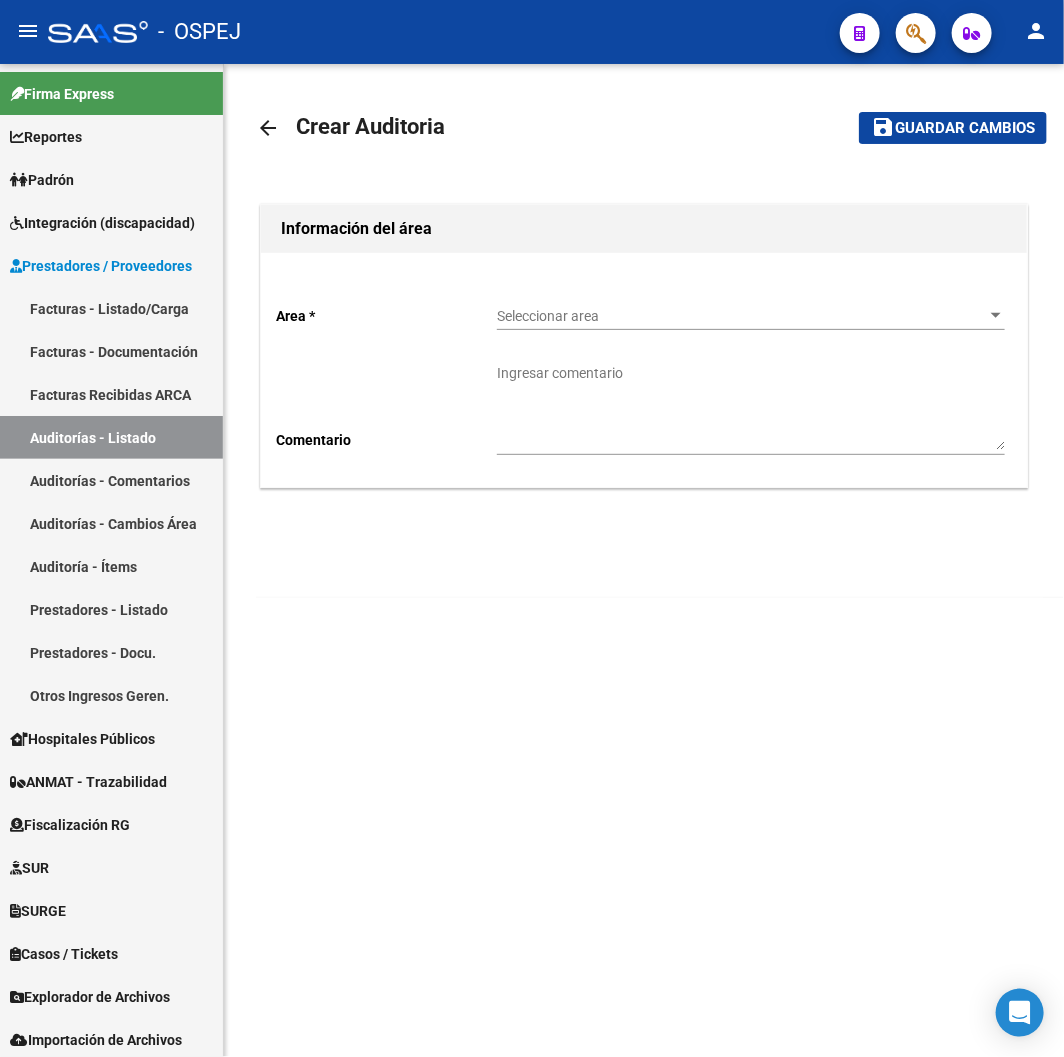 click on "Seleccionar area Seleccionar area" 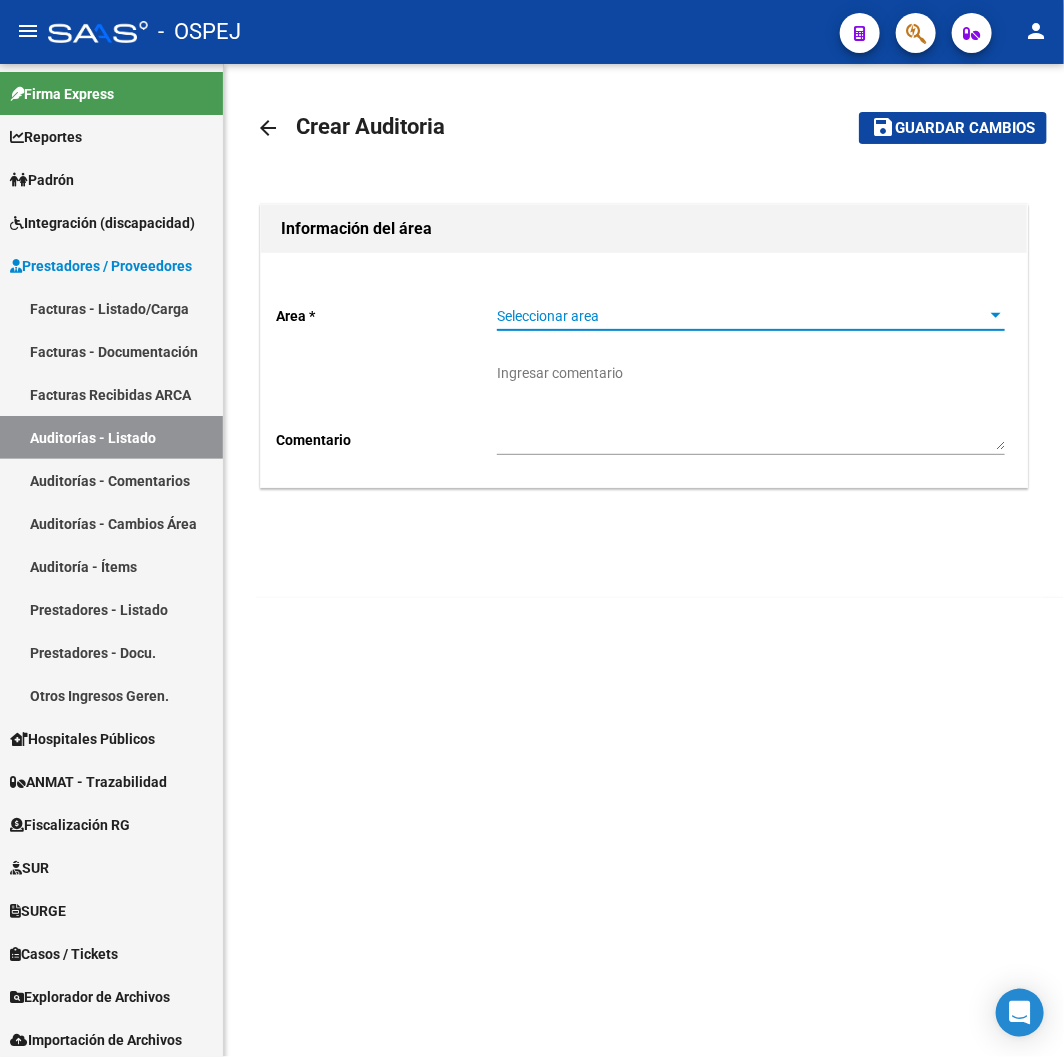 click on "Seleccionar area" at bounding box center [742, 316] 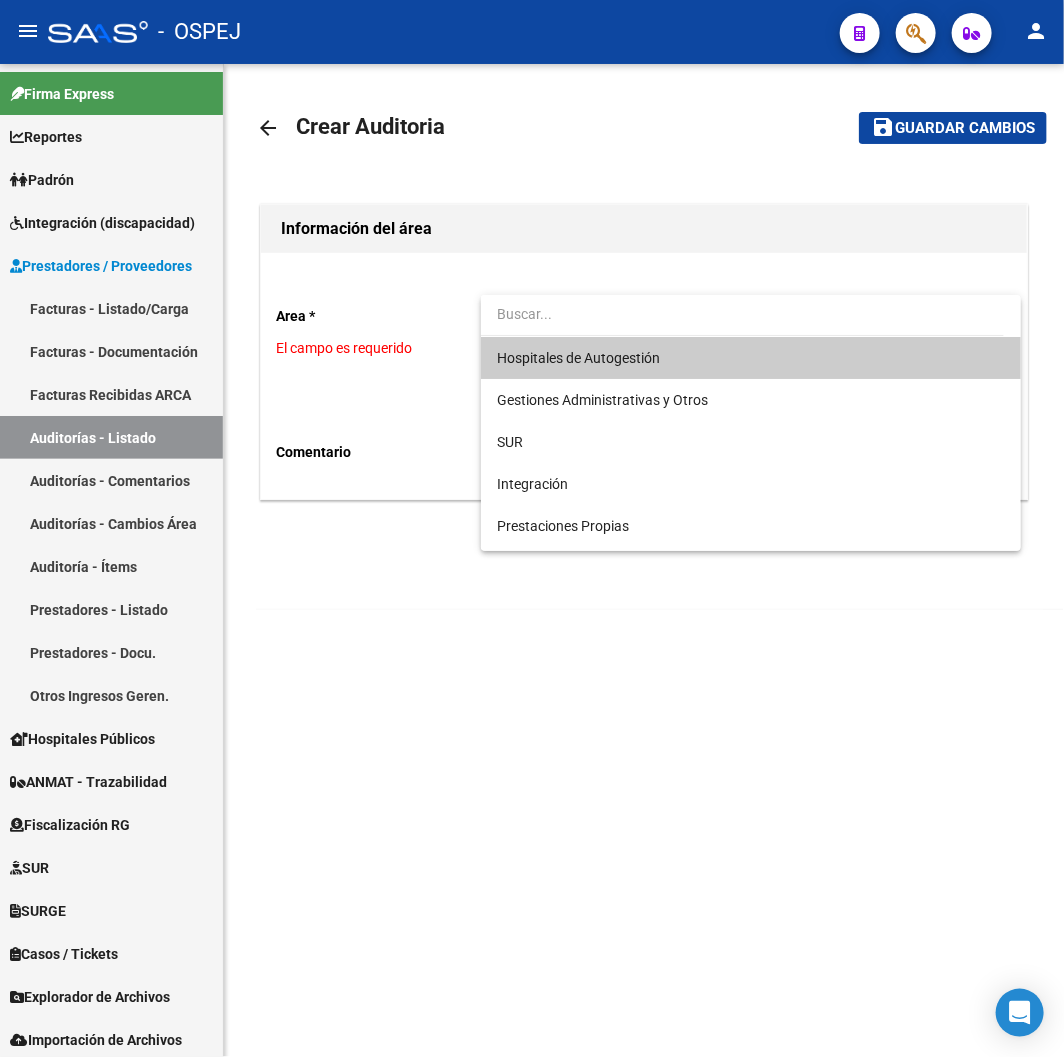 click on "Hospitales de Autogestión" at bounding box center [751, 358] 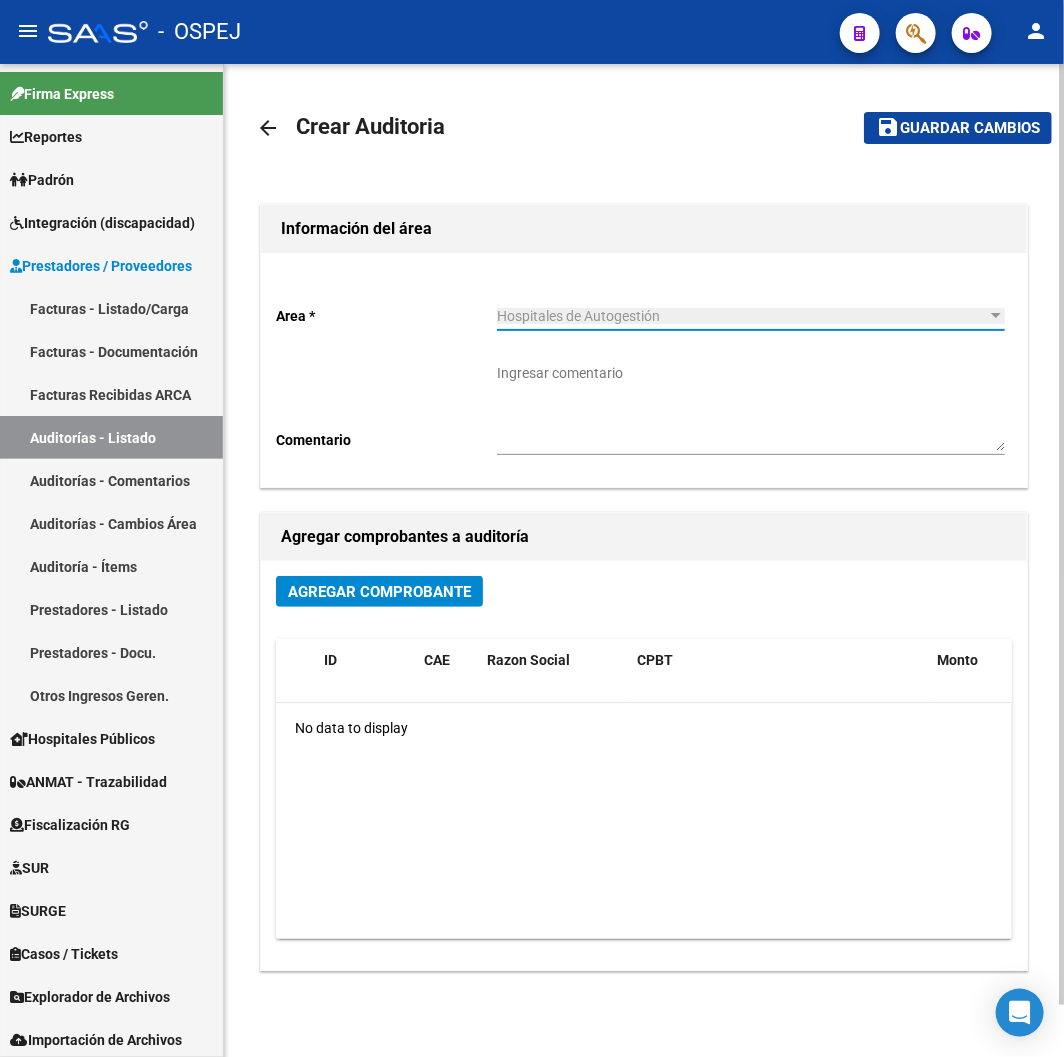 click on "Agregar Comprobante" 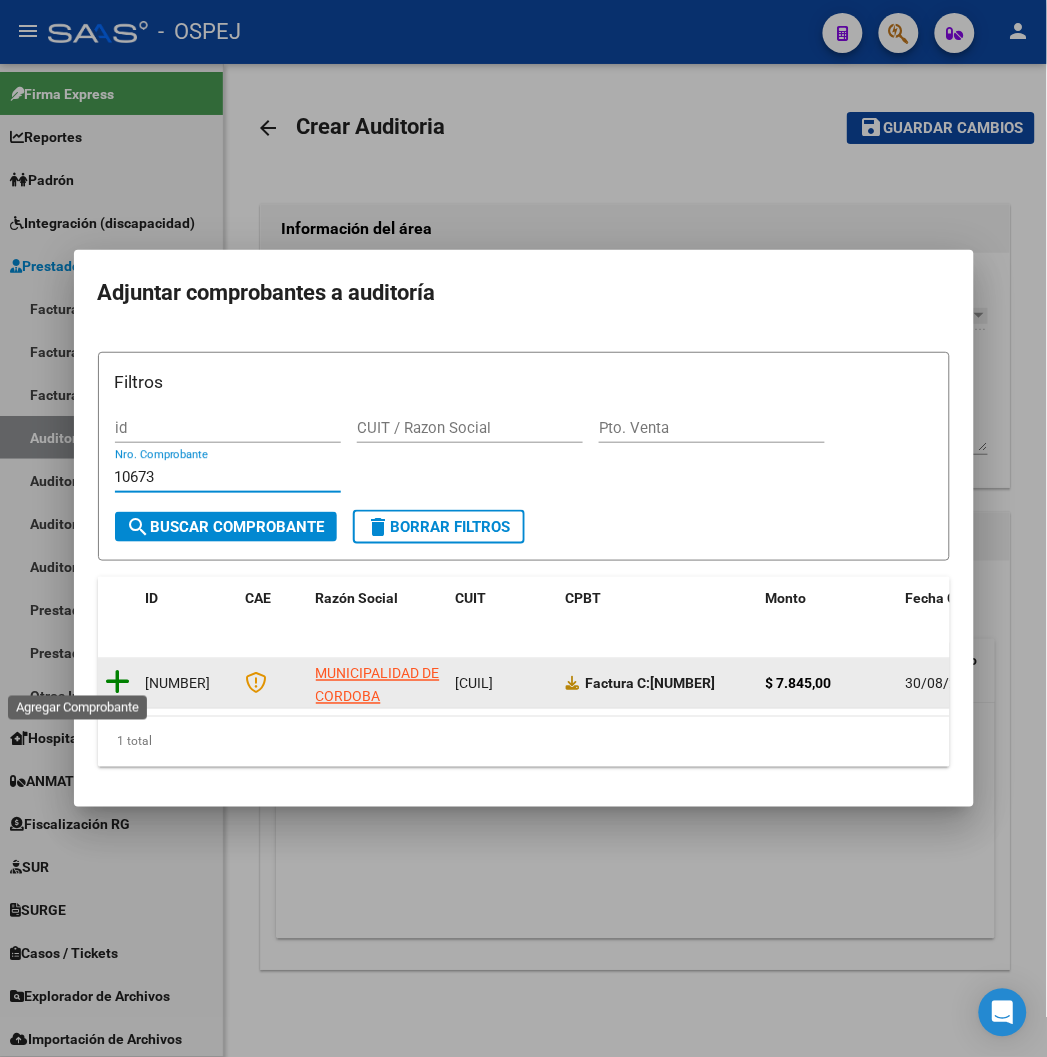 type on "10673" 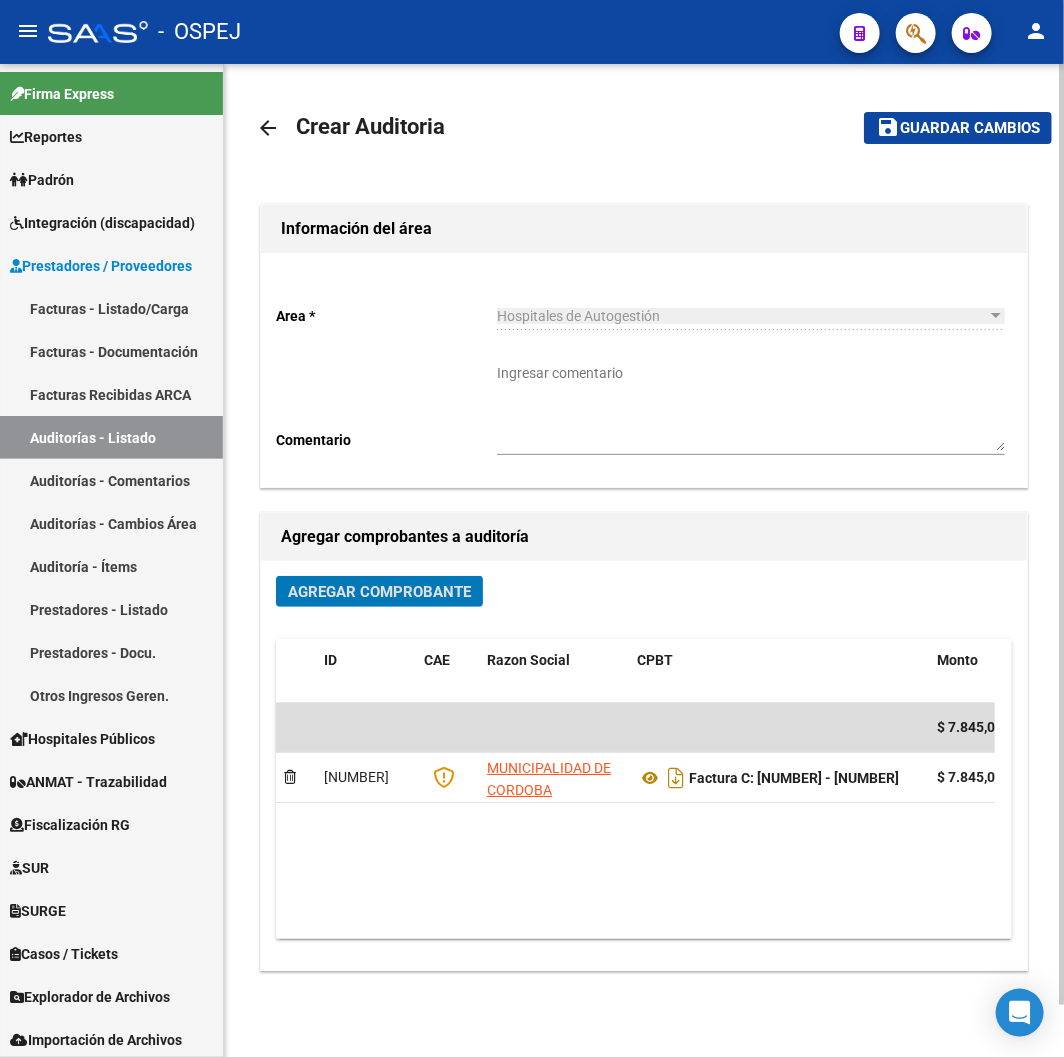 click on "Guardar cambios" 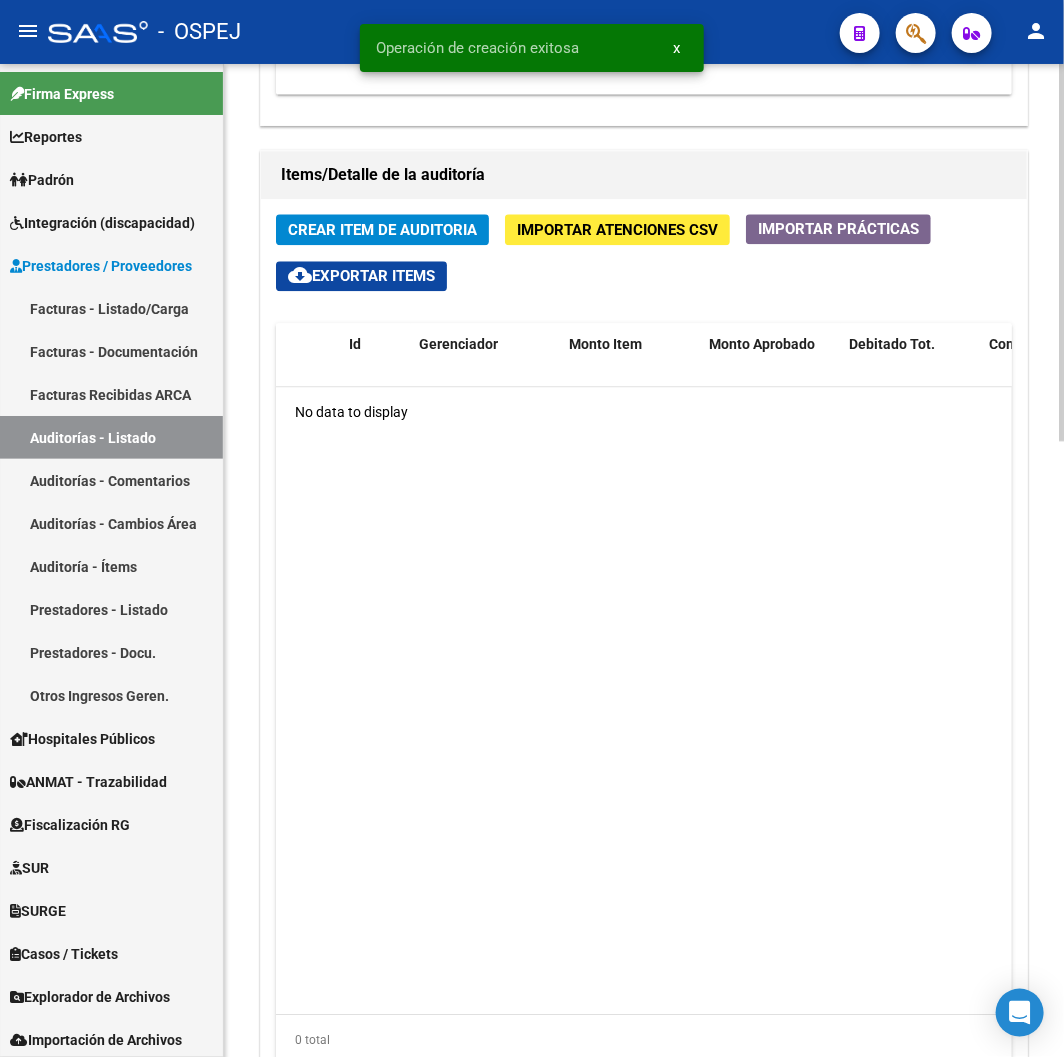 scroll, scrollTop: 1000, scrollLeft: 0, axis: vertical 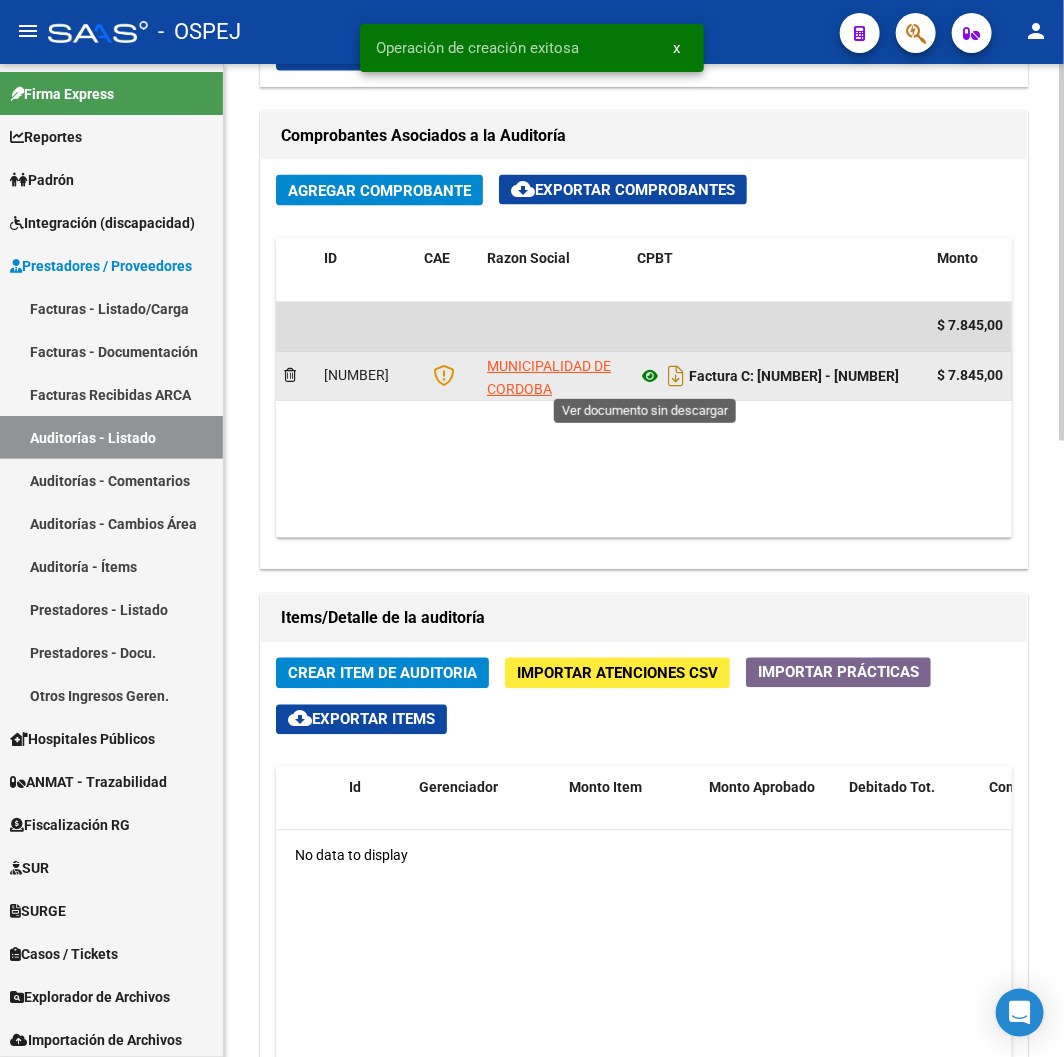click 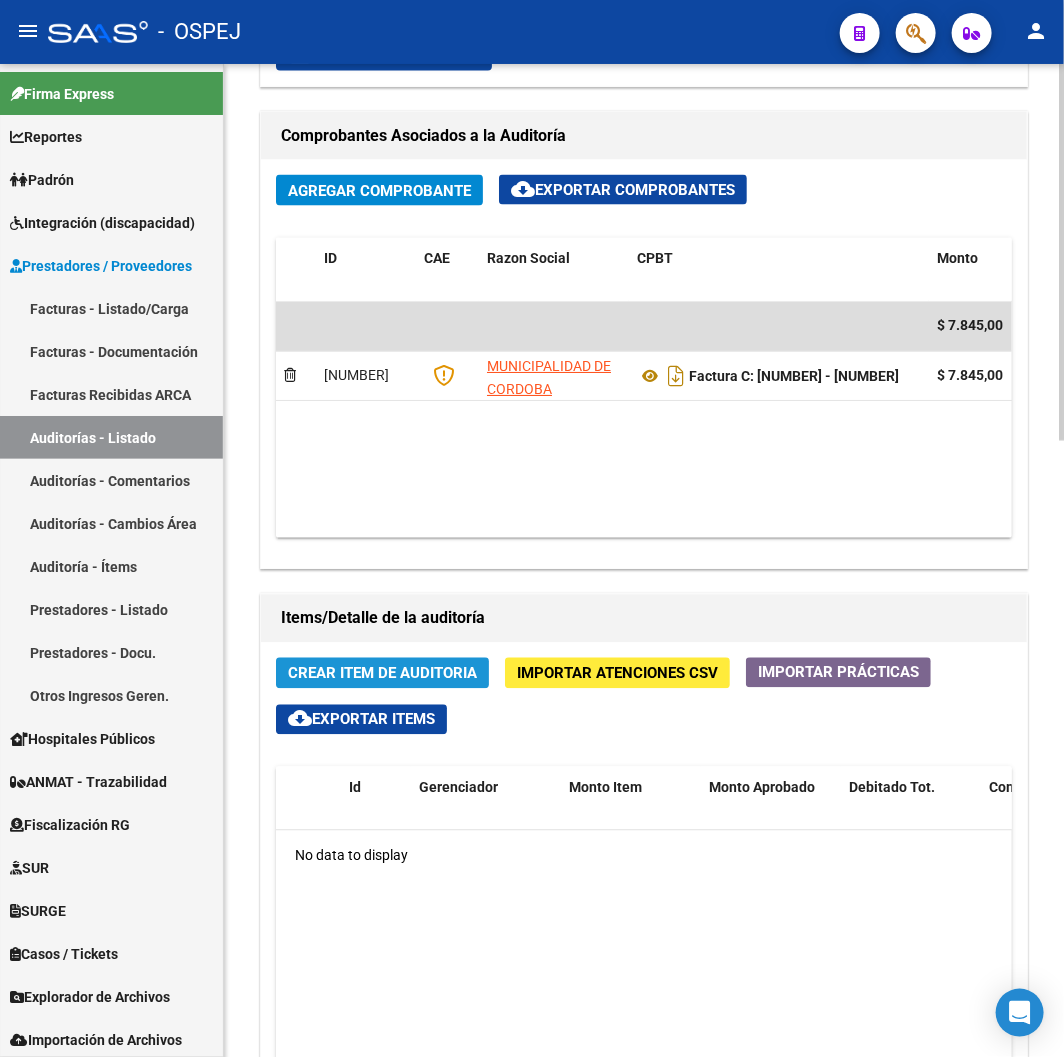 click on "Crear Item de Auditoria" 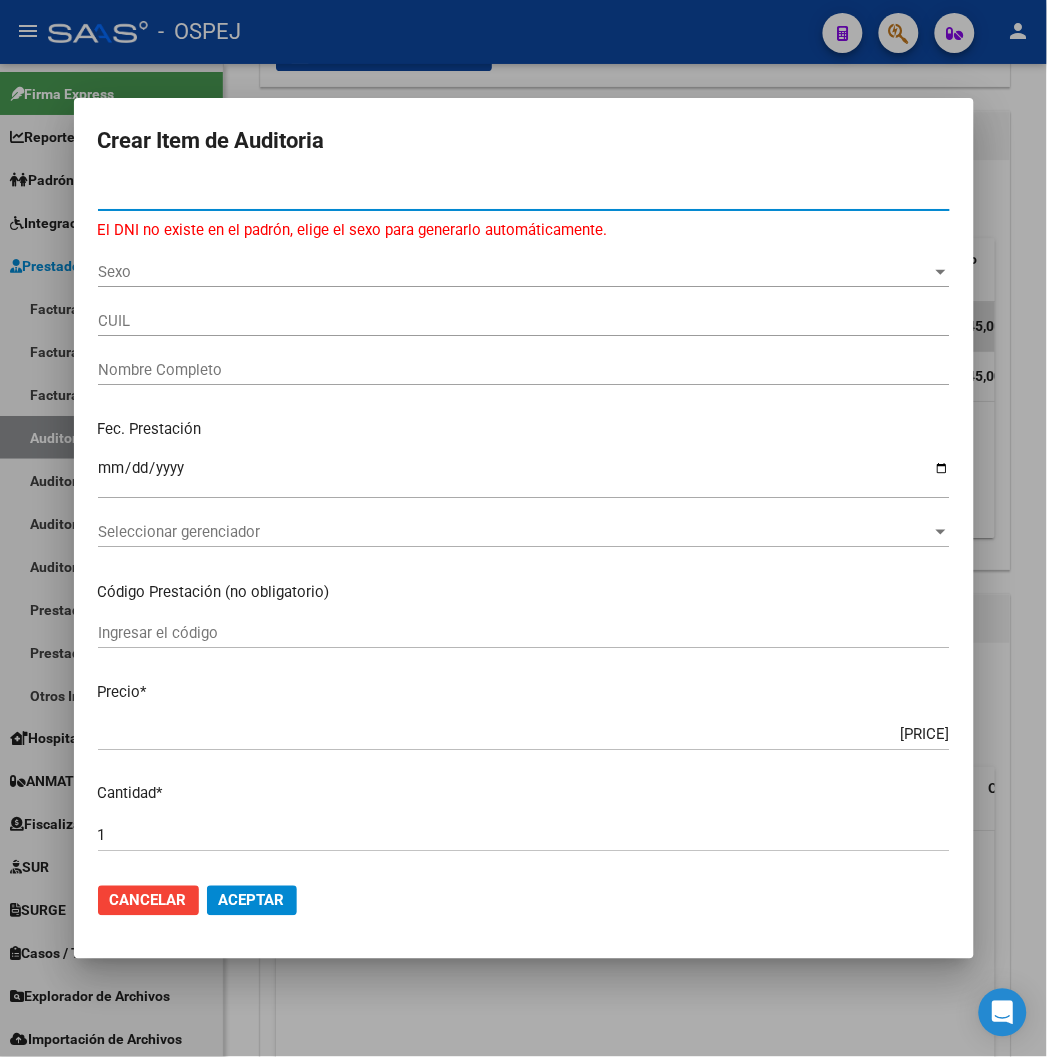 type on "[NUMBER]" 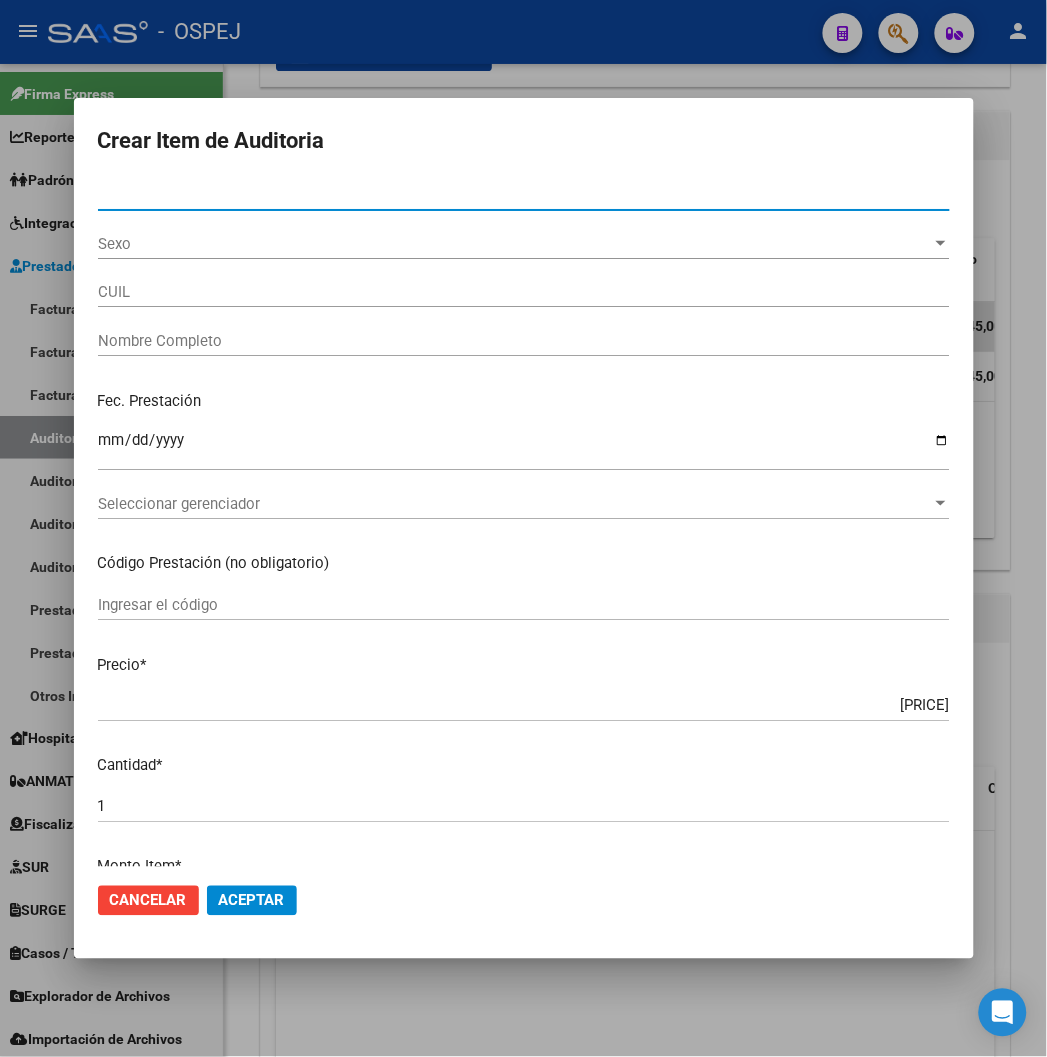 type on "[CUIL]" 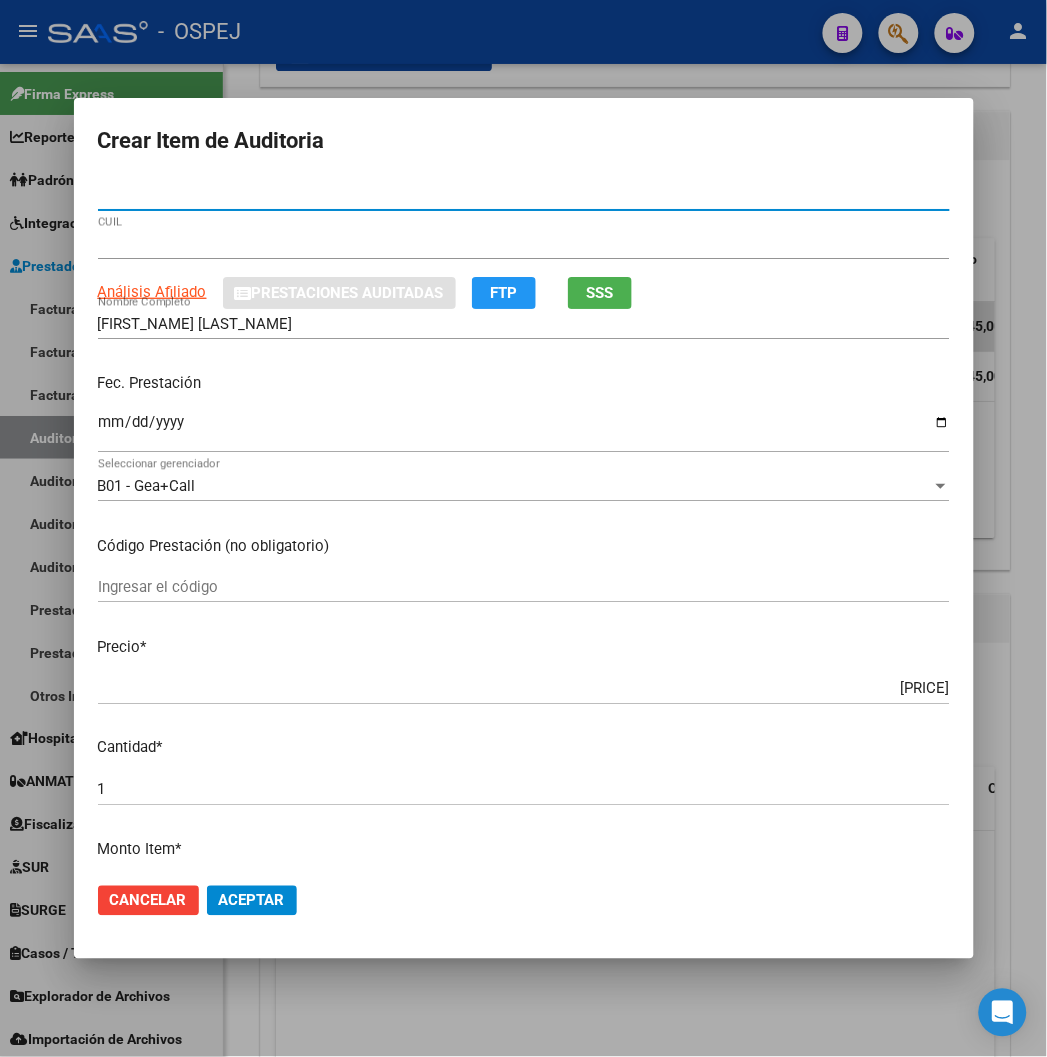 type on "[NUMBER]" 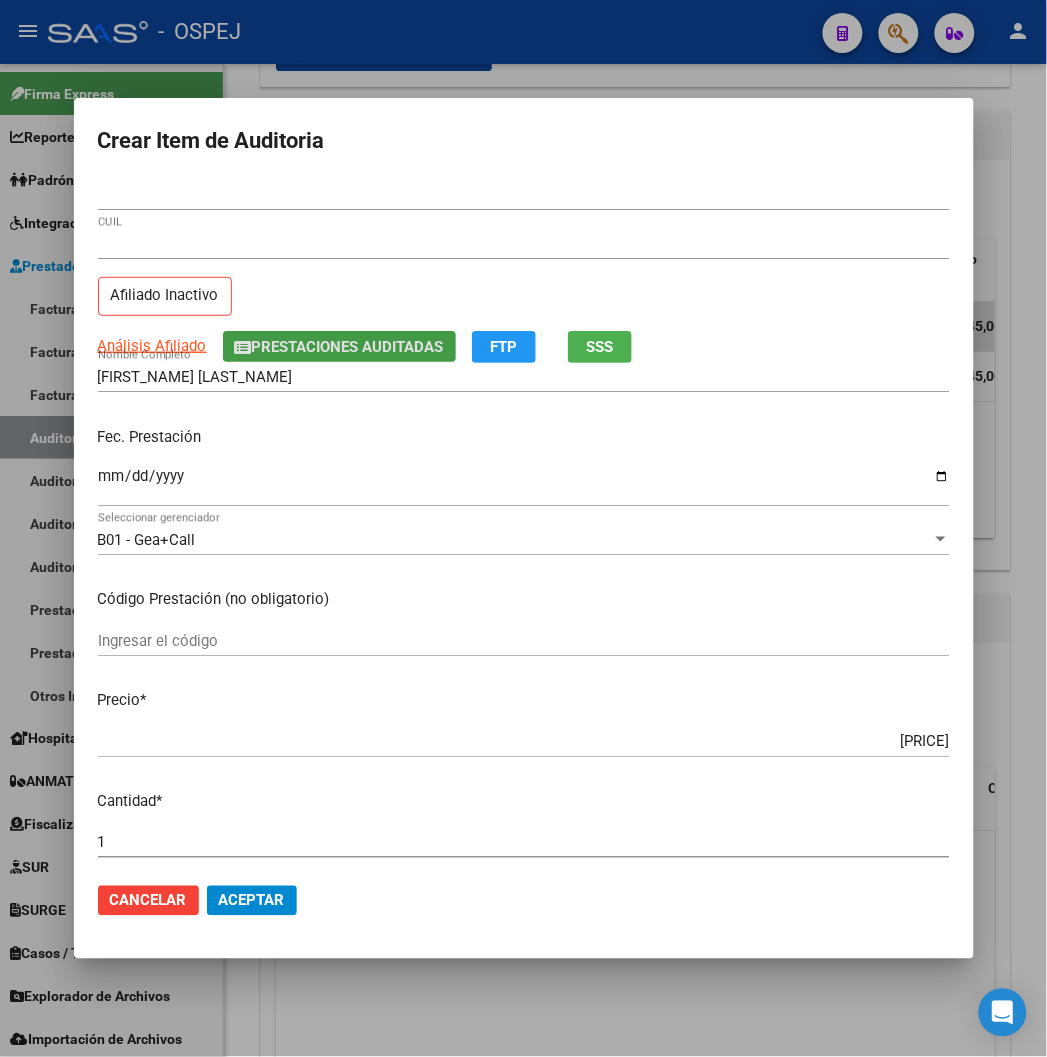 type 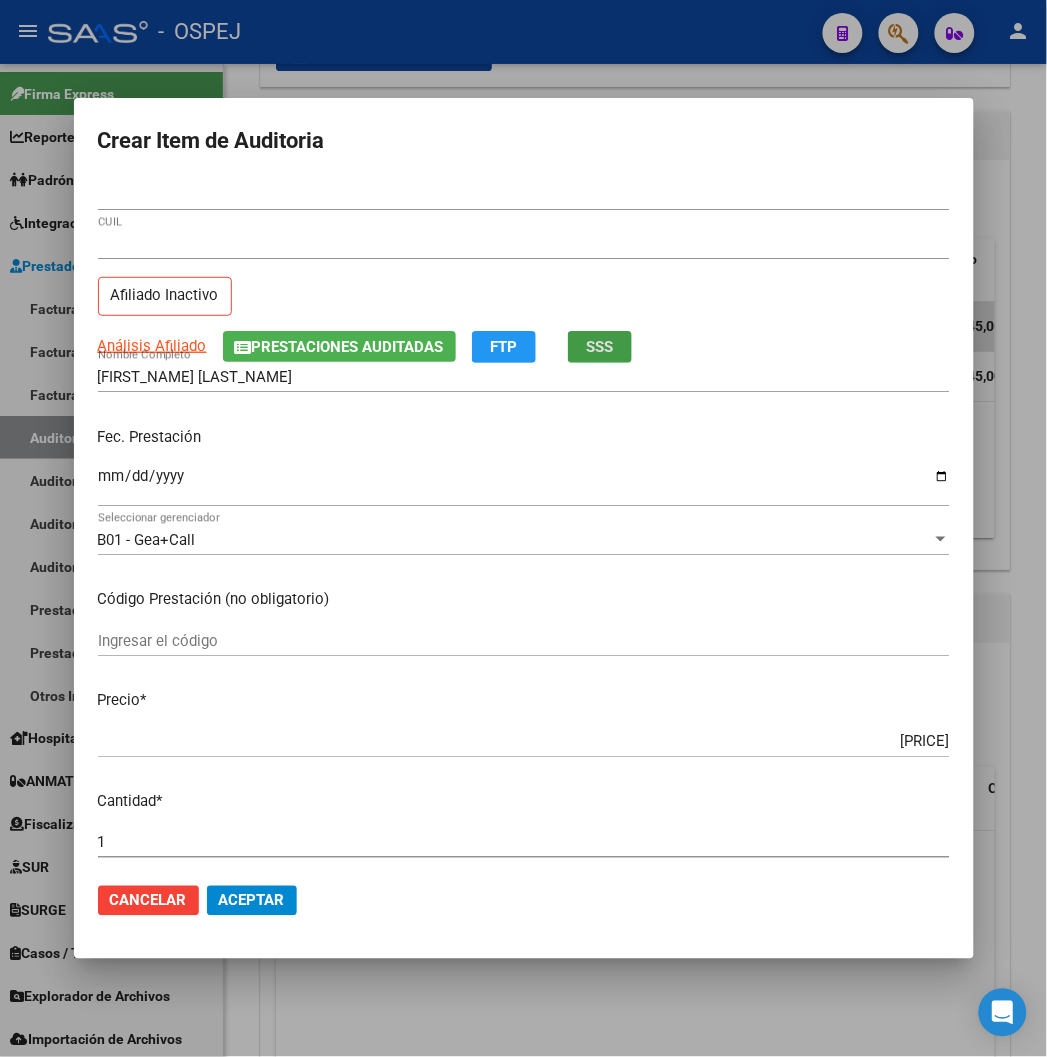type 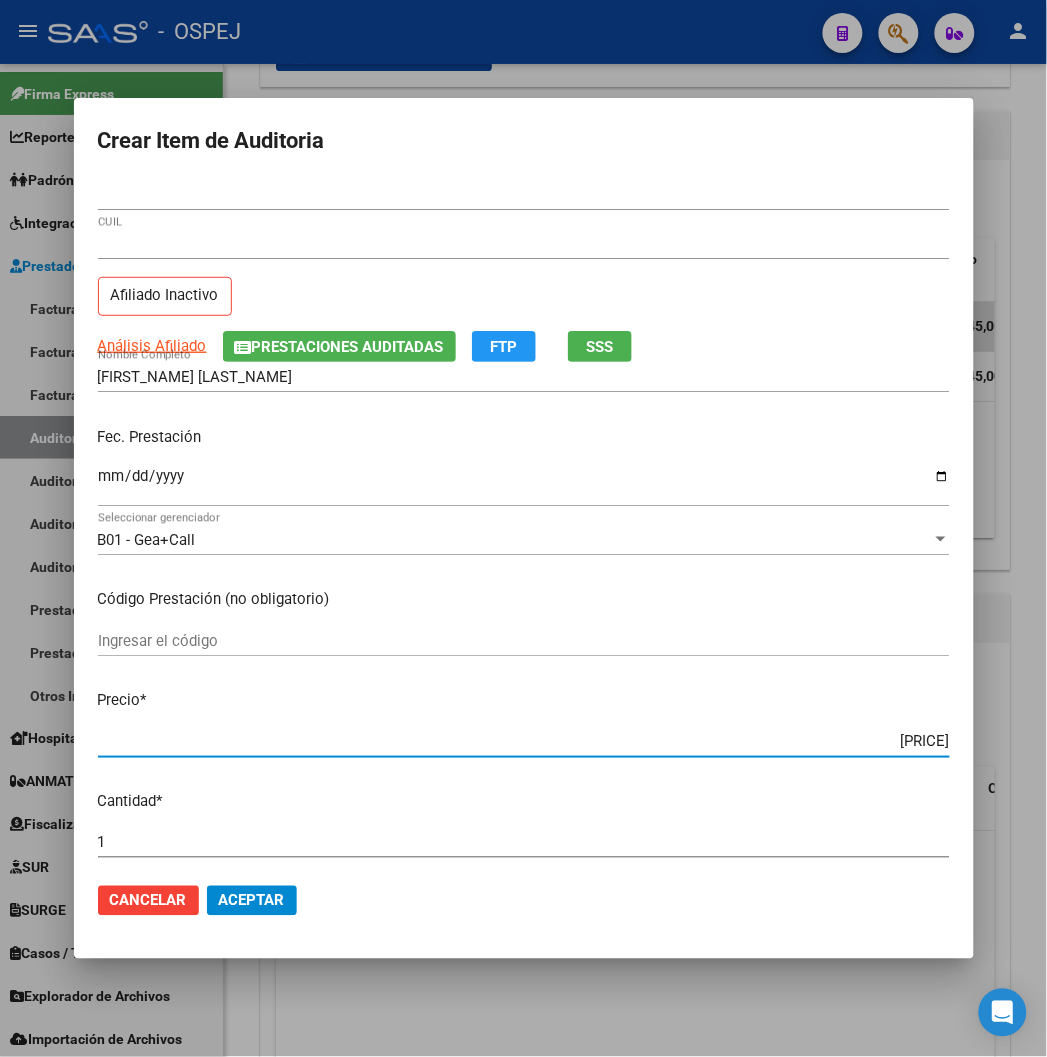 type on "$ 0,01" 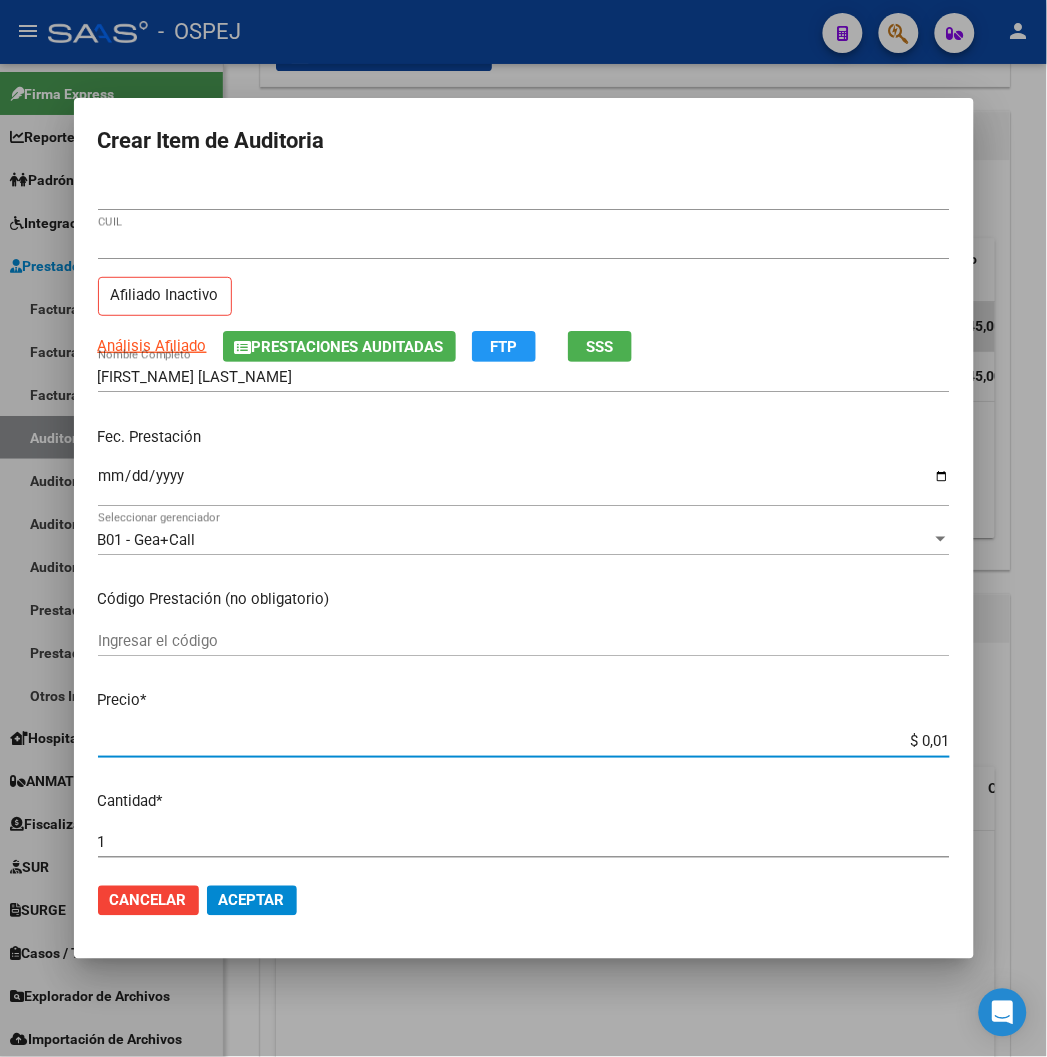 type on "$ 0,13" 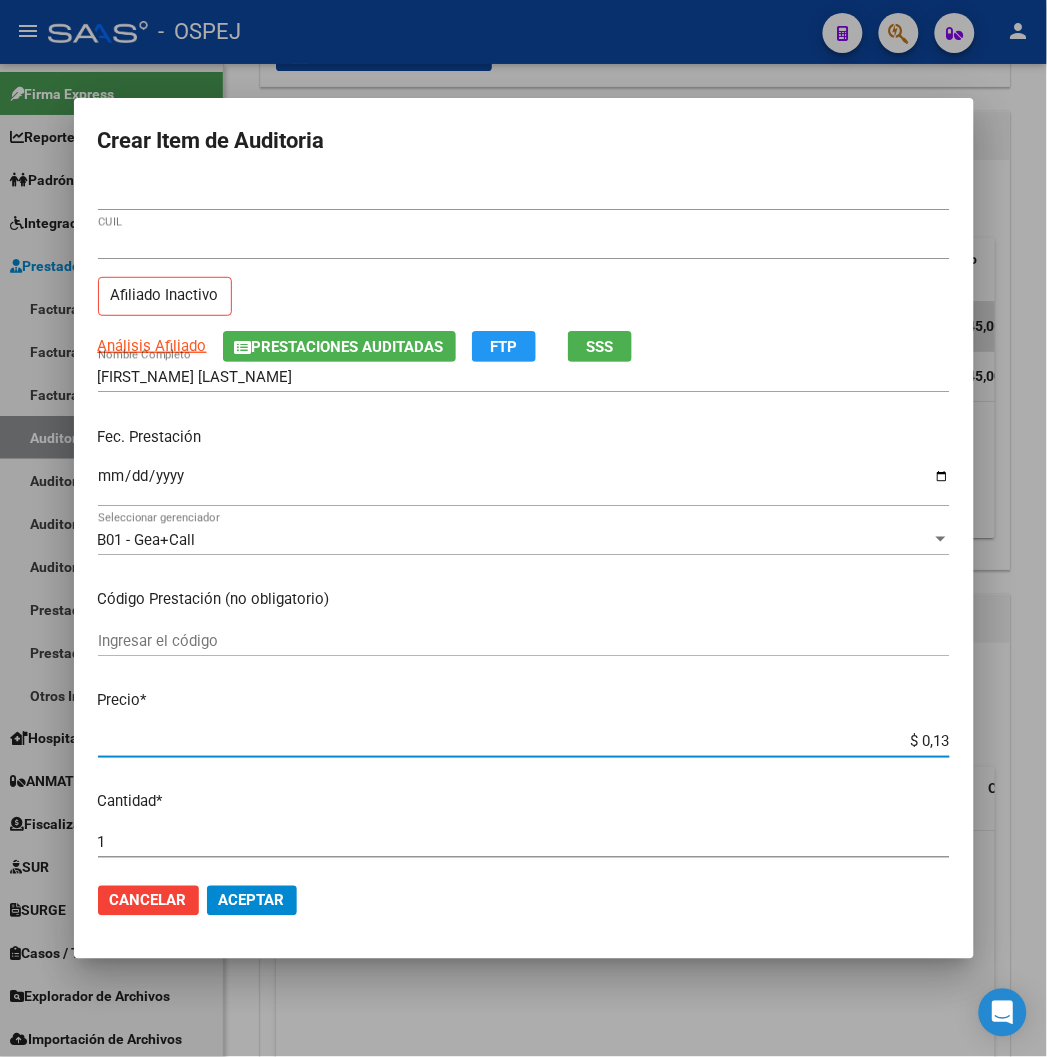type on "$ 1,32" 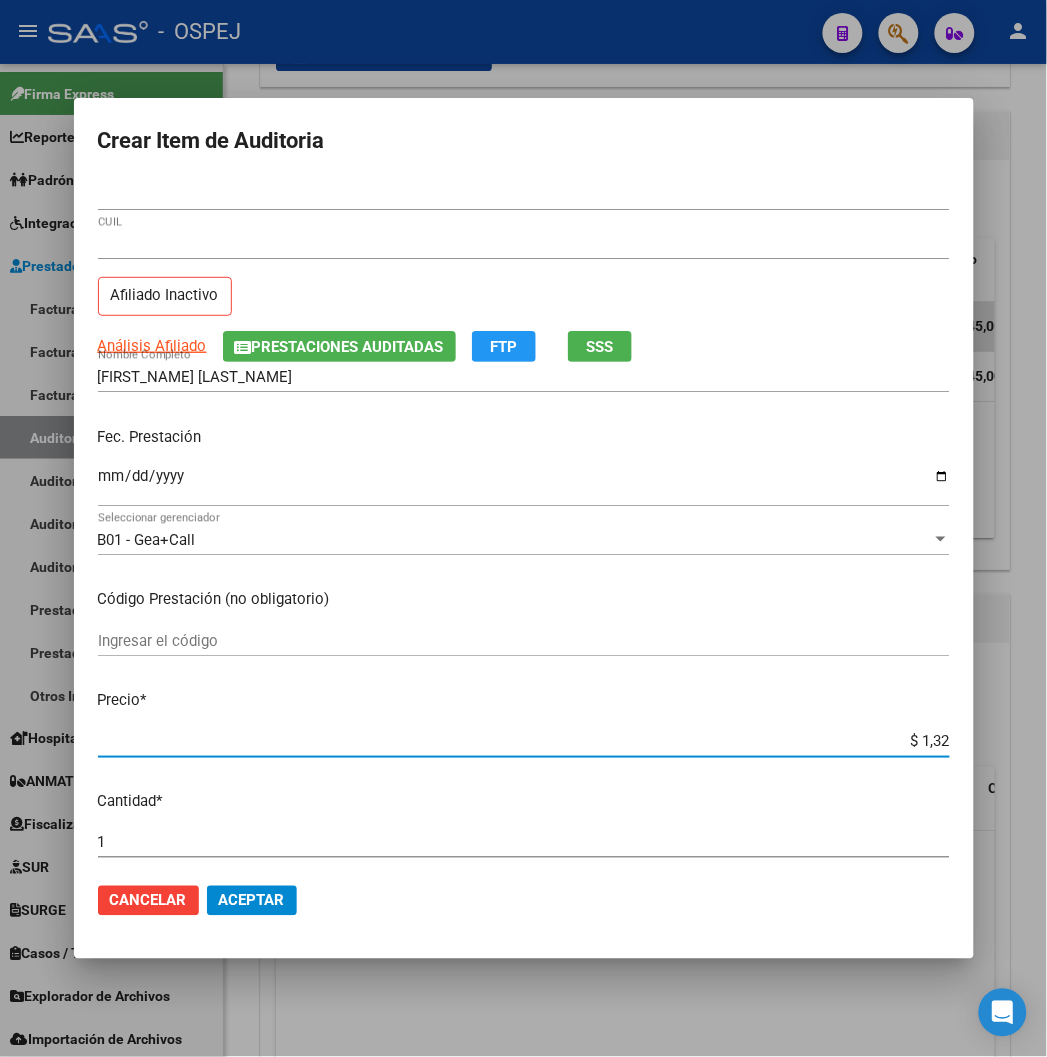 type on "$ 13,29" 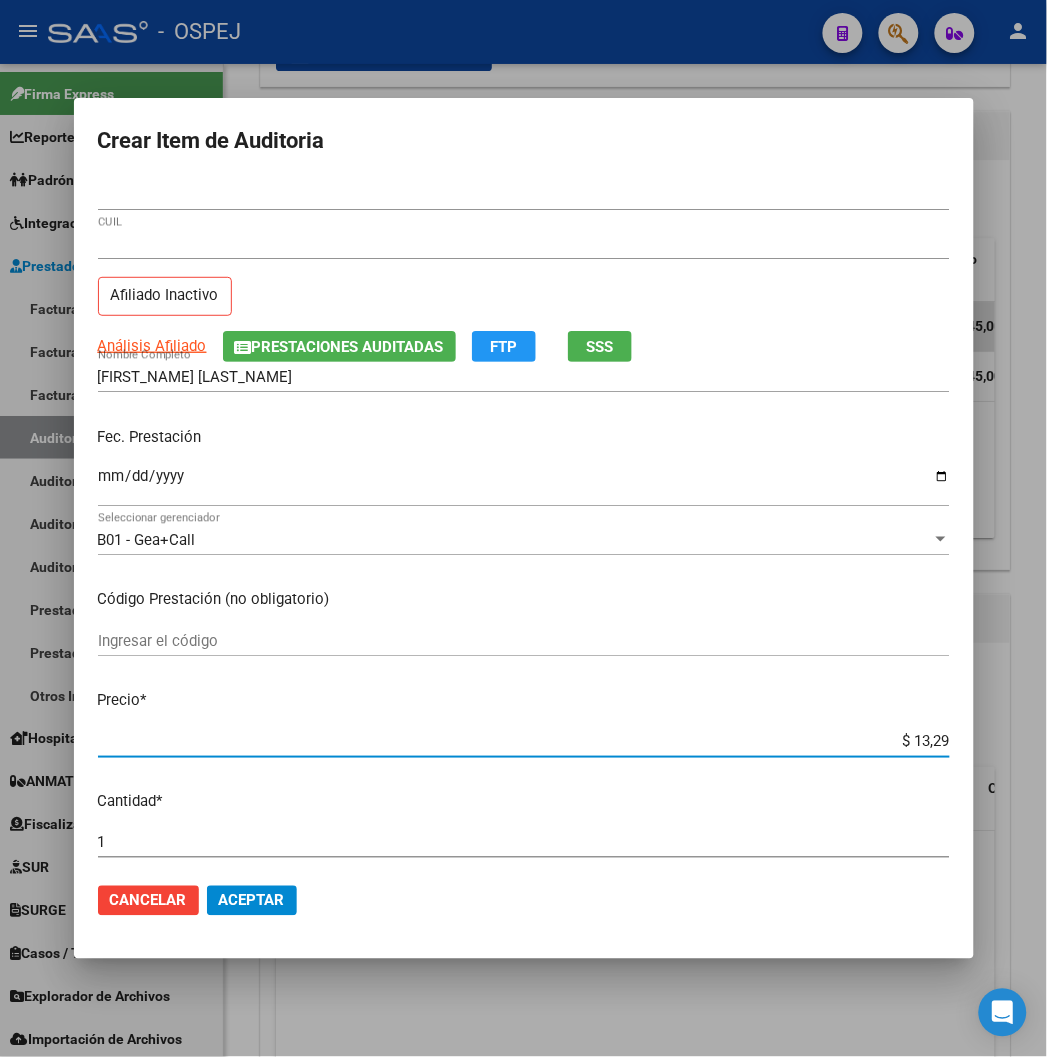 type on "$ 132,90" 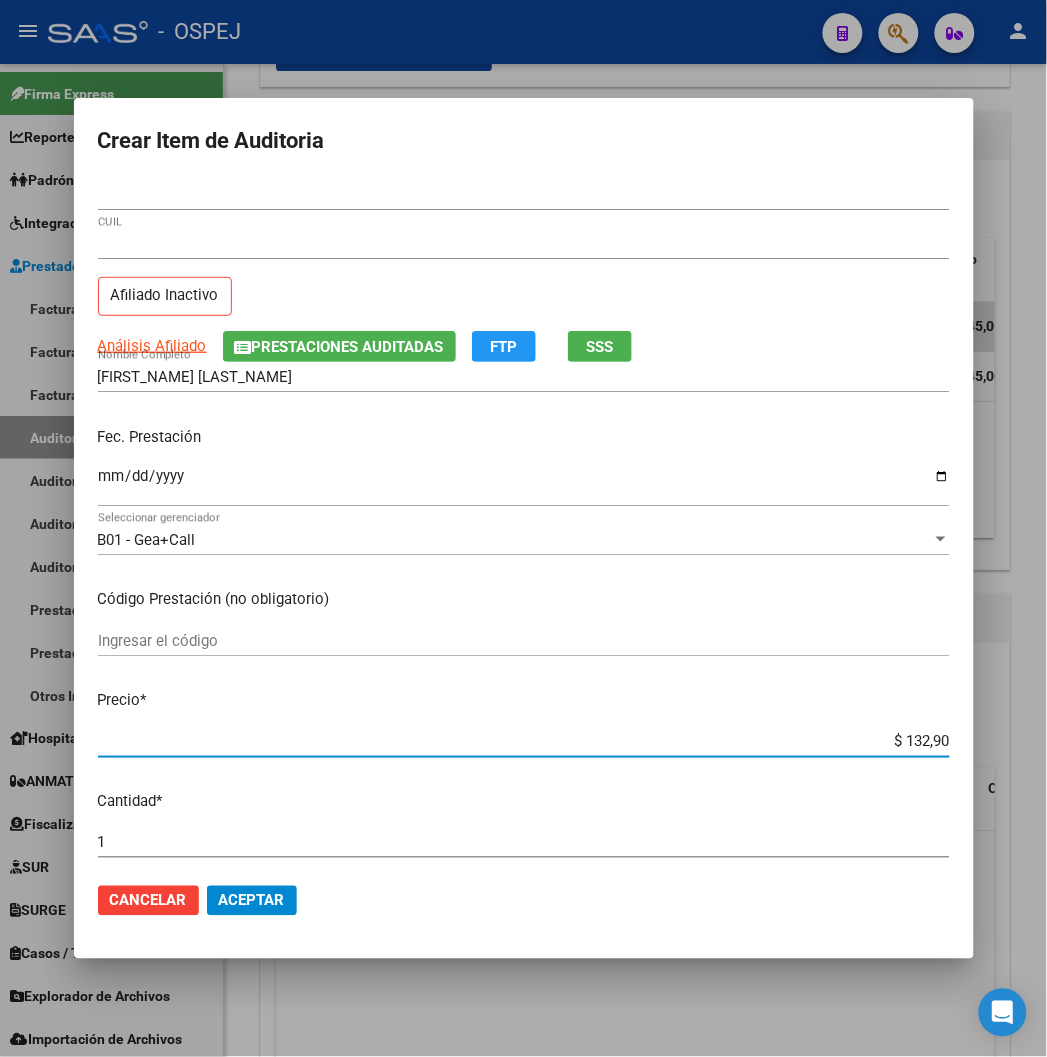 type on "$ 1.329,00" 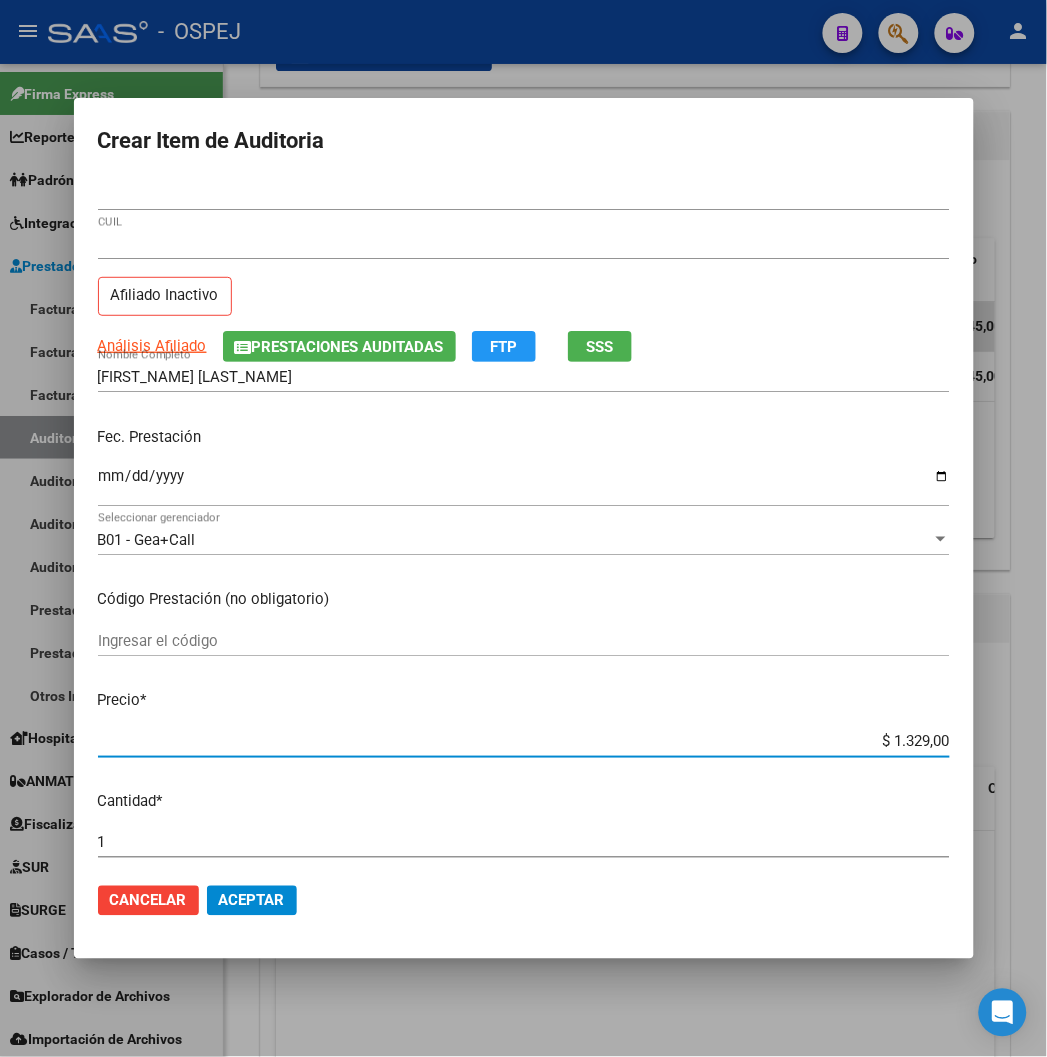 click on "Aceptar" 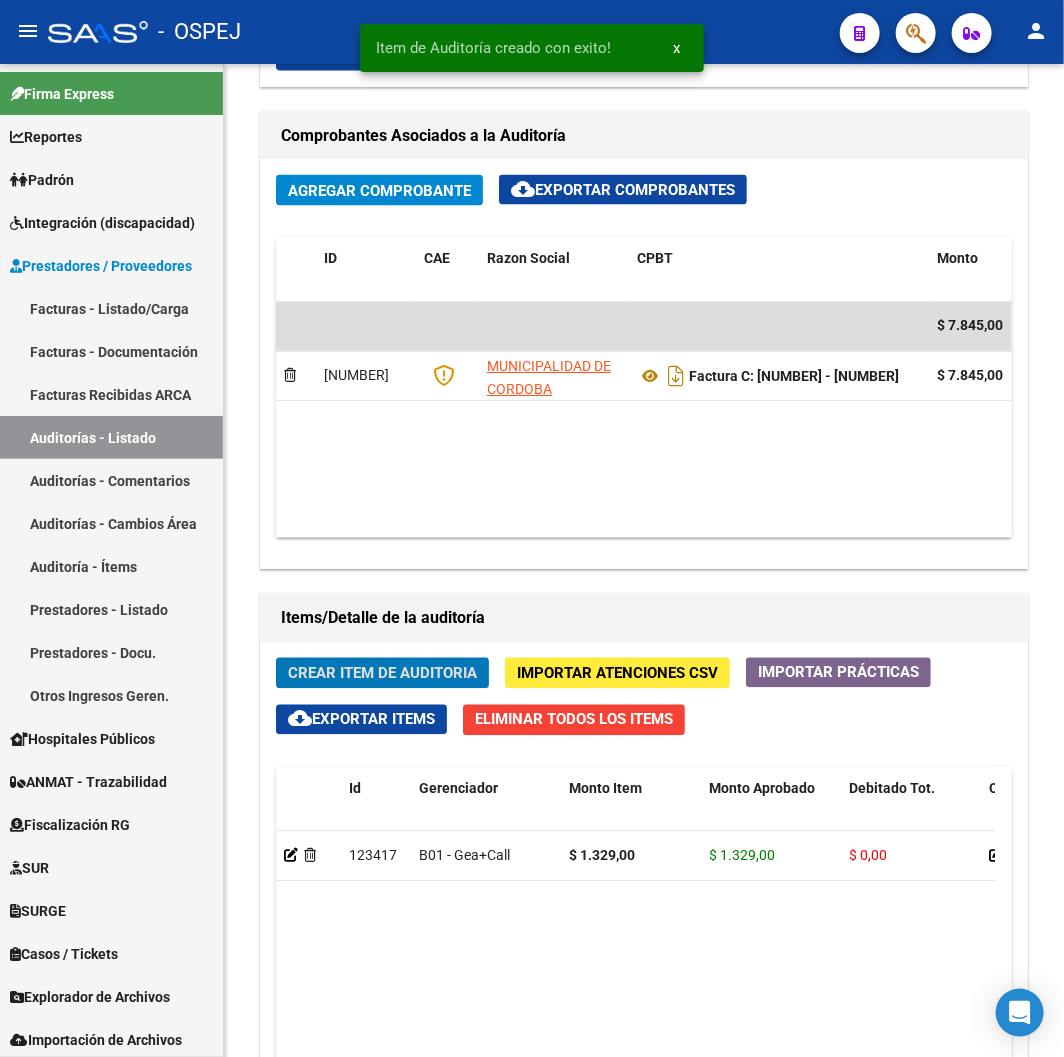 type 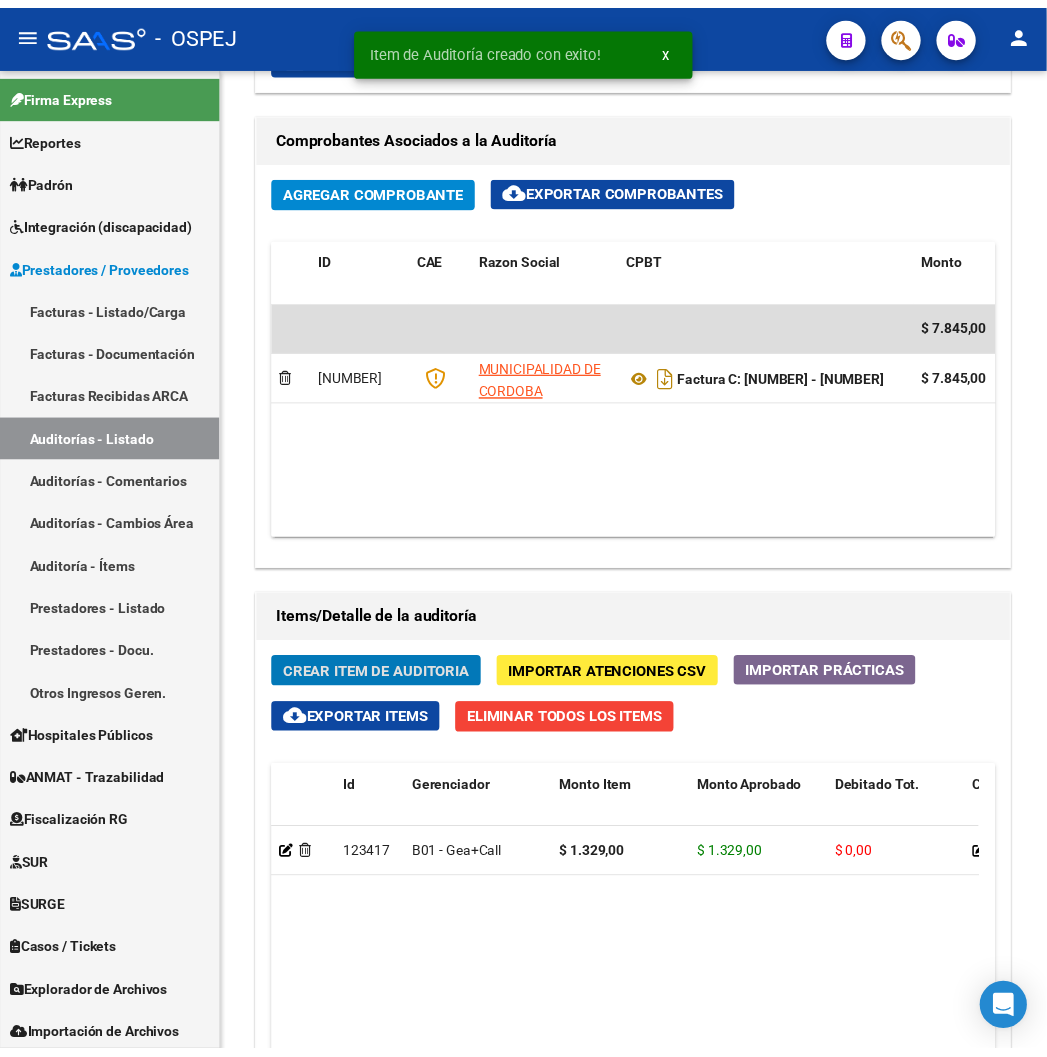 scroll, scrollTop: 1240, scrollLeft: 0, axis: vertical 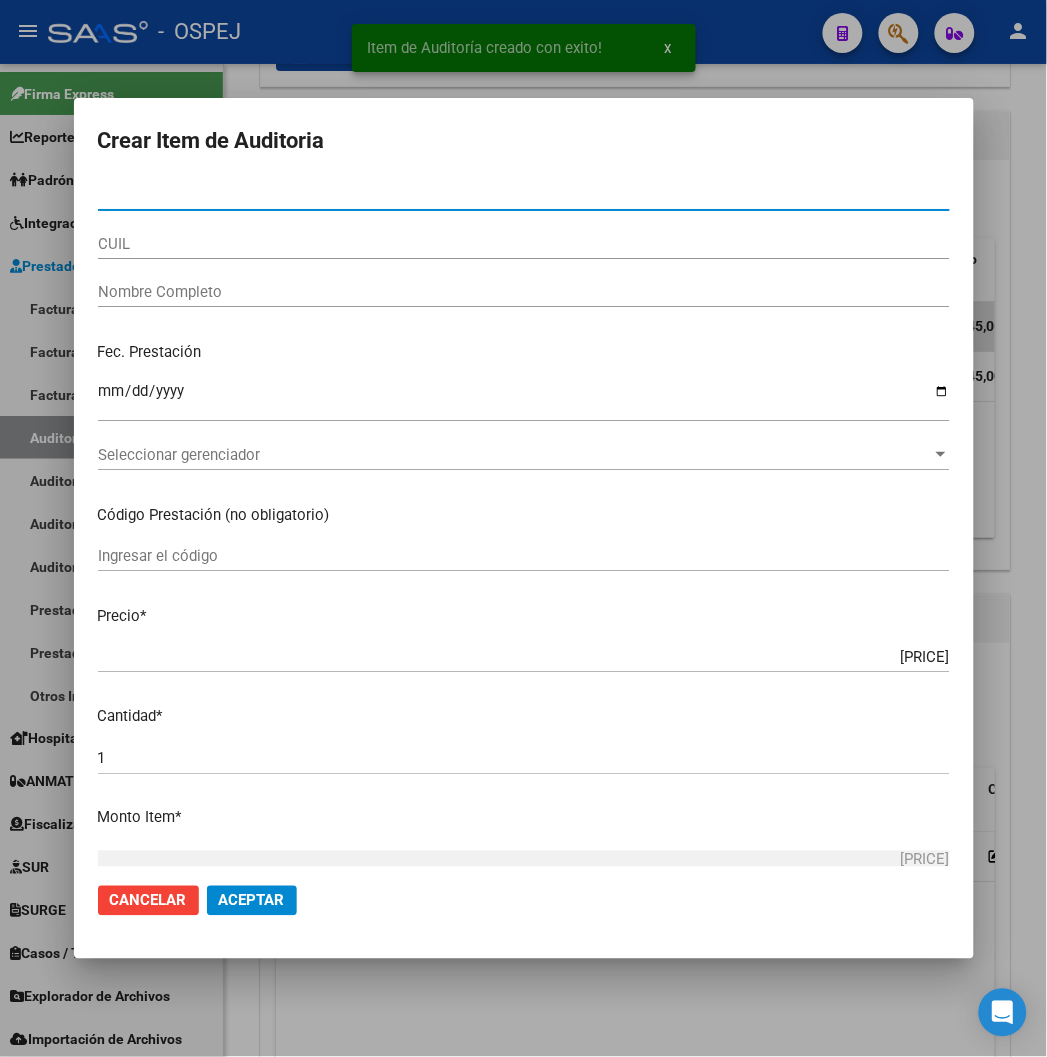 type on "[NUMBER]" 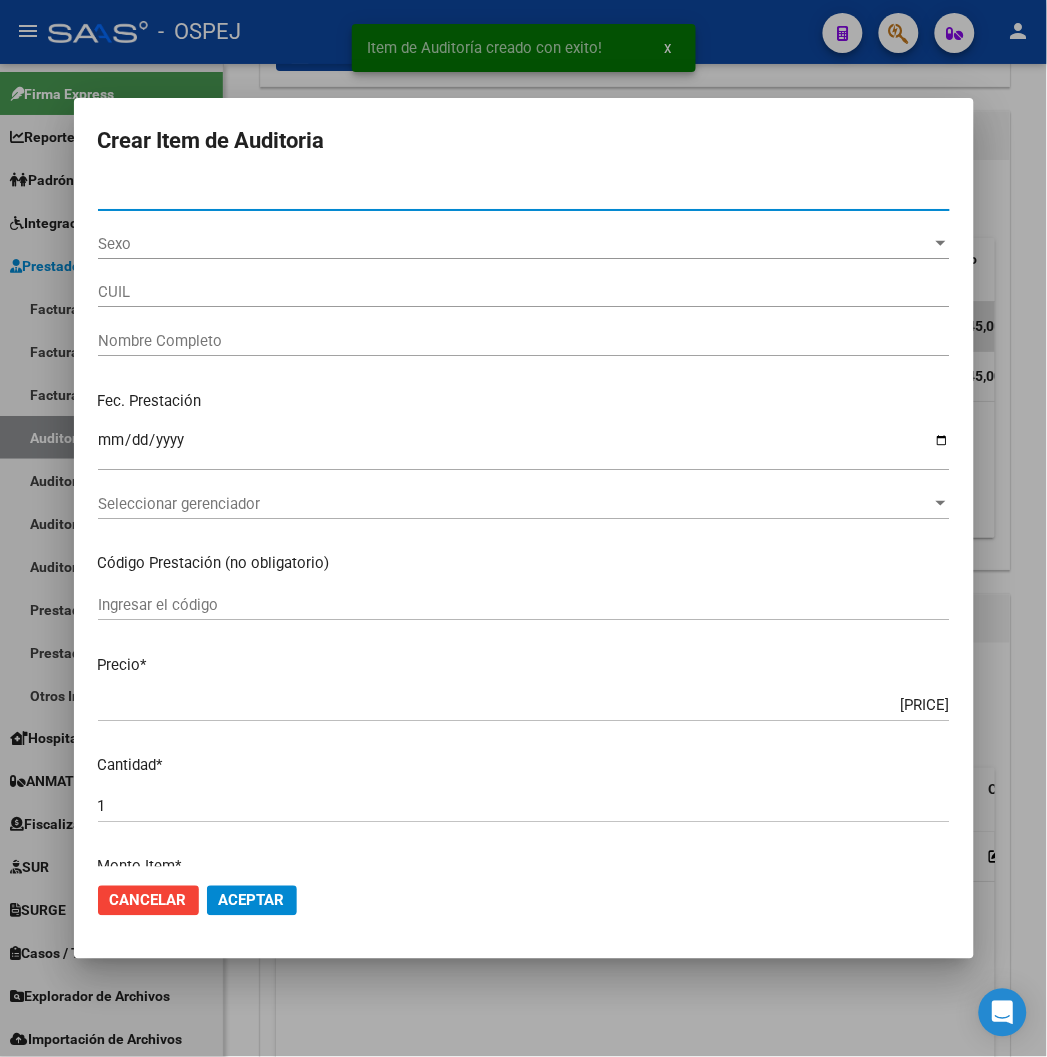 type on "[CUIL]" 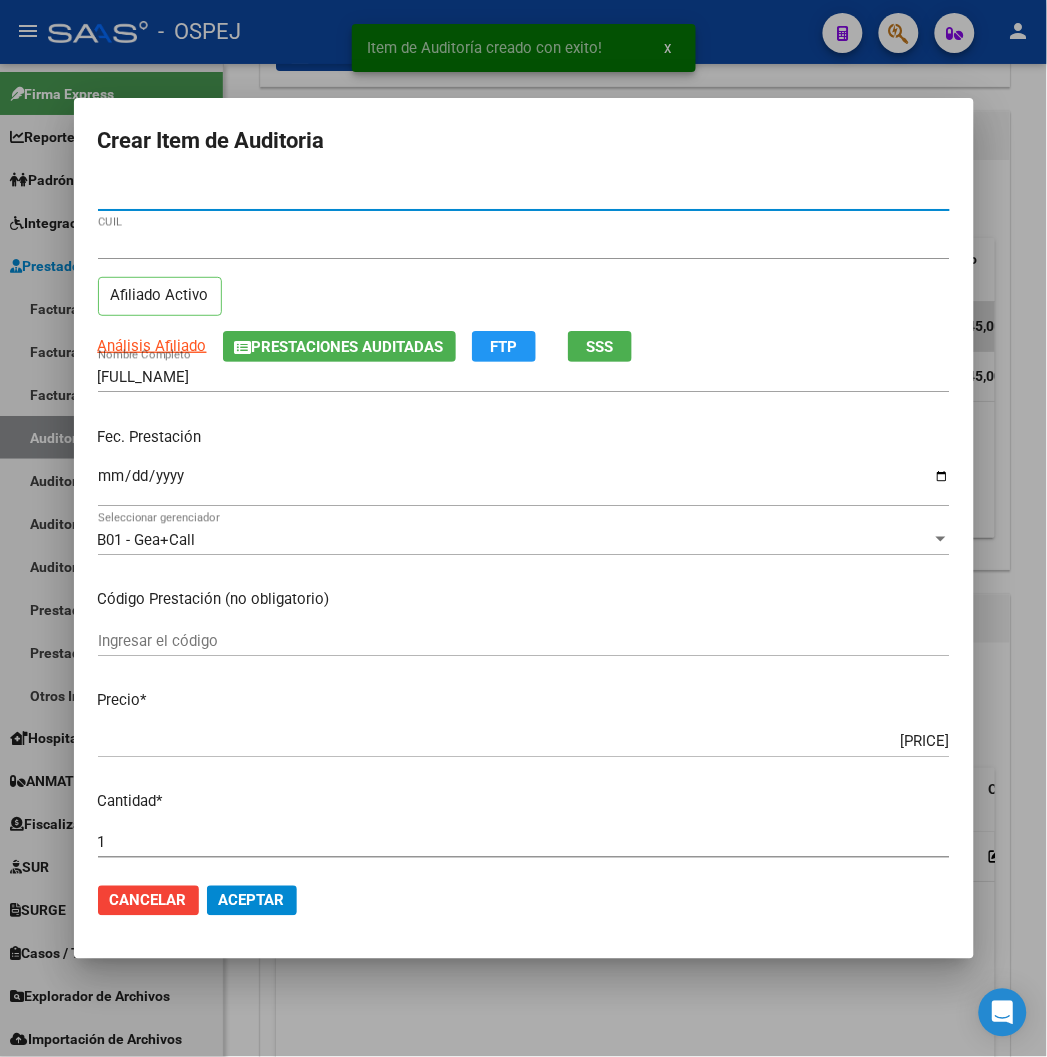 type on "[NUMBER]" 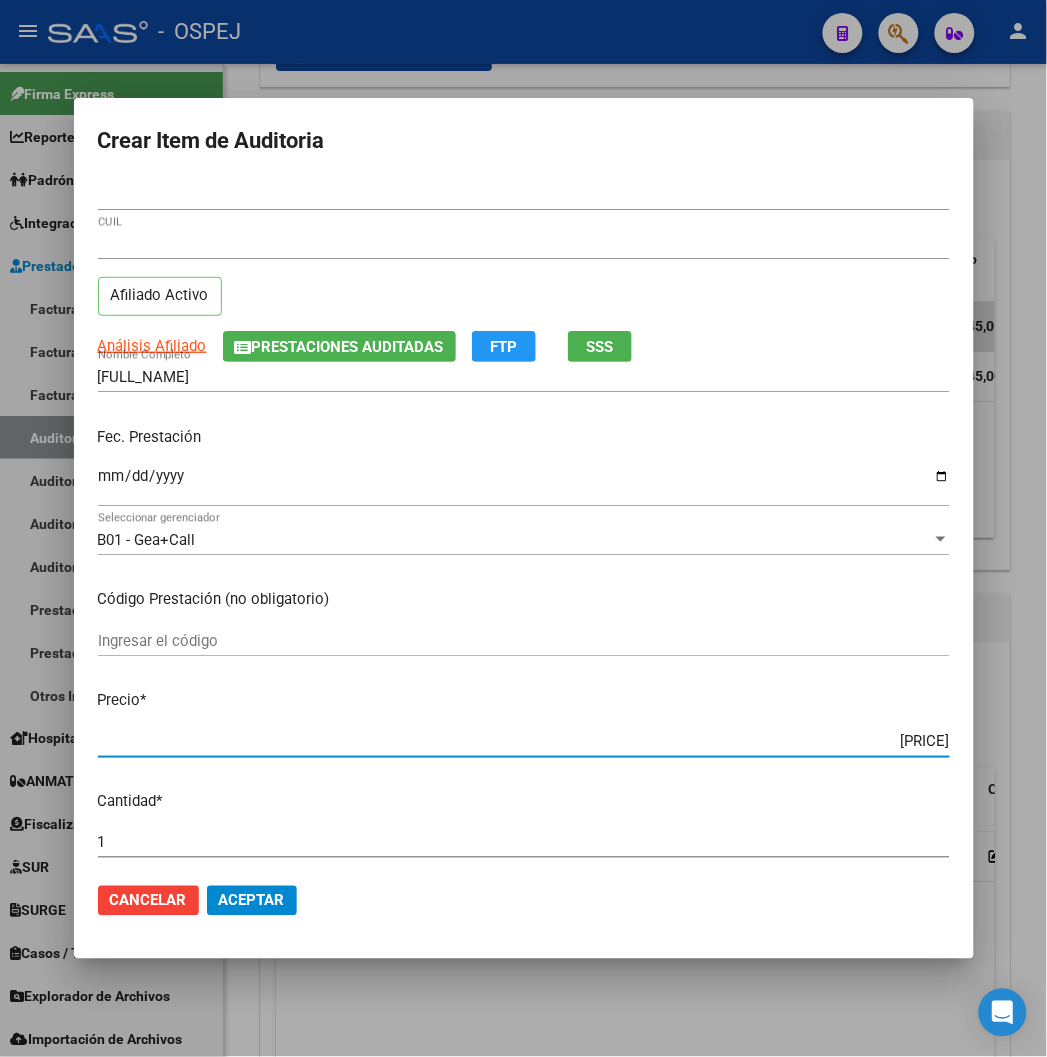 click on "[PRICE]" at bounding box center (524, 742) 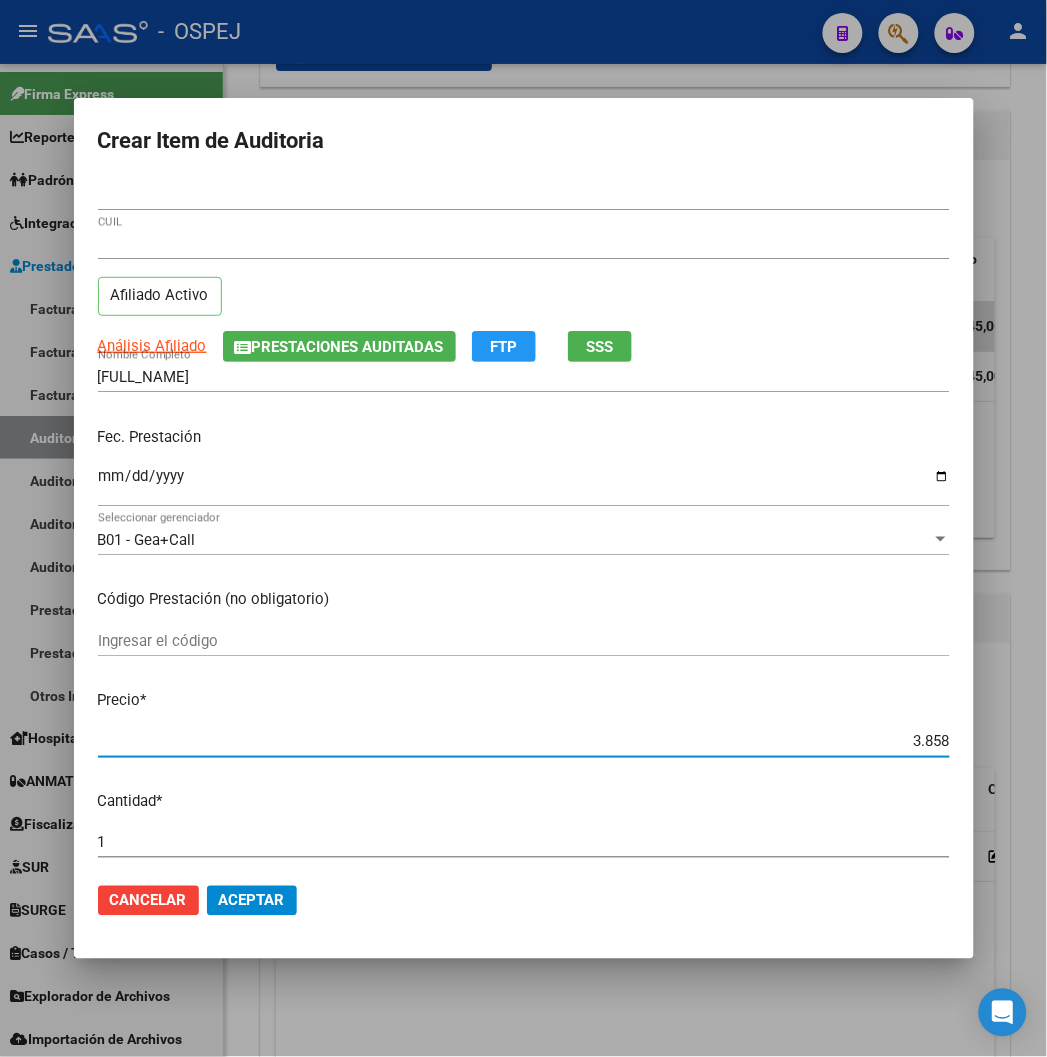 type on "[PRICE]" 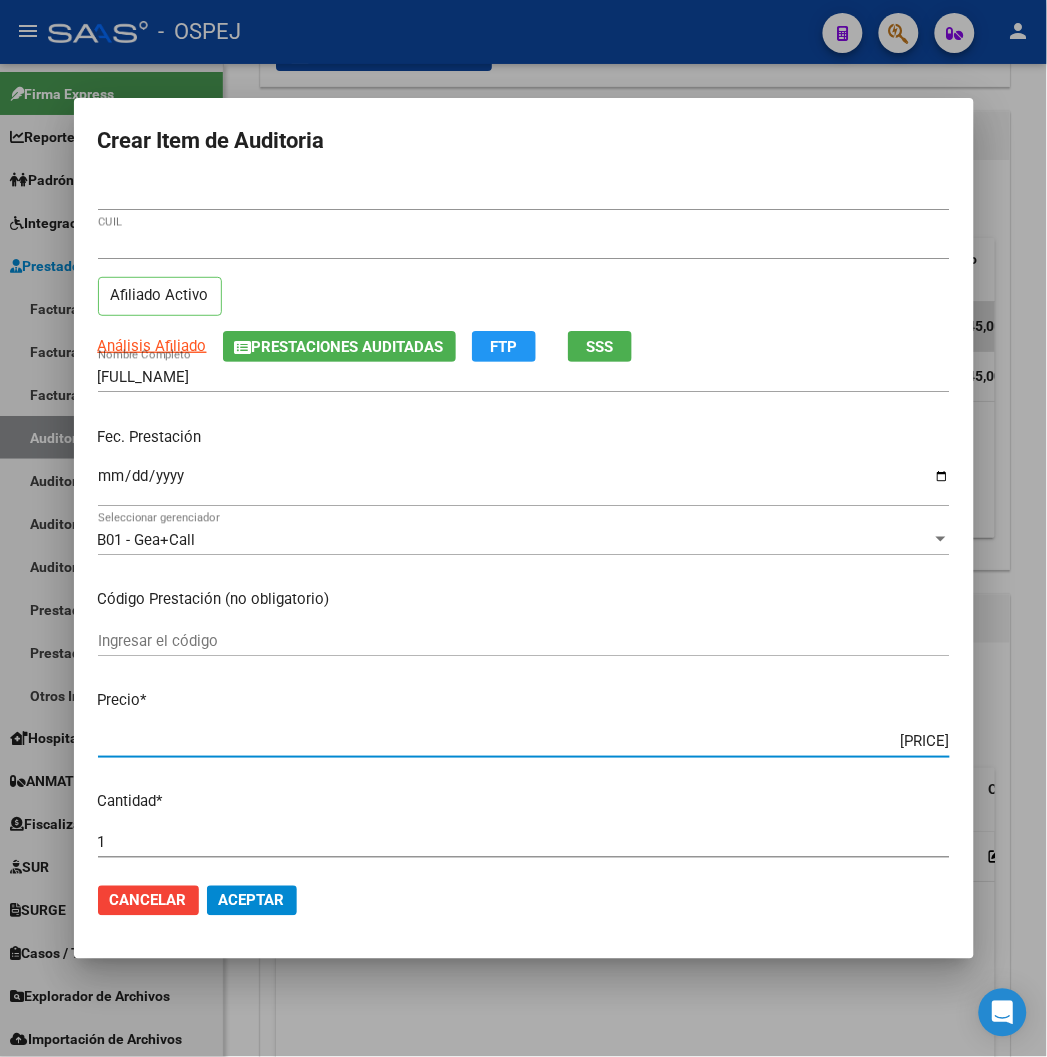 type on "$ 385,80" 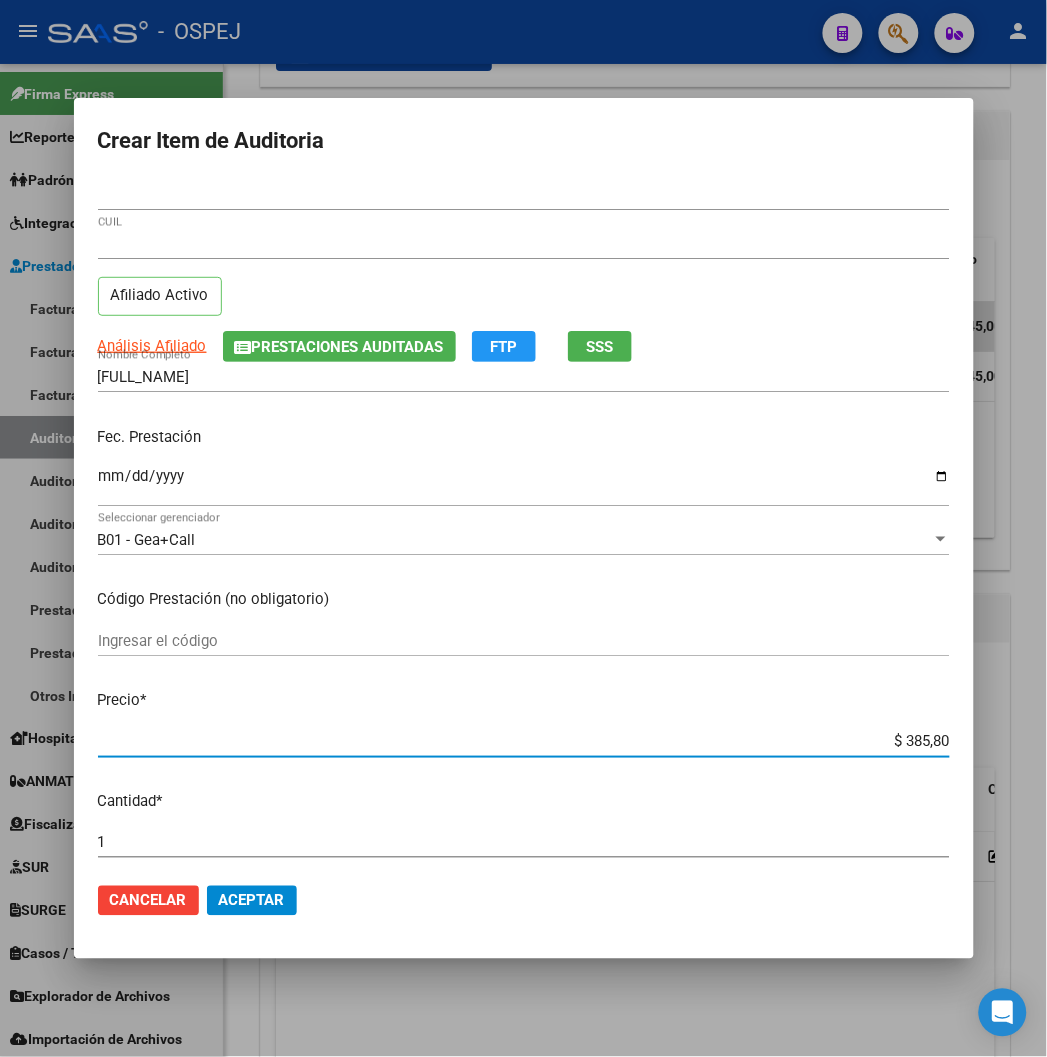 type on "$ 3.858,00" 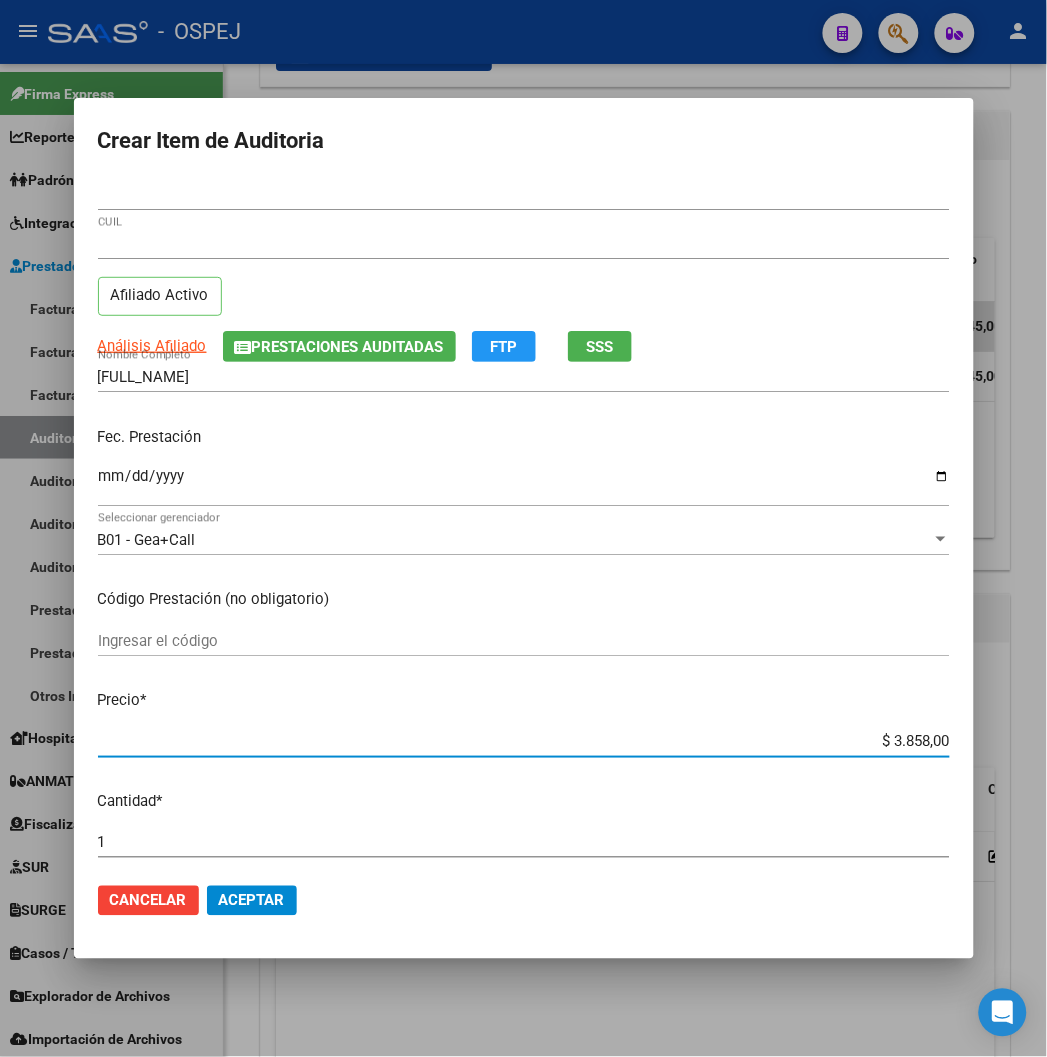 type on "$ 3.858,00" 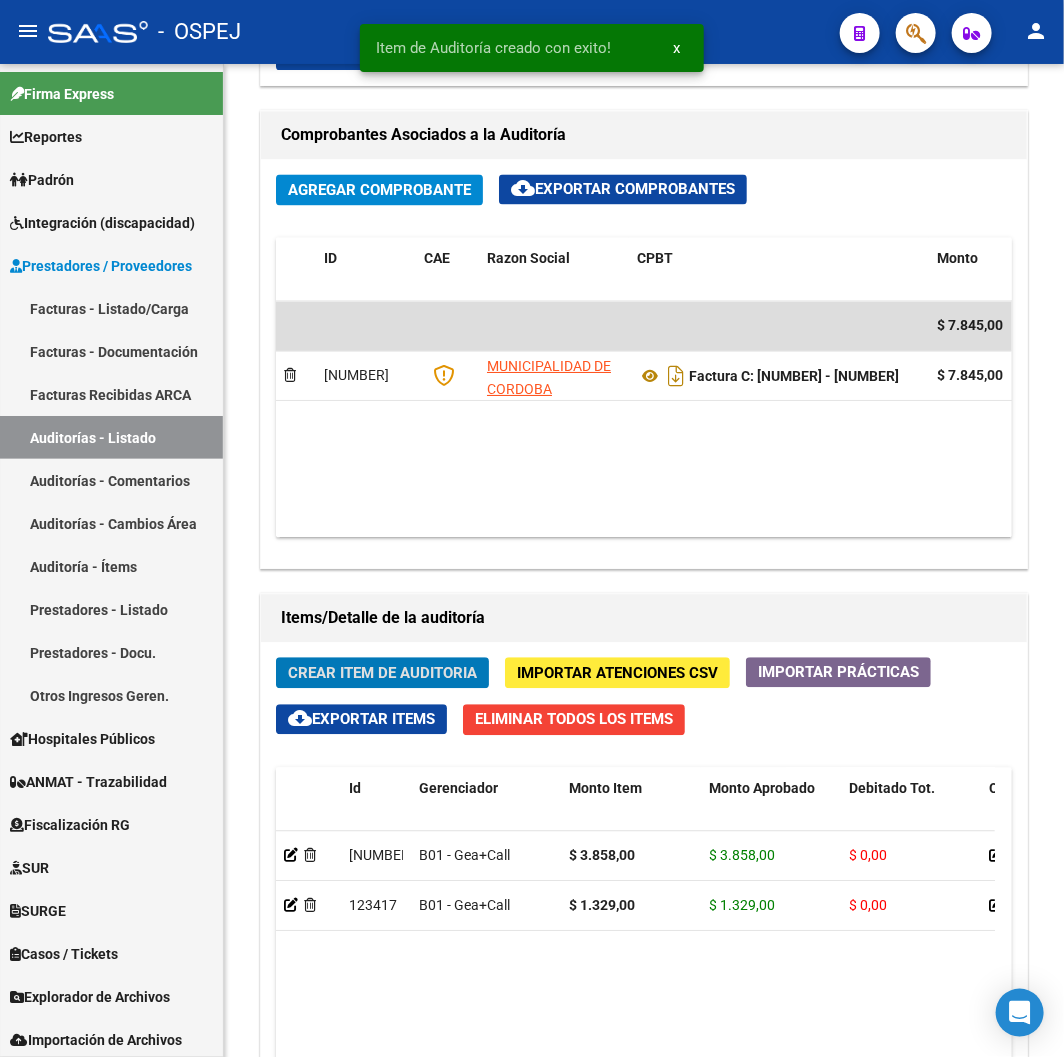 click on "Crear Item de Auditoria" 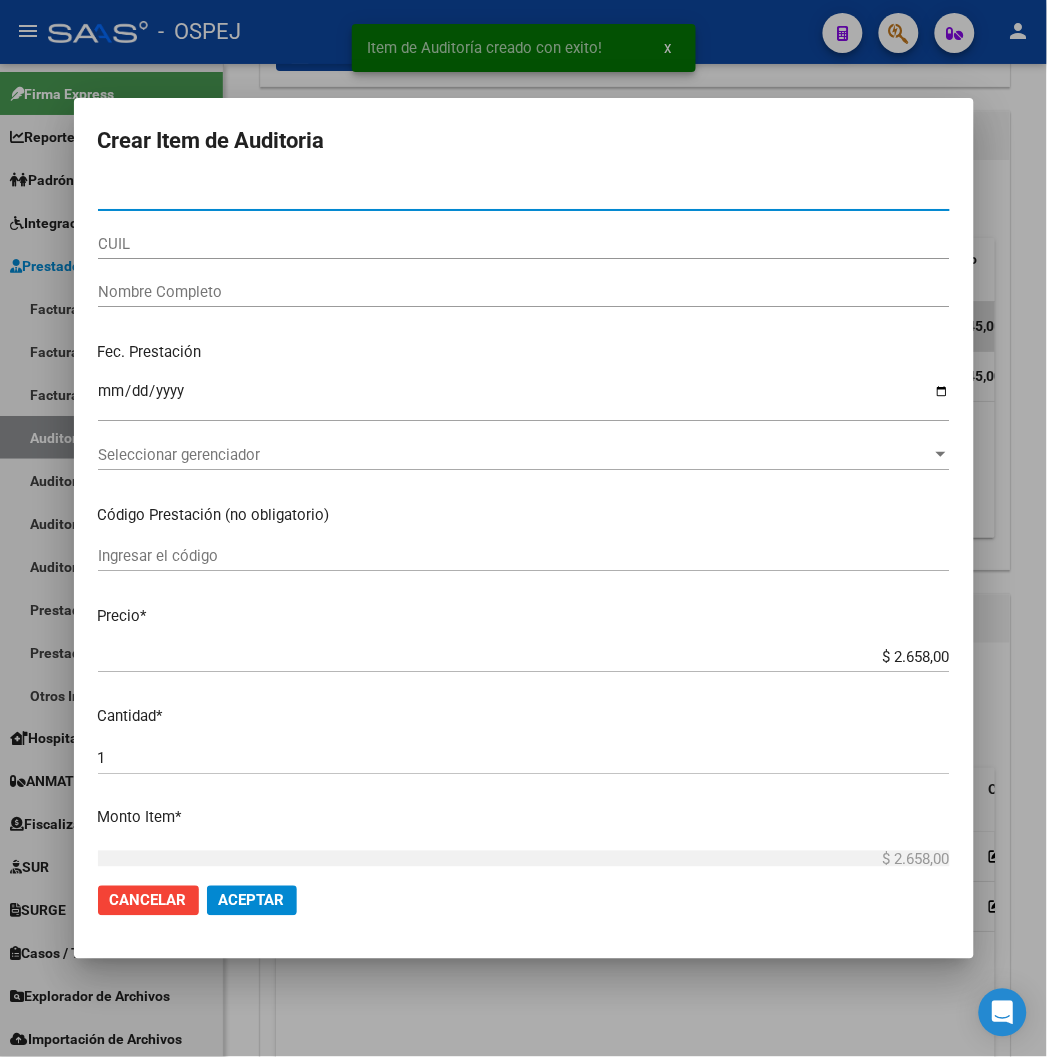 type on "[NUMBER]" 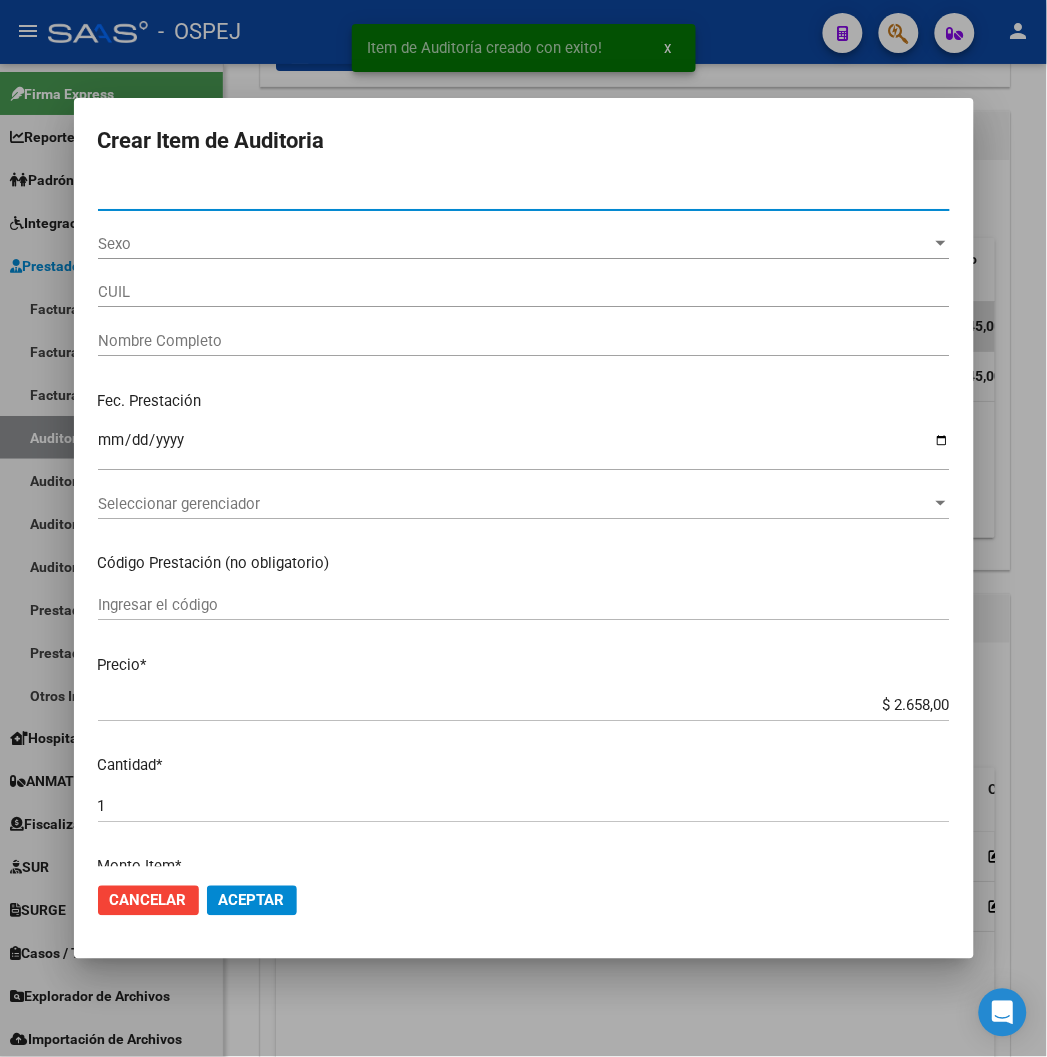 type on "[NUMBER]" 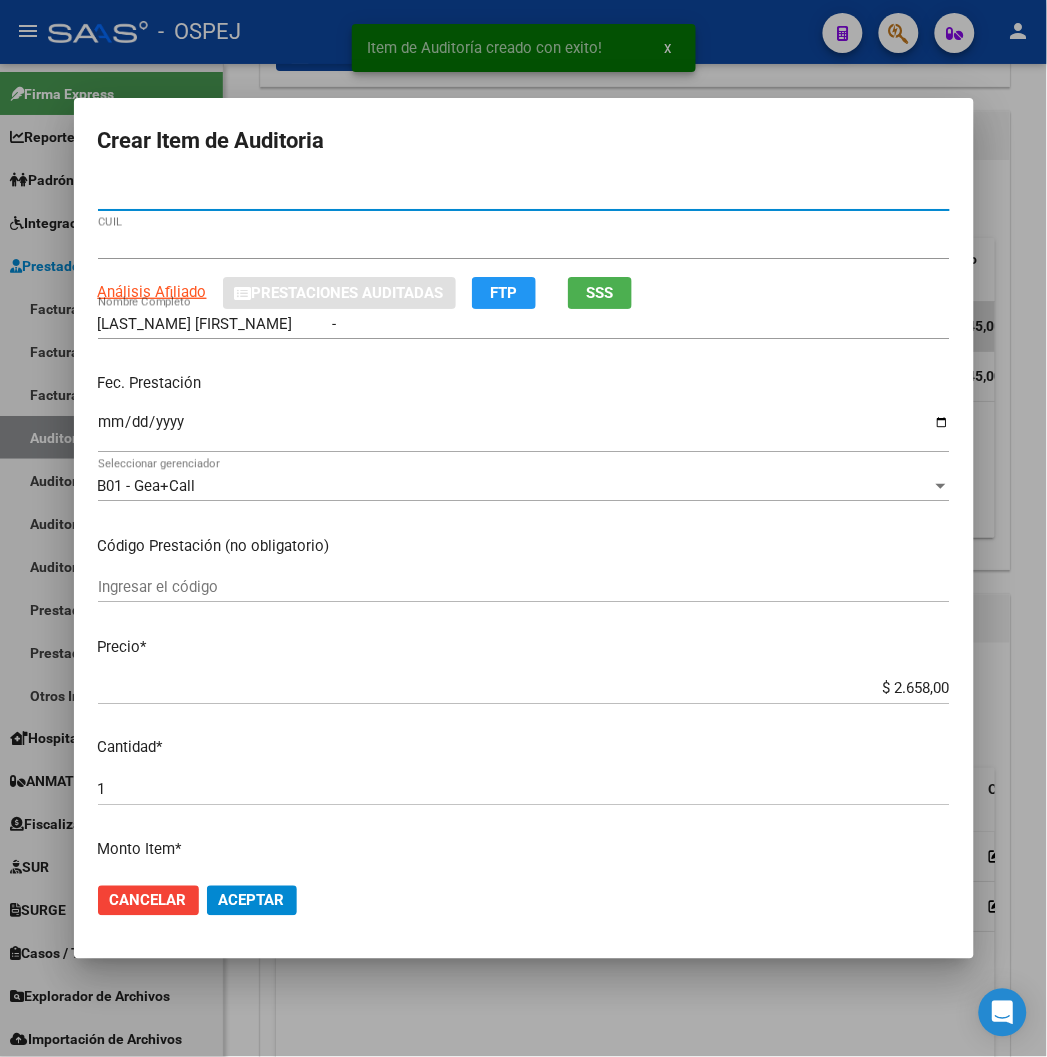 type on "[NUMBER]" 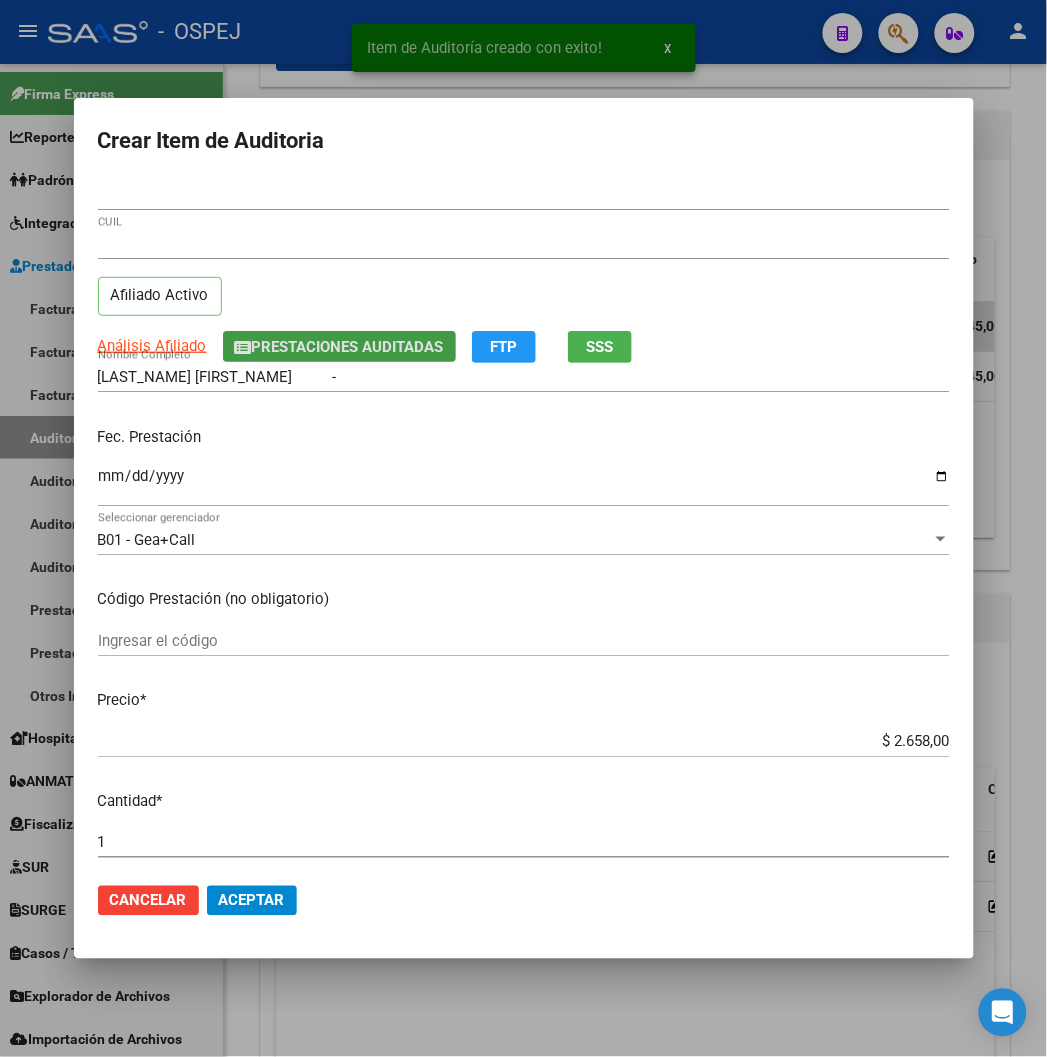 type 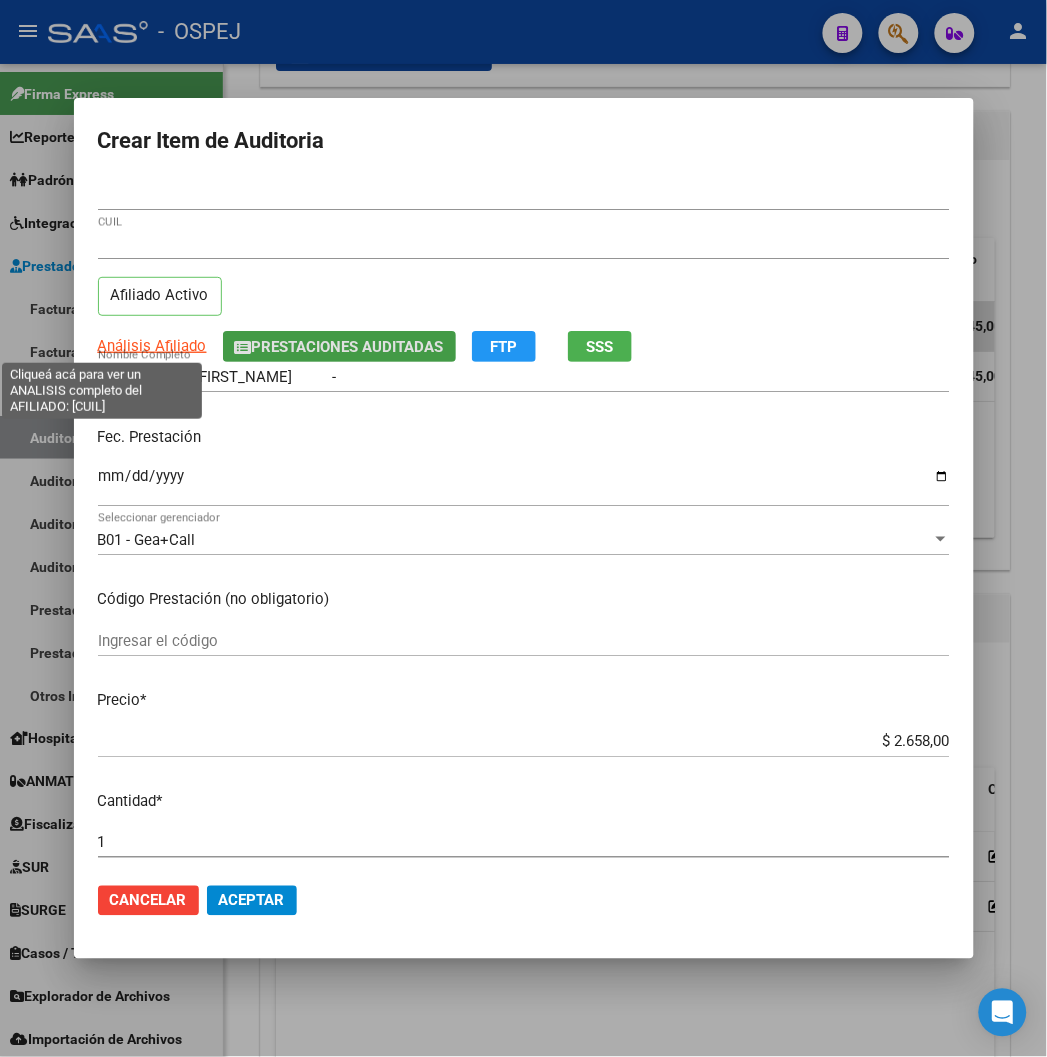 click on "Análisis Afiliado" at bounding box center [152, 346] 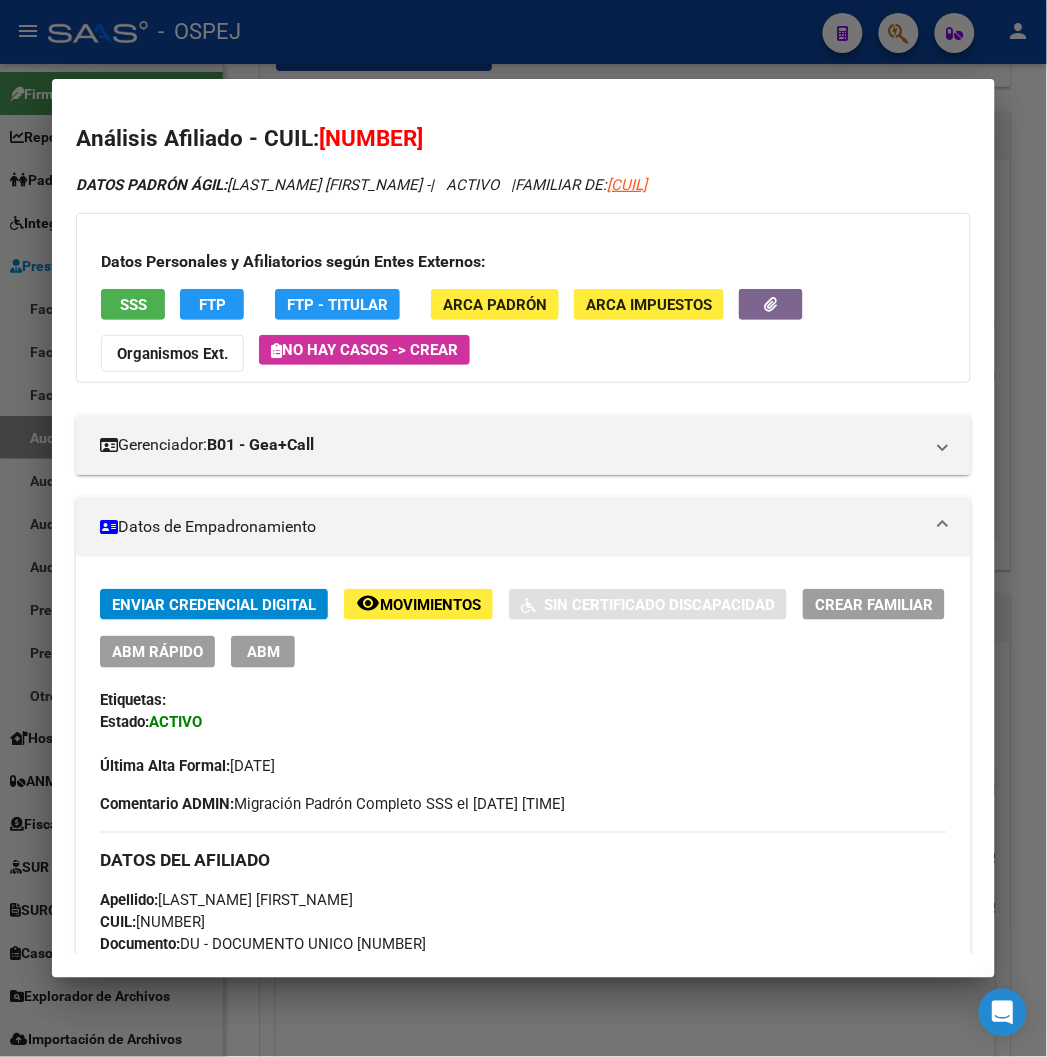 click on "ABM Rápido" 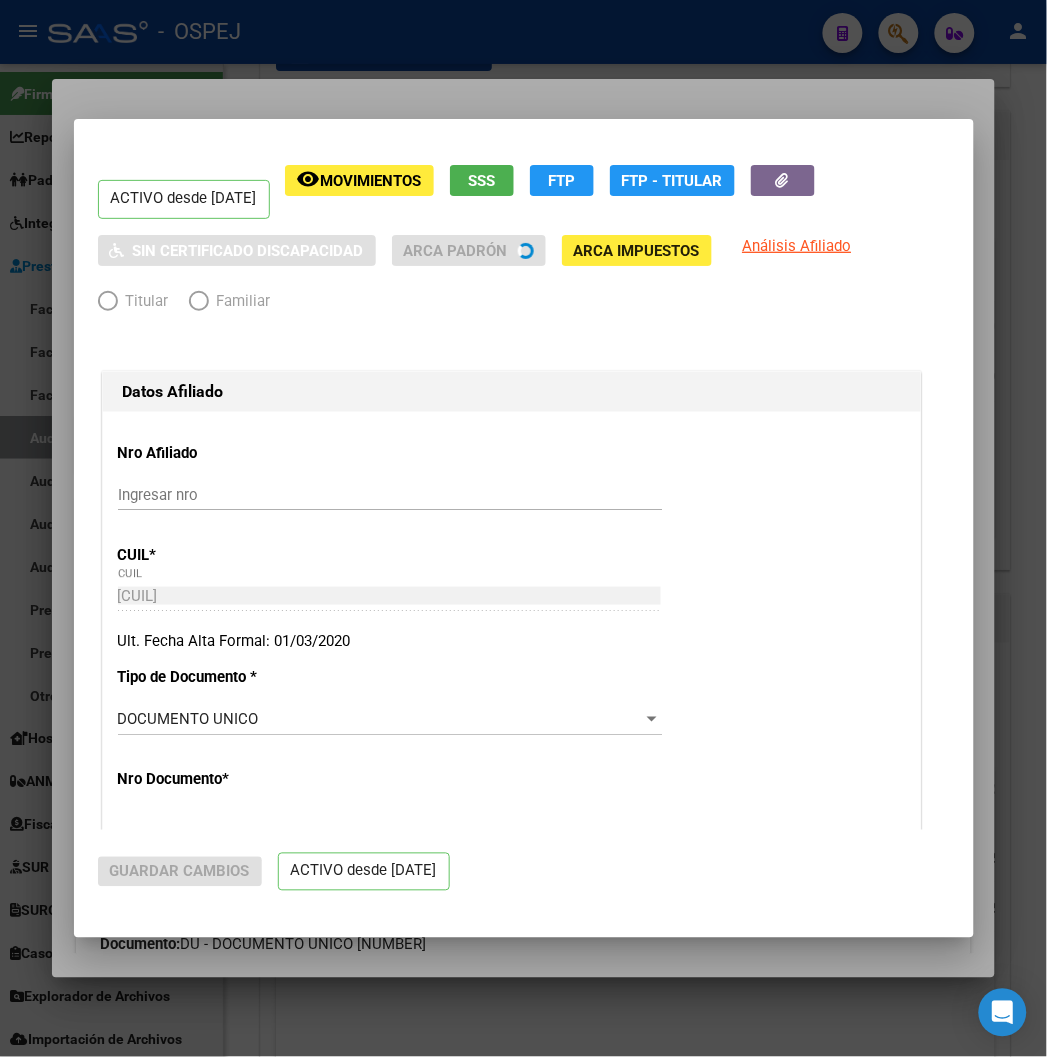 radio on "true" 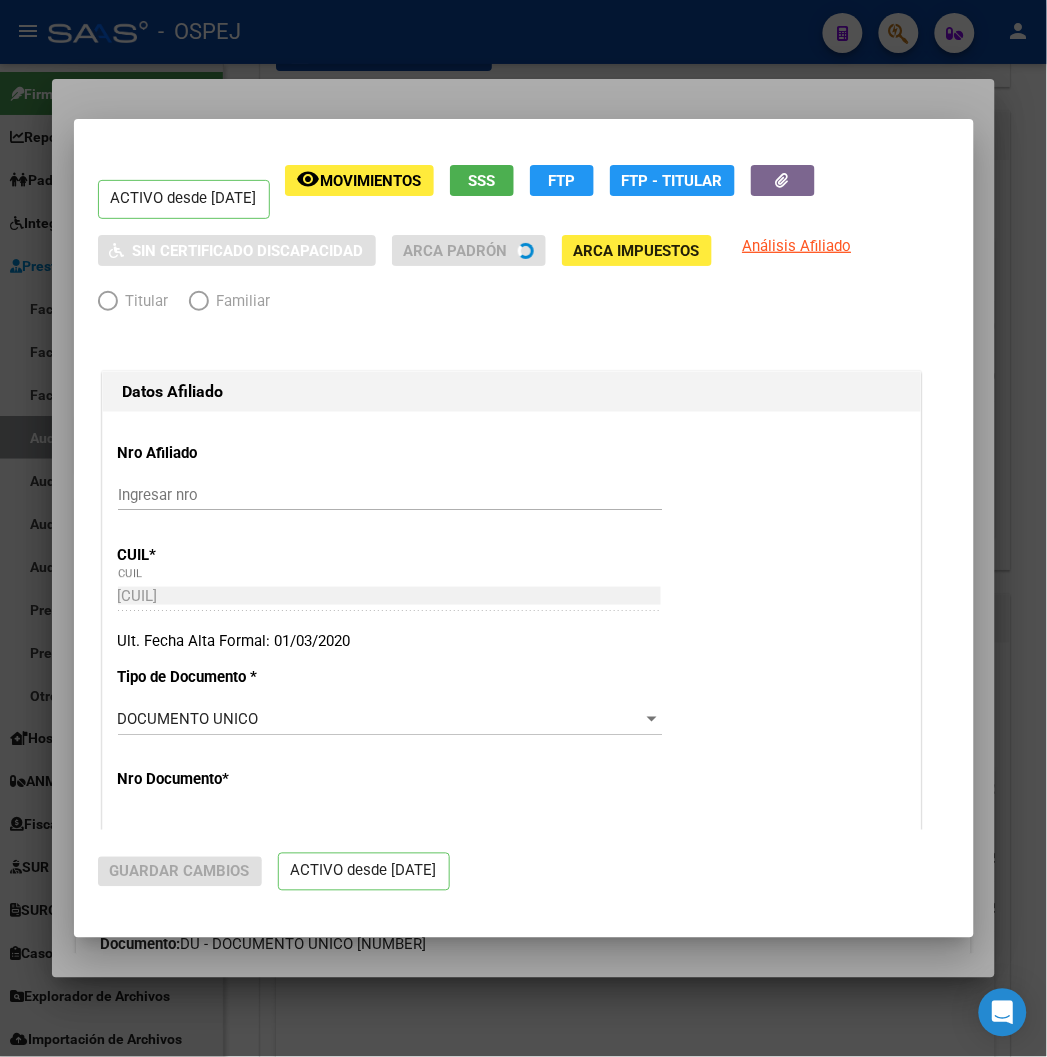 type on "[CUIT]" 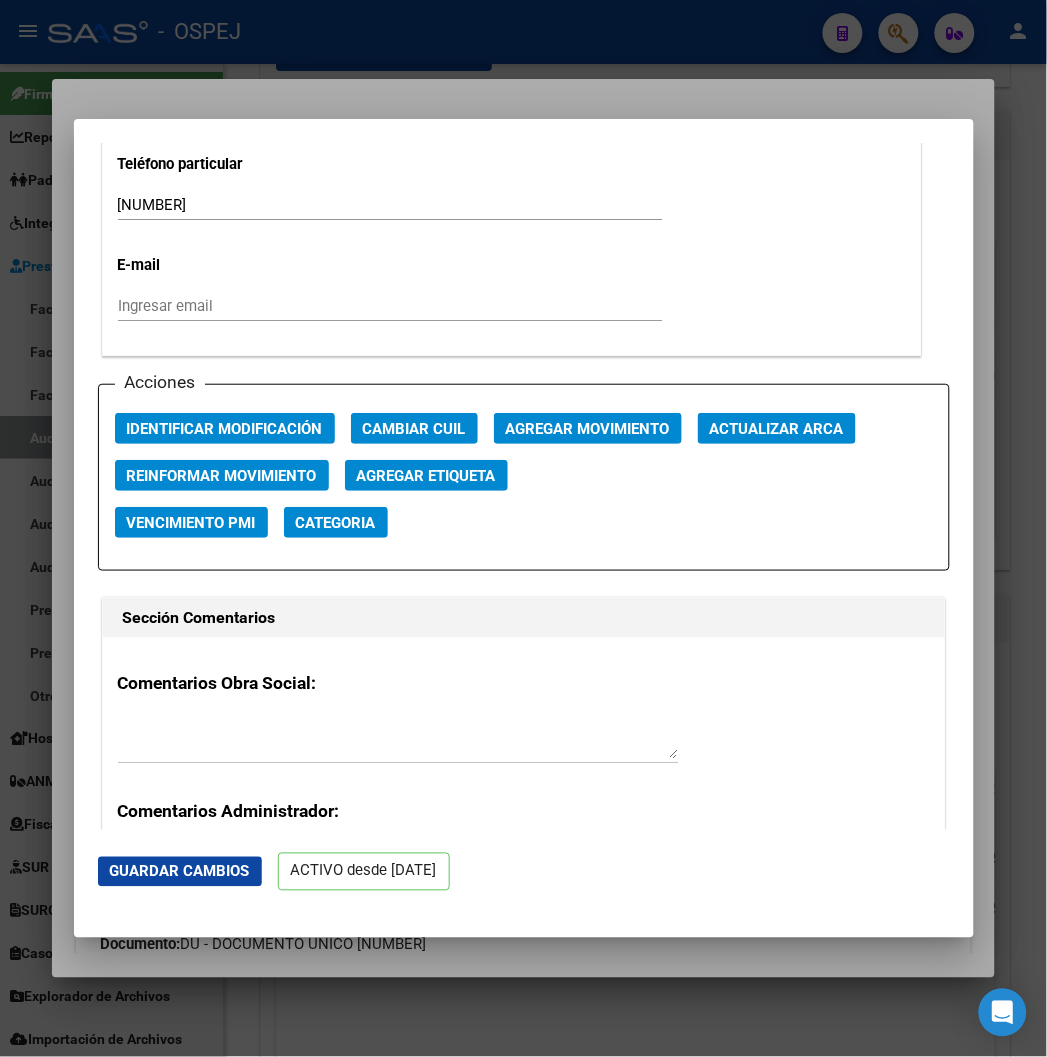 click on "Actualizar ARCA" at bounding box center [777, 429] 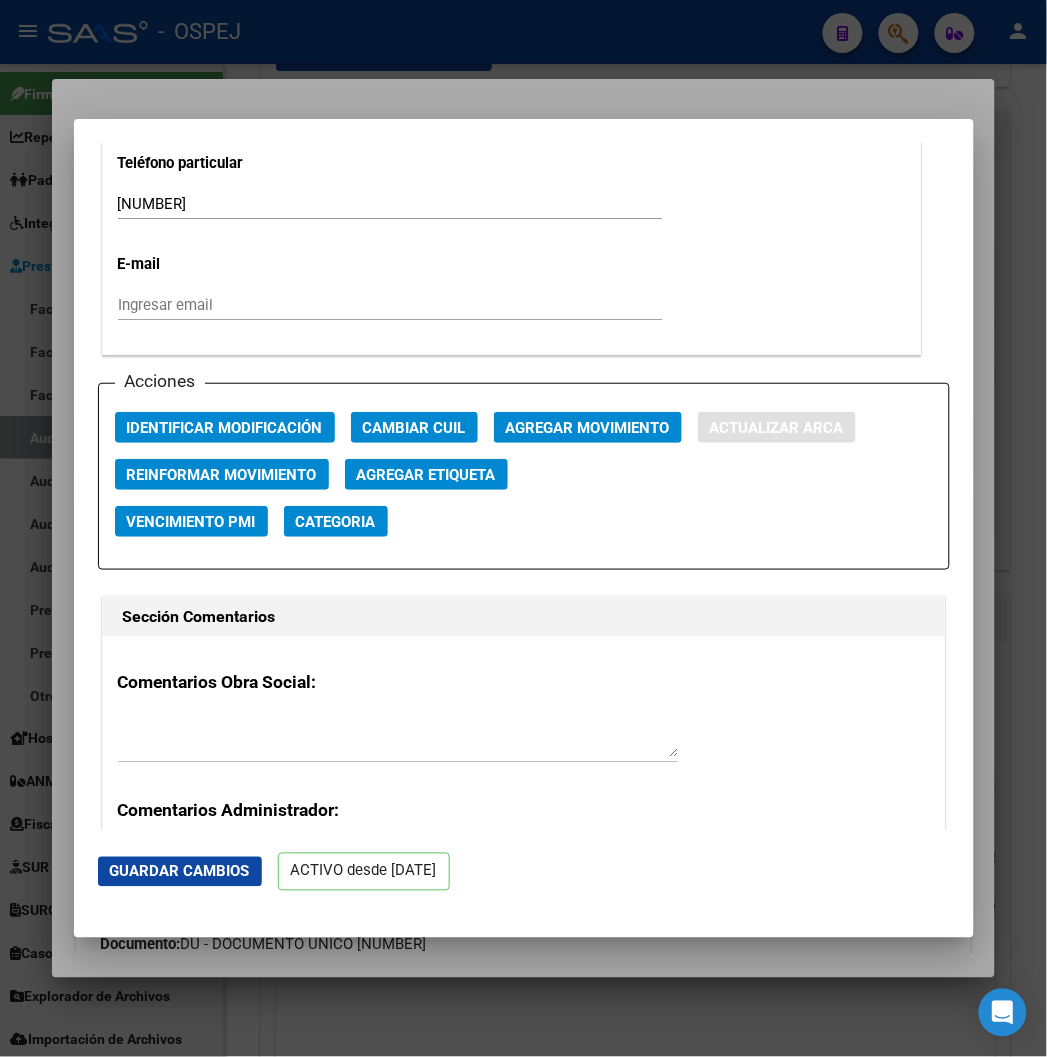 type on "[LAST_NAME]" 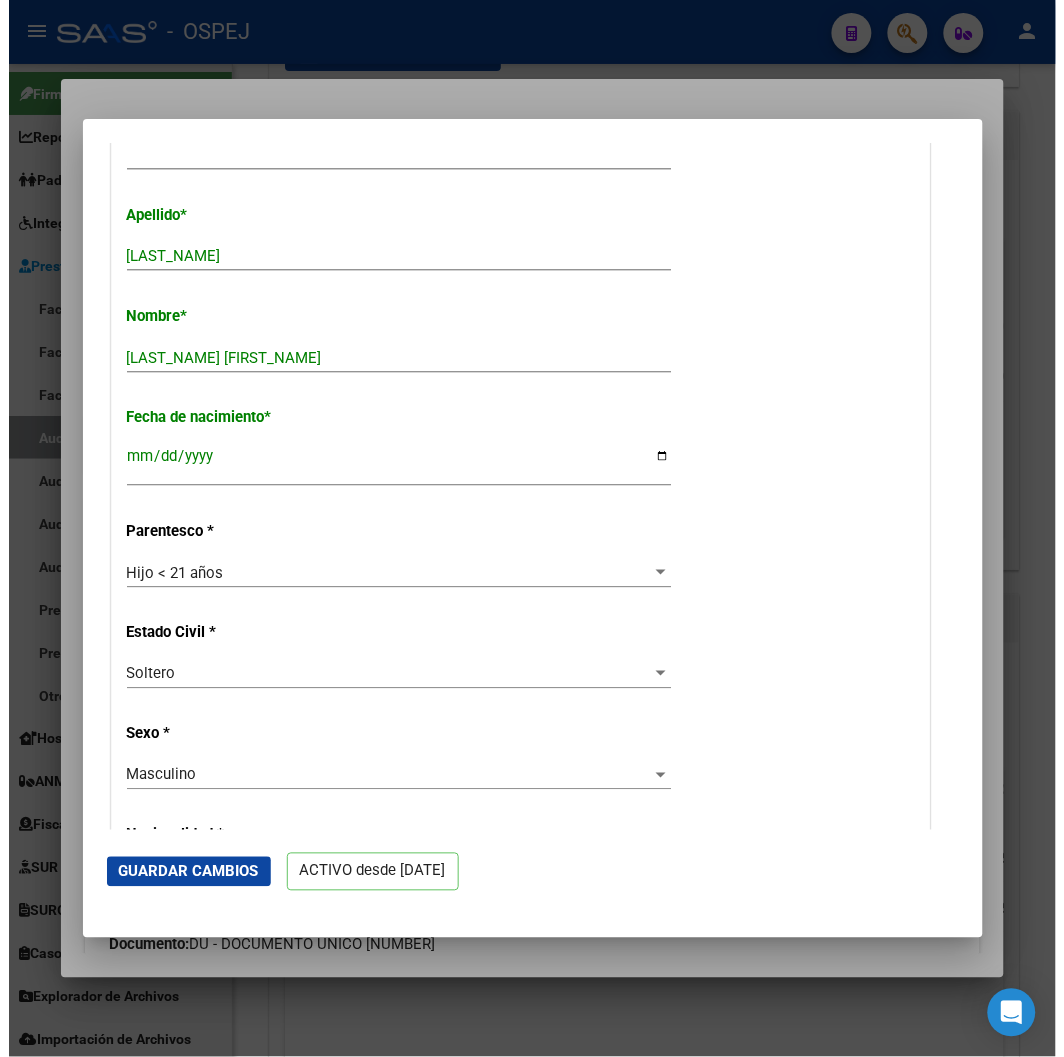 scroll, scrollTop: 444, scrollLeft: 0, axis: vertical 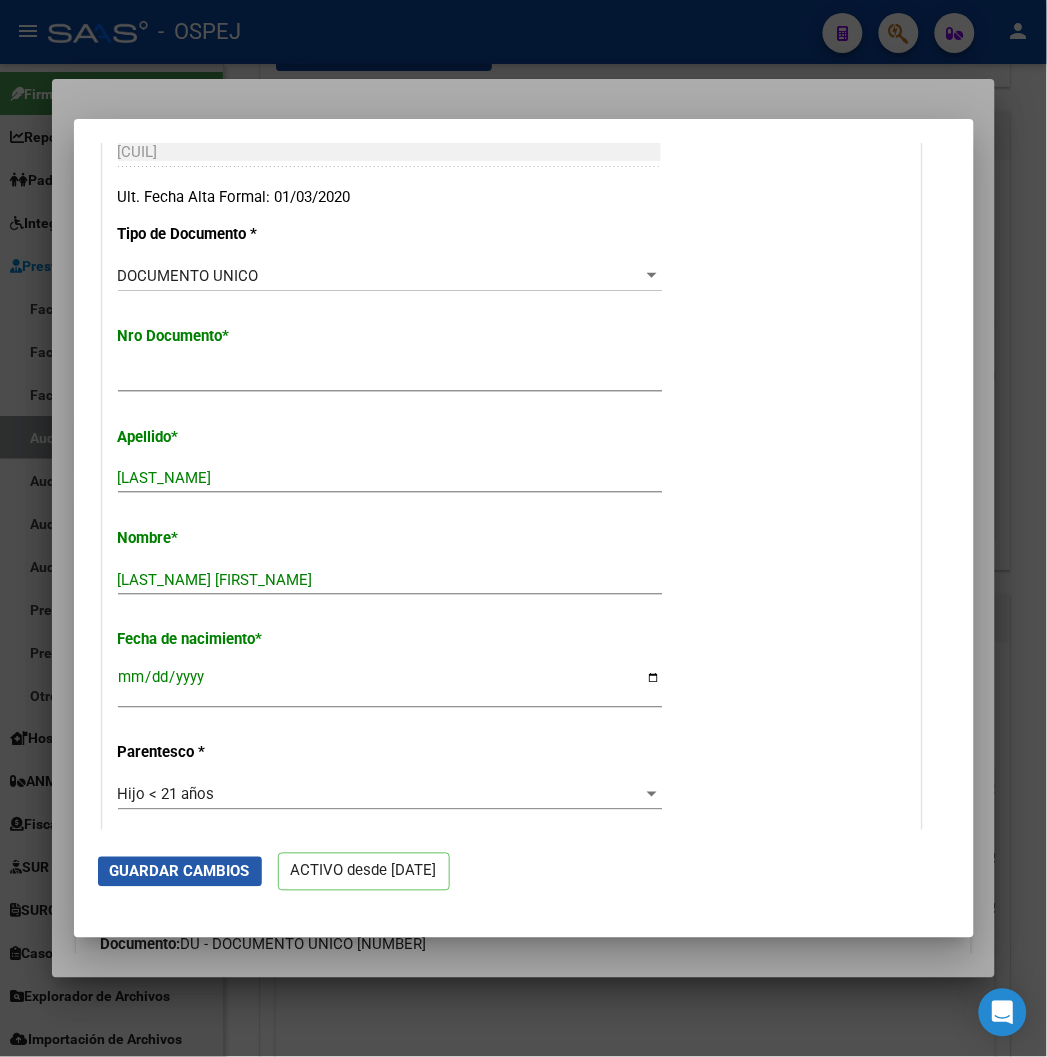 click on "Guardar Cambios" 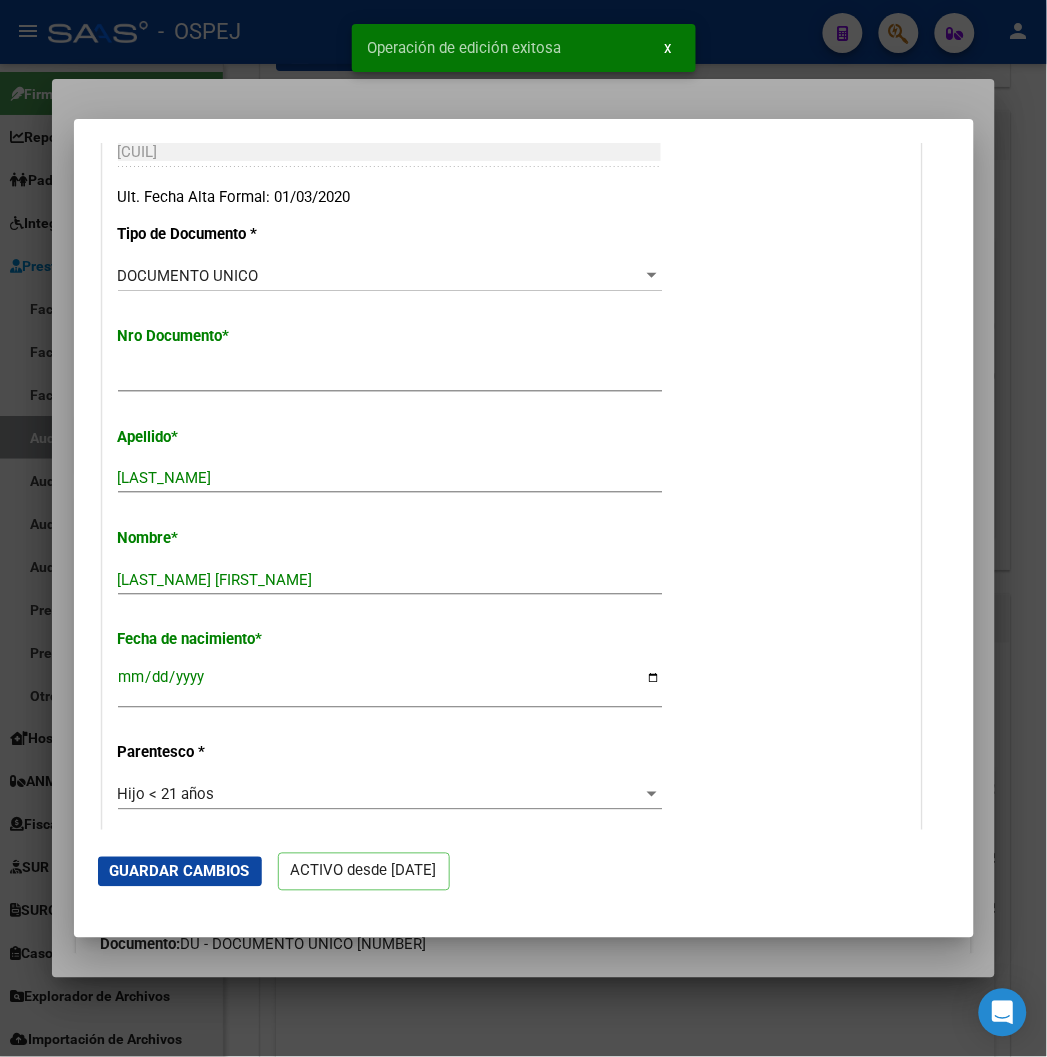 click at bounding box center (523, 528) 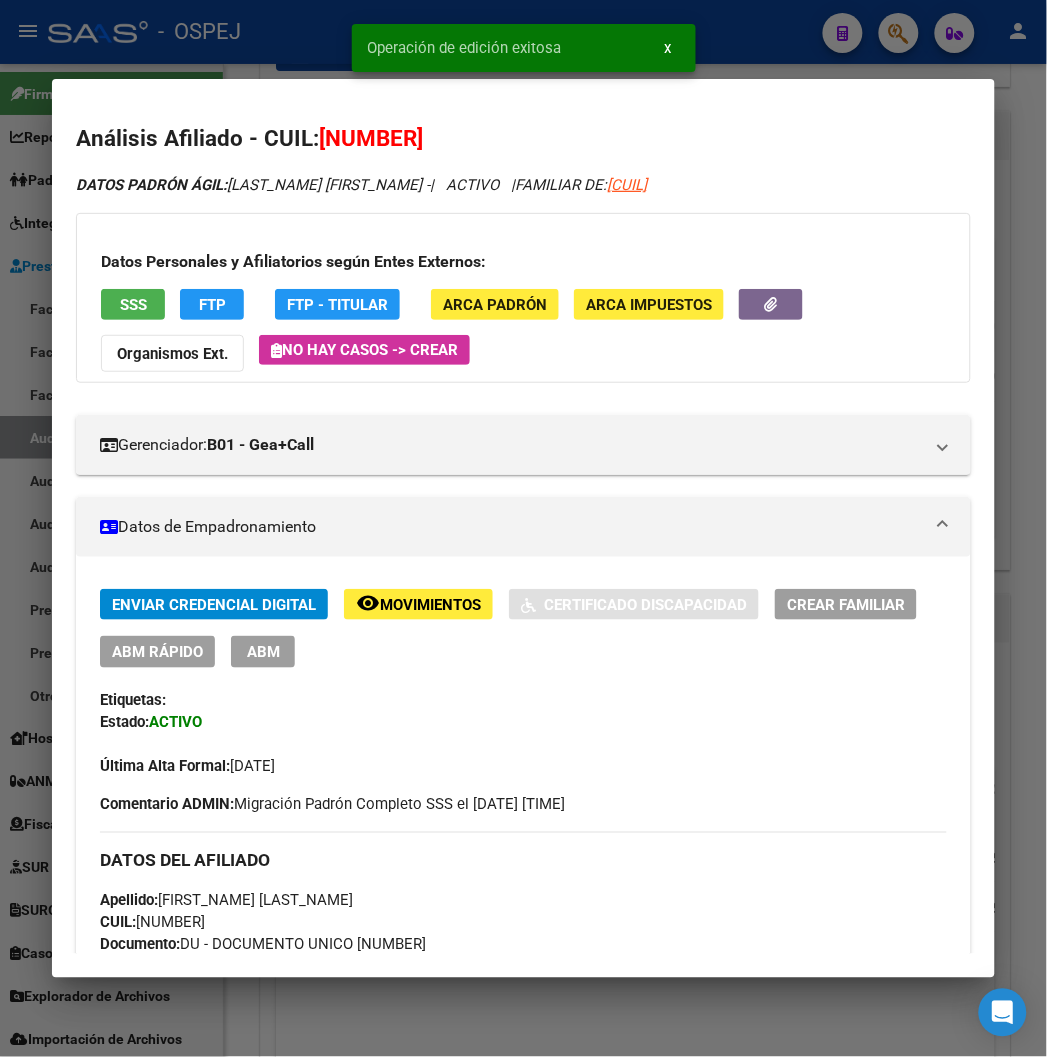 click at bounding box center (523, 528) 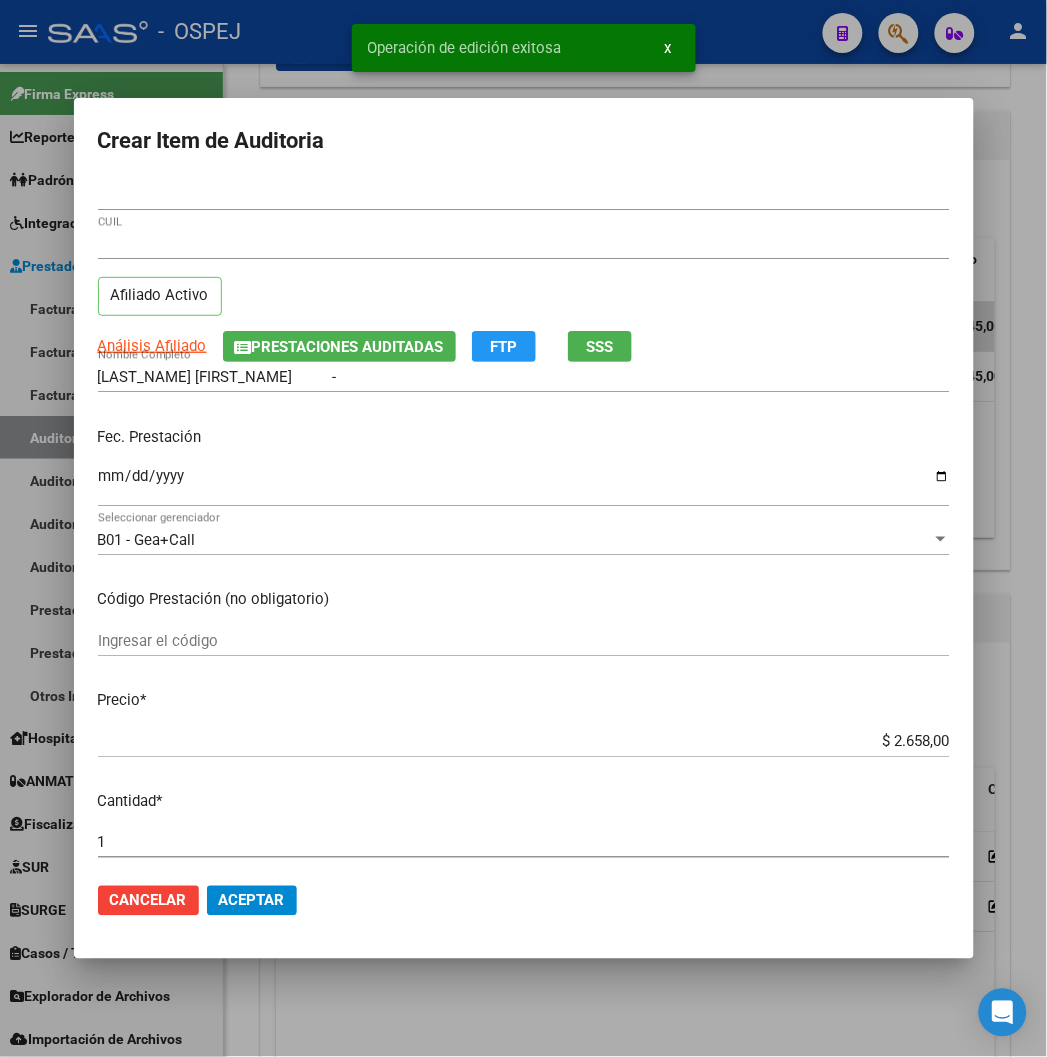 click at bounding box center [523, 528] 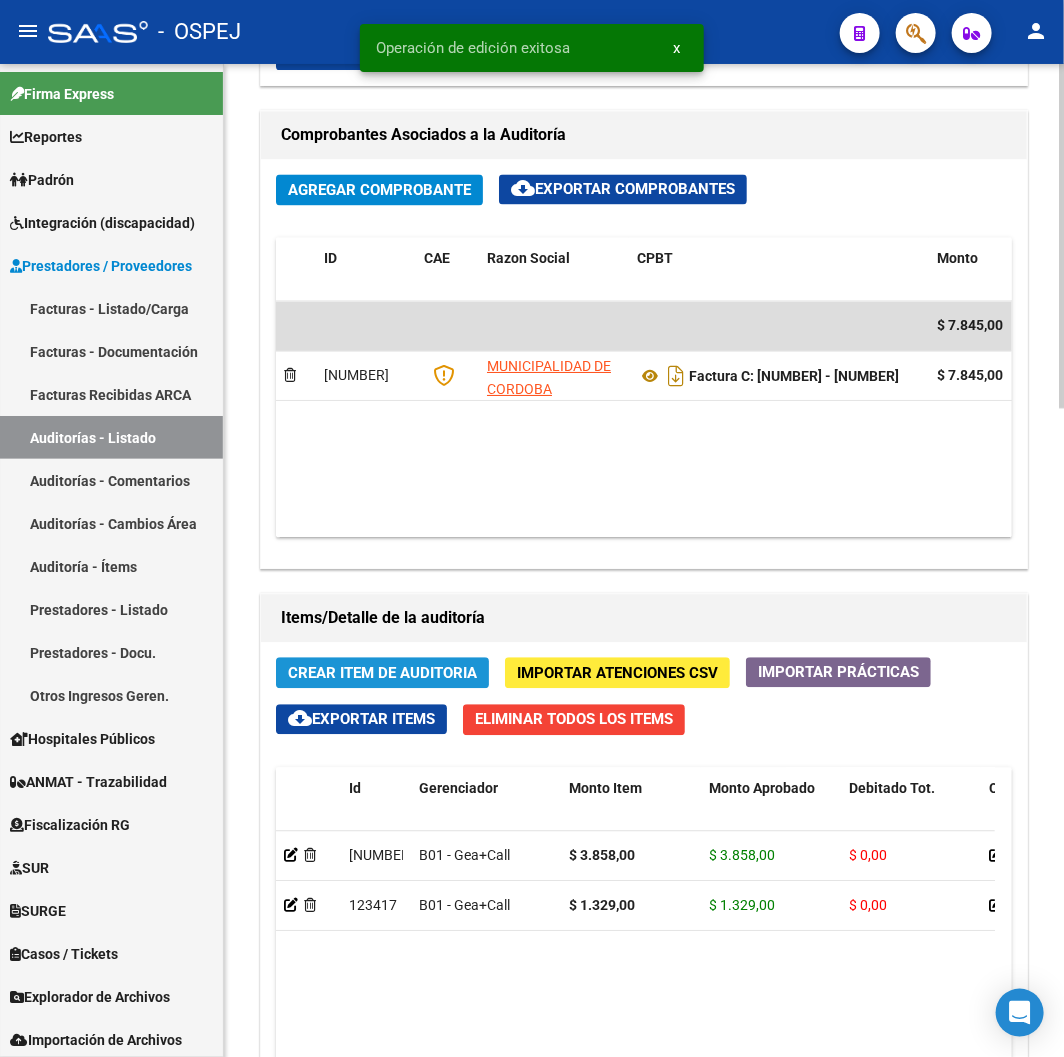 click on "Crear Item de Auditoria" 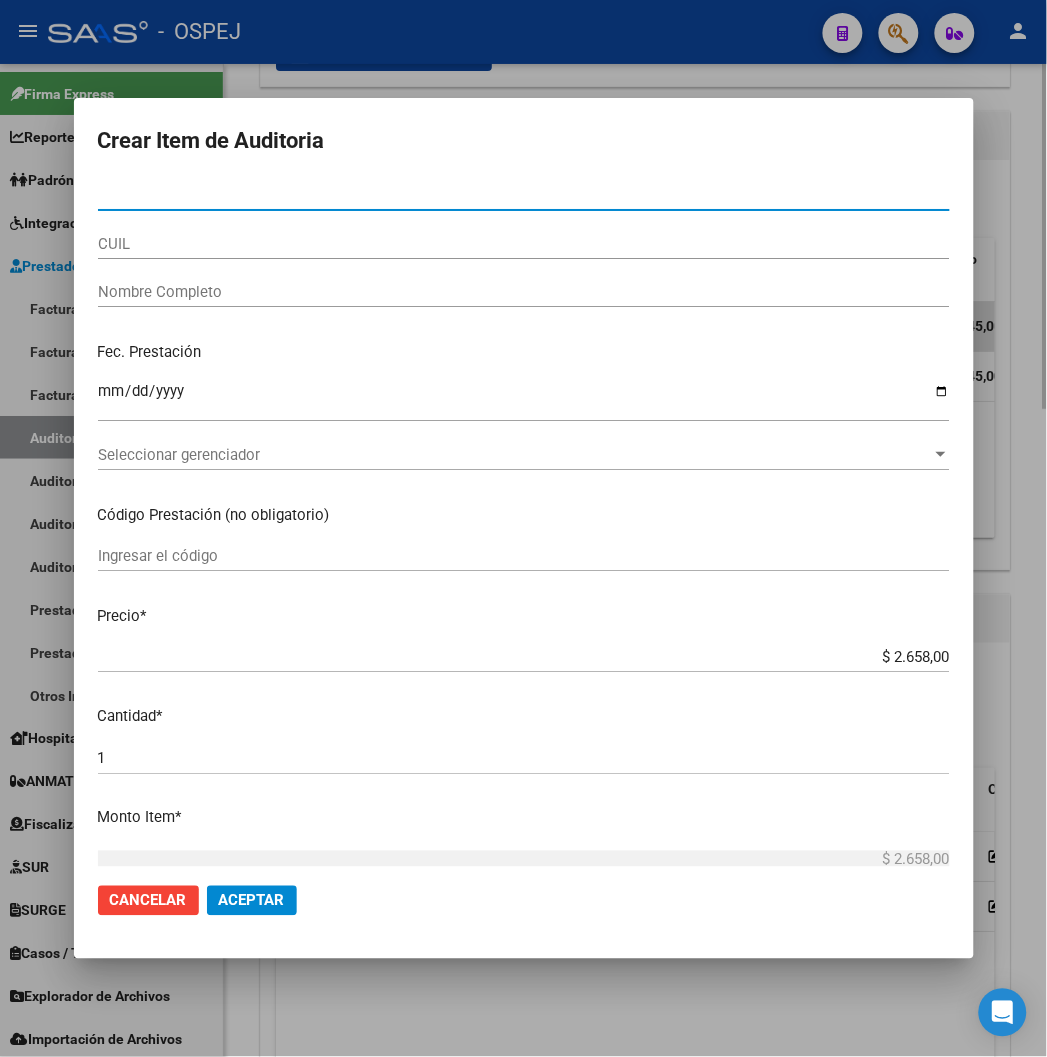 type on "[NUMBER]" 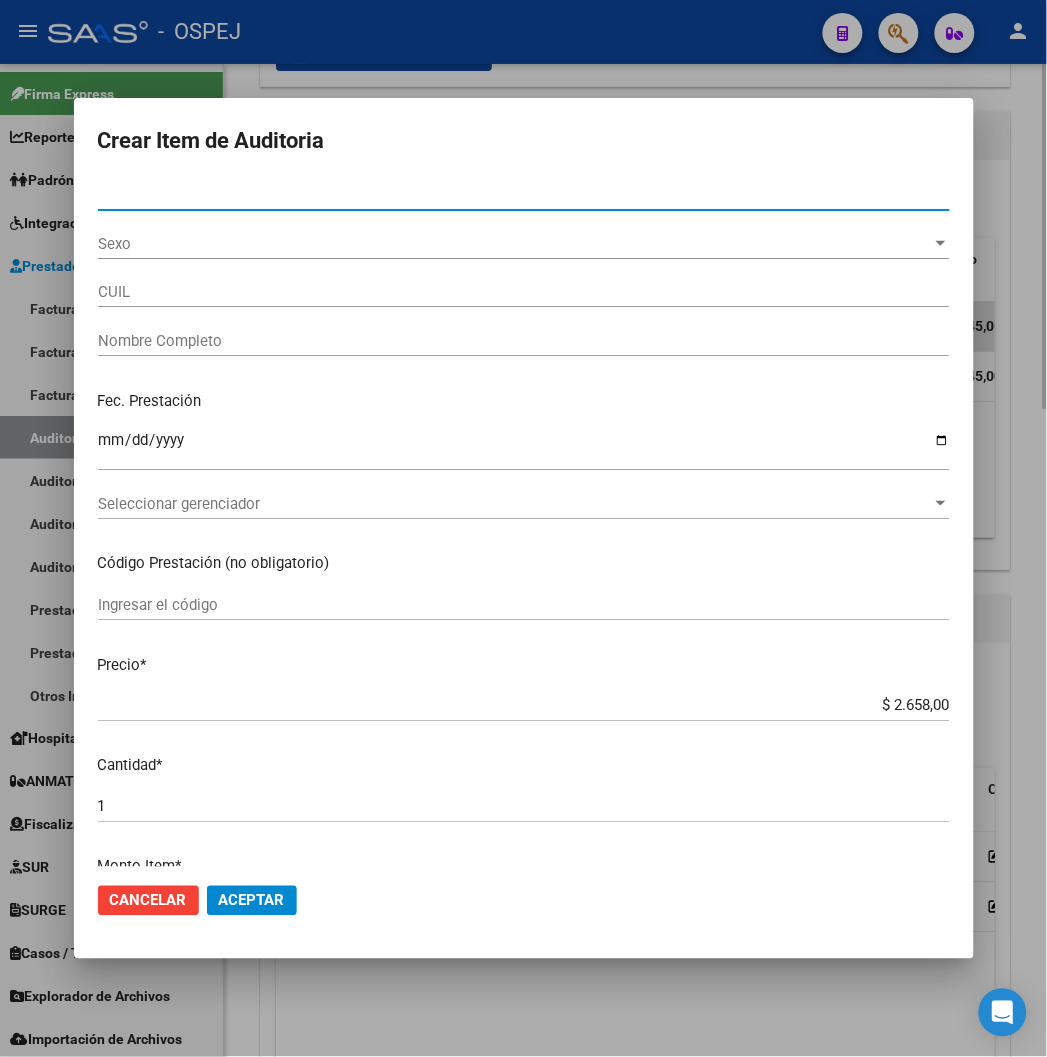 type on "[NUMBER]" 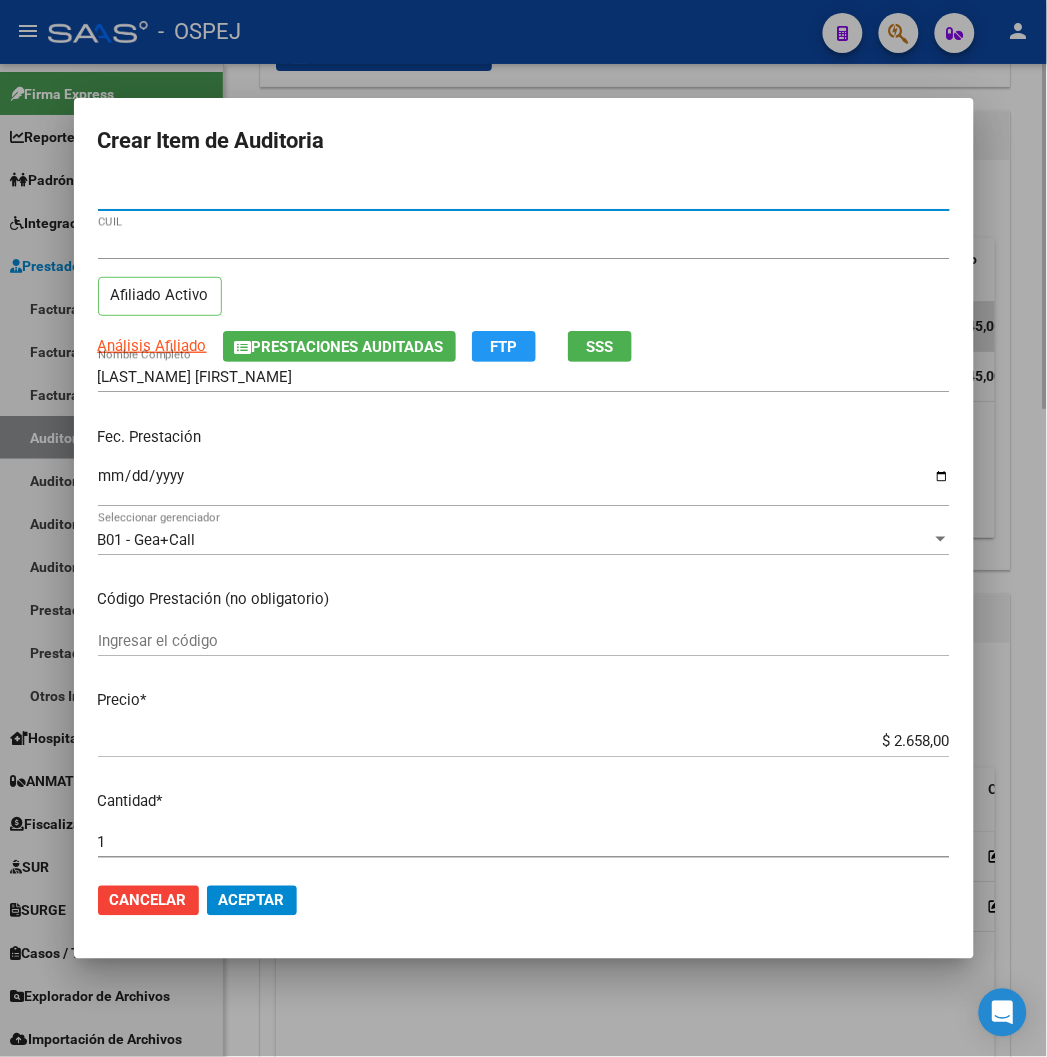 type on "[NUMBER]" 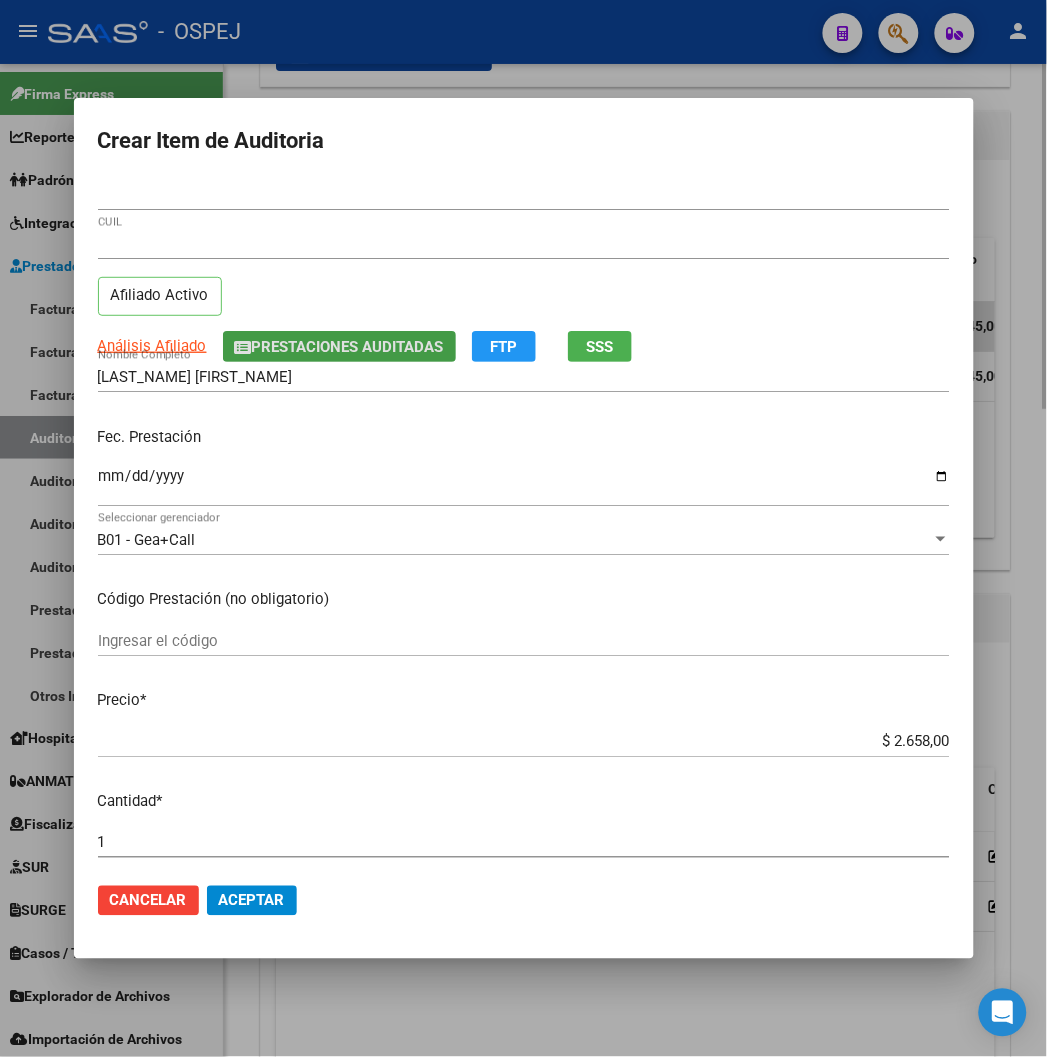 type 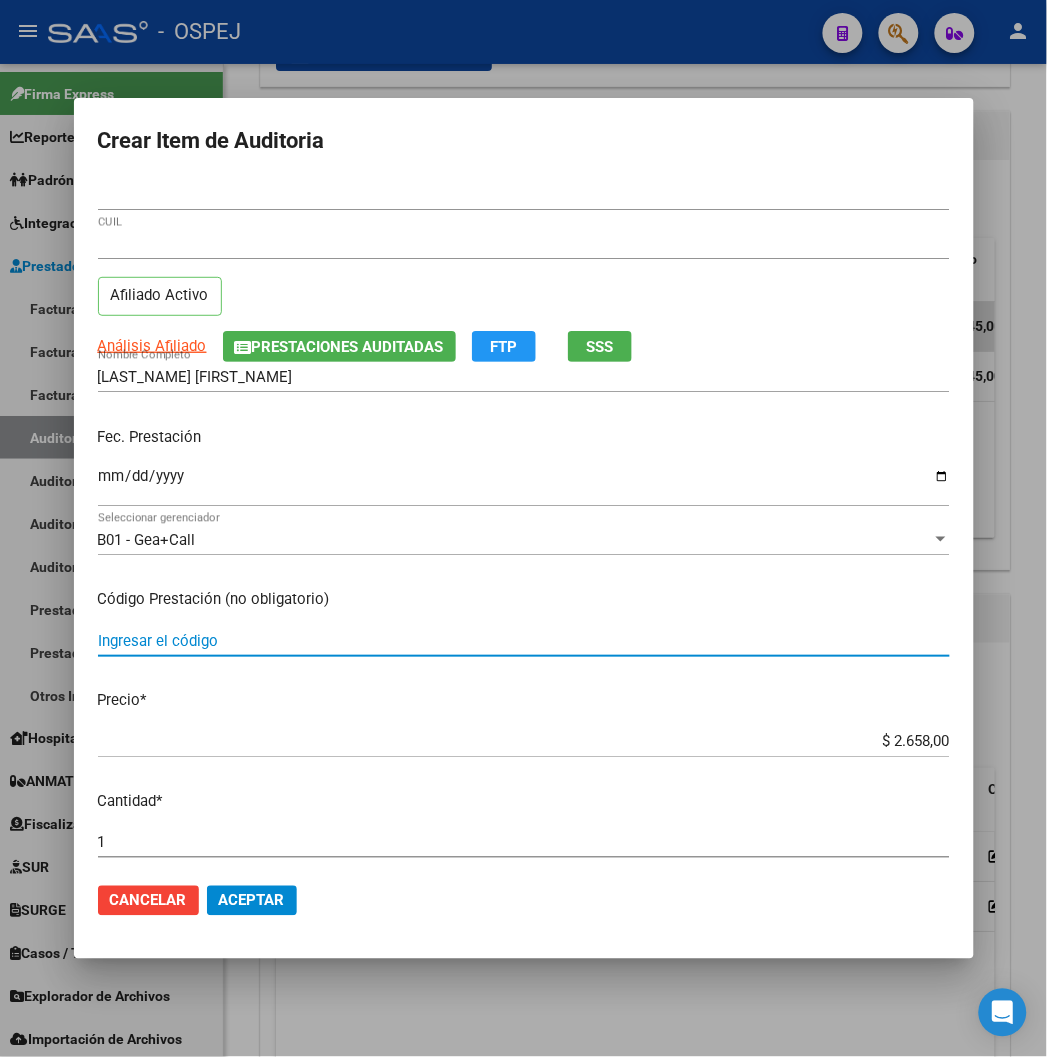 type on "$ 0,01" 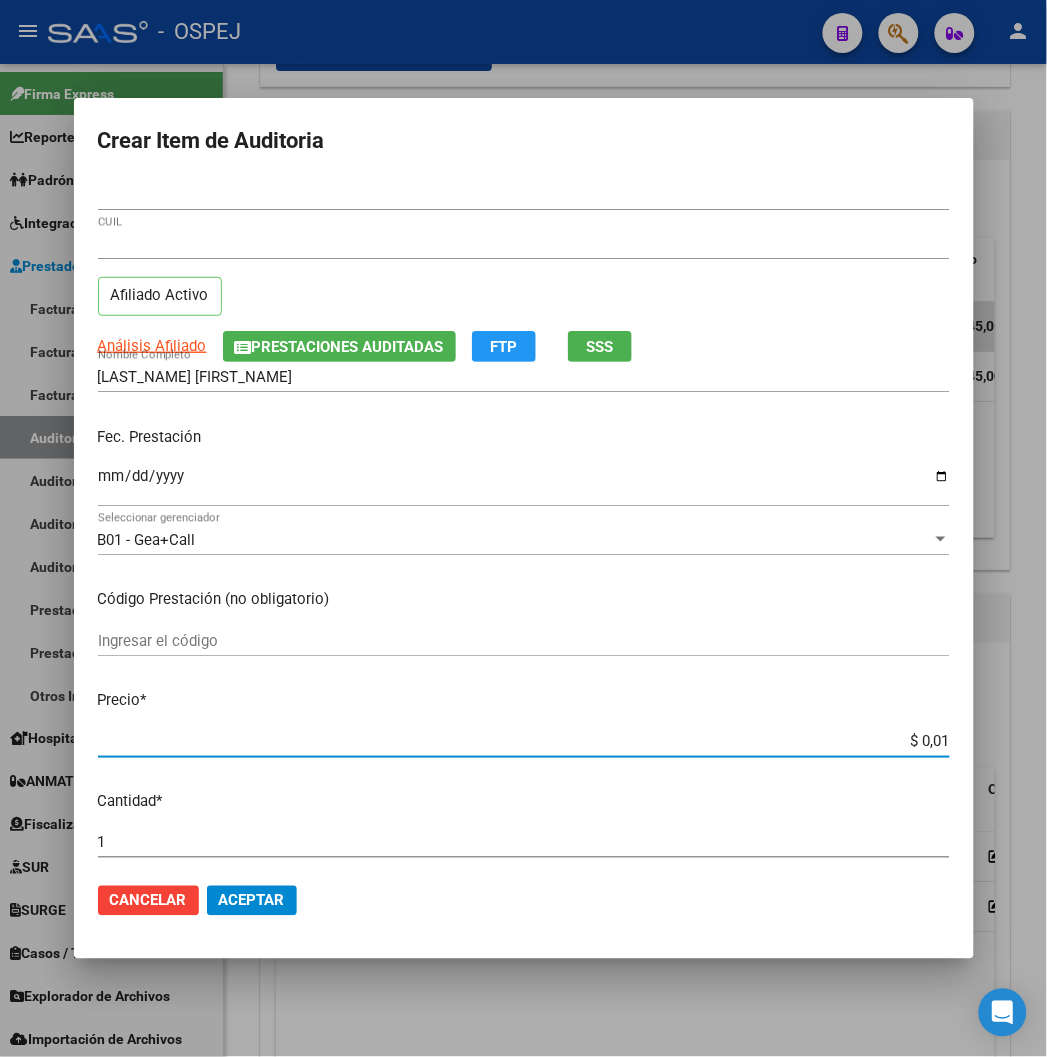 type on "$ 0,12" 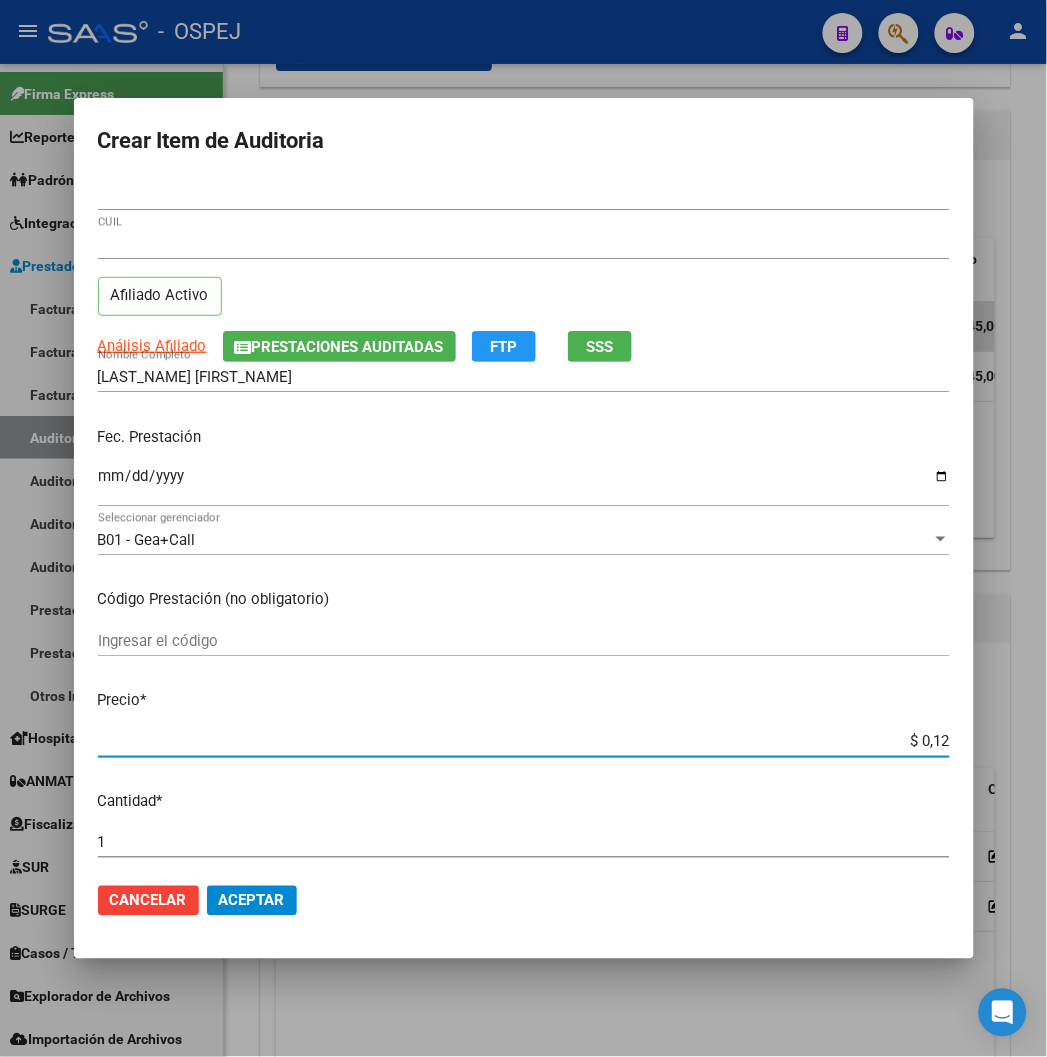 type on "$ 1,23" 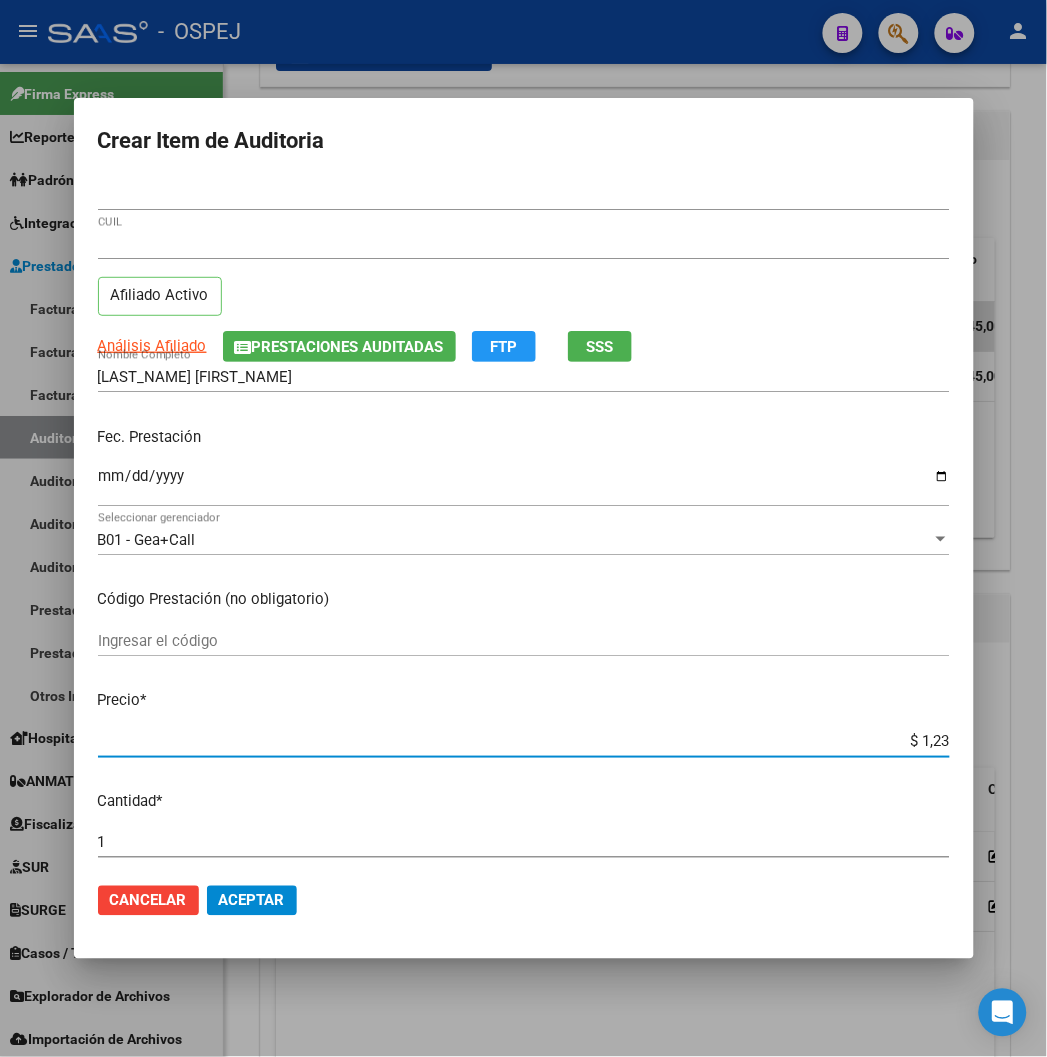 type on "$ 0,12" 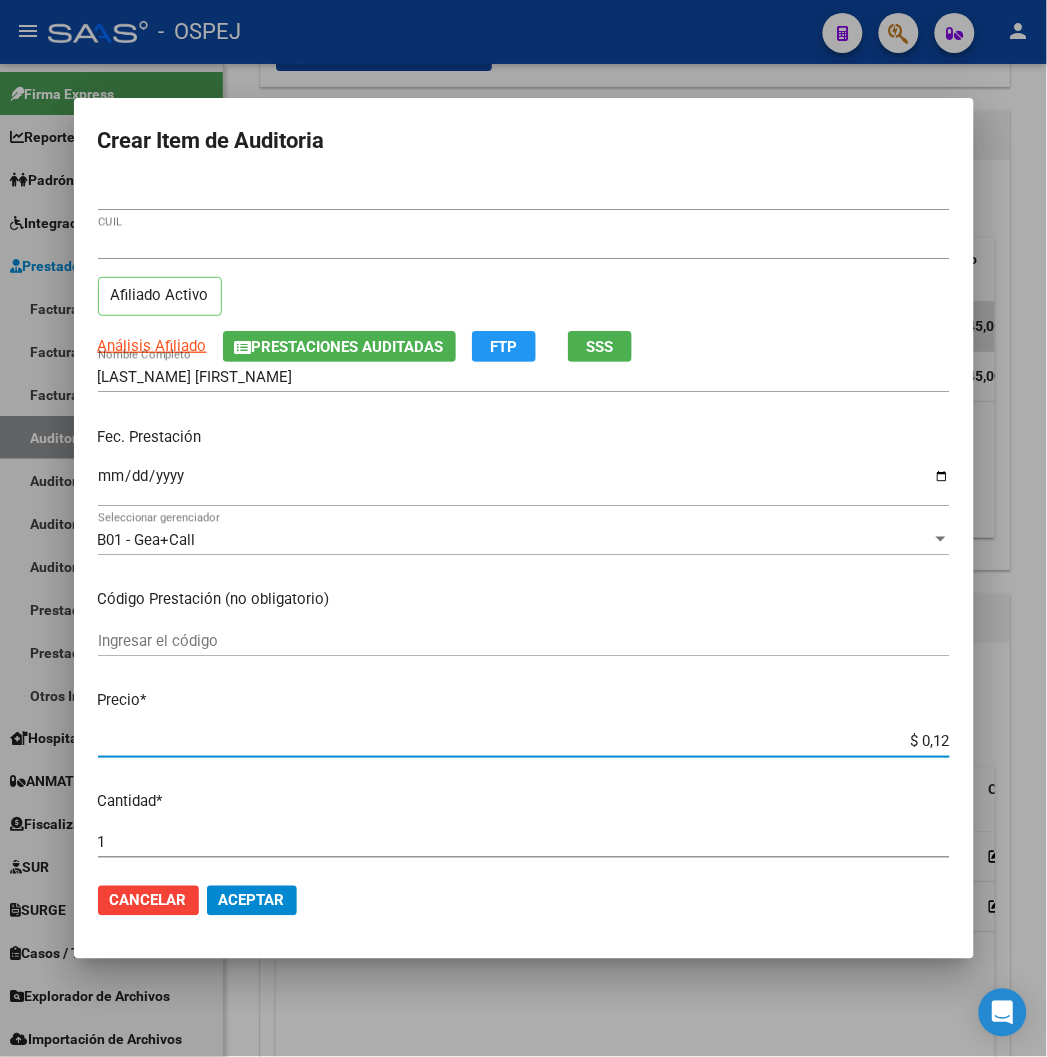 type on "$ 0,01" 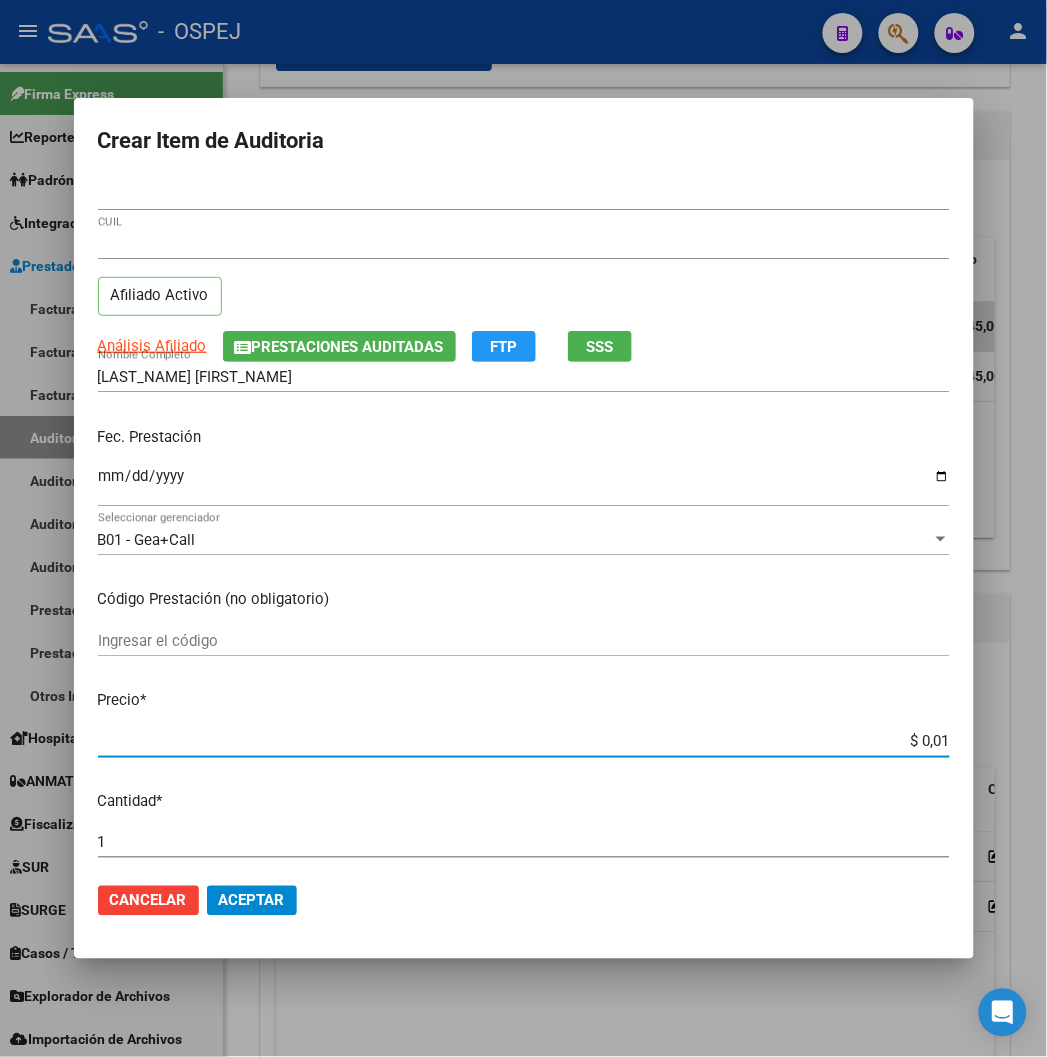 type on "$ 0,13" 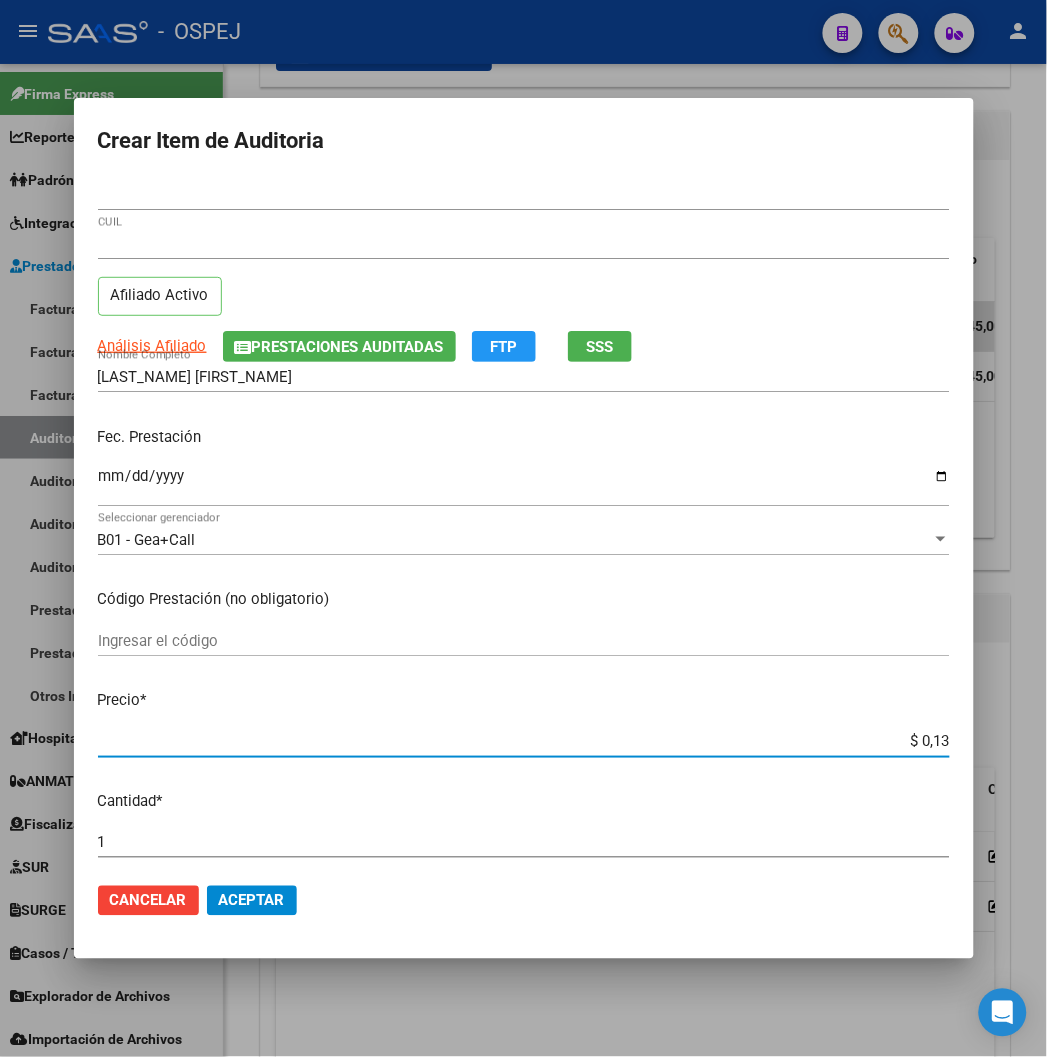 type on "$ 1,32" 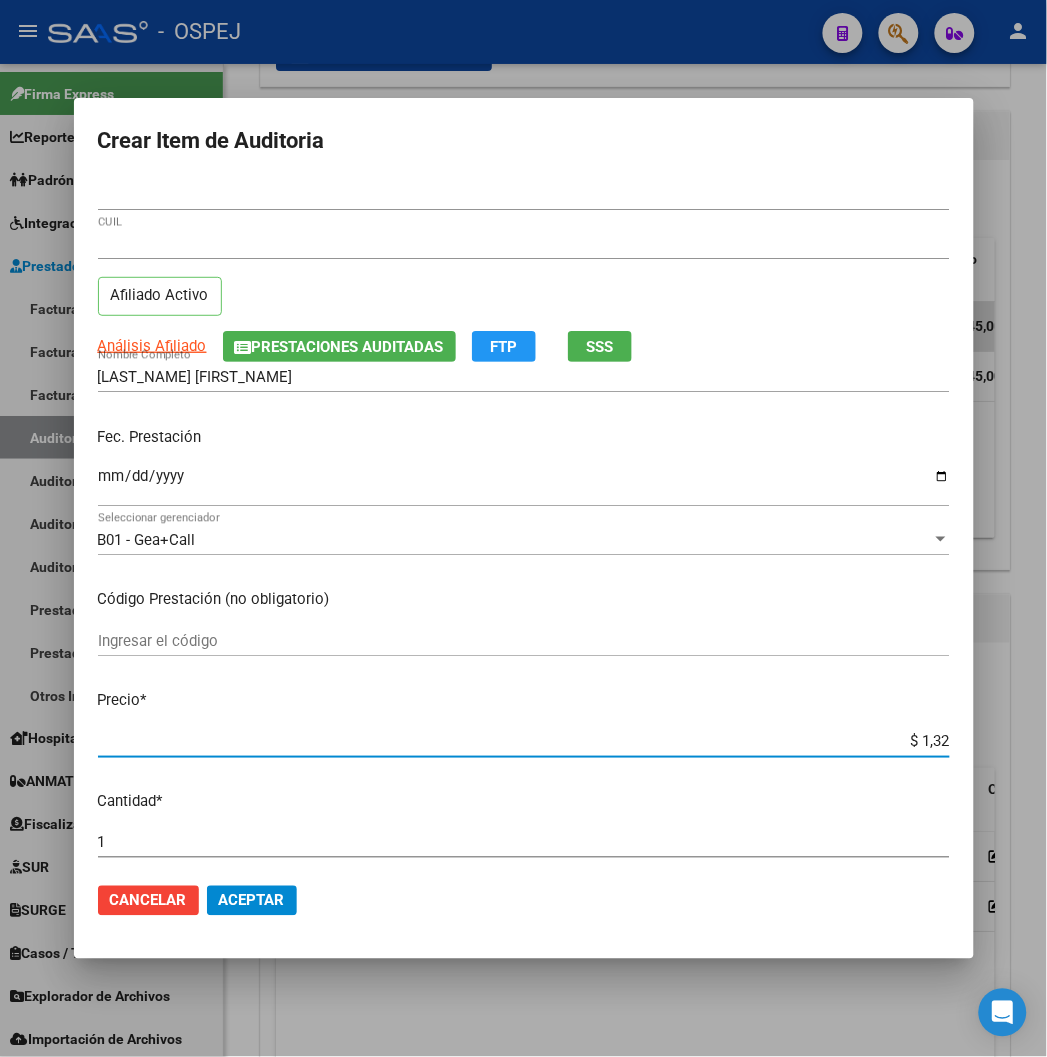 type on "$ 13,29" 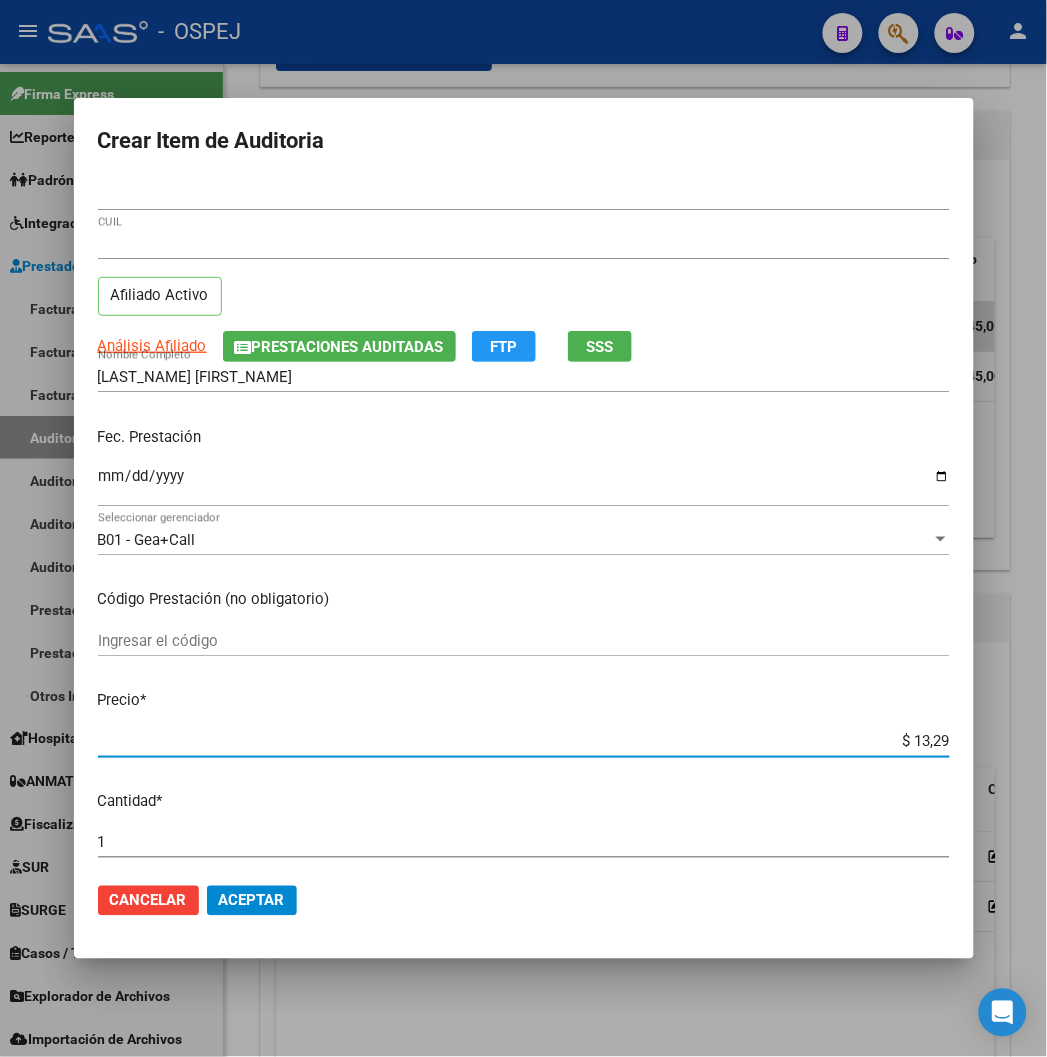 type on "$ 132,90" 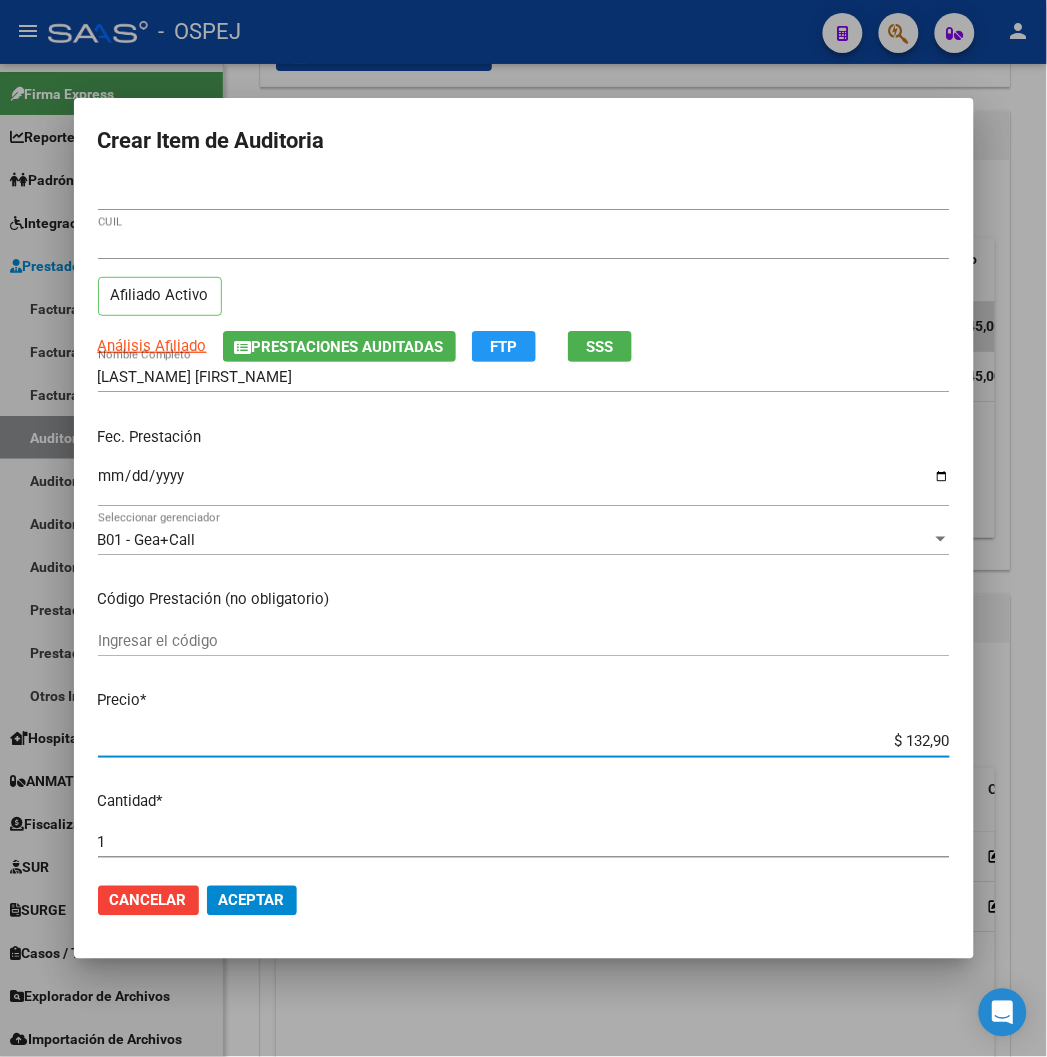 type on "$ 1.329,00" 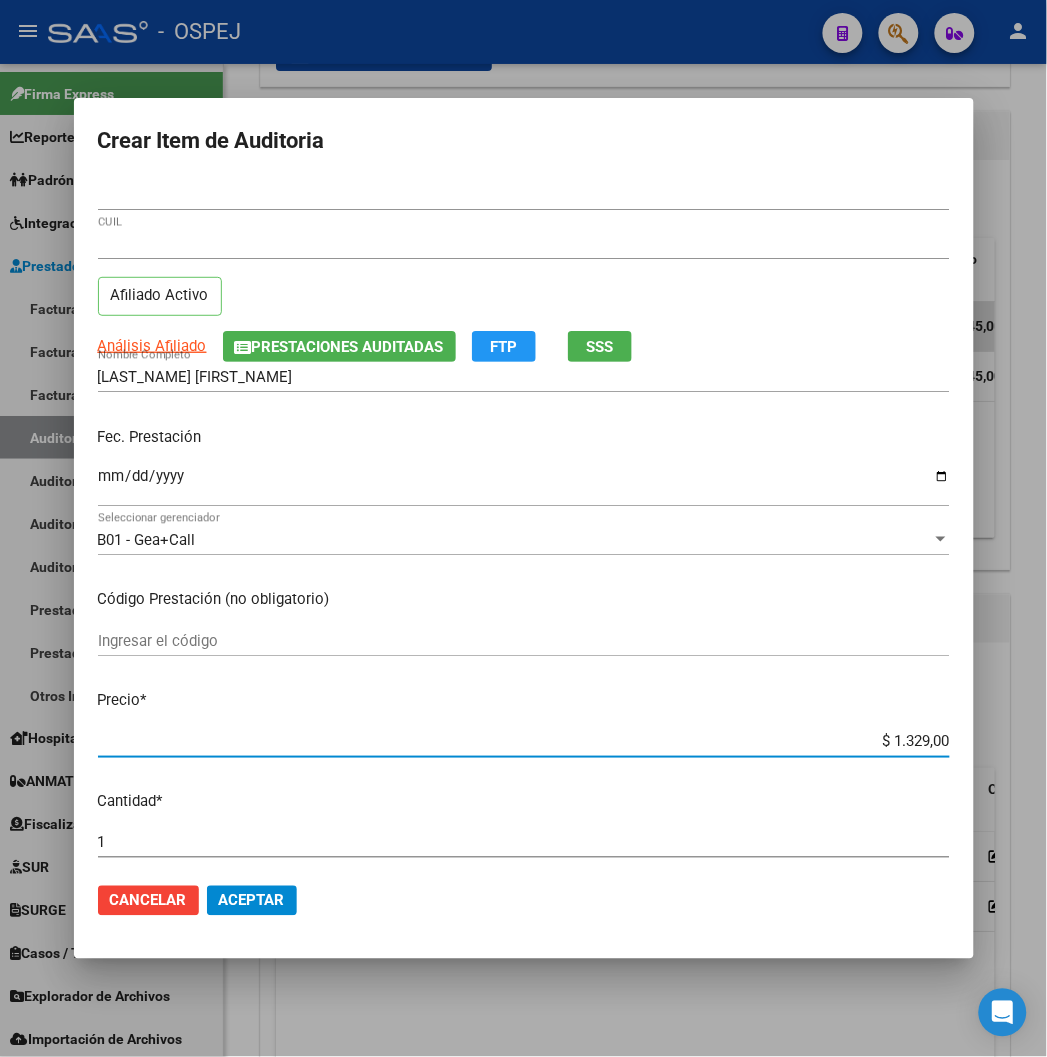 click on "Cancelar Aceptar" 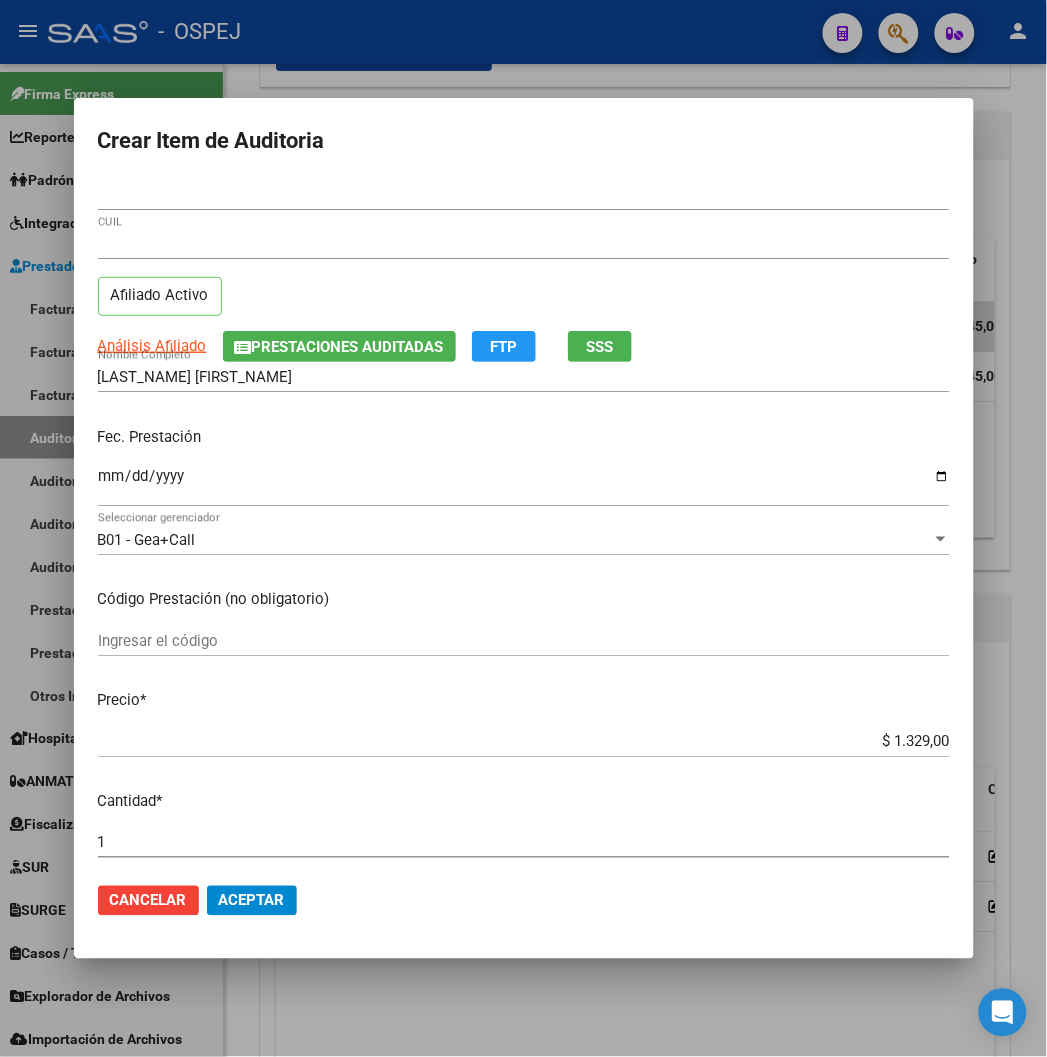click on "Aceptar" 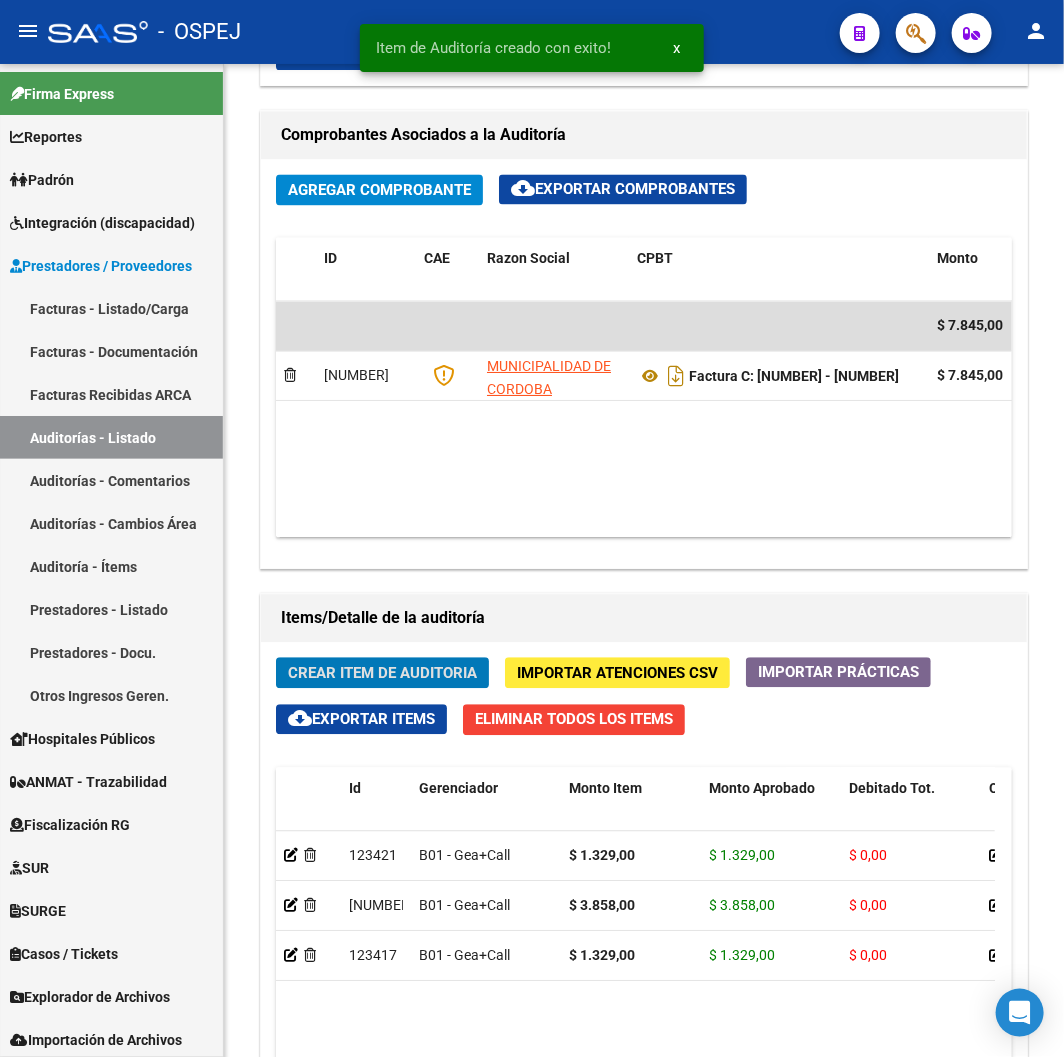 click on "Crear Item de Auditoria" 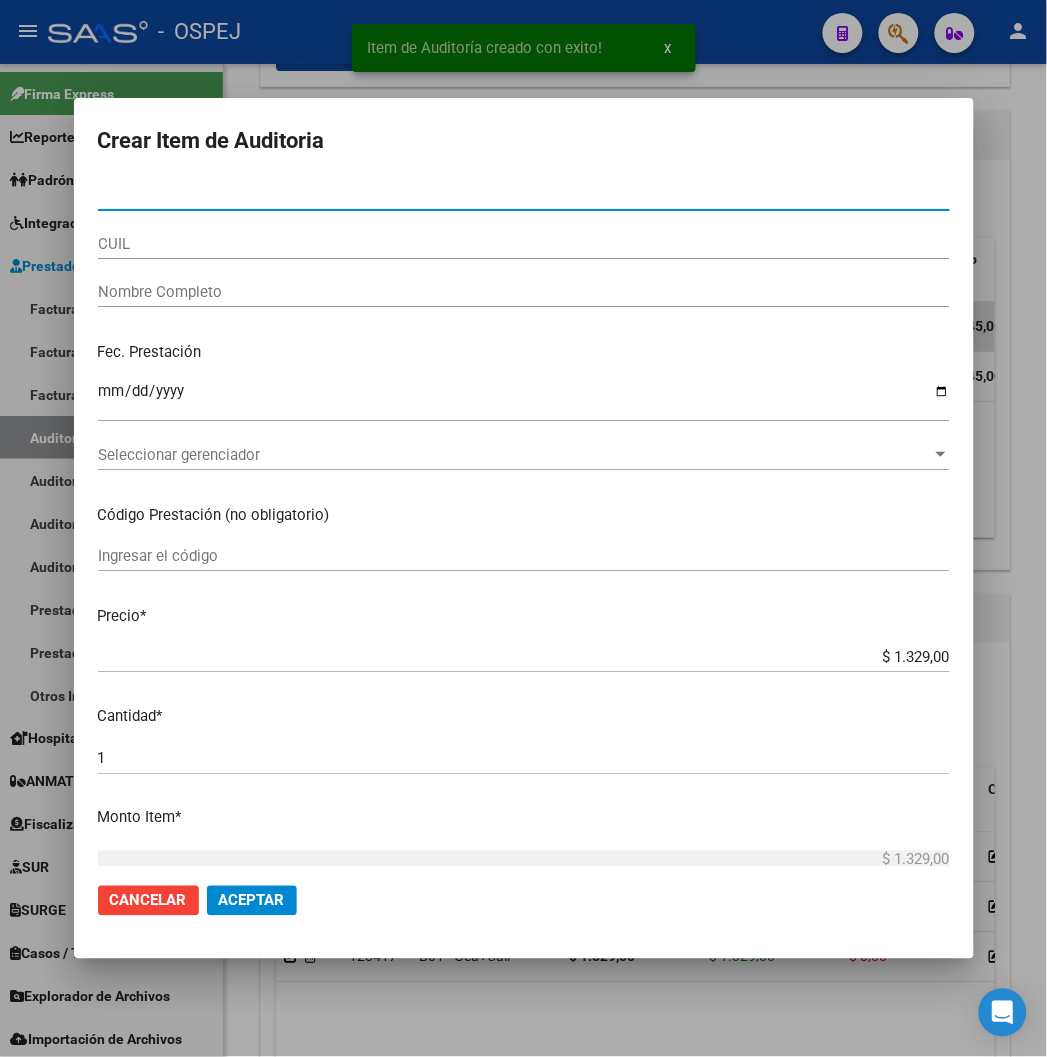 type on "[NUMBER]" 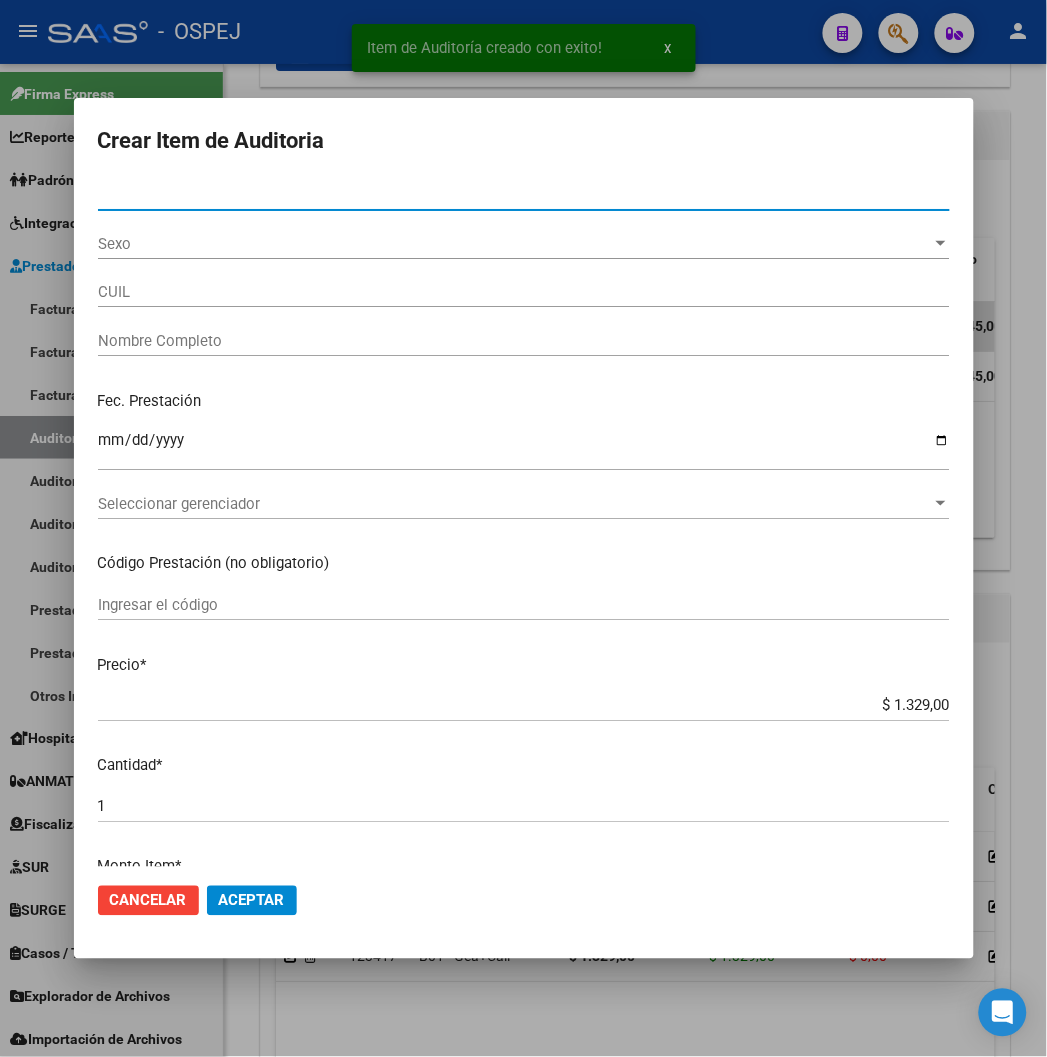 type on "[CUIL]" 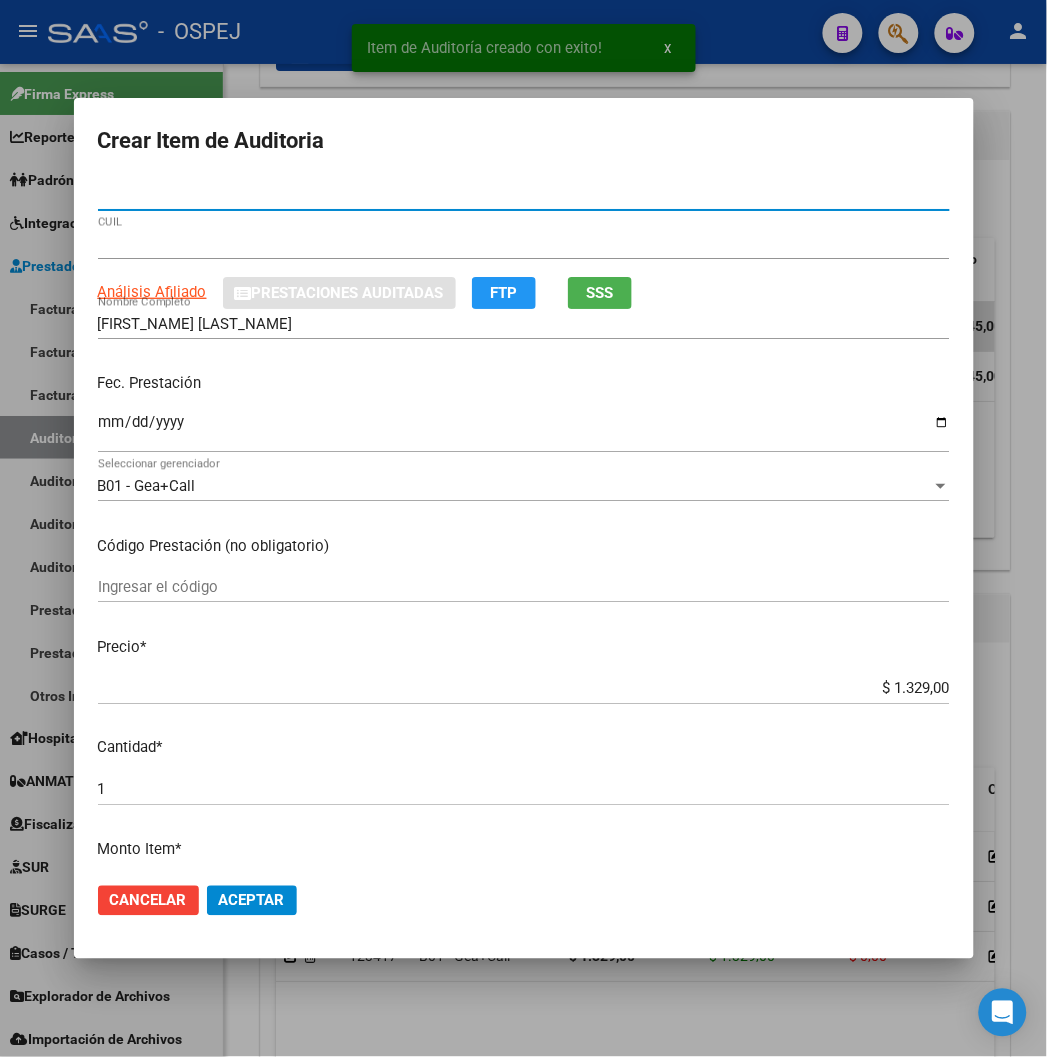 type on "[NUMBER]" 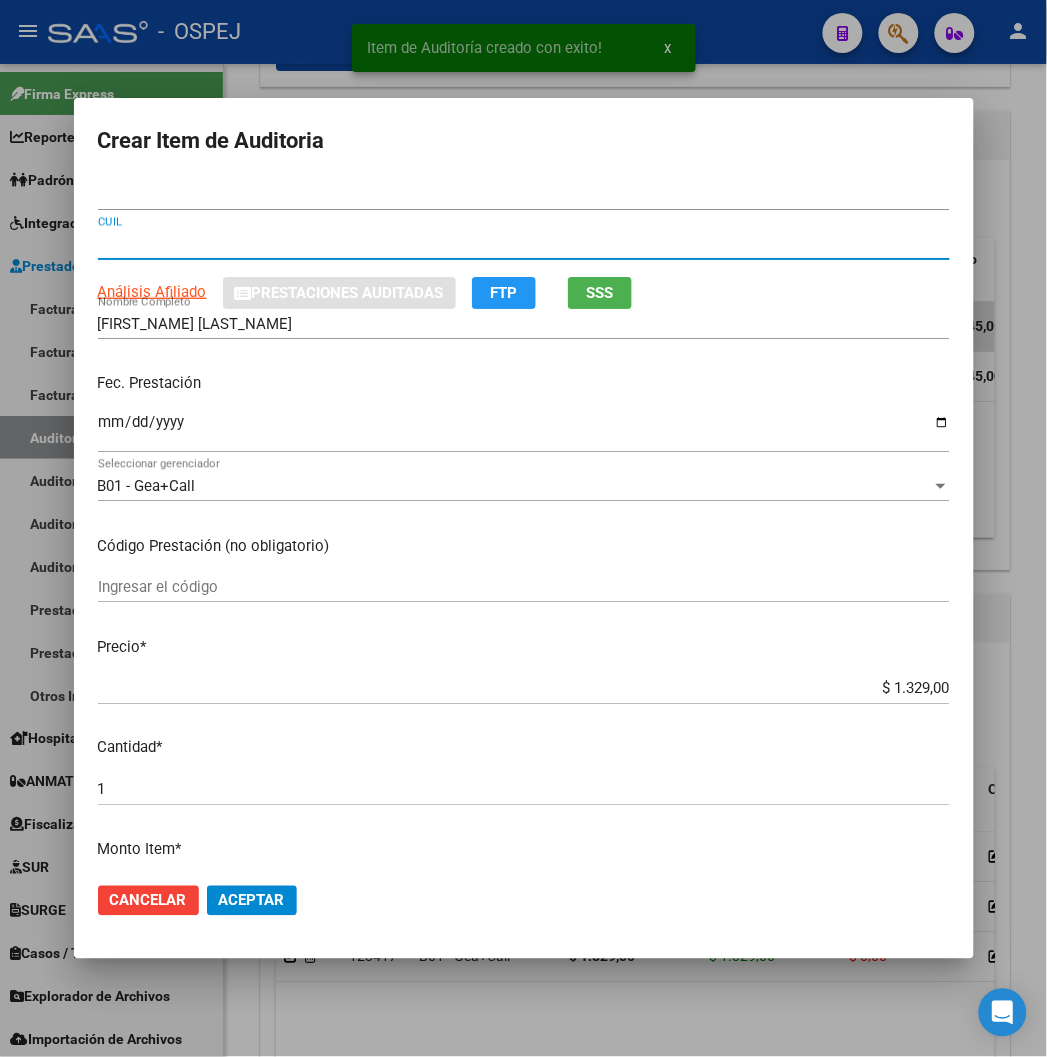 type 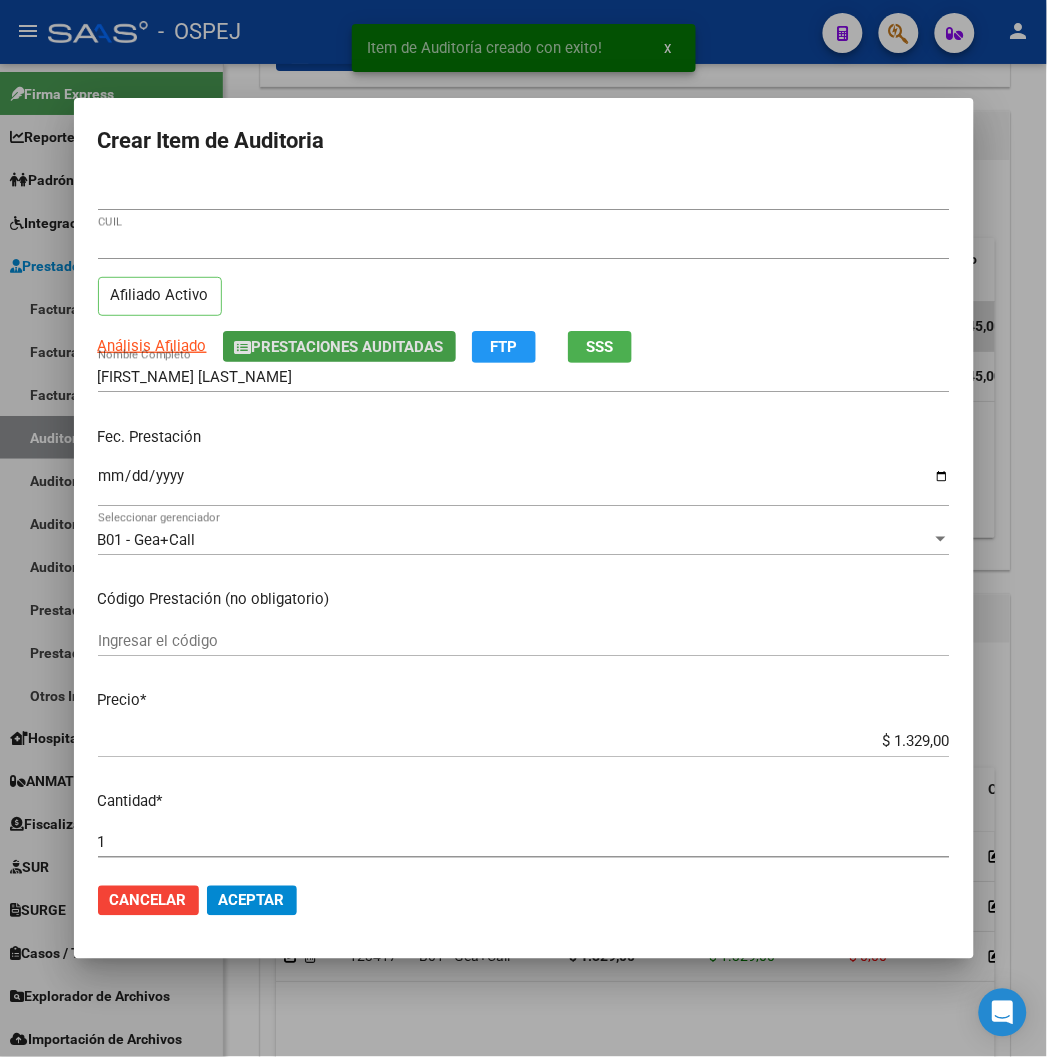 type 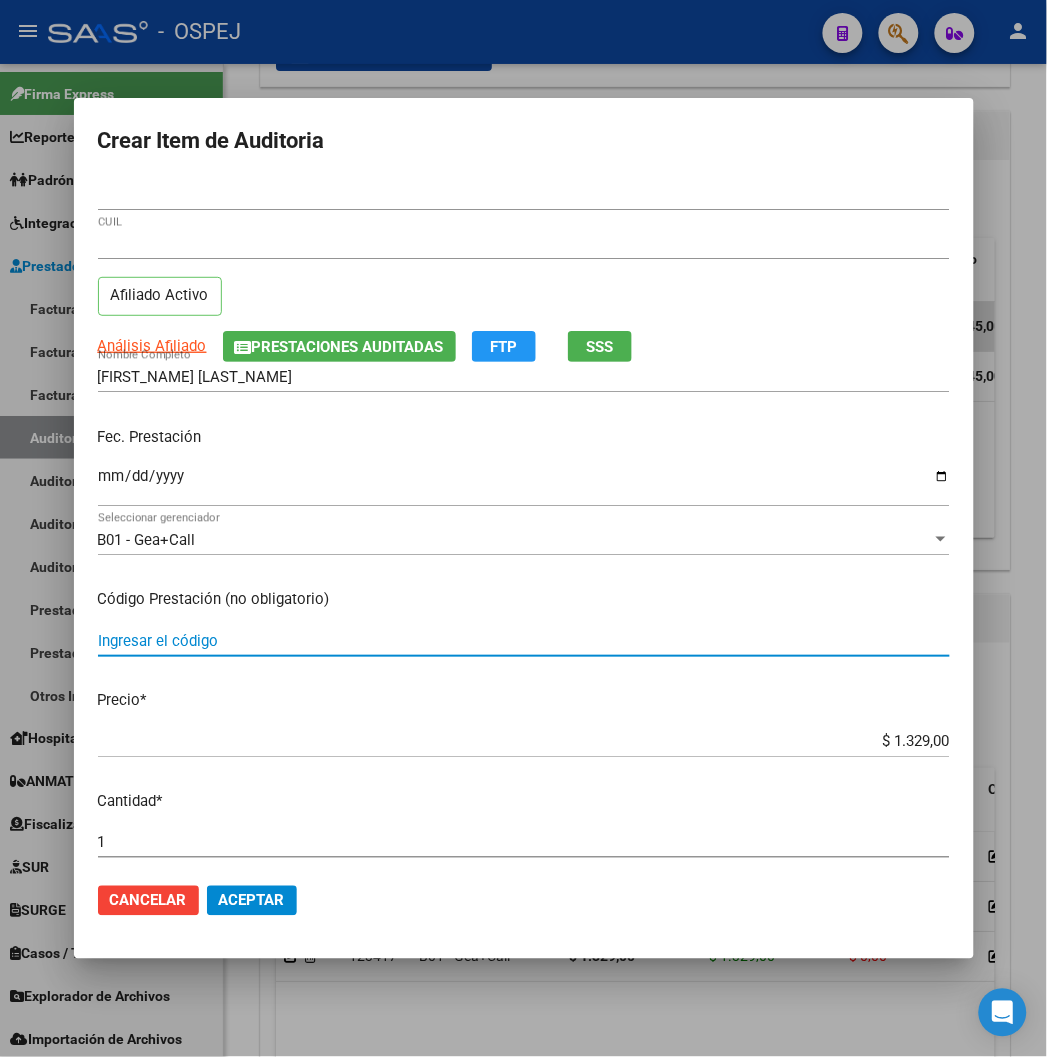 click on "Cancelar Aceptar" 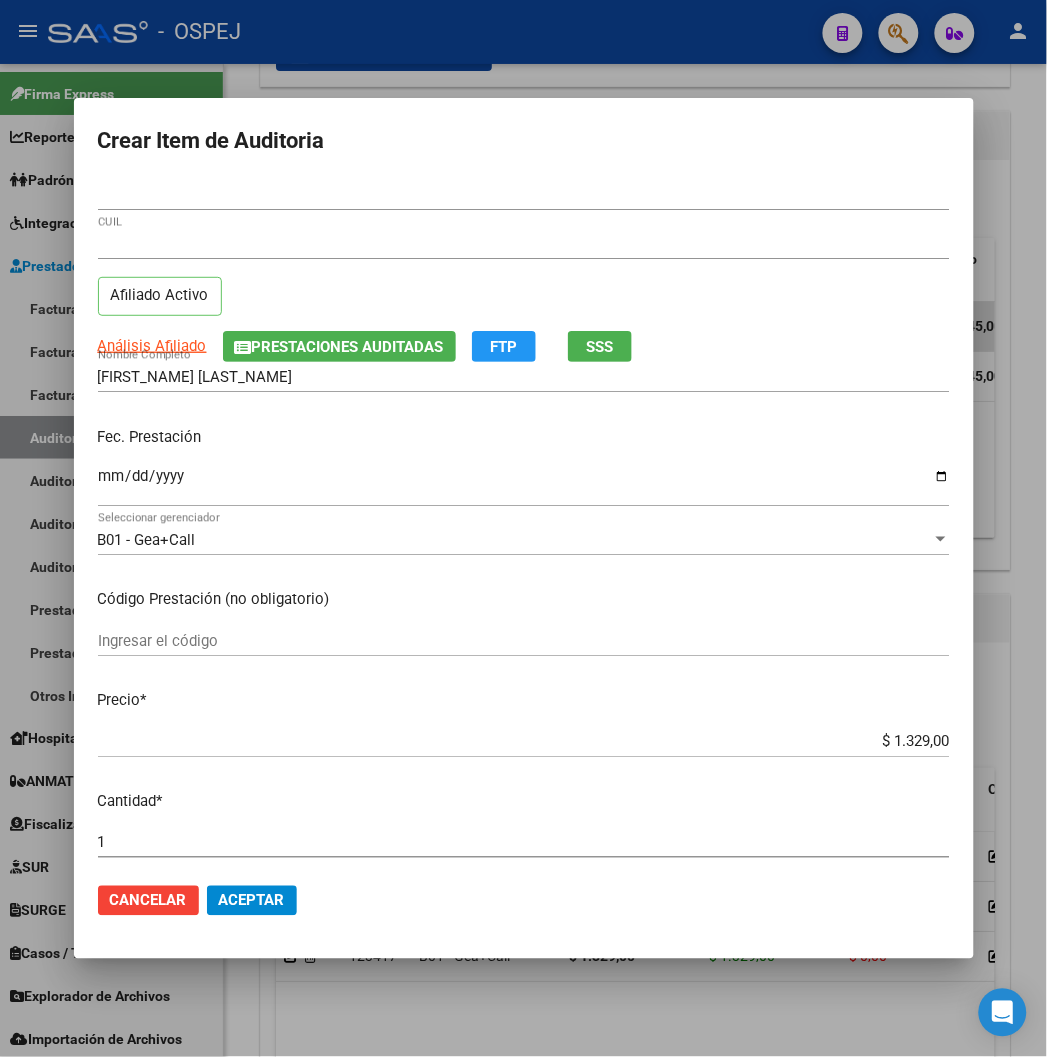 click on "Cancelar Aceptar" 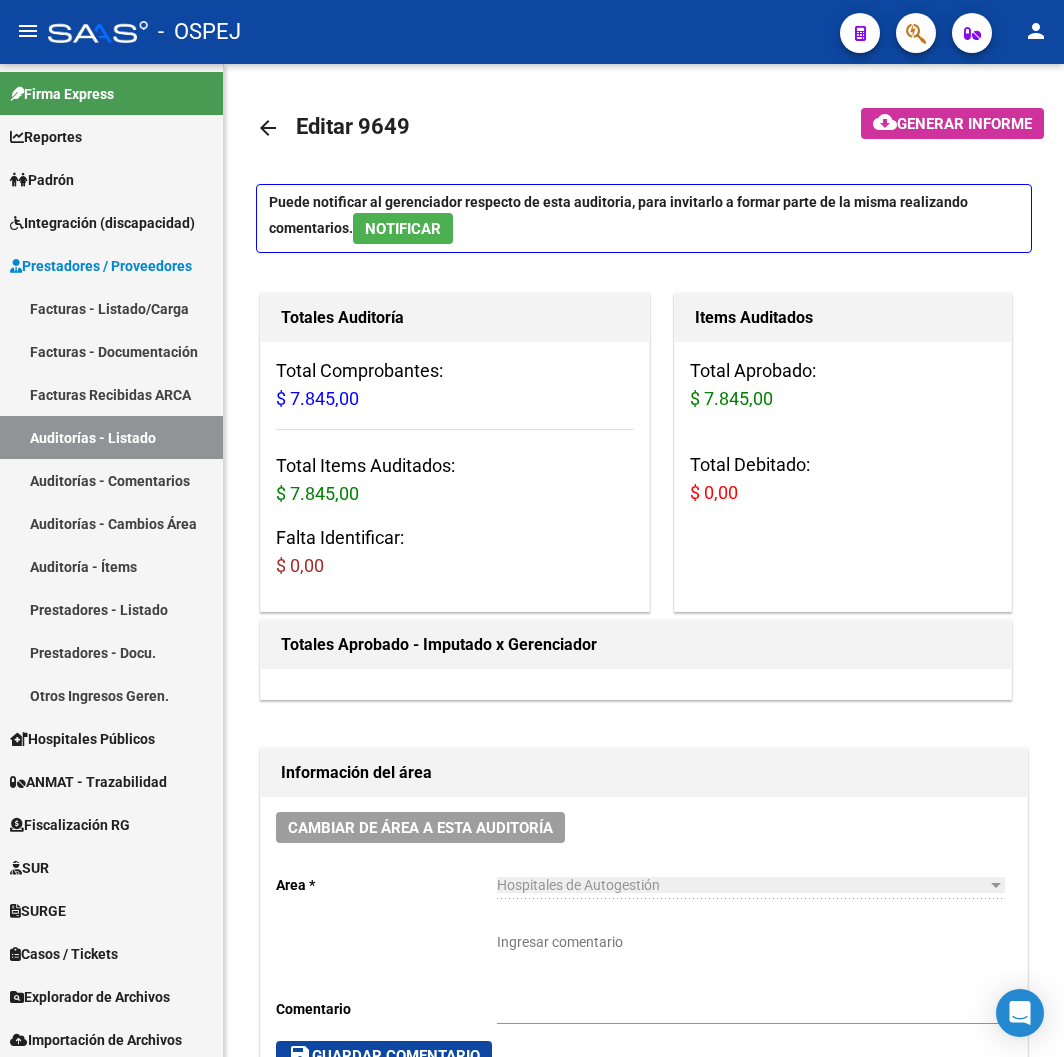 scroll, scrollTop: 0, scrollLeft: 0, axis: both 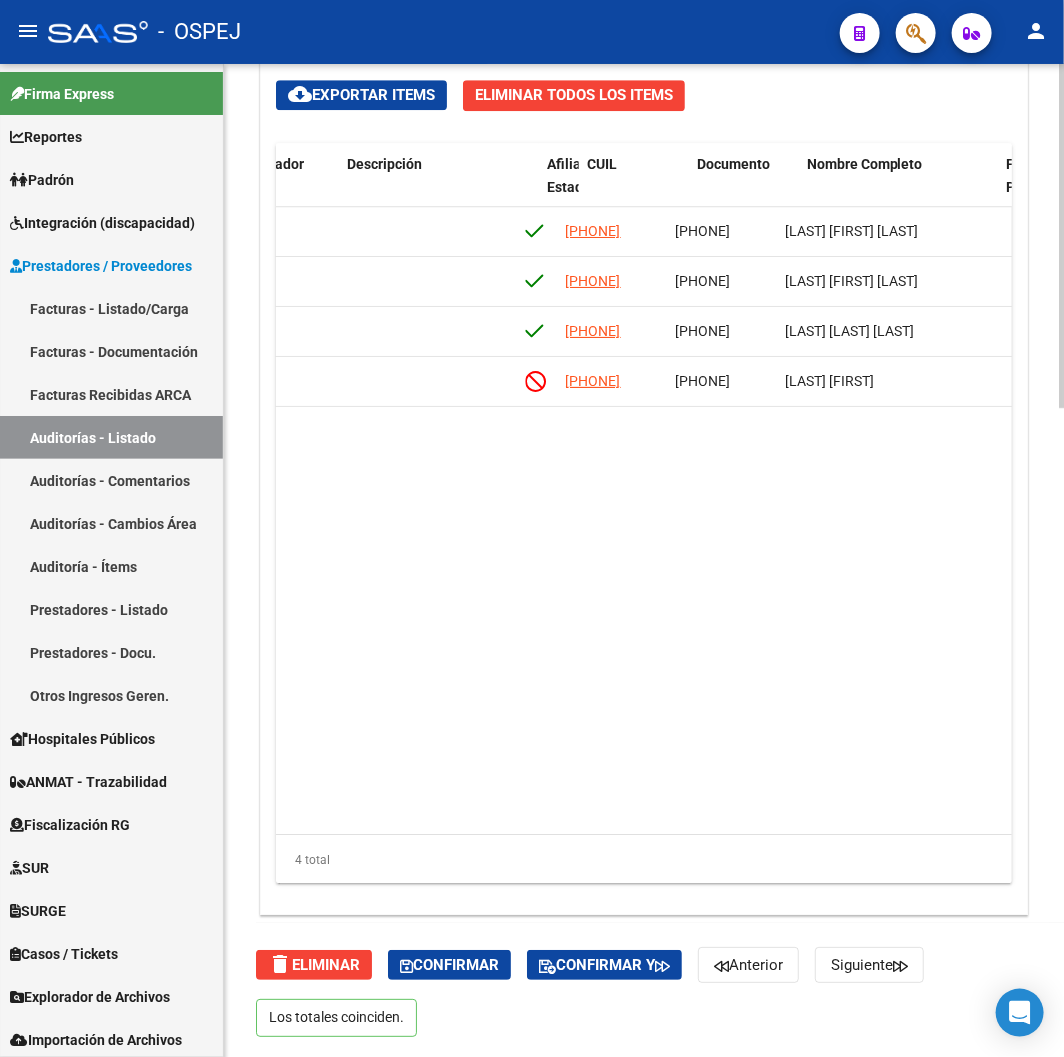 drag, startPoint x: 744, startPoint y: 495, endPoint x: 787, endPoint y: 496, distance: 43.011627 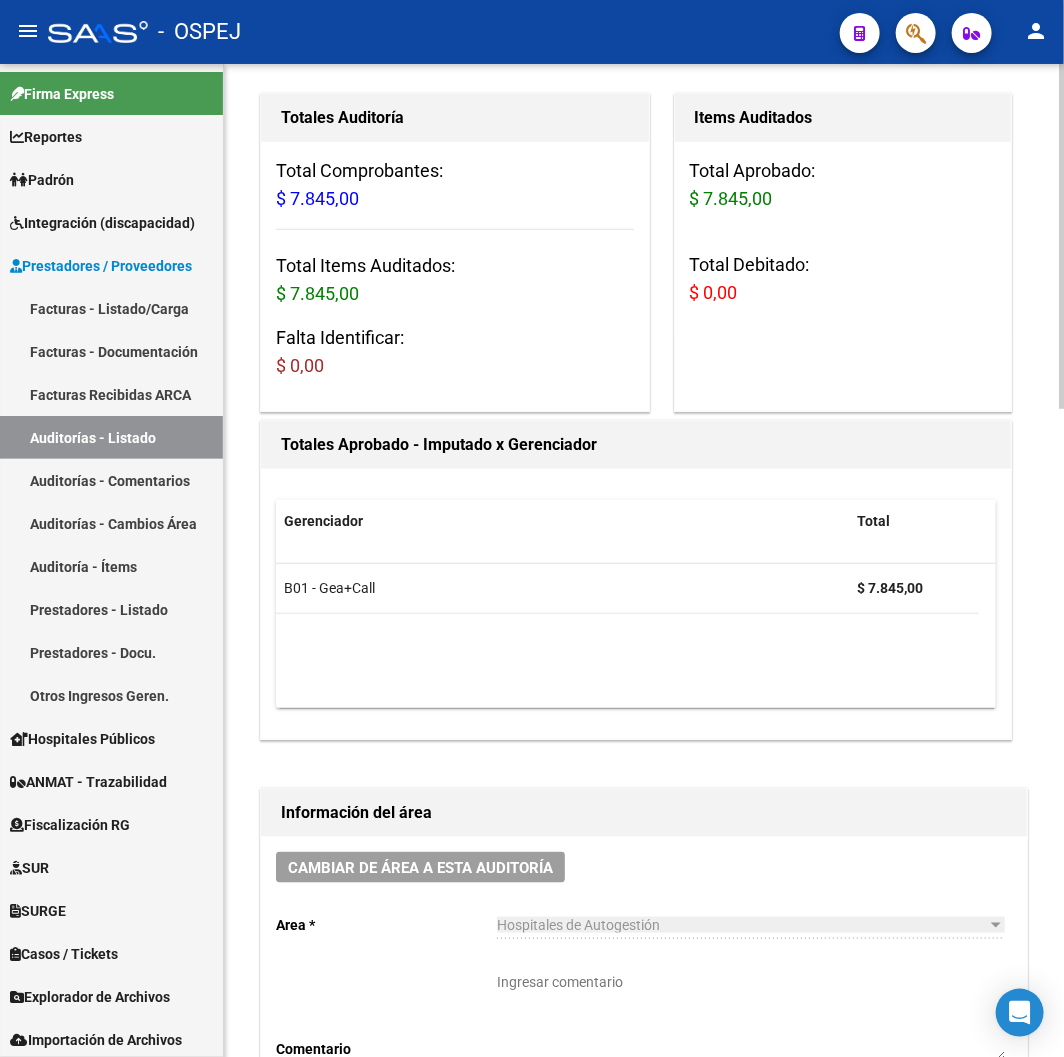 scroll, scrollTop: 0, scrollLeft: 0, axis: both 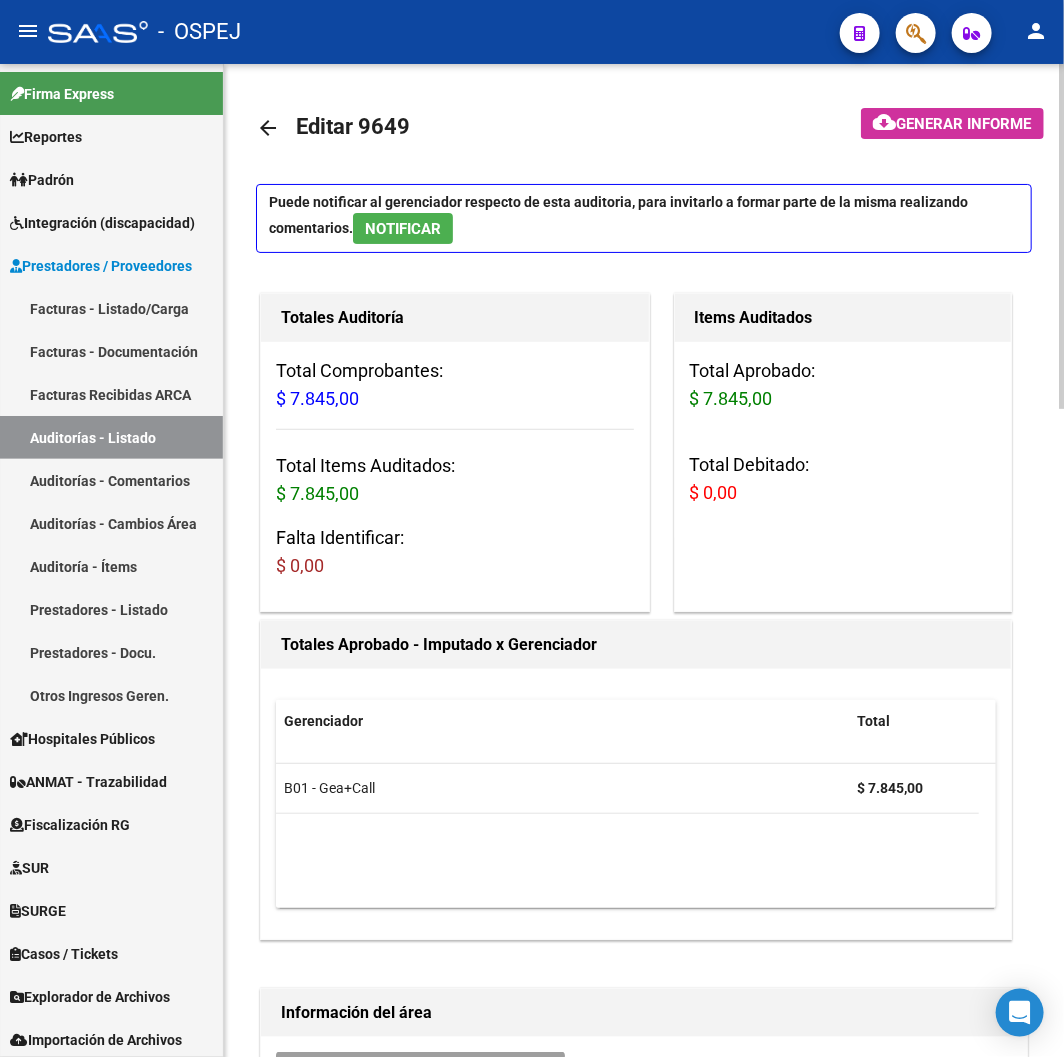click on "arrow_back" 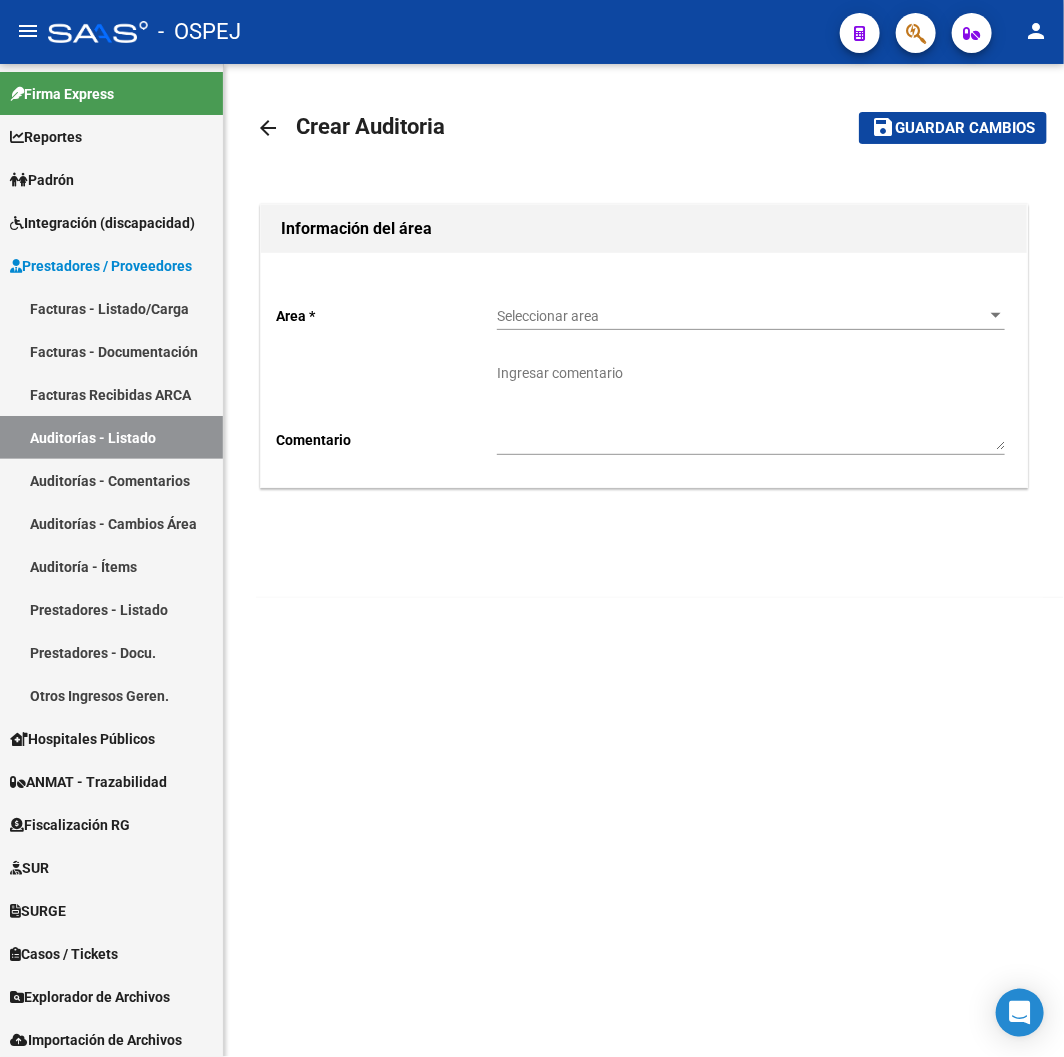 click on "arrow_back" 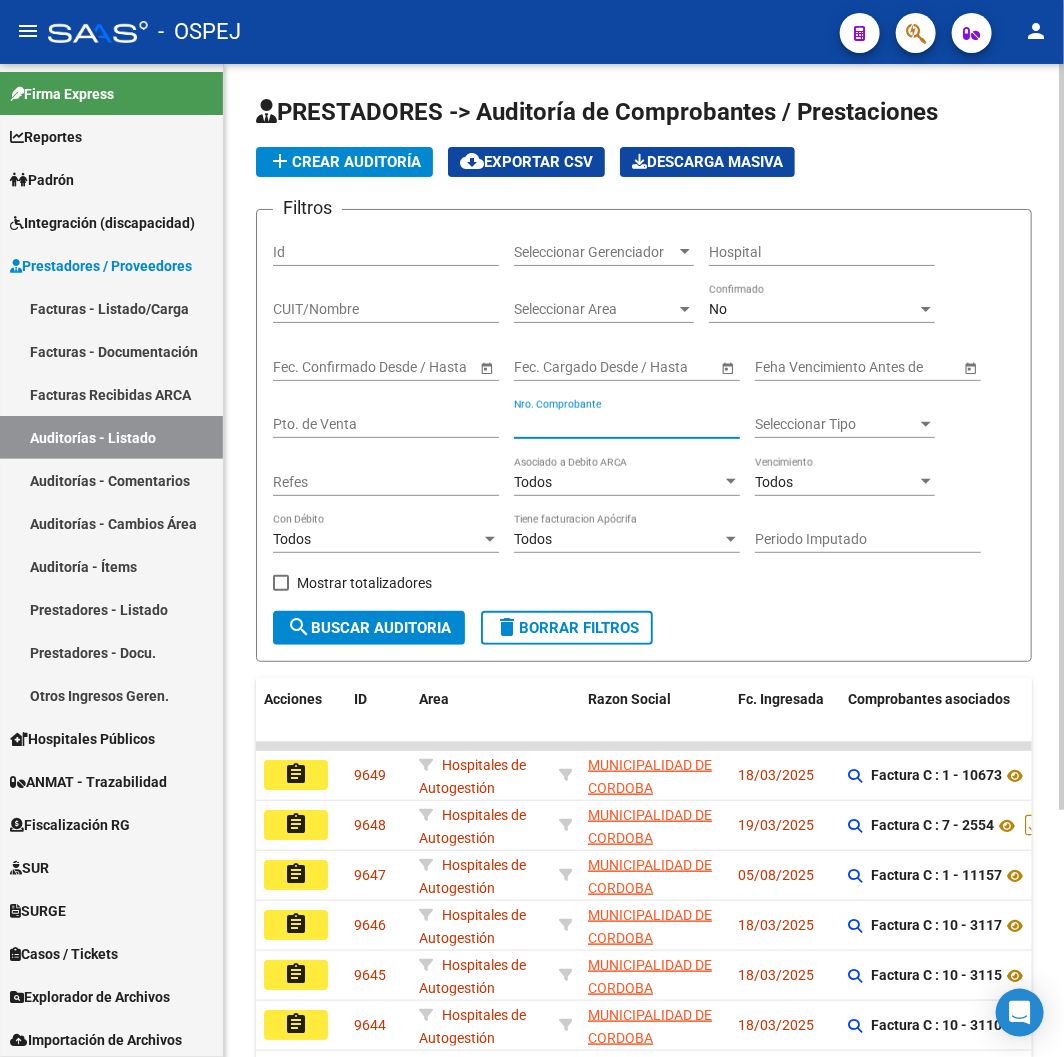 click on "Nro. Comprobante" at bounding box center [627, 424] 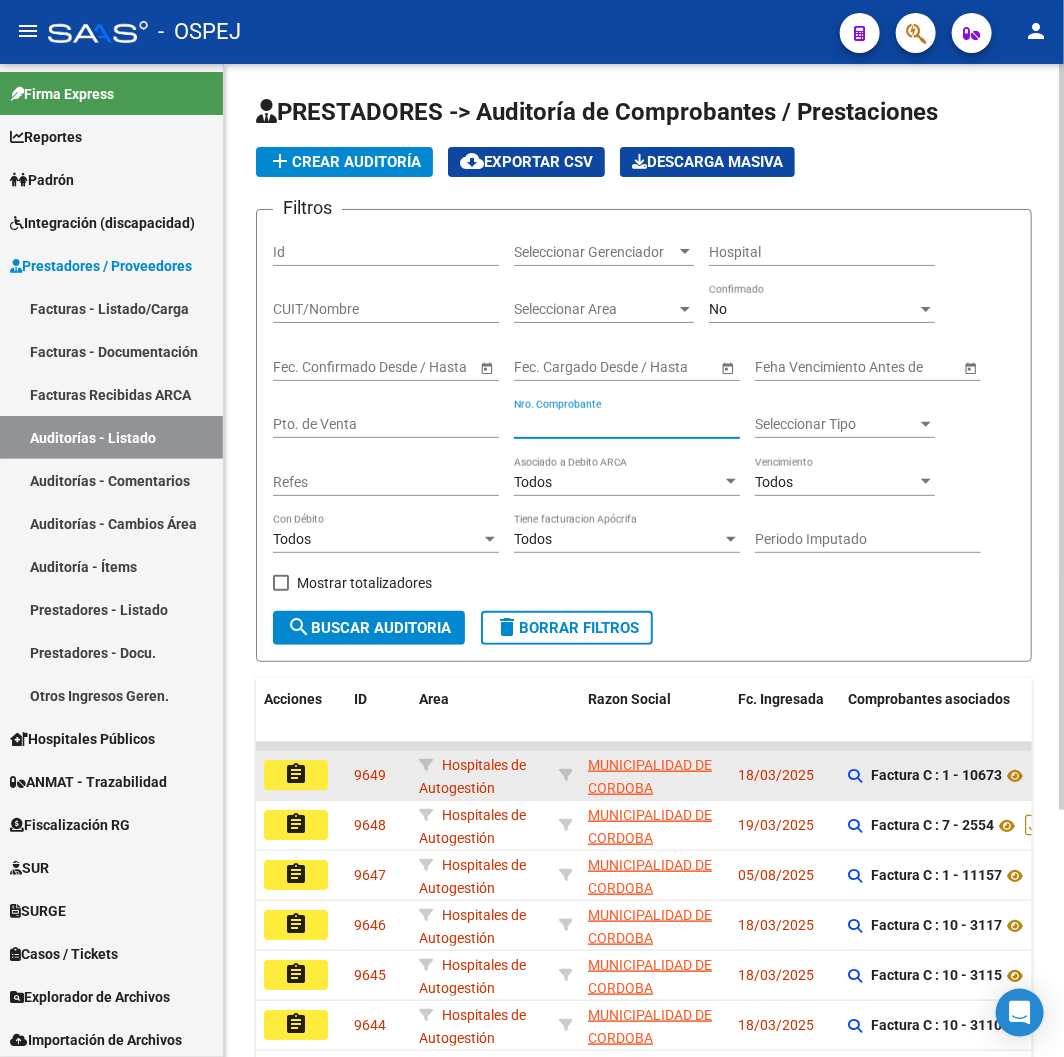 click on "assignment" 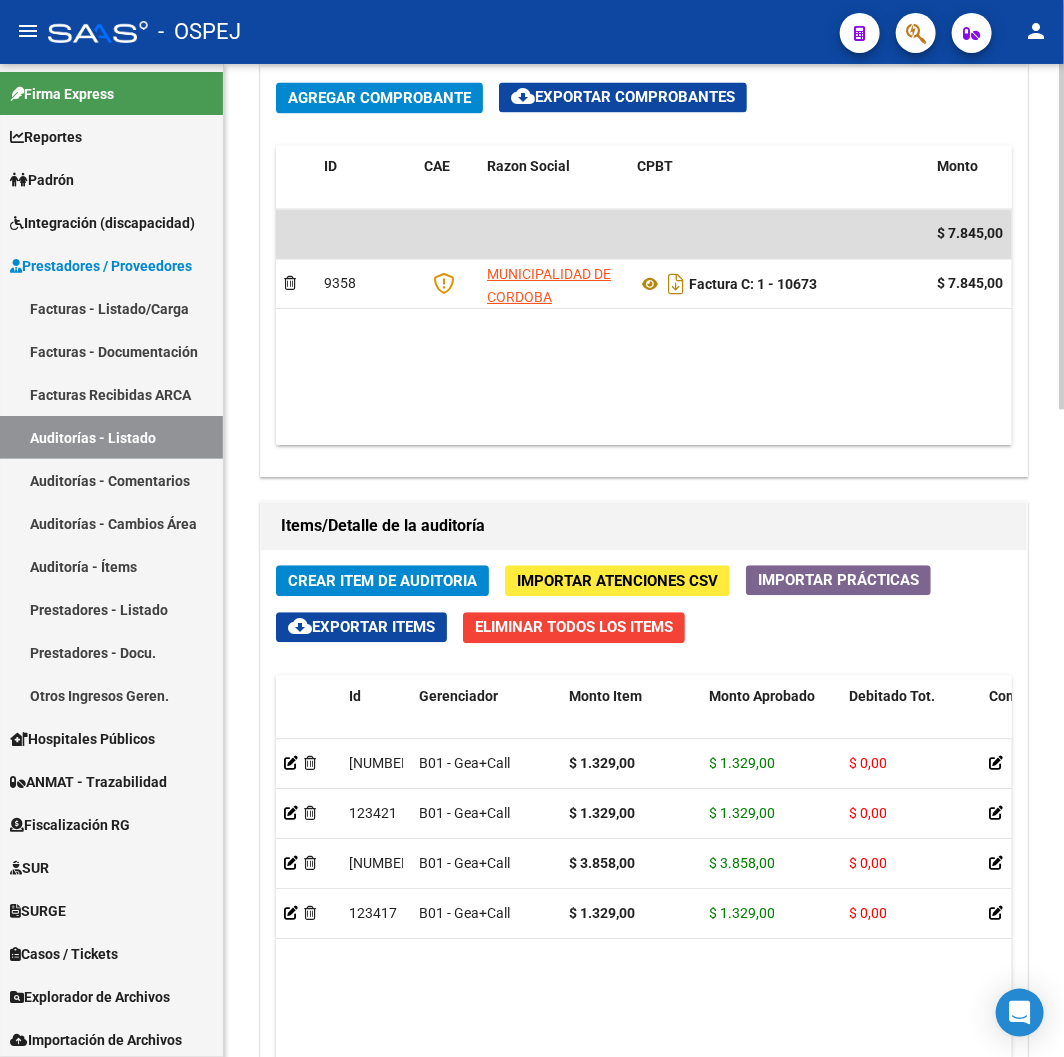 scroll, scrollTop: 1866, scrollLeft: 0, axis: vertical 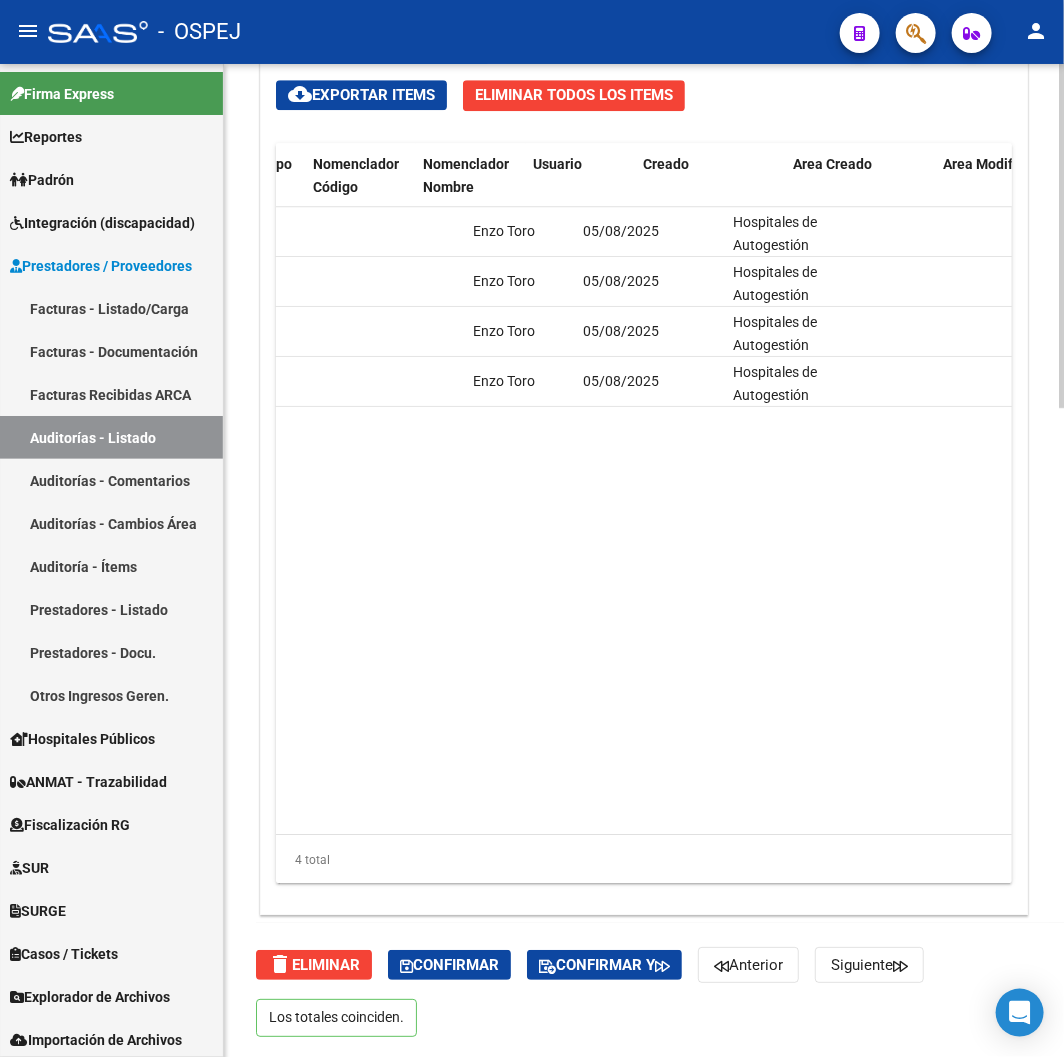 drag, startPoint x: 497, startPoint y: 665, endPoint x: 523, endPoint y: 665, distance: 26 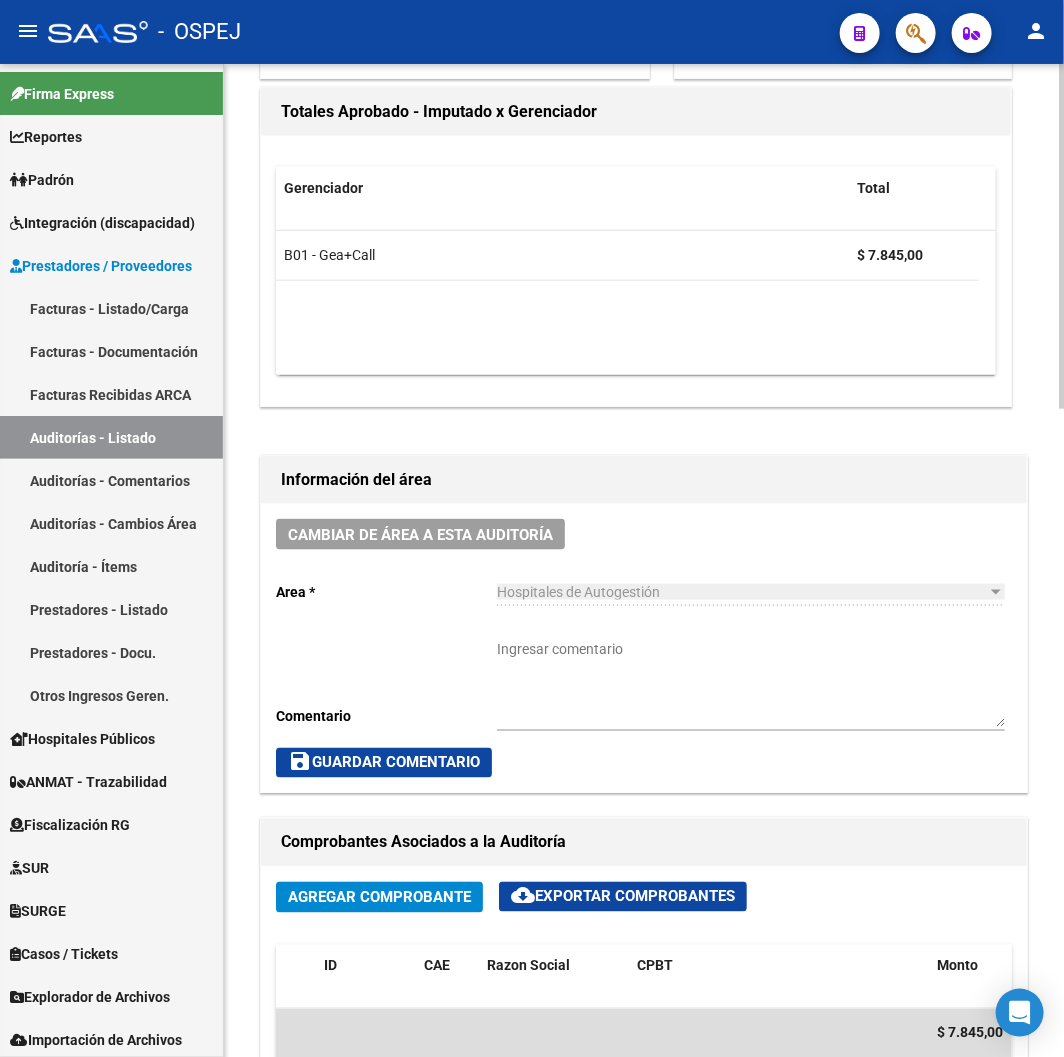 scroll, scrollTop: 0, scrollLeft: 0, axis: both 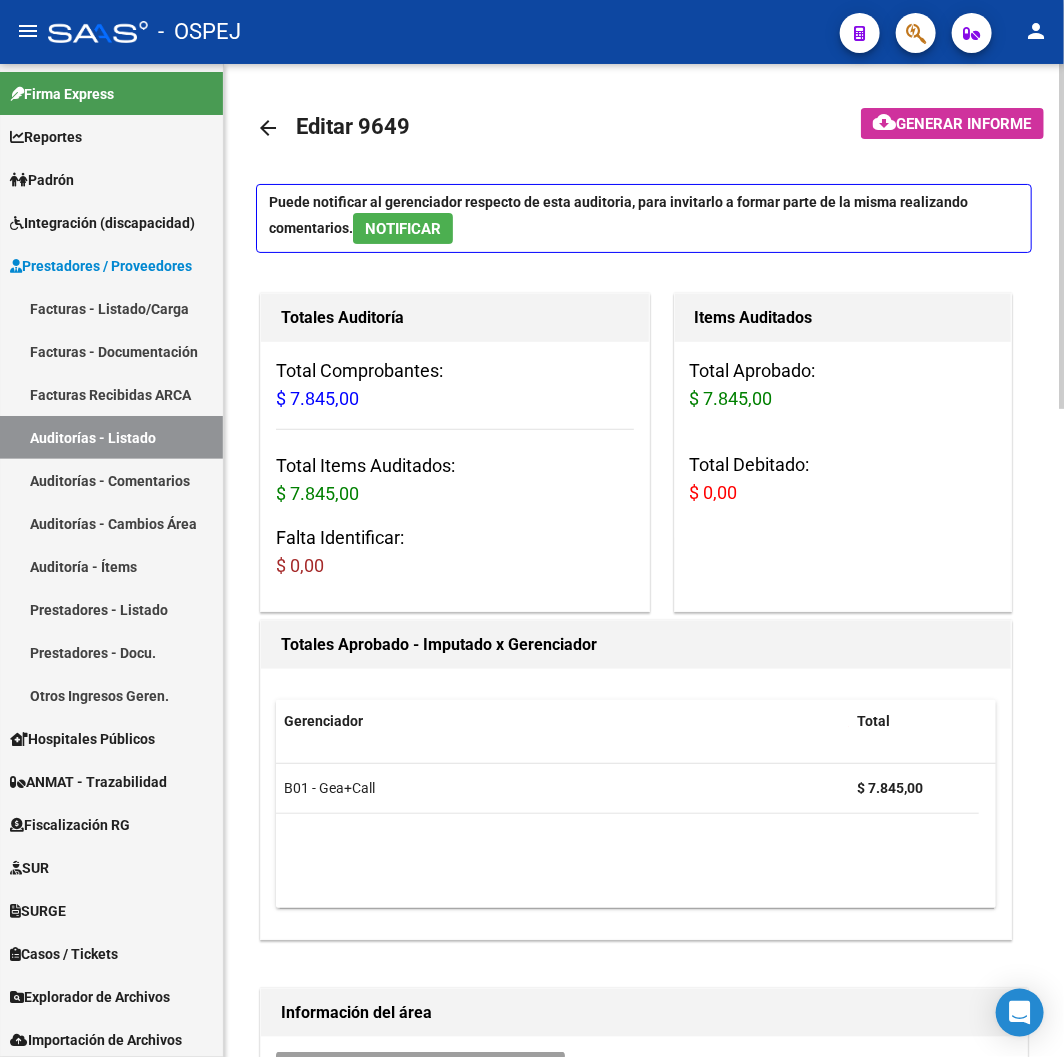 click on "arrow_back" 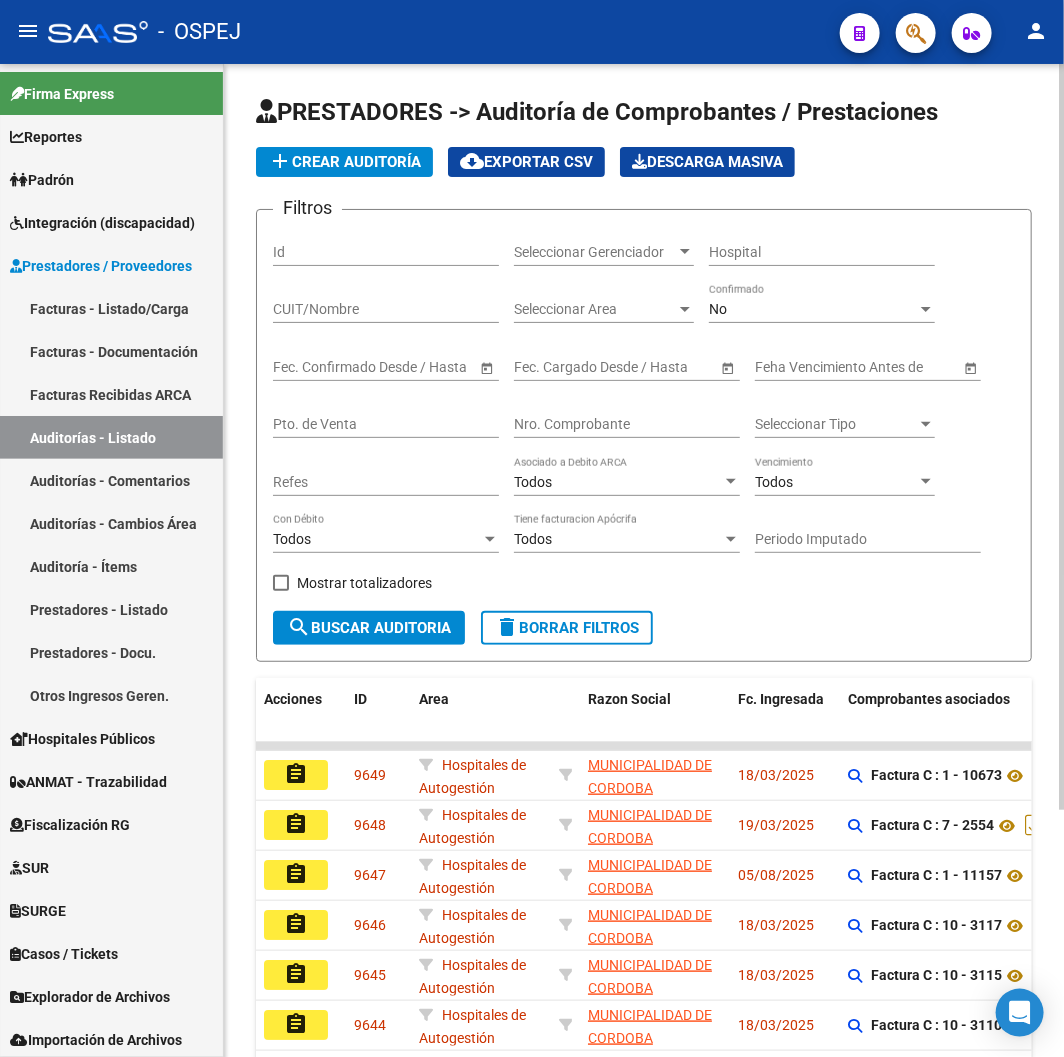 click on "Nro. Comprobante" 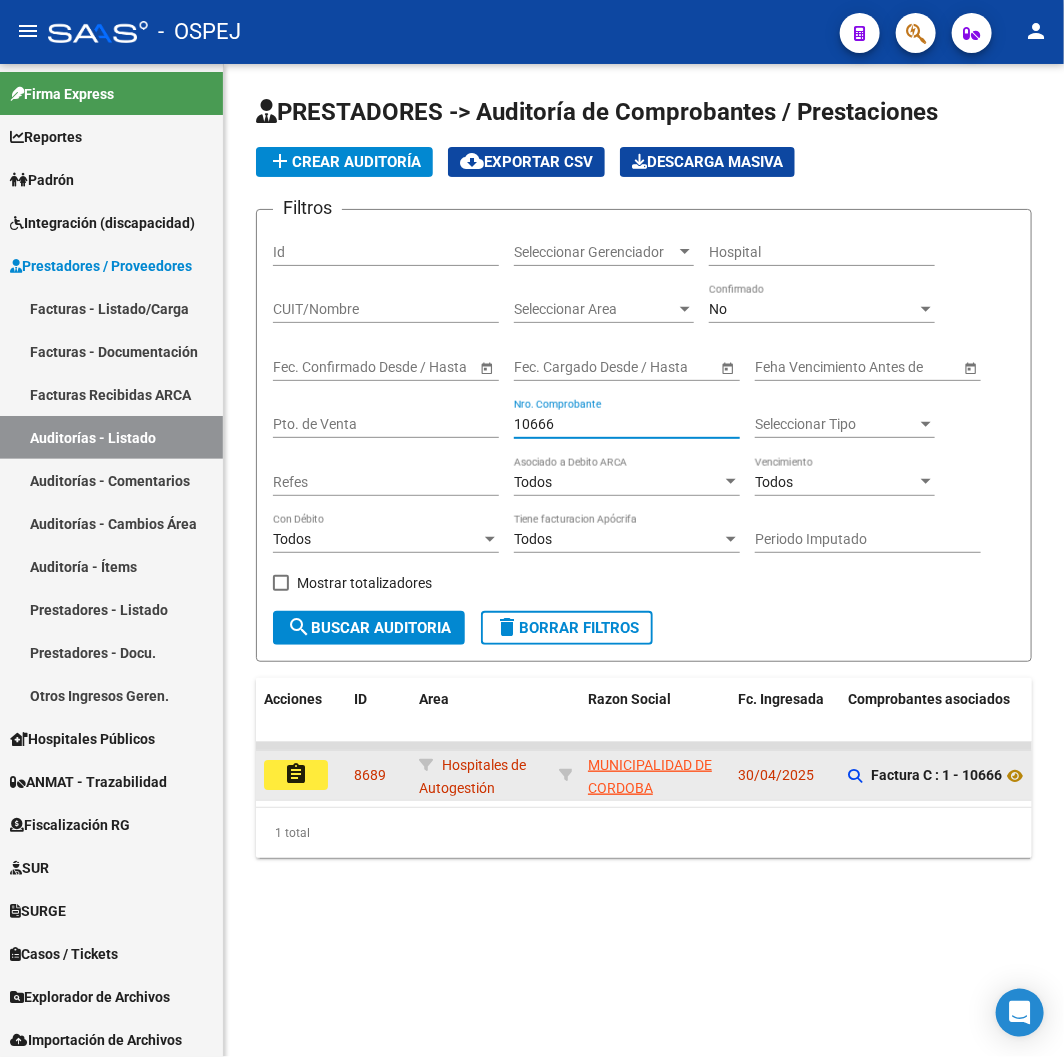 type on "10666" 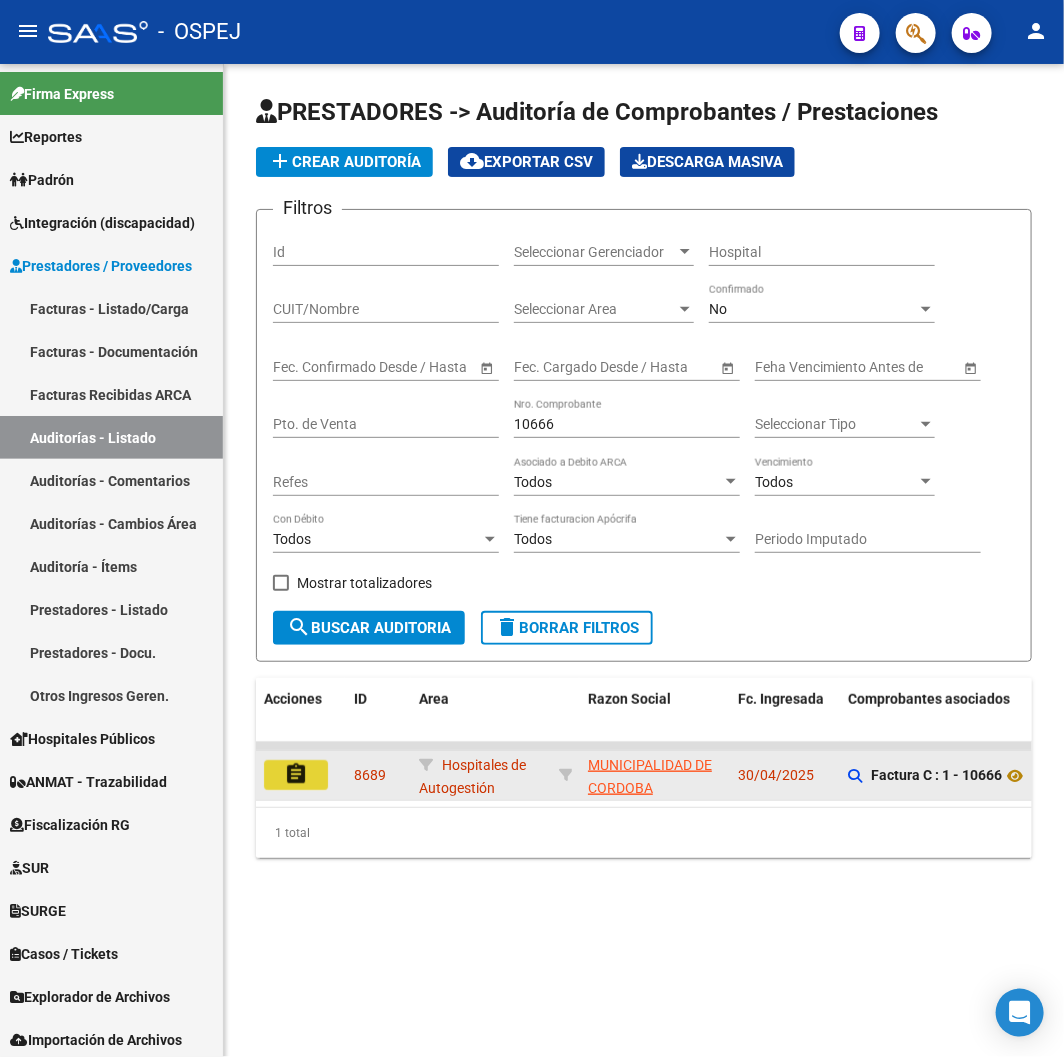 click on "assignment" 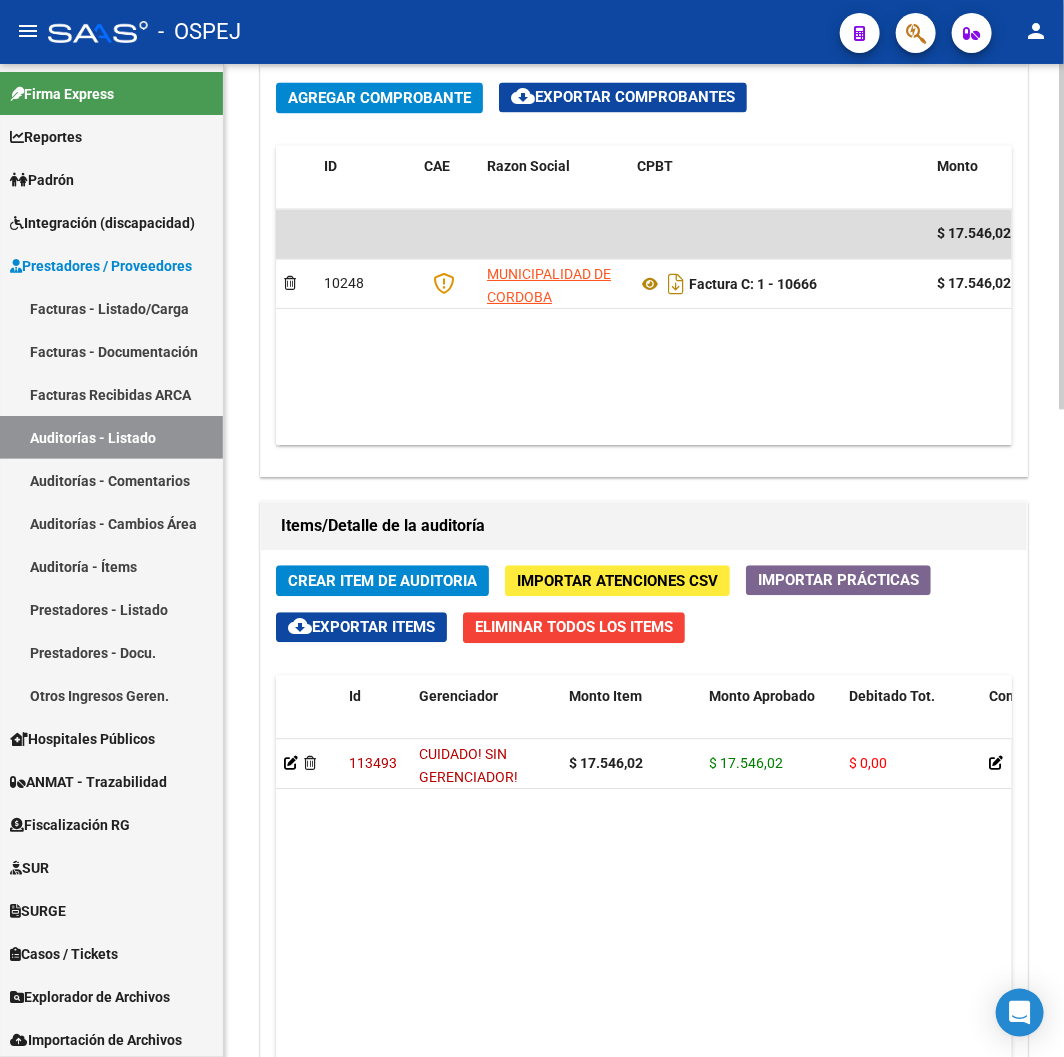 scroll, scrollTop: 1866, scrollLeft: 0, axis: vertical 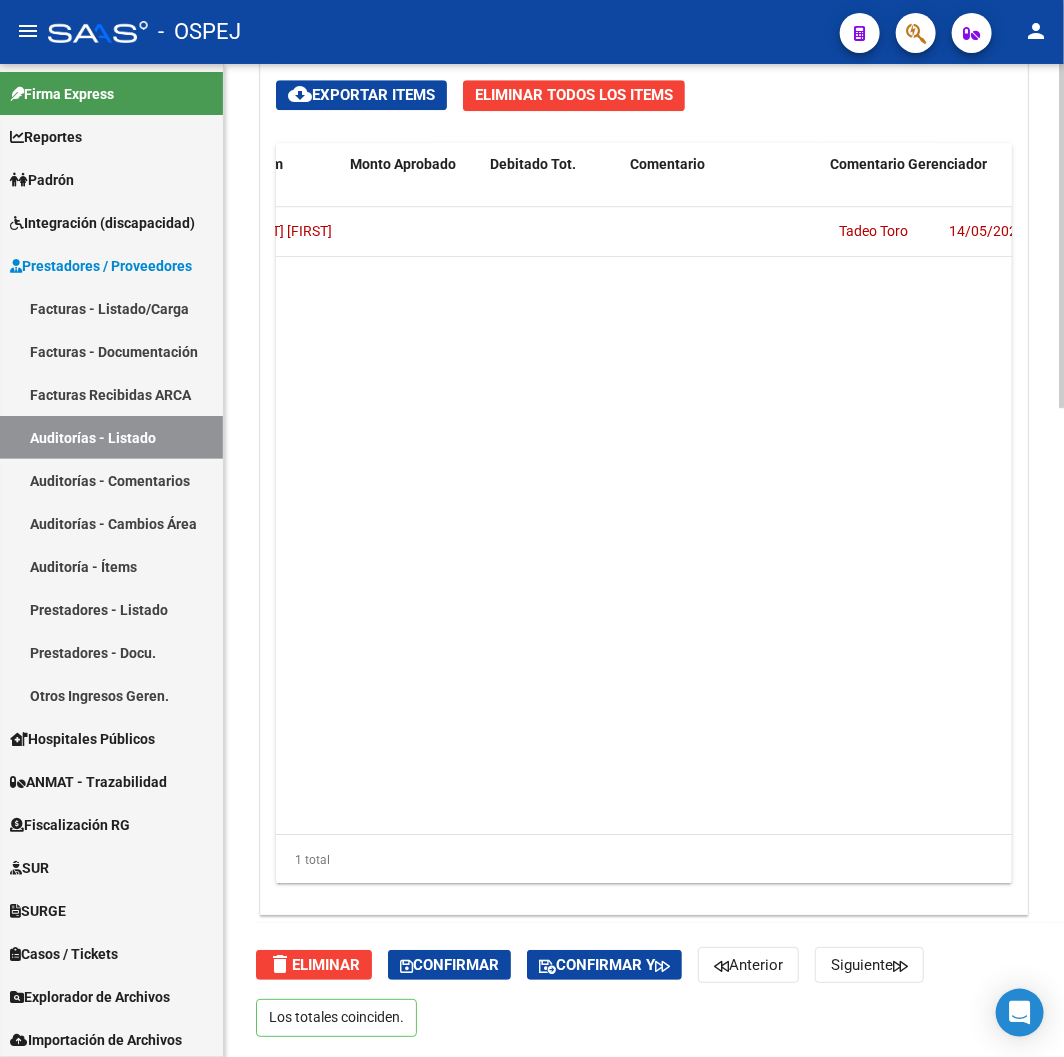 drag, startPoint x: 363, startPoint y: 362, endPoint x: 586, endPoint y: 378, distance: 223.57326 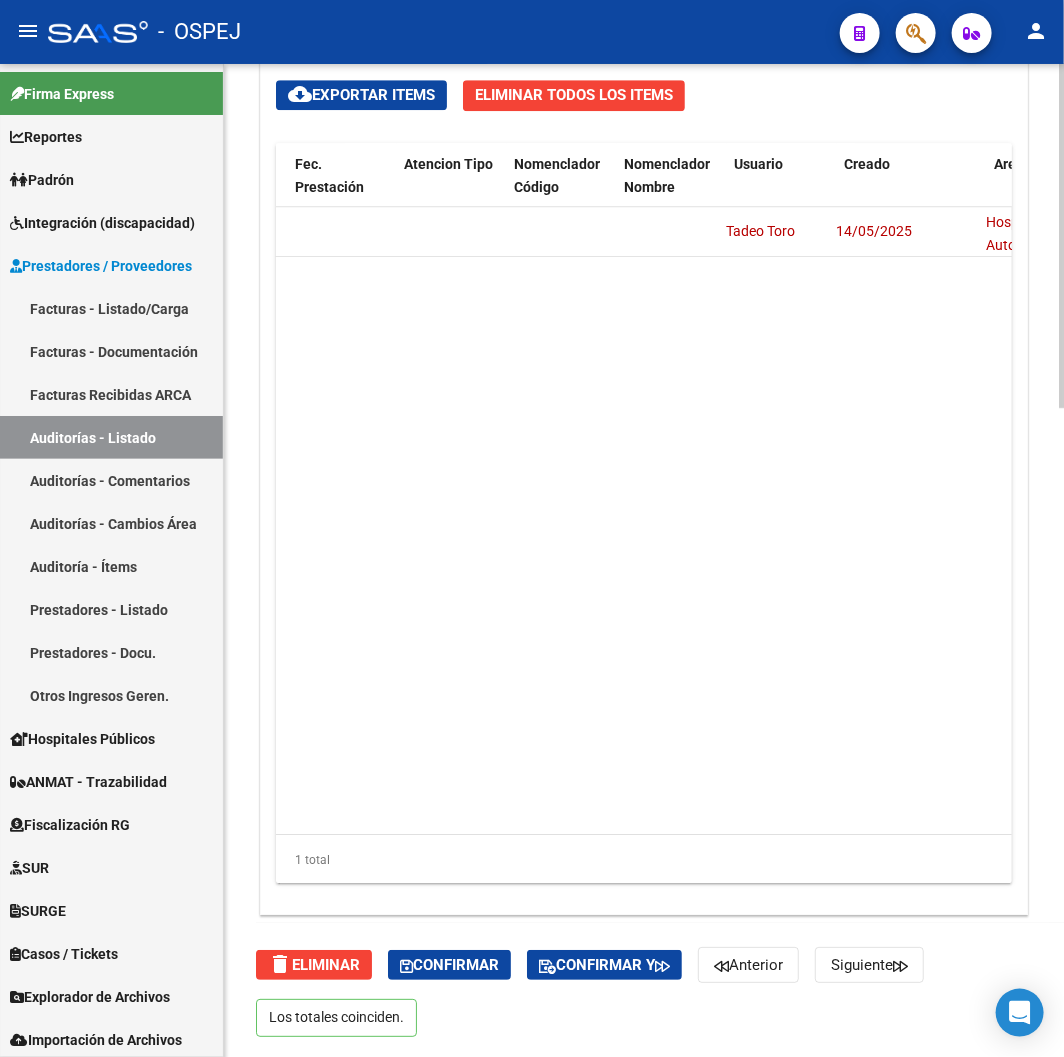 scroll, scrollTop: 0, scrollLeft: 711, axis: horizontal 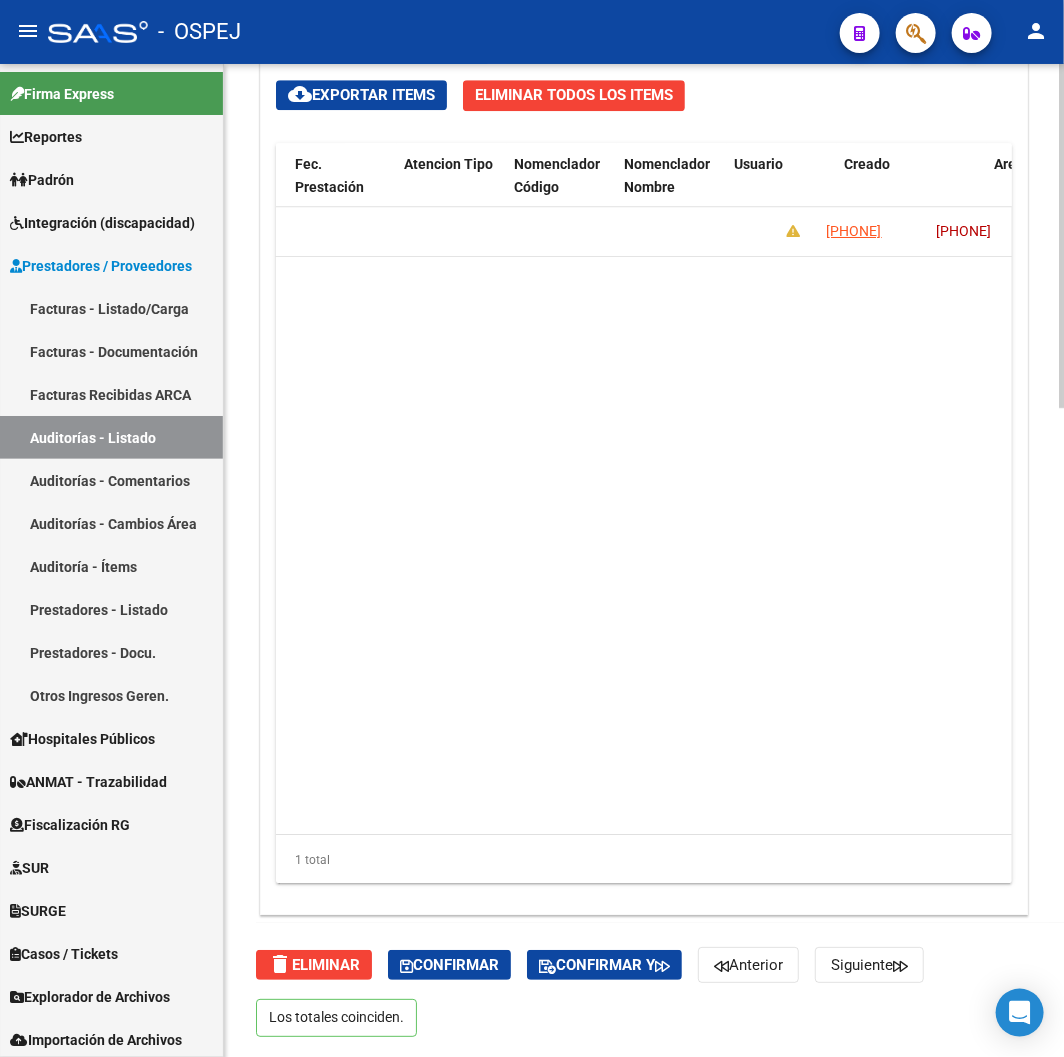 drag, startPoint x: 588, startPoint y: 363, endPoint x: 384, endPoint y: 345, distance: 204.79257 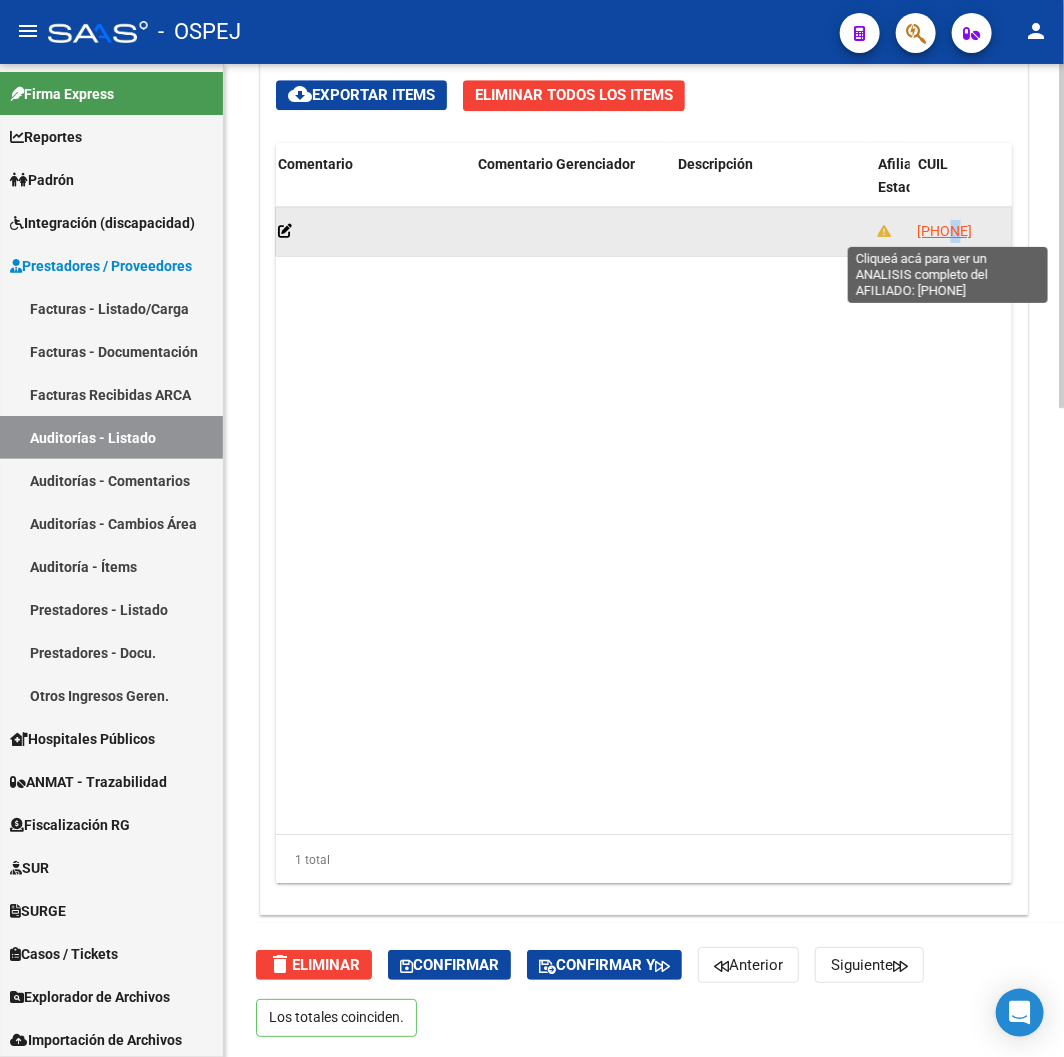 click on "20586790138" 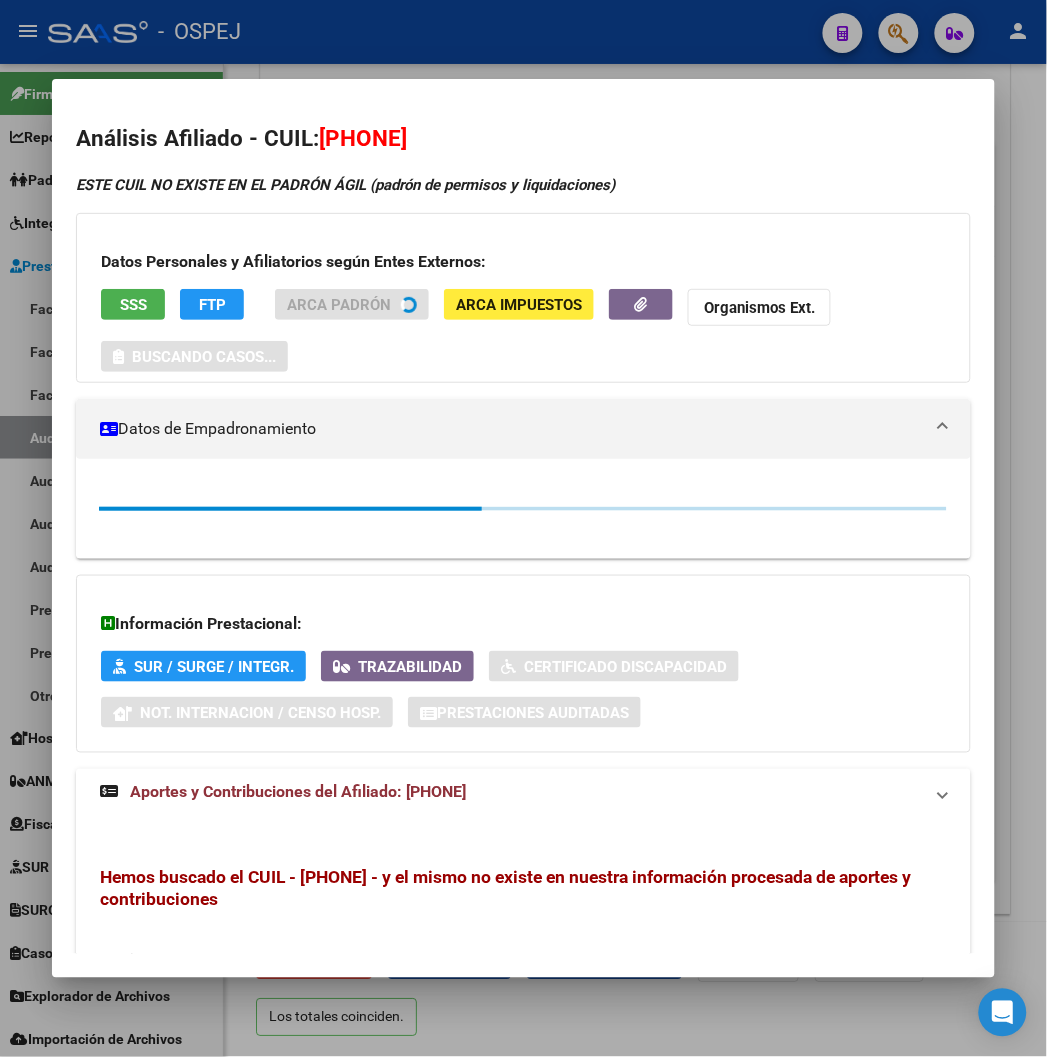 click at bounding box center (523, 528) 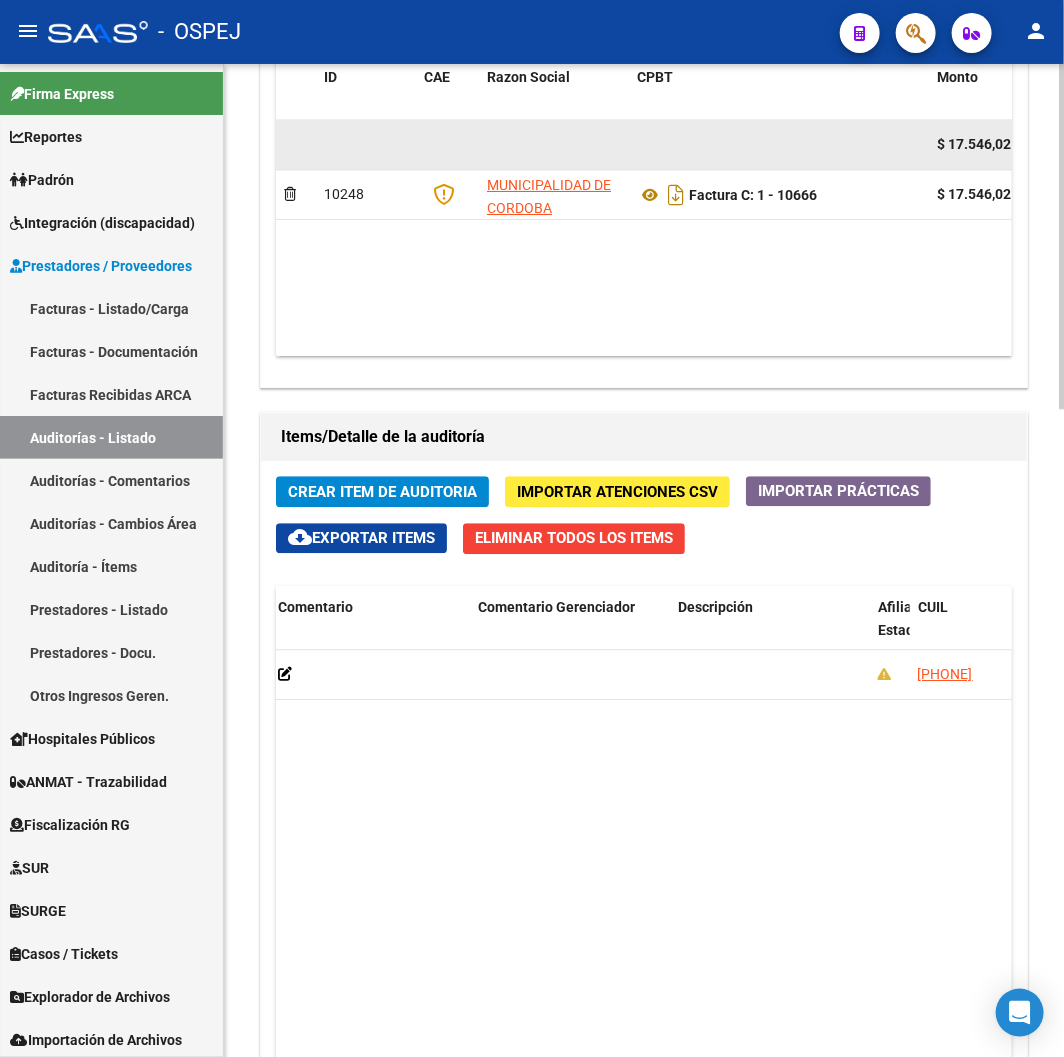 scroll, scrollTop: 1088, scrollLeft: 0, axis: vertical 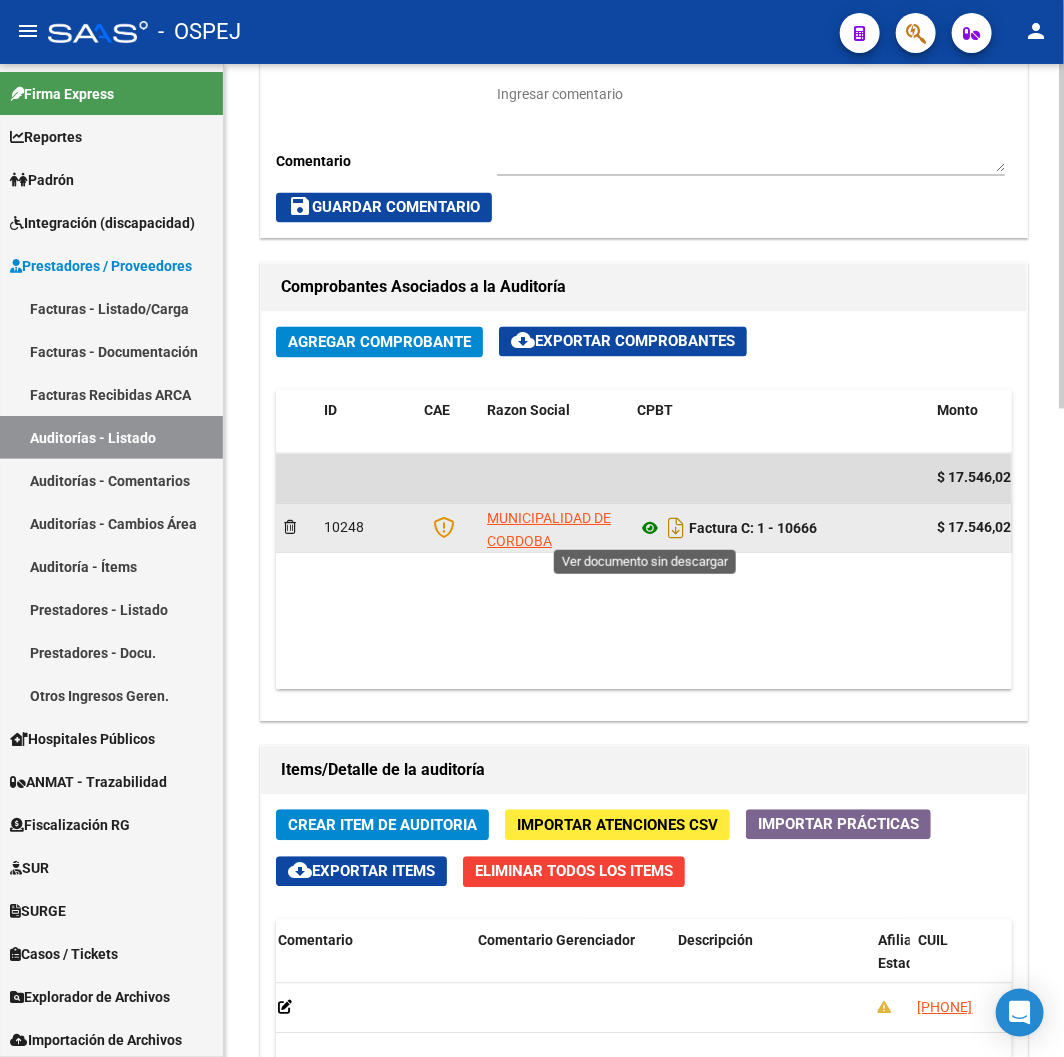 click 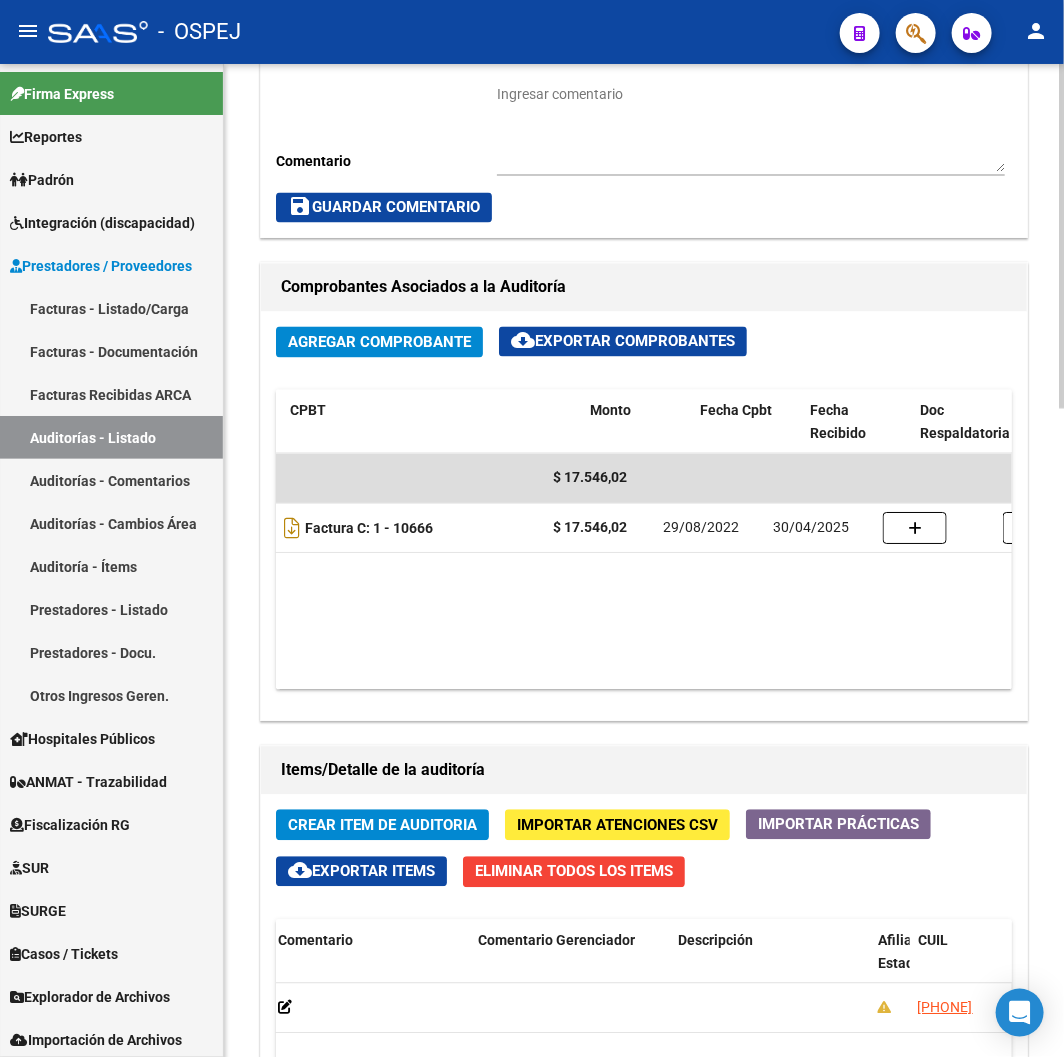 drag, startPoint x: 687, startPoint y: 612, endPoint x: 743, endPoint y: 614, distance: 56.0357 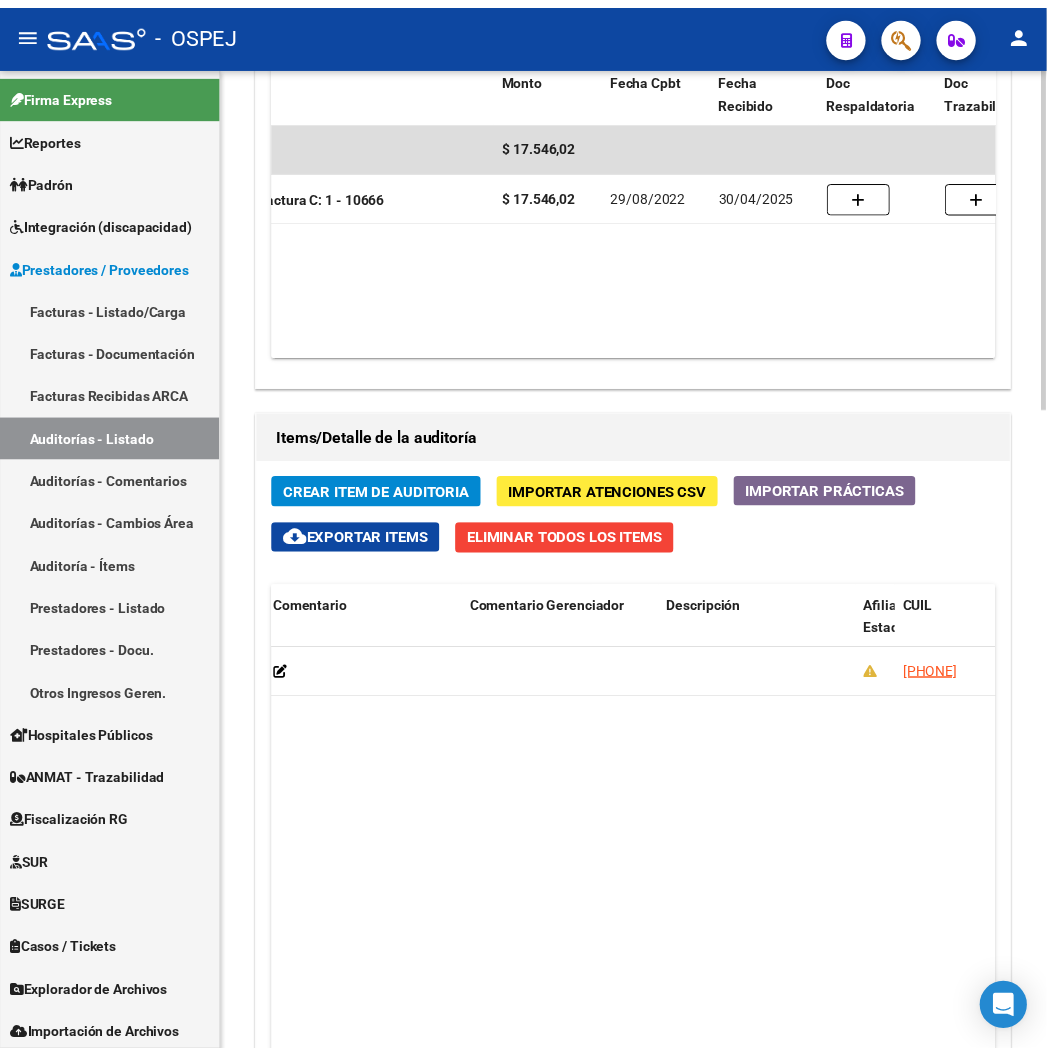 scroll, scrollTop: 1644, scrollLeft: 0, axis: vertical 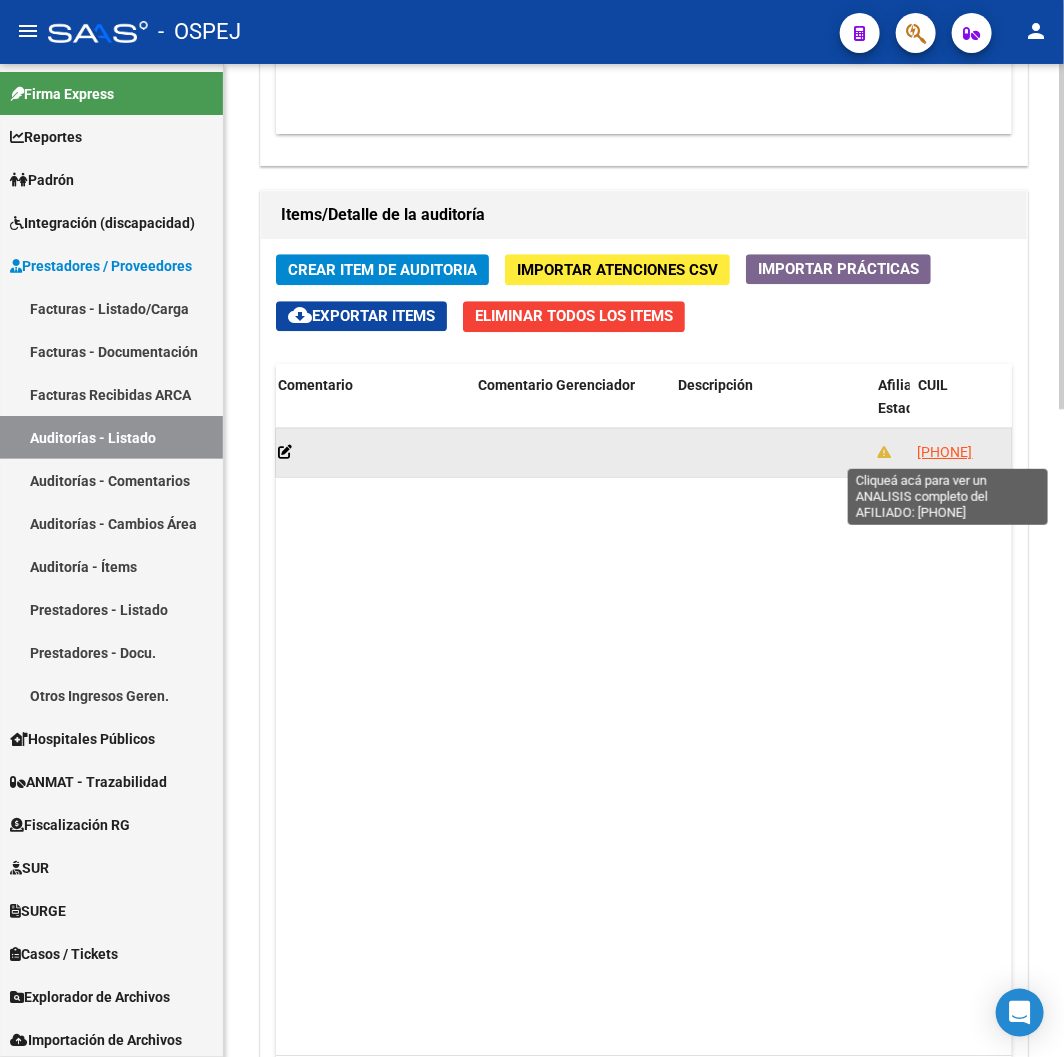 click on "20586790138" 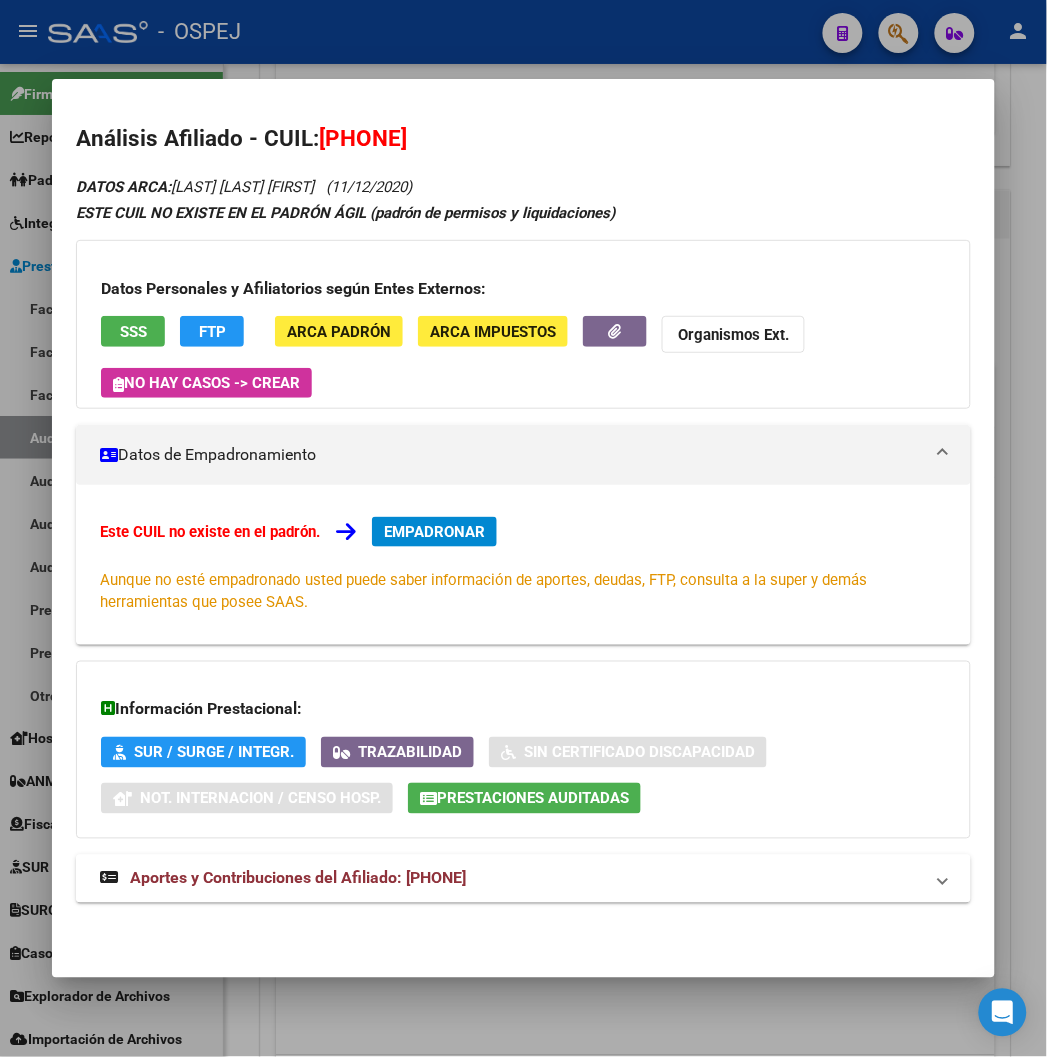 click on "Aportes y Contribuciones del Afiliado: 20586790138" at bounding box center [511, 879] 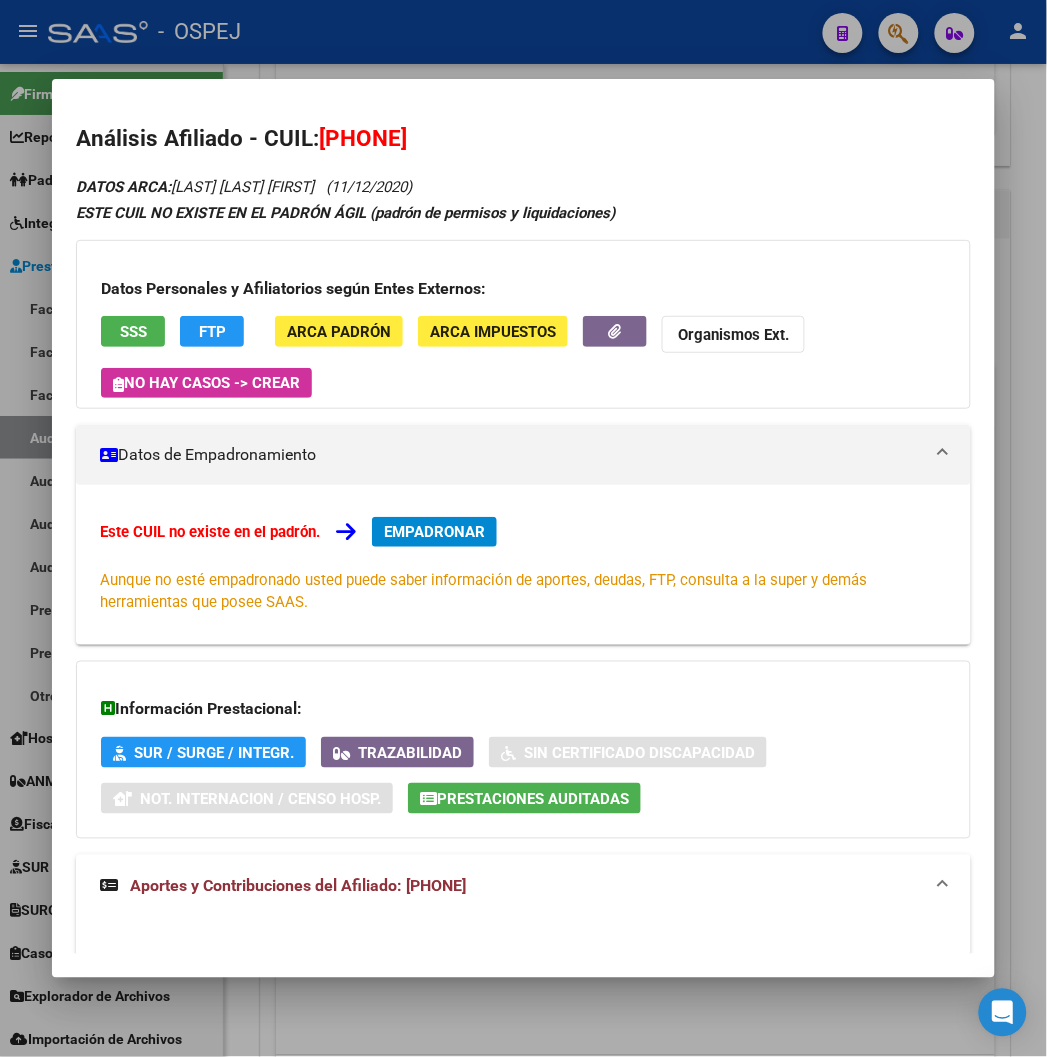click on "SSS" at bounding box center [133, 332] 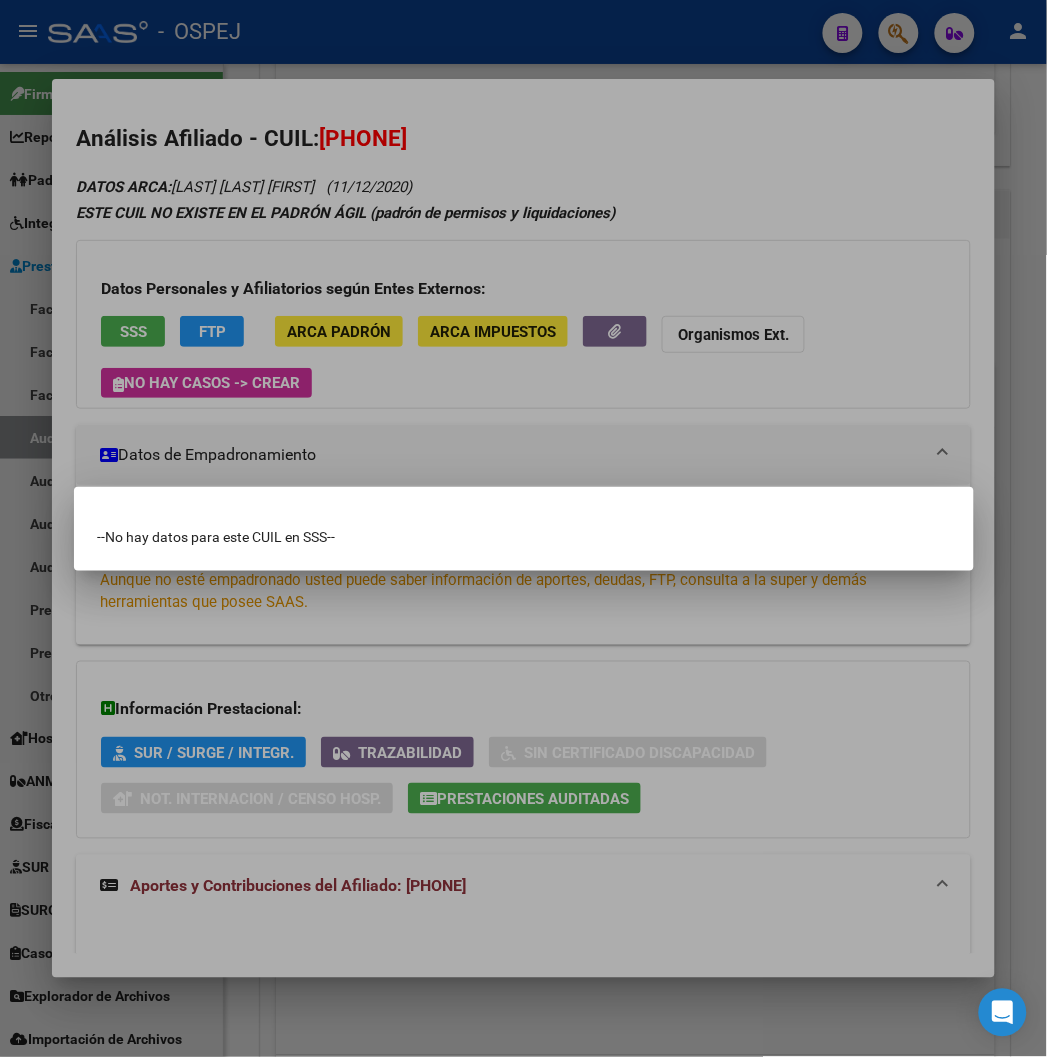 click at bounding box center (523, 528) 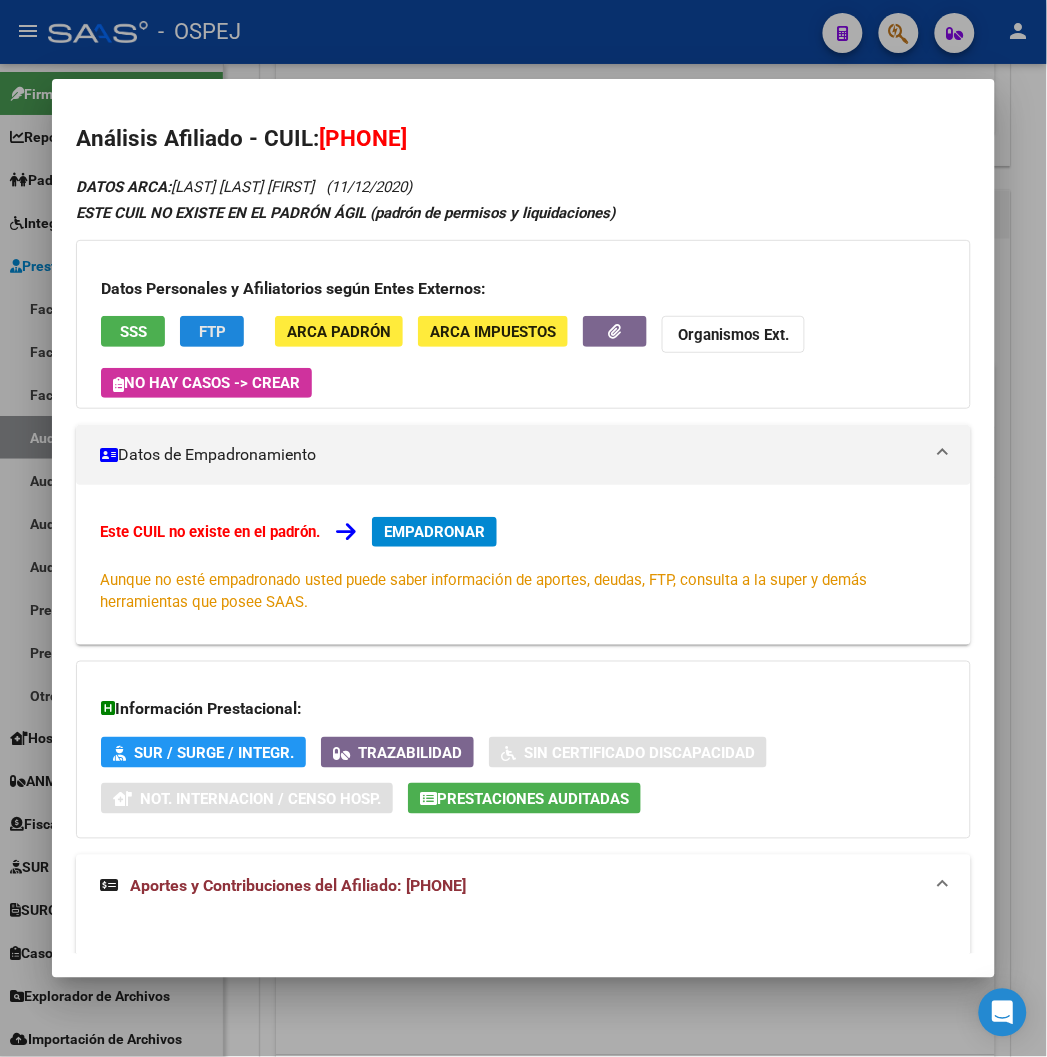 click on "FTP" 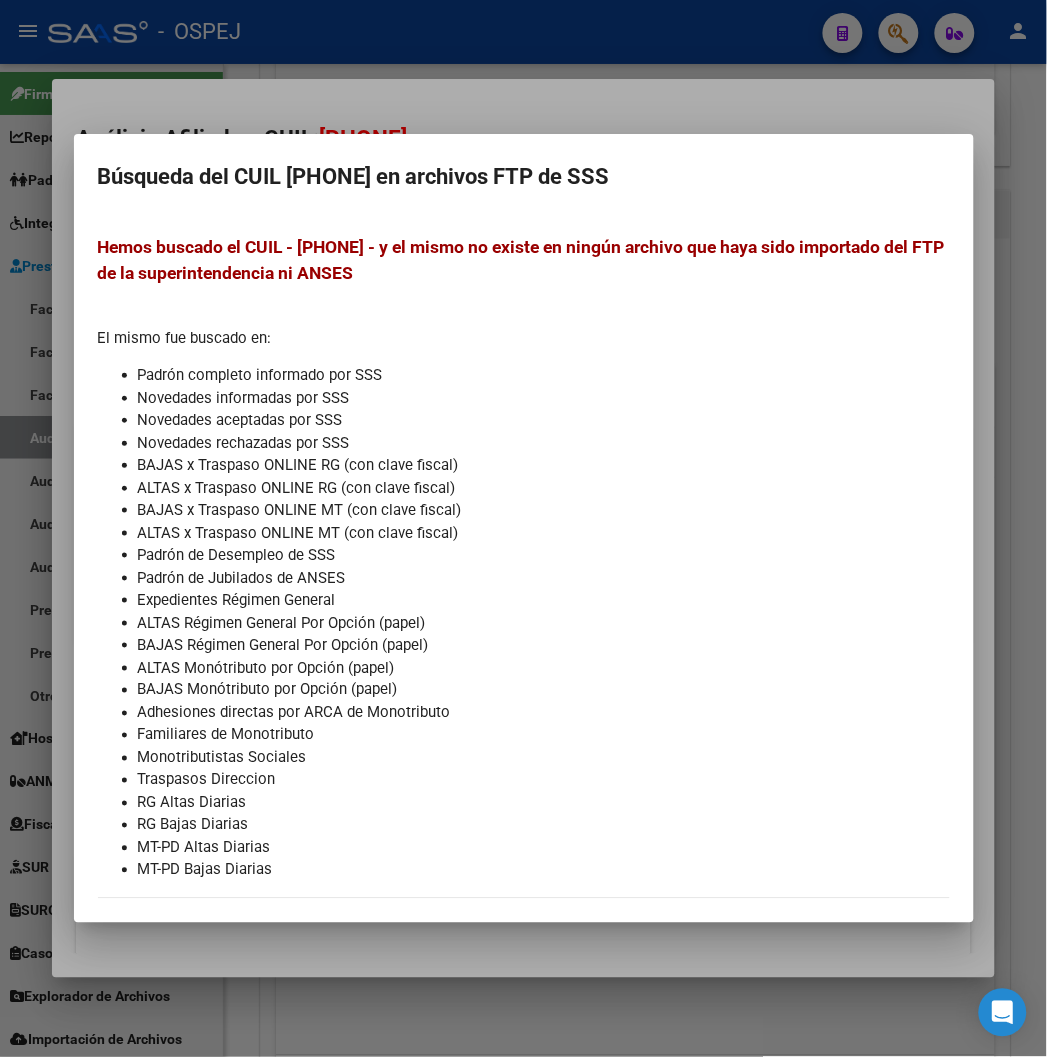 click at bounding box center [523, 528] 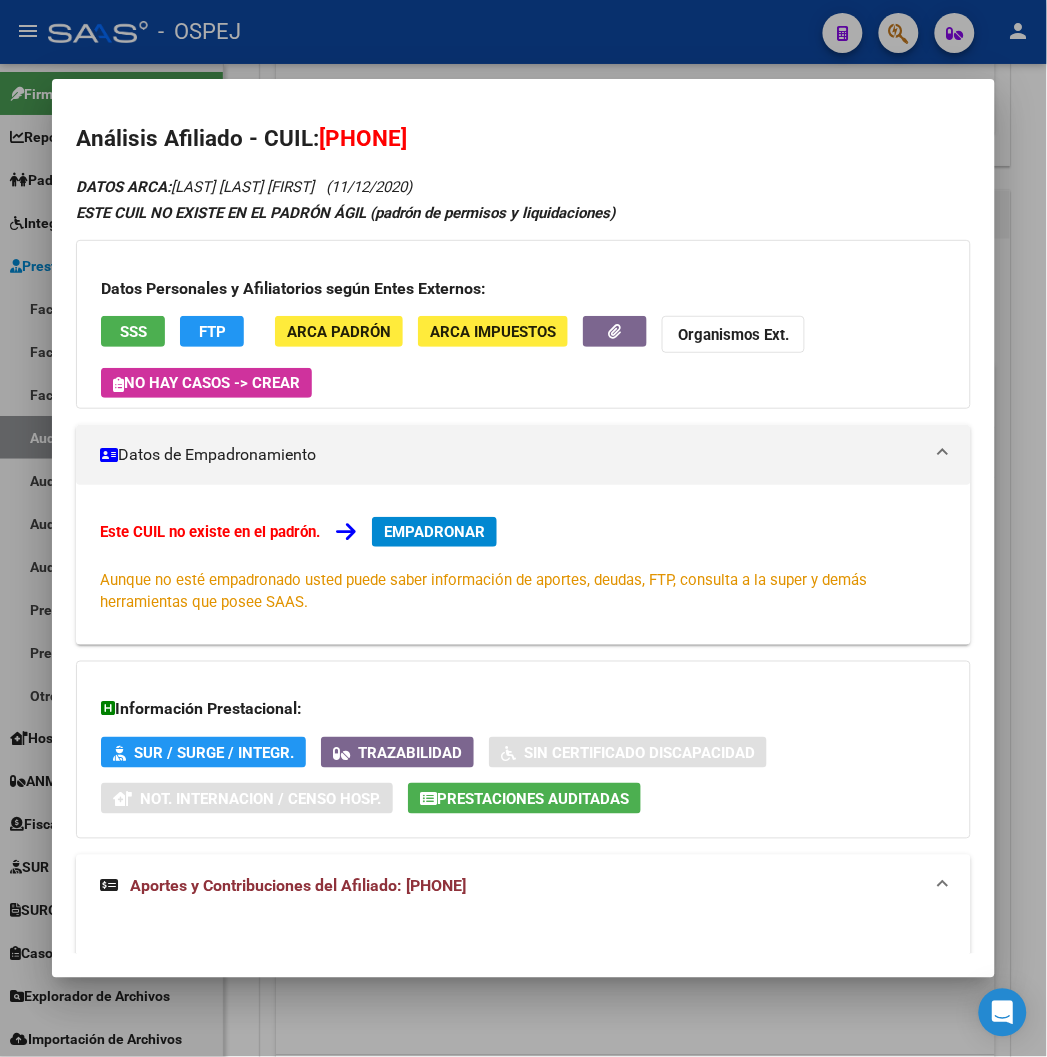click on "ARCA Padrón" 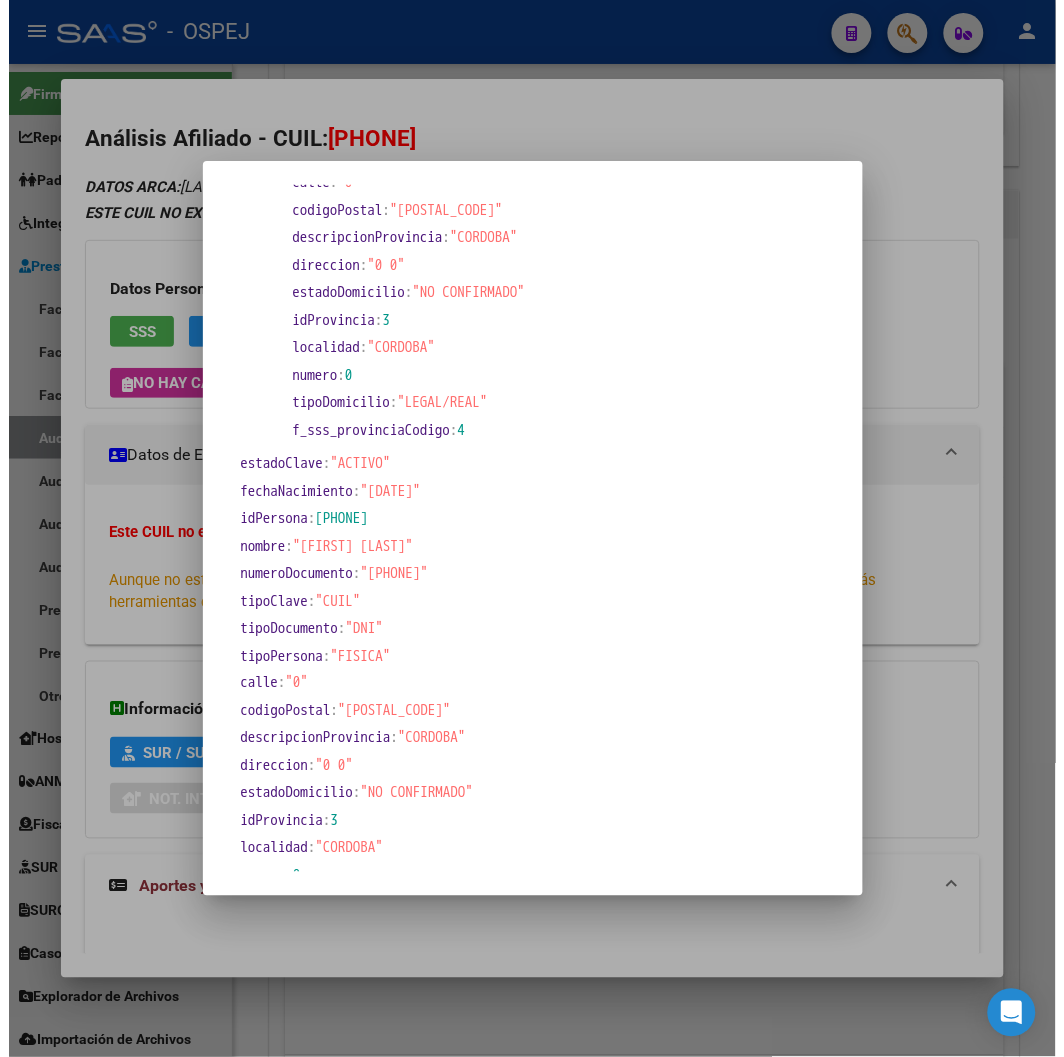 scroll, scrollTop: 211, scrollLeft: 0, axis: vertical 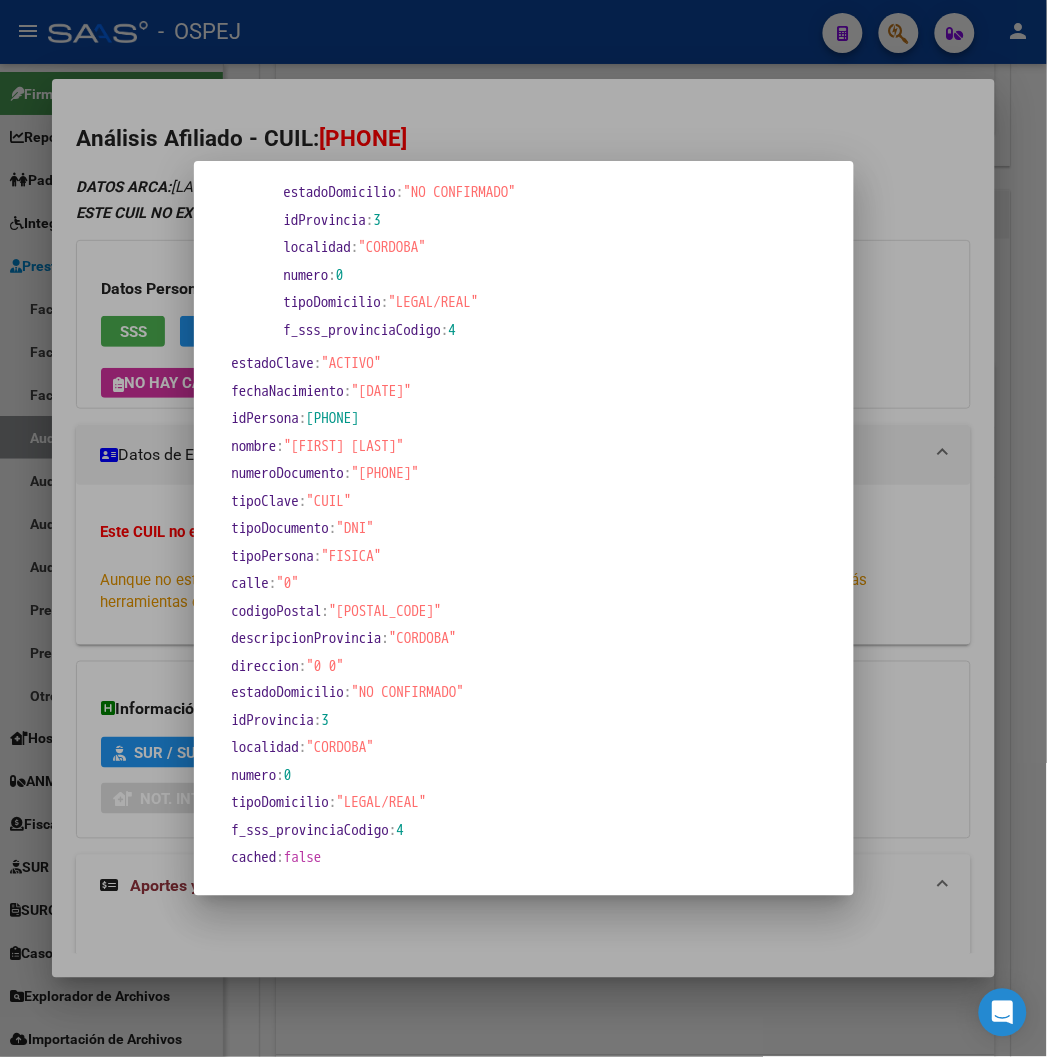 click at bounding box center (523, 528) 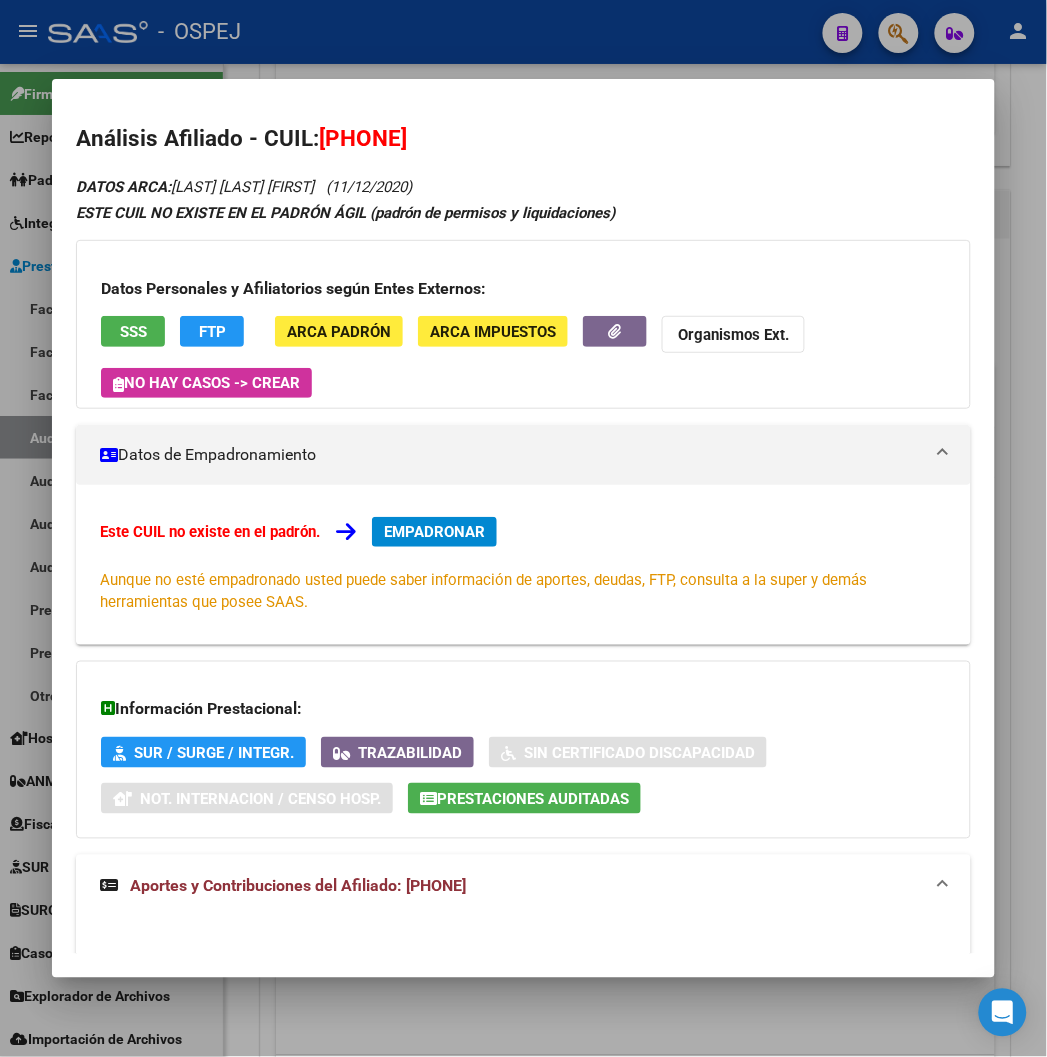 click at bounding box center (523, 528) 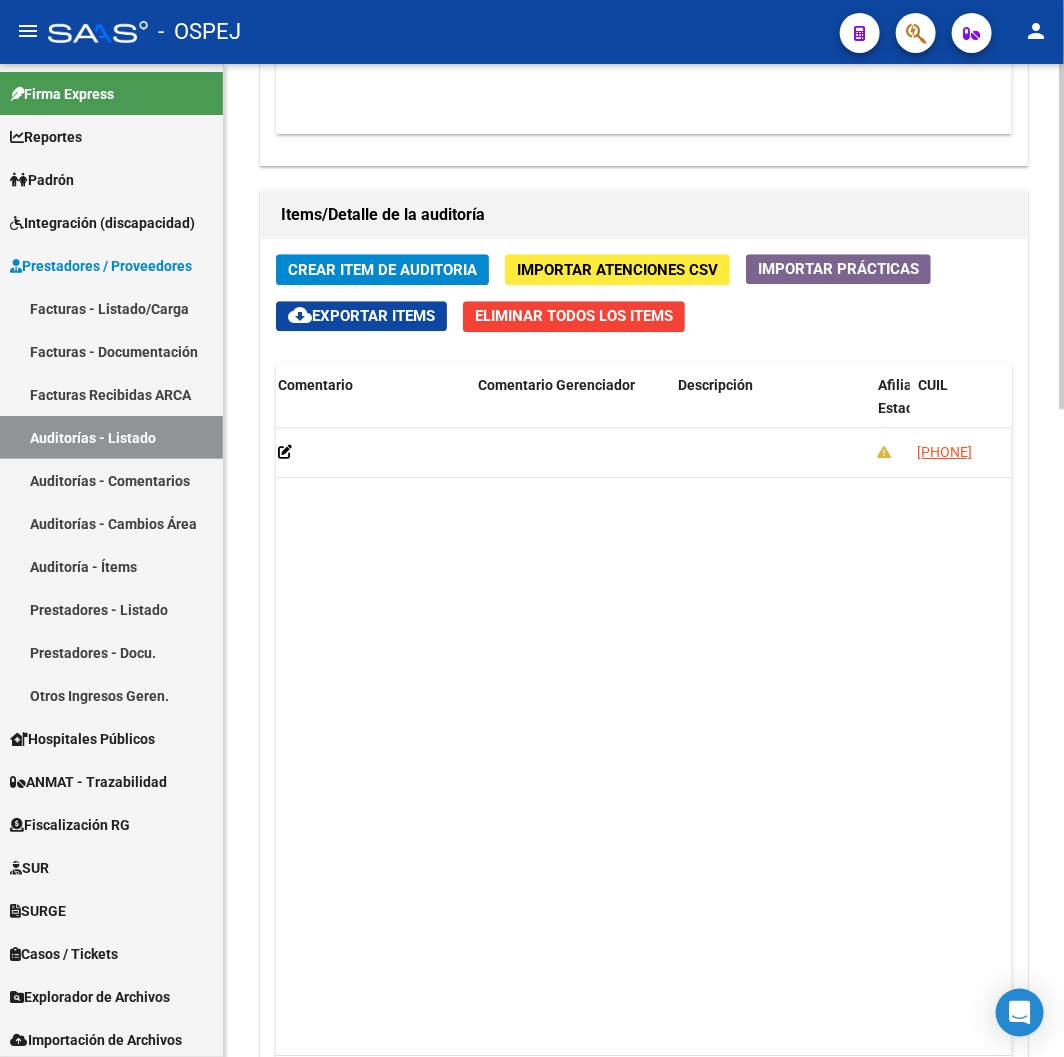 scroll, scrollTop: 1311, scrollLeft: 0, axis: vertical 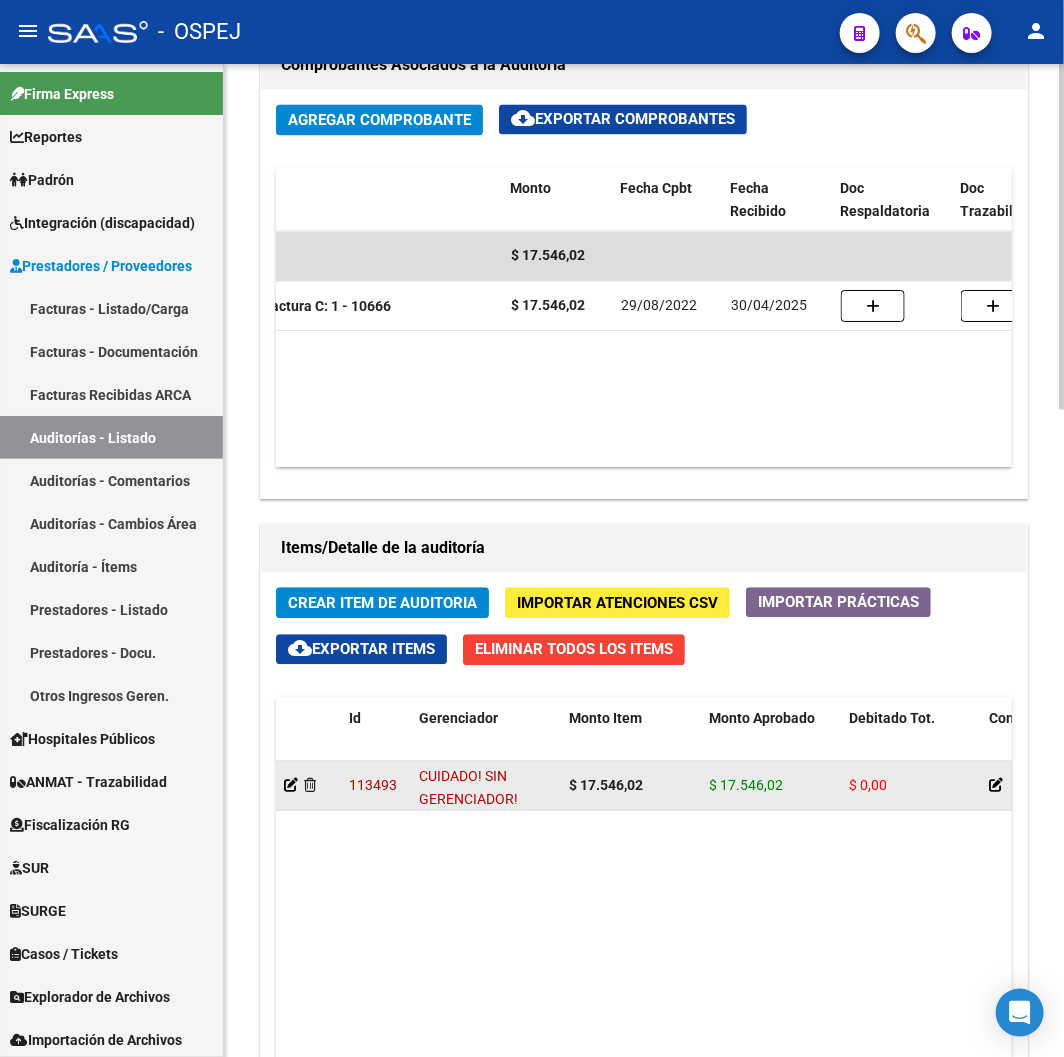 drag, startPoint x: 658, startPoint y: 901, endPoint x: 283, endPoint y: 802, distance: 387.8479 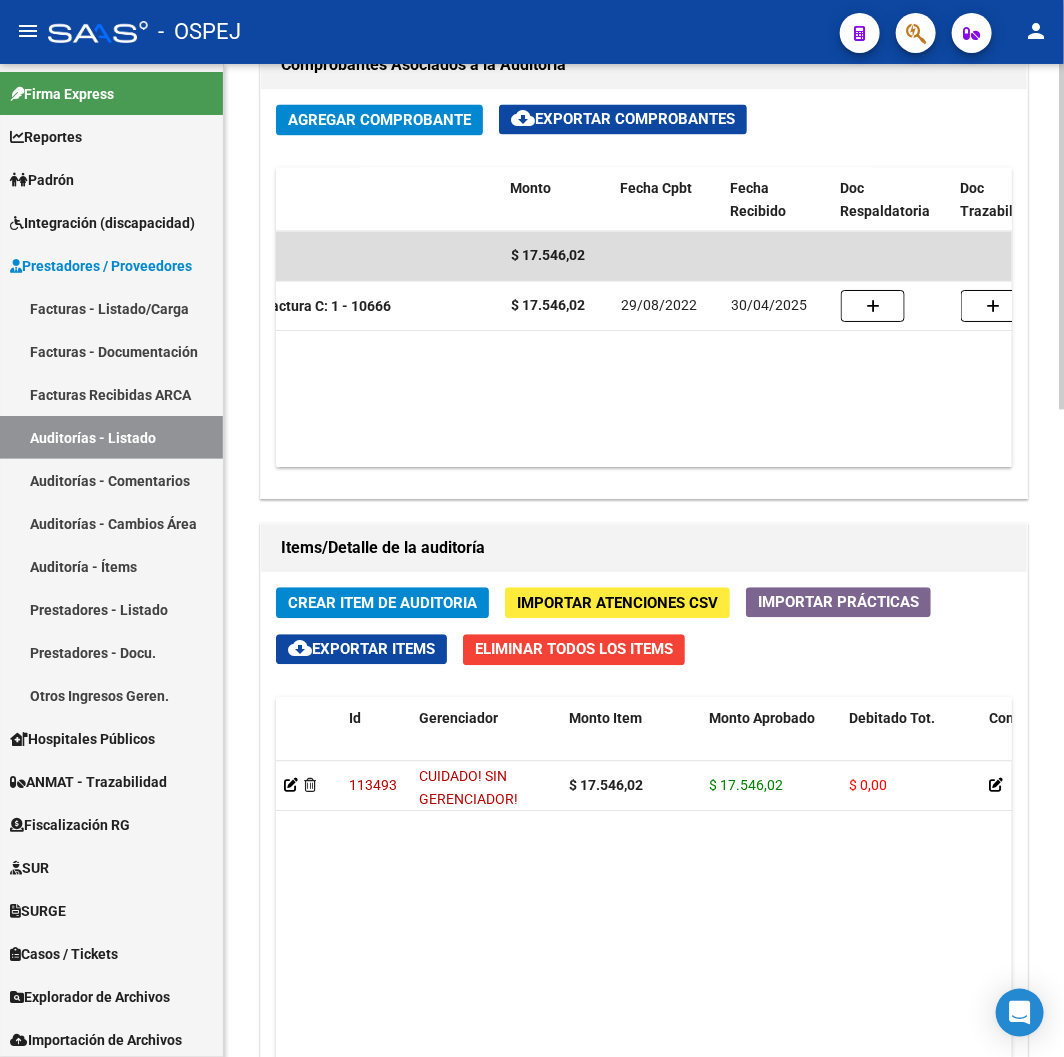 click on "113493   CUIDADO! SIN GERENCIADOR!  $ 17.546,02 $ 17.546,02 $ 0,00         20586790138  58679013   RODRIGUEZ NIETO NOAH FELIPE  Tadeo Toro   14/05/2025   Hospitales de Autogestión" 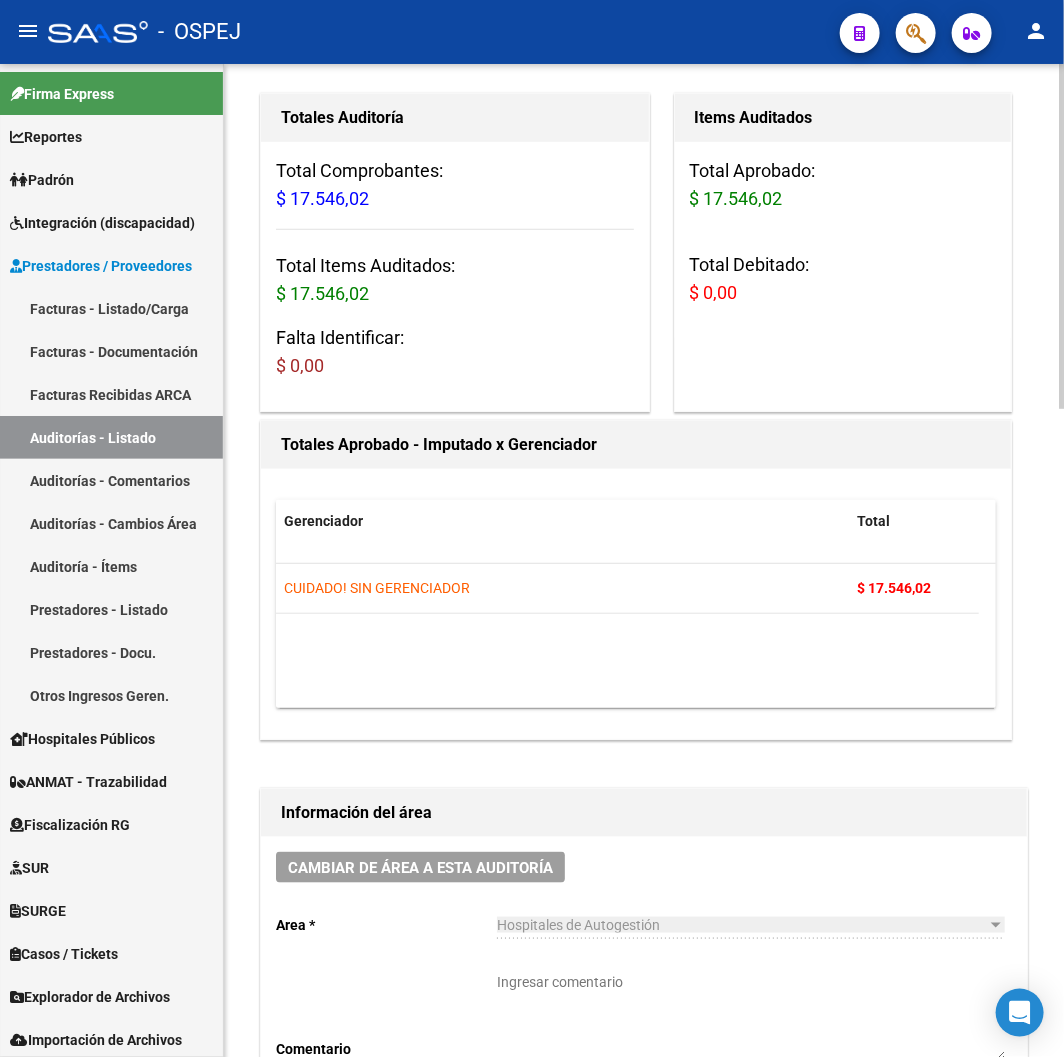 scroll, scrollTop: 0, scrollLeft: 0, axis: both 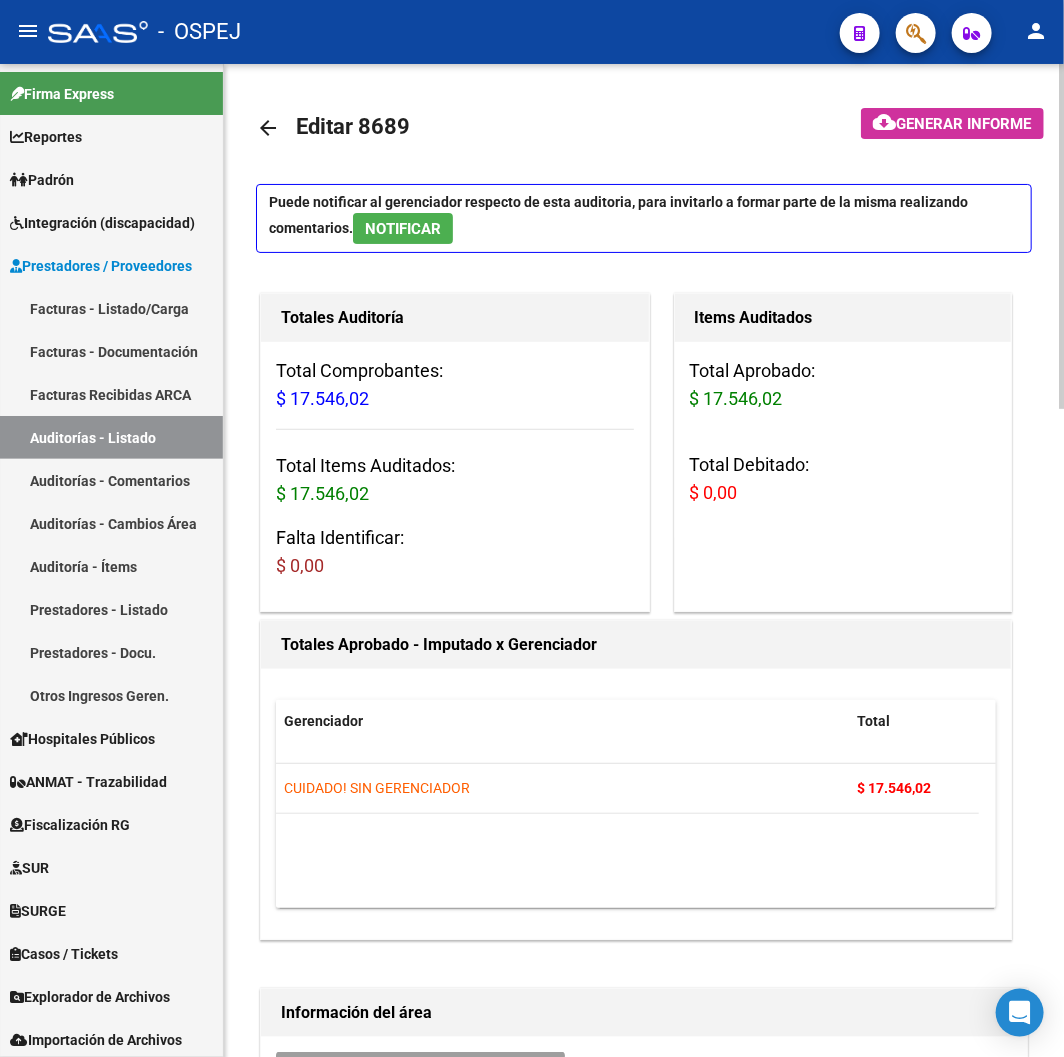click on "arrow_back Editar 8689    cloud_download  Generar informe  Puede notificar al gerenciador respecto de esta auditoria, para invitarlo a formar parte de la misma realizando comentarios.  NOTIFICAR Totales Auditoría Total Comprobantes:  $ 17.546,02 Total Items Auditados:  $ 17.546,02 Falta Identificar:   $ 0,00 Items Auditados Total Aprobado: $ 17.546,02 Total Debitado: $ 0,00 Totales Aprobado - Imputado x Gerenciador Gerenciador Total CUIDADO! SIN GERENCIADOR  $ 17.546,02 Información del área Cambiar de área a esta auditoría  Area * Hospitales de Autogestión Seleccionar area Comentario    Ingresar comentario  save  Guardar Comentario  Comprobantes Asociados a la Auditoría Agregar Comprobante cloud_download  Exportar Comprobantes  ID CAE Razon Social CPBT Monto Fecha Cpbt Fecha Recibido Doc Respaldatoria Doc Trazabilidad Expte. Interno Creado Usuario $ 17.546,02 10248 MUNICIPALIDAD DE CORDOBA  Factura C: 1 - 10666  $ 17.546,02 29/08/2022 30/04/2025 30/04/2025 Items/Detalle de la auditoría Id" 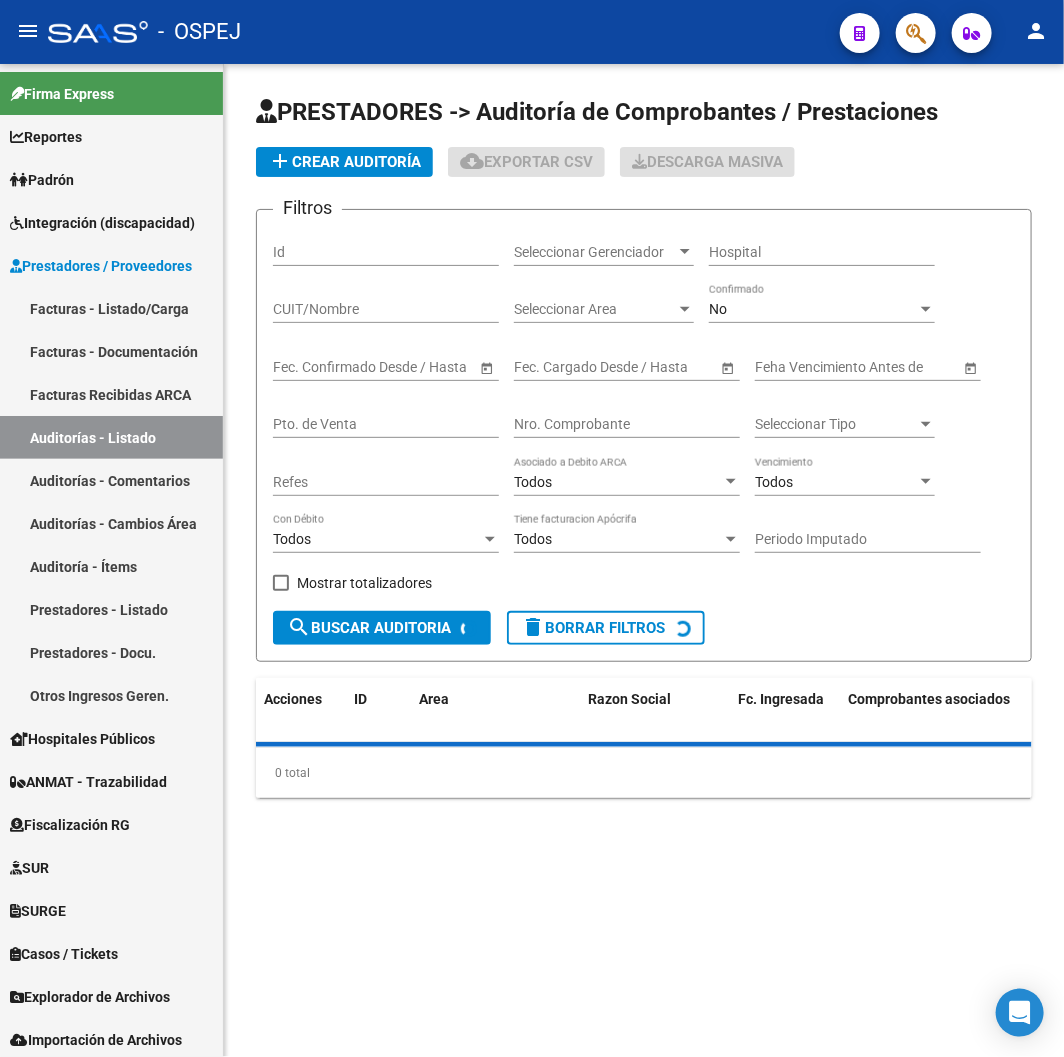 click on "Nro. Comprobante" 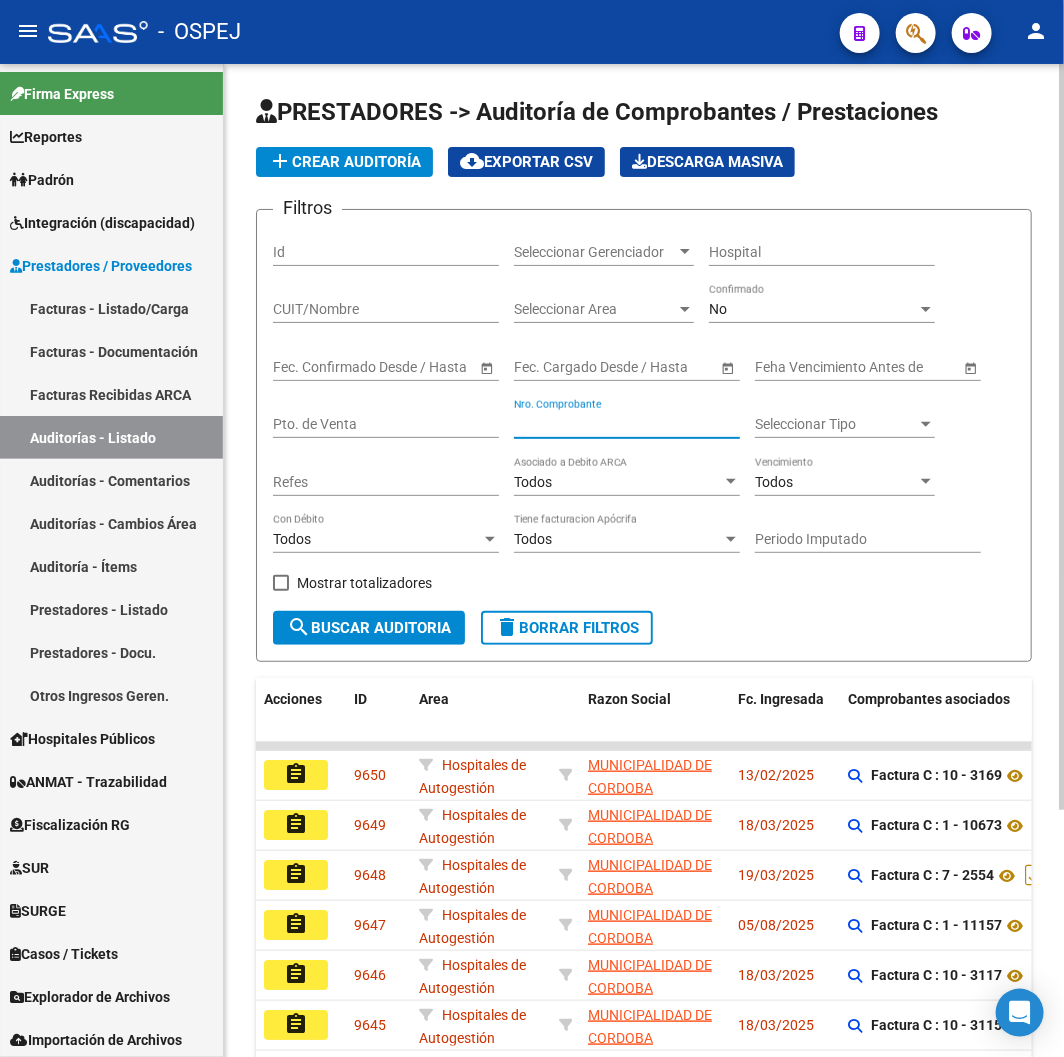 click on "Nro. Comprobante" at bounding box center [627, 424] 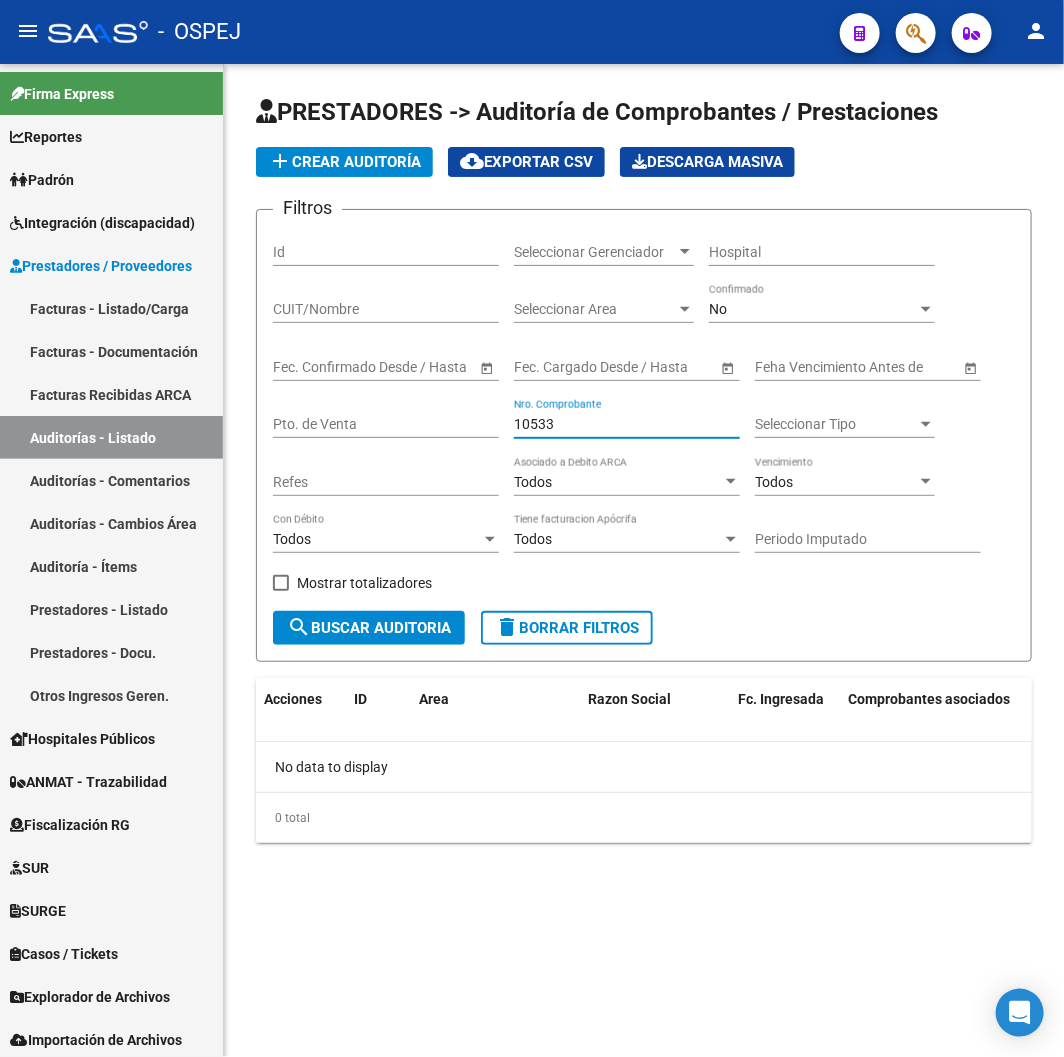 type on "10533" 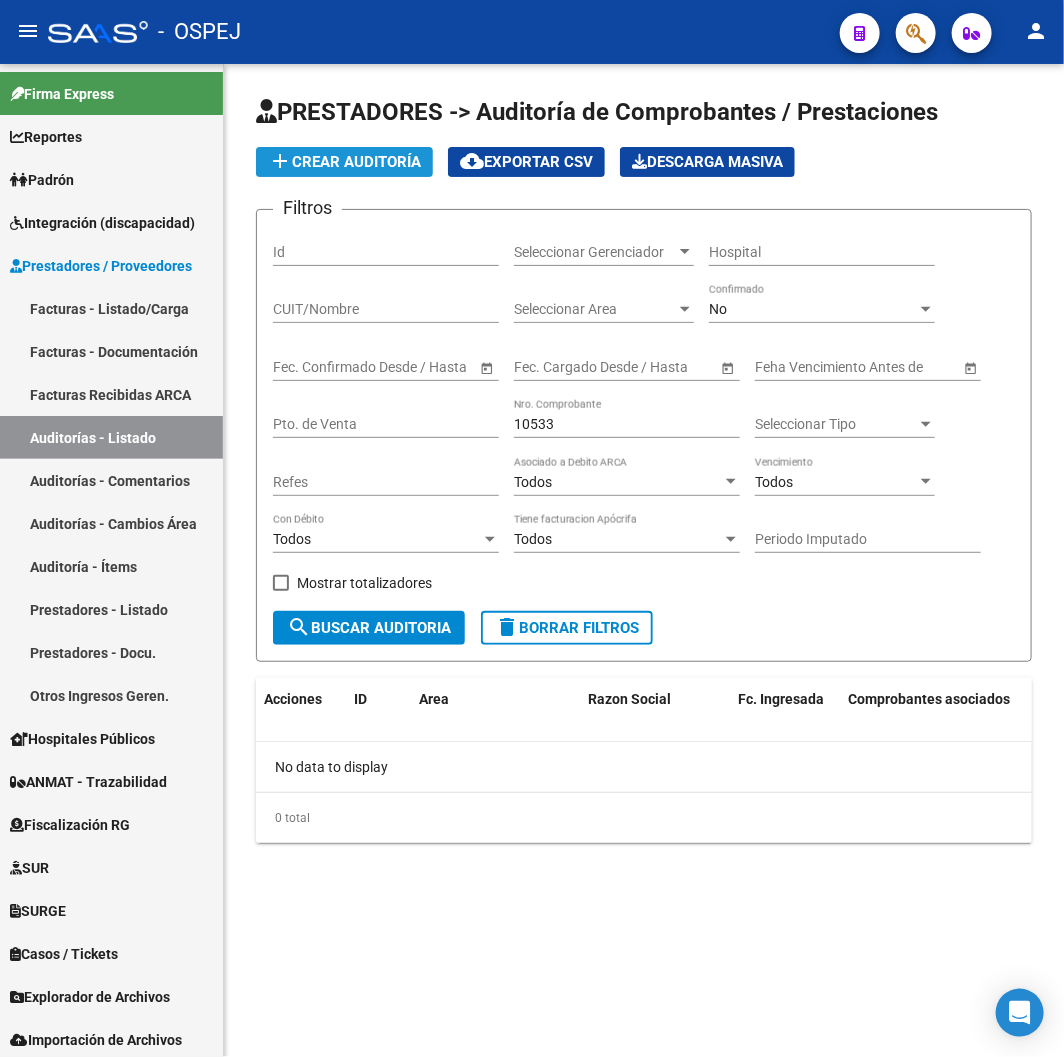 click on "add  Crear Auditoría" 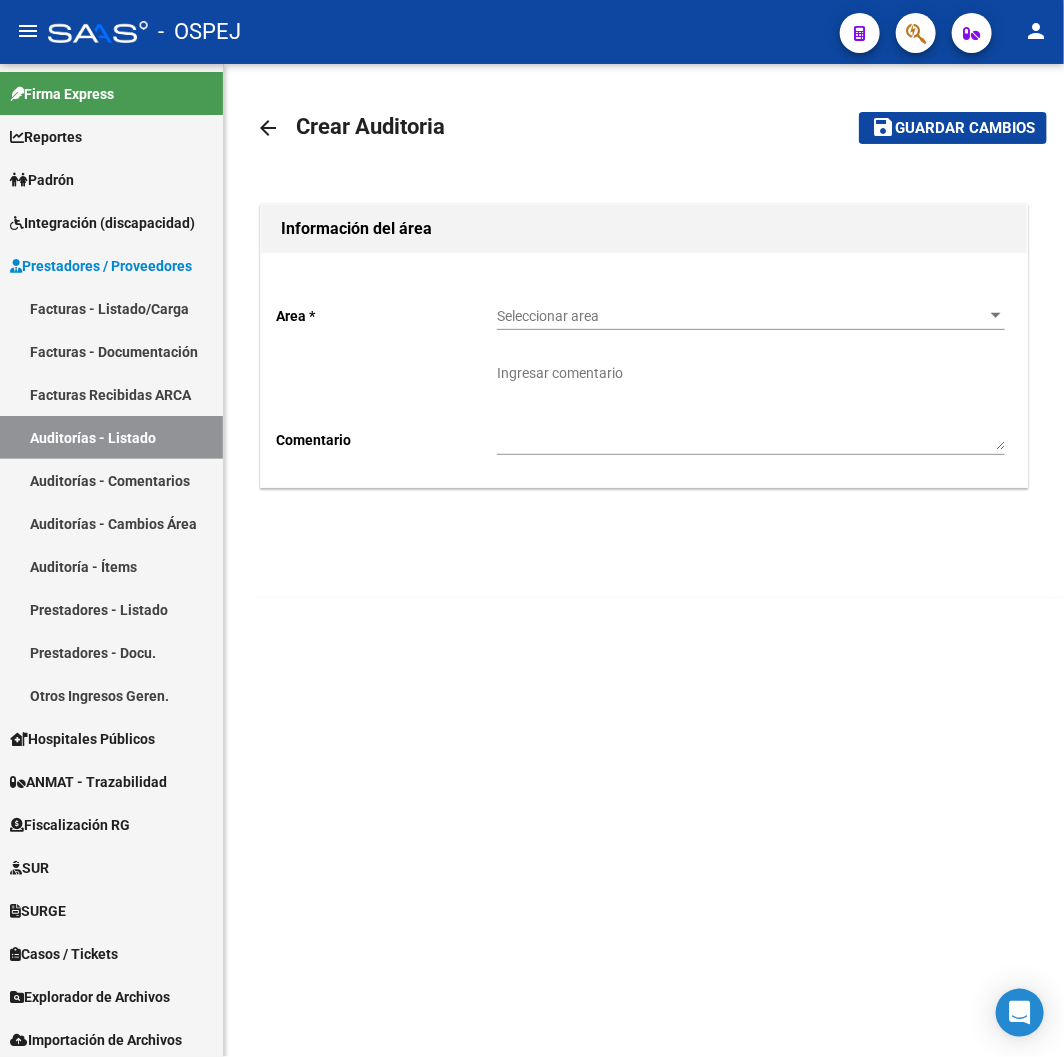 click on "Seleccionar area Seleccionar area" 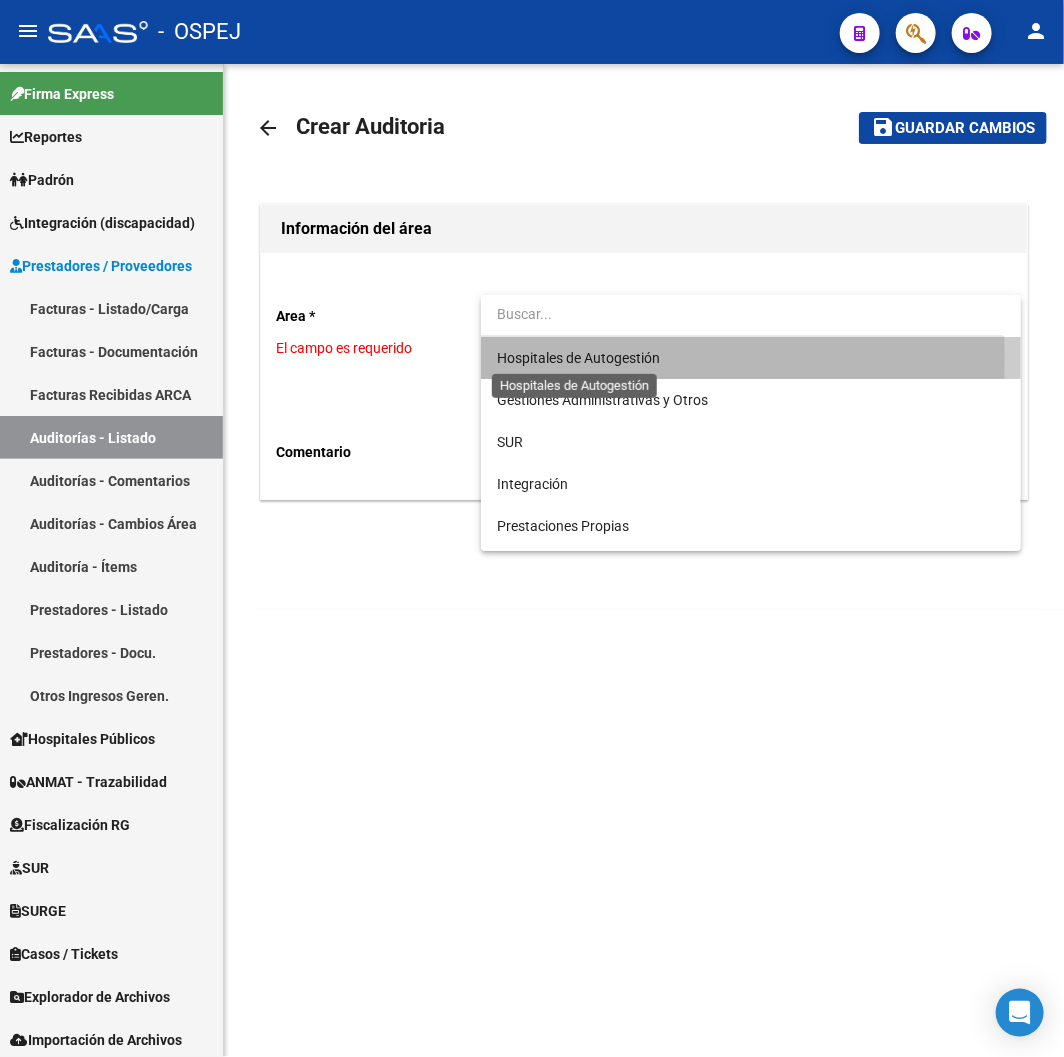 click on "Hospitales de Autogestión" at bounding box center (578, 358) 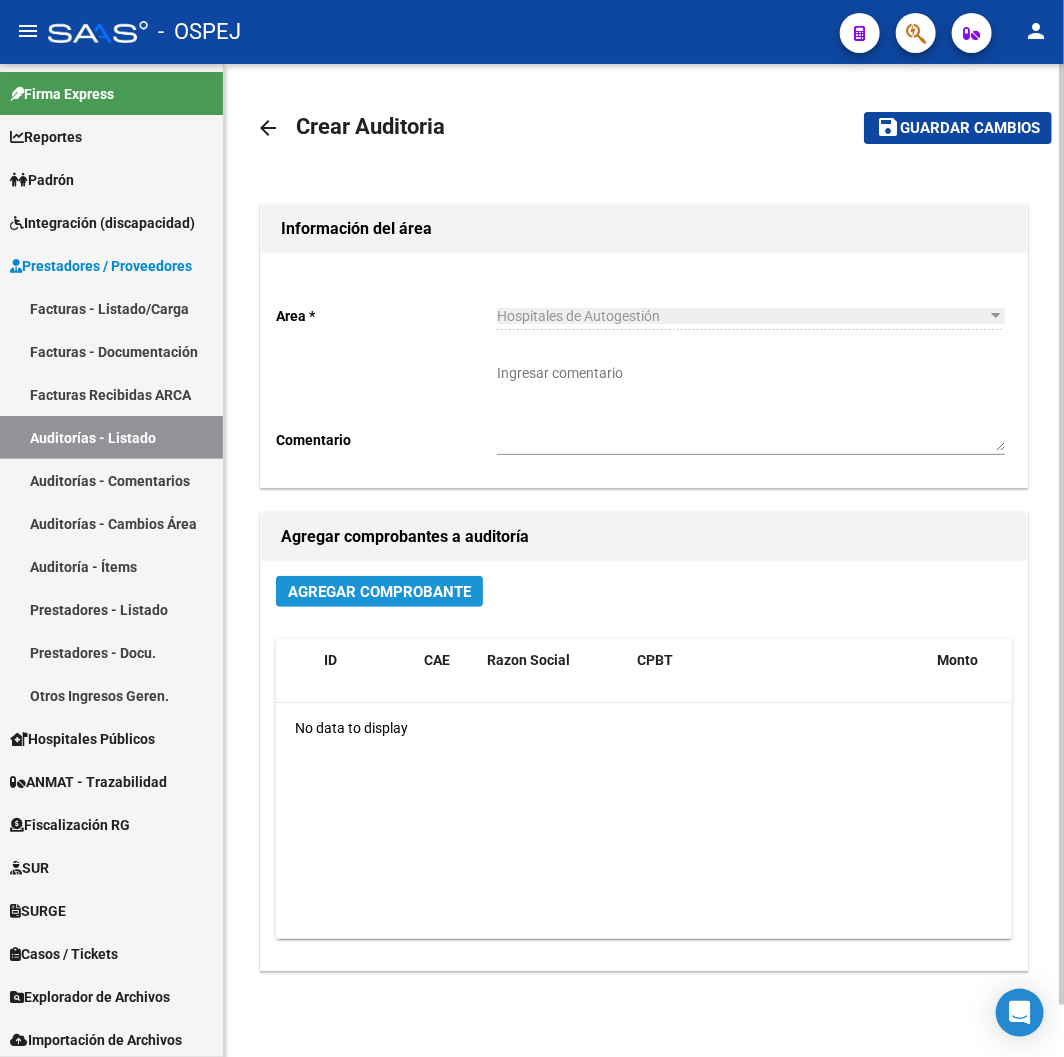 click on "Agregar Comprobante" 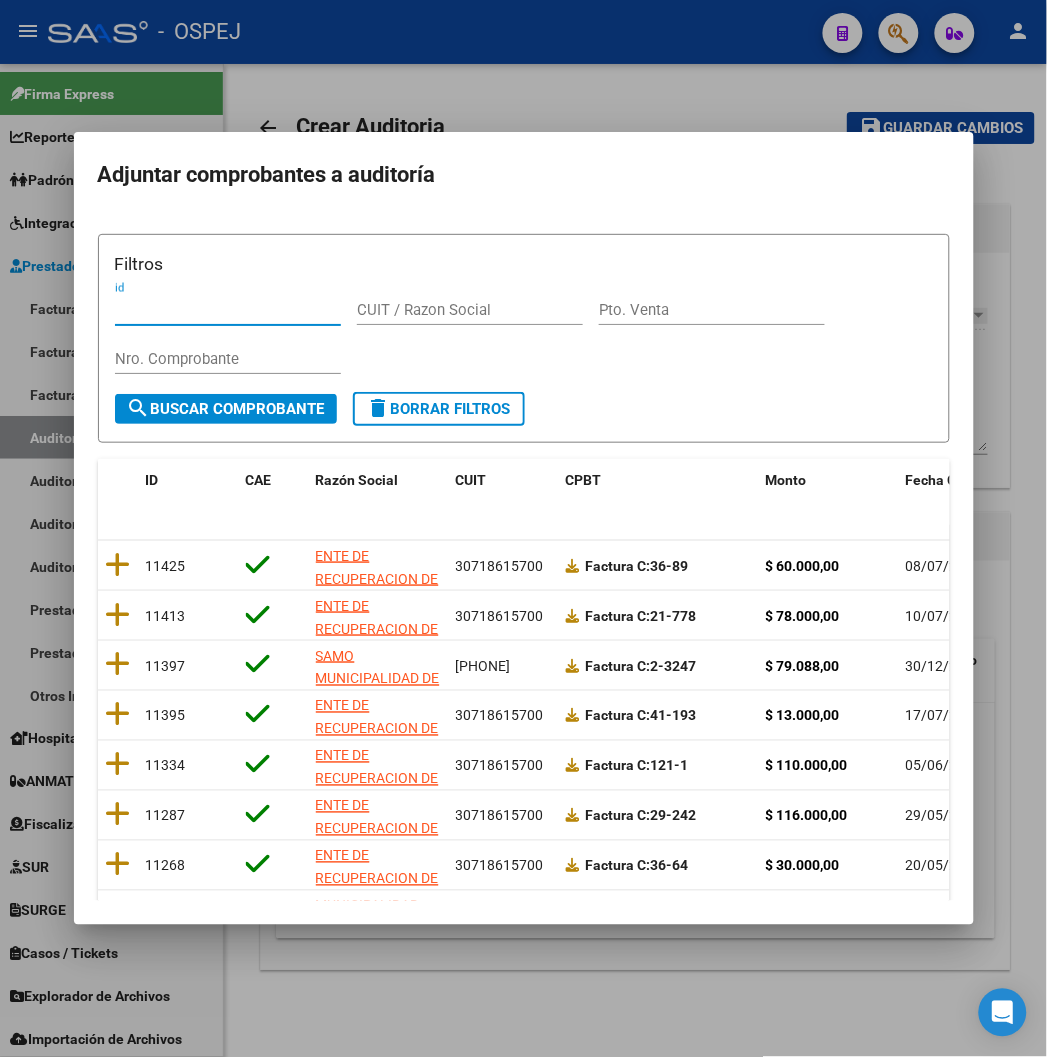 click on "Nro. Comprobante" at bounding box center [228, 359] 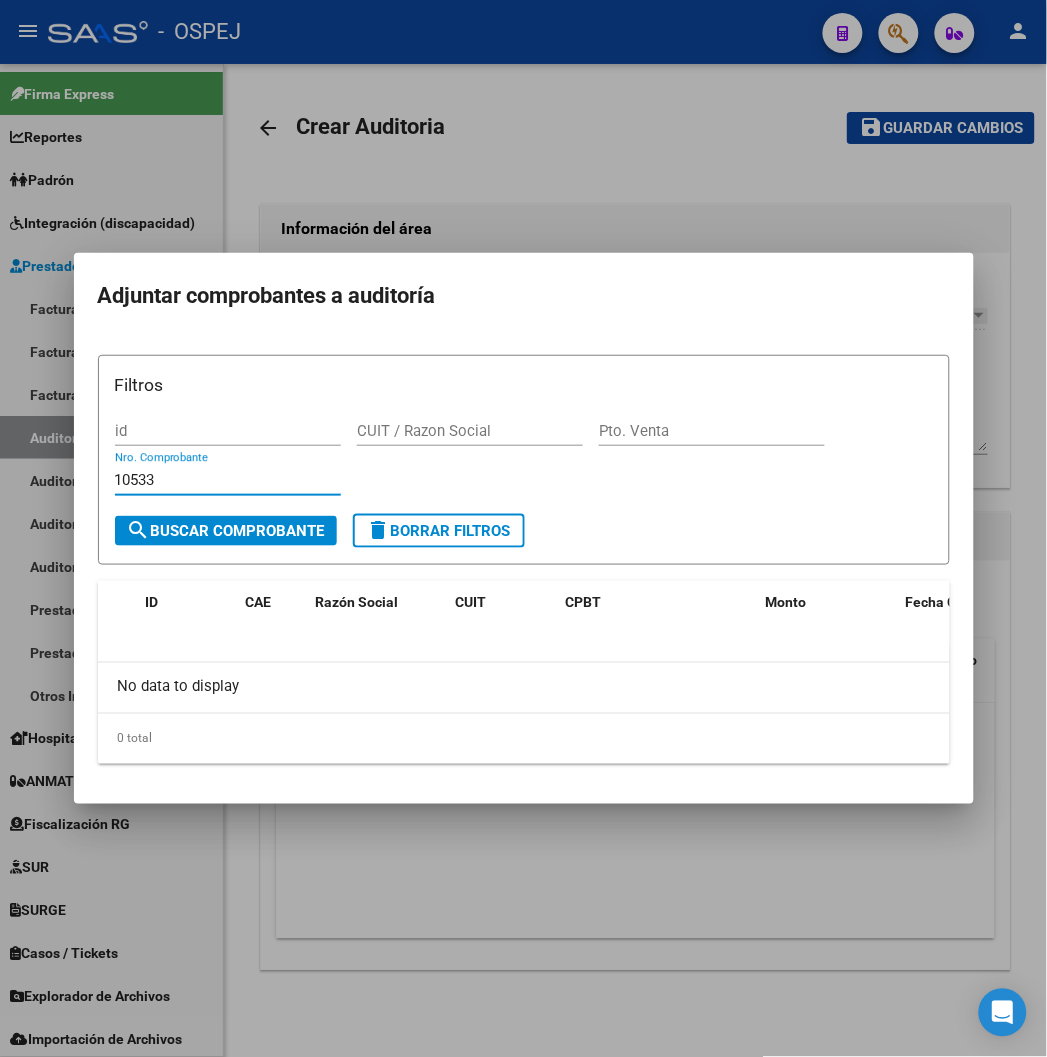 type on "10533" 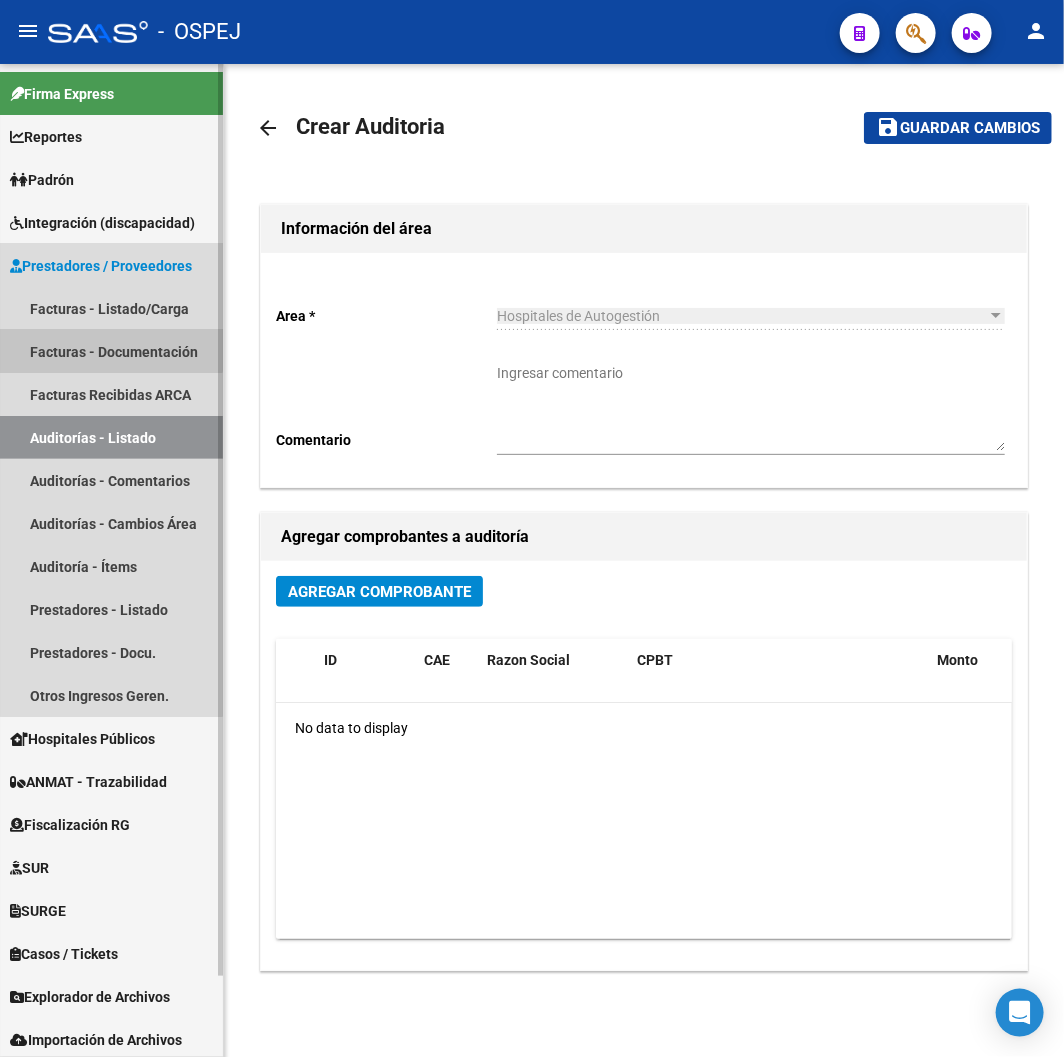 click on "Facturas - Documentación" at bounding box center (111, 351) 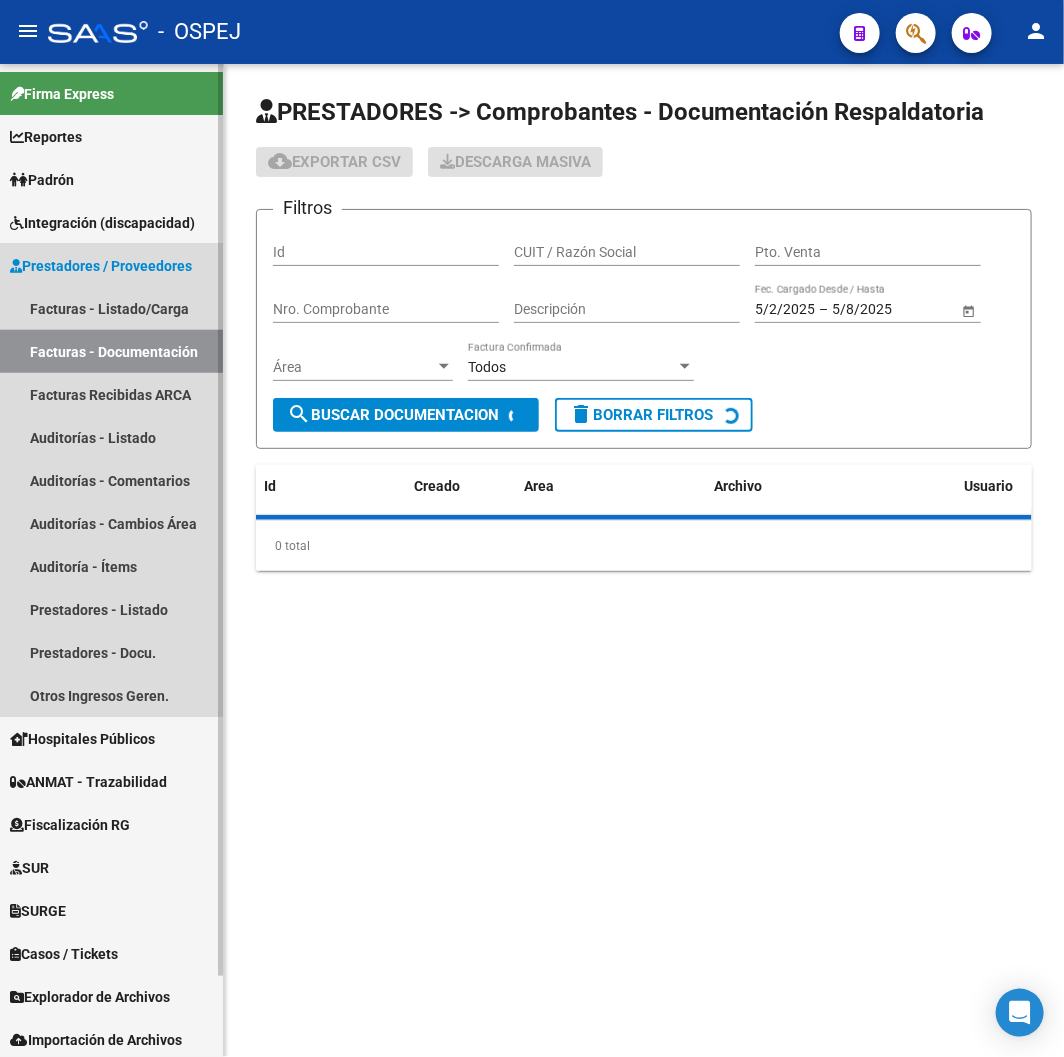 click on "Facturas - Listado/Carga" at bounding box center [111, 308] 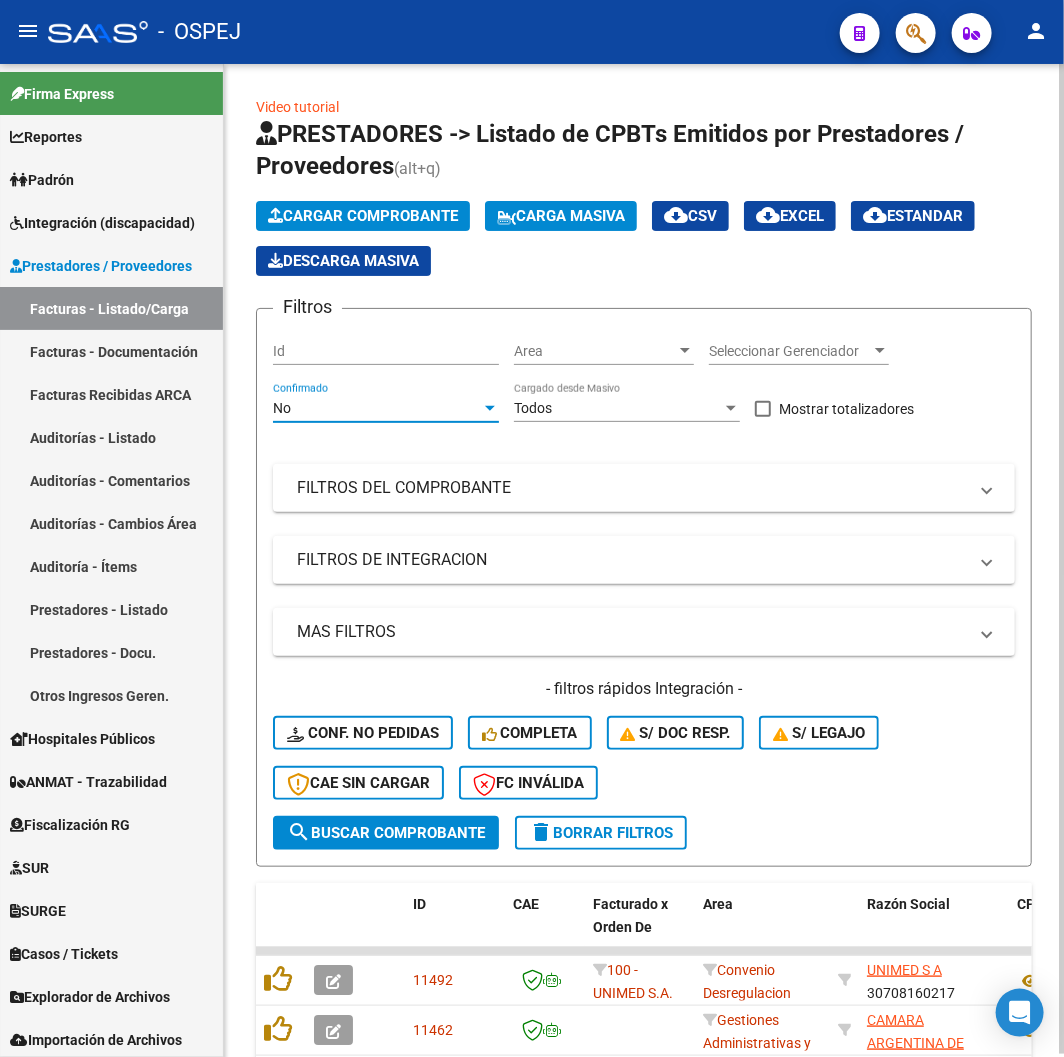 click on "No" at bounding box center [377, 408] 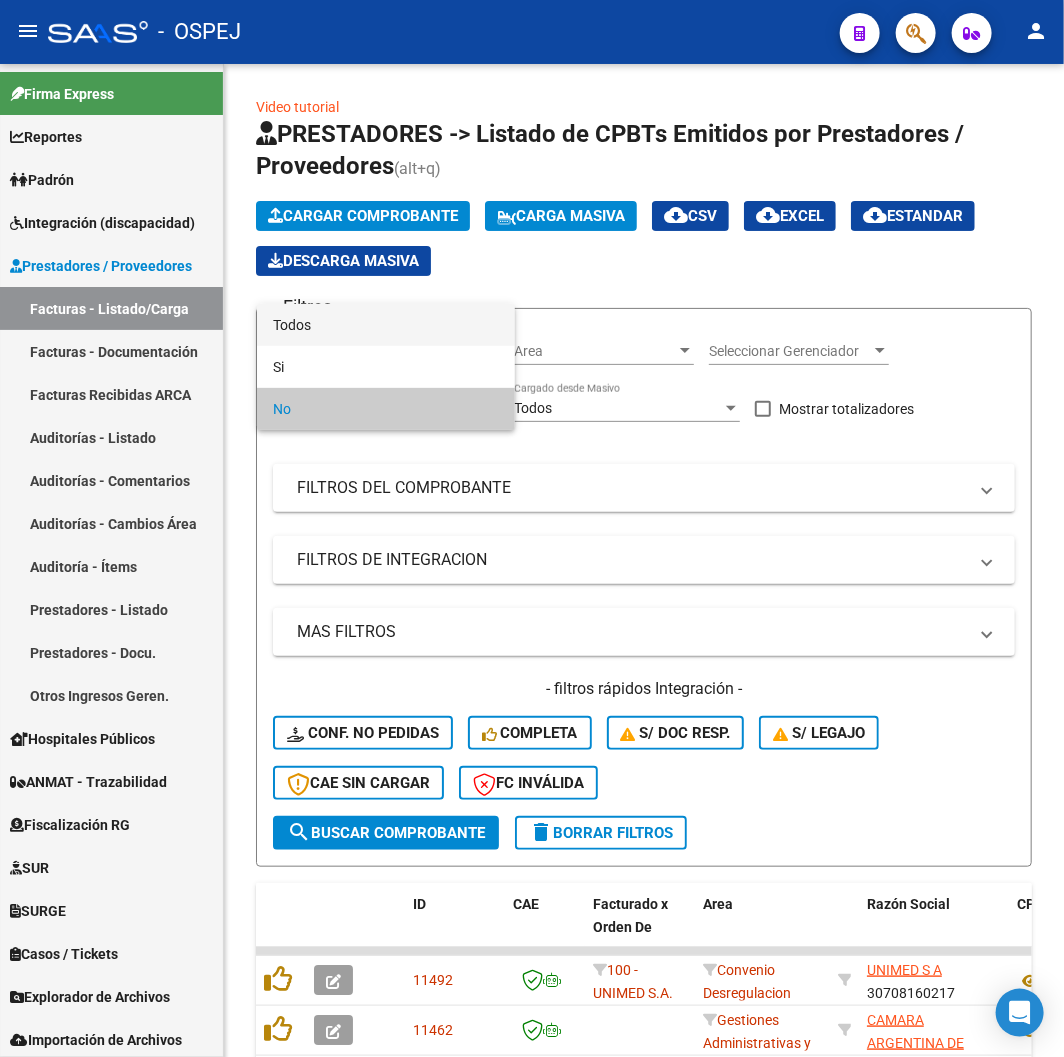 click on "Todos" at bounding box center (386, 325) 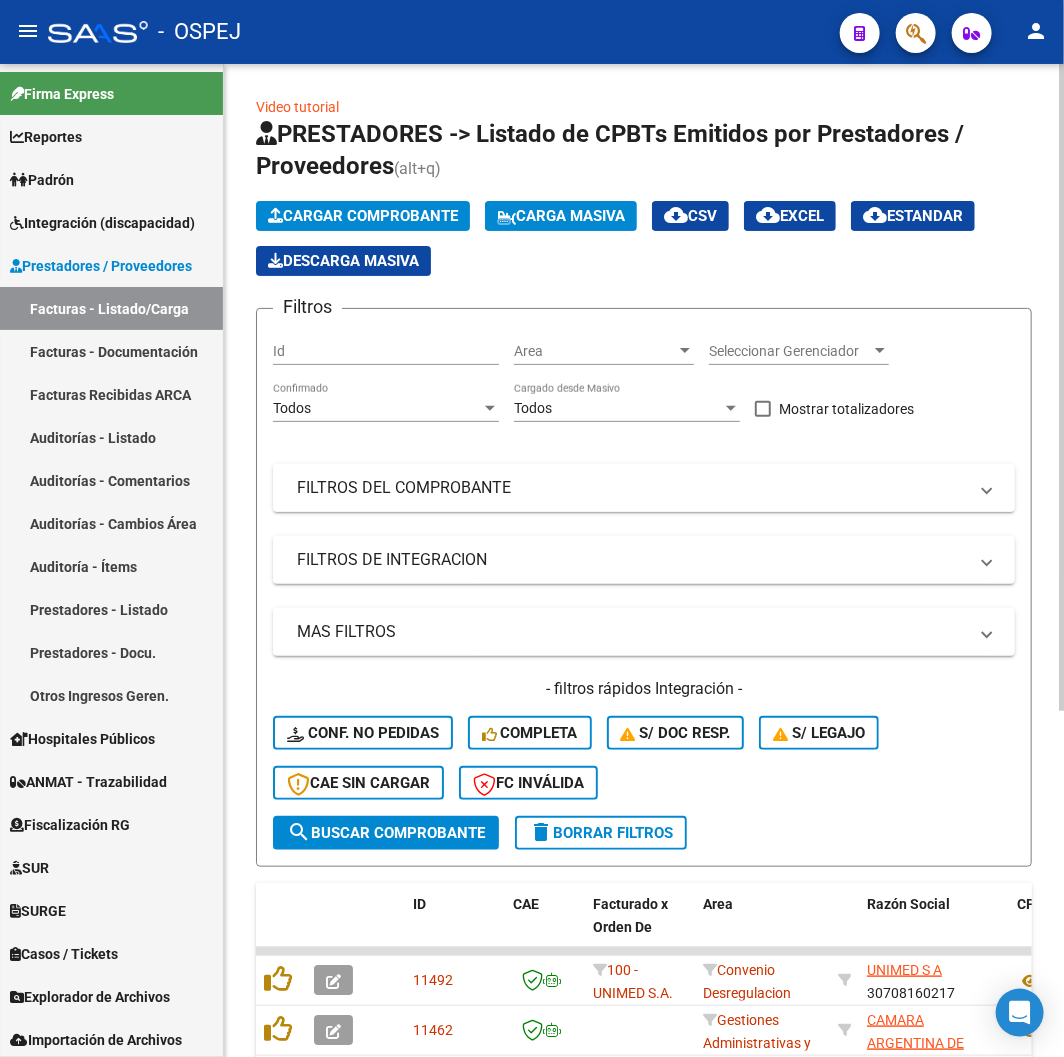 click on "FILTROS DEL COMPROBANTE" at bounding box center [632, 488] 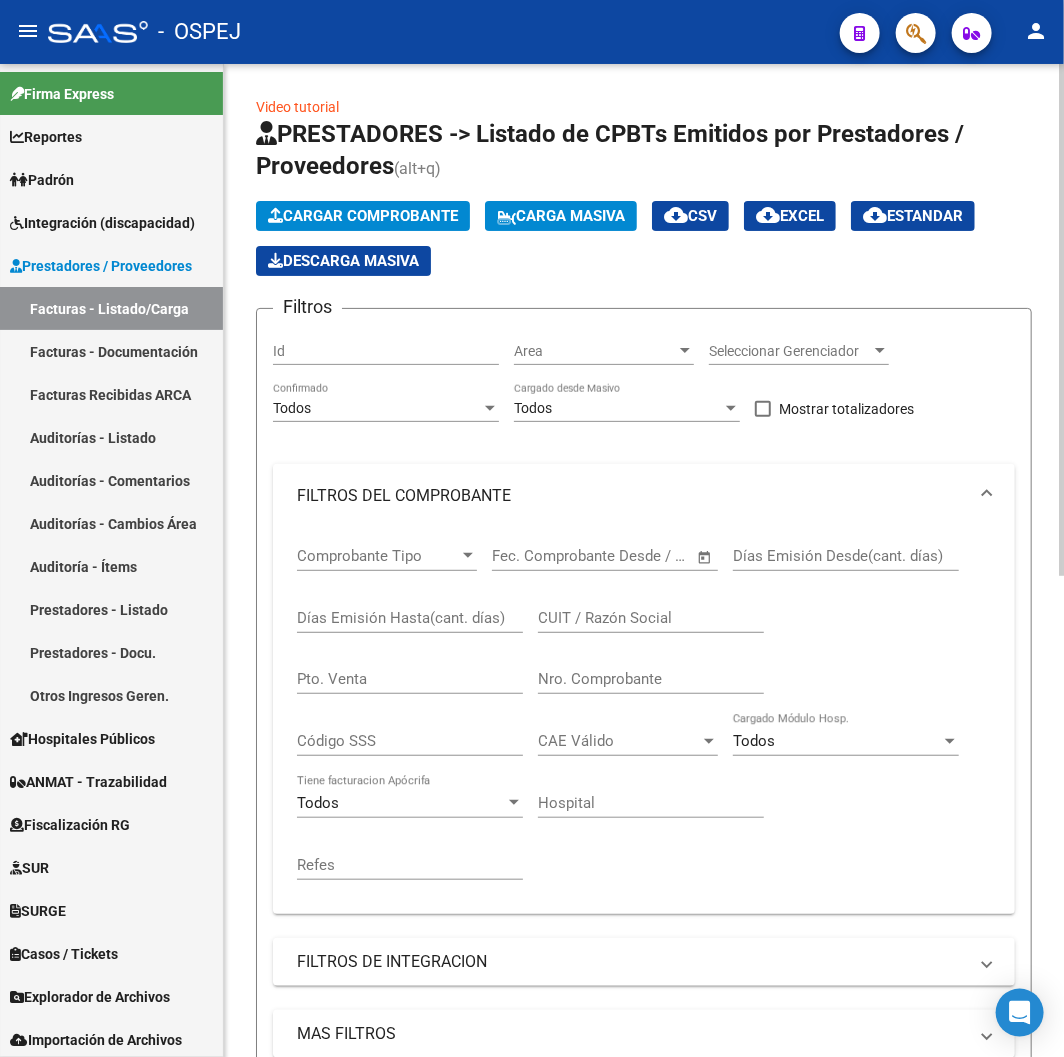 click on "Nro. Comprobante" 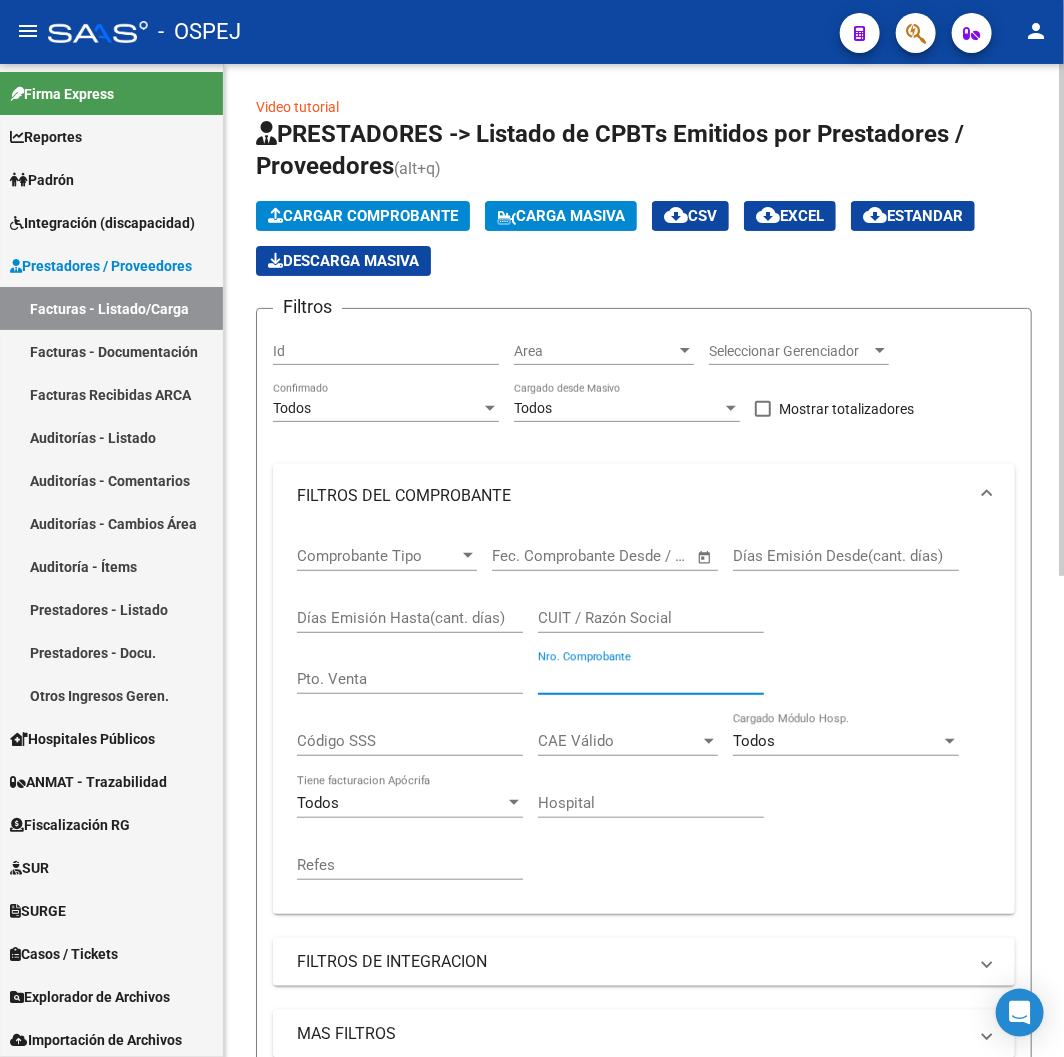 click on "Nro. Comprobante" at bounding box center [651, 679] 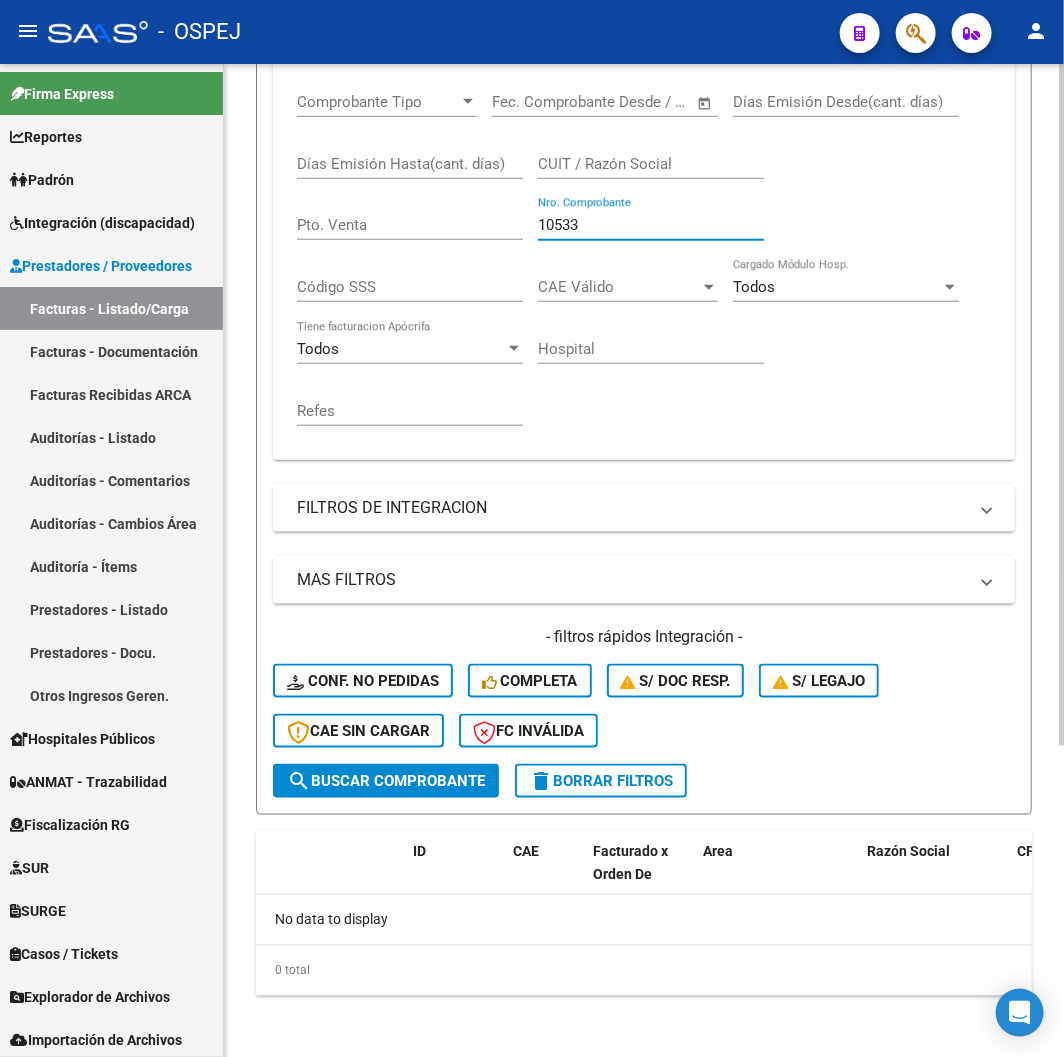 scroll, scrollTop: 0, scrollLeft: 0, axis: both 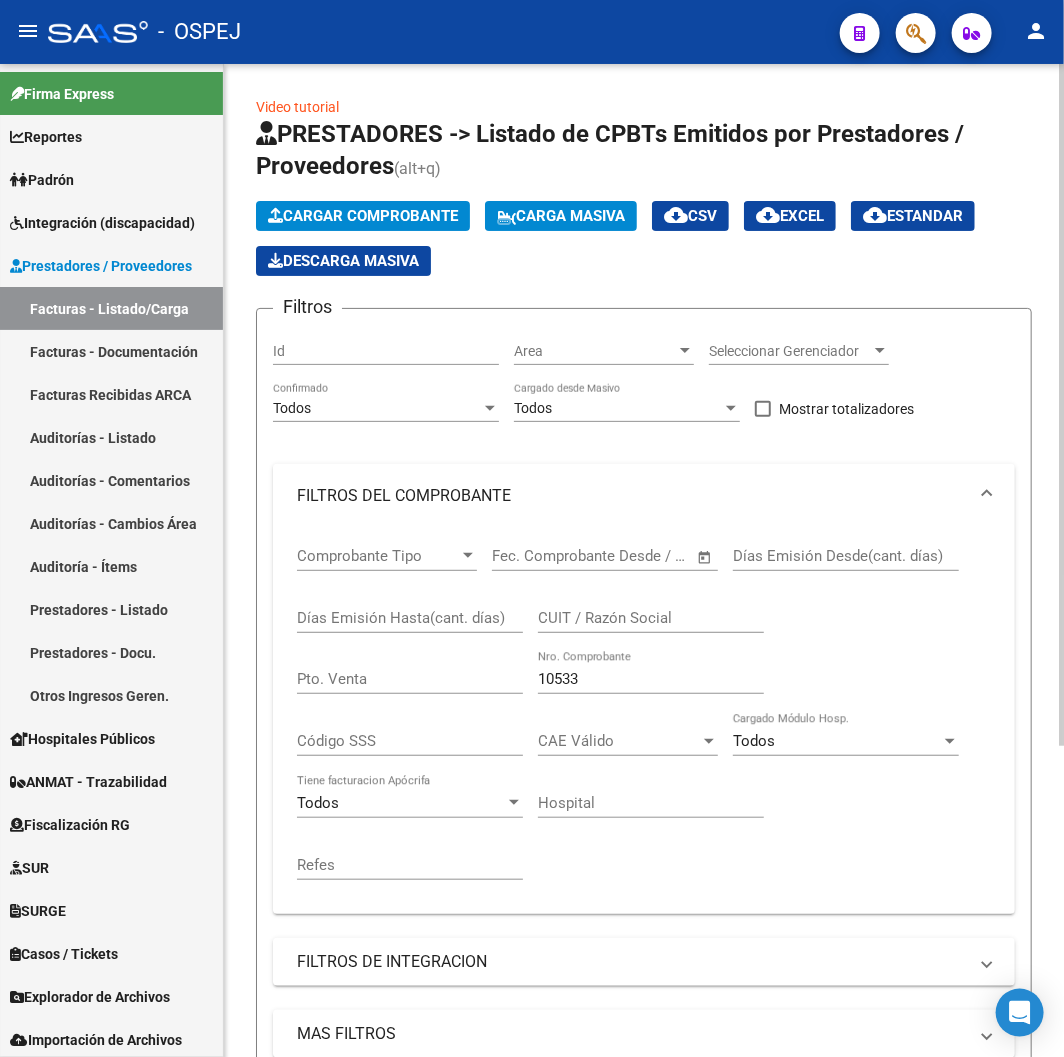 drag, startPoint x: 591, startPoint y: 673, endPoint x: 370, endPoint y: 638, distance: 223.75433 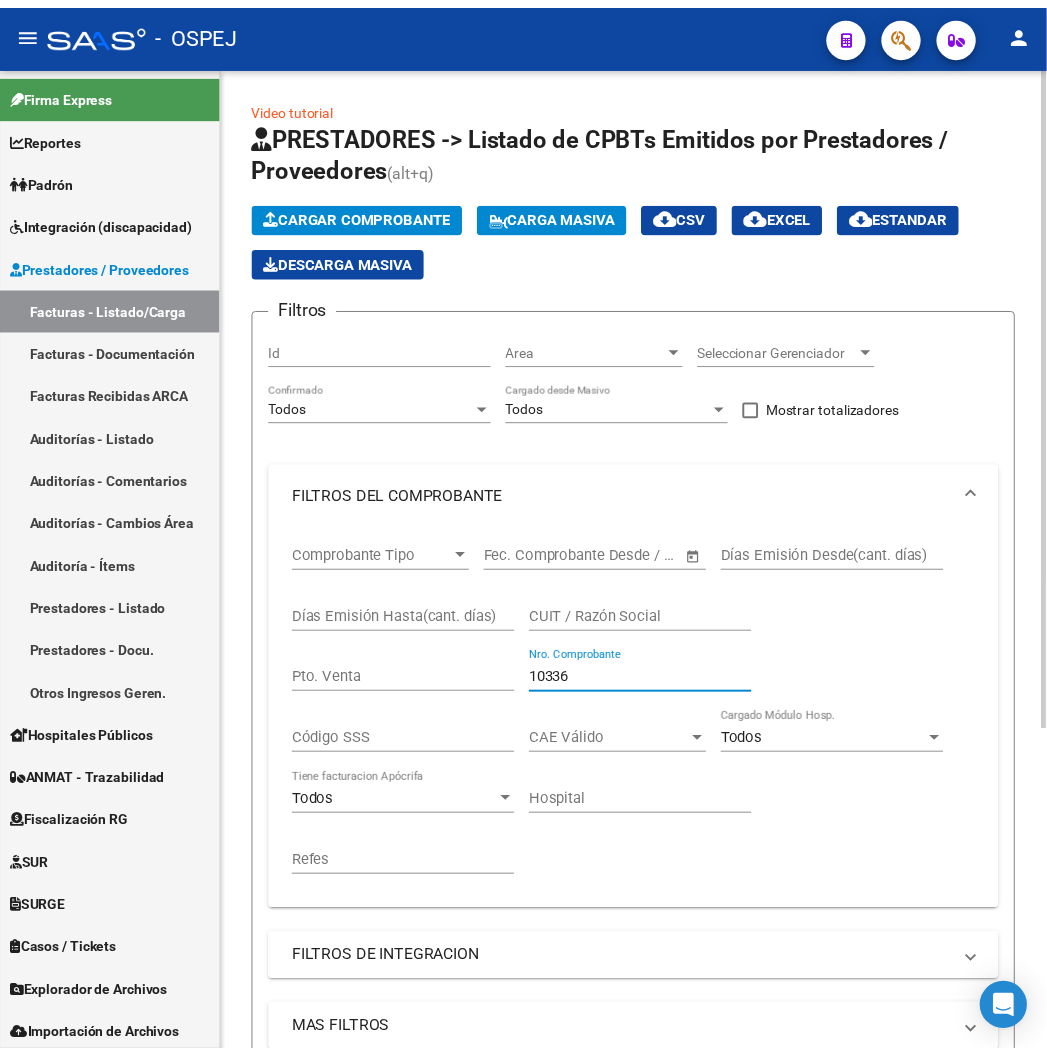 scroll, scrollTop: 486, scrollLeft: 0, axis: vertical 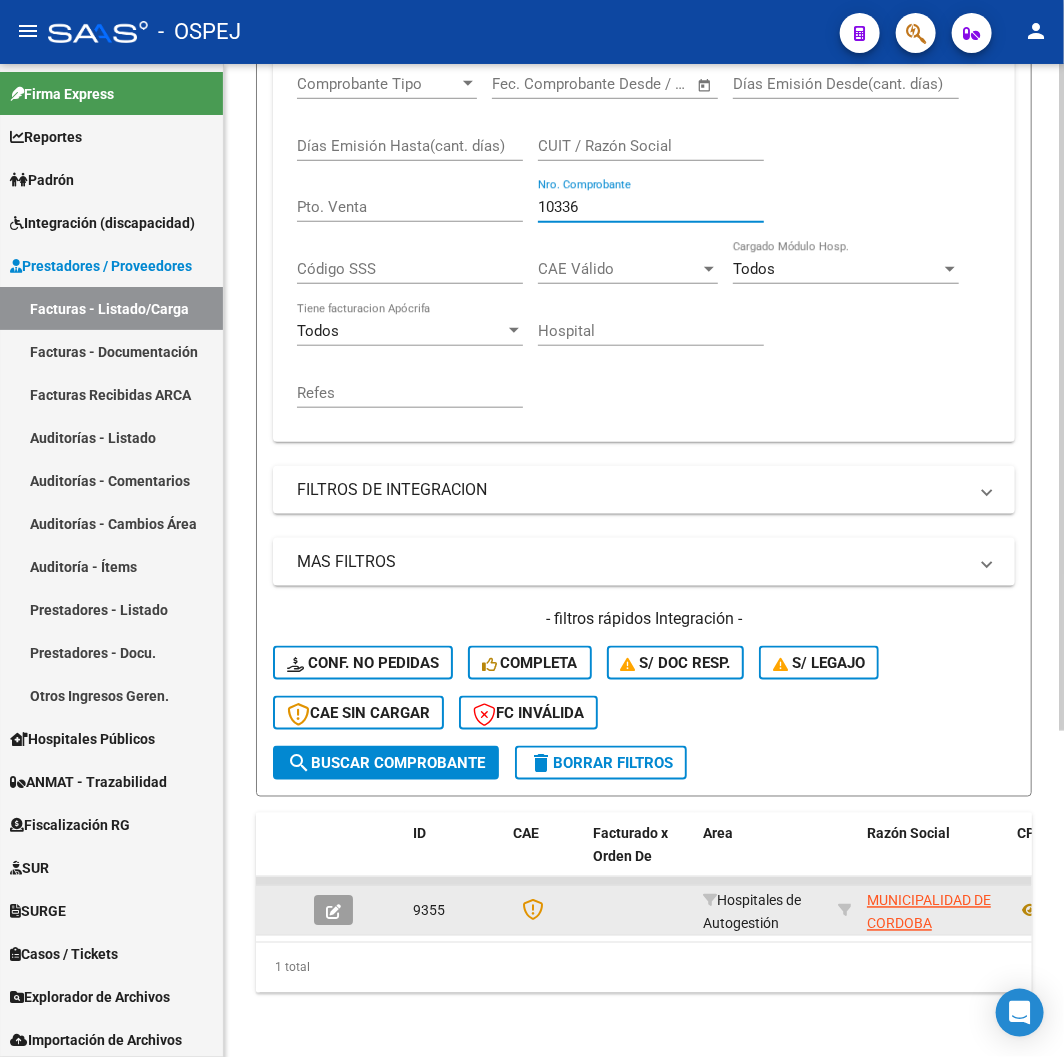 type on "10336" 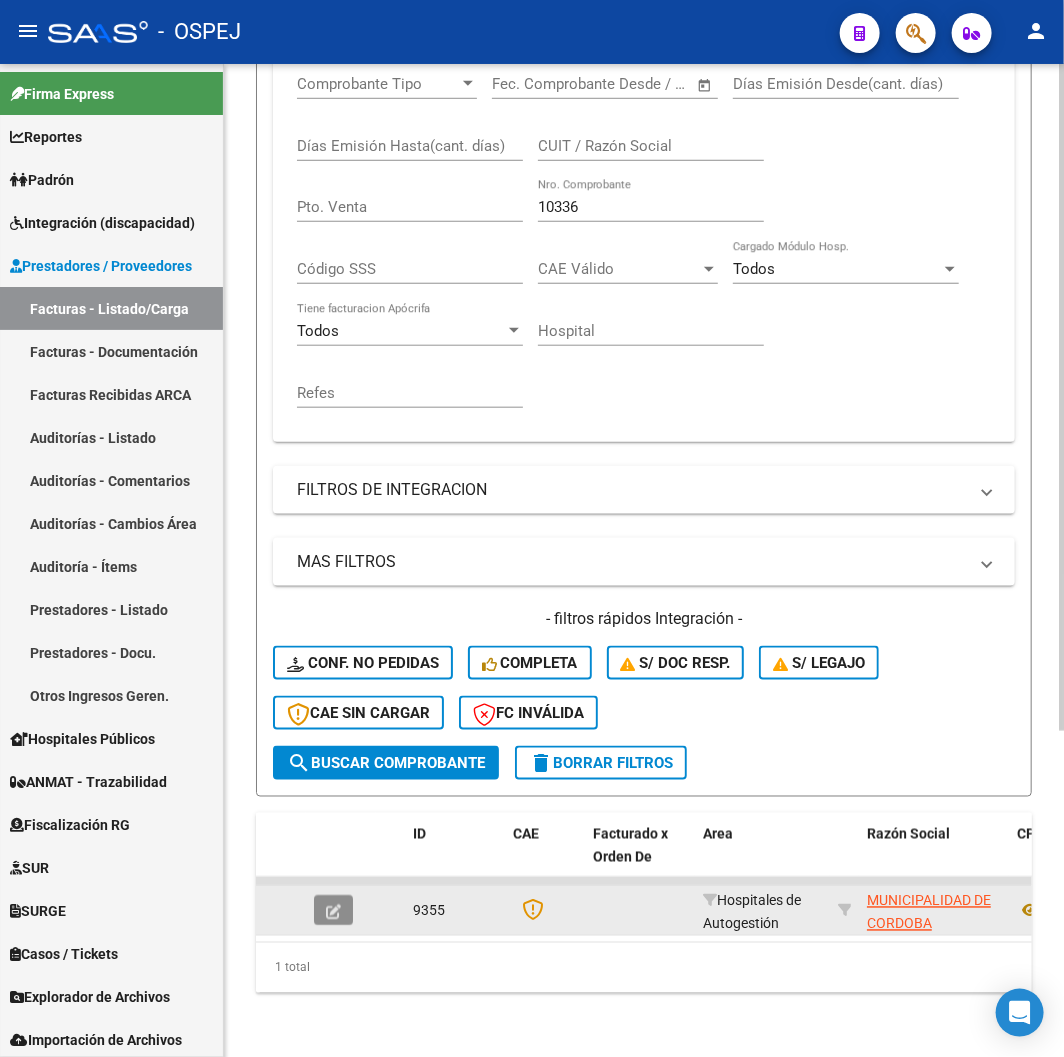 click 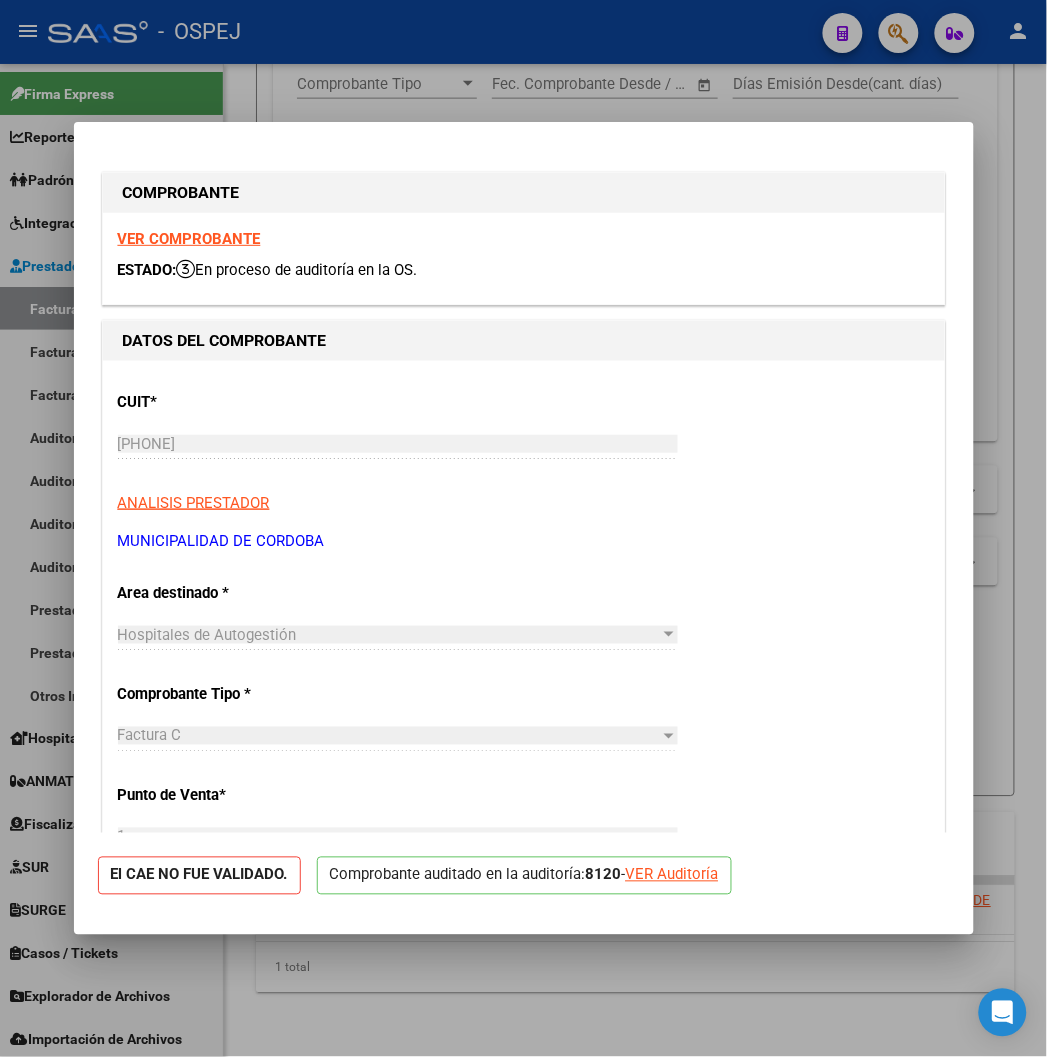 click on "VER Auditoría" 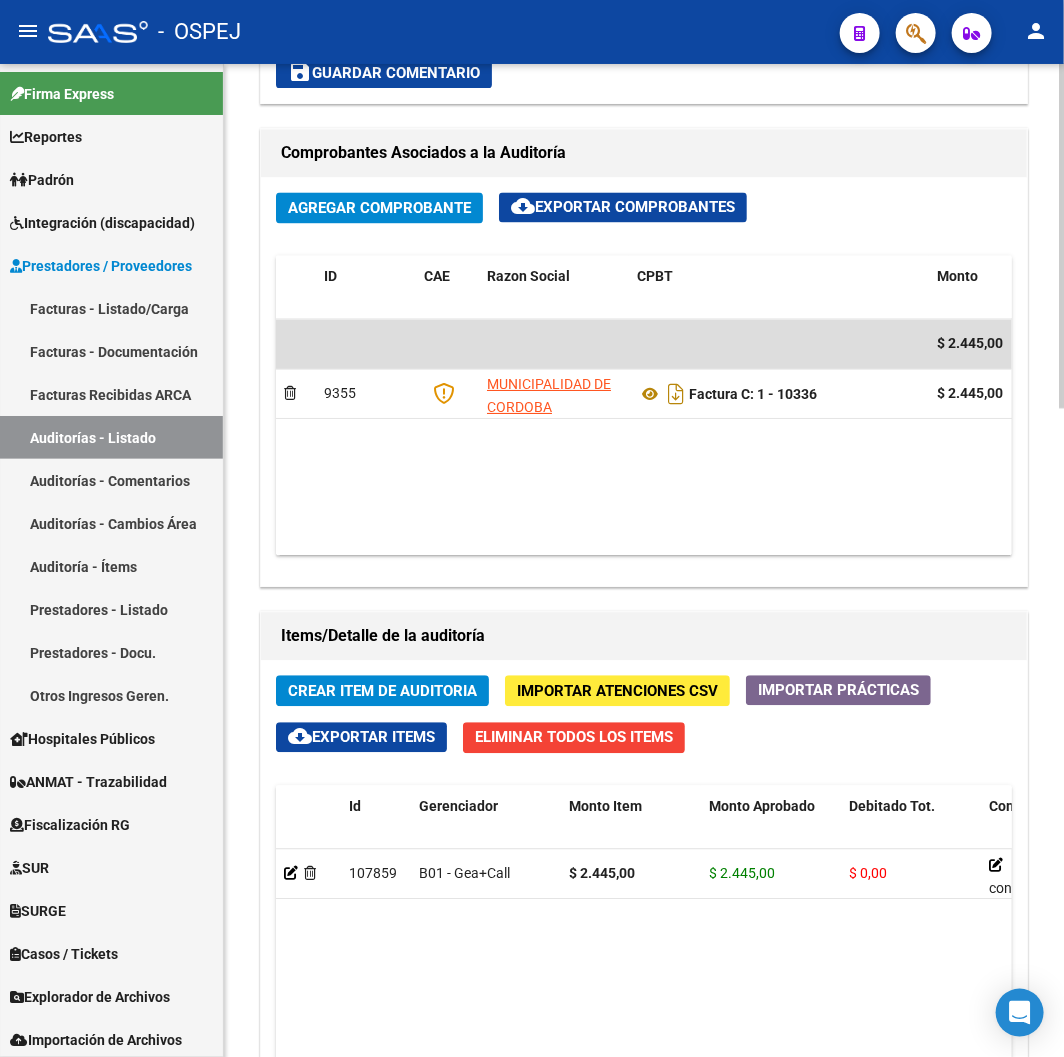 scroll, scrollTop: 1444, scrollLeft: 0, axis: vertical 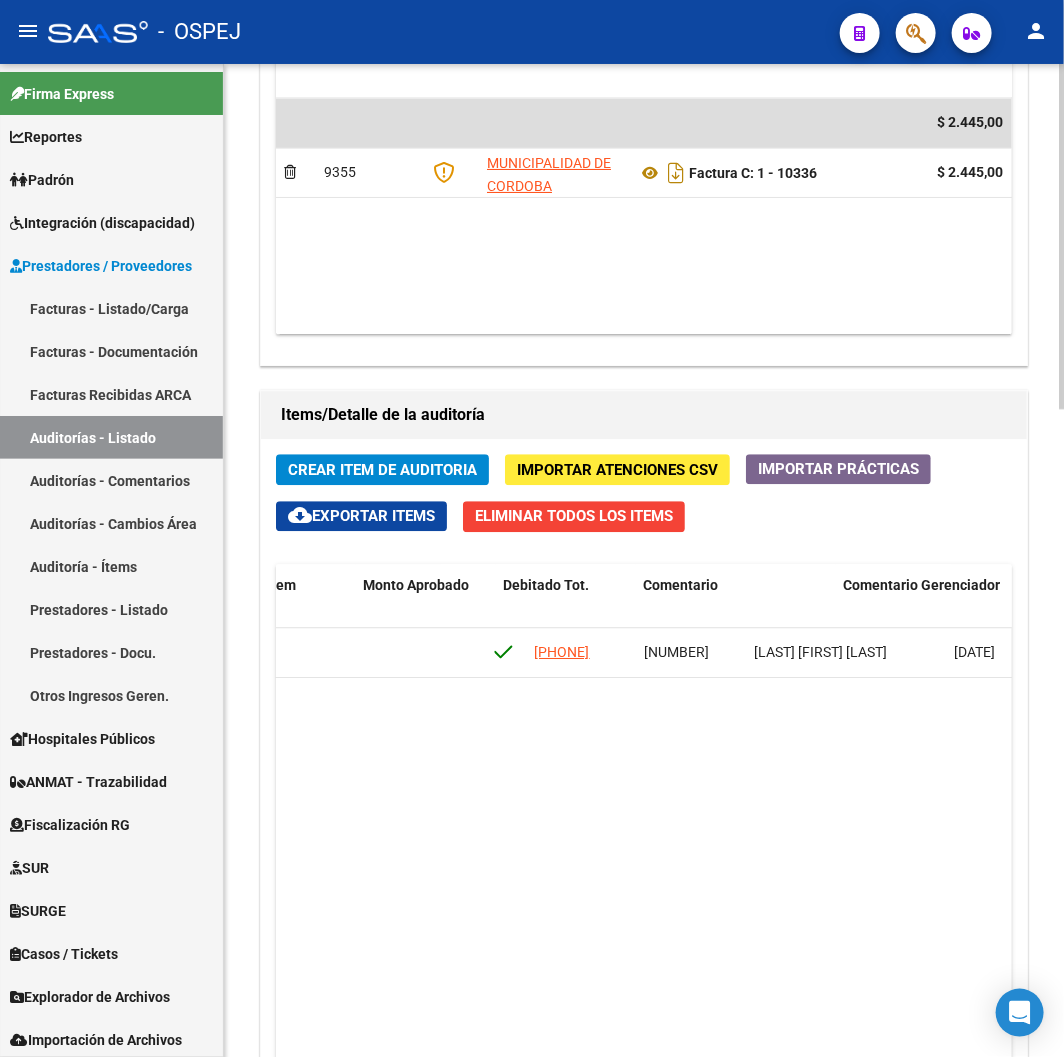 drag, startPoint x: 526, startPoint y: 751, endPoint x: 700, endPoint y: 758, distance: 174.14075 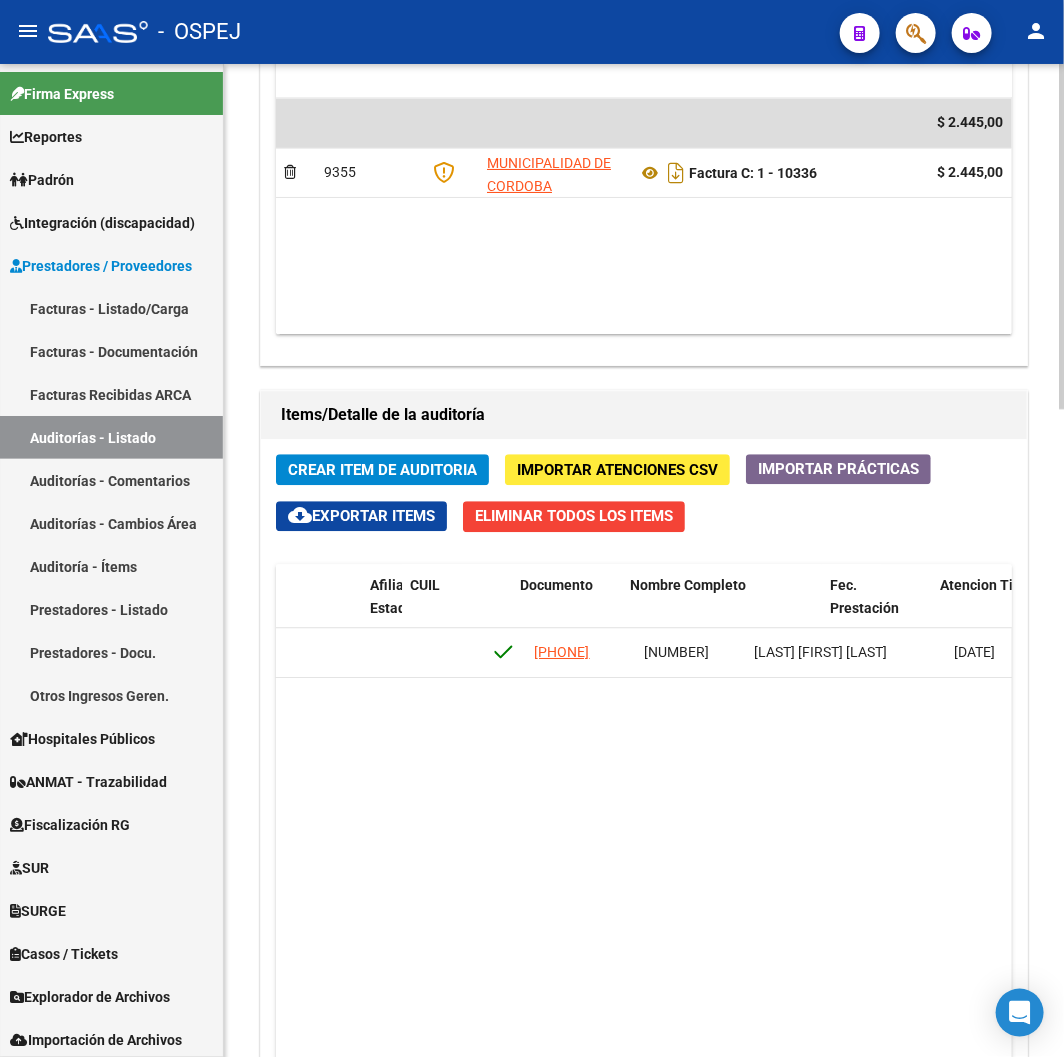 scroll, scrollTop: 0, scrollLeft: 1218, axis: horizontal 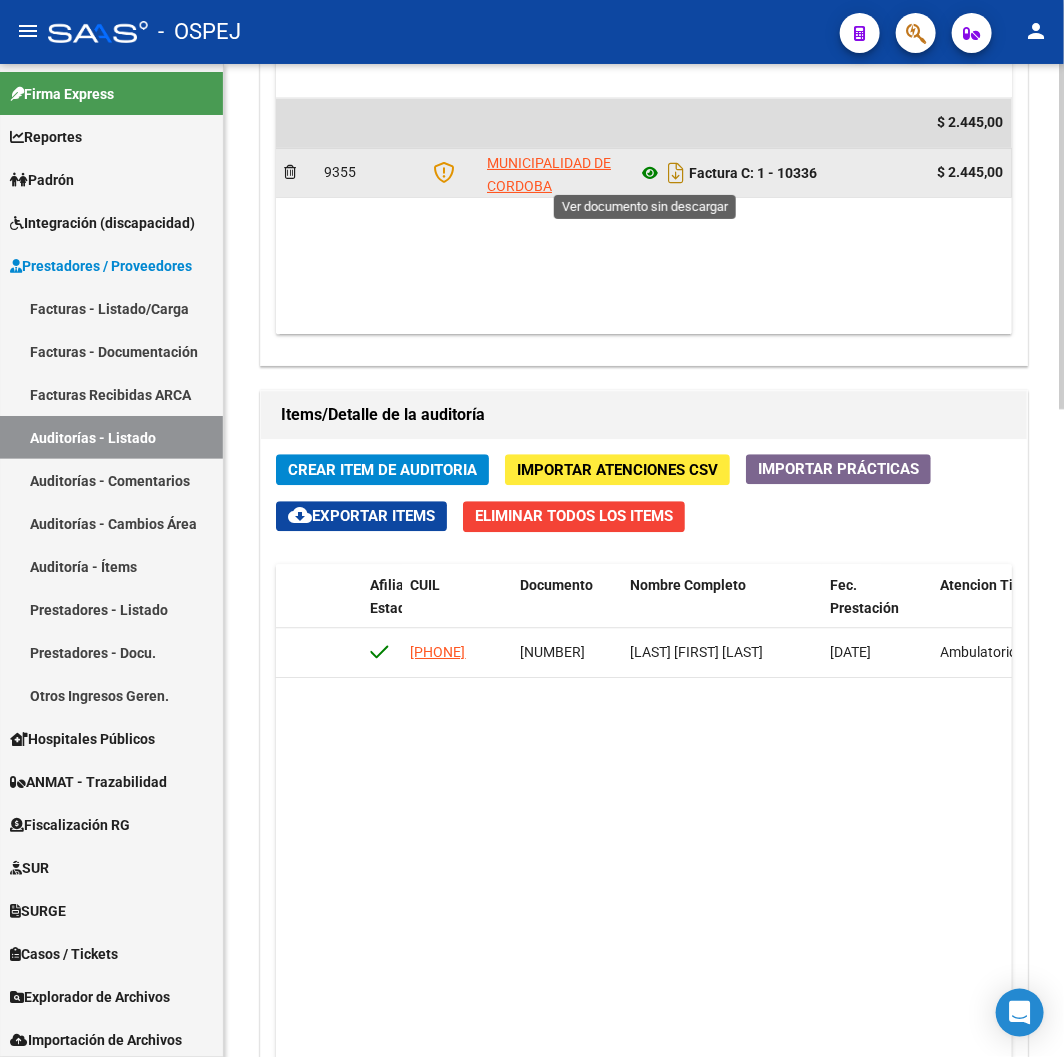 click 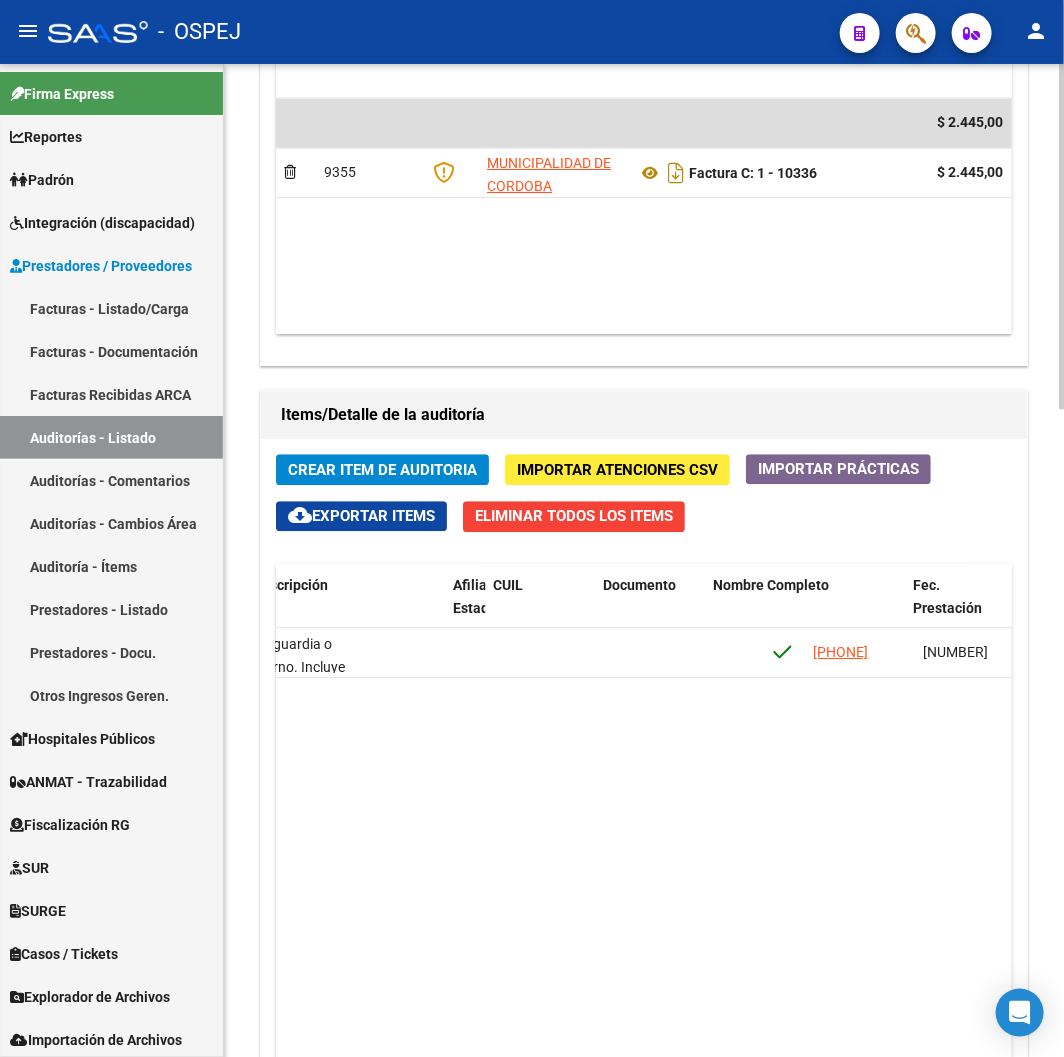 drag, startPoint x: 588, startPoint y: 744, endPoint x: 457, endPoint y: 747, distance: 131.03435 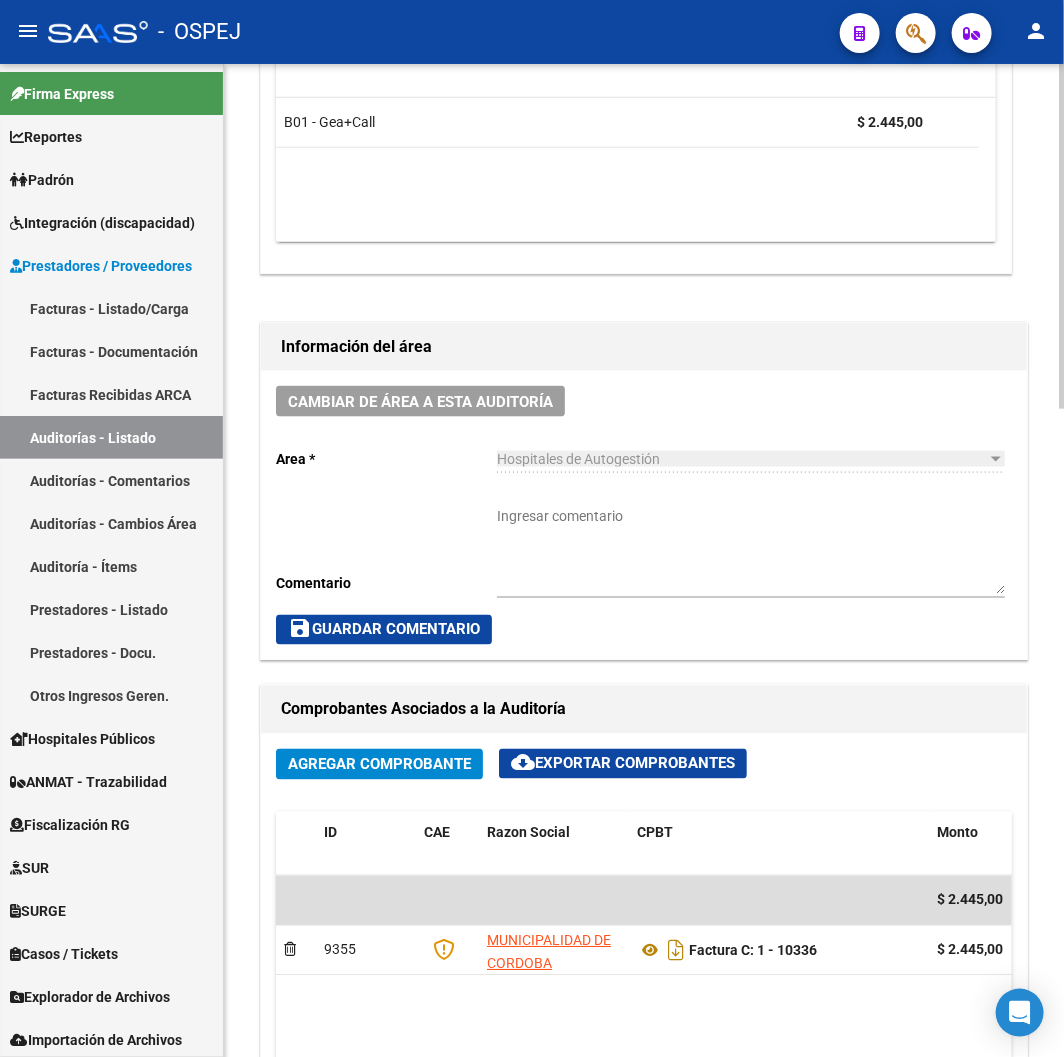scroll, scrollTop: 0, scrollLeft: 0, axis: both 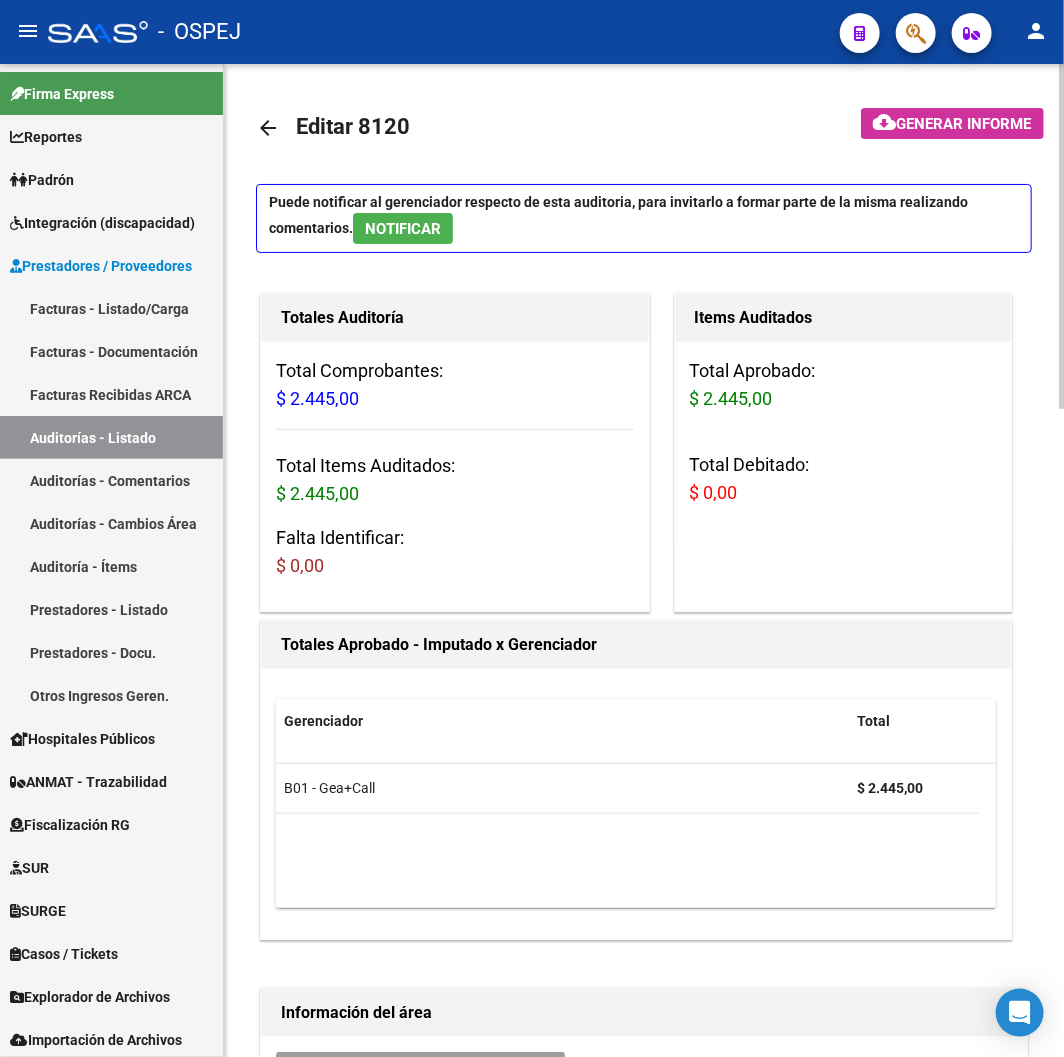 click on "arrow_back" 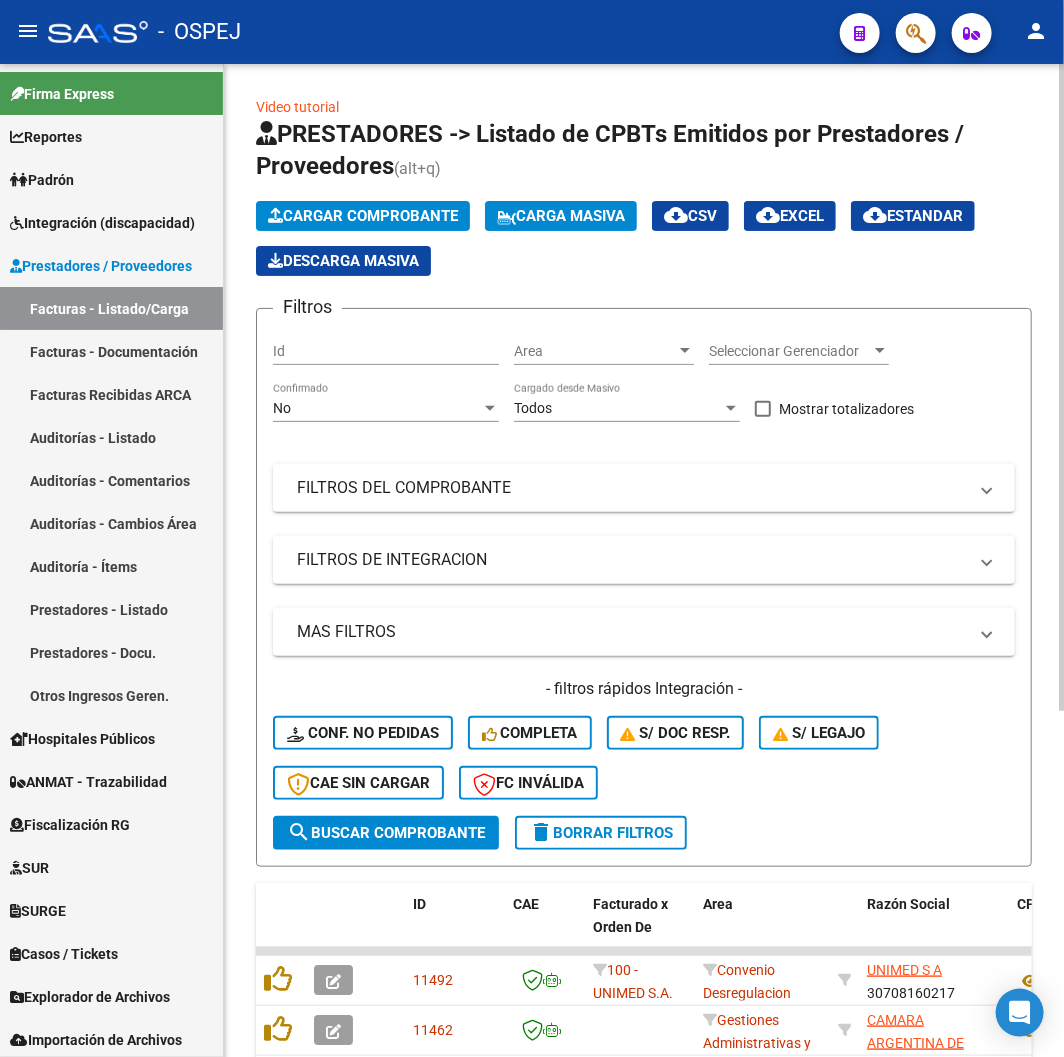 click on "No Confirmado" 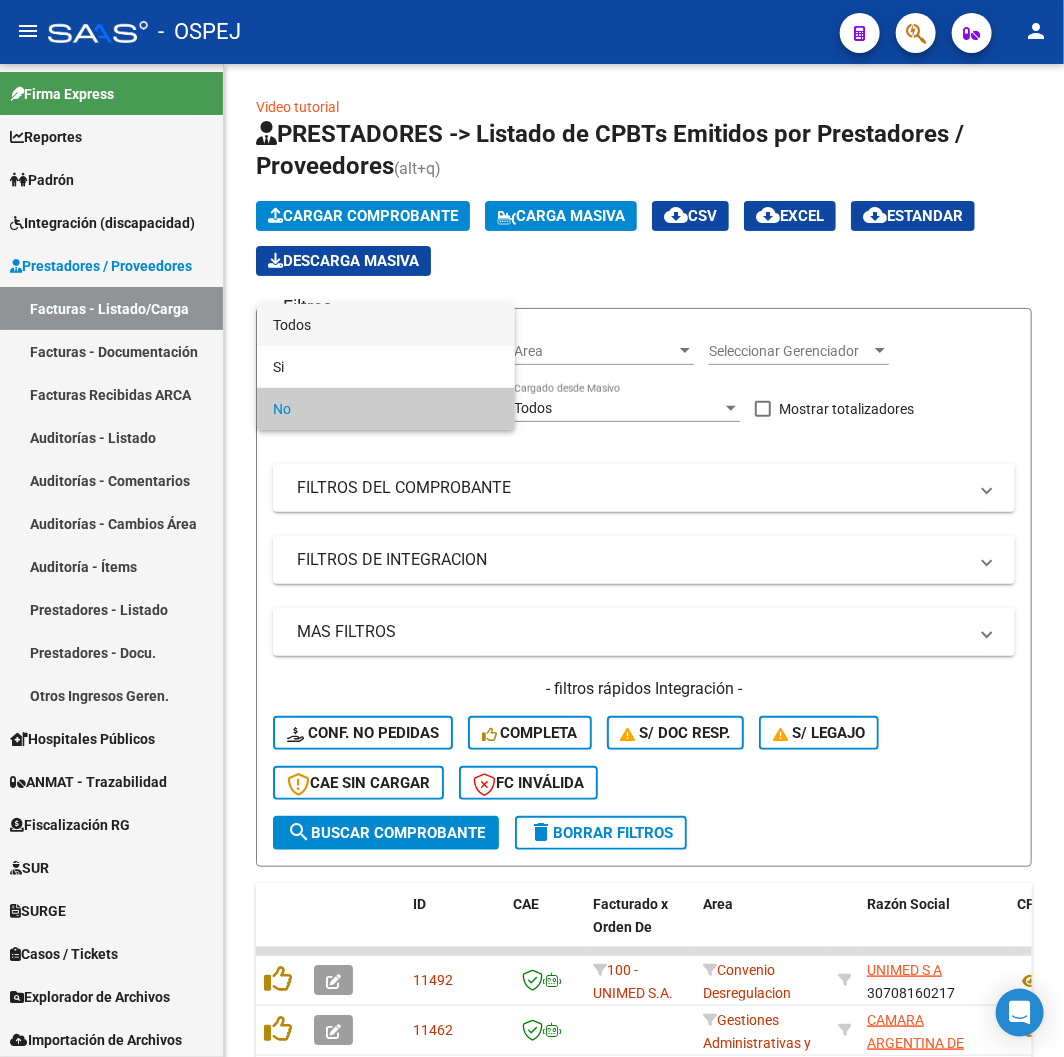 click on "Todos" at bounding box center [386, 325] 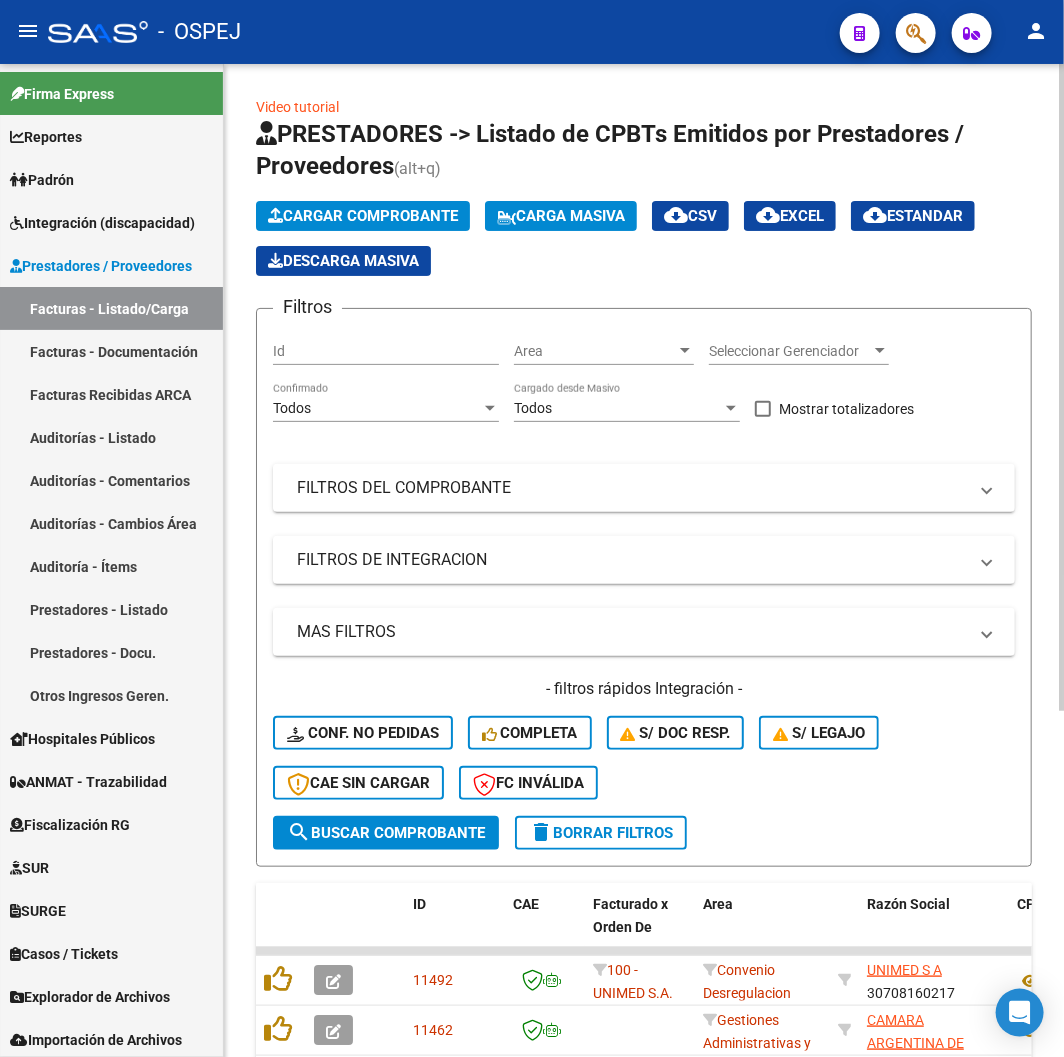 click on "Filtros Id Area Area Seleccionar Gerenciador Seleccionar Gerenciador Todos Confirmado Todos Cargado desde Masivo   Mostrar totalizadores   FILTROS DEL COMPROBANTE  Comprobante Tipo Comprobante Tipo Start date – End date Fec. Comprobante Desde / Hasta Días Emisión Desde(cant. días) Días Emisión Hasta(cant. días) CUIT / Razón Social Pto. Venta Nro. Comprobante Código SSS CAE Válido CAE Válido Todos Cargado Módulo Hosp. Todos Tiene facturacion Apócrifa Hospital Refes  FILTROS DE INTEGRACION  Todos Cargado en Para Enviar SSS Período De Prestación Campos del Archivo de Rendición Devuelto x SSS (dr_envio) Todos Rendido x SSS (dr_envio) Tipo de Registro Tipo de Registro Período Presentación Período Presentación Campos del Legajo Asociado (preaprobación) Afiliado Legajo (cuil/nombre) Todos Solo facturas preaprobadas  MAS FILTROS  Todos Con Doc. Respaldatoria Todos Con Trazabilidad Todos Asociado a Expediente Sur Auditoría Auditoría Auditoría Id Start date – End date Start date – End date" 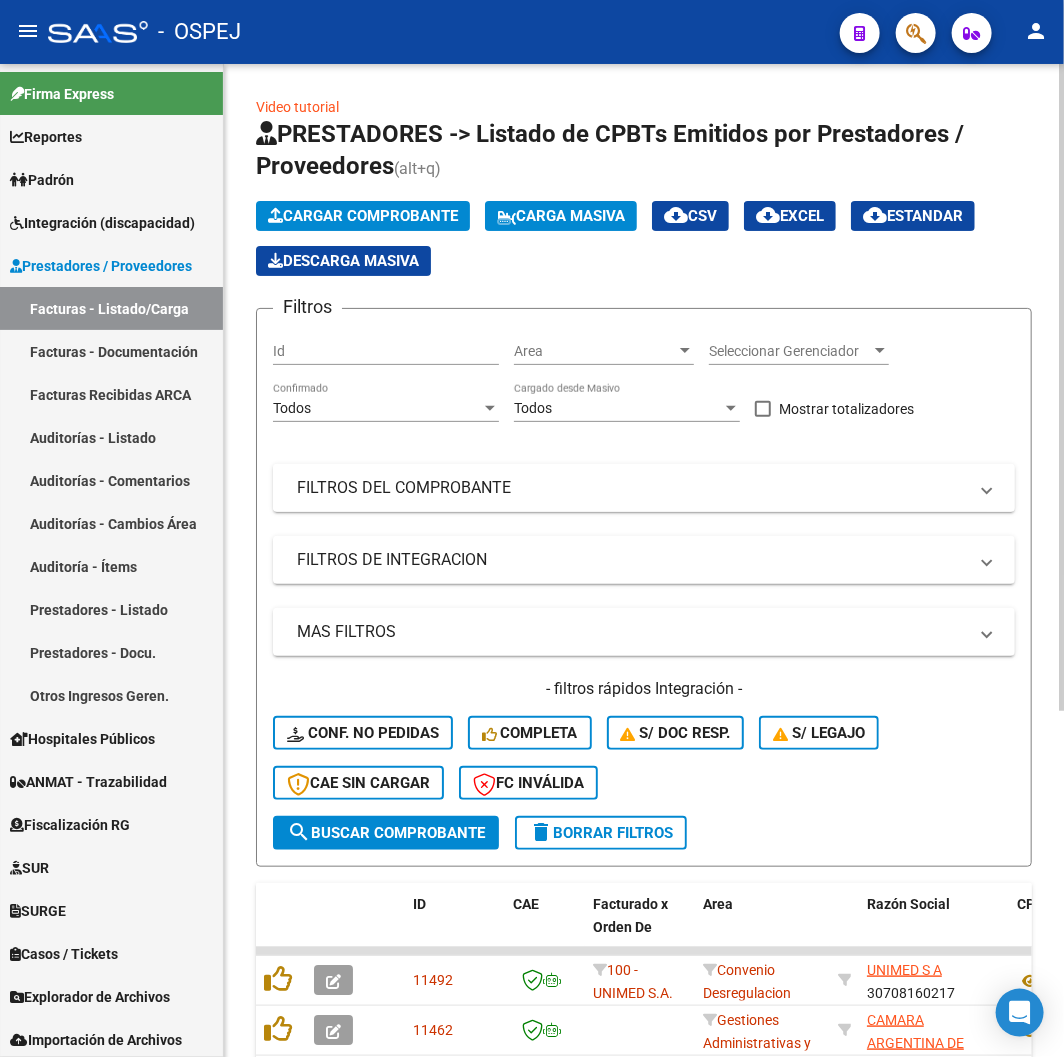drag, startPoint x: 437, startPoint y: 452, endPoint x: 477, endPoint y: 481, distance: 49.40648 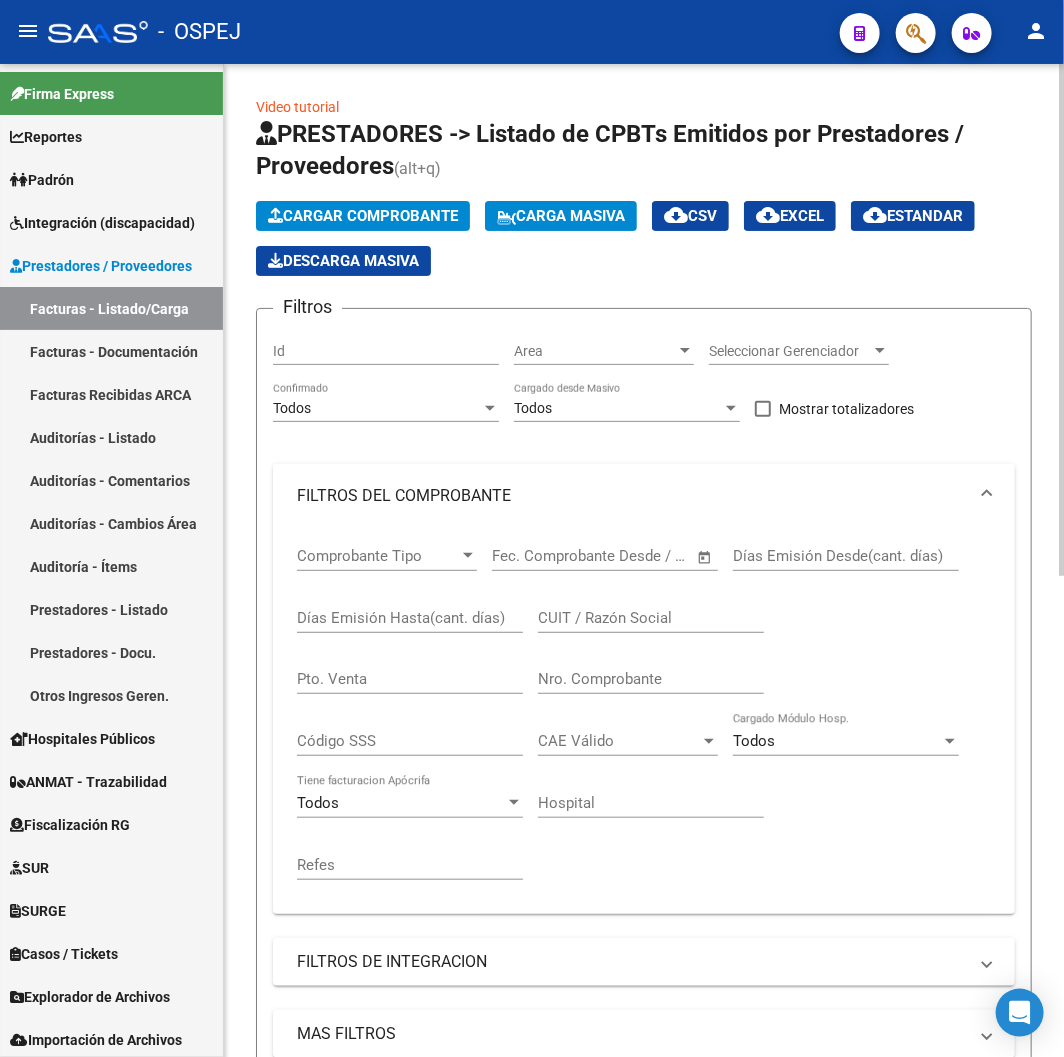 click on "Nro. Comprobante" 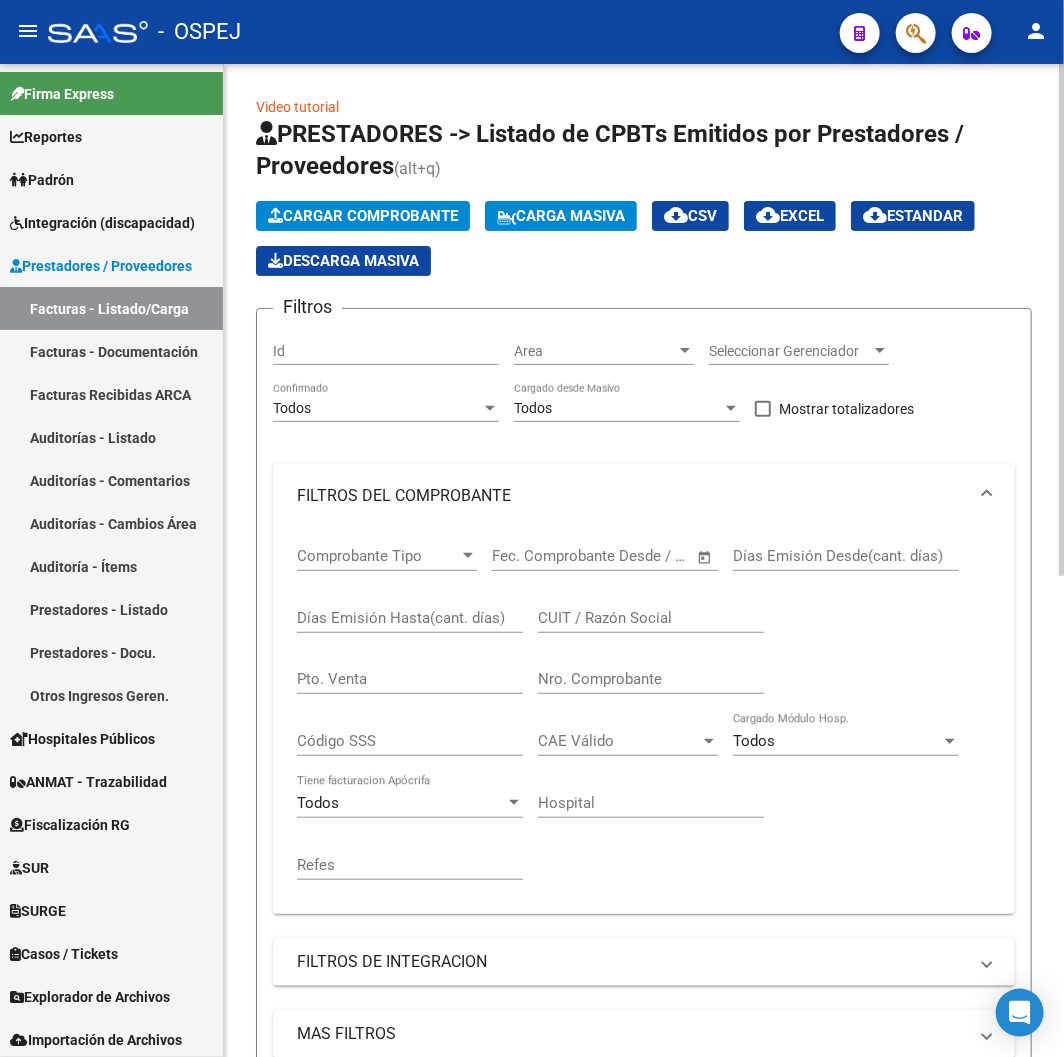click on "Nro. Comprobante" 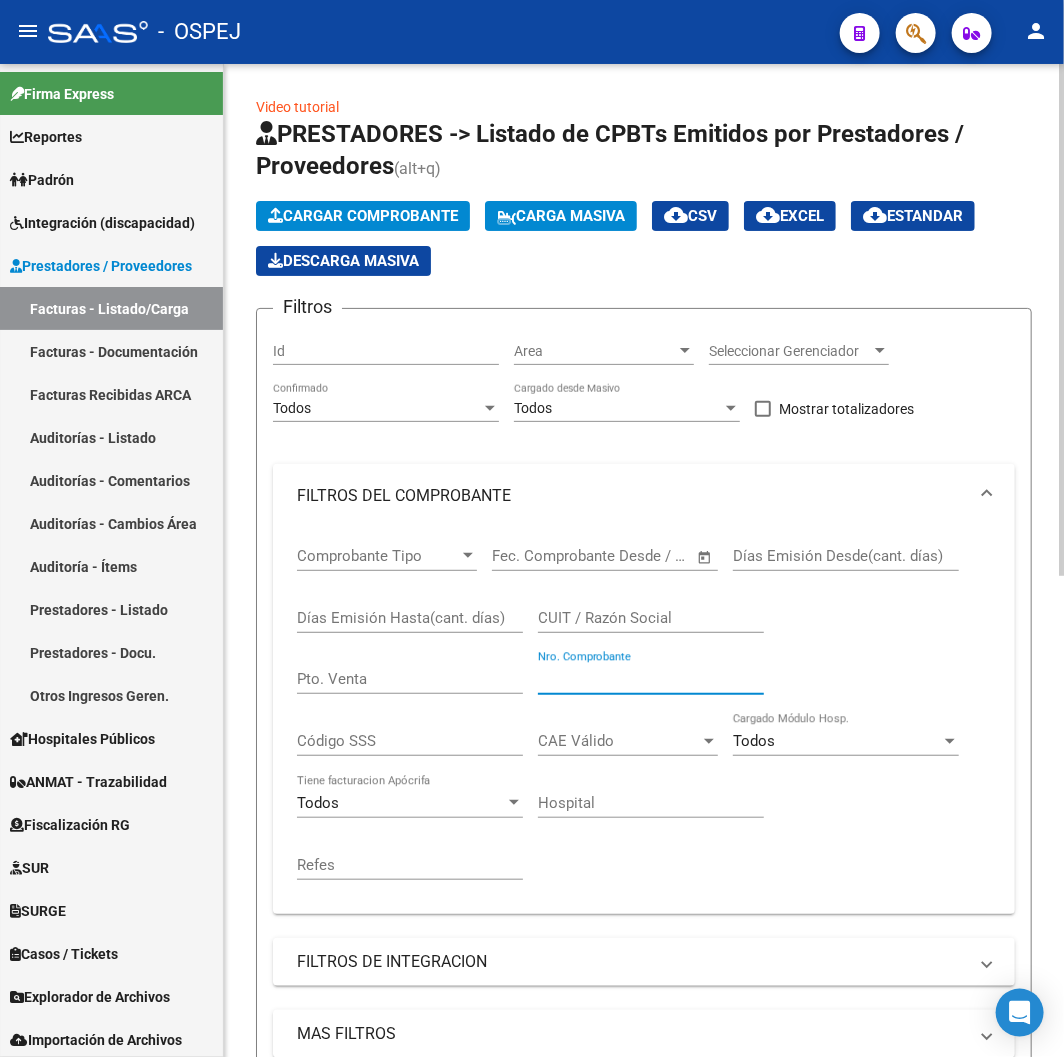 click on "Nro. Comprobante" 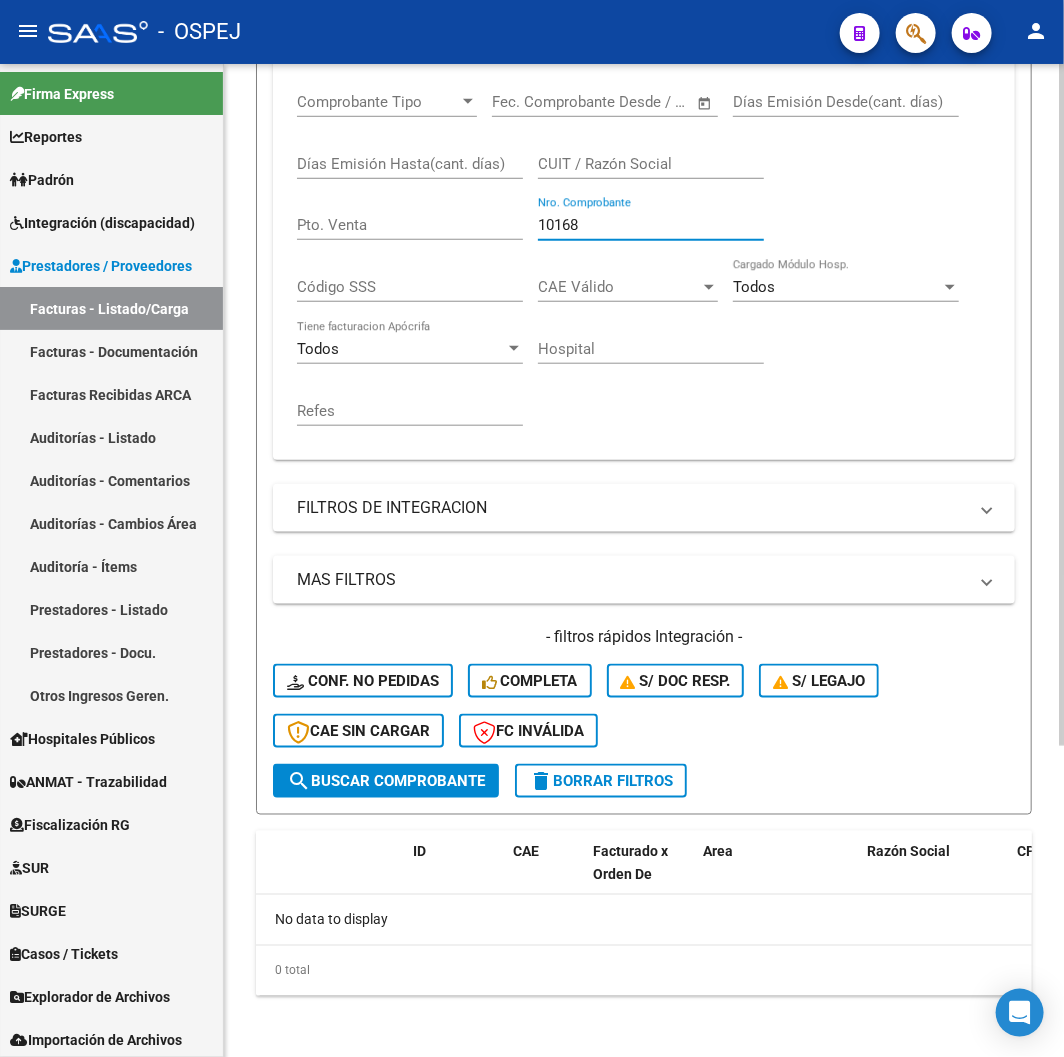 scroll, scrollTop: 10, scrollLeft: 0, axis: vertical 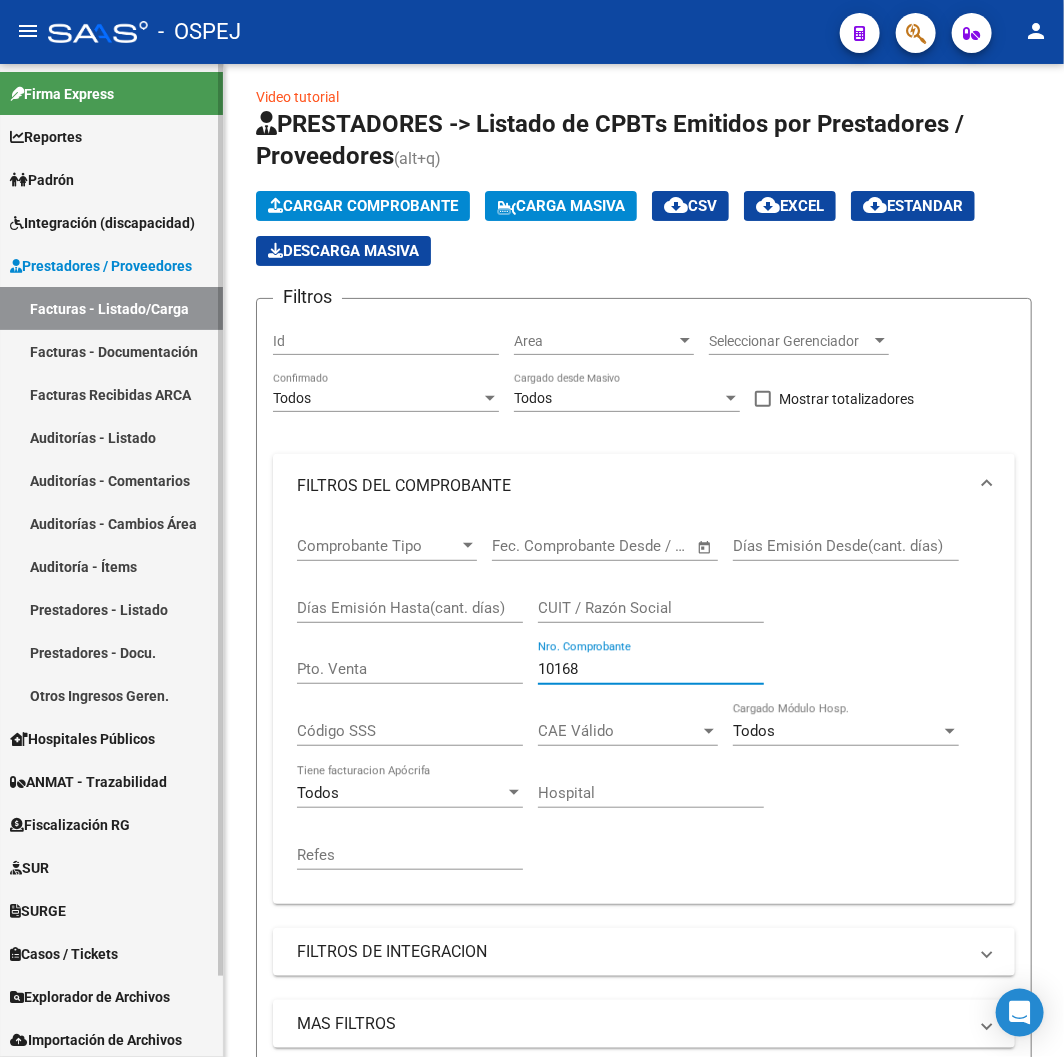 type on "10168" 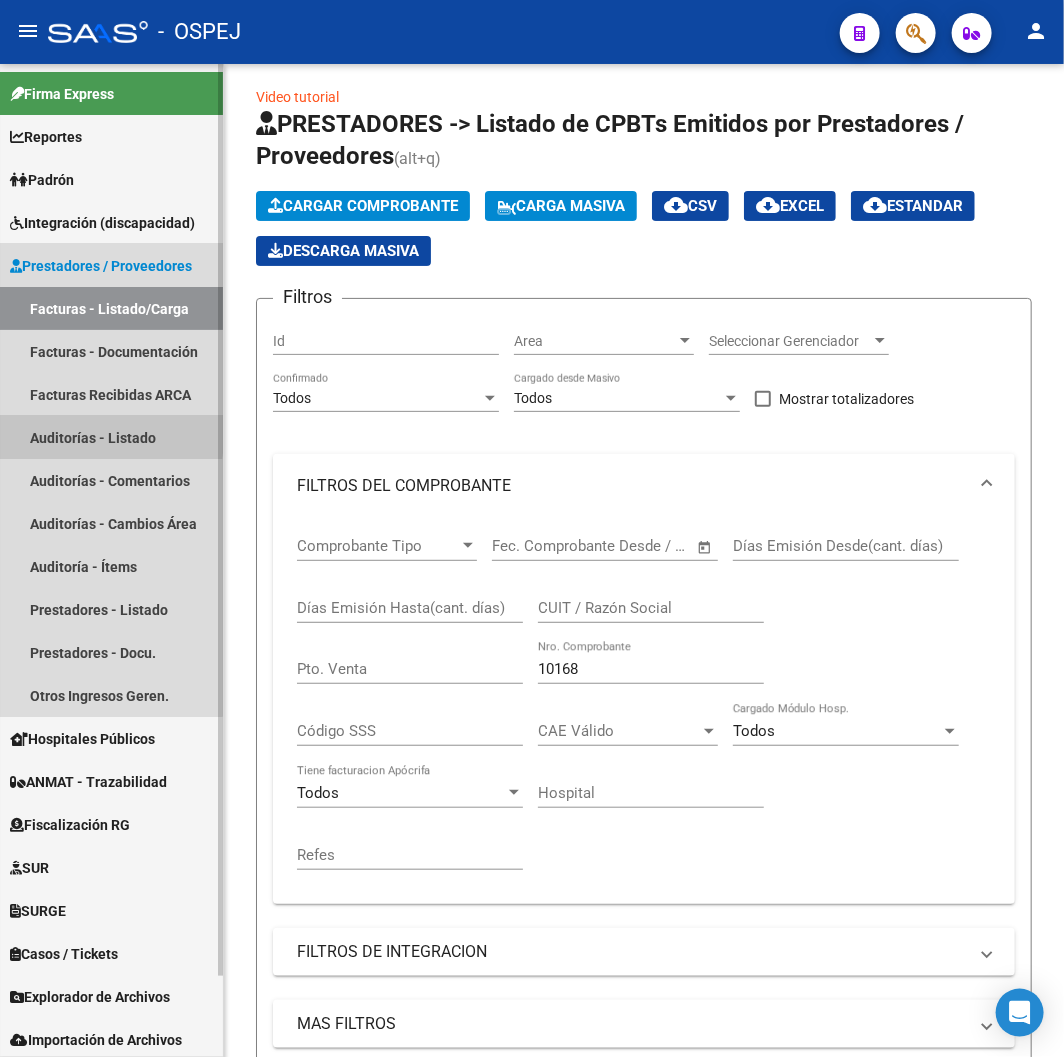click on "Auditorías - Listado" at bounding box center [111, 437] 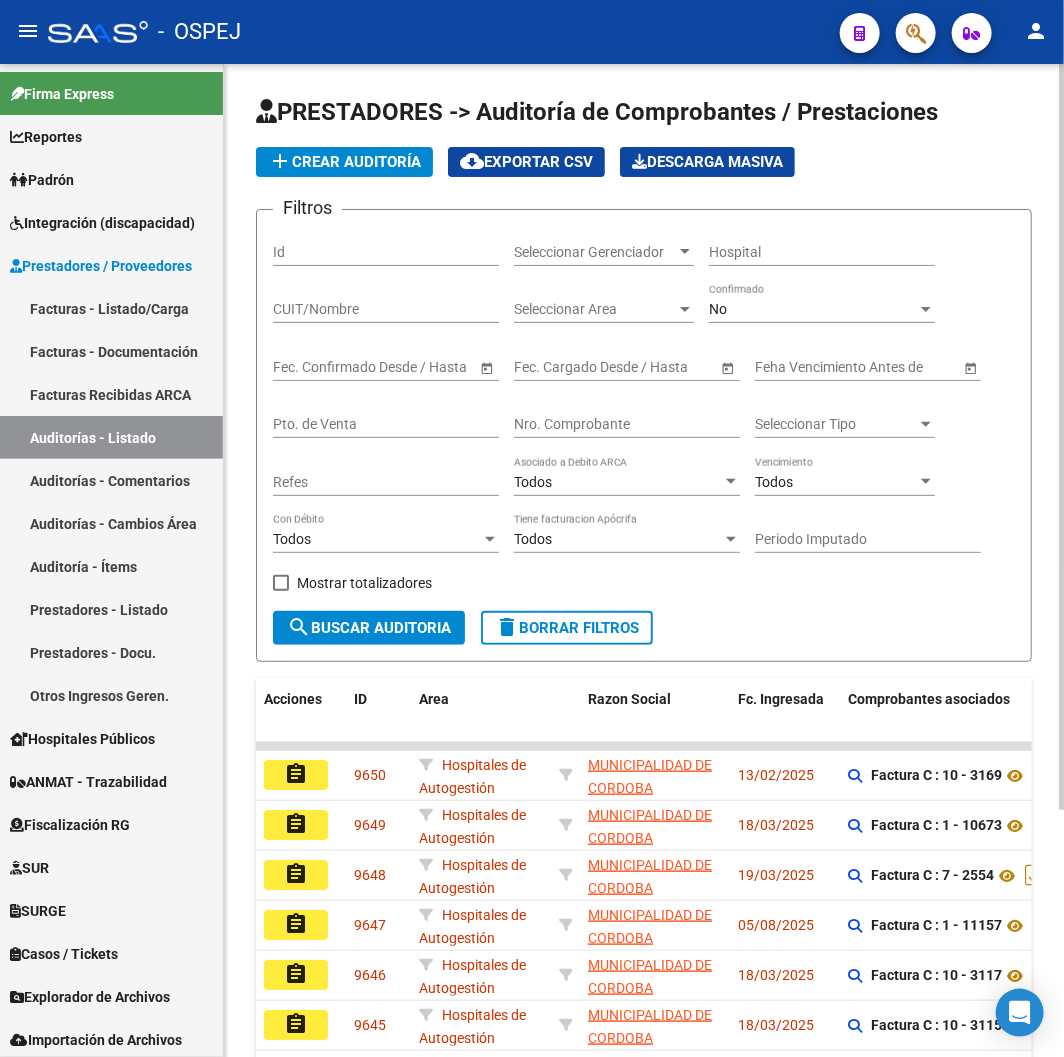 drag, startPoint x: 555, startPoint y: 405, endPoint x: 554, endPoint y: 430, distance: 25.019993 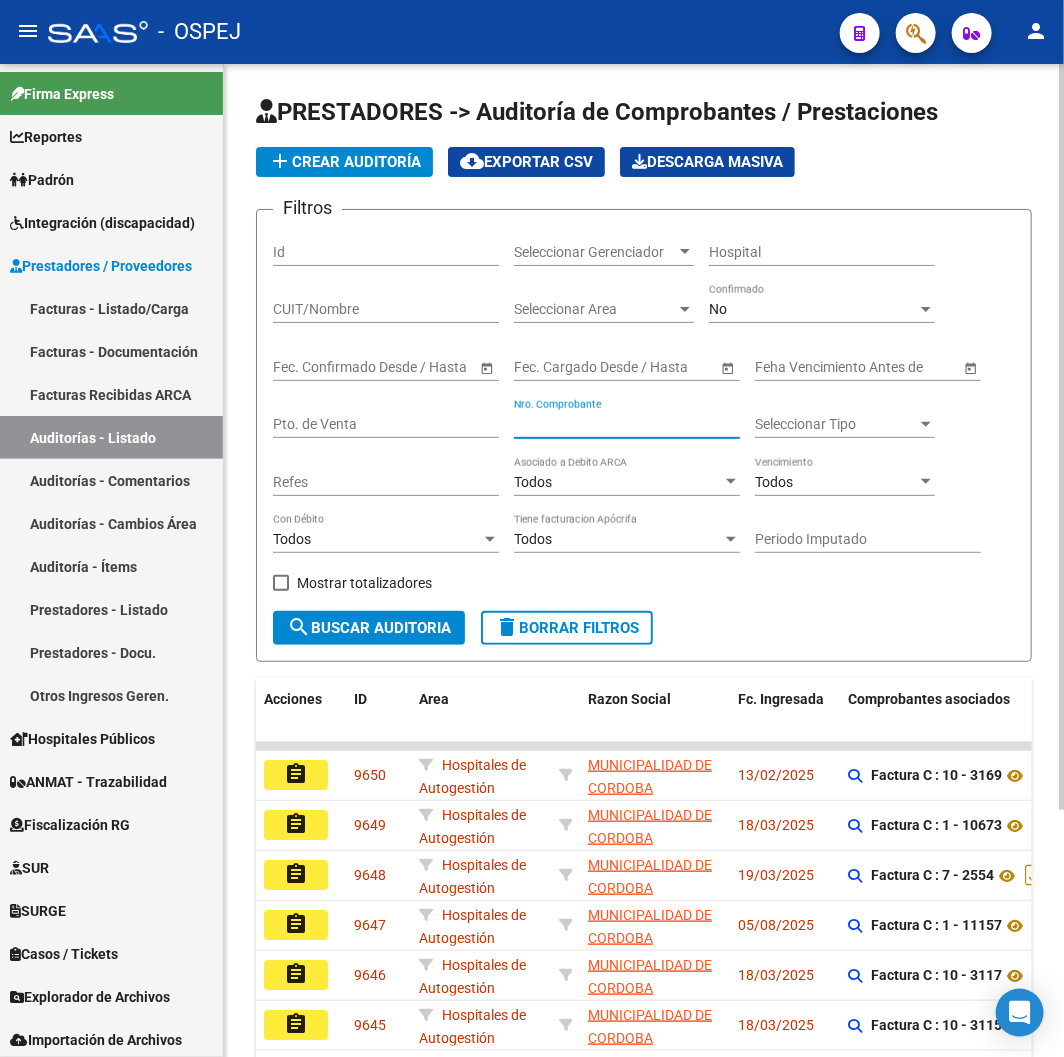 click on "Nro. Comprobante" at bounding box center (627, 424) 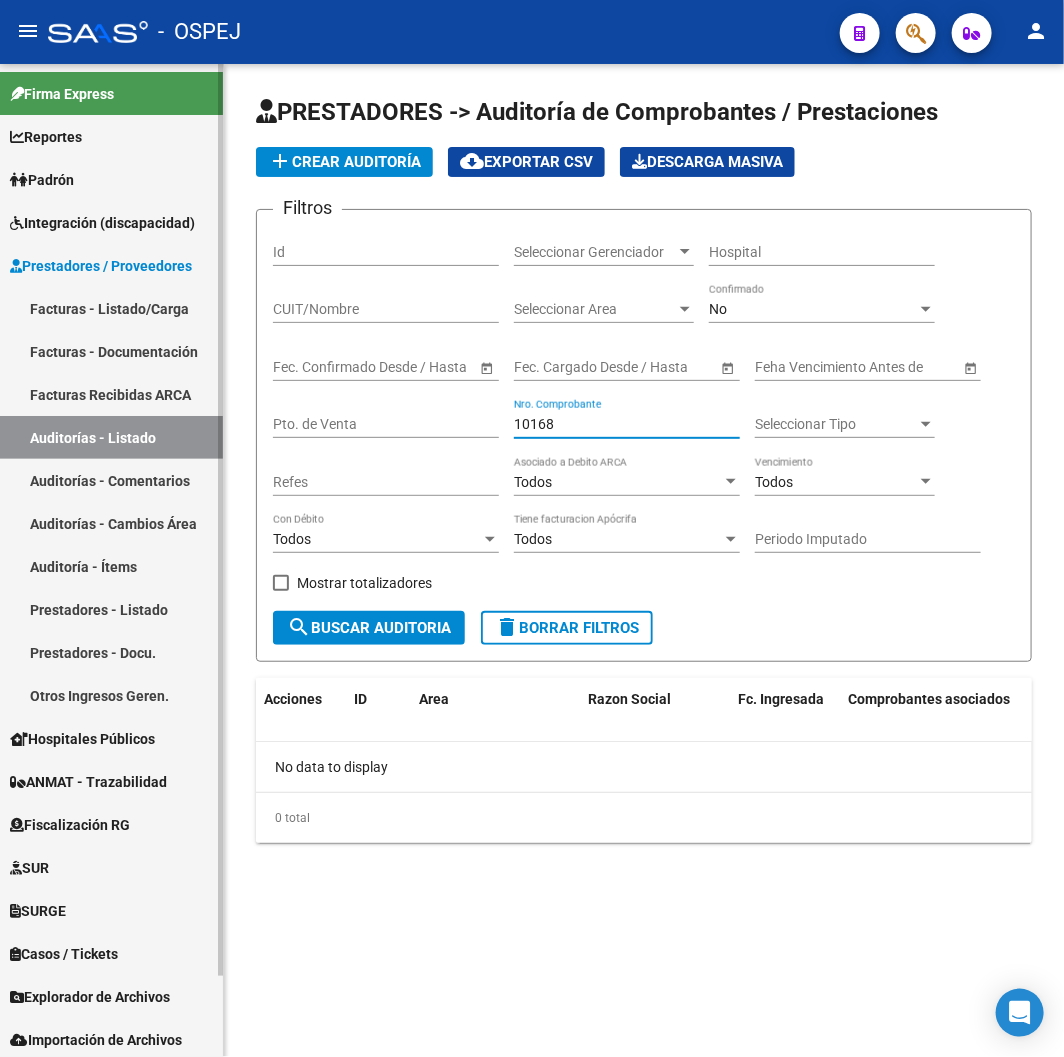 type on "10168" 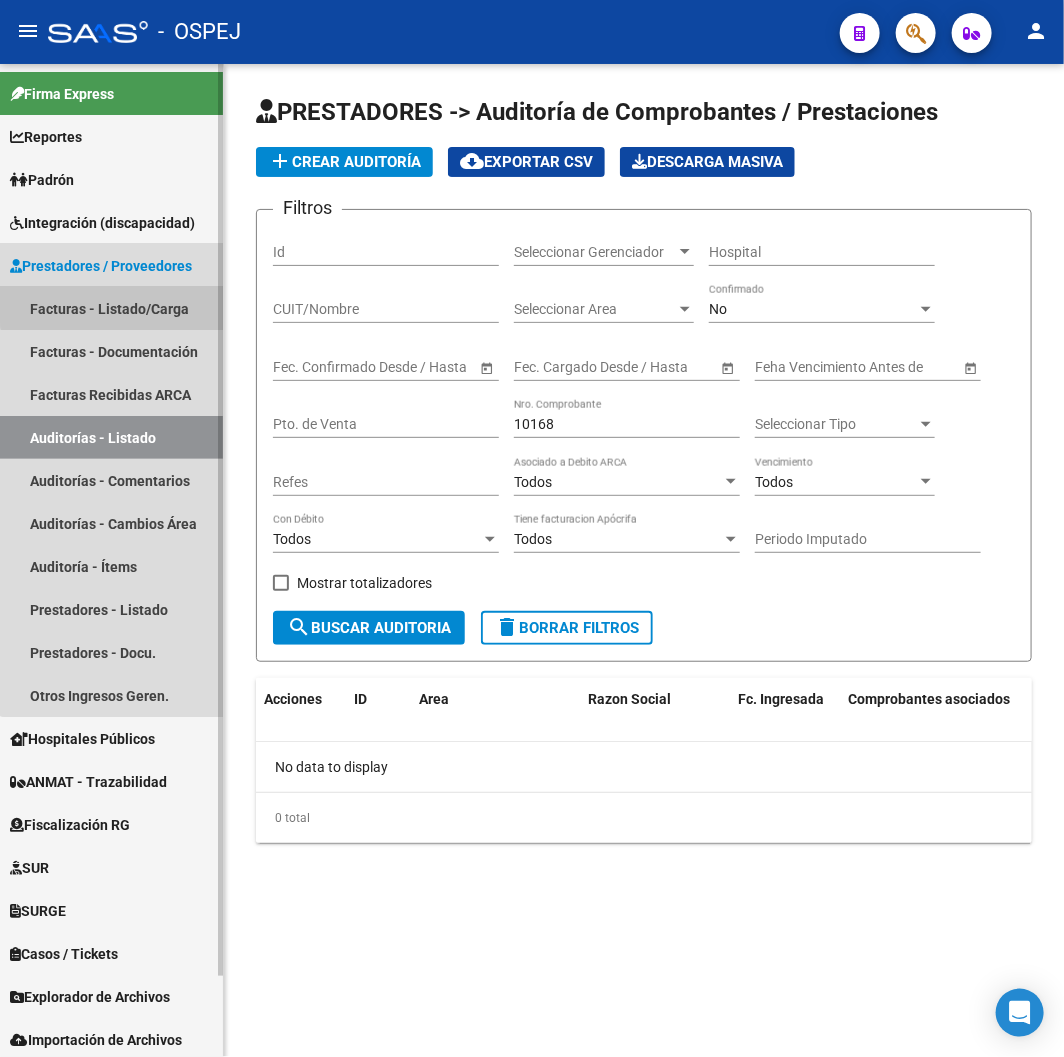 drag, startPoint x: 155, startPoint y: 293, endPoint x: 190, endPoint y: 305, distance: 37 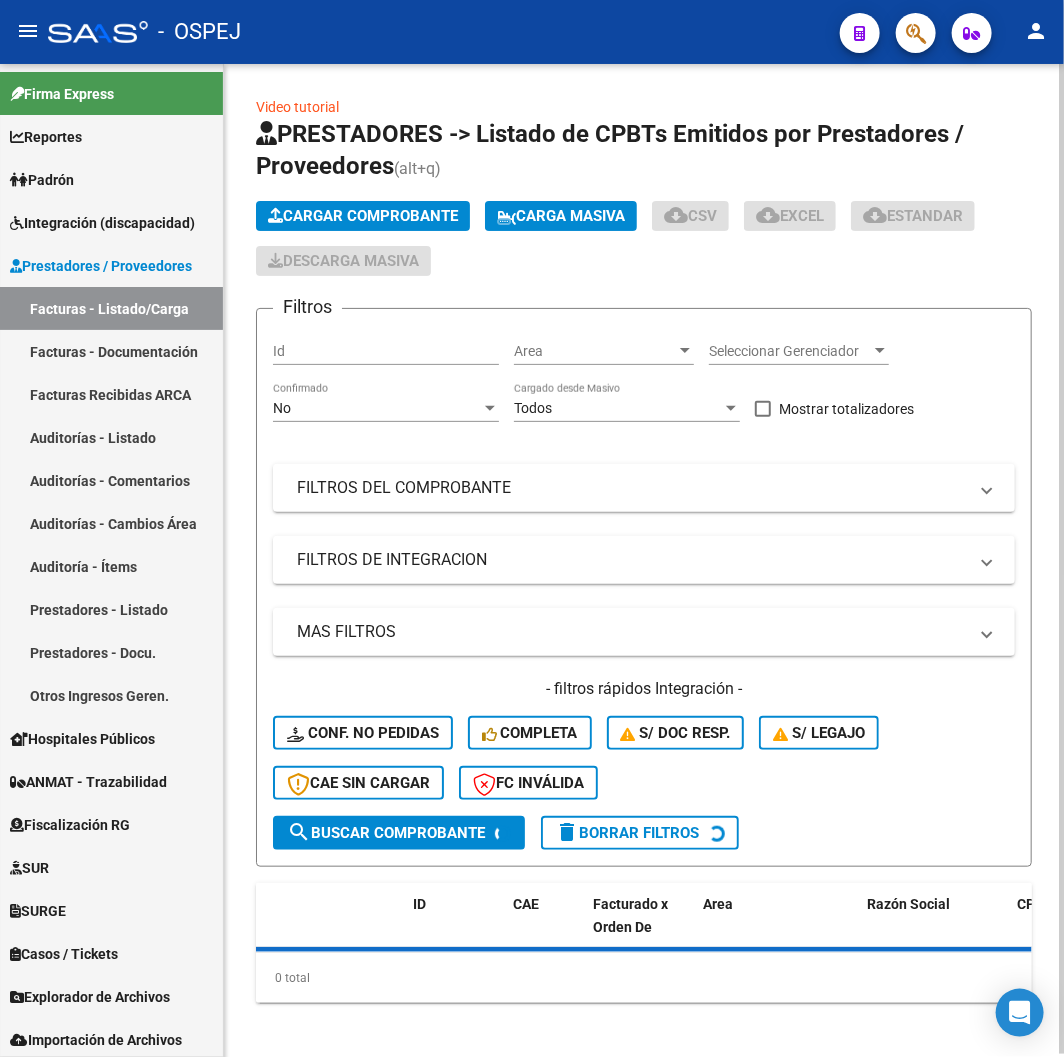 click on "No" at bounding box center [377, 408] 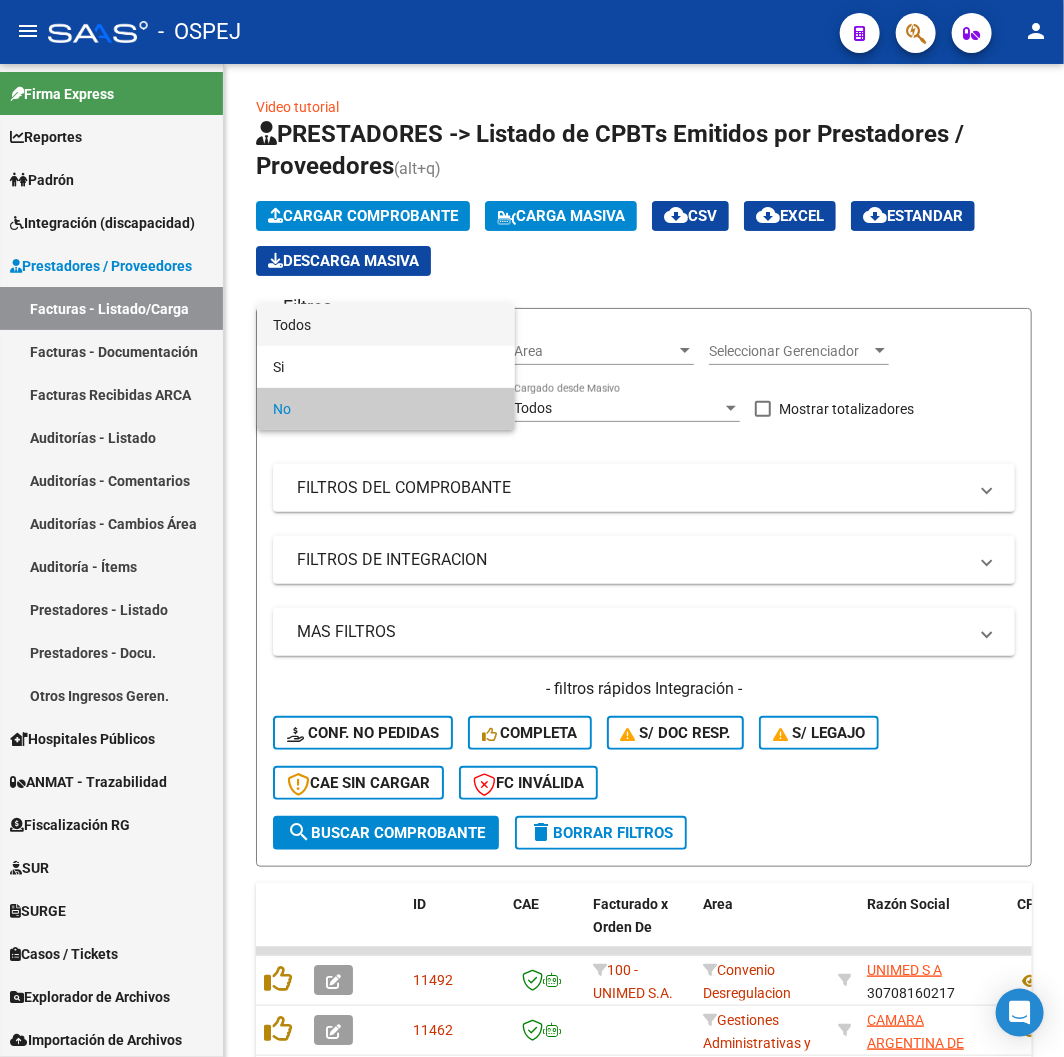 click on "Todos" at bounding box center (386, 325) 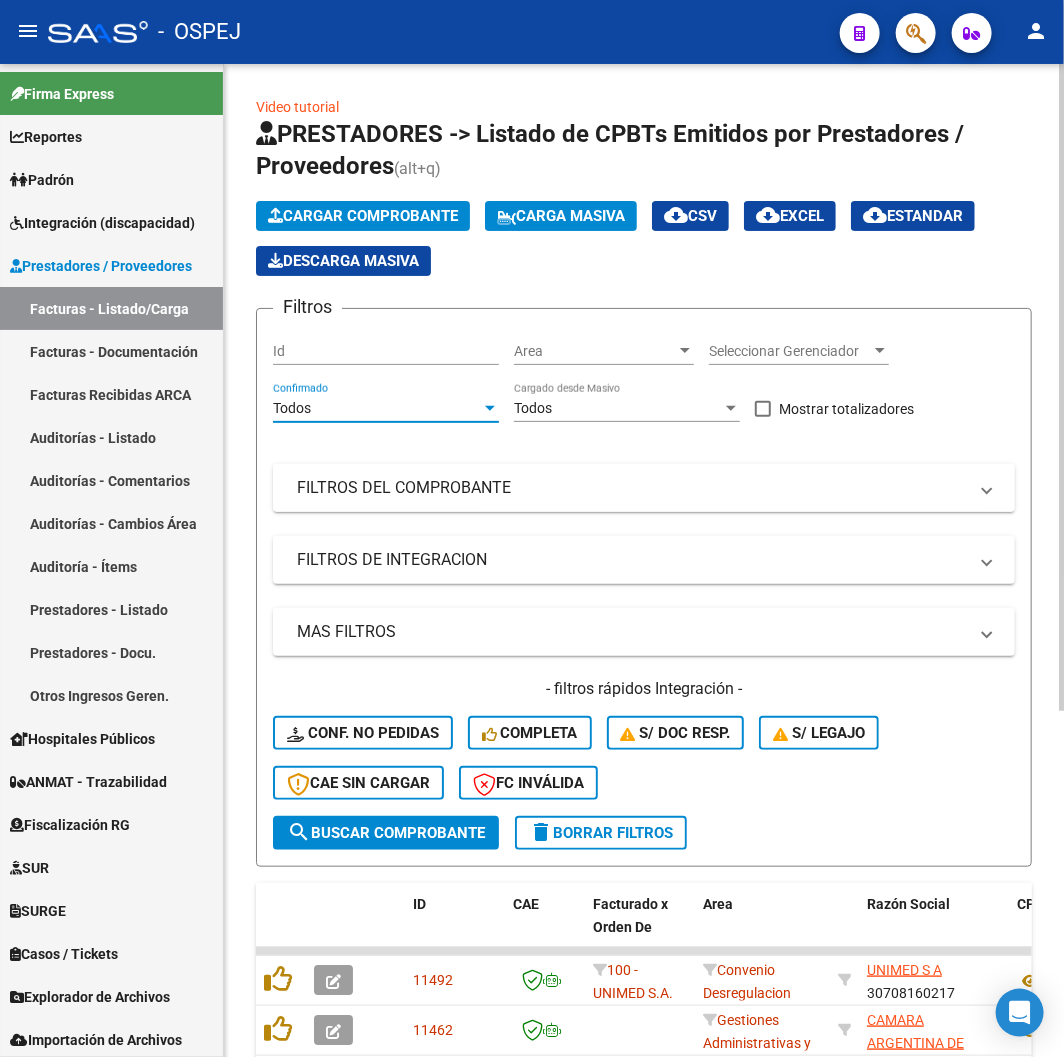 click on "FILTROS DEL COMPROBANTE" at bounding box center [632, 488] 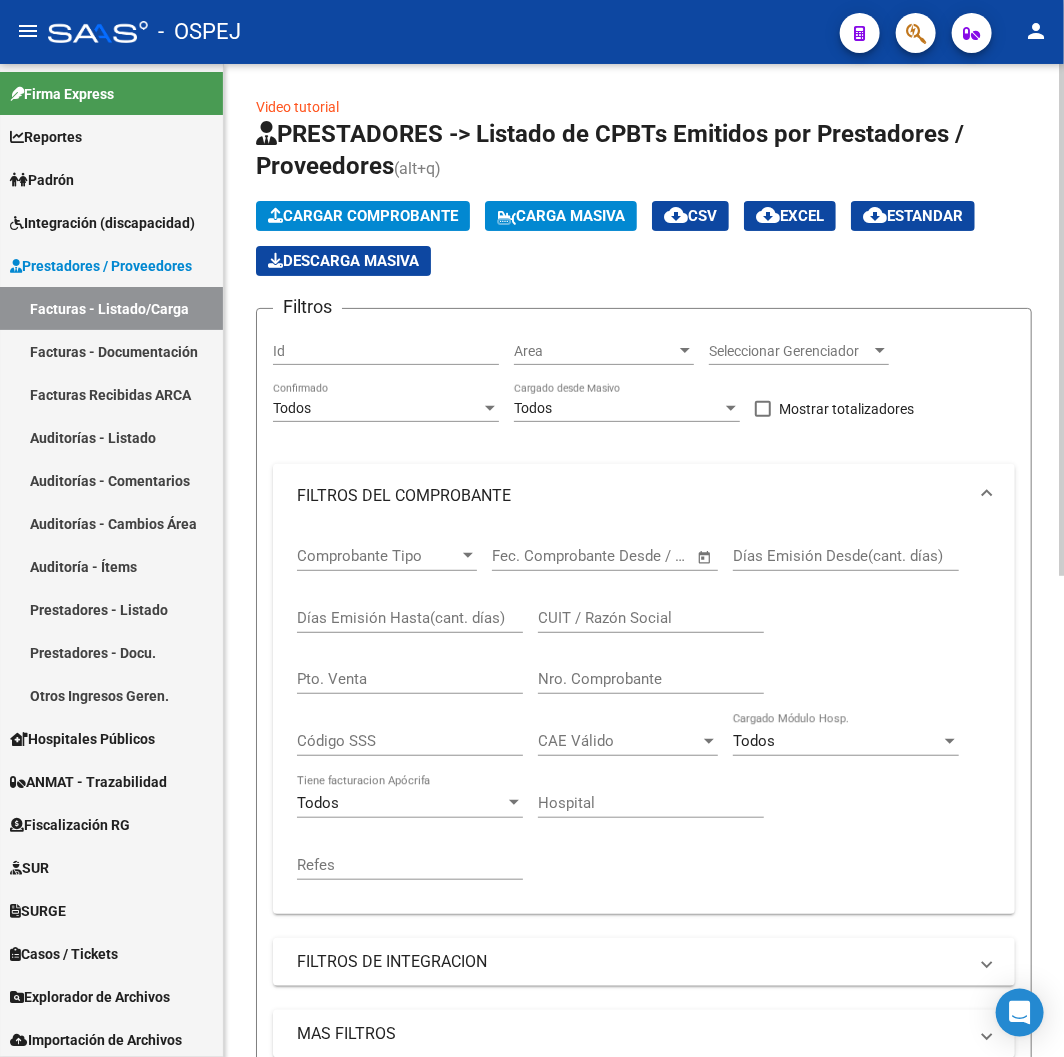 click on "CUIT / Razón Social" at bounding box center [651, 618] 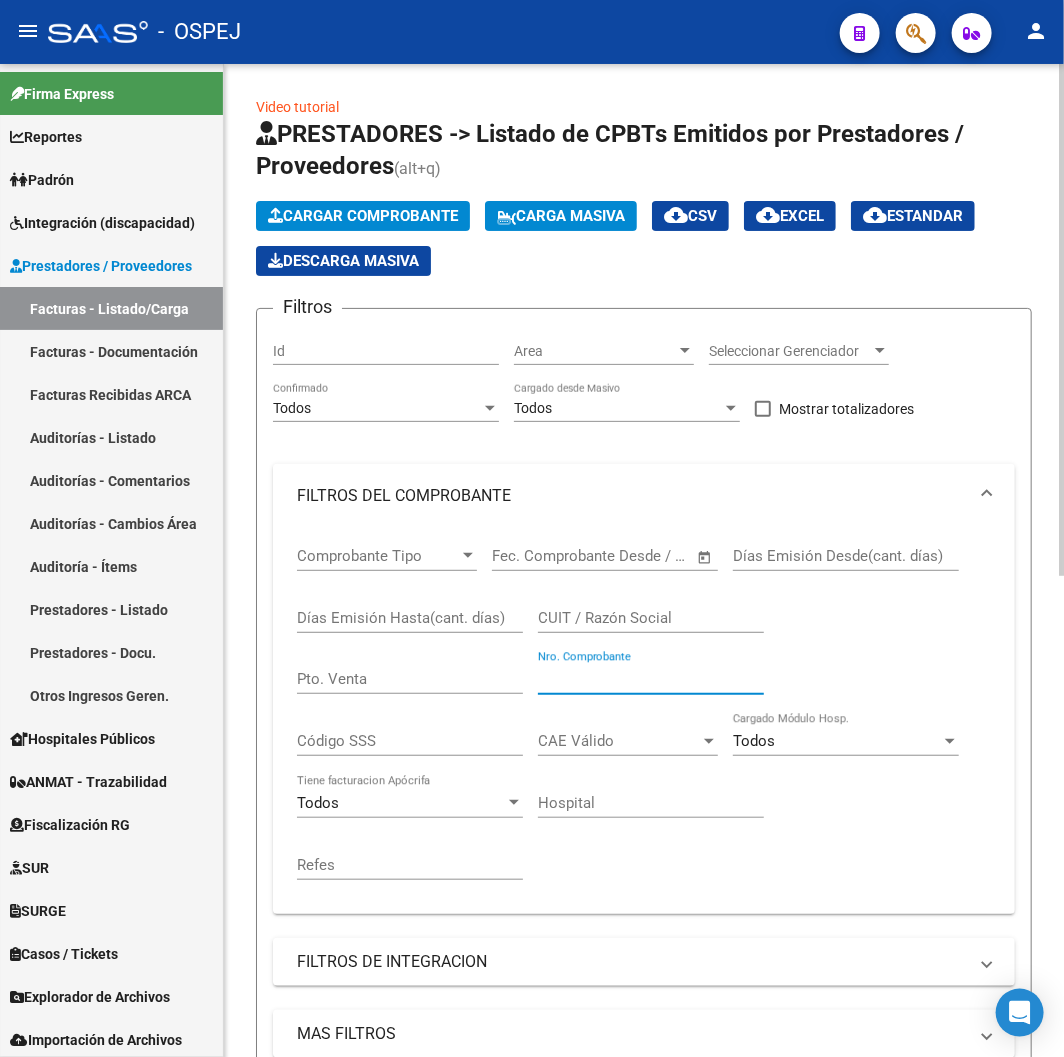 click on "Nro. Comprobante" at bounding box center [651, 679] 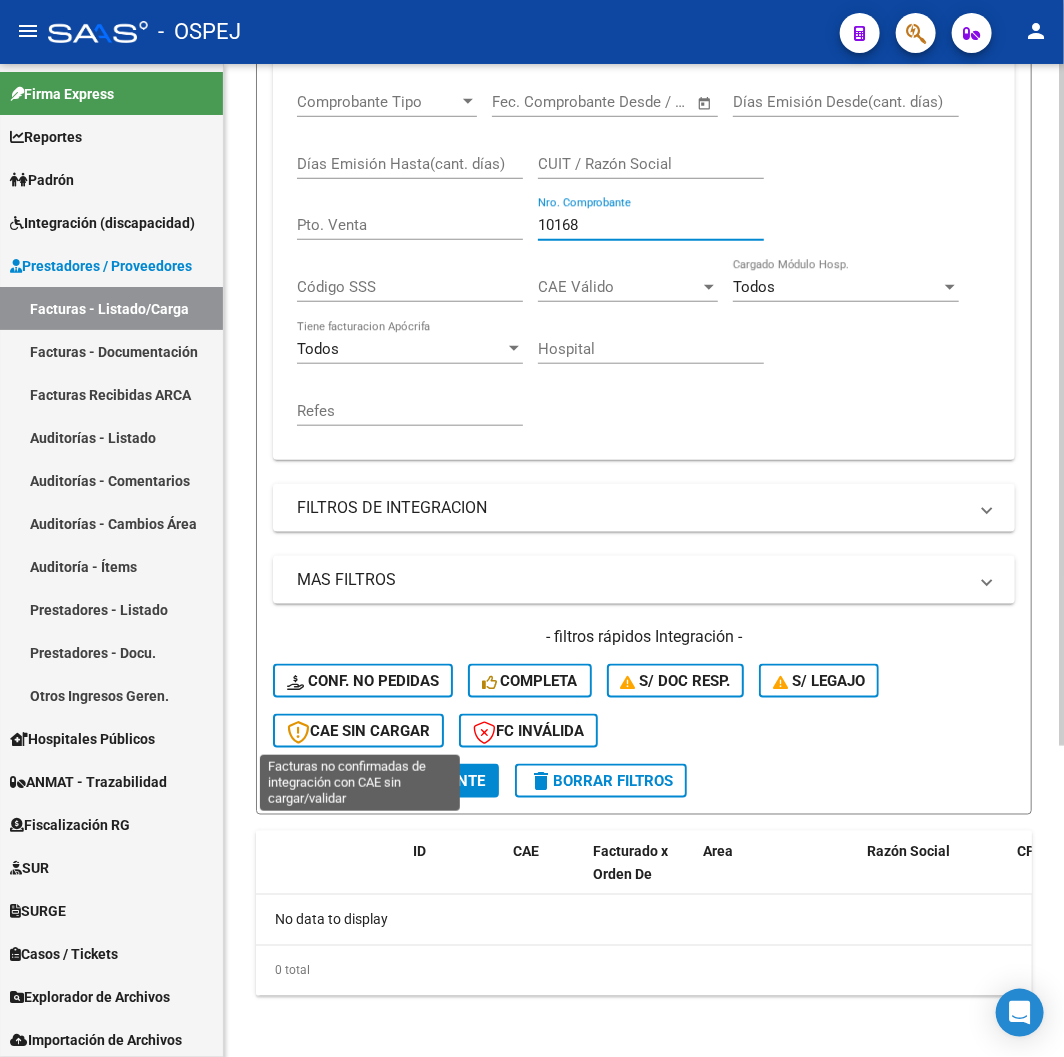 scroll, scrollTop: 0, scrollLeft: 0, axis: both 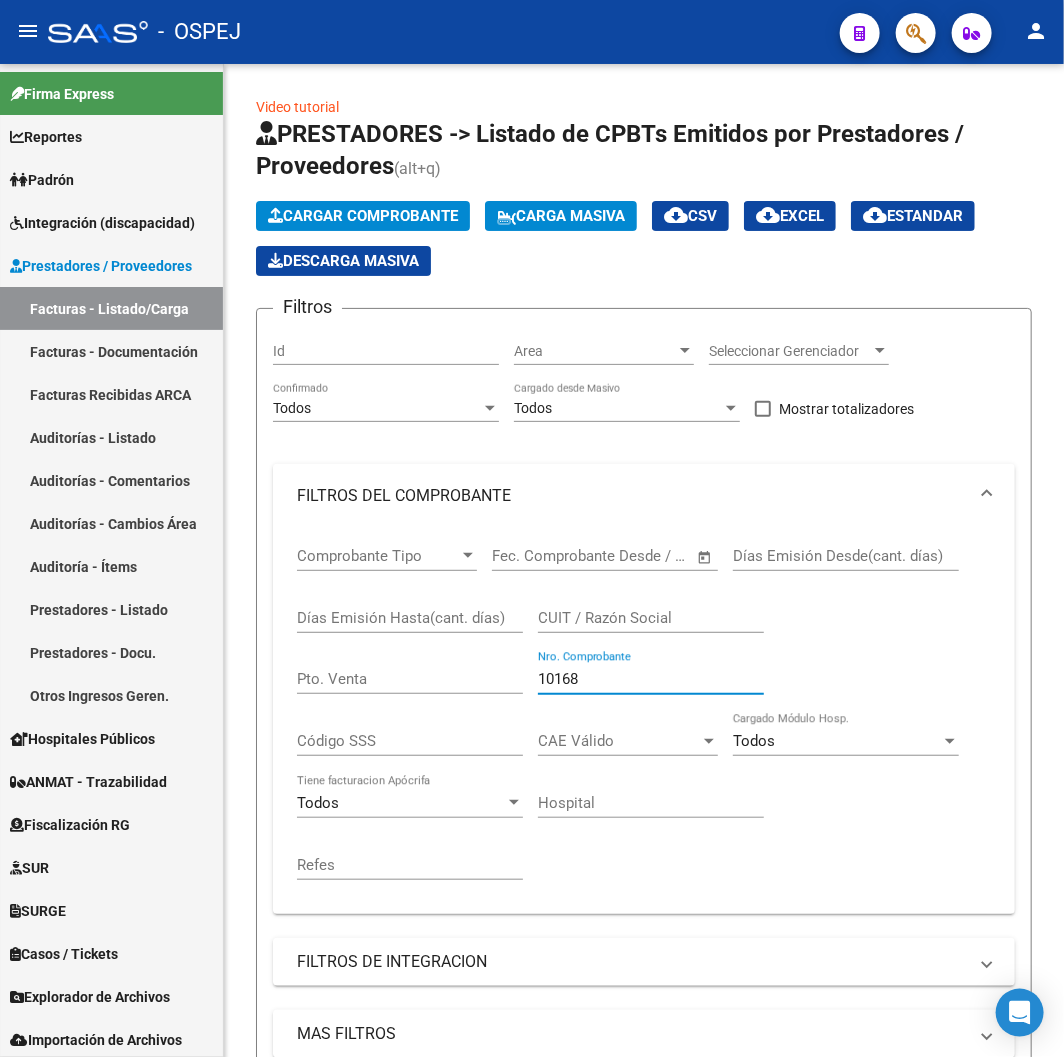 type on "10168" 